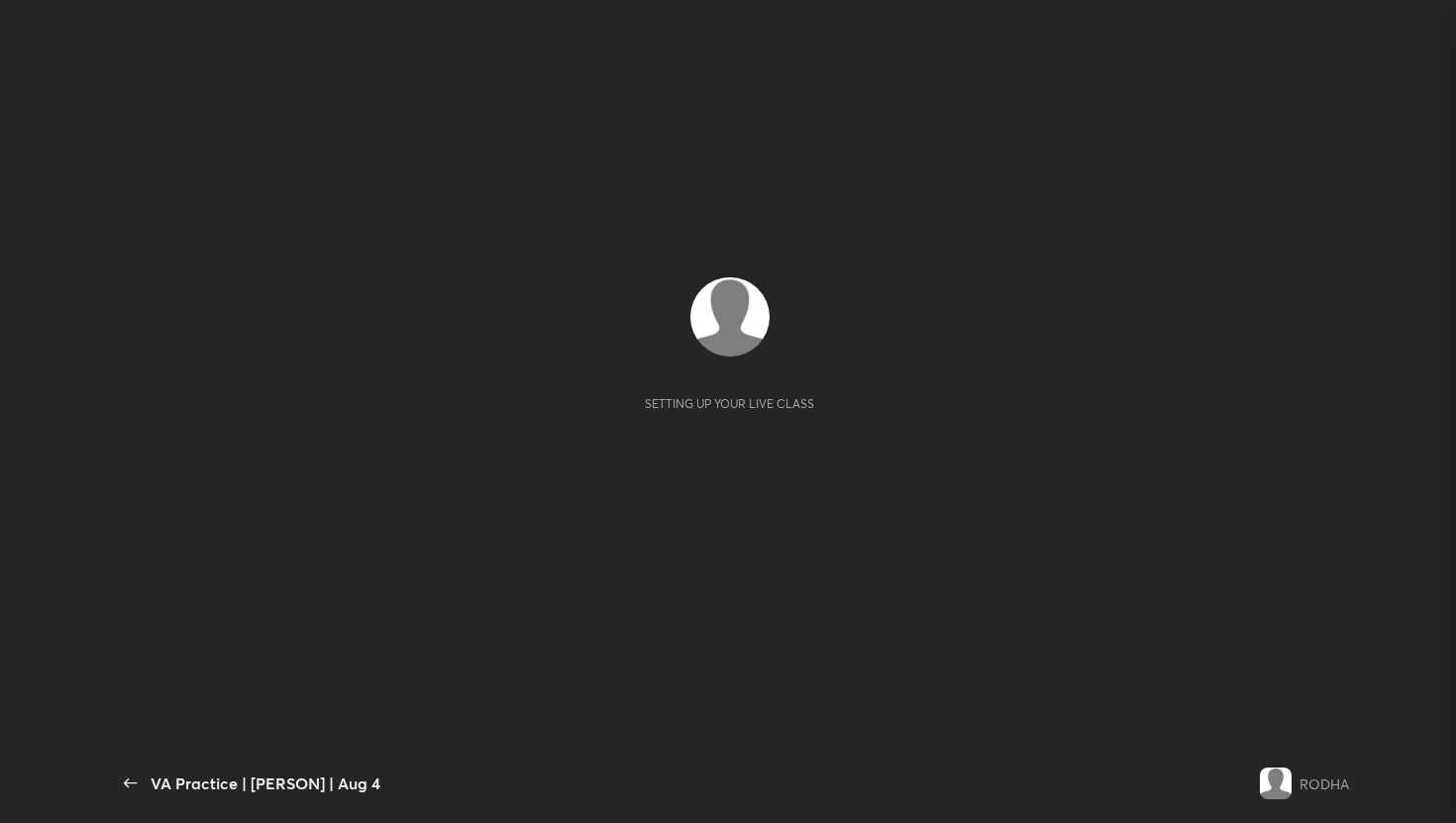 scroll, scrollTop: 0, scrollLeft: 0, axis: both 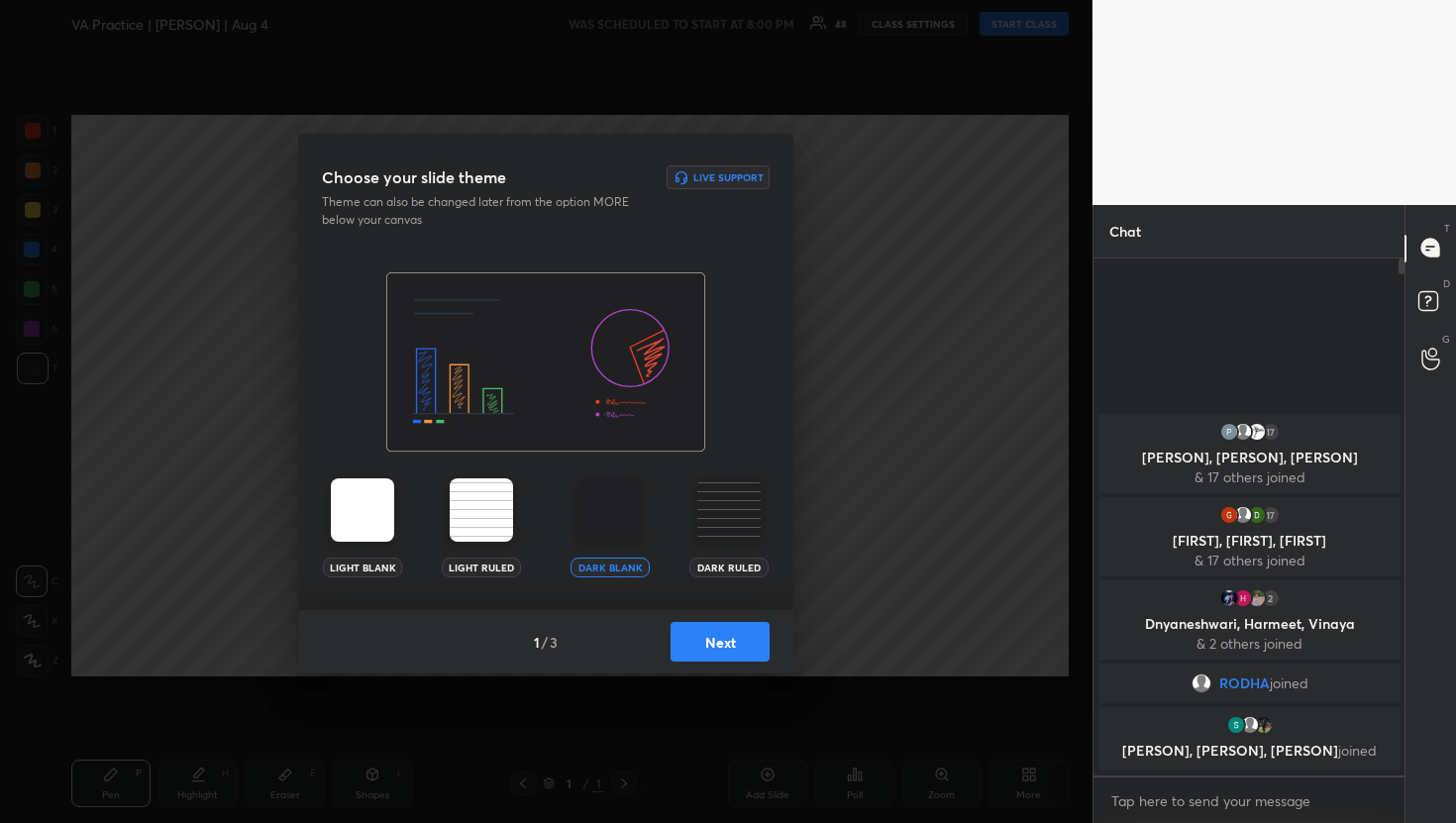 click on "Next" at bounding box center [720, 642] 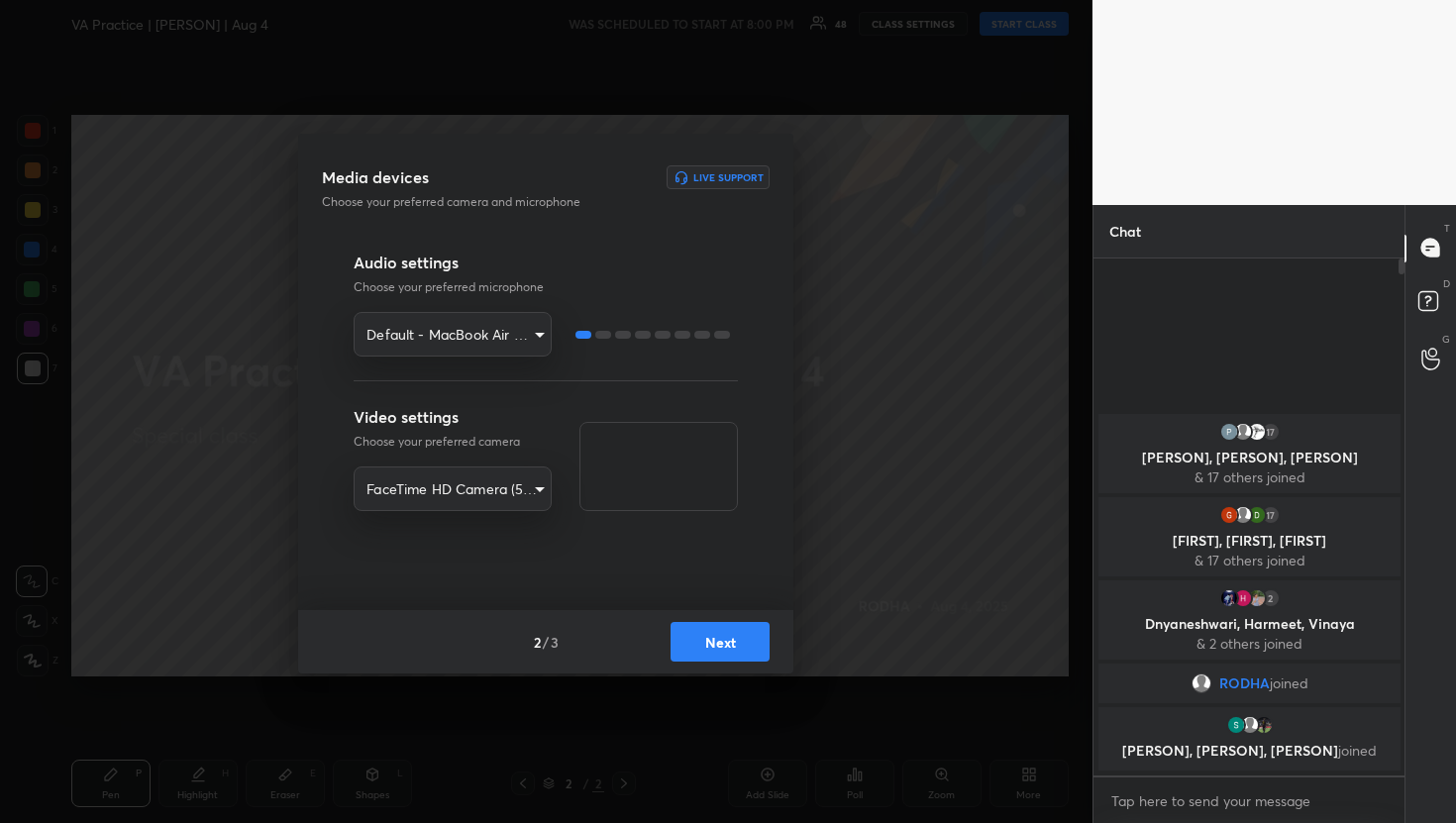click on "VA Practice | [PERSON] | Aug [NUMBER] WAS SCHEDULED TO START AT  [TIME] [NUMBER] CLASS SETTINGS START CLASS Setting up your live class Back VA Practice | [PERSON] | Aug [NUMBER] RODHA Pen P Highlight H Eraser E Shapes L [NUMBER] / [NUMBER] Add Slide Poll Zoom More Chat [NUMBER] [PERSON], [PERSON], [PERSON] &  [NUMBER] others  joined [NUMBER] [PERSON], [PERSON], [PERSON]  joined [NUMBER] [PERSON], [PERSON], [PERSON]  joined [PERSON]  joined [PERSON], [PERSON], [PERSON]  joined [NUMBER] NEW MESSAGES Enable hand raising Enable raise hand to speak to learners. Once enabled, chat will be turned off temporarily. Enable x   Doubts asked by learners will show up here Raise hand disabled You have disabled Raise hand currently. Enable it to invite learners to speak Enable Guidelines Please maintain decorum while talking to the educator in class. Inappropriate comments, cursing, or self-promotion are not allowed and may lead to a permanent ban from the platform. Got it Can't raise hand Got it T Messages (T) D G Got it" at bounding box center [728, 411] 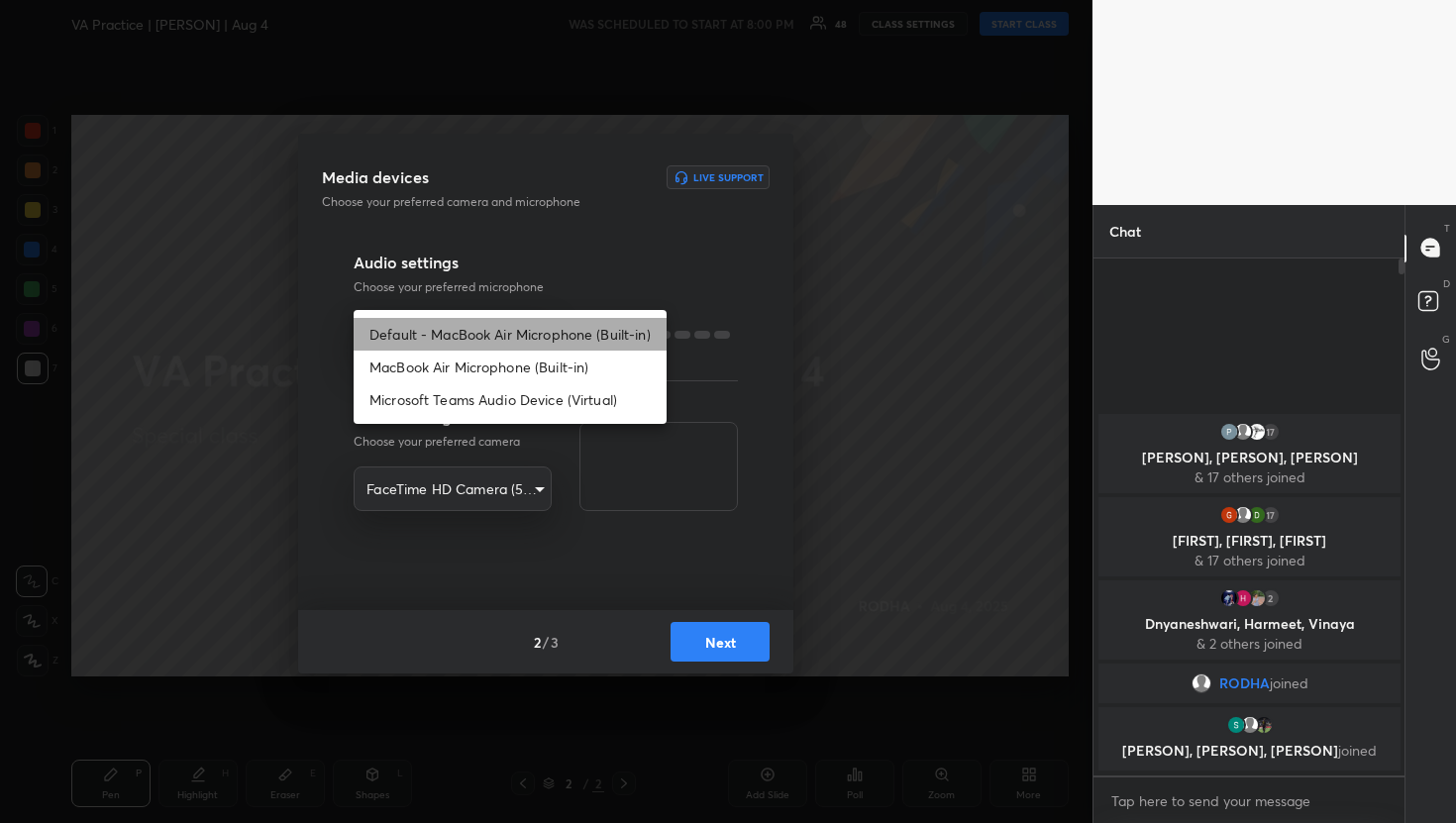 click on "Default - MacBook Air Microphone (Built-in)" at bounding box center (510, 334) 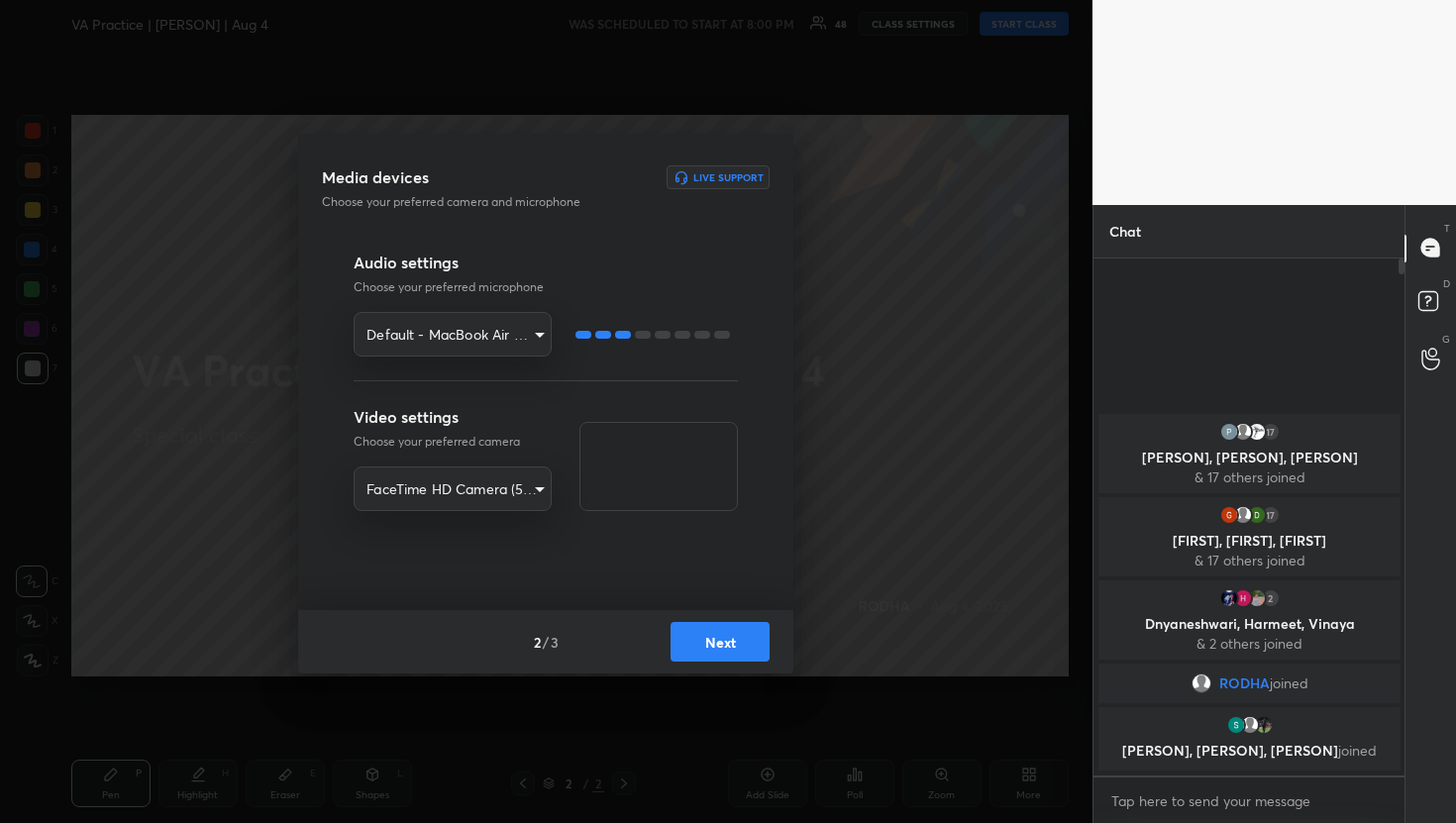 click on "Next" at bounding box center [720, 642] 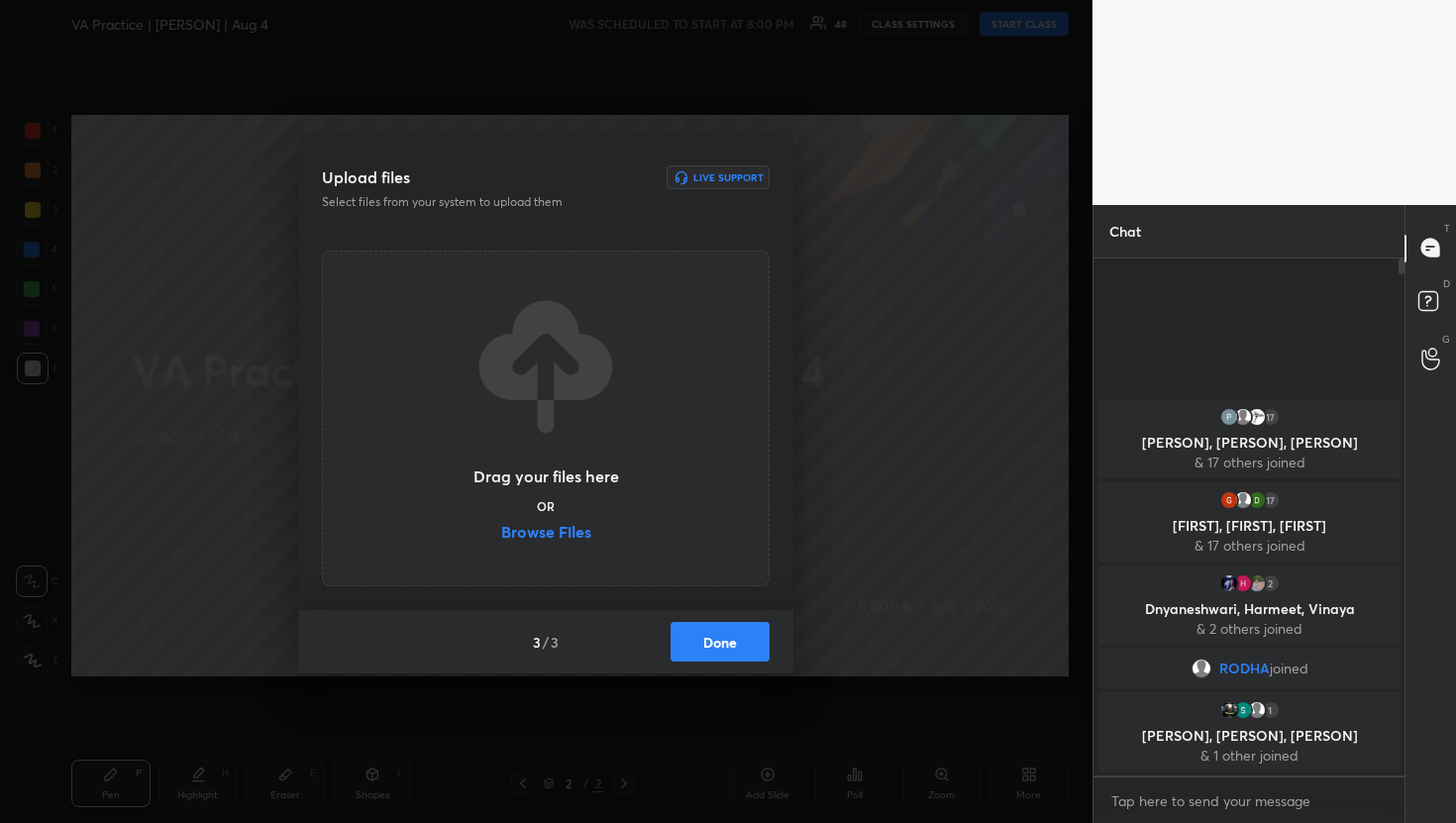 click on "Browse Files" at bounding box center [546, 534] 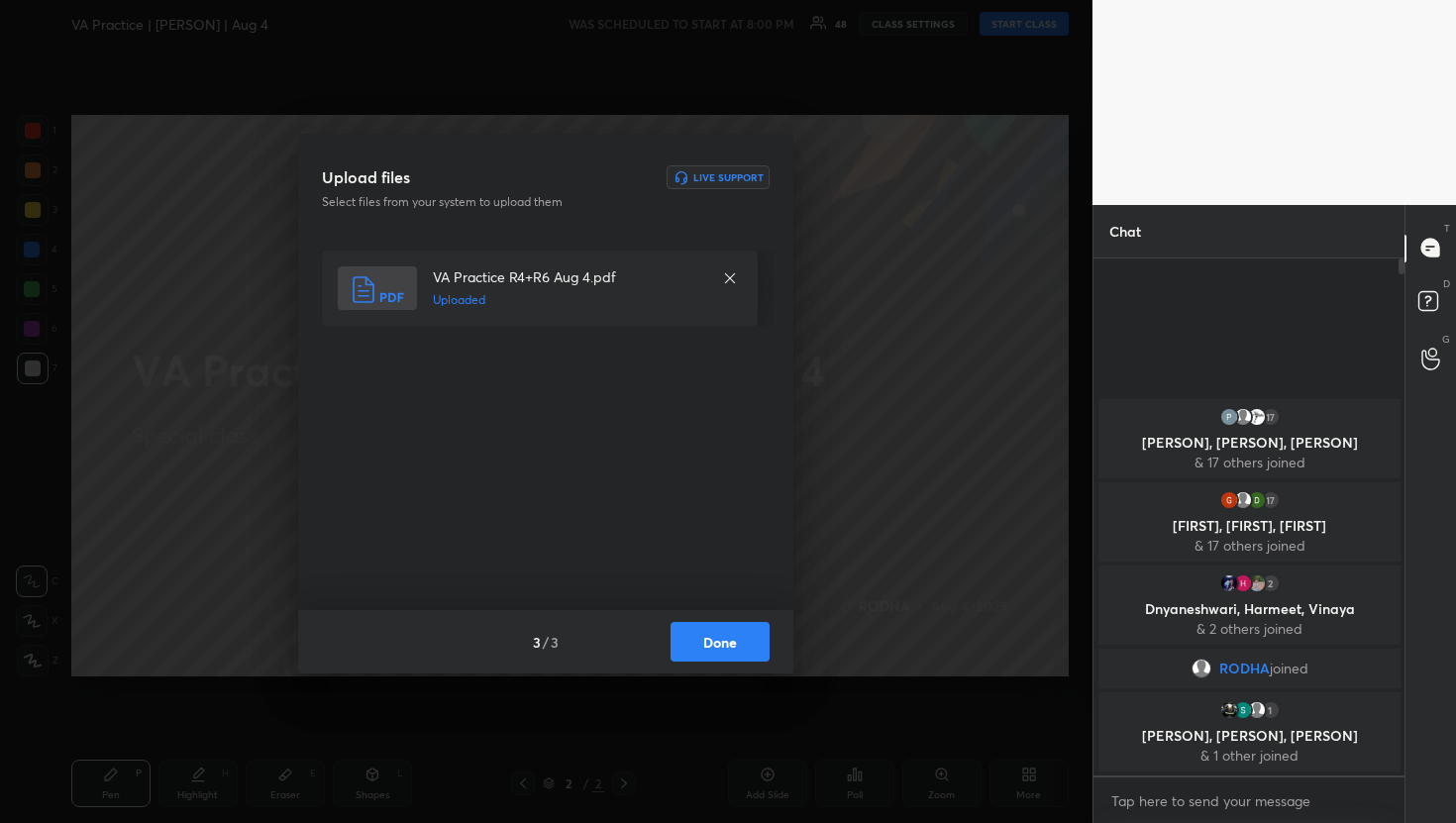click on "Done" at bounding box center [720, 642] 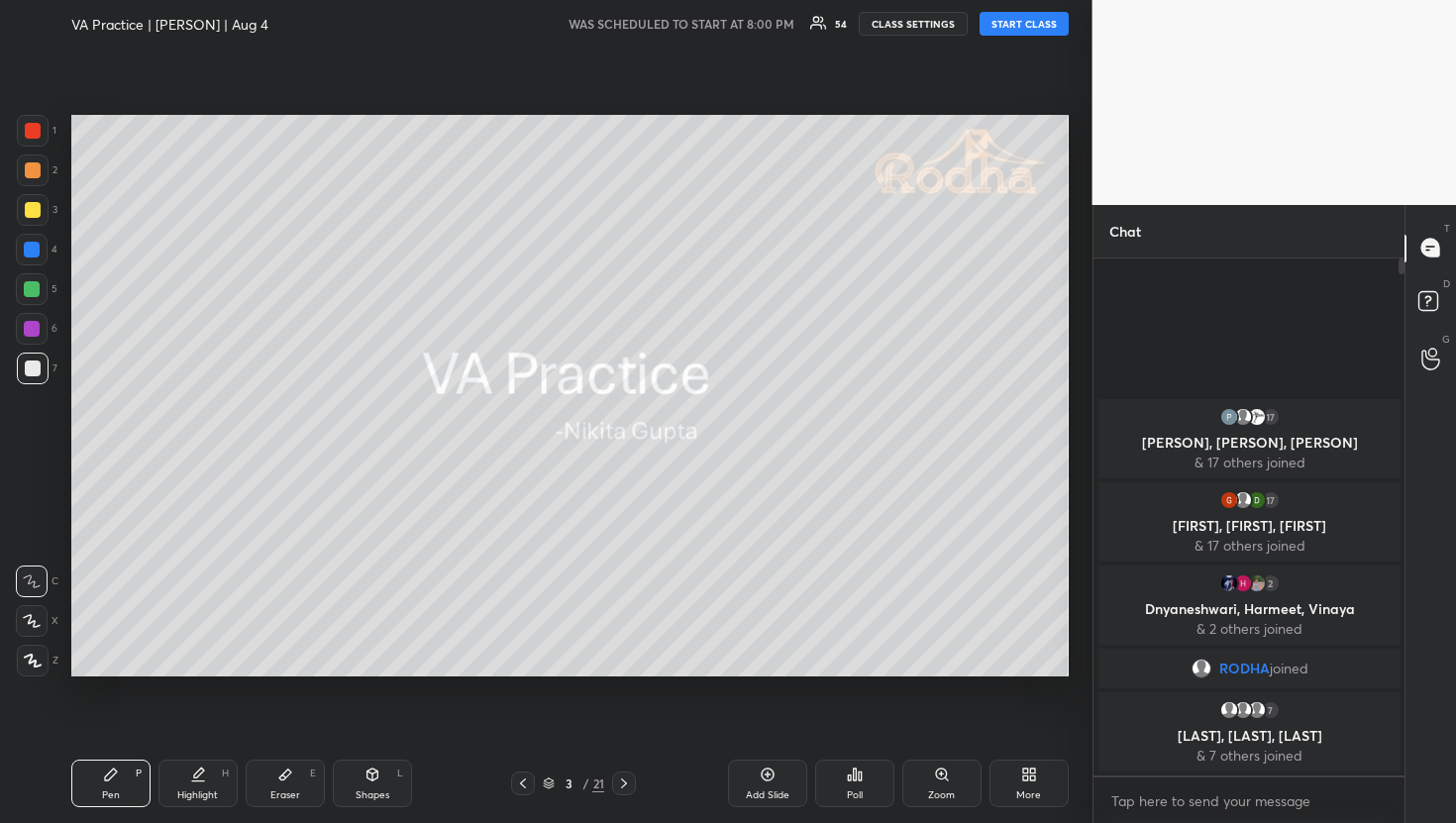 click on "START CLASS" at bounding box center [1024, 24] 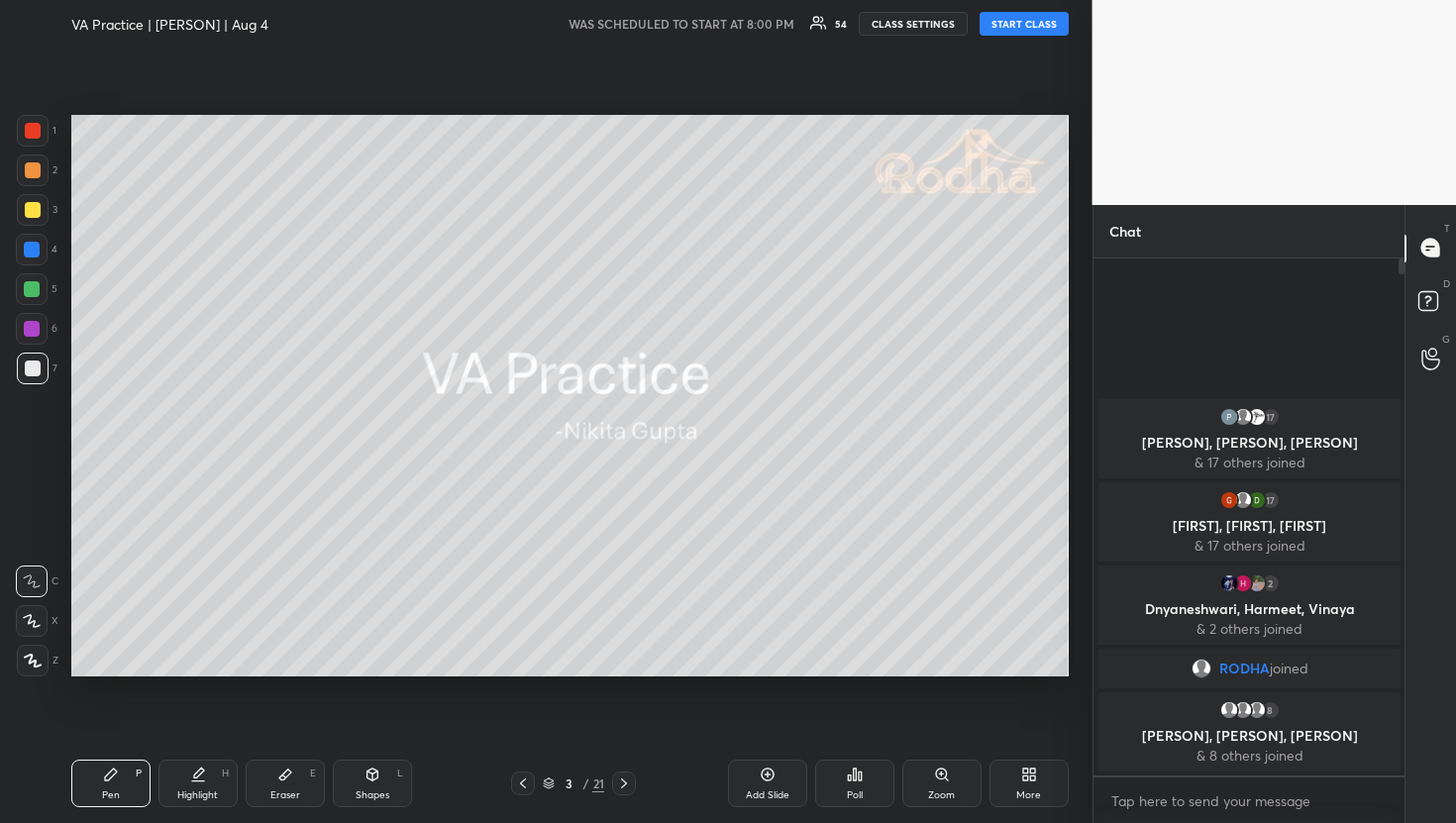 type on "x" 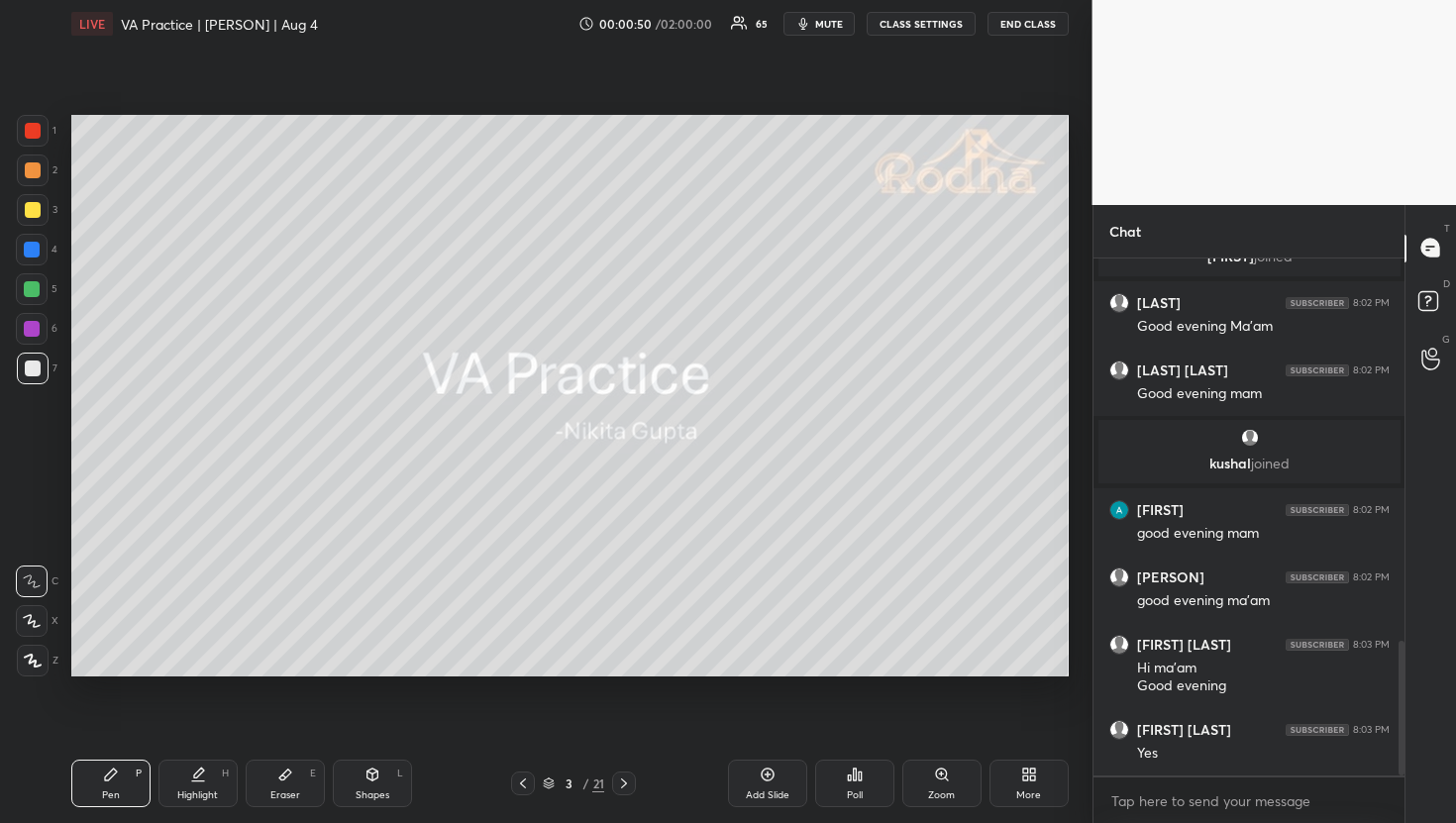 scroll, scrollTop: 1669, scrollLeft: 0, axis: vertical 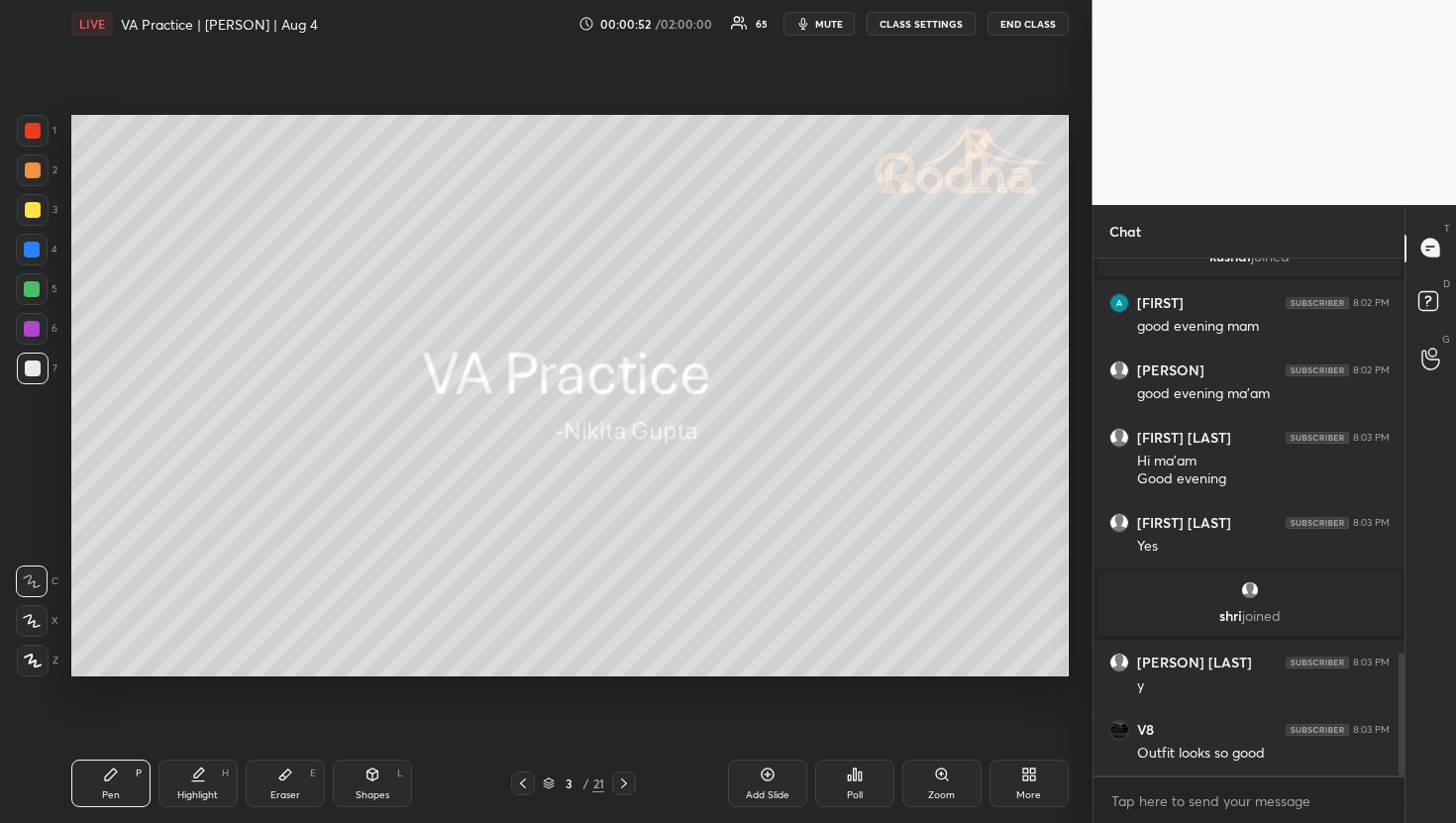 type 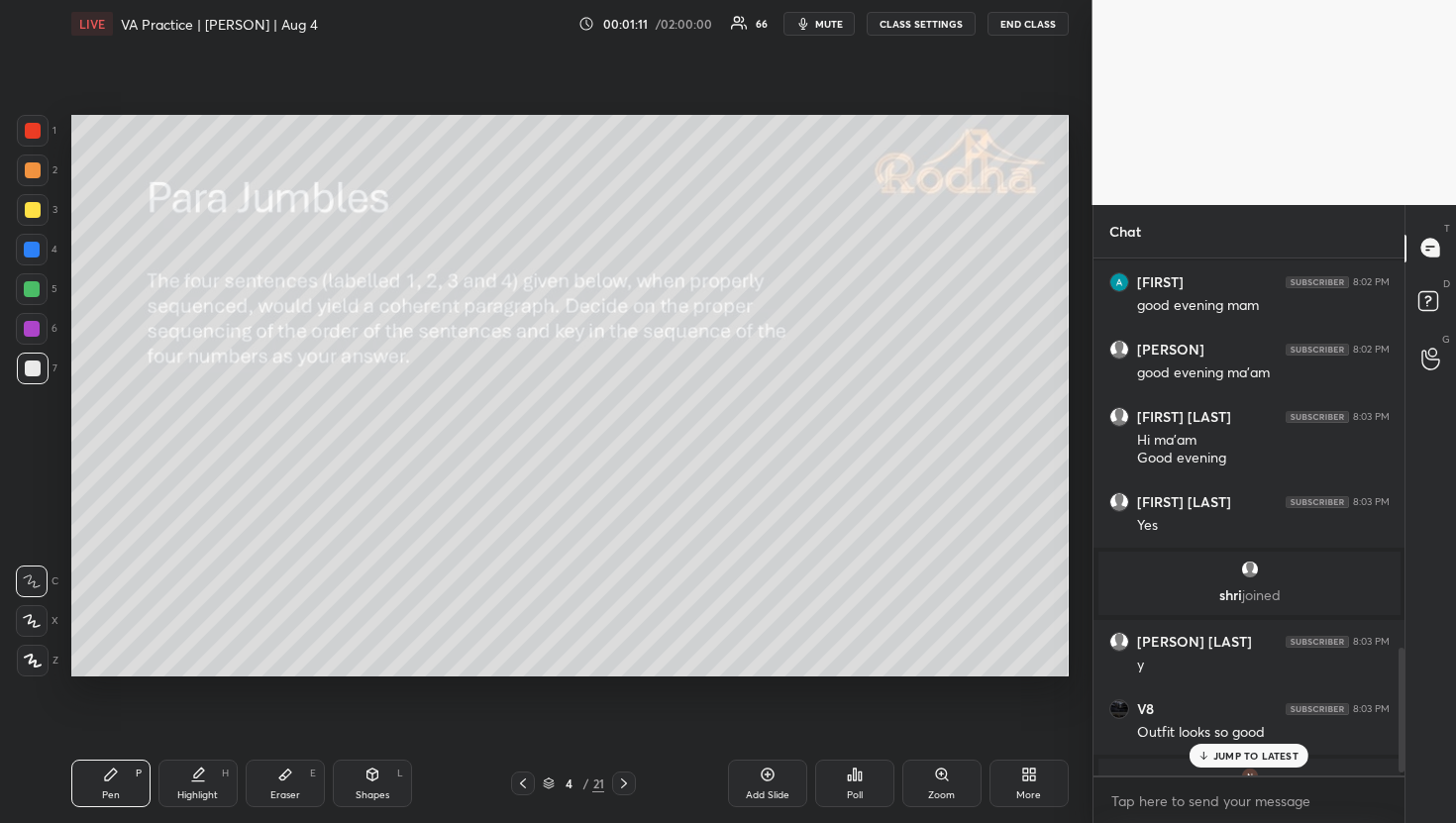 scroll, scrollTop: 1620, scrollLeft: 0, axis: vertical 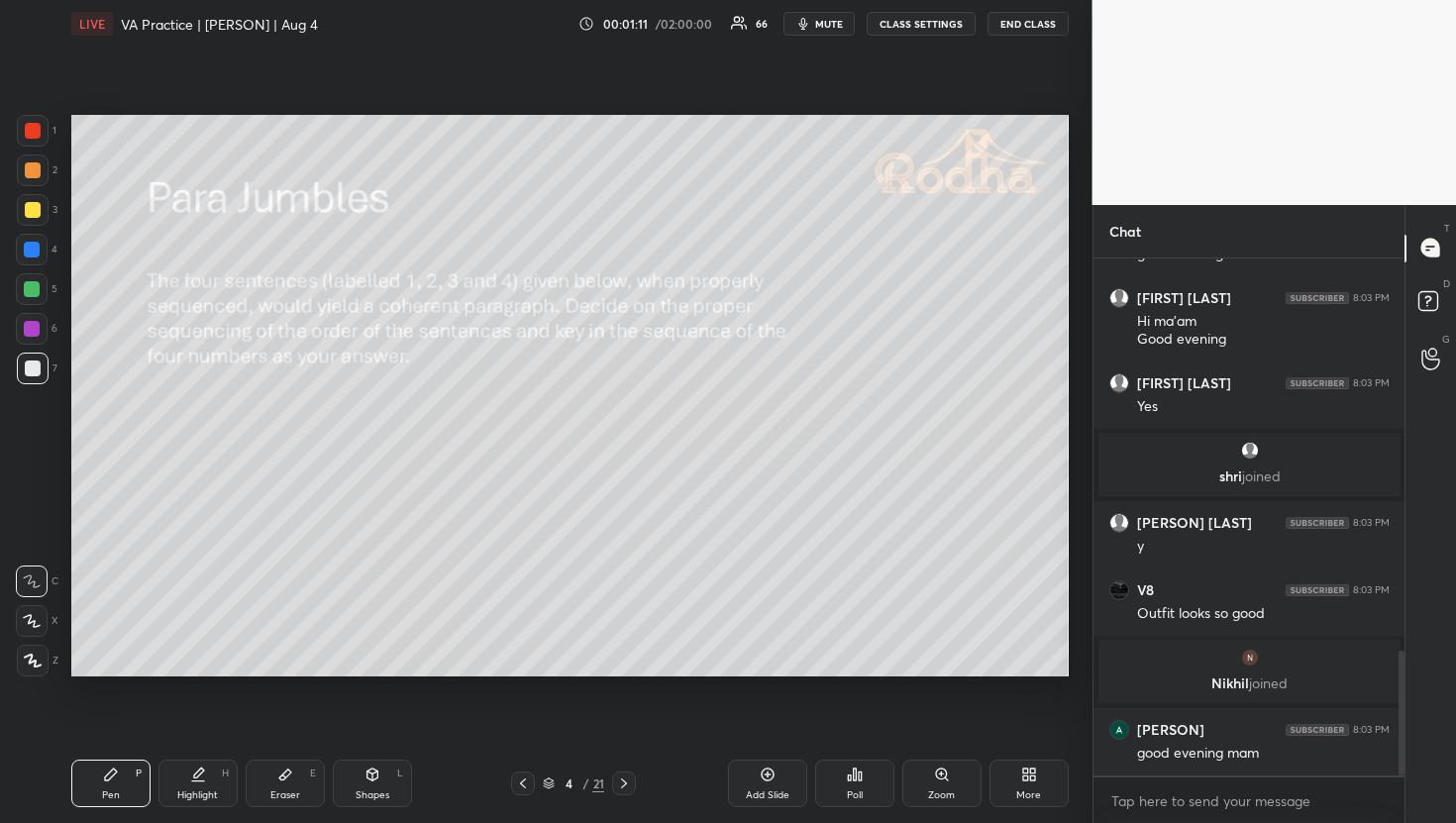 click on "1 2 3 4 5 6 7 R O A L C X Z Erase all   C X Z LIVE VA Practice | [PERSON] | Aug 4 00:01:11 /  02:00:00 66 mute CLASS SETTINGS END CLASS Setting up your live class Poll for   secs No correct answer Start poll Back VA Practice | [PERSON] | Aug 4 RODHA Pen P Highlight H Eraser E Shapes L 4 / 21 Add Slide Poll Zoom More Chat Anushika 8:02 PM good evening [PERSON] Komal Darbar 8:02 PM good evening [PERSON] Amisha Ranjan 8:03 PM Hi [PERSON]
Good evening Radhika Khatri 8:03 PM Yes shri  joined Navya Garg 8:03 PM y V8 8:03 PM Outfit looks so good Nikhil  joined Aaditya Raj Meena 8:03 PM good evening [PERSON] JUMP TO LATEST Enable hand raising Enable raise hand to speak to learners. Once enabled, chat will be turned off temporarily. Enable x   Doubts asked by learners will show up here NEW DOUBTS ASKED Learners who raise their hands will show up here Guidelines Got it Can't raise hand Looks like educator just invited you to speak. Please wait before you can raise your hand again. Got it T Messages (T) D Doubts (D) G Got it" at bounding box center (728, 411) 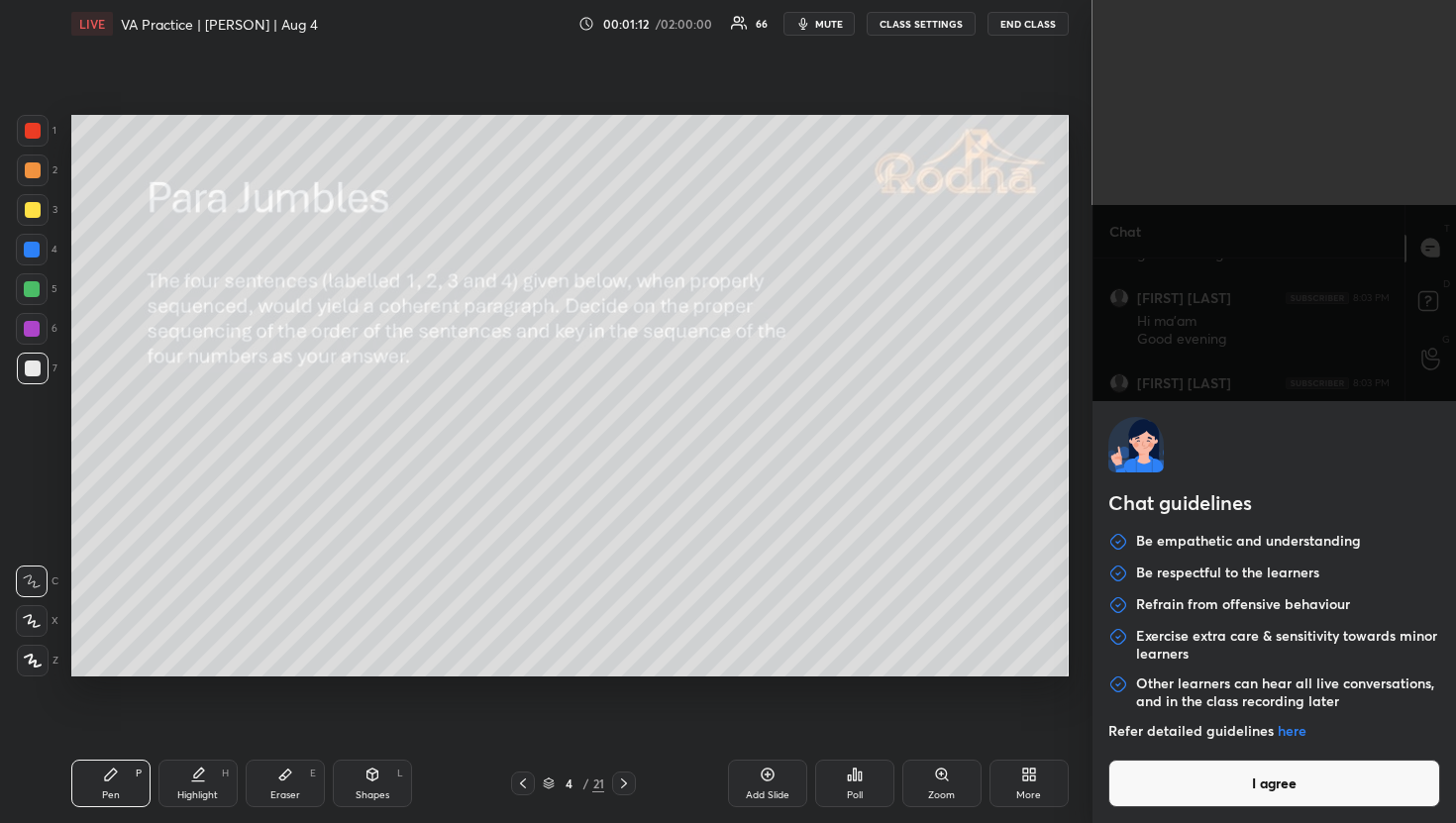 click on "I agree" at bounding box center [1275, 783] 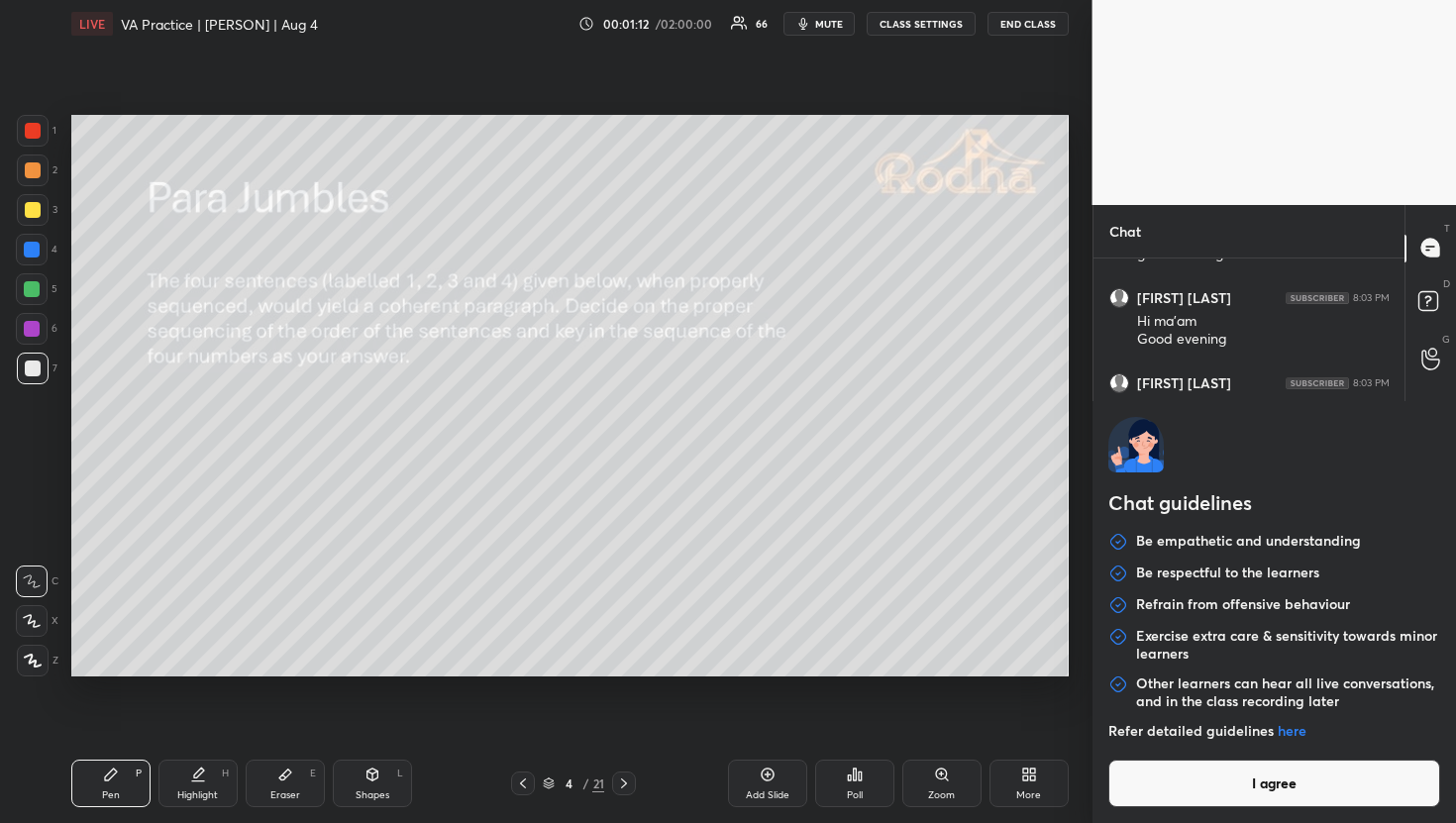 type on "x" 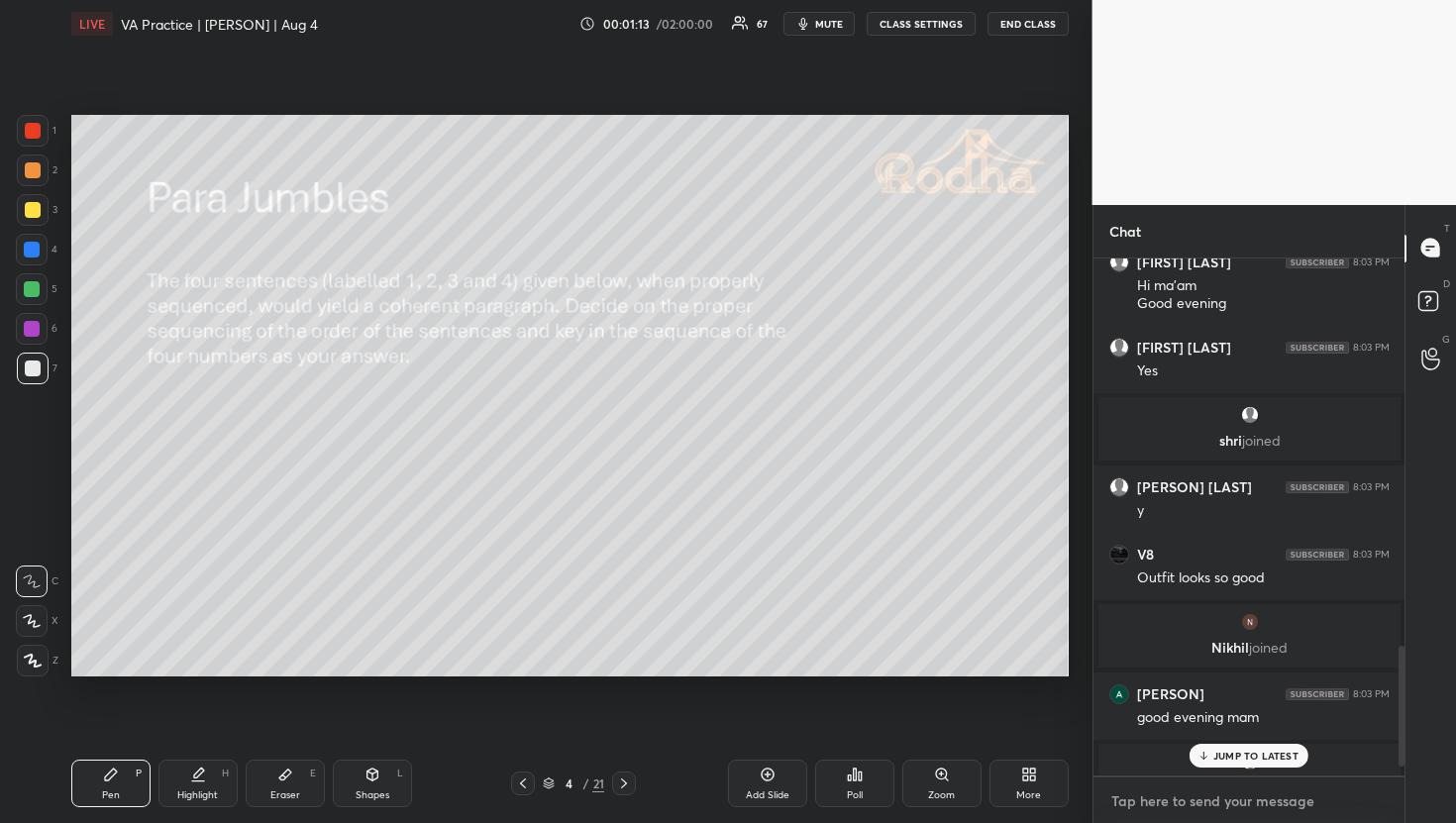 scroll, scrollTop: 1693, scrollLeft: 0, axis: vertical 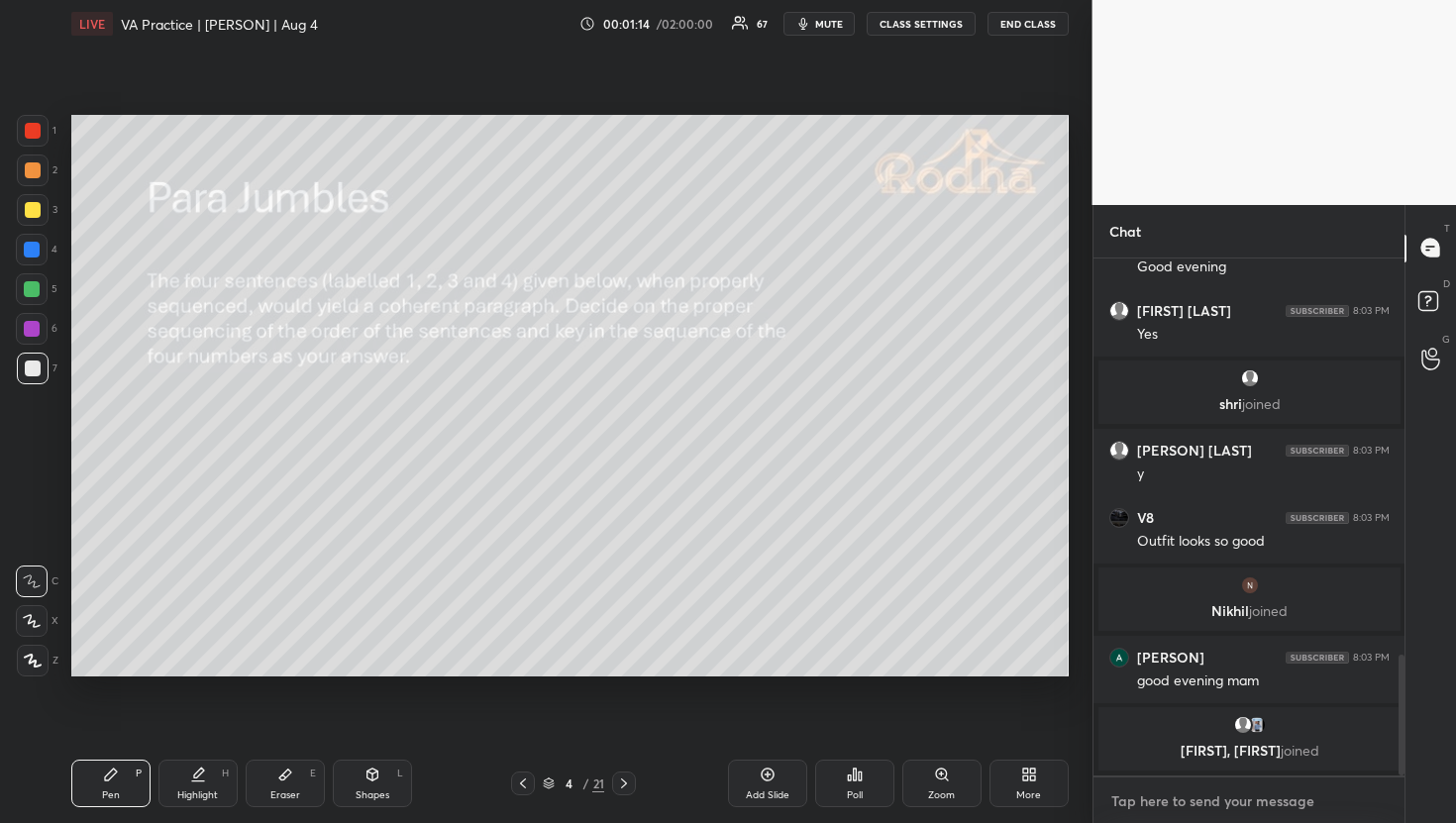 type on "G" 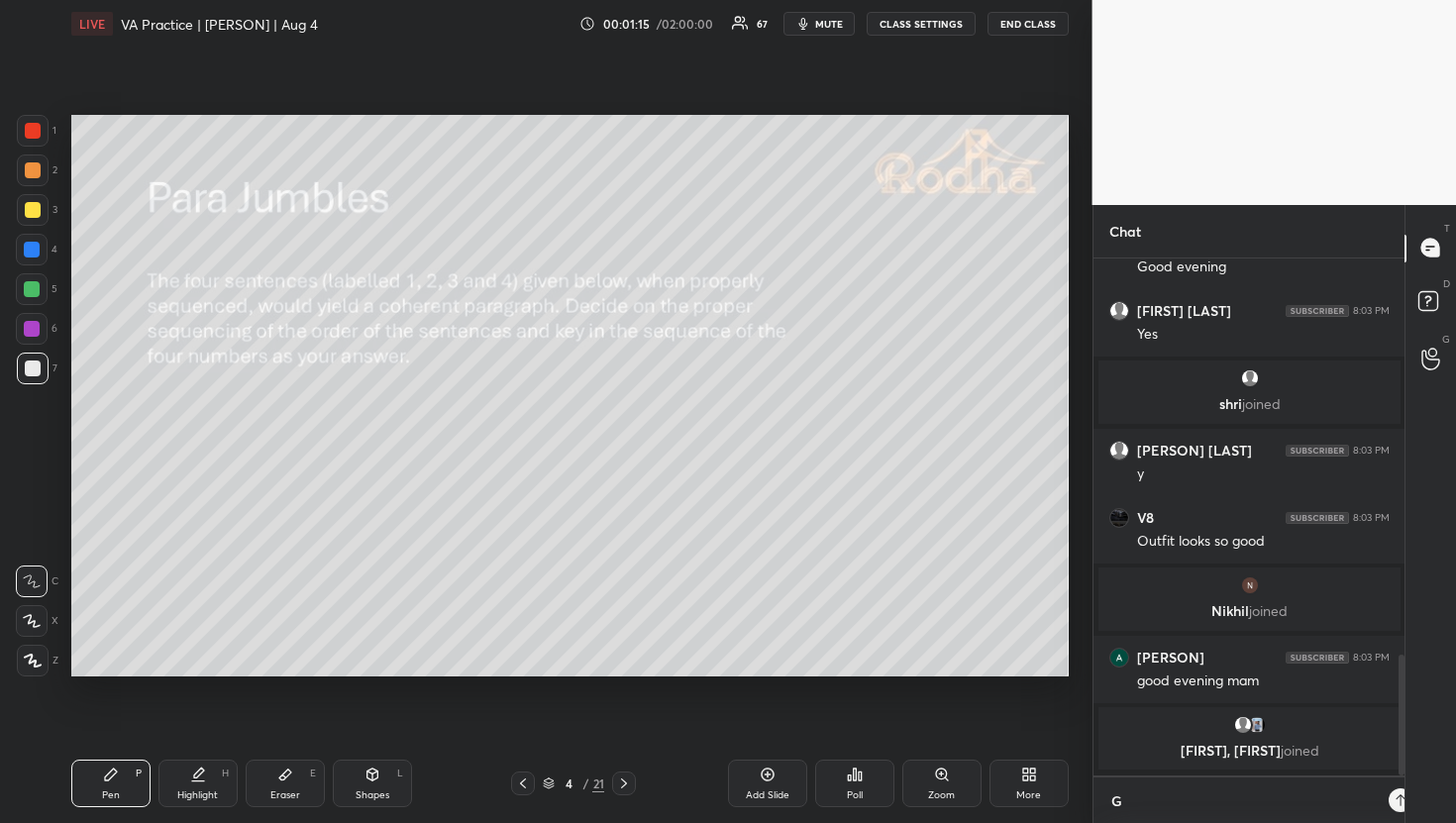 scroll, scrollTop: 505, scrollLeft: 305, axis: both 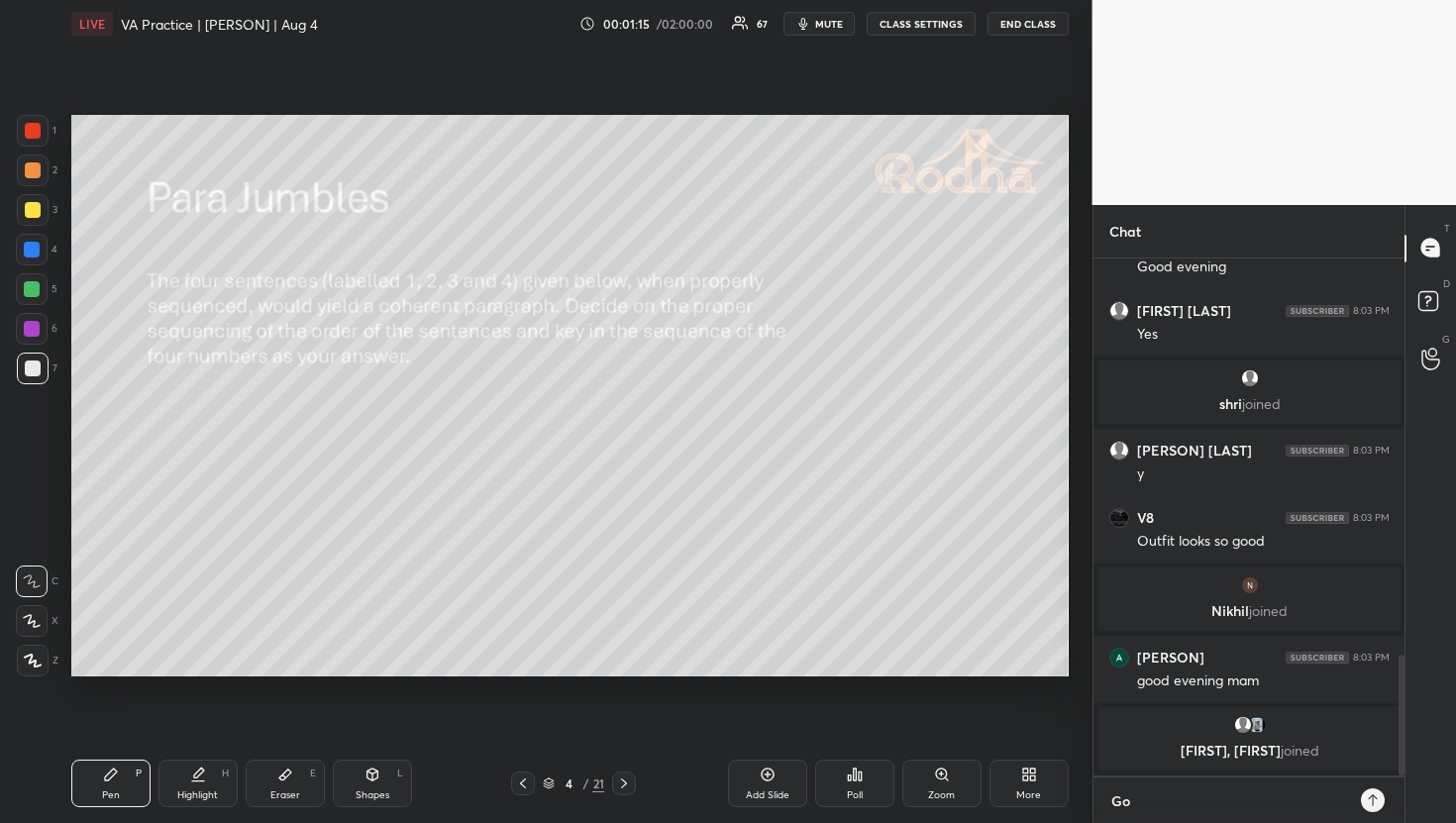 type on "Goo" 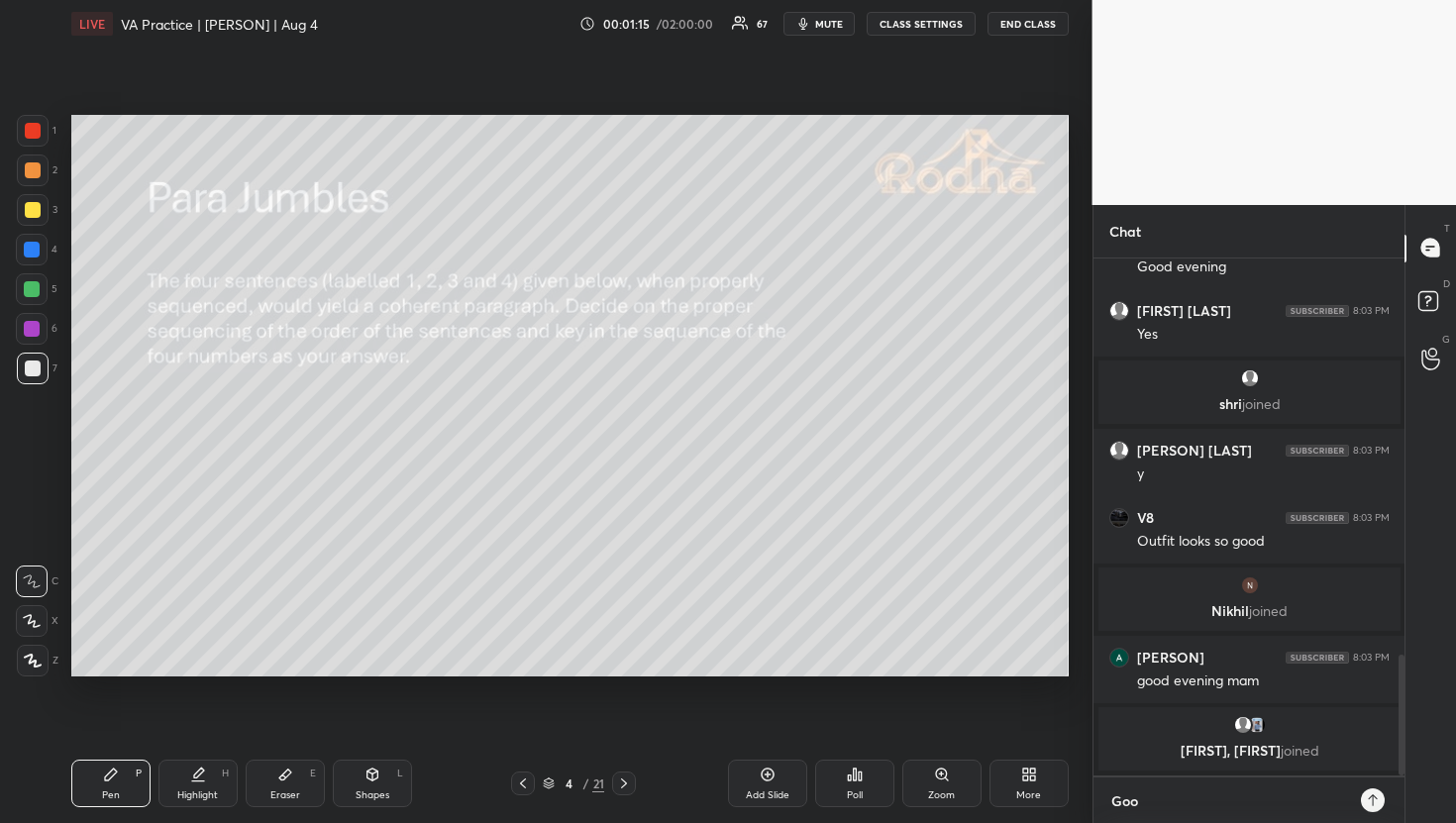 type on "Goo" 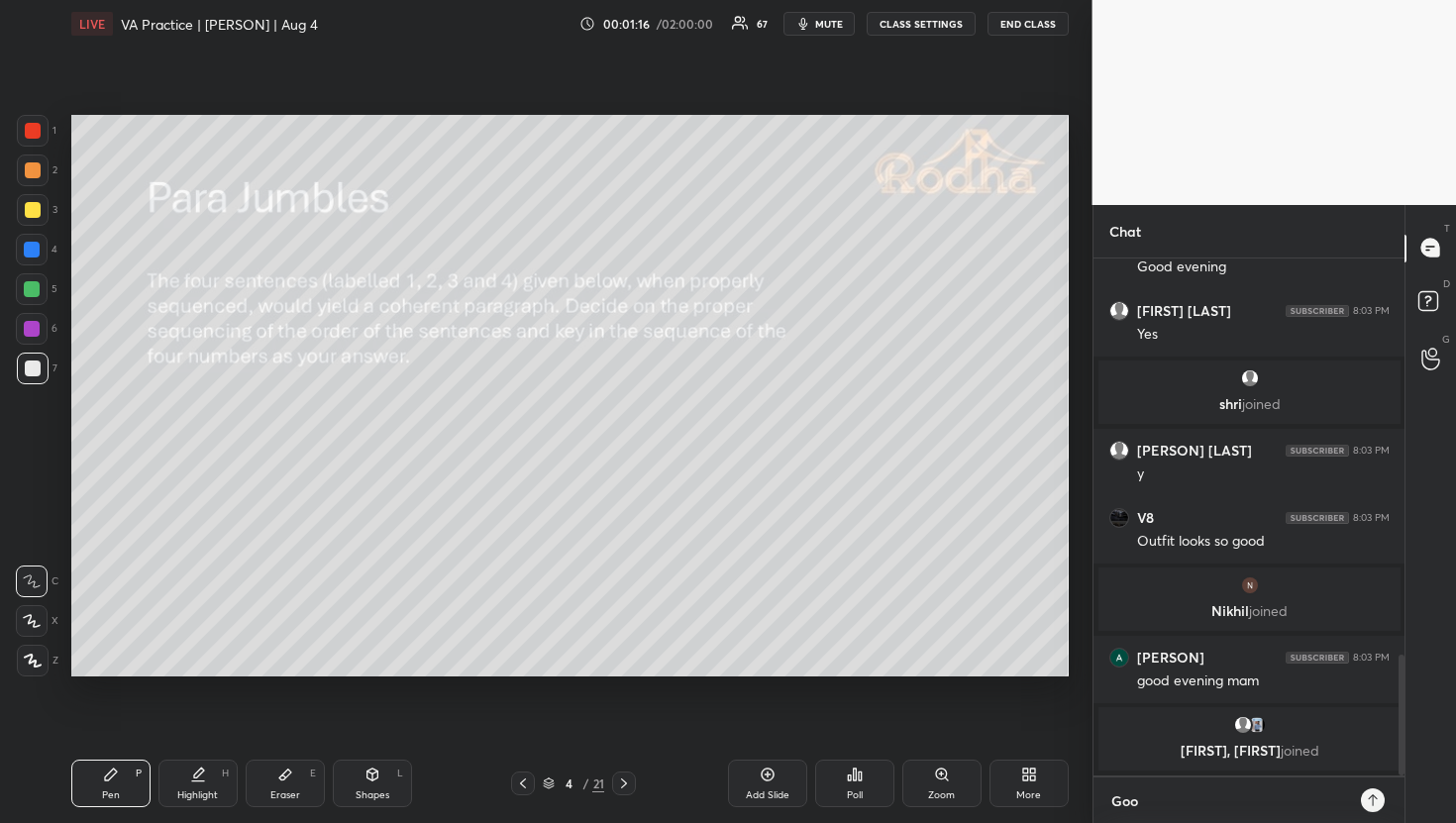 type on "Good" 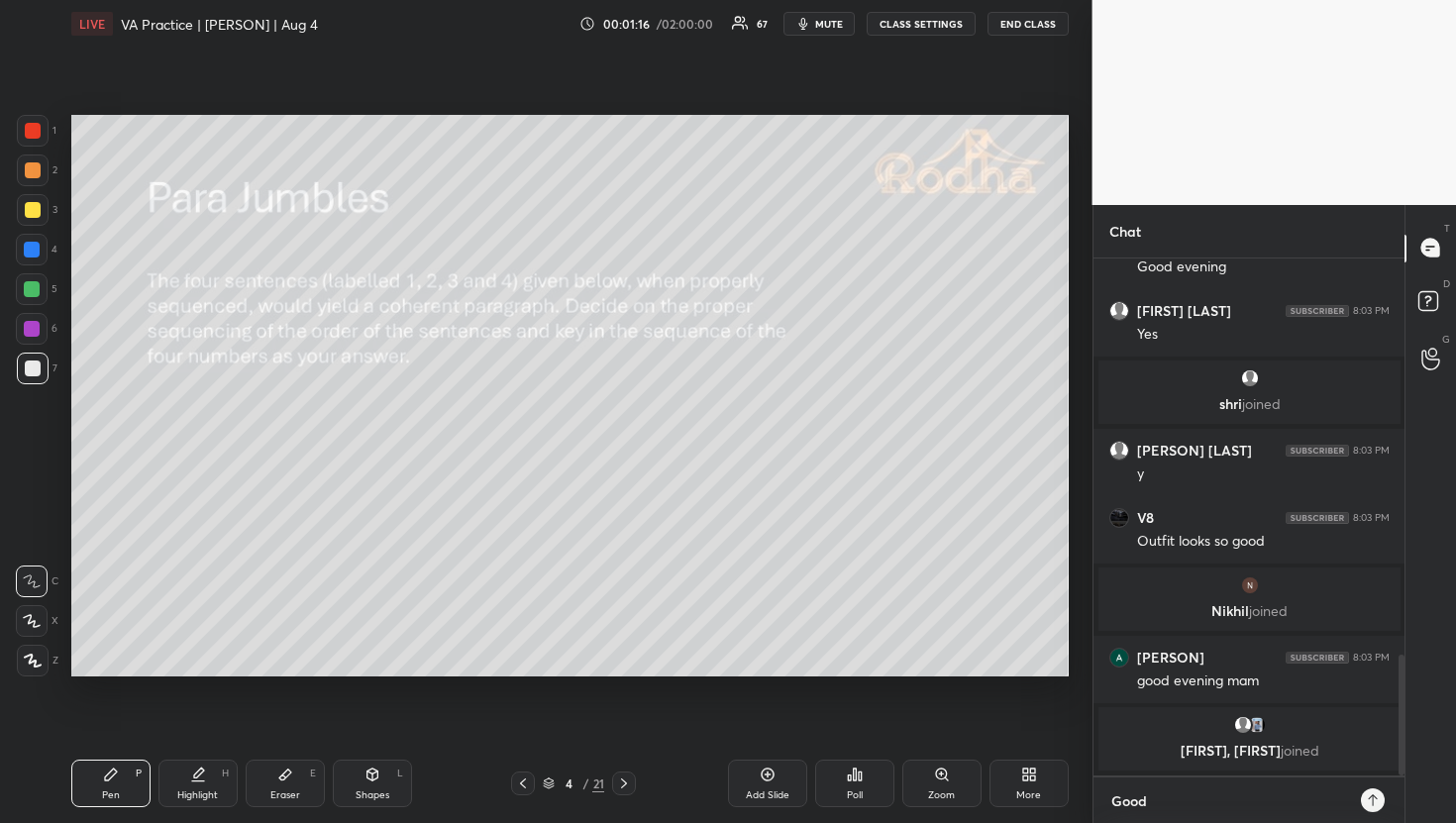 type on "Good" 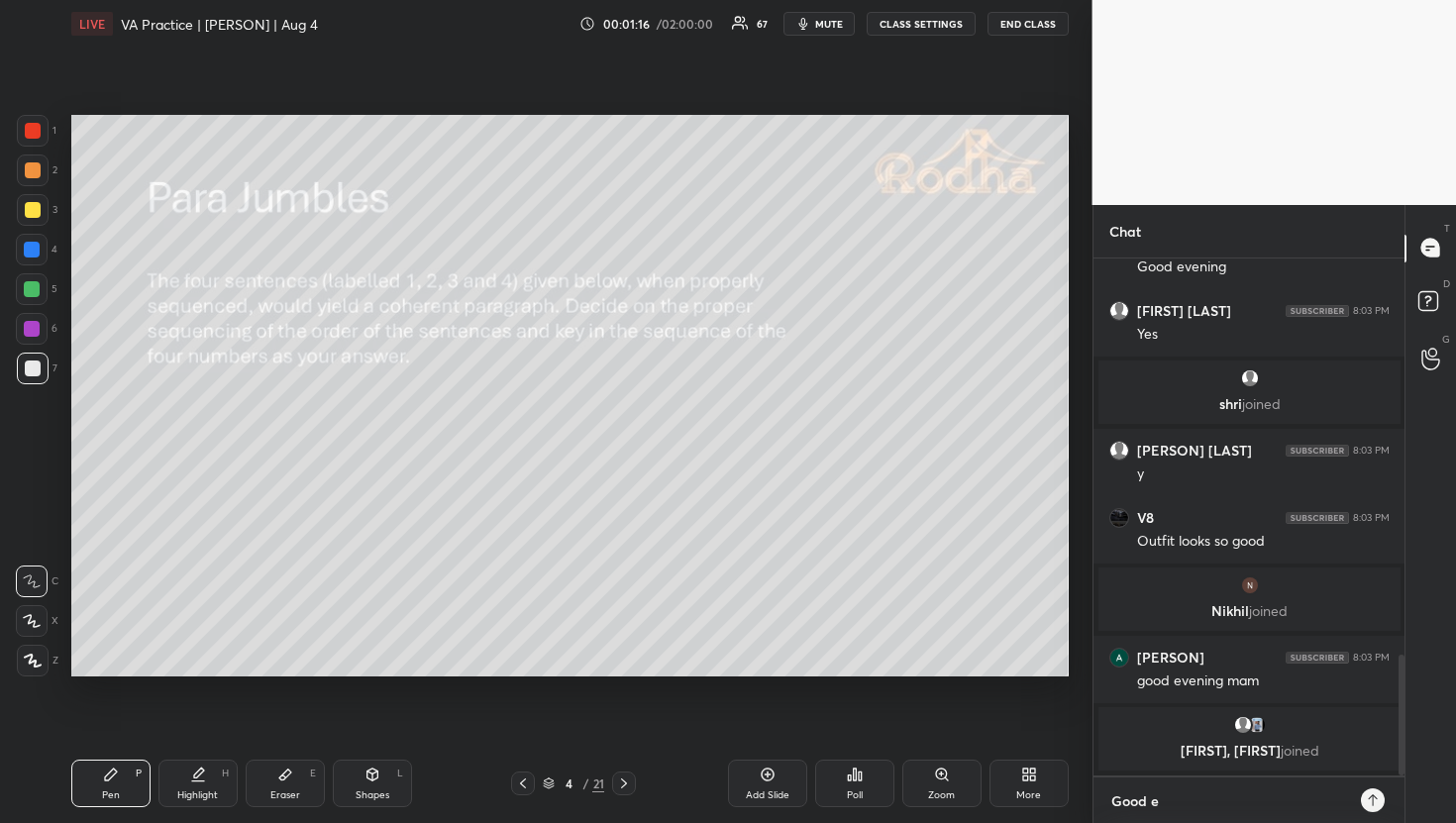 type on "x" 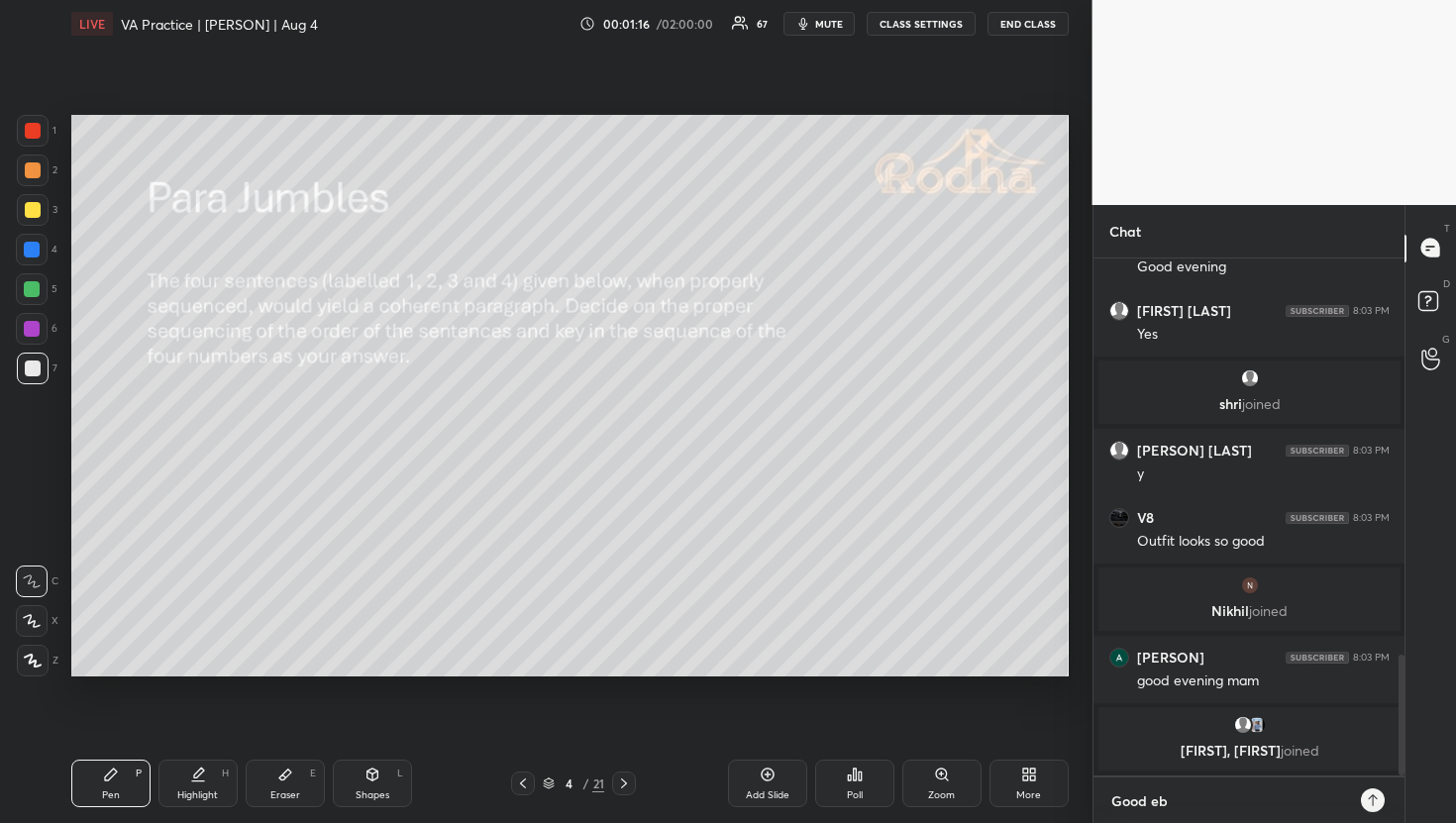 type on "Good ebe" 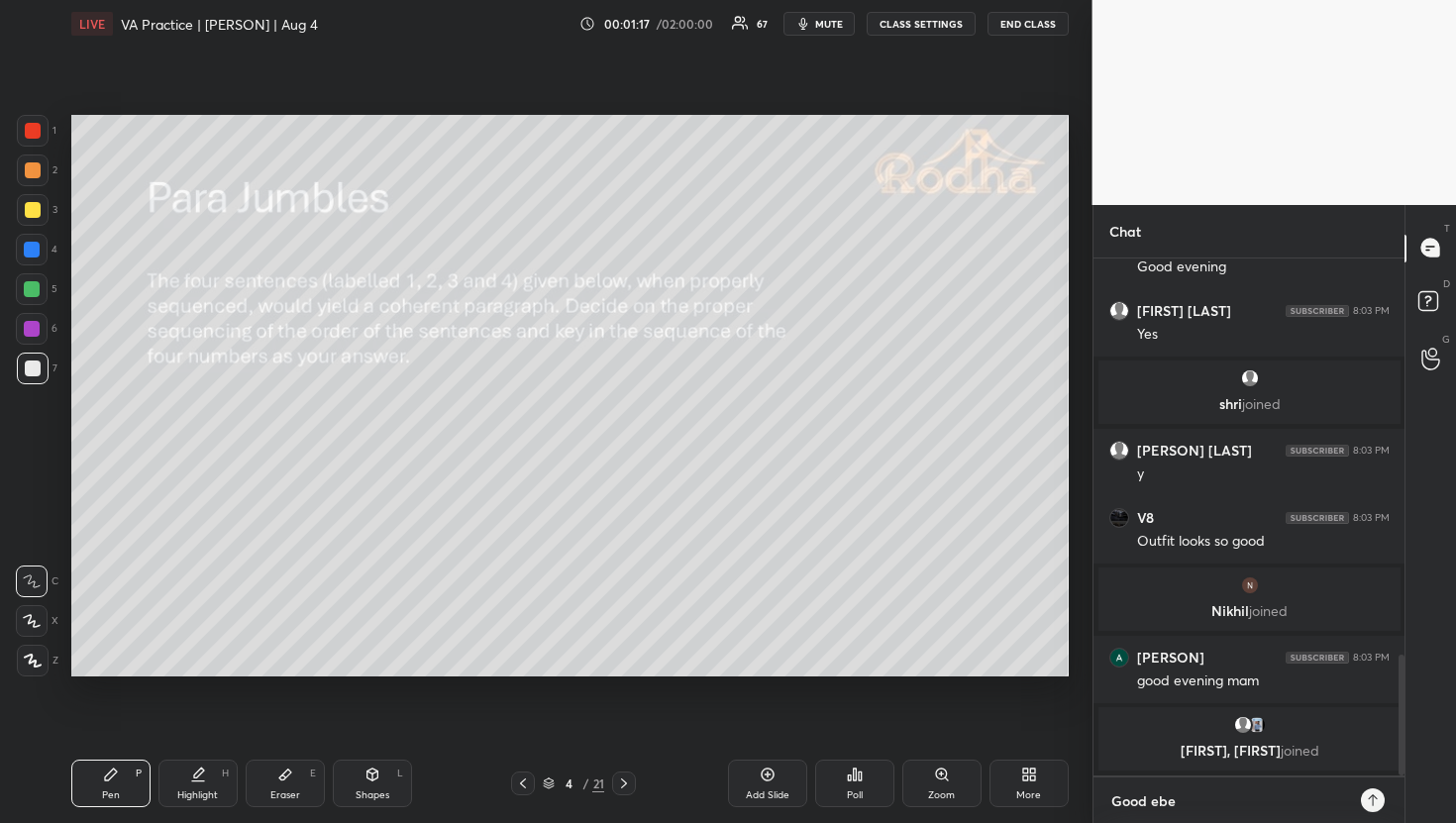 type on "Good eb" 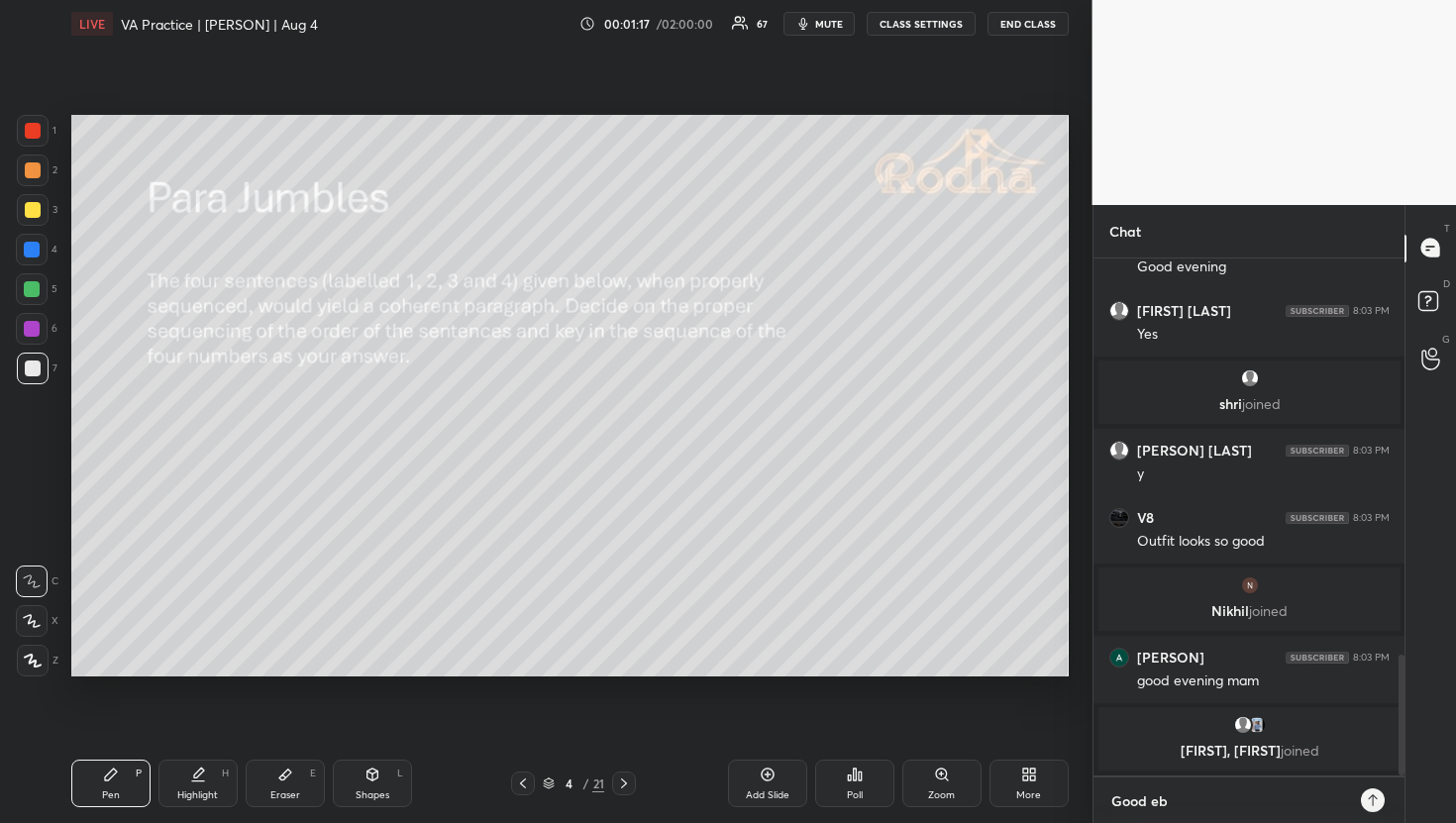 type on "Good e" 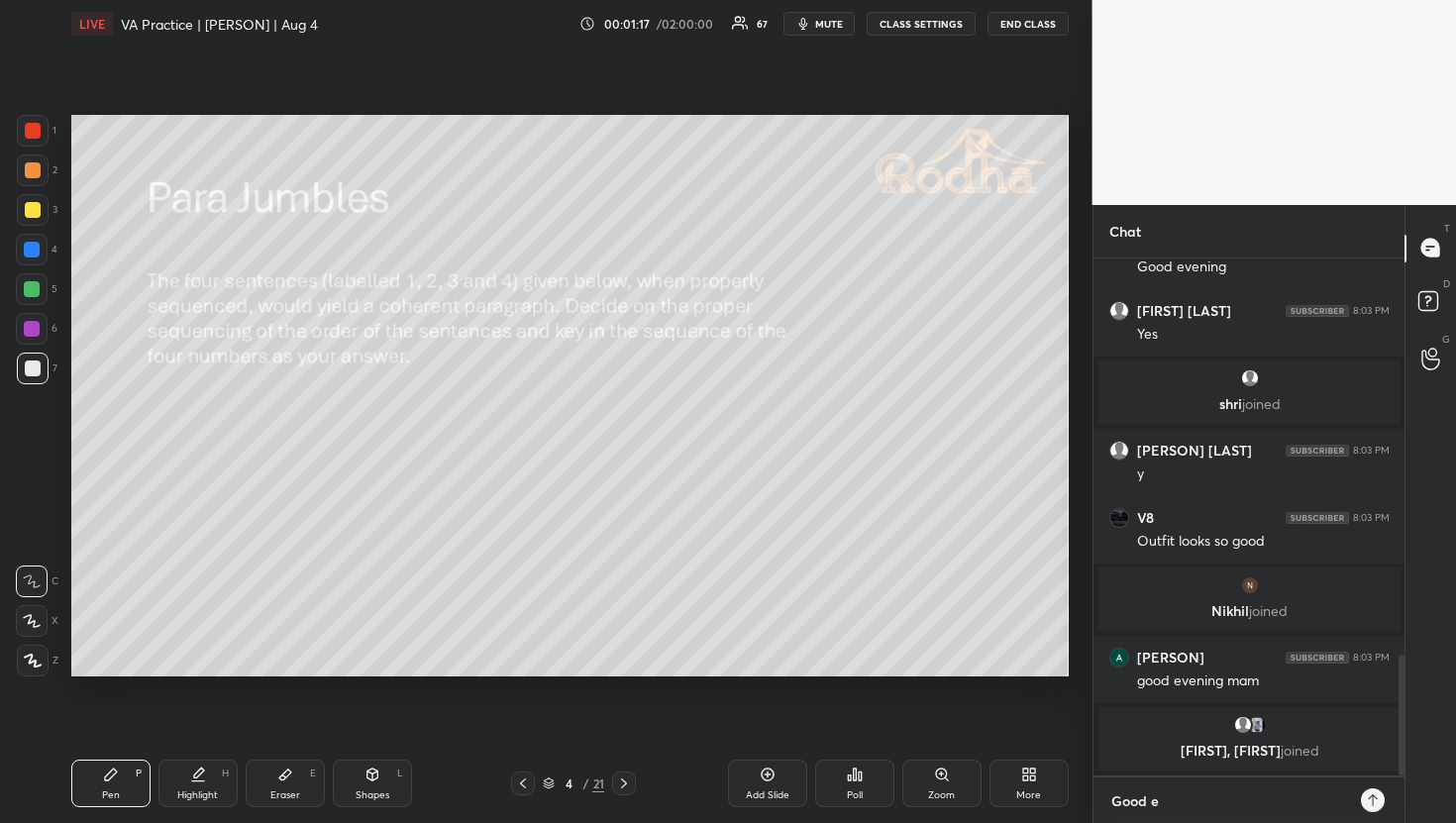 type on "Good ev" 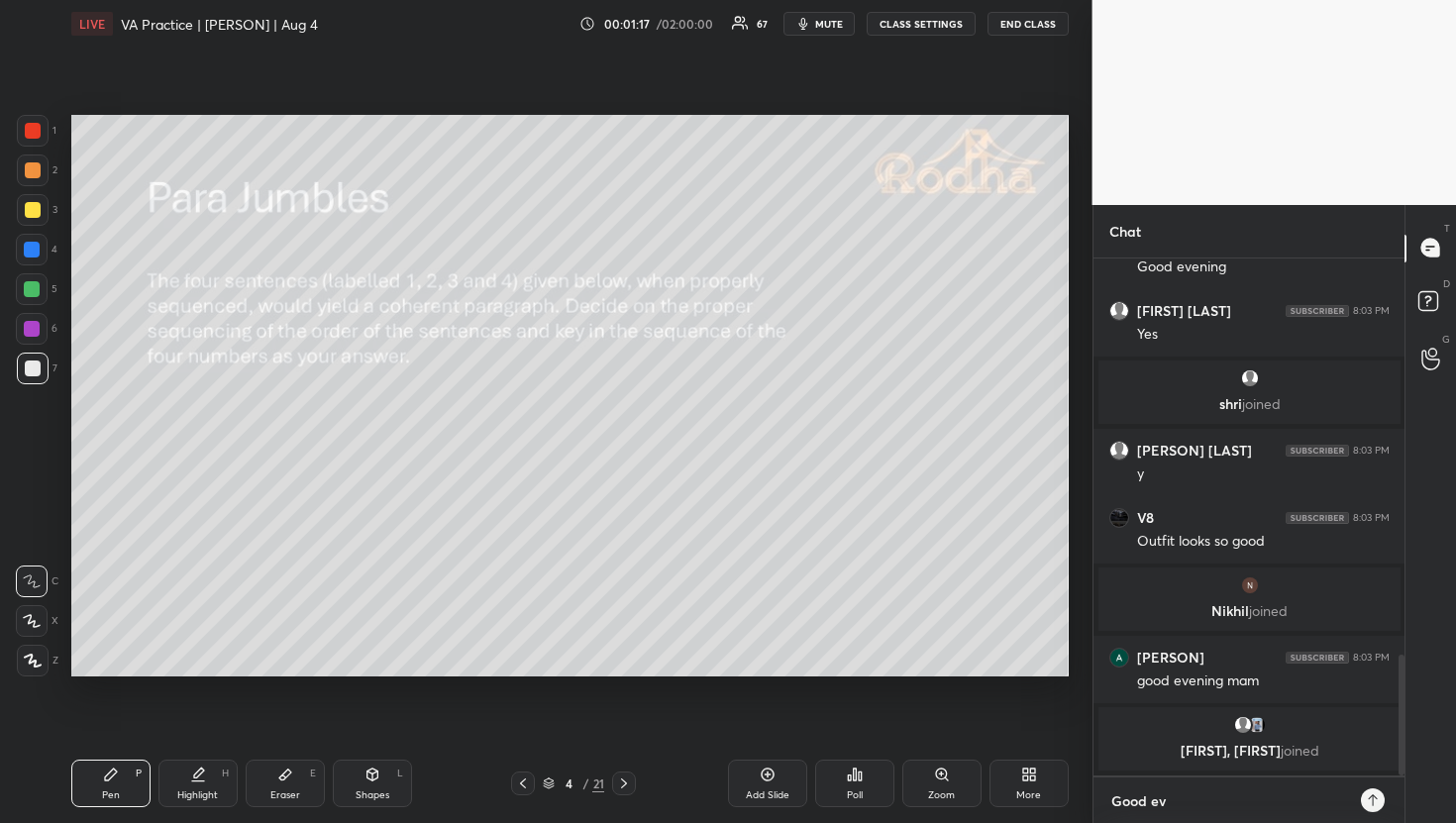 type on "x" 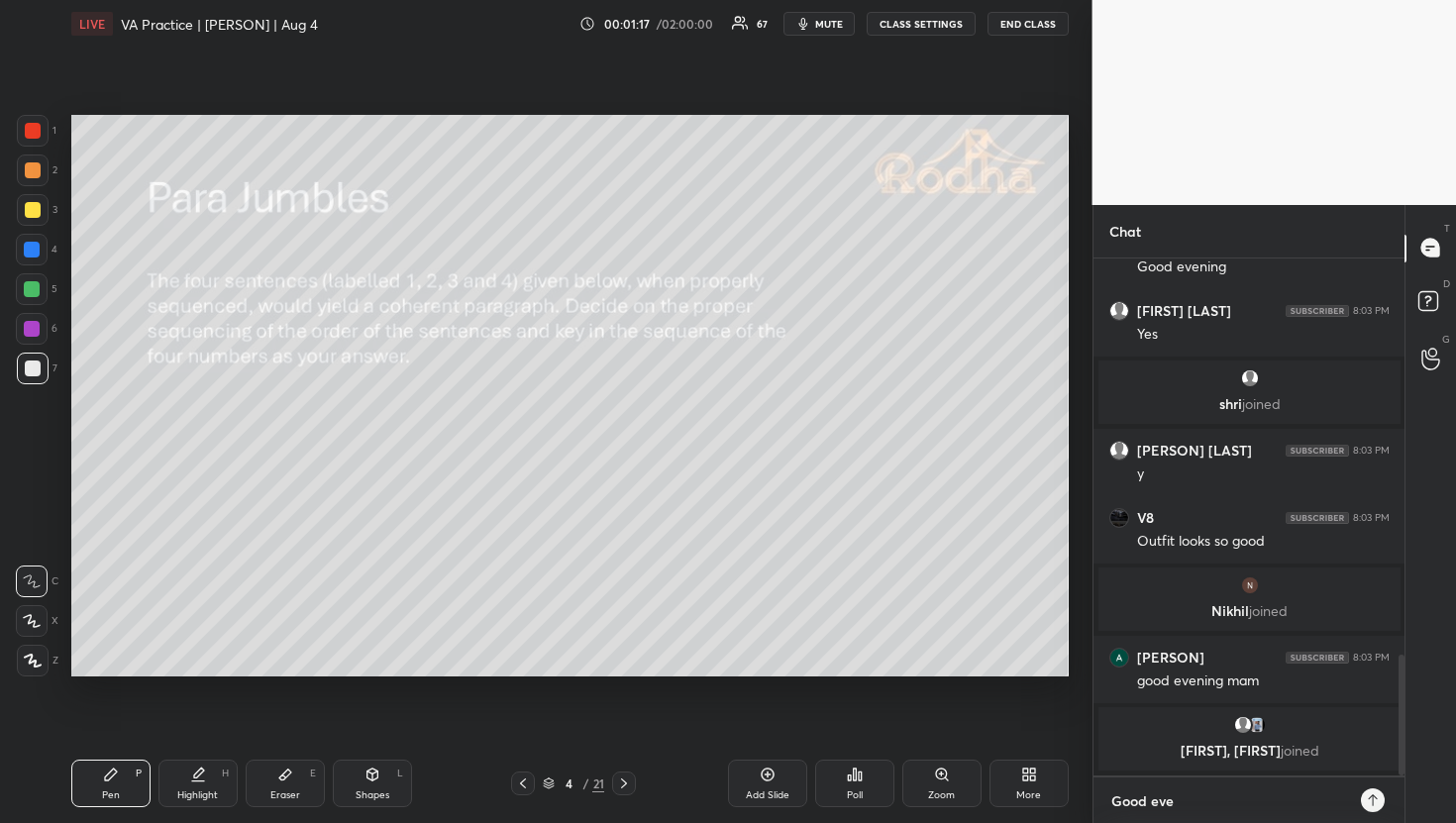 type on "Good even" 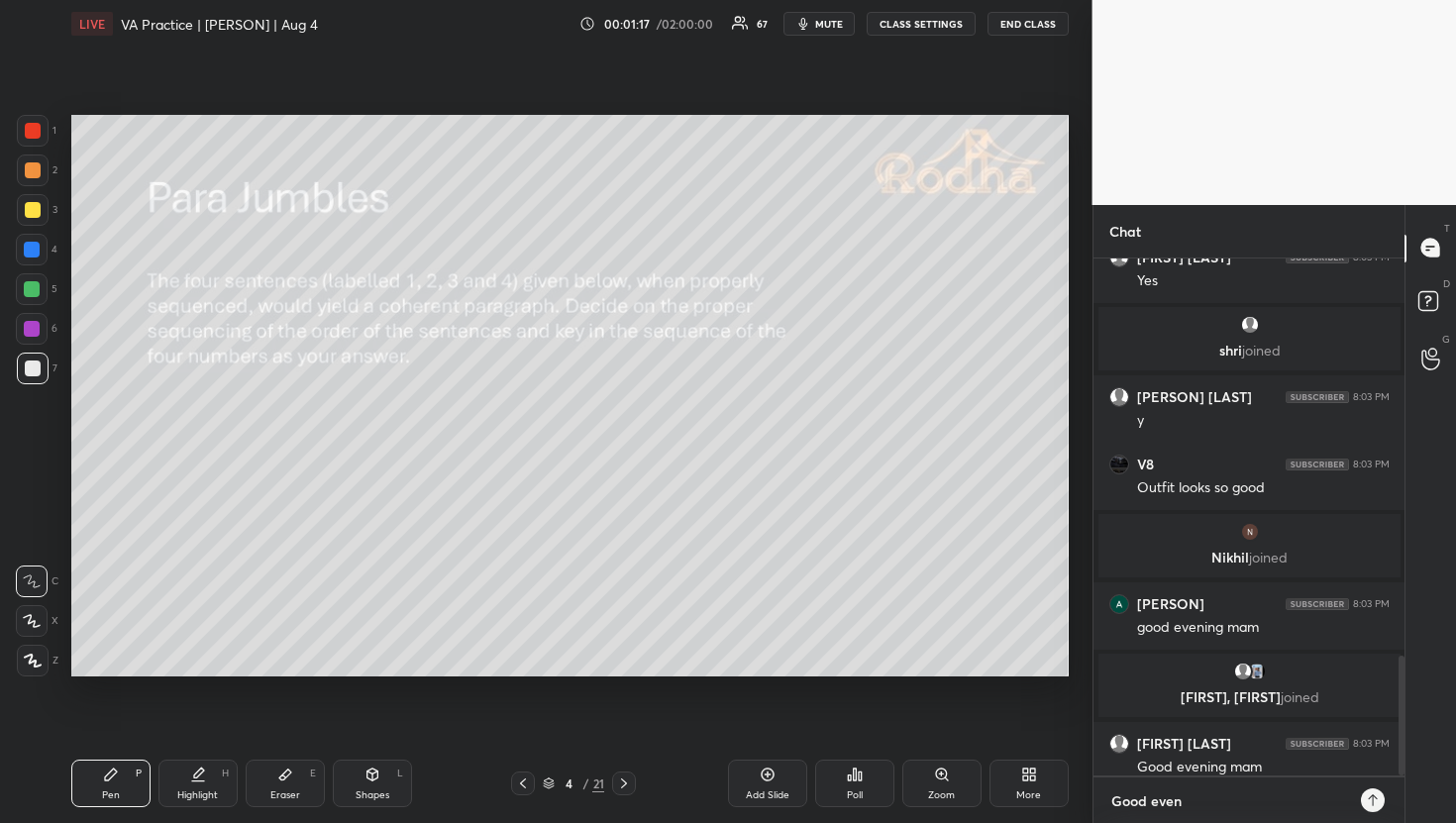 type on "Good eveni" 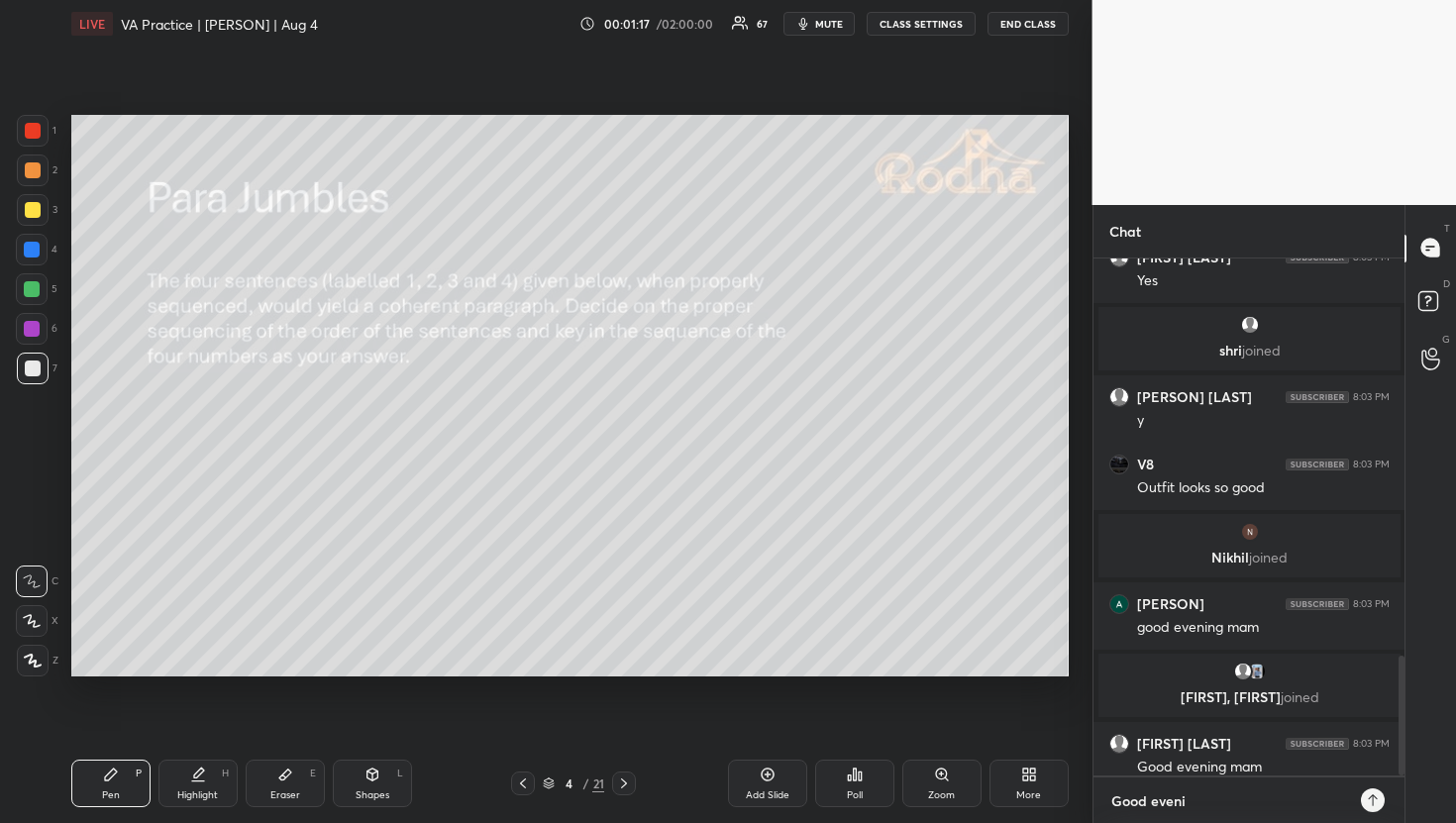 scroll, scrollTop: 1706, scrollLeft: 0, axis: vertical 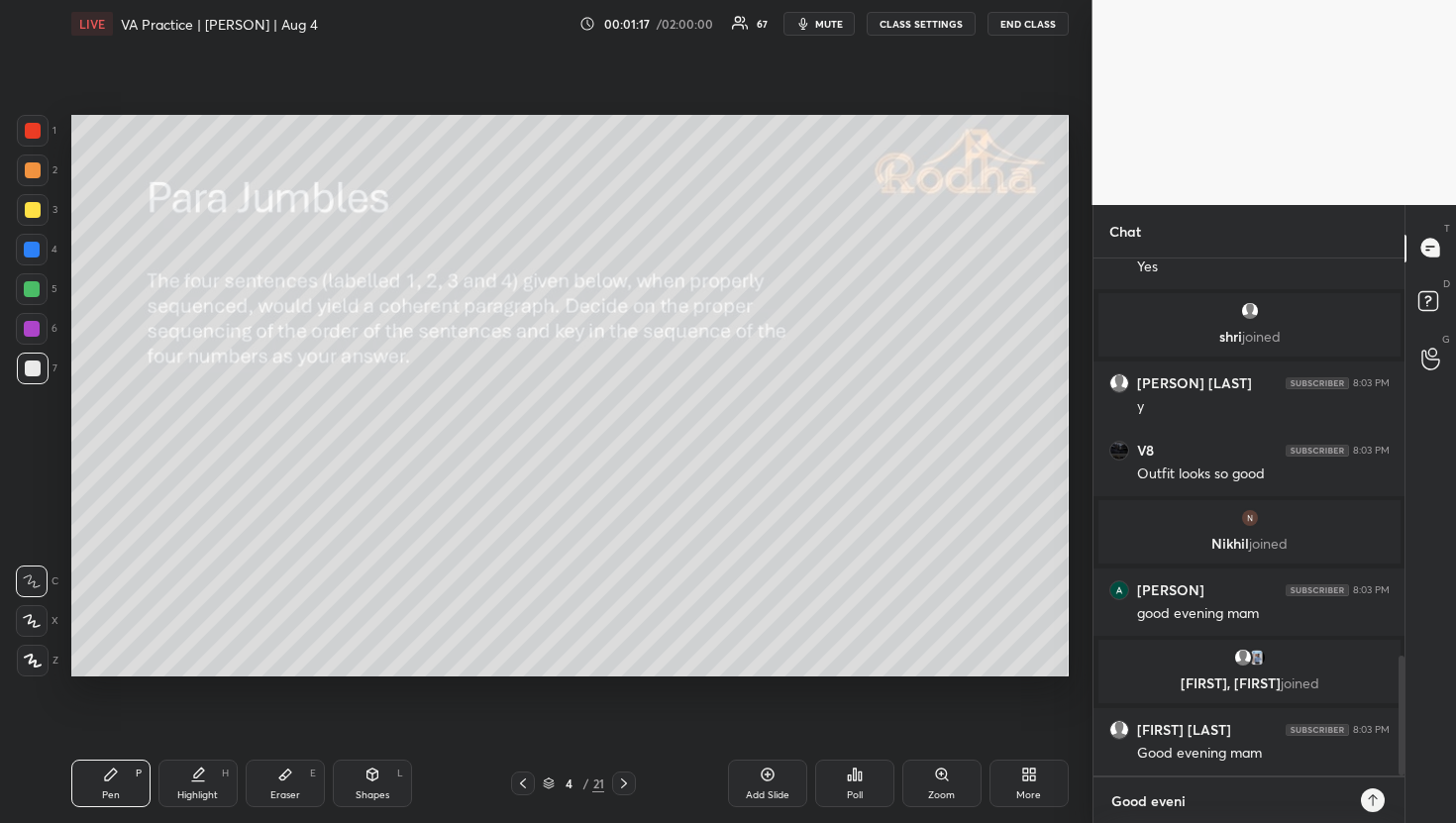 type on "Good evenin" 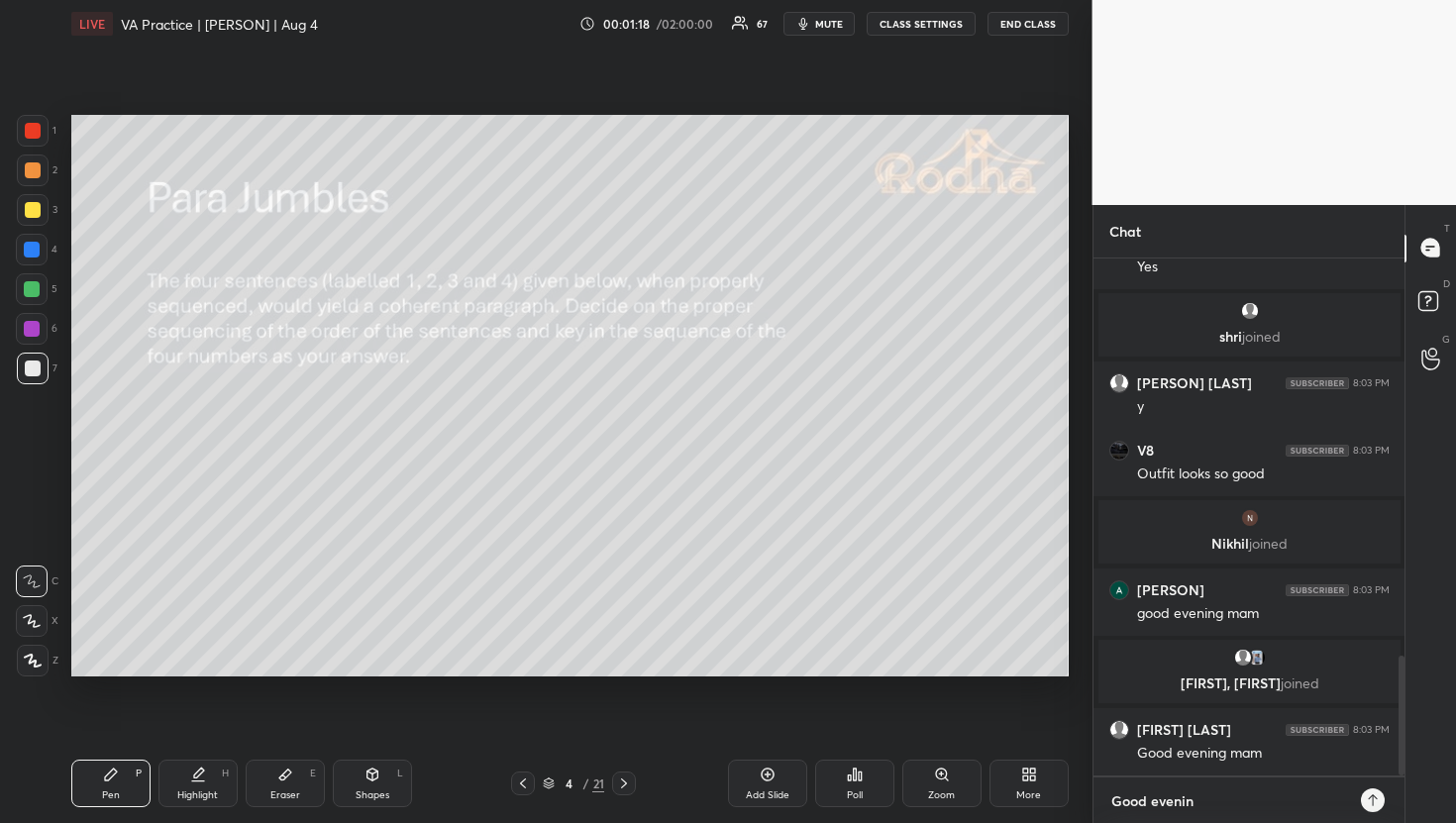 type on "Good evening" 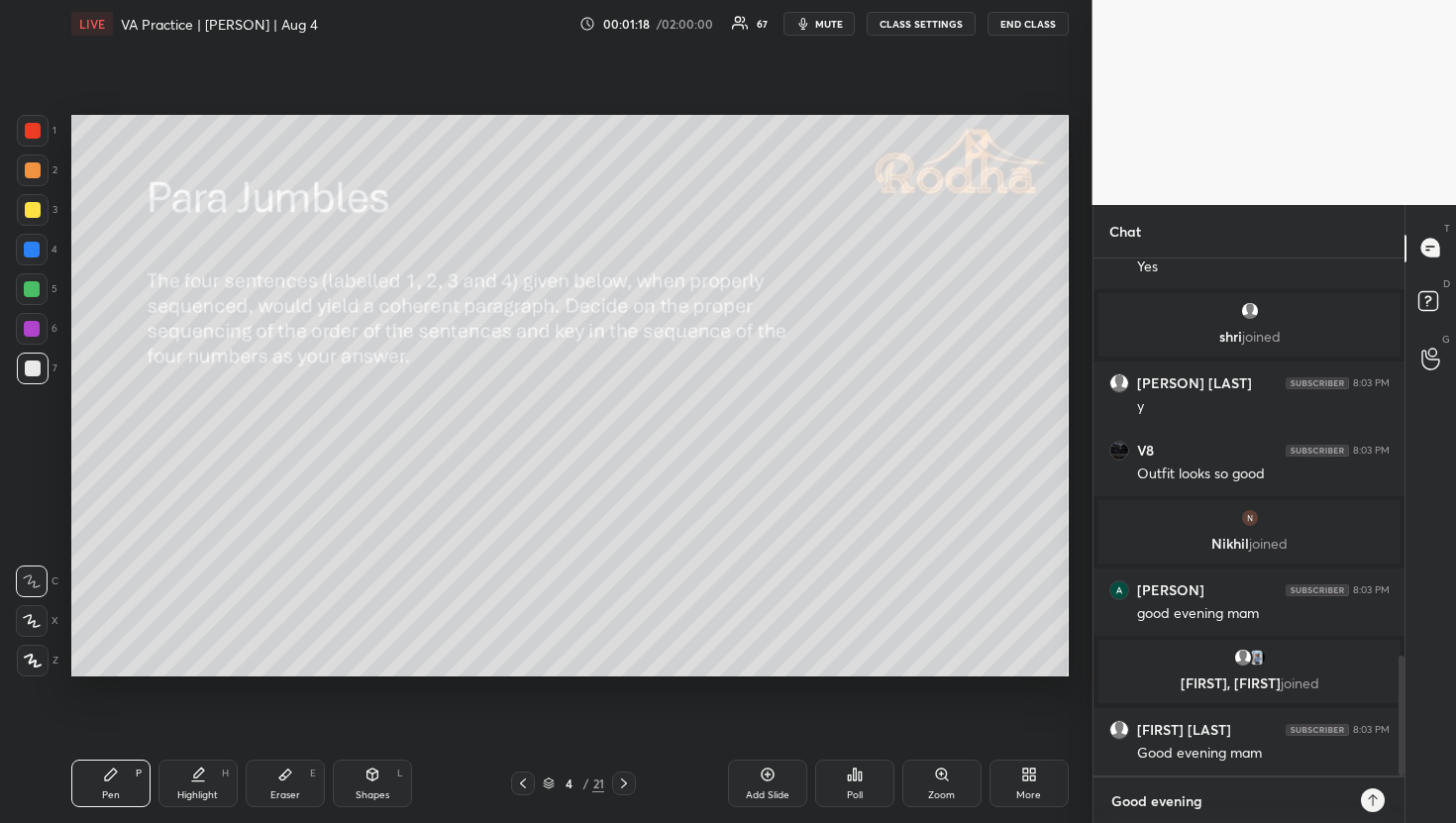 type on "Good evening," 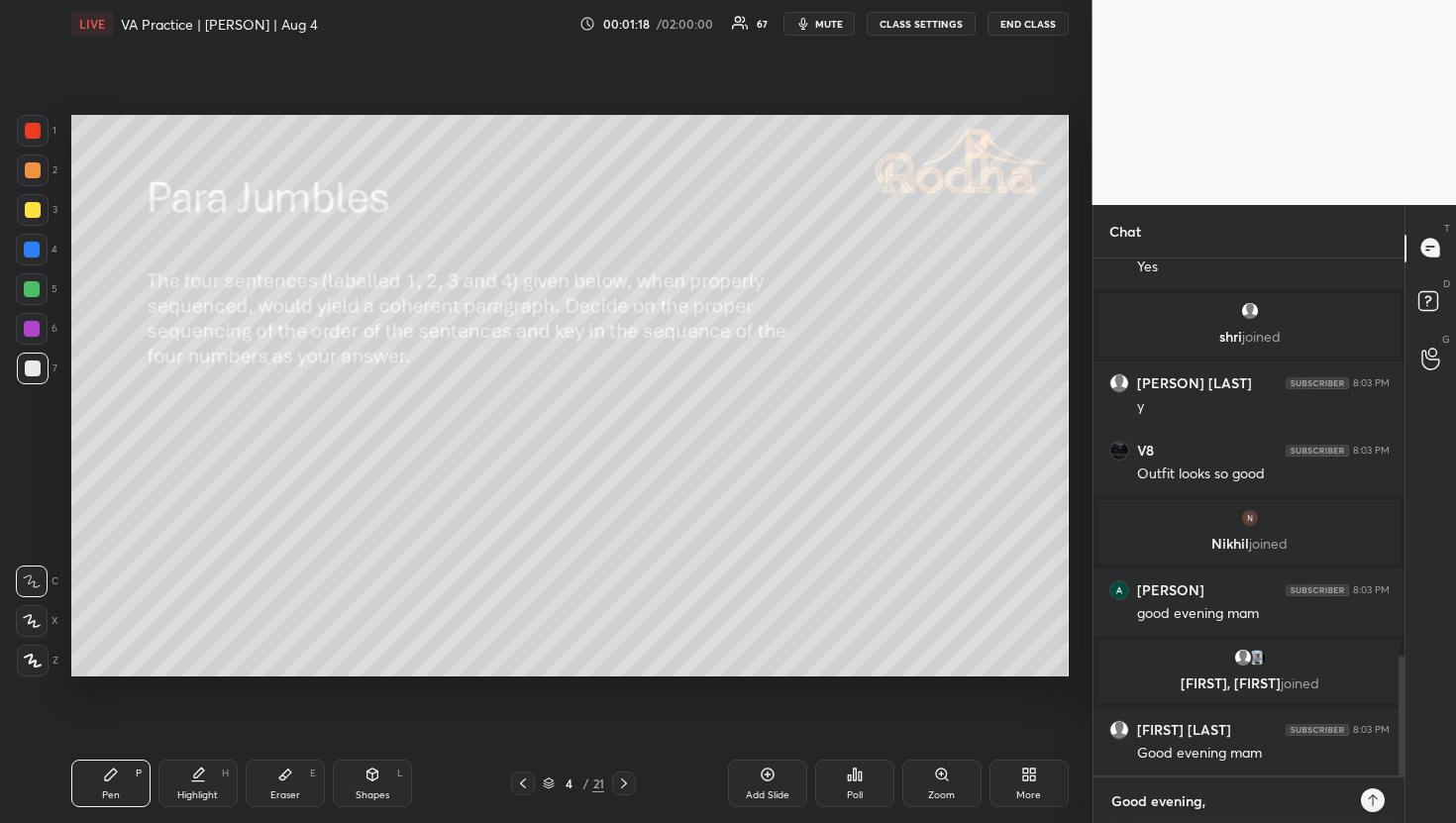 type on "Good evening," 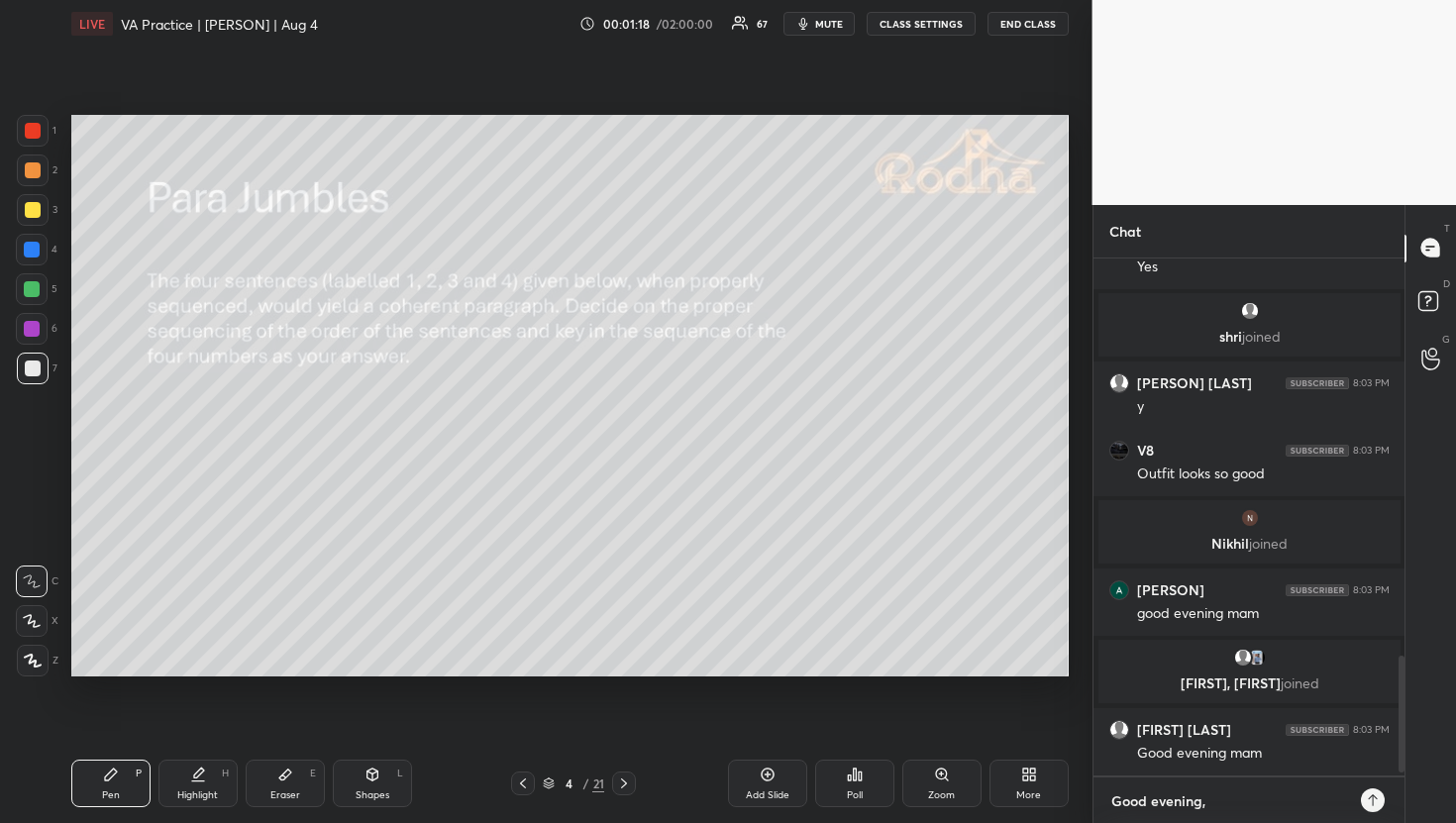 type on "Good evening, a" 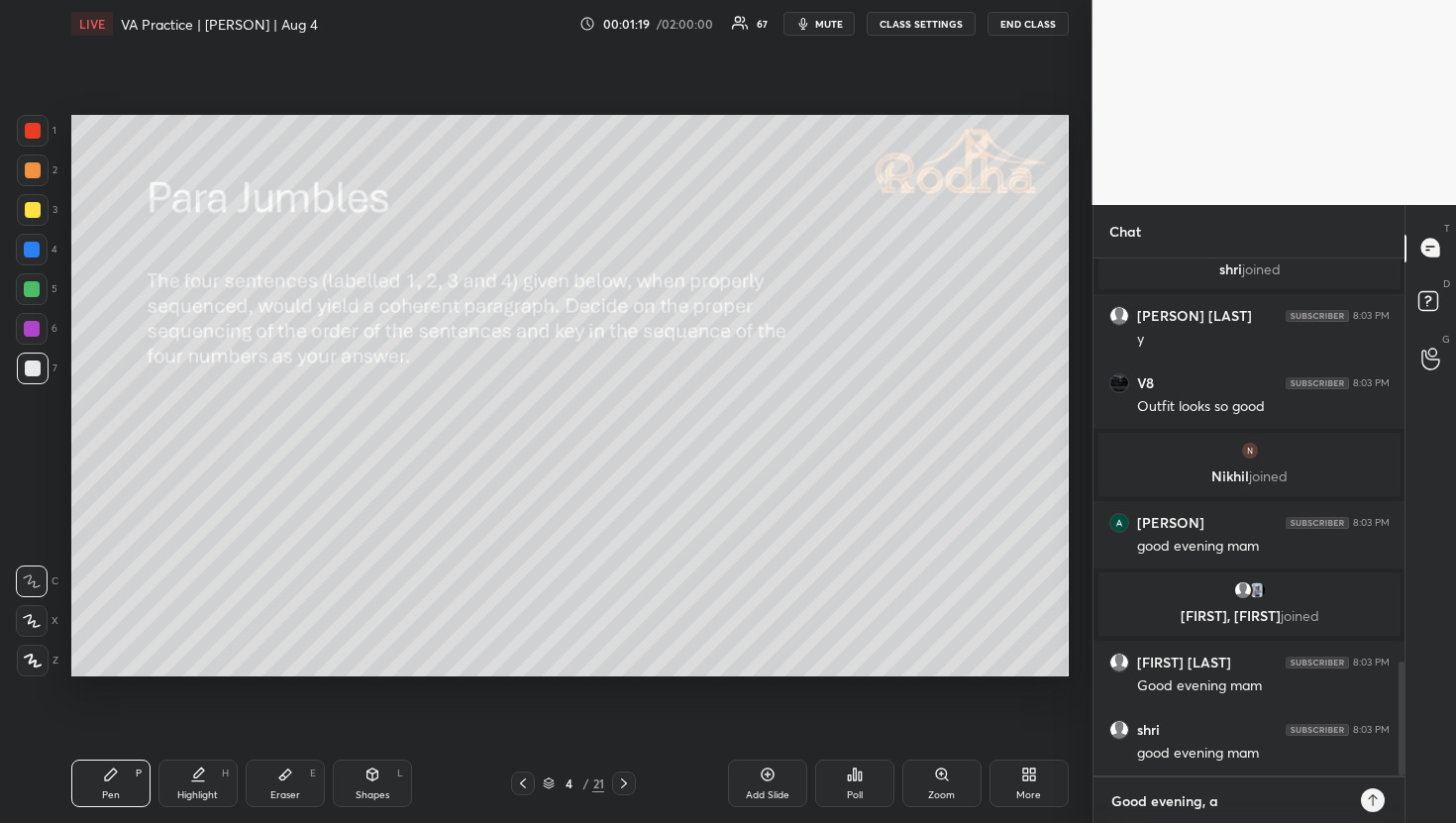 scroll, scrollTop: 1841, scrollLeft: 0, axis: vertical 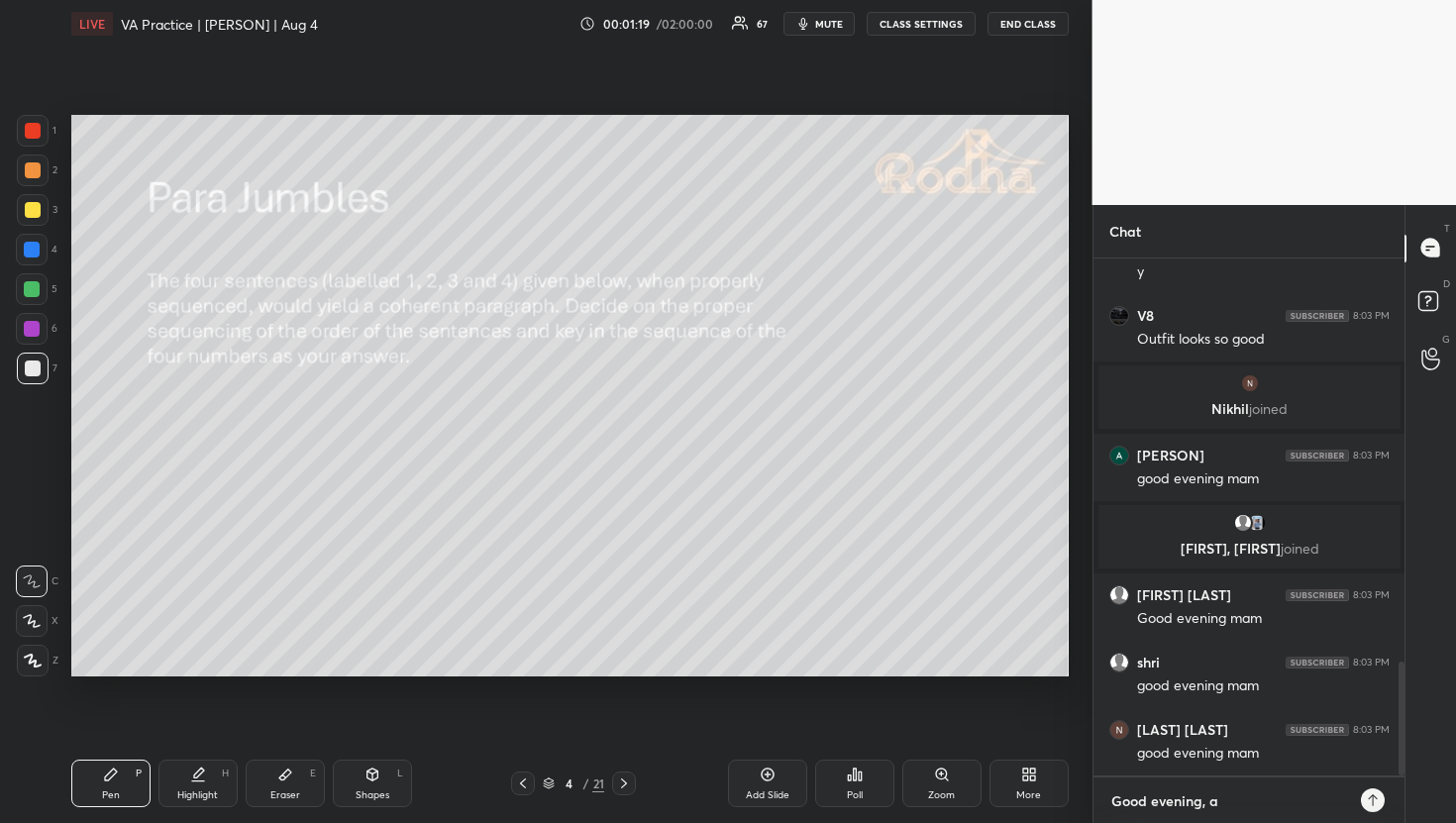 type on "Good evening," 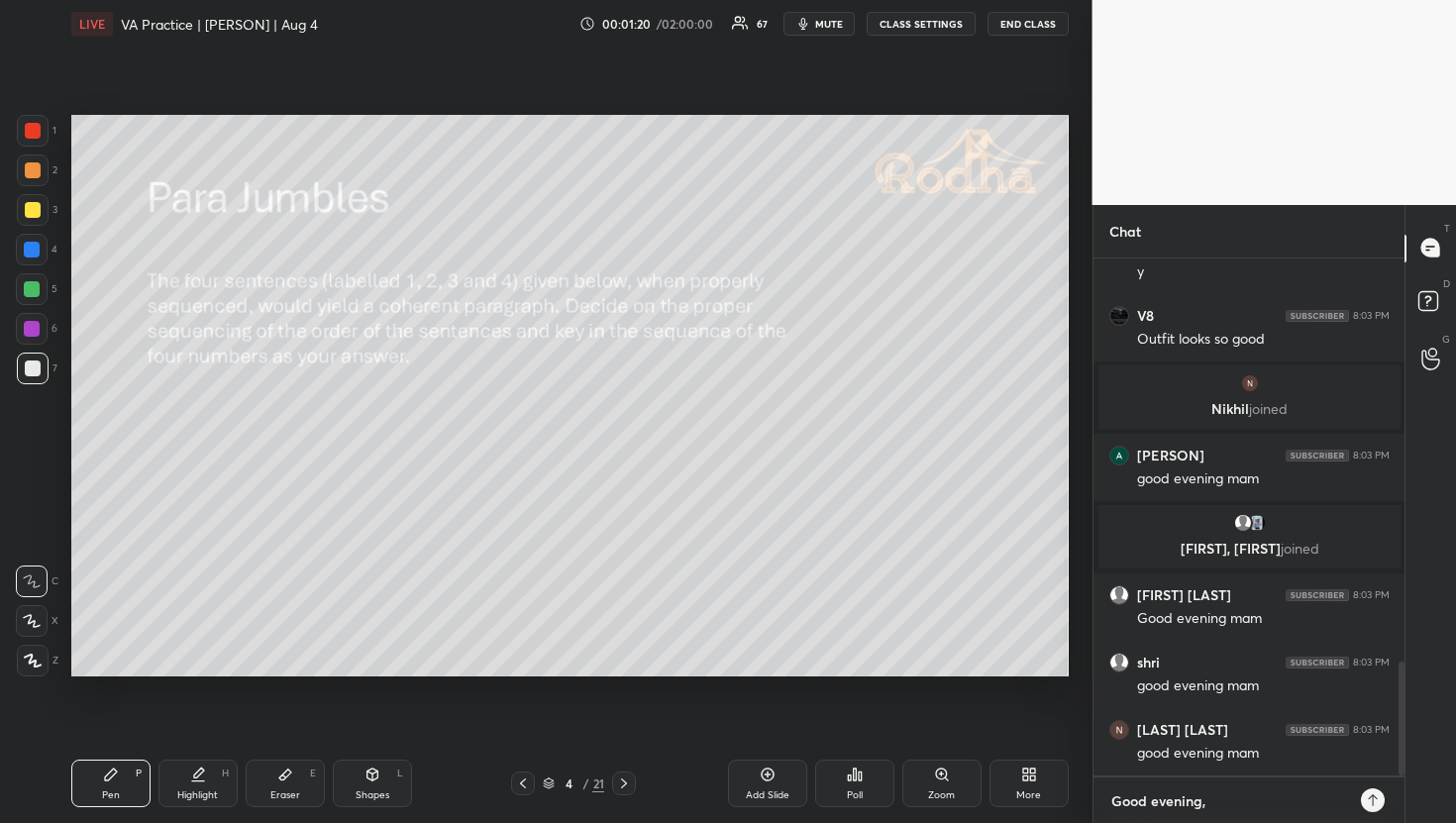 type on "Good evening," 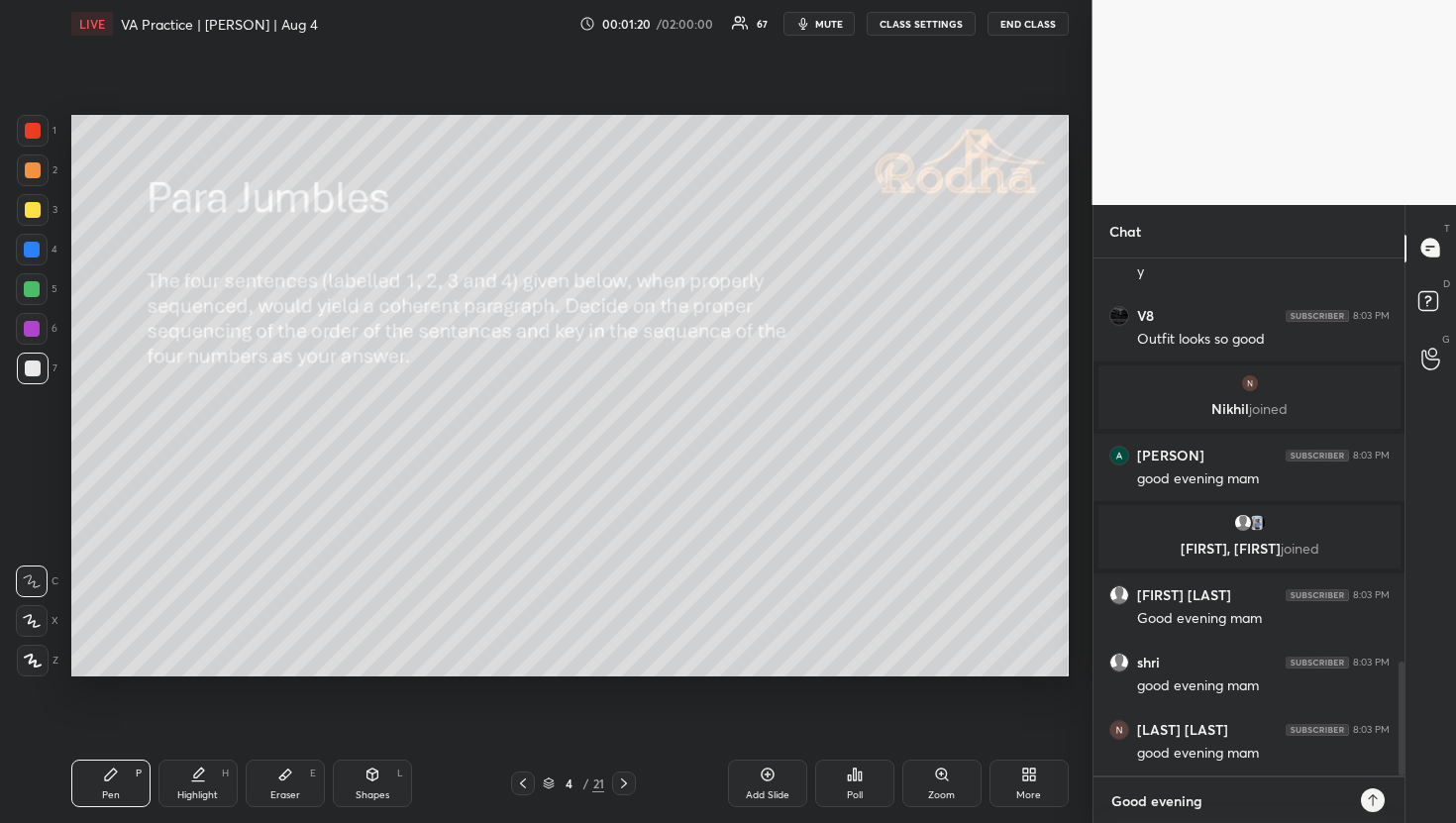type on "Good evenin" 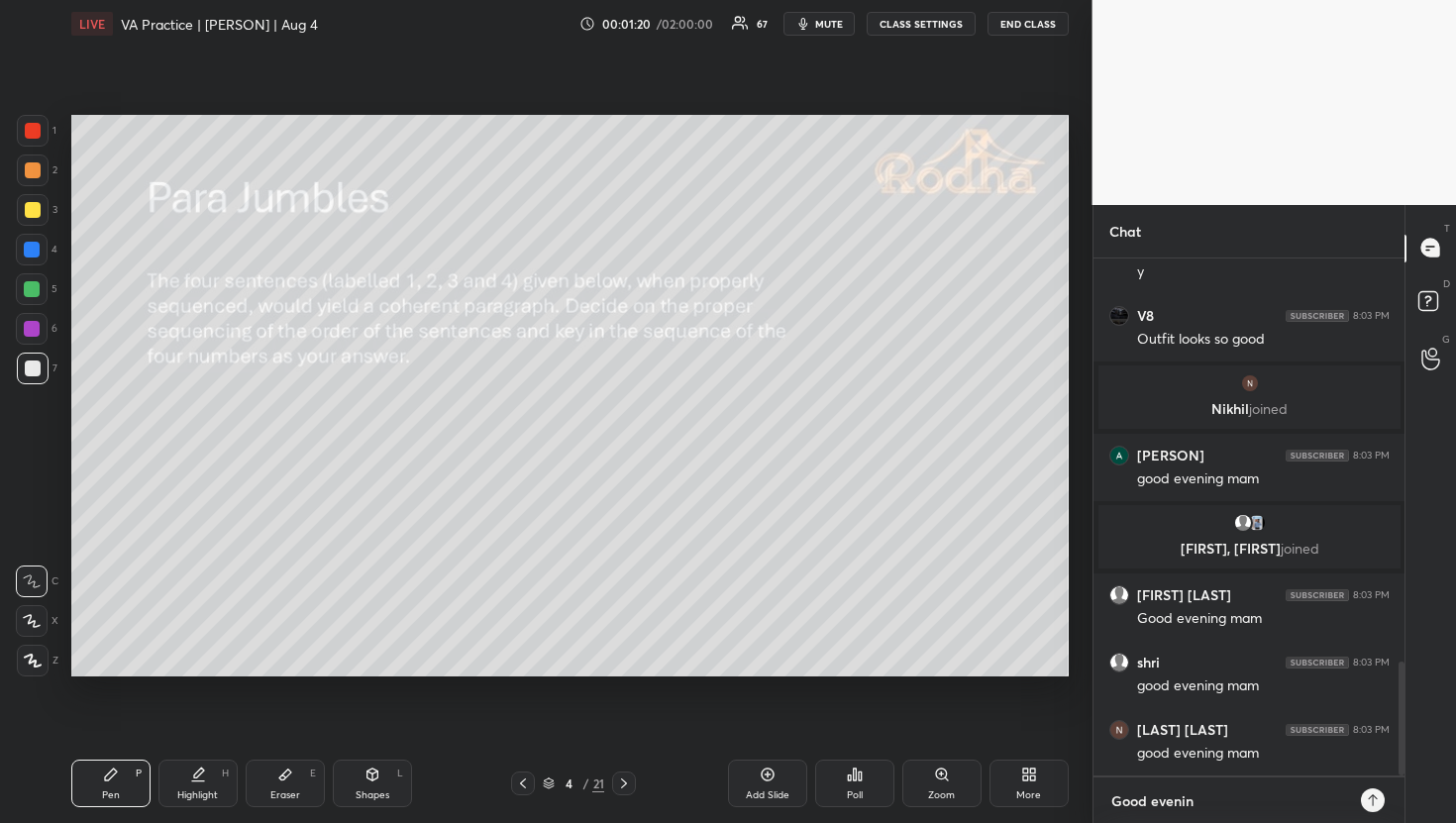 type on "Good eveni" 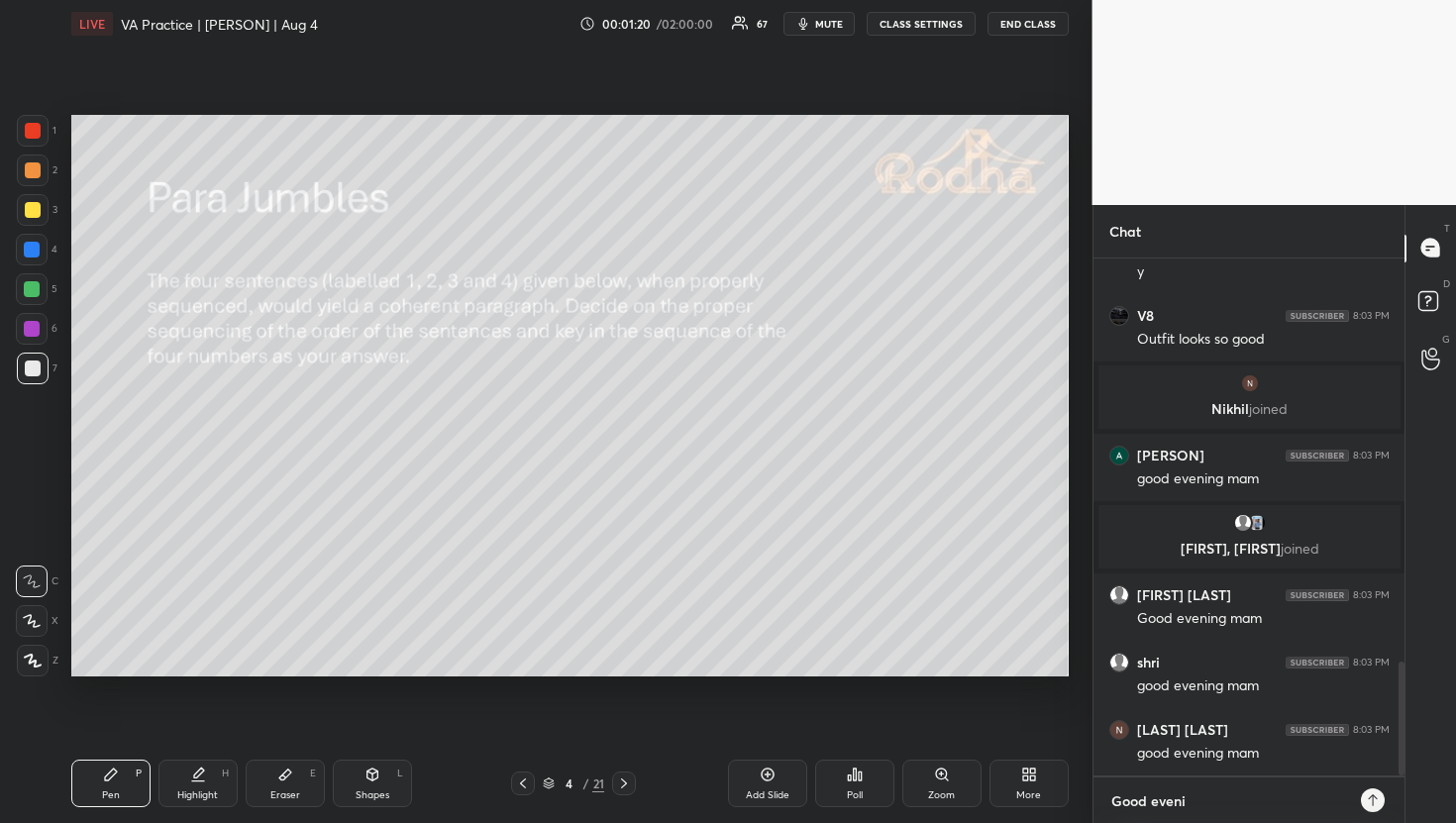 type on "Good even" 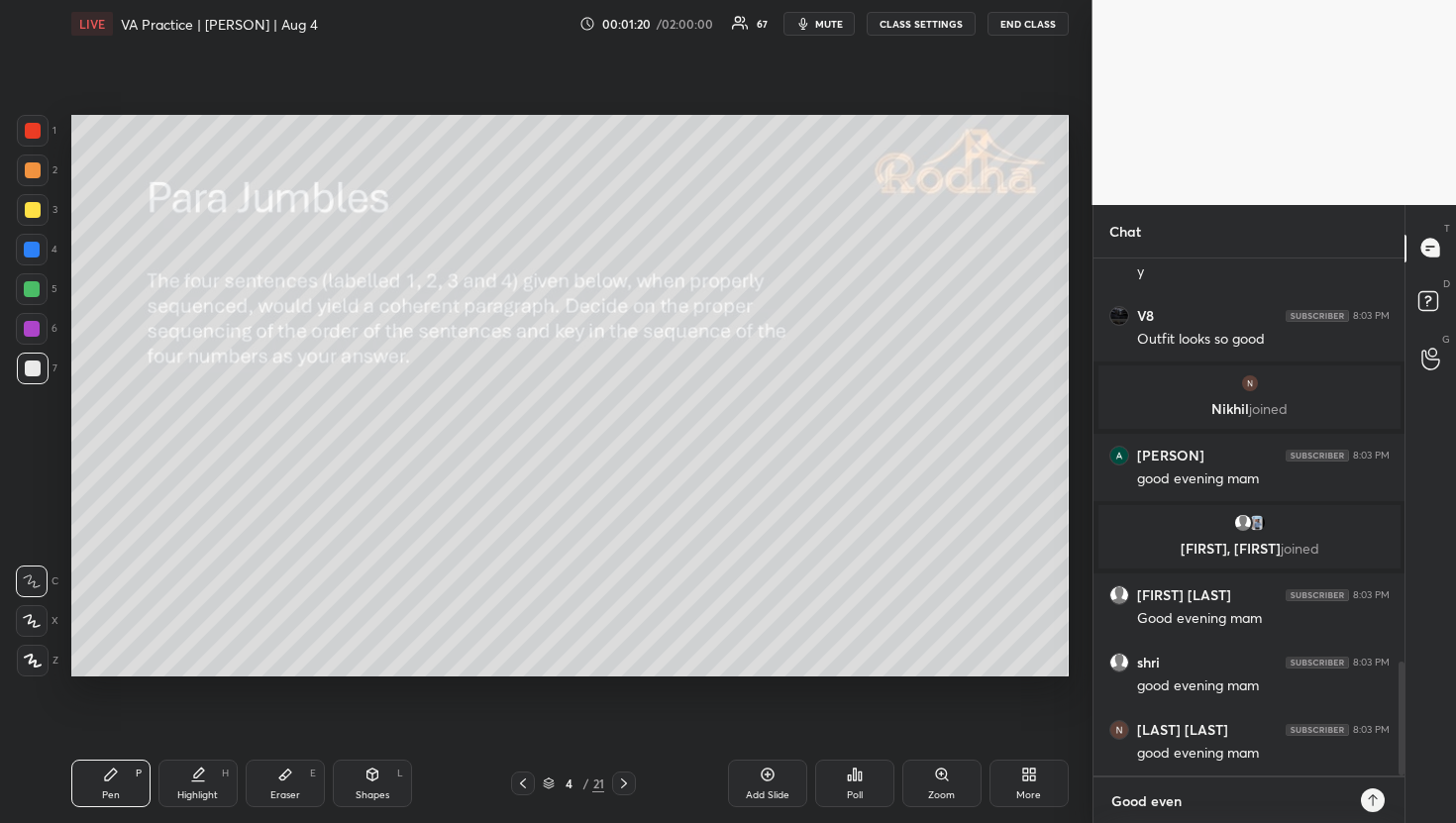 type on "Good eve" 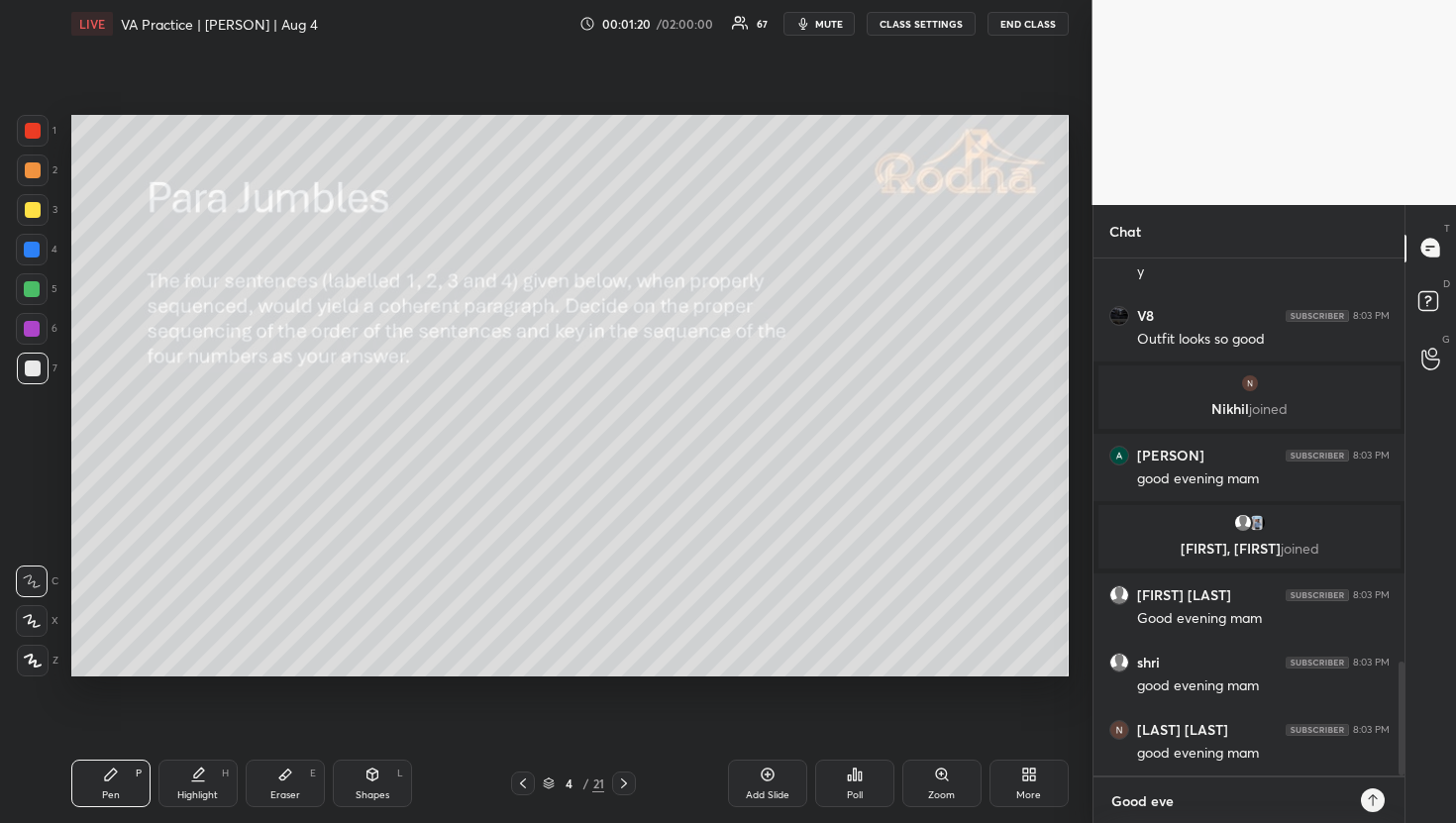 type on "Good ev" 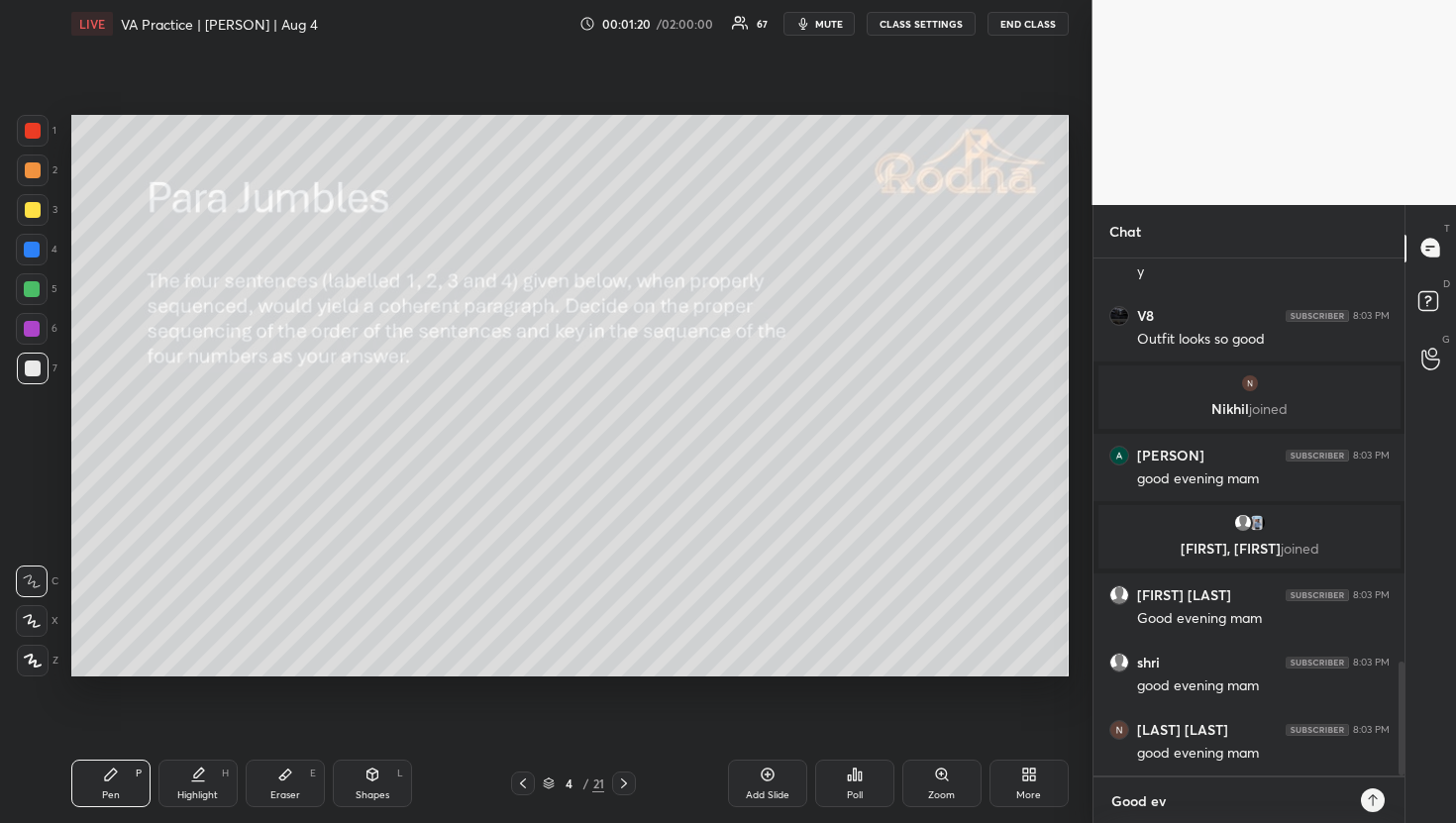 type on "Good e" 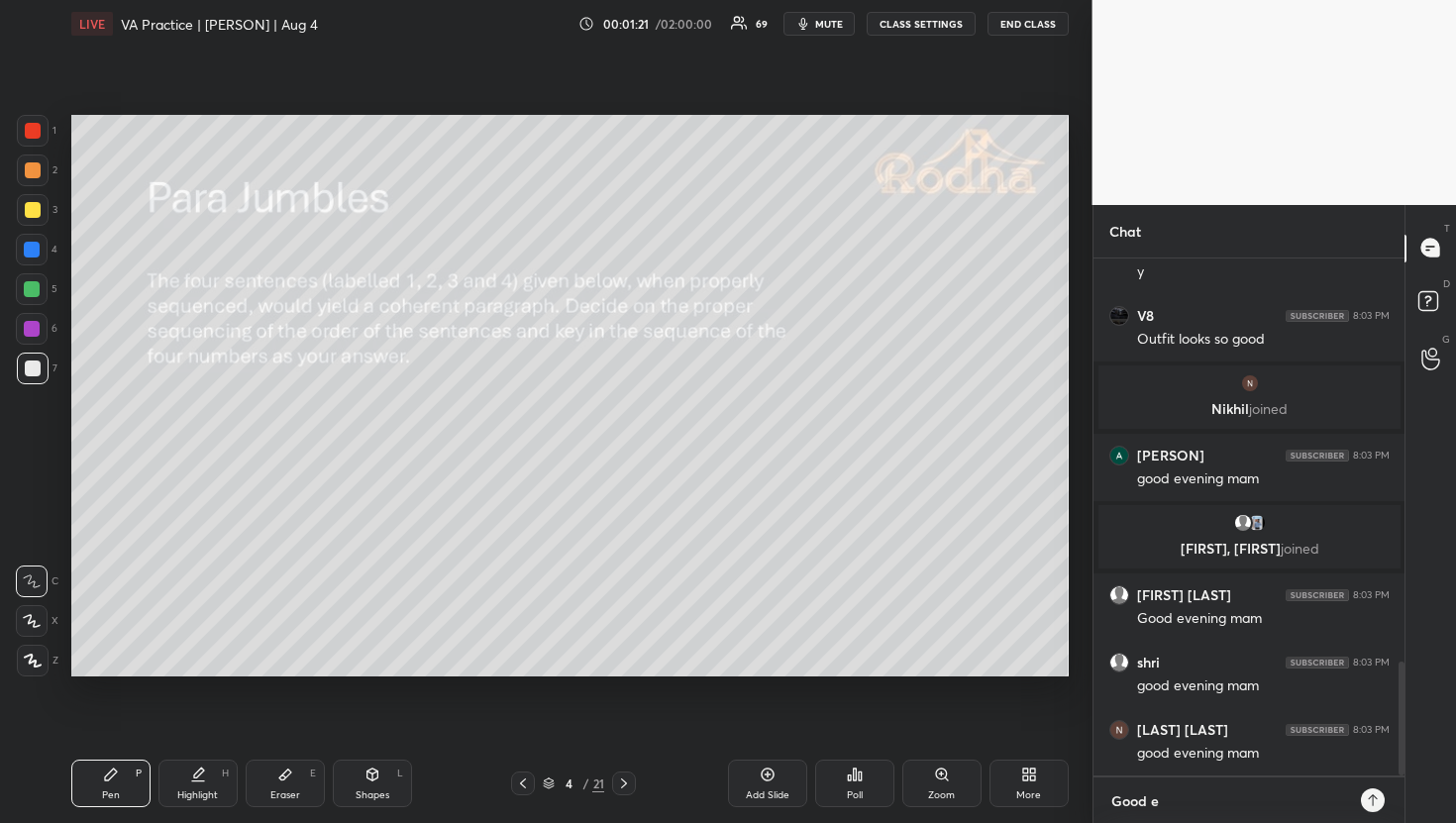 type on "Good" 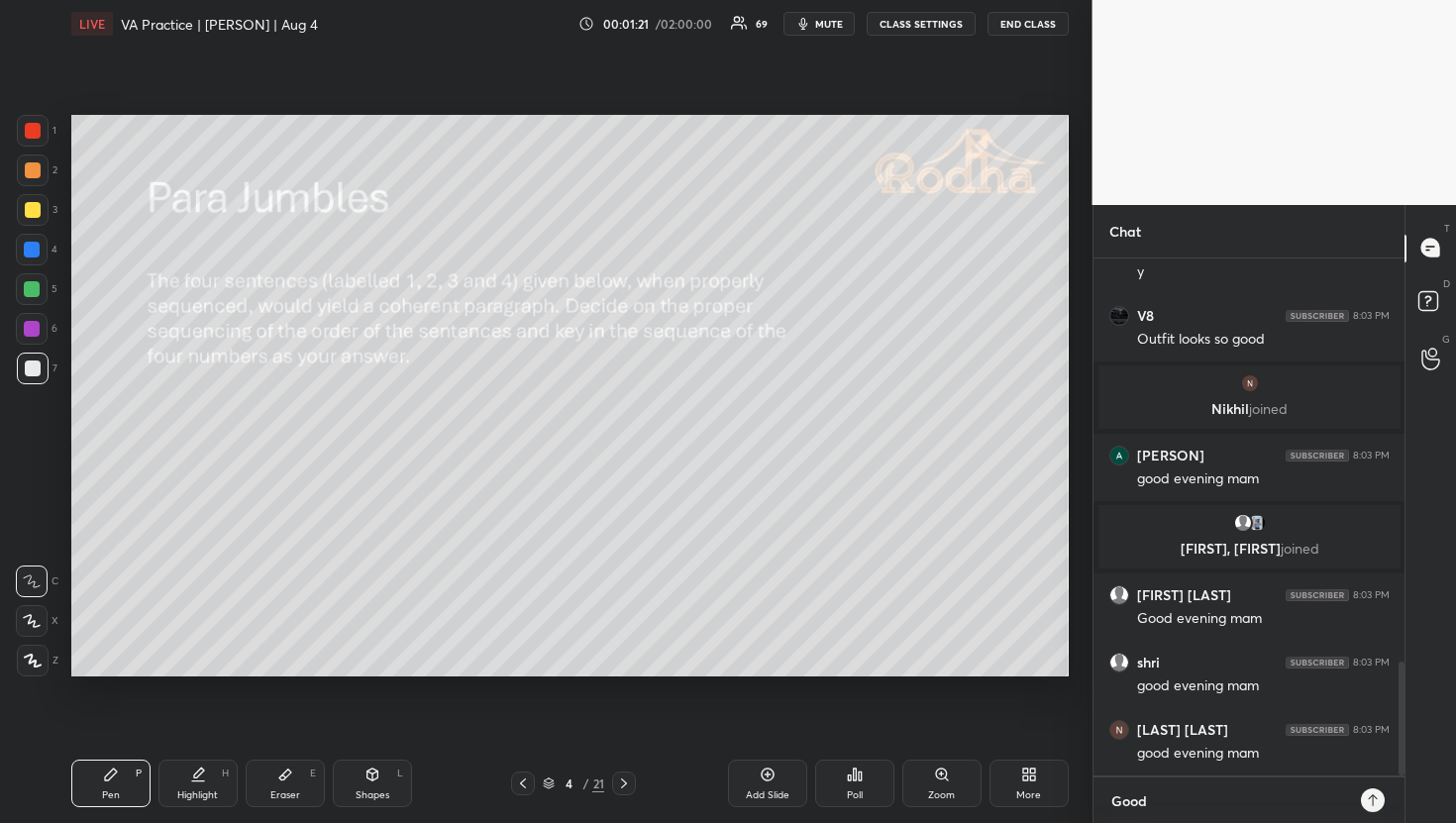 type on "Good" 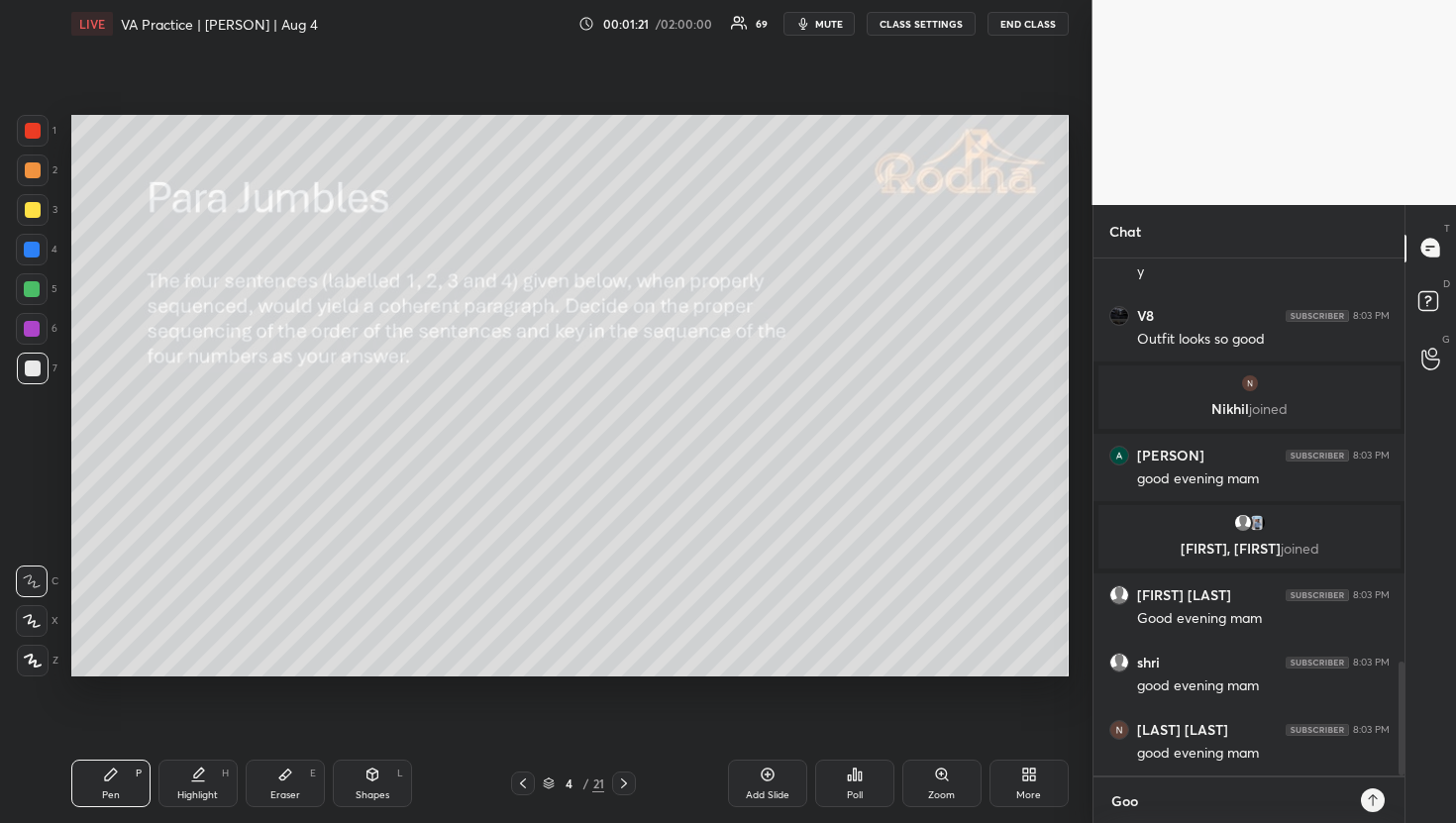 type on "Go" 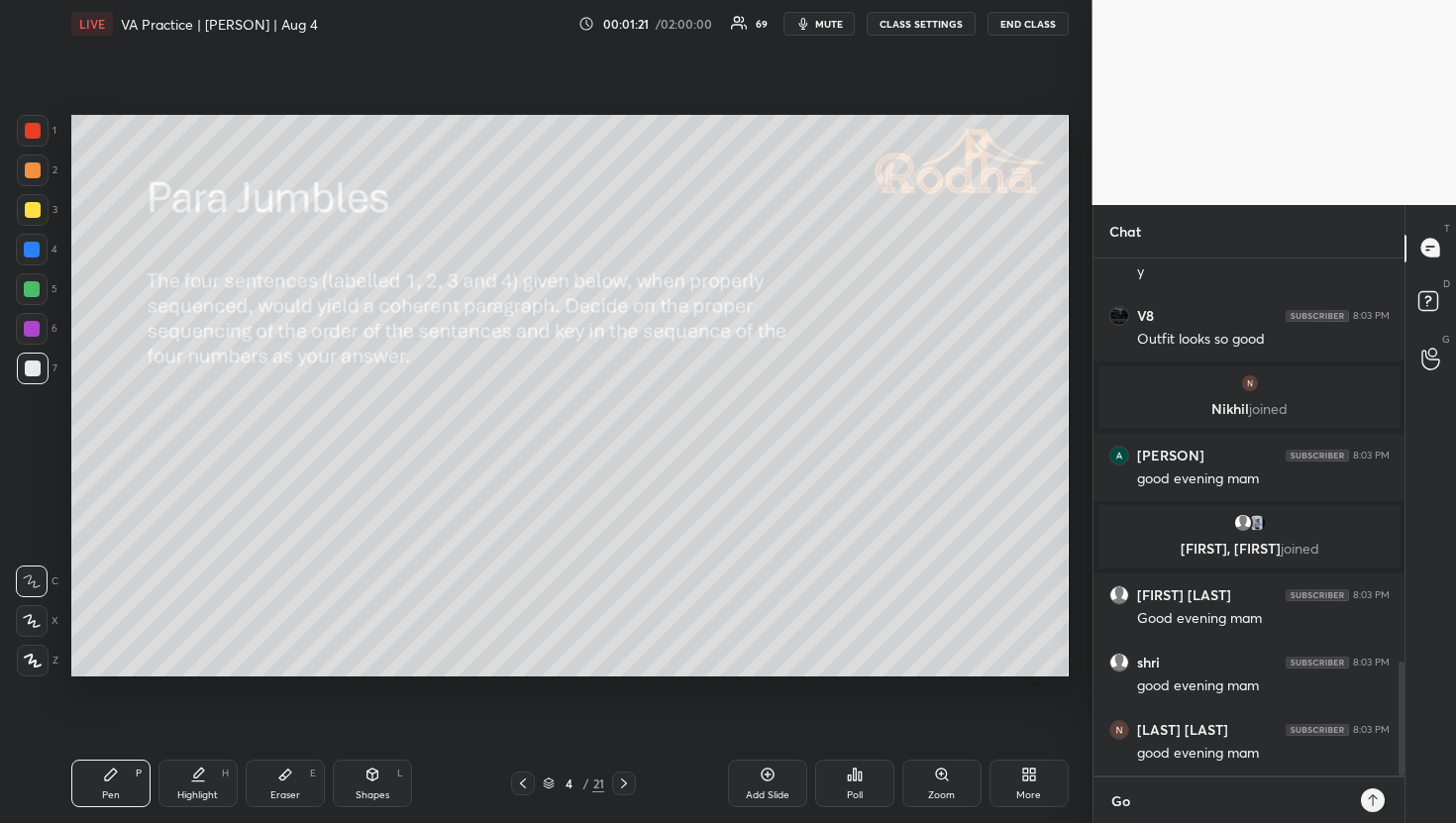 type on "G" 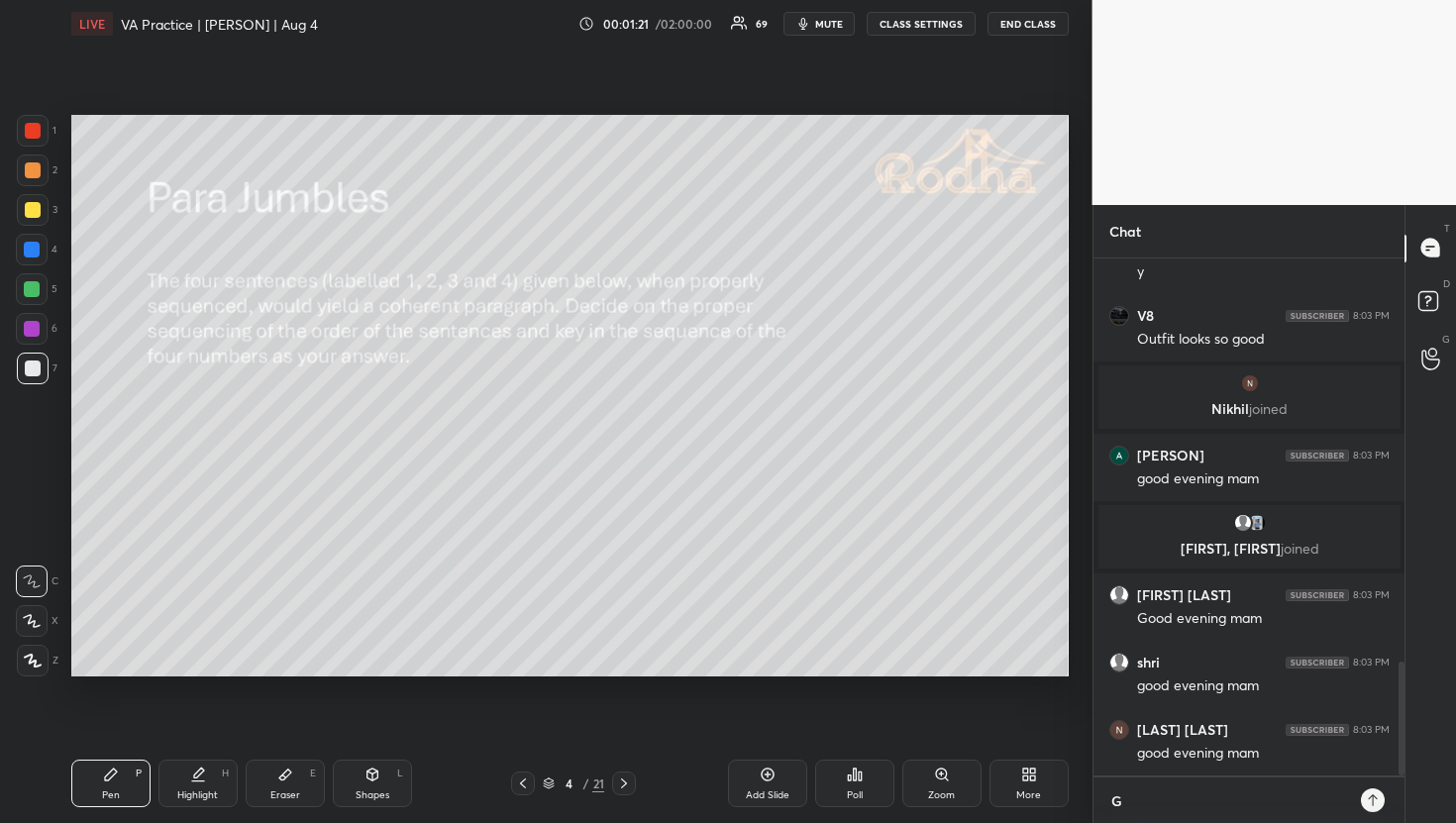 type 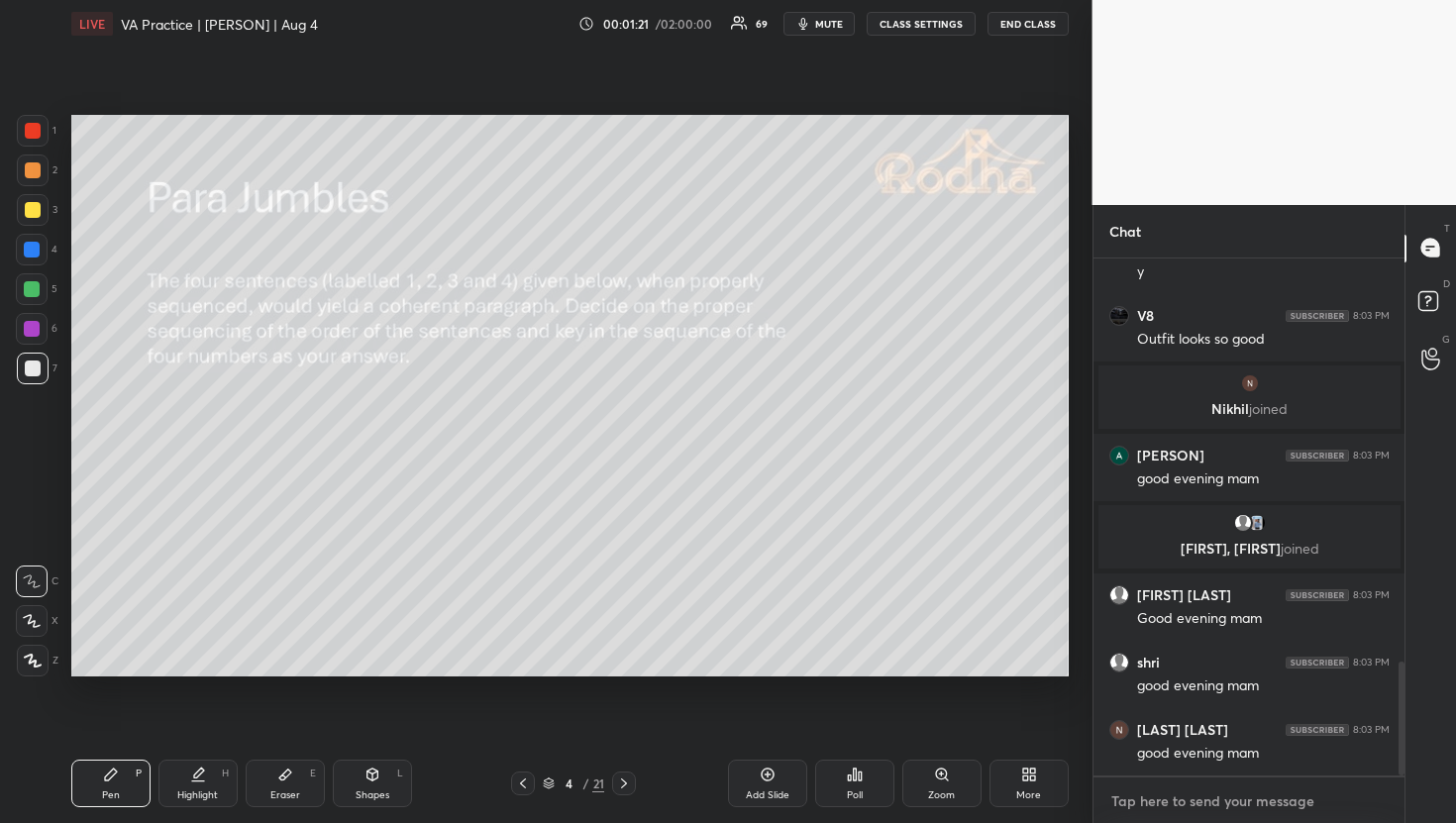 scroll, scrollTop: 1908, scrollLeft: 0, axis: vertical 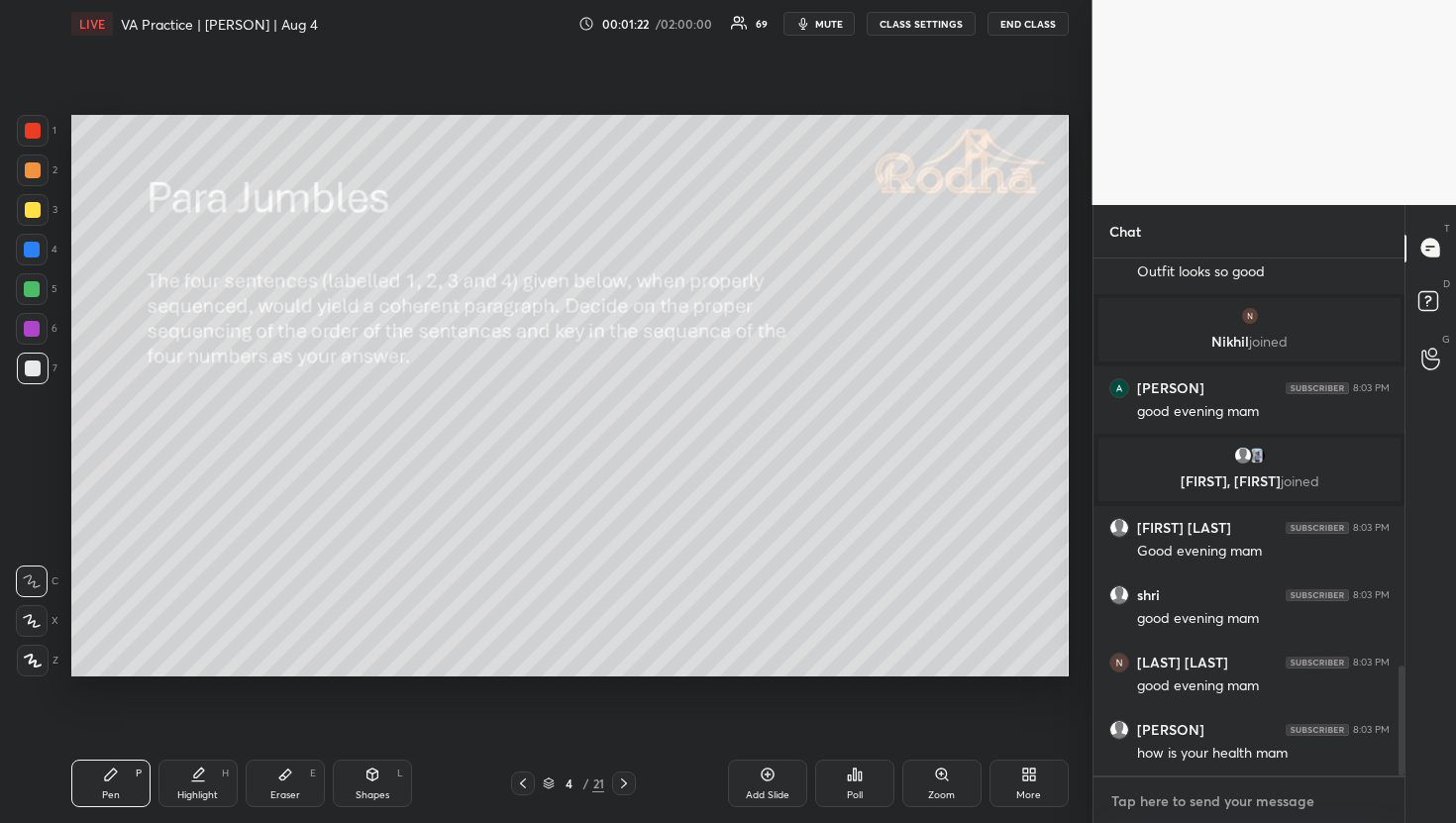 type on "A" 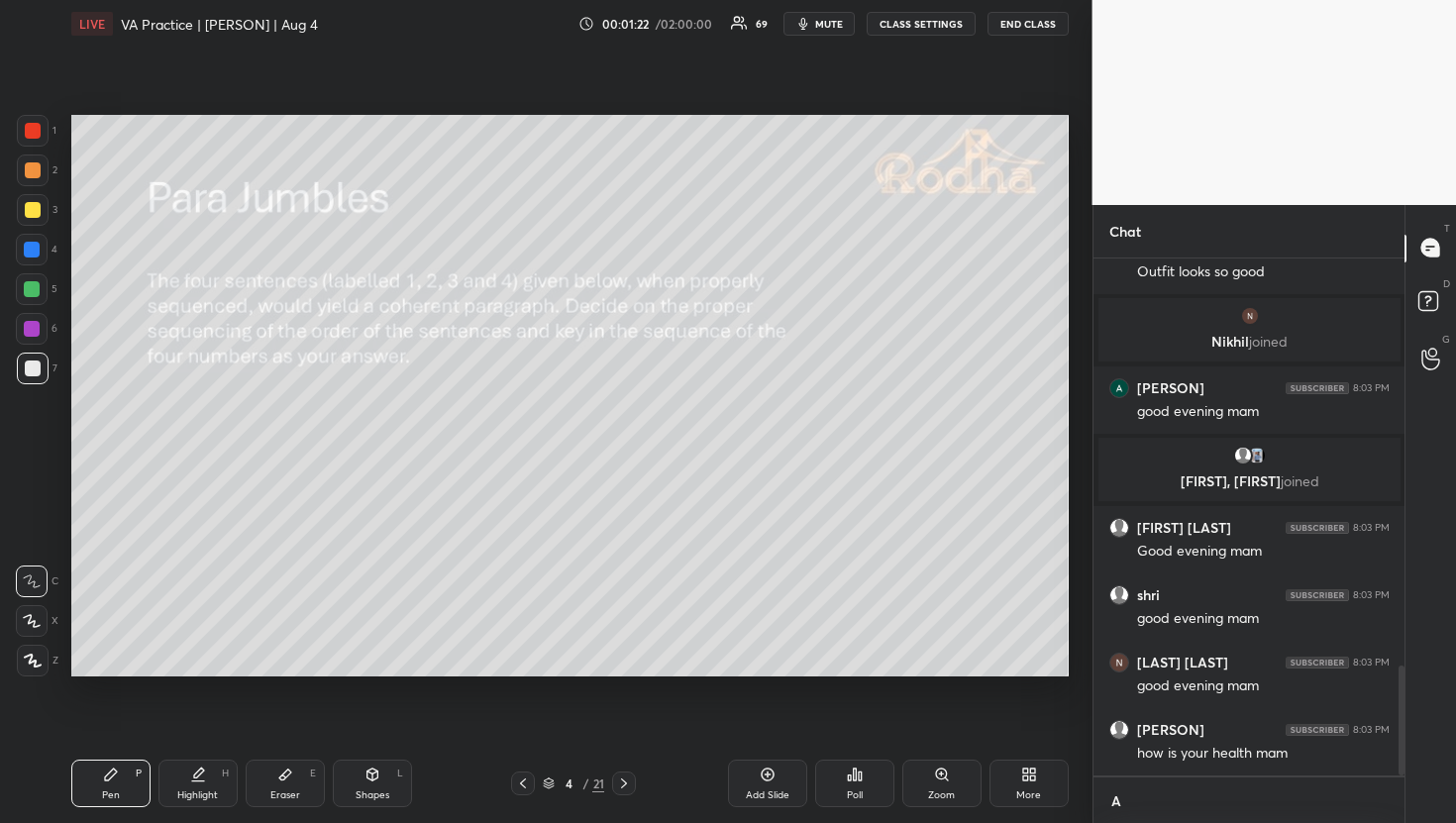 type on "A" 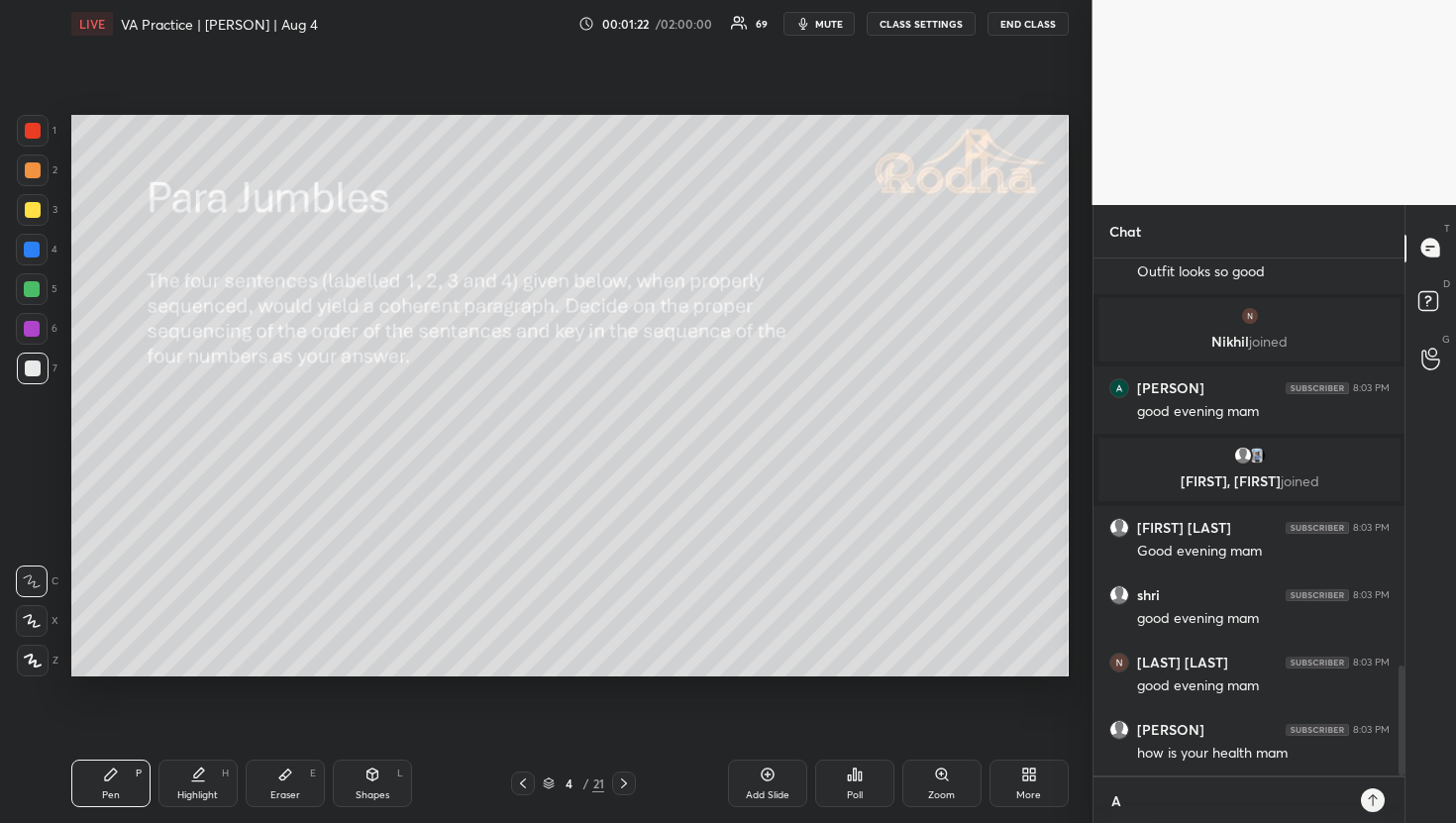 scroll, scrollTop: 6, scrollLeft: 7, axis: both 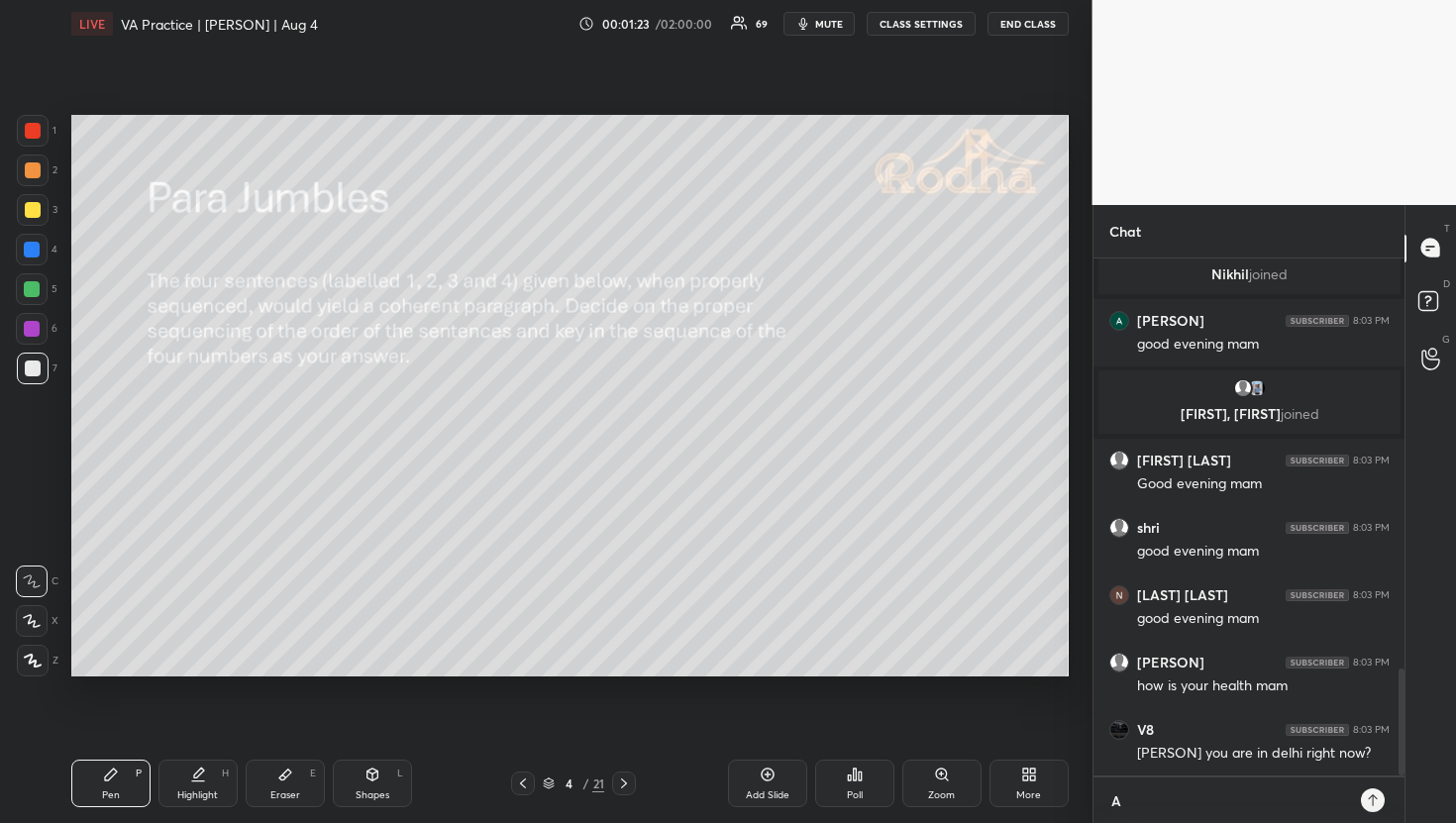 type on "A v" 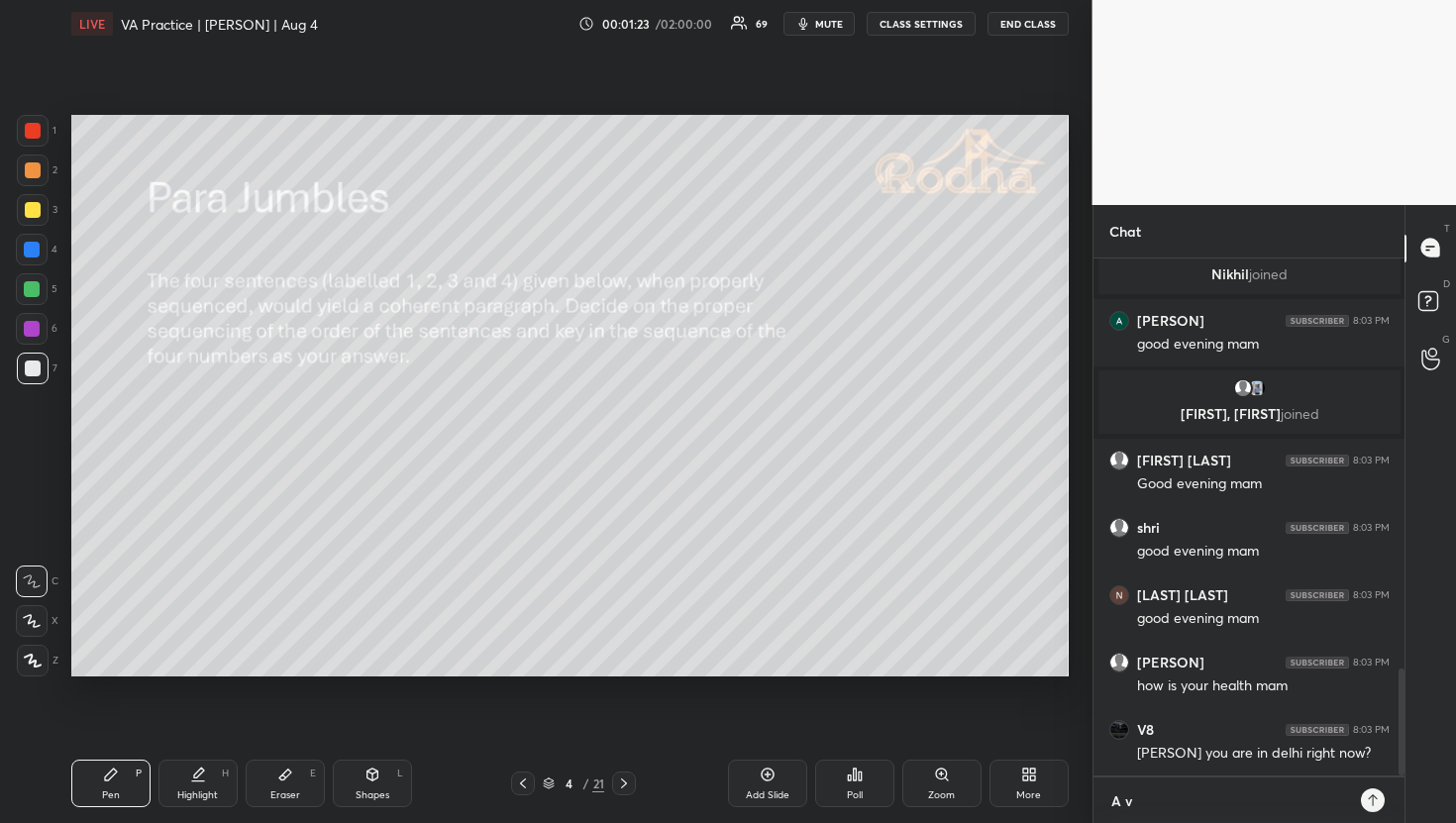 type on "A ve" 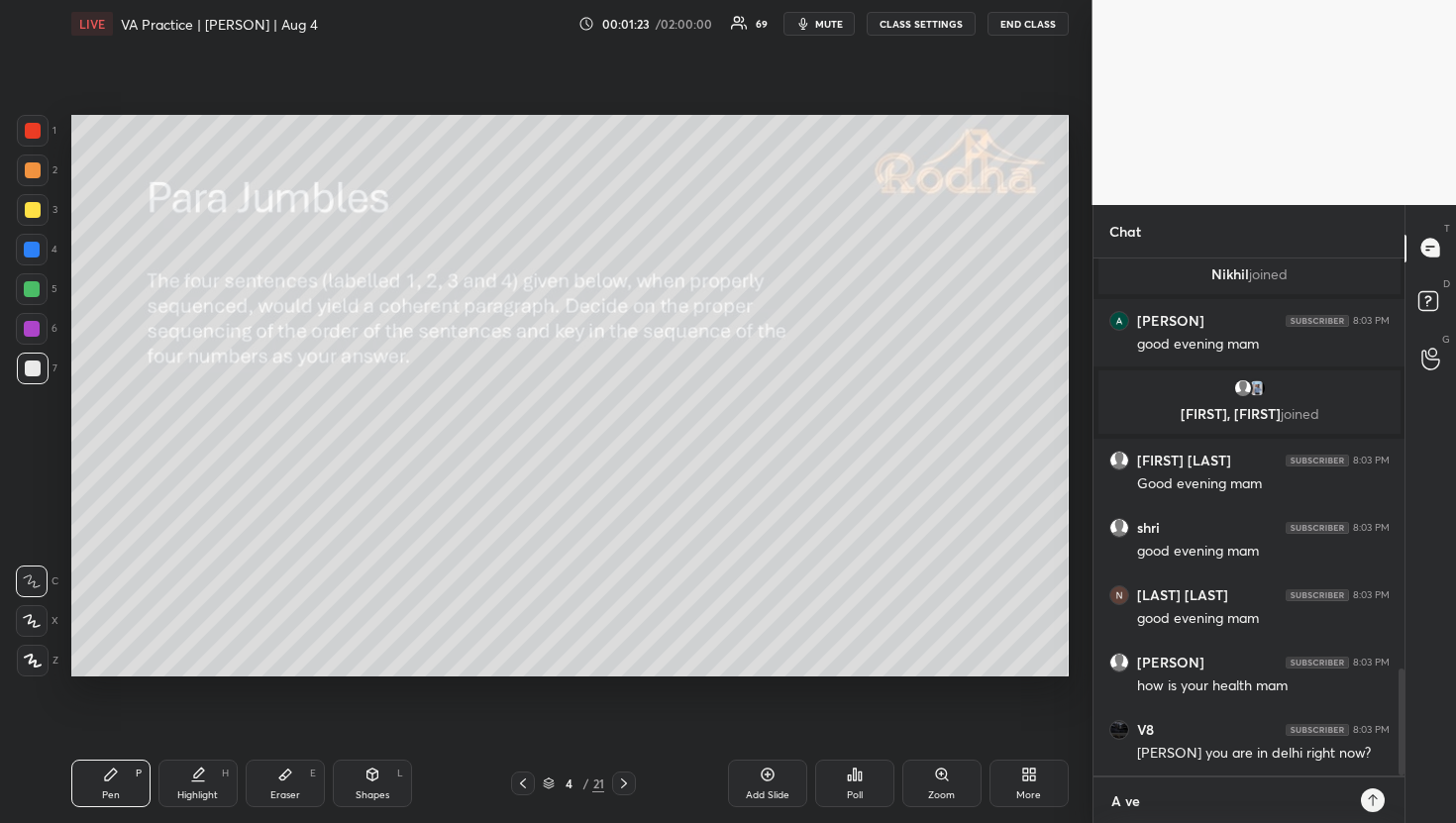 type on "A ver" 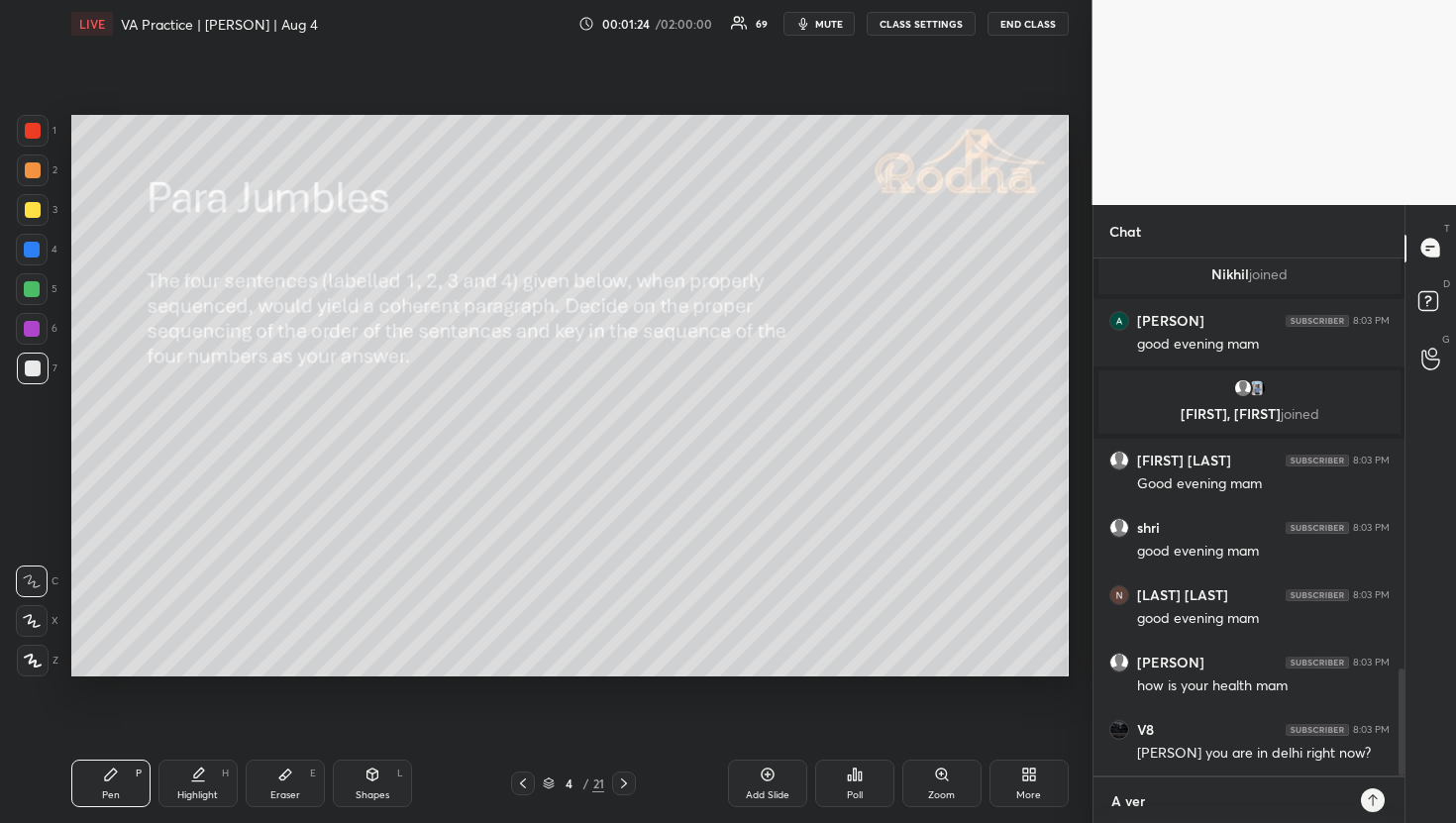 type on "A very" 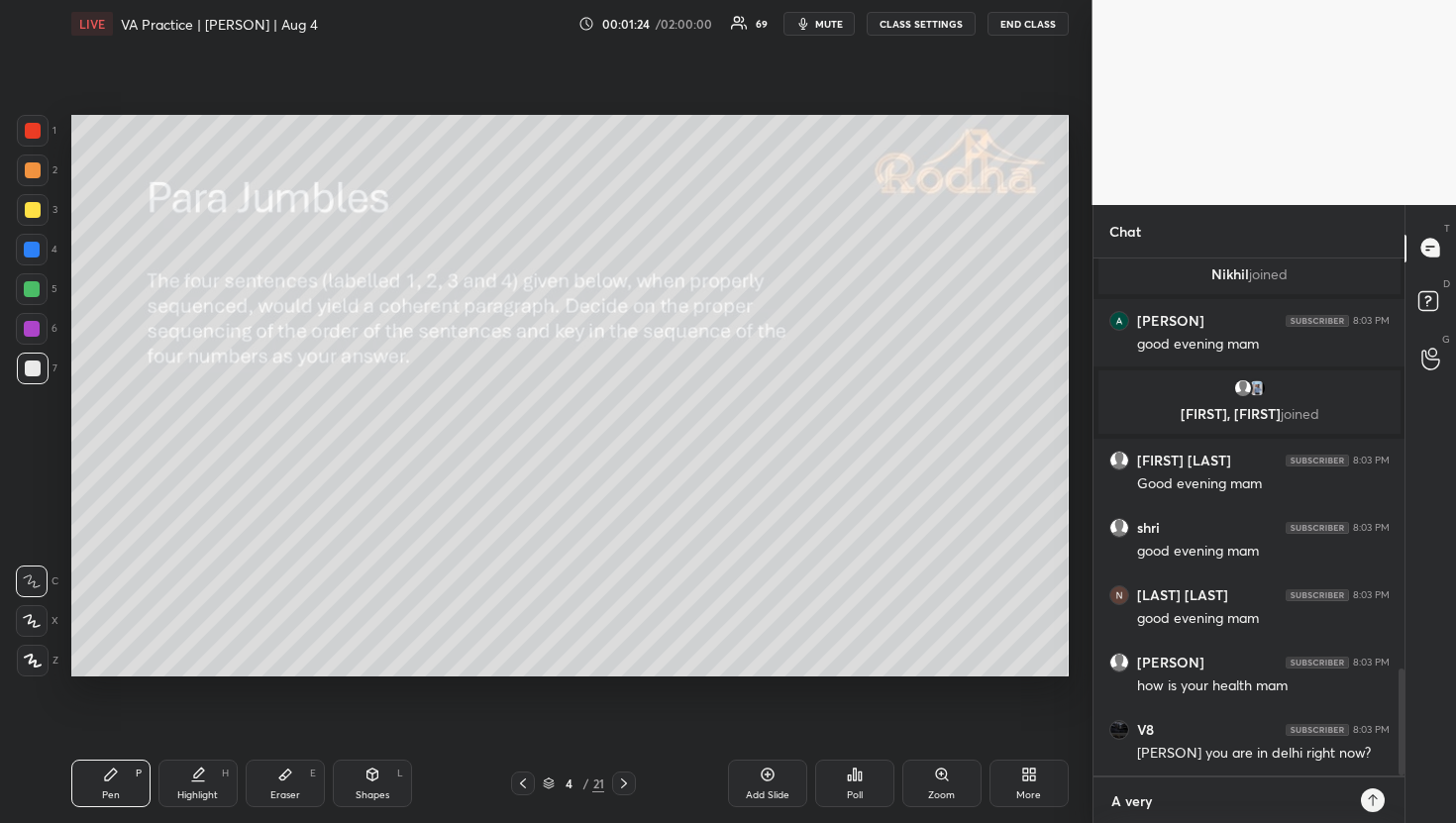 type on "A very" 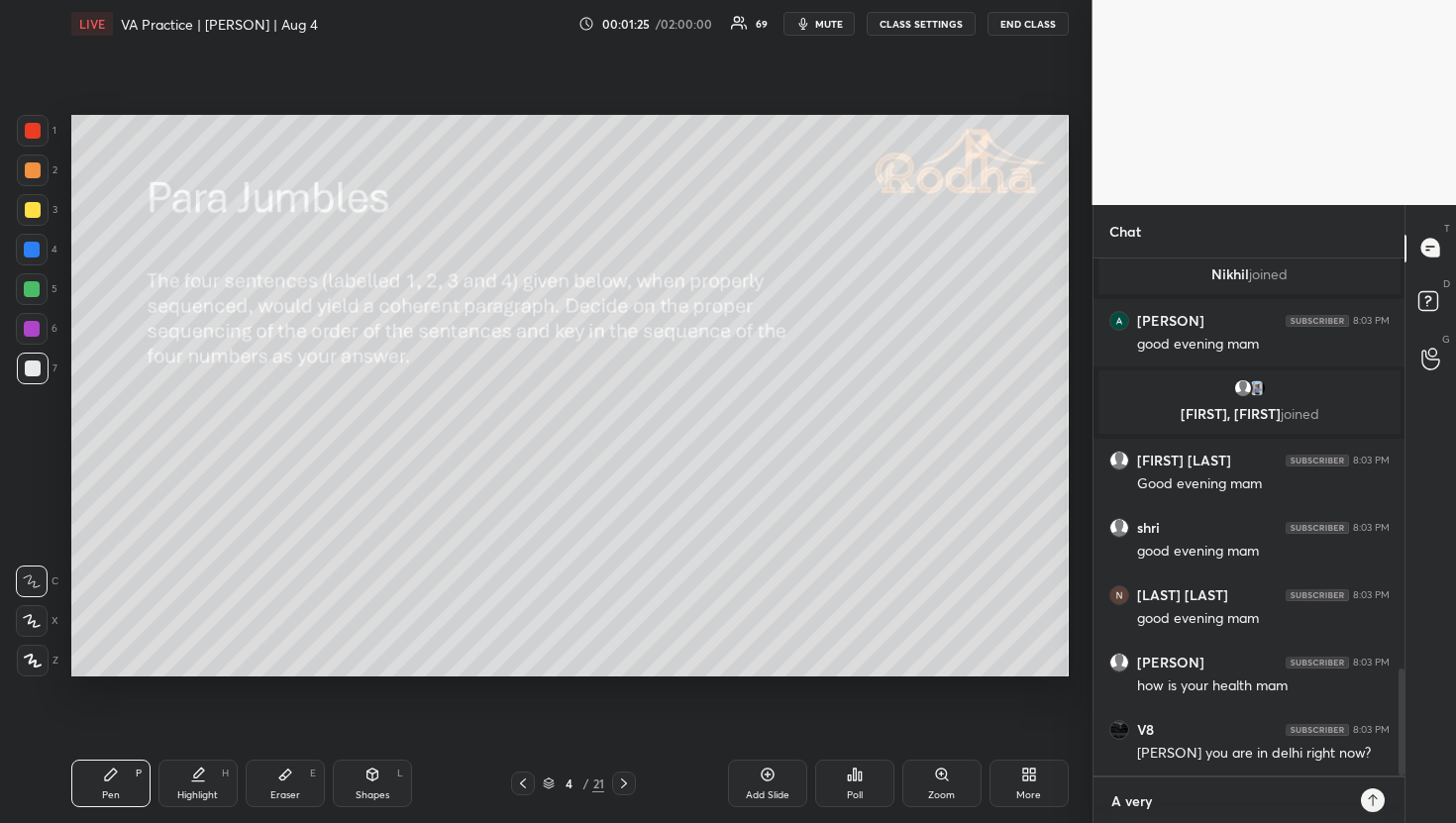type on "A very g" 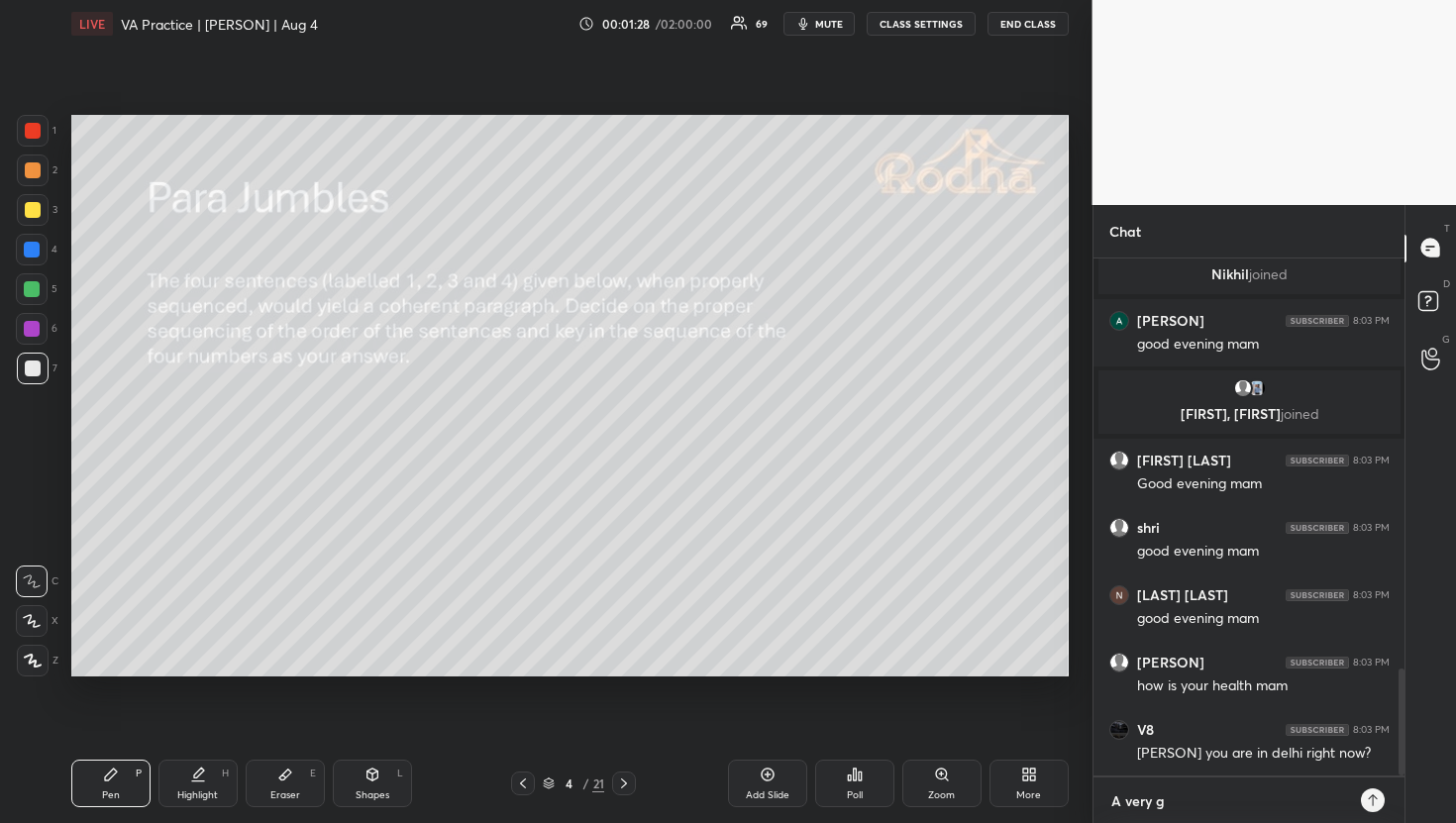 type on "A very go" 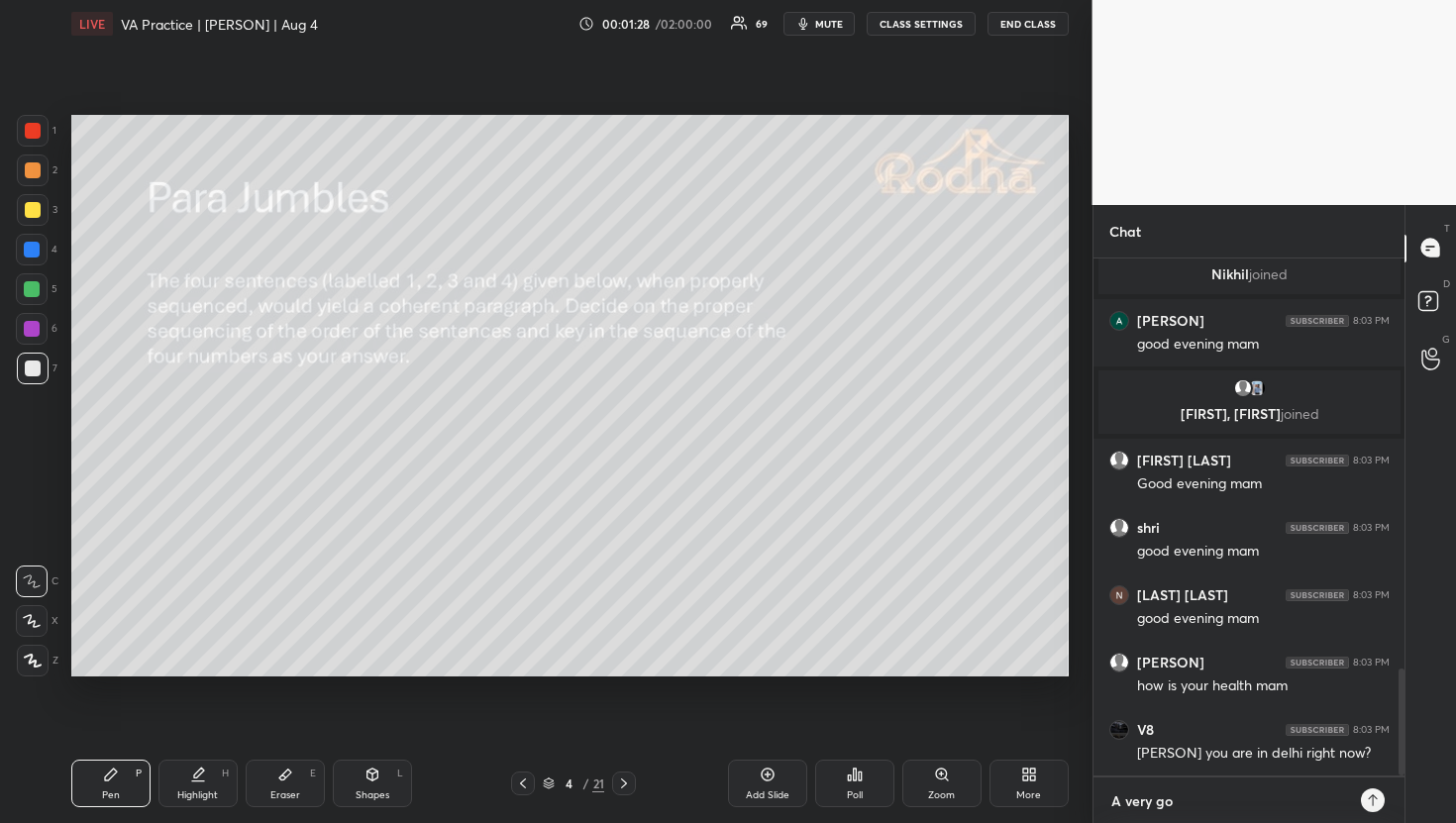 type on "x" 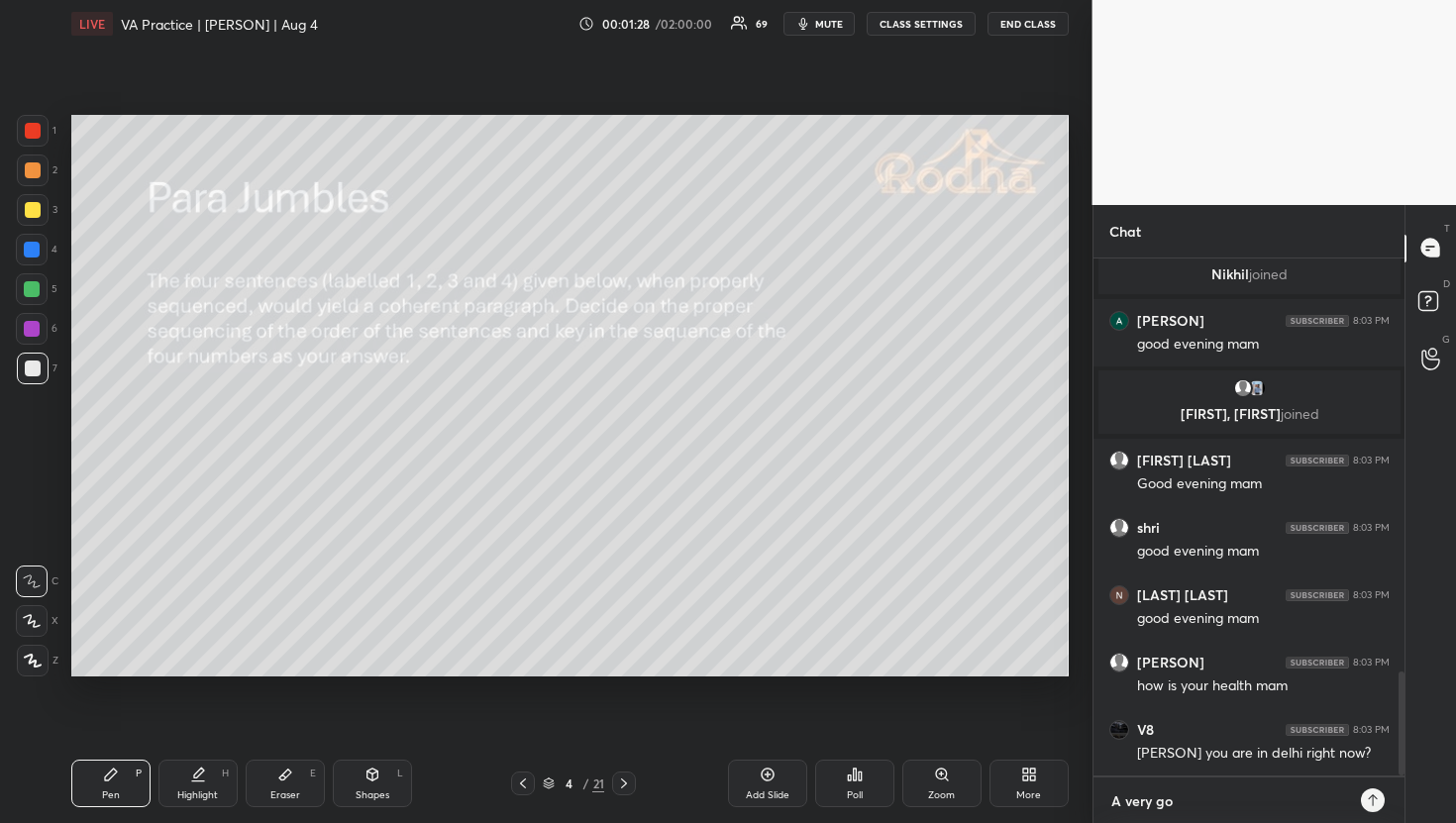 type on "A very goo" 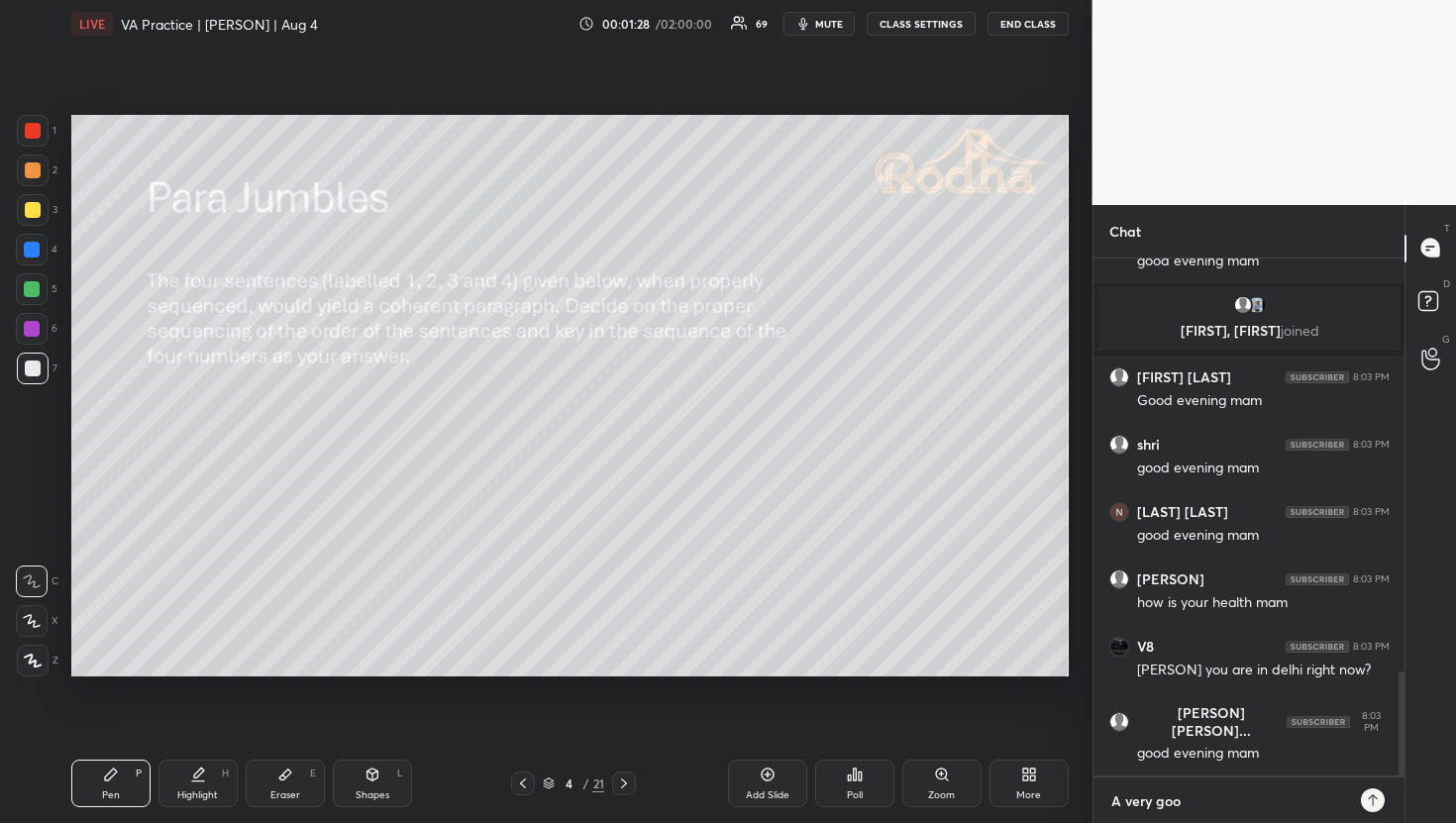 type on "A very good" 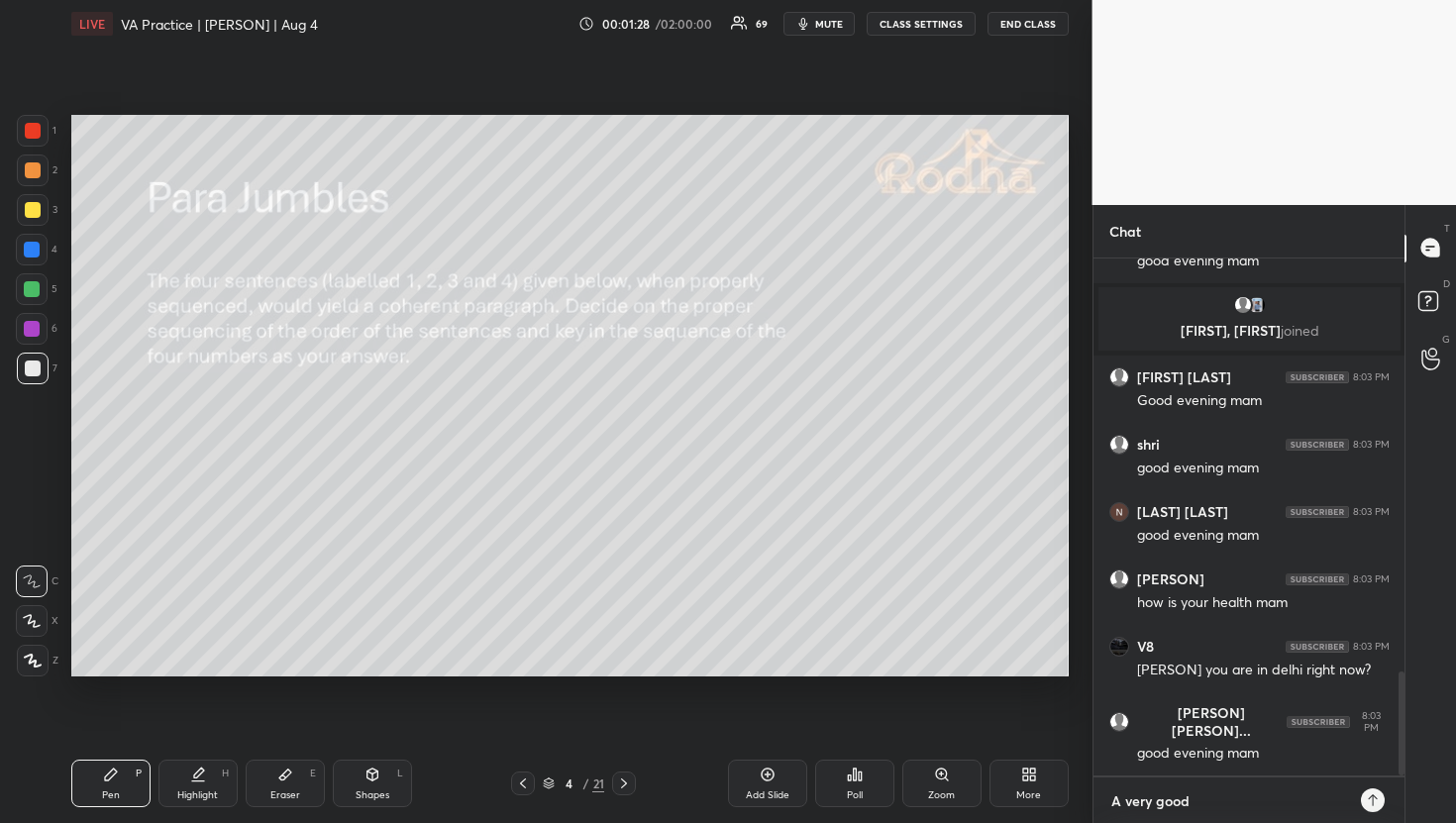 type on "A very good" 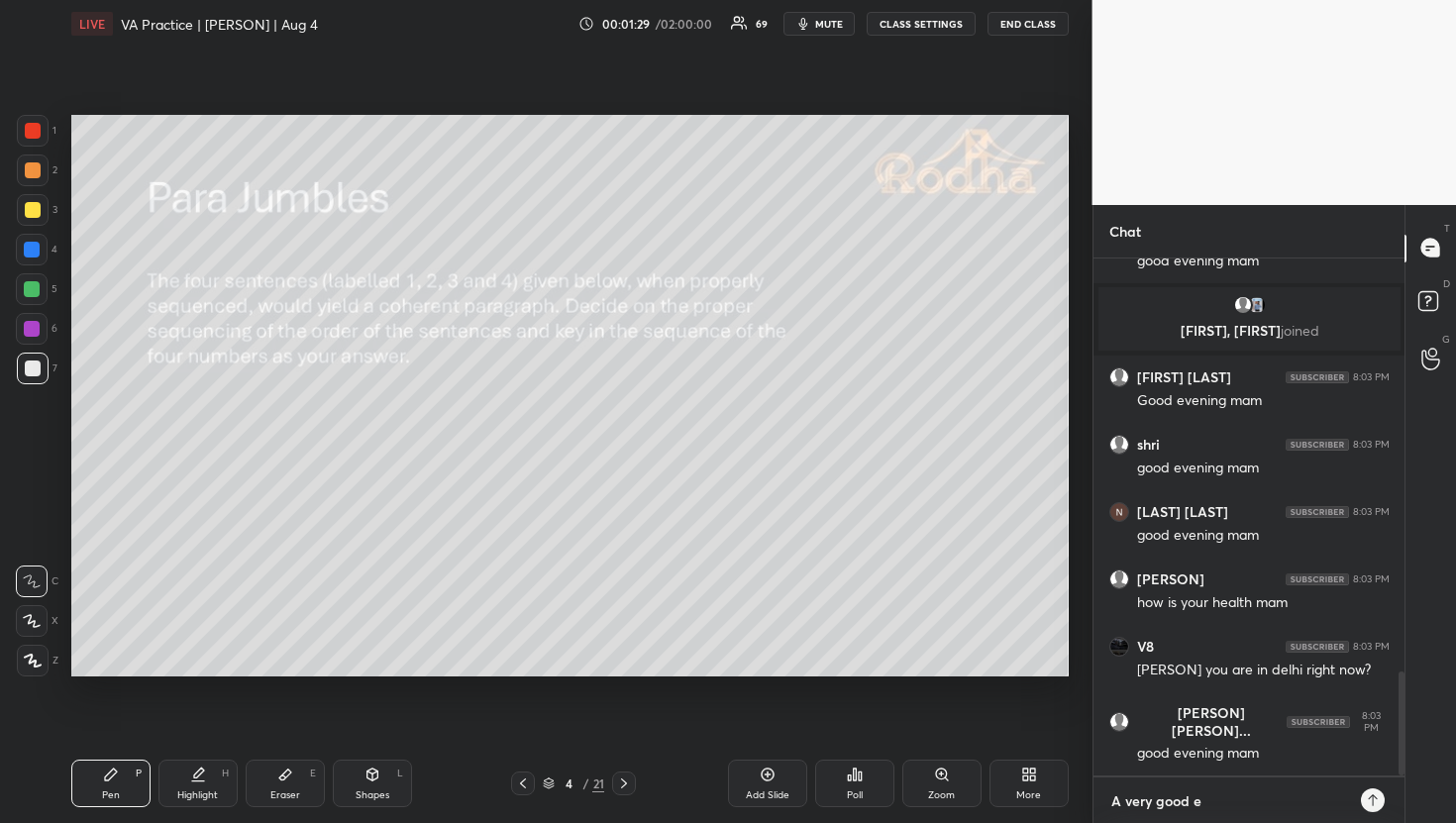type on "A very good ev" 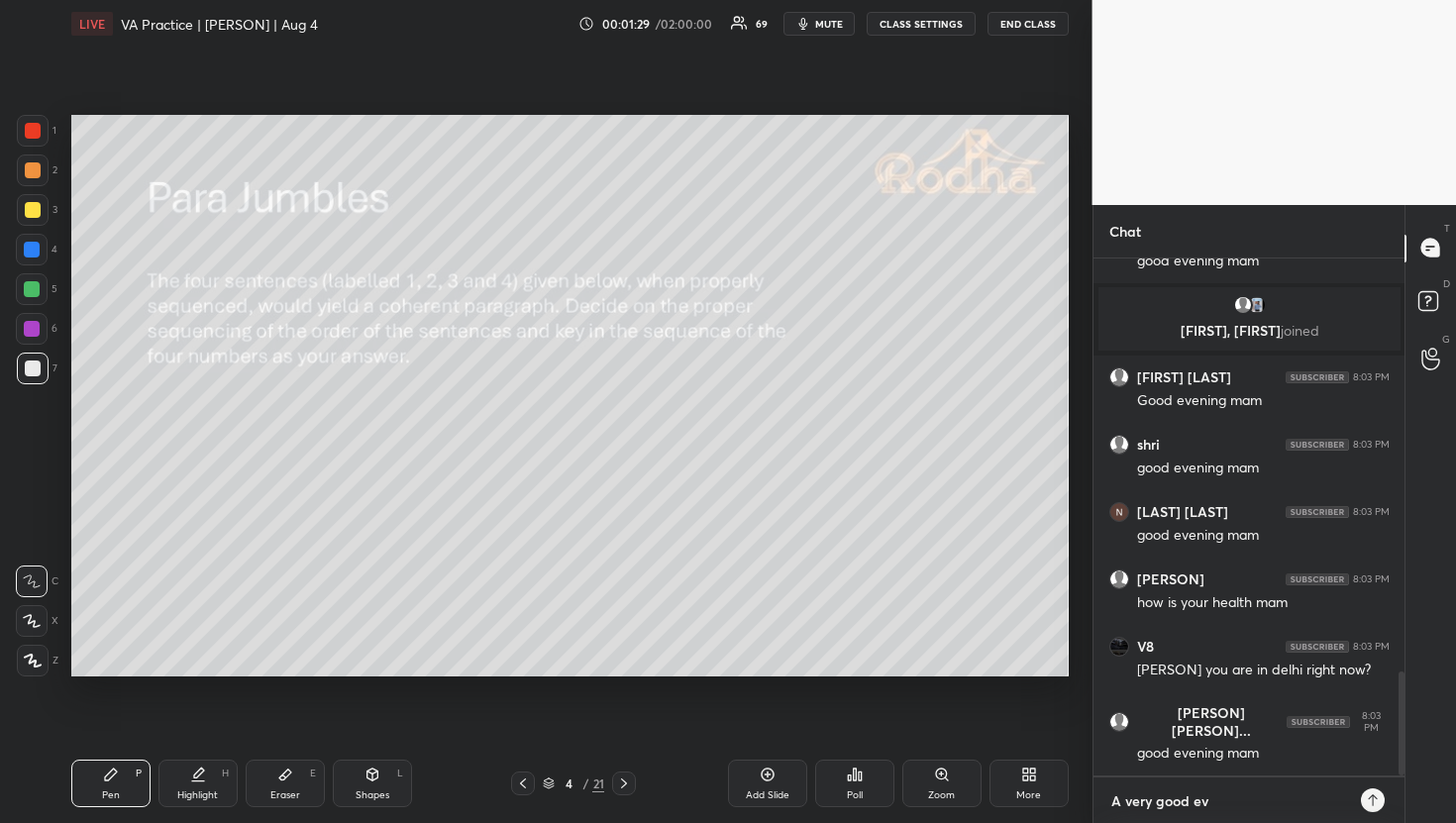 type on "A very good eve" 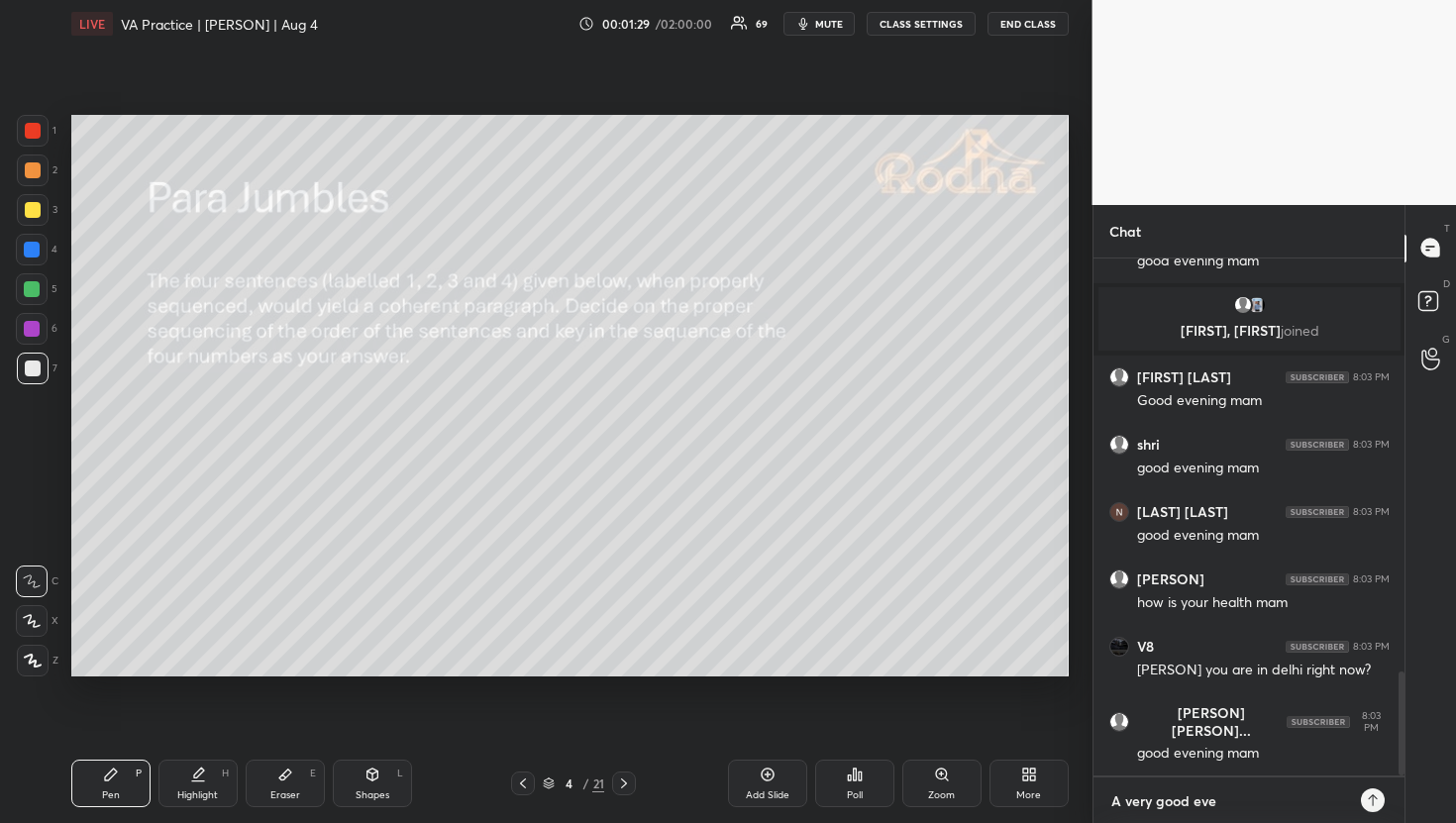 type on "A very good even" 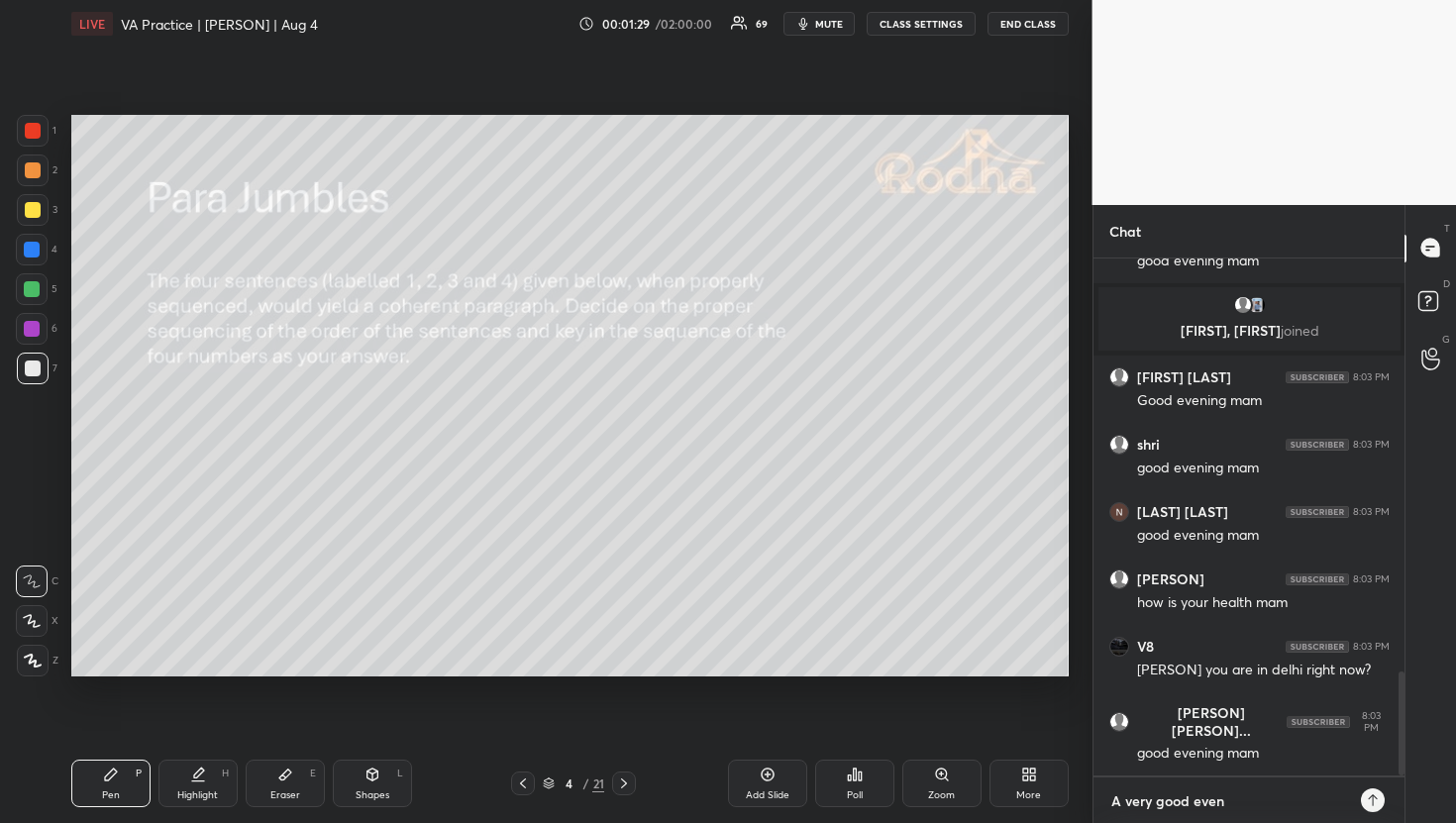 type on "A very good eveni" 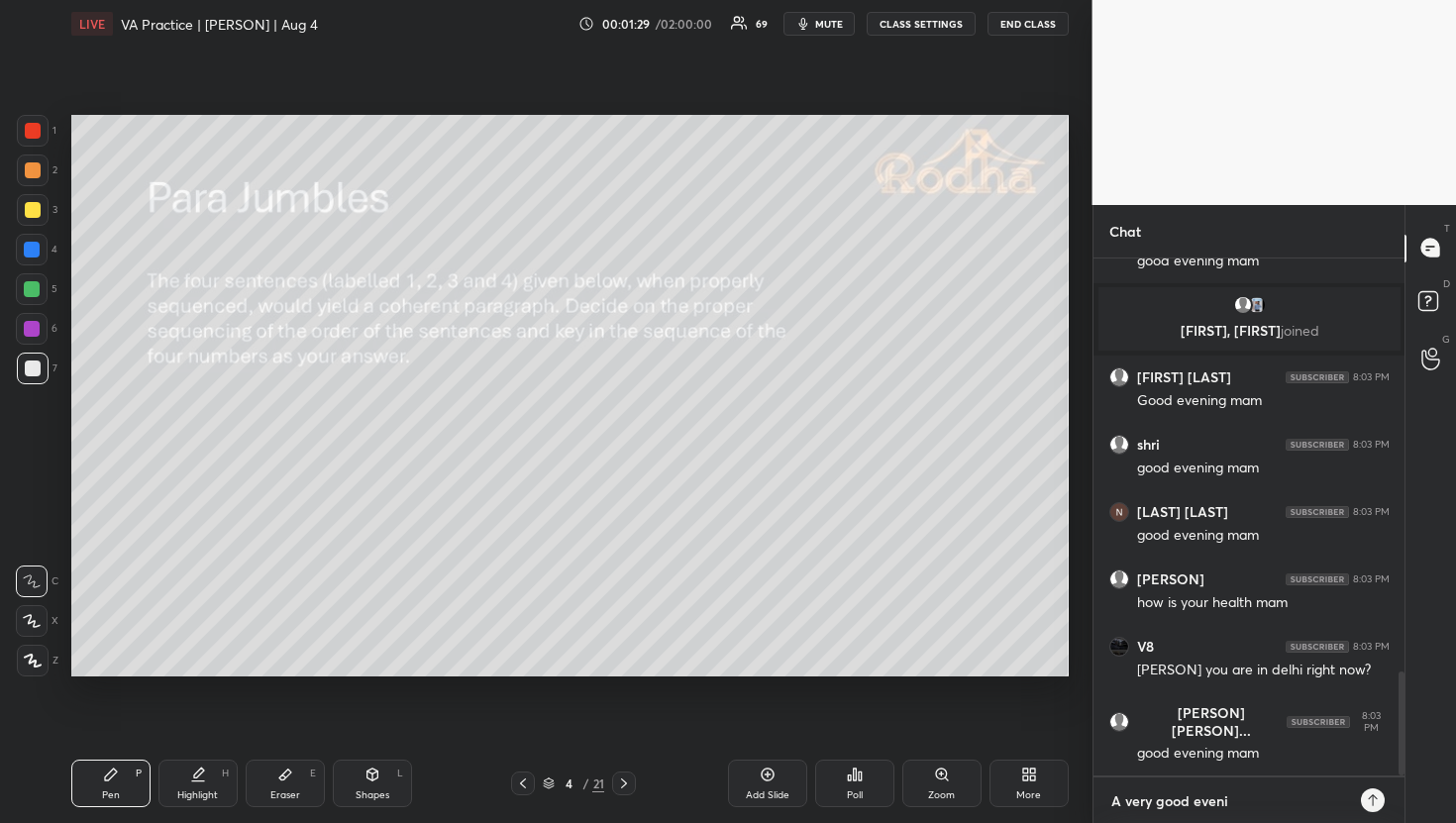 type on "A very good evenin" 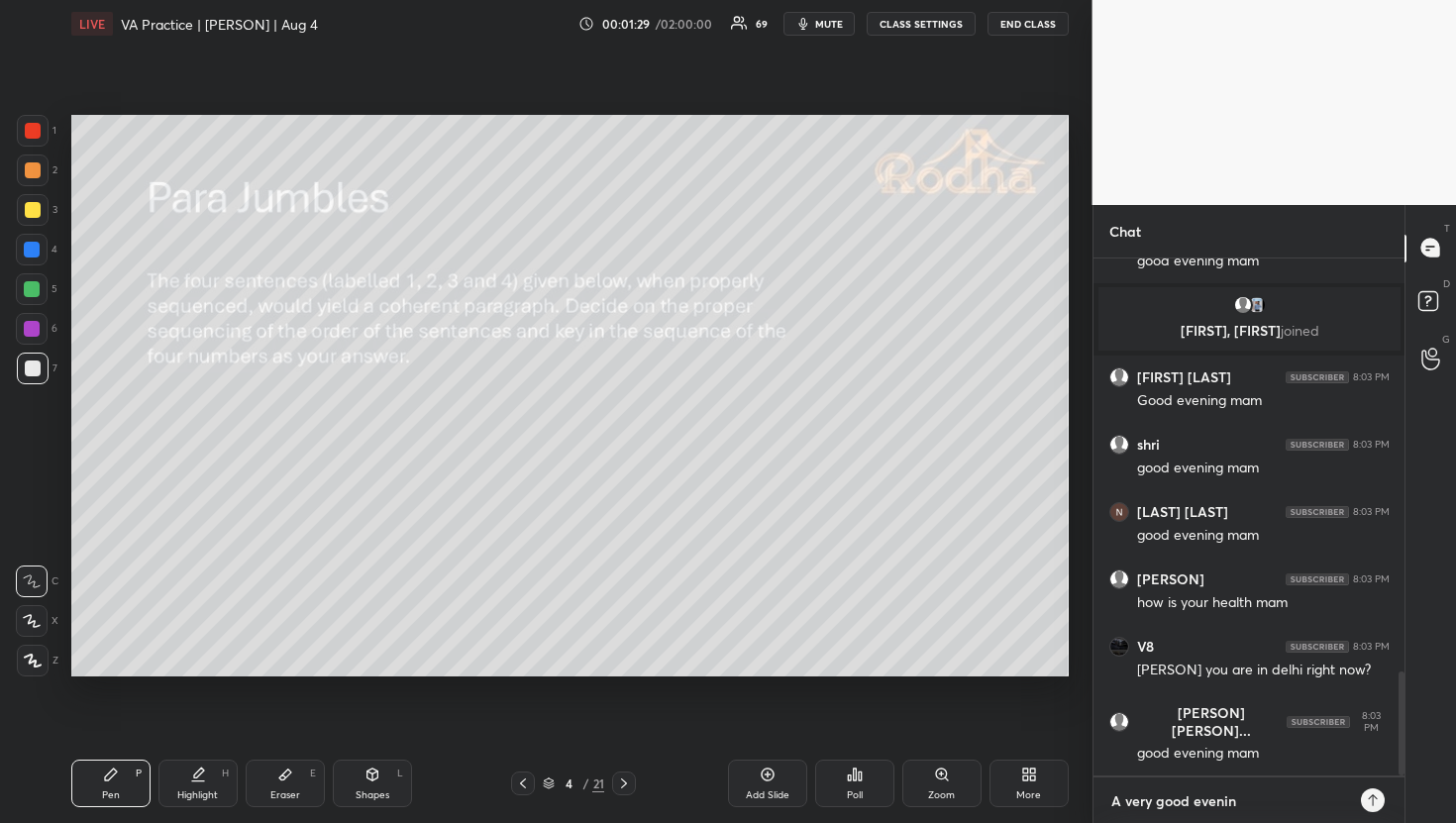 type on "A very good evening" 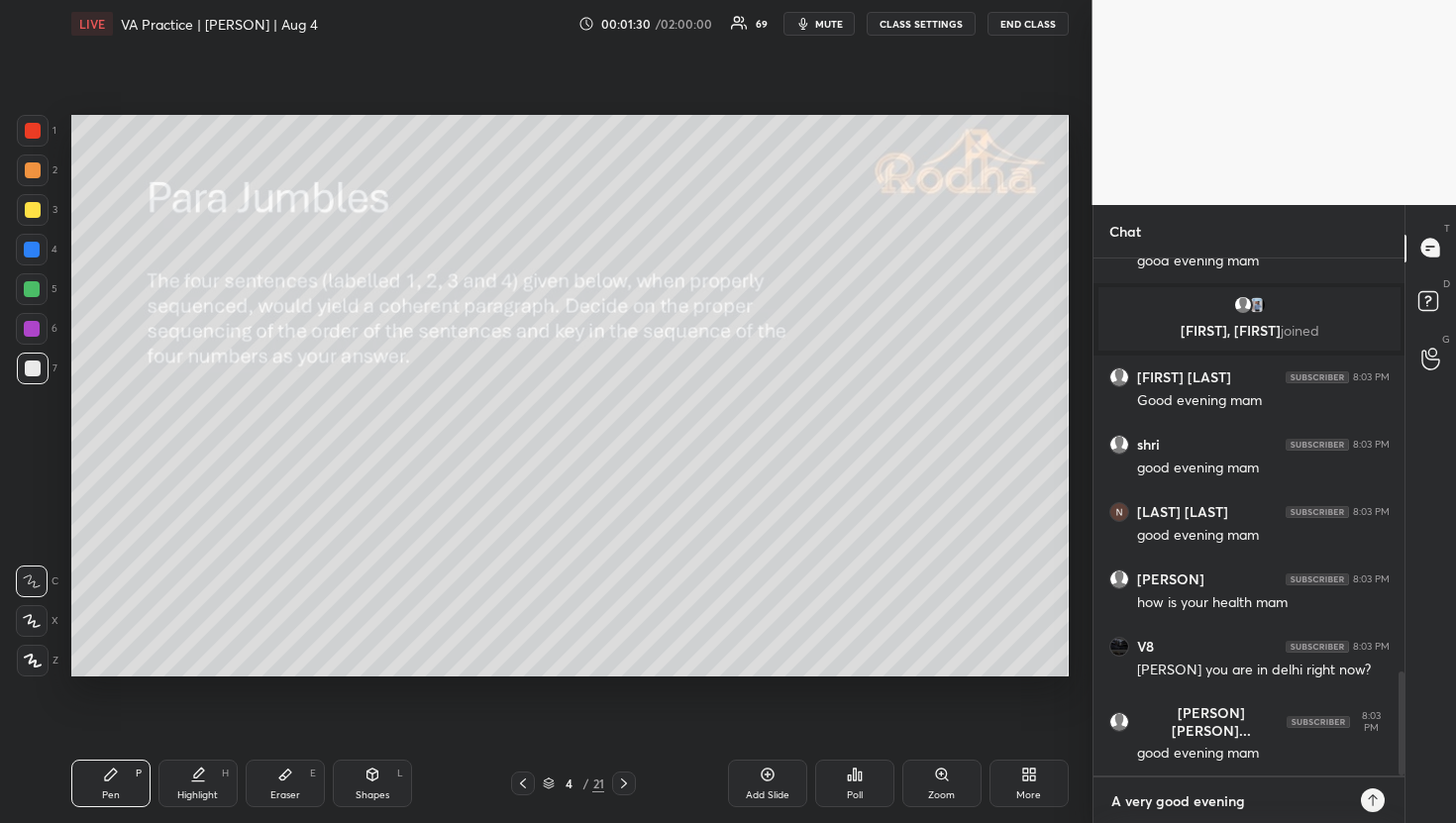 type on "A very good evening" 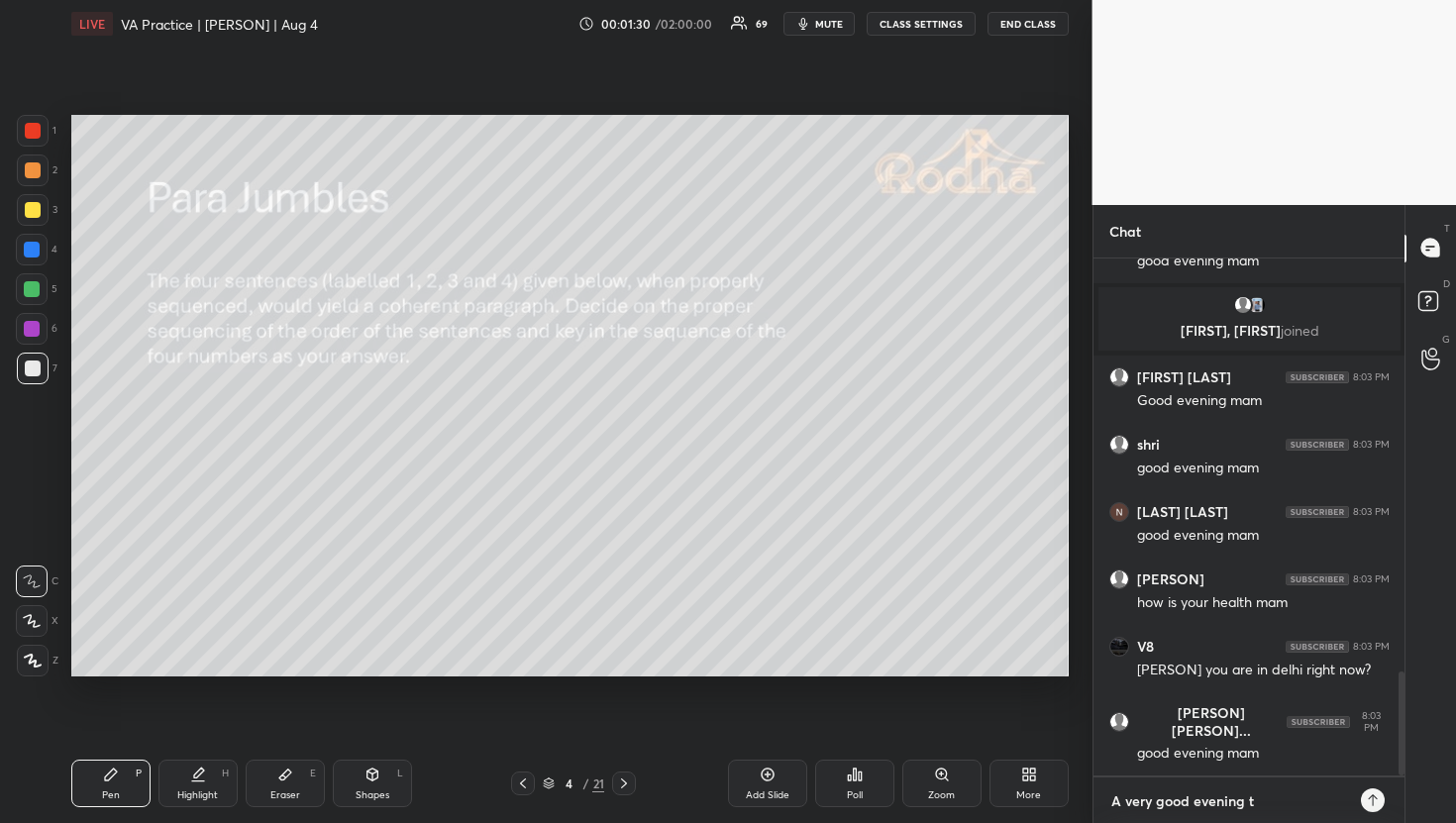 type on "A very good evening to" 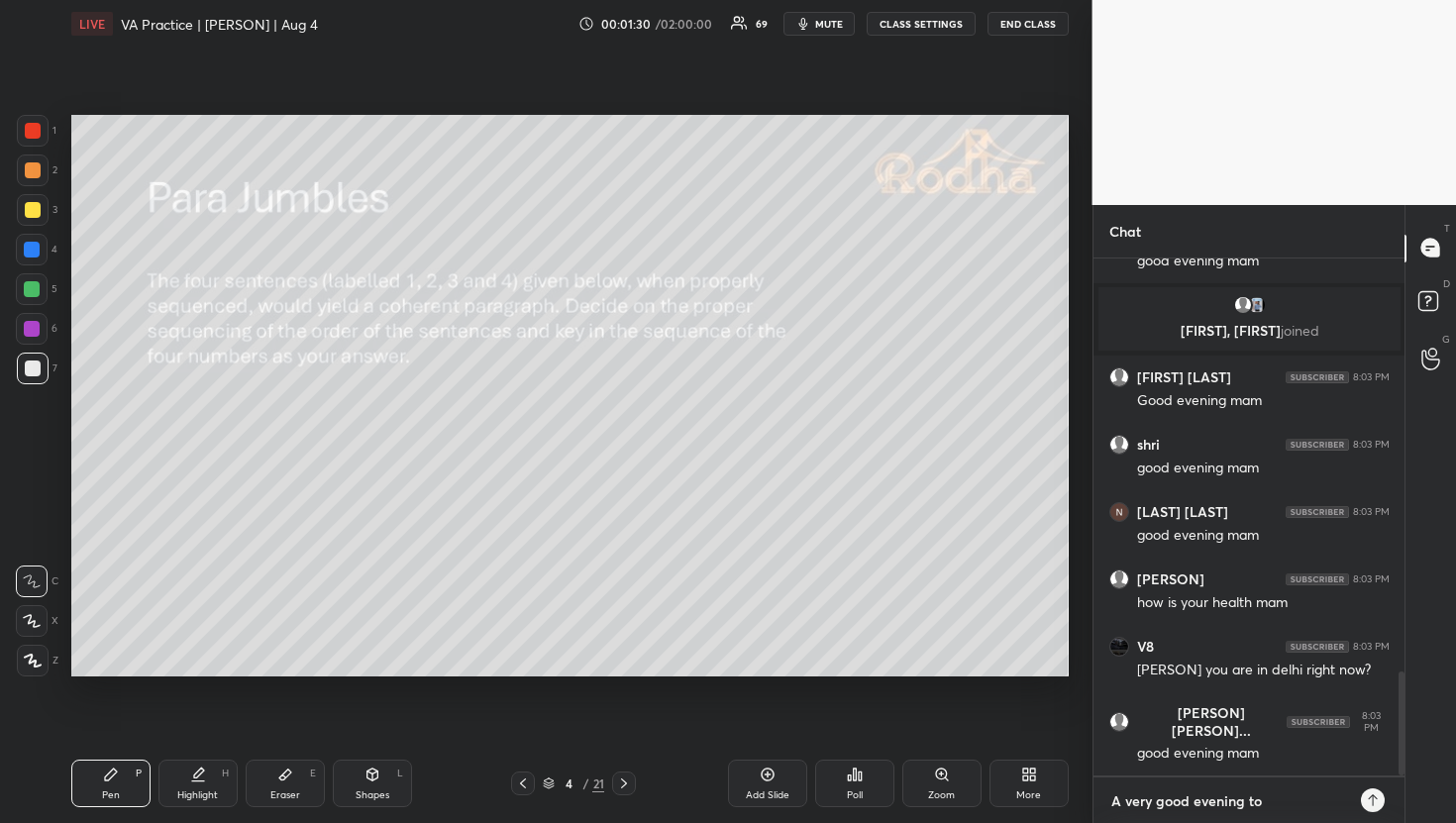 type on "A very good evening to" 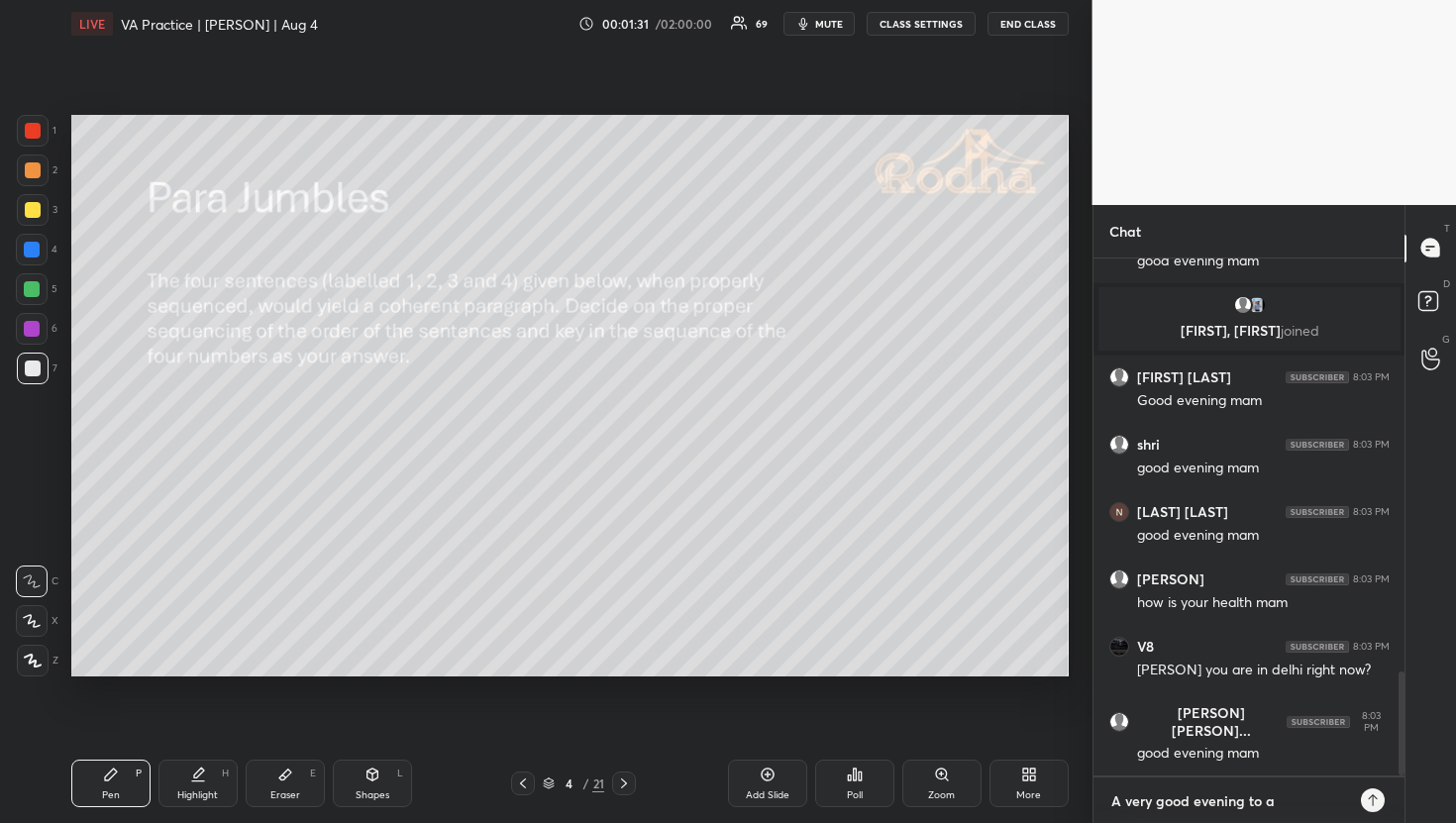 type on "A very good evening to al" 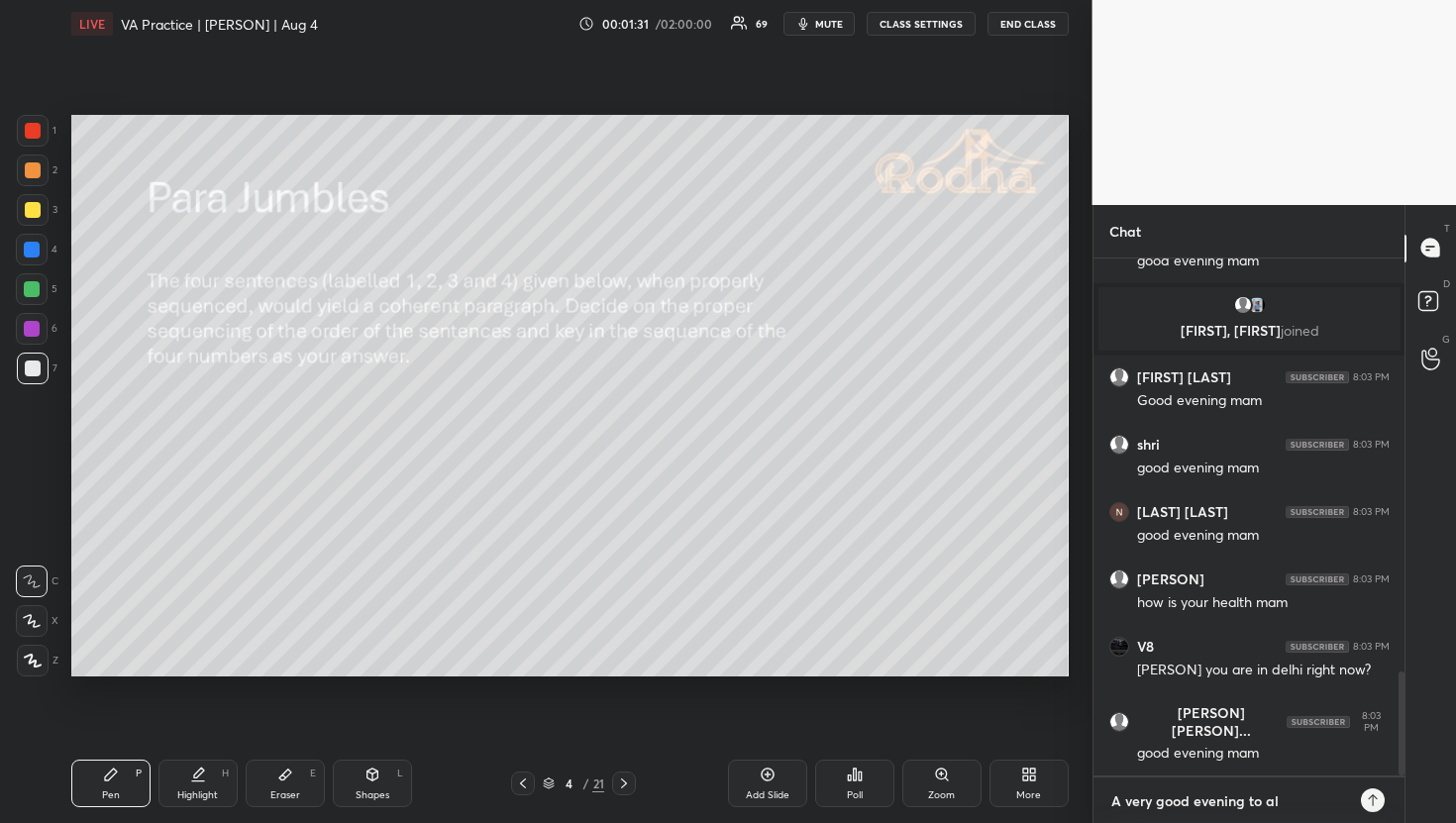 type on "A very good evening to all" 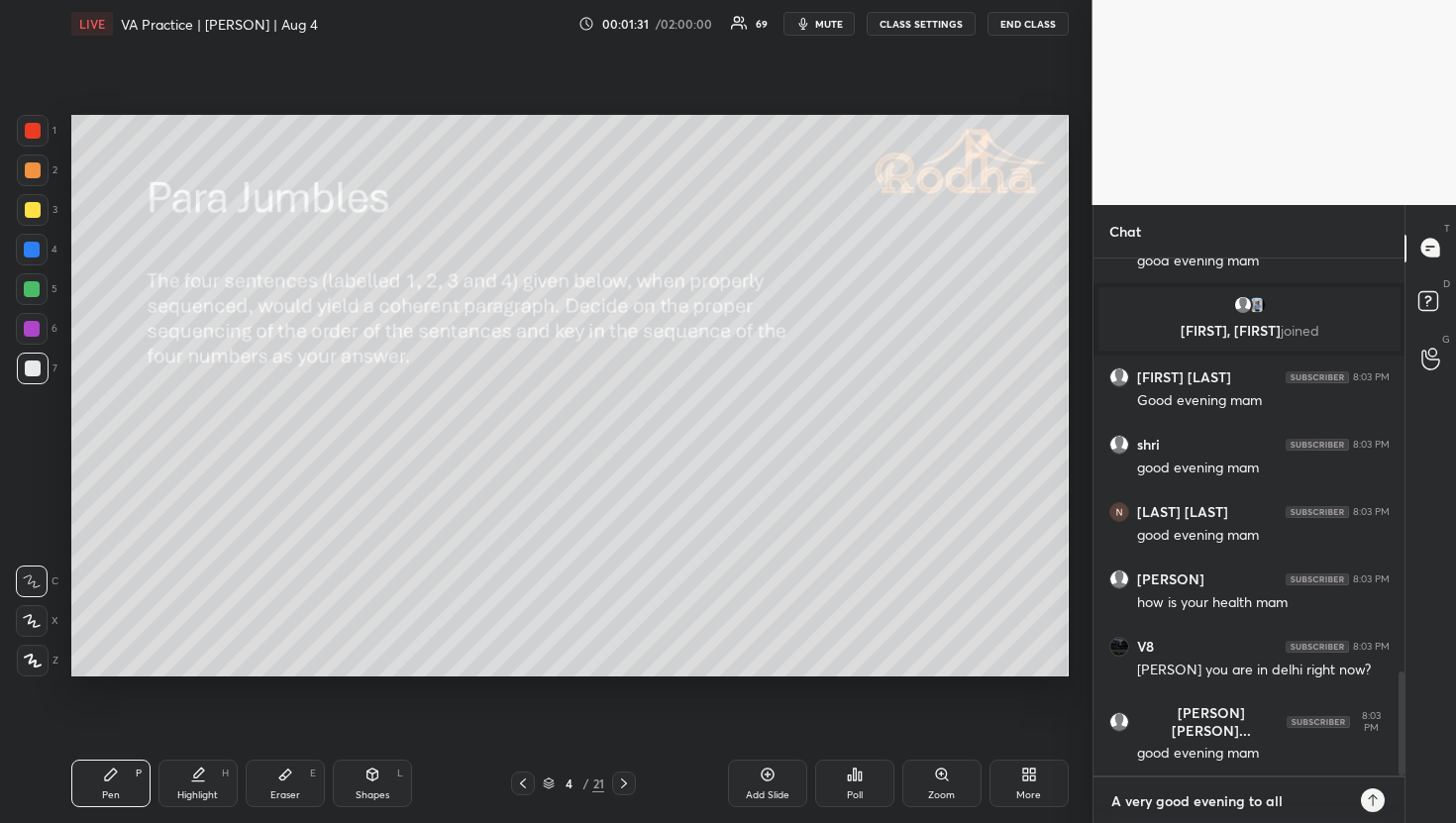 type on "x" 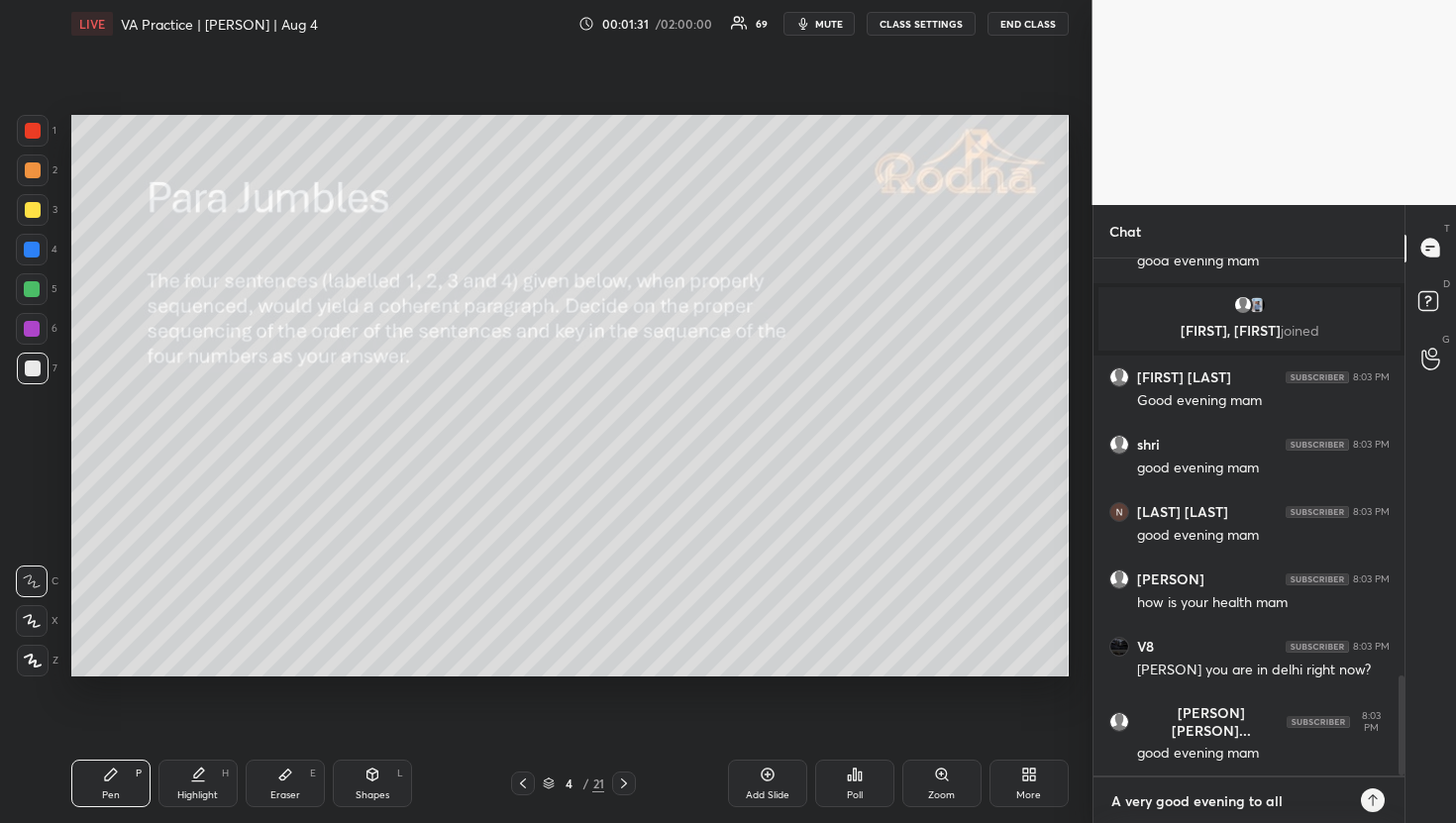 type on "A very good evening to all o" 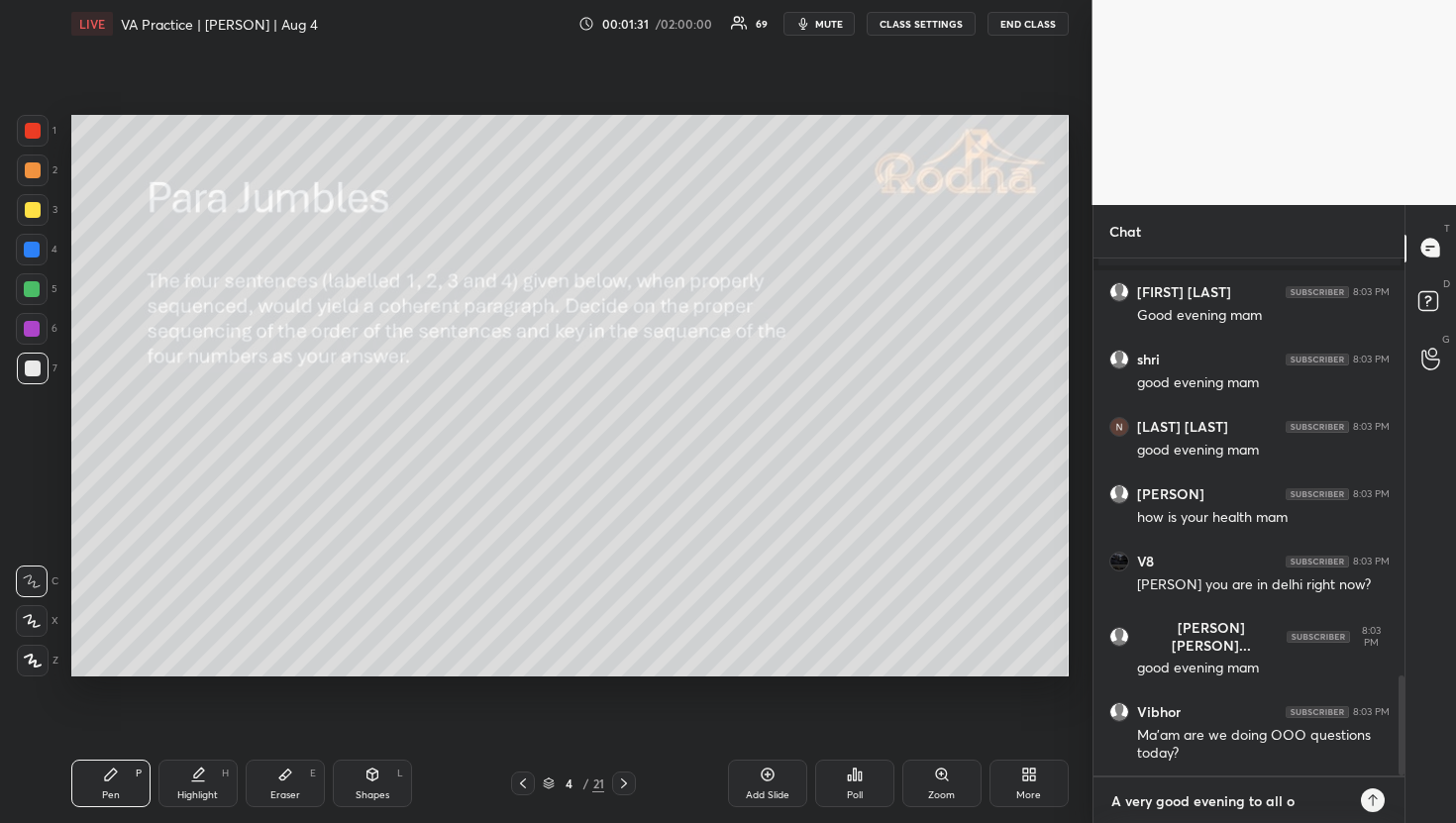 type on "A very good evening to all of" 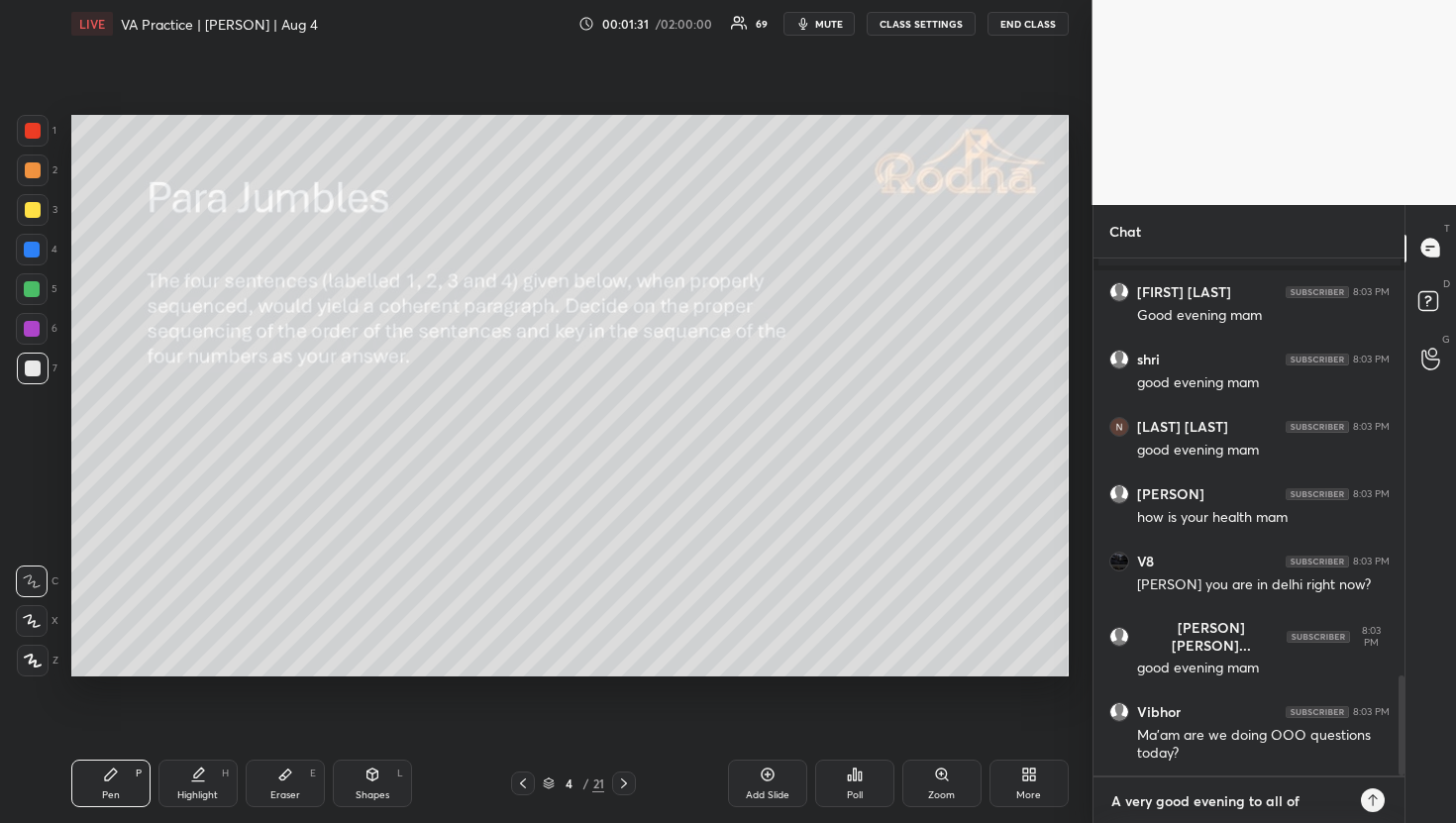 type on "x" 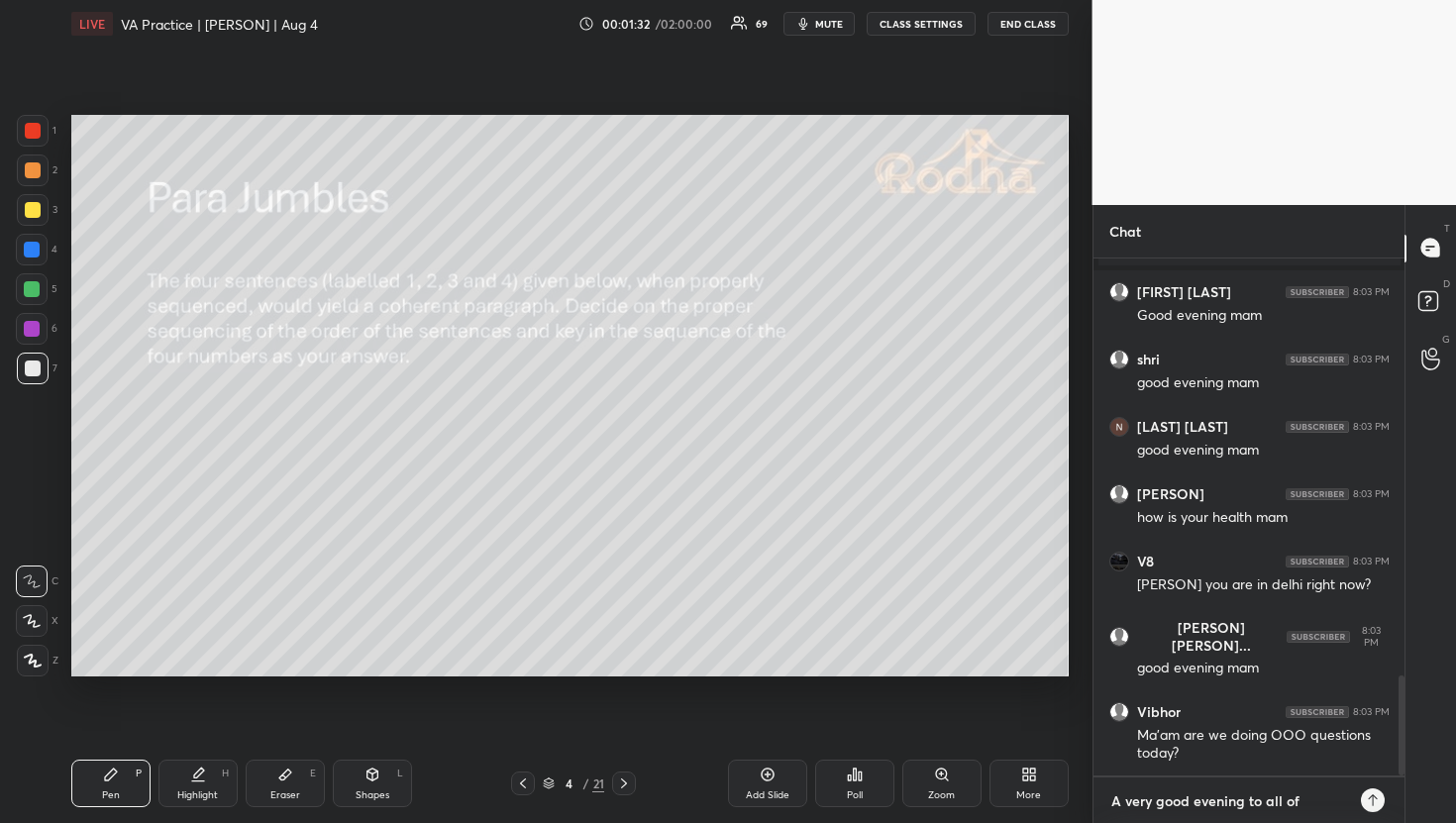 type on "A very good evening to all of y" 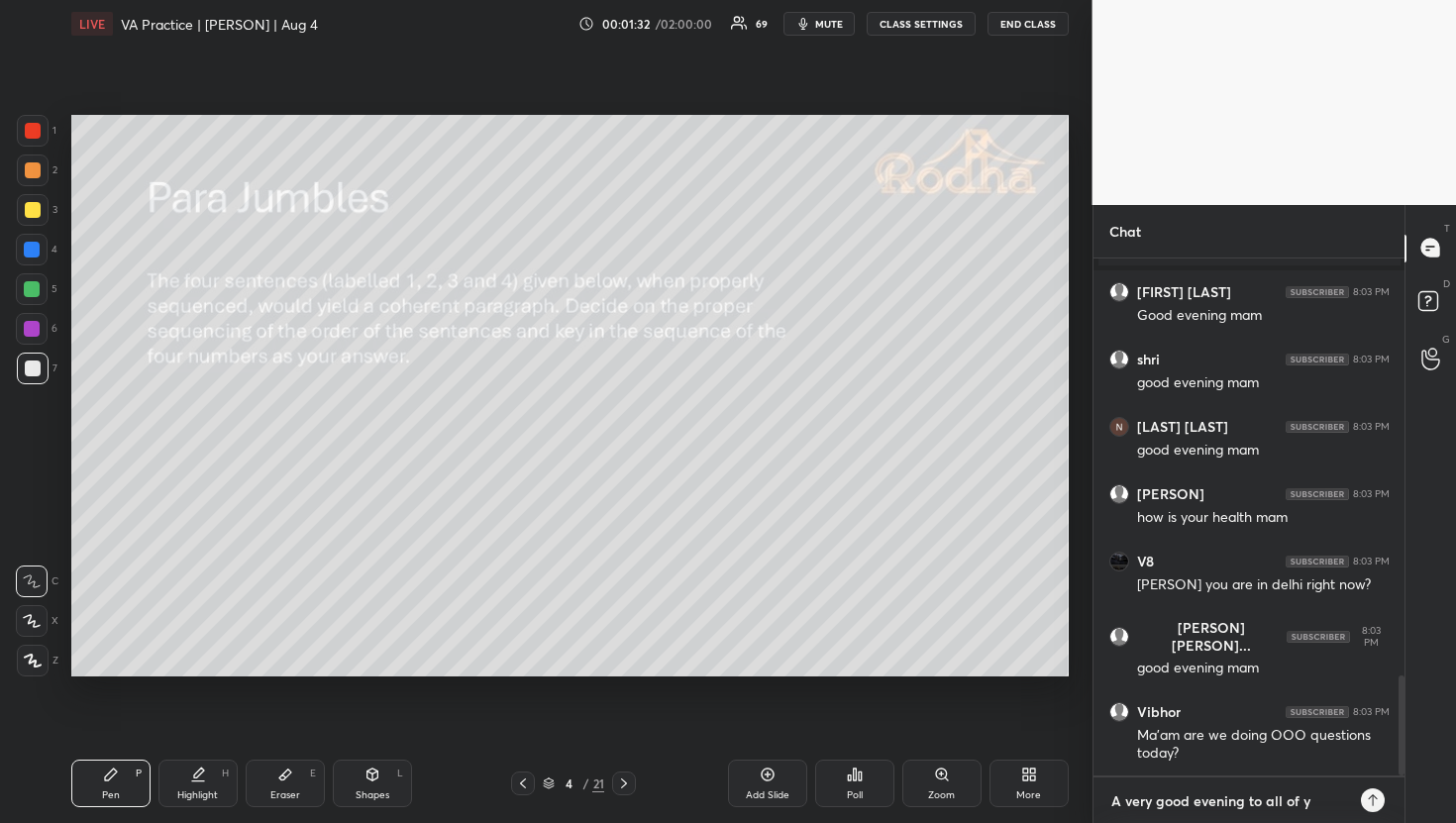 type on "A very good evening to all of yo" 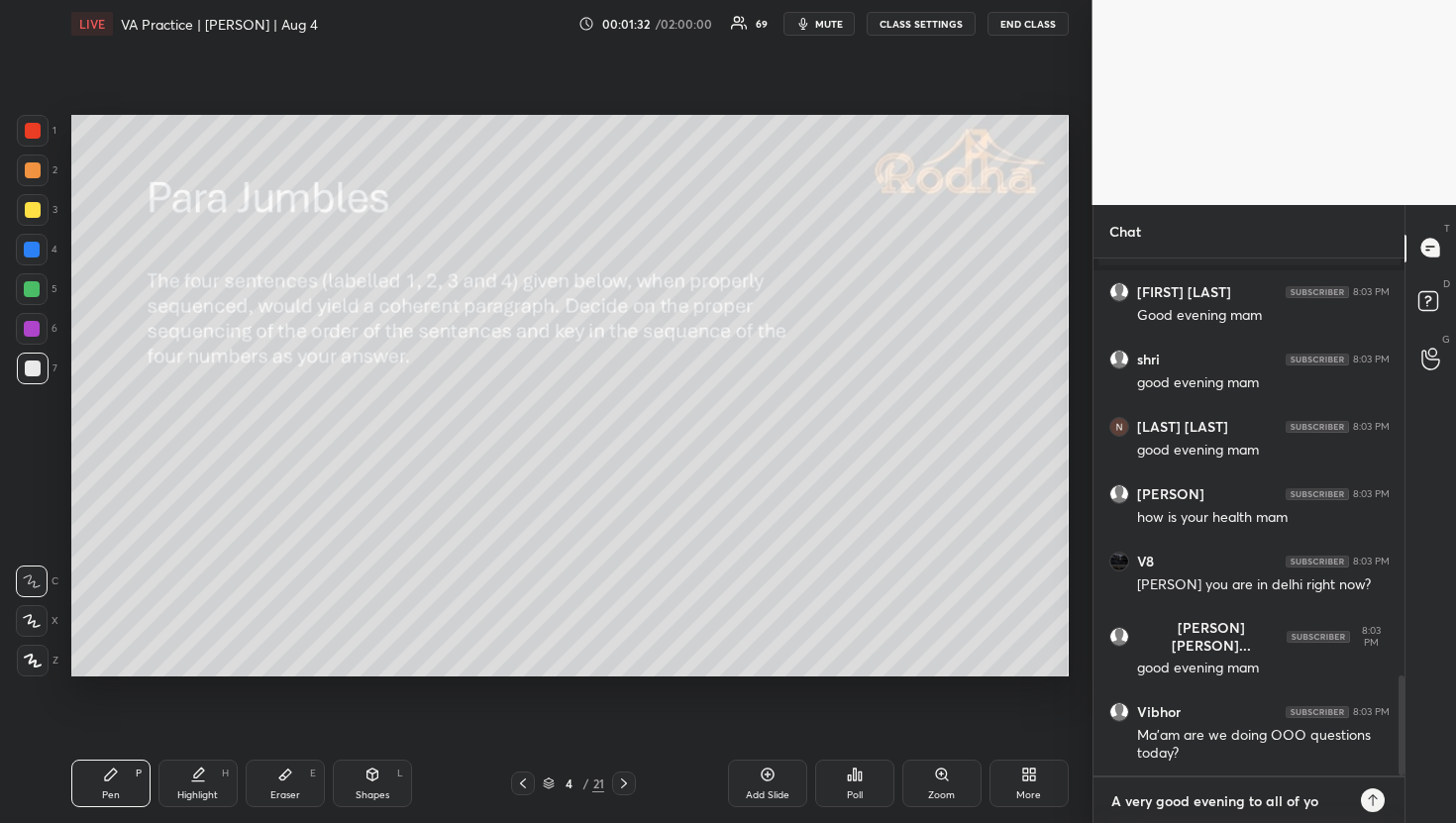 type on "A very good evening to all of you" 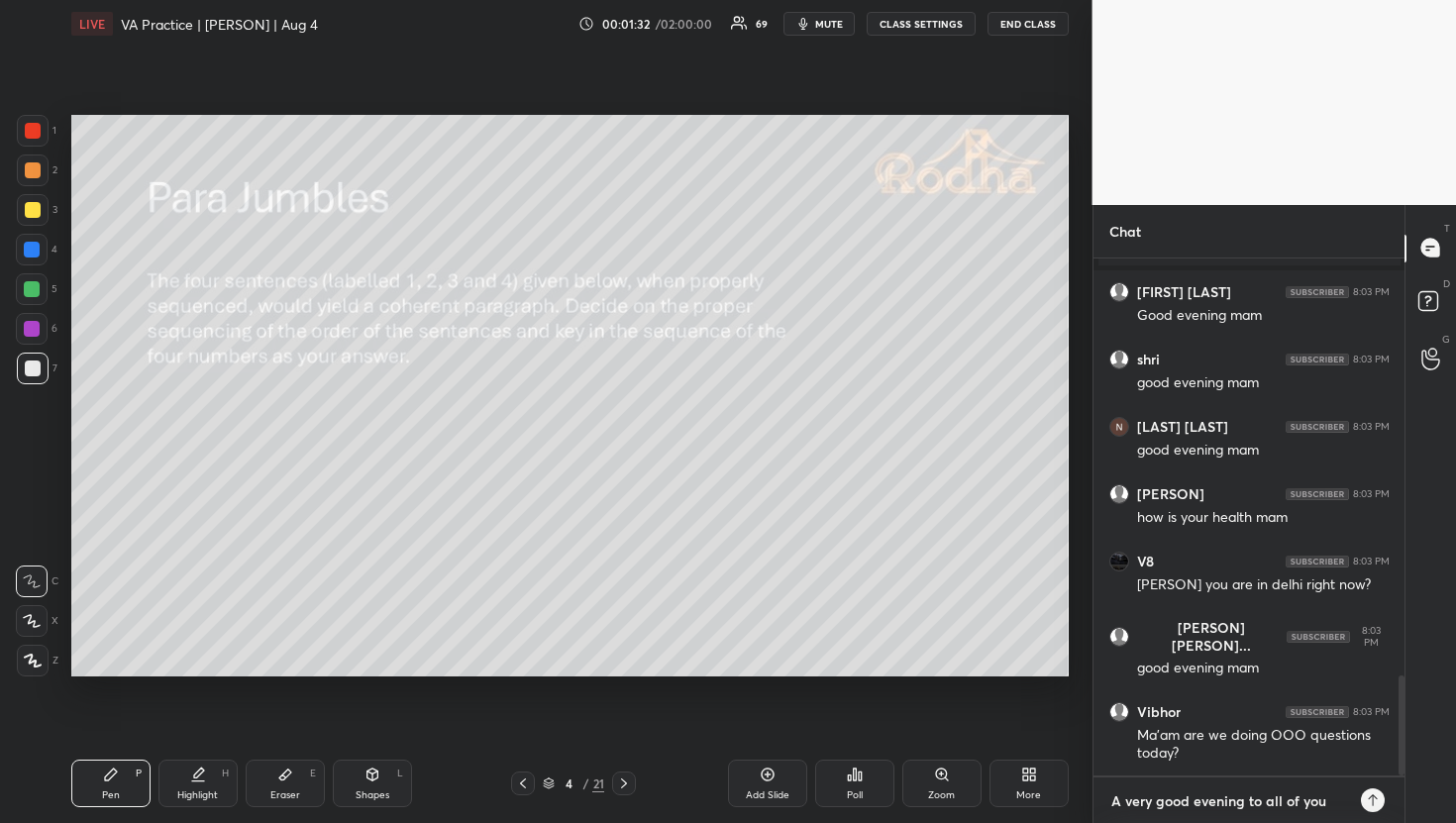 type on "A very good evening to all of you" 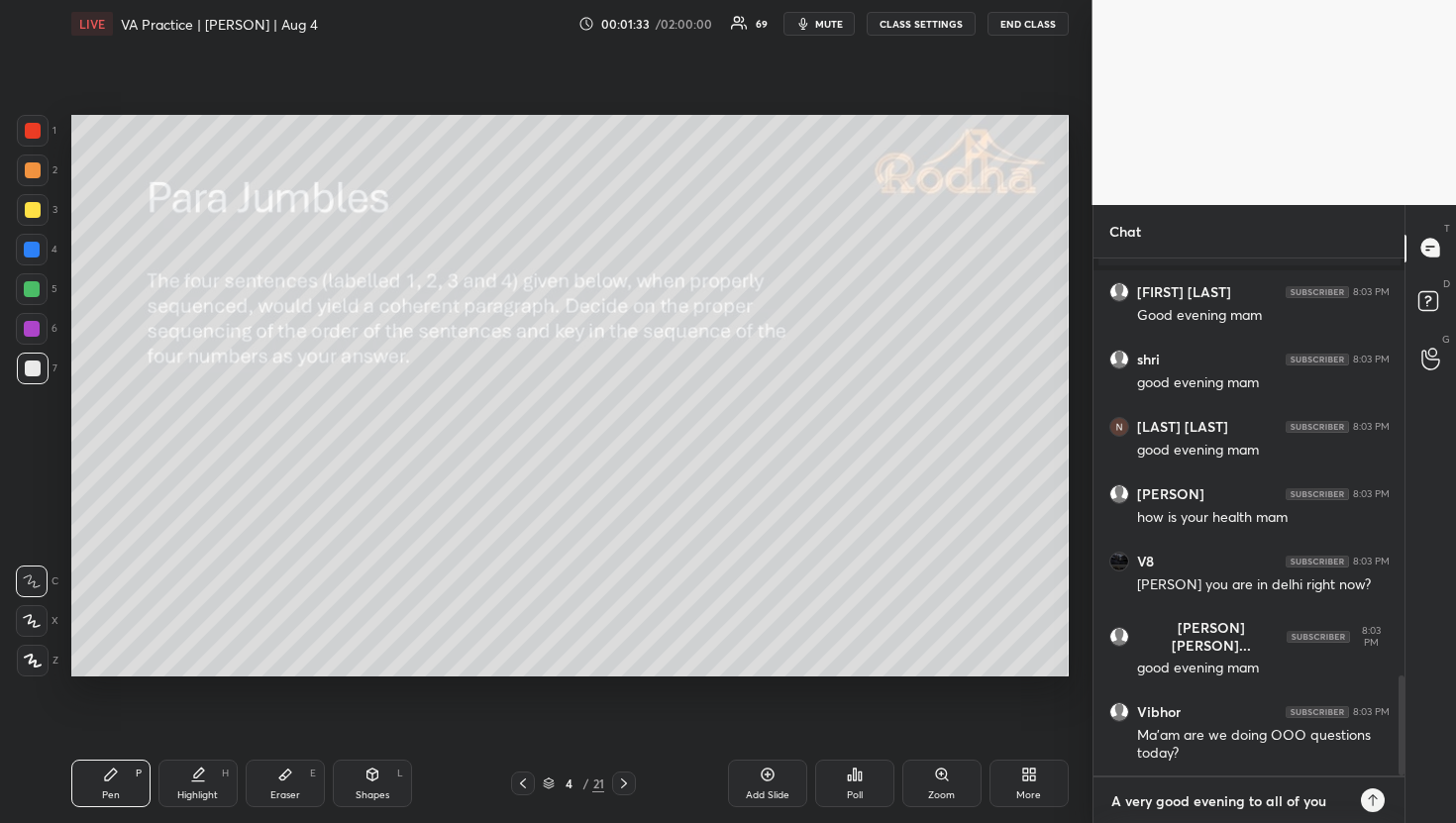 type on "A very good evening to all of you :" 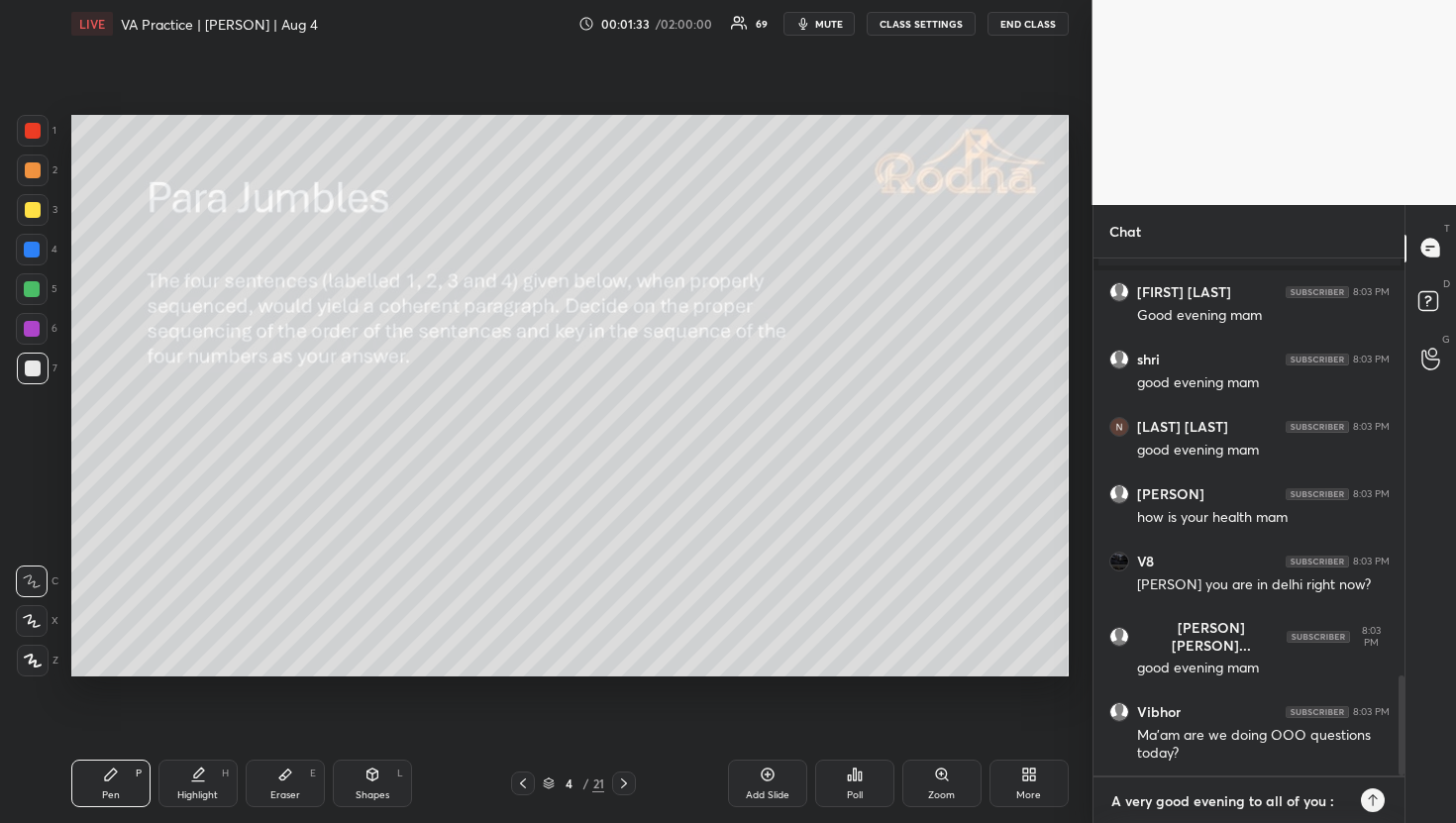 type on "A very good evening to all of you :)" 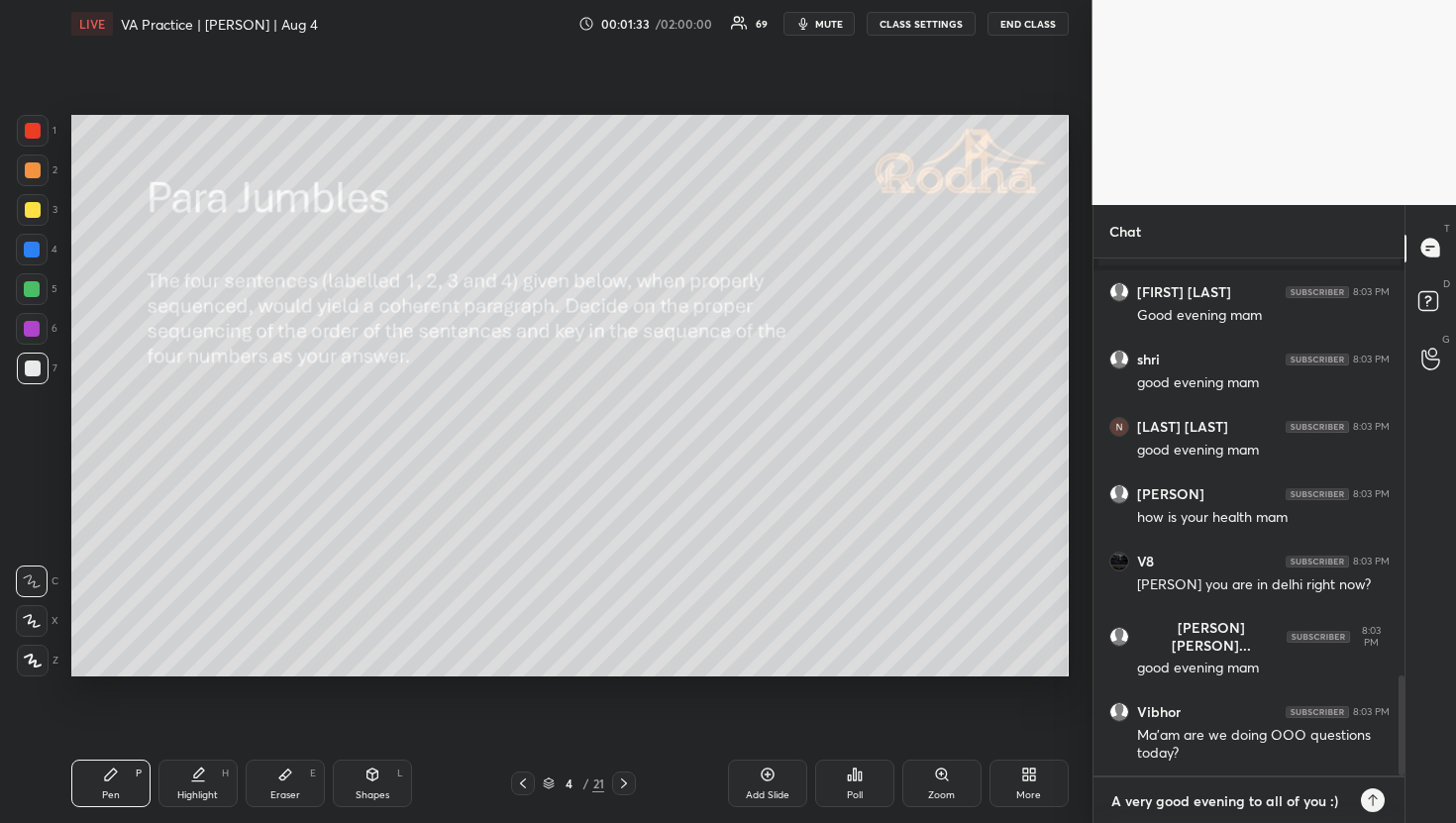 type 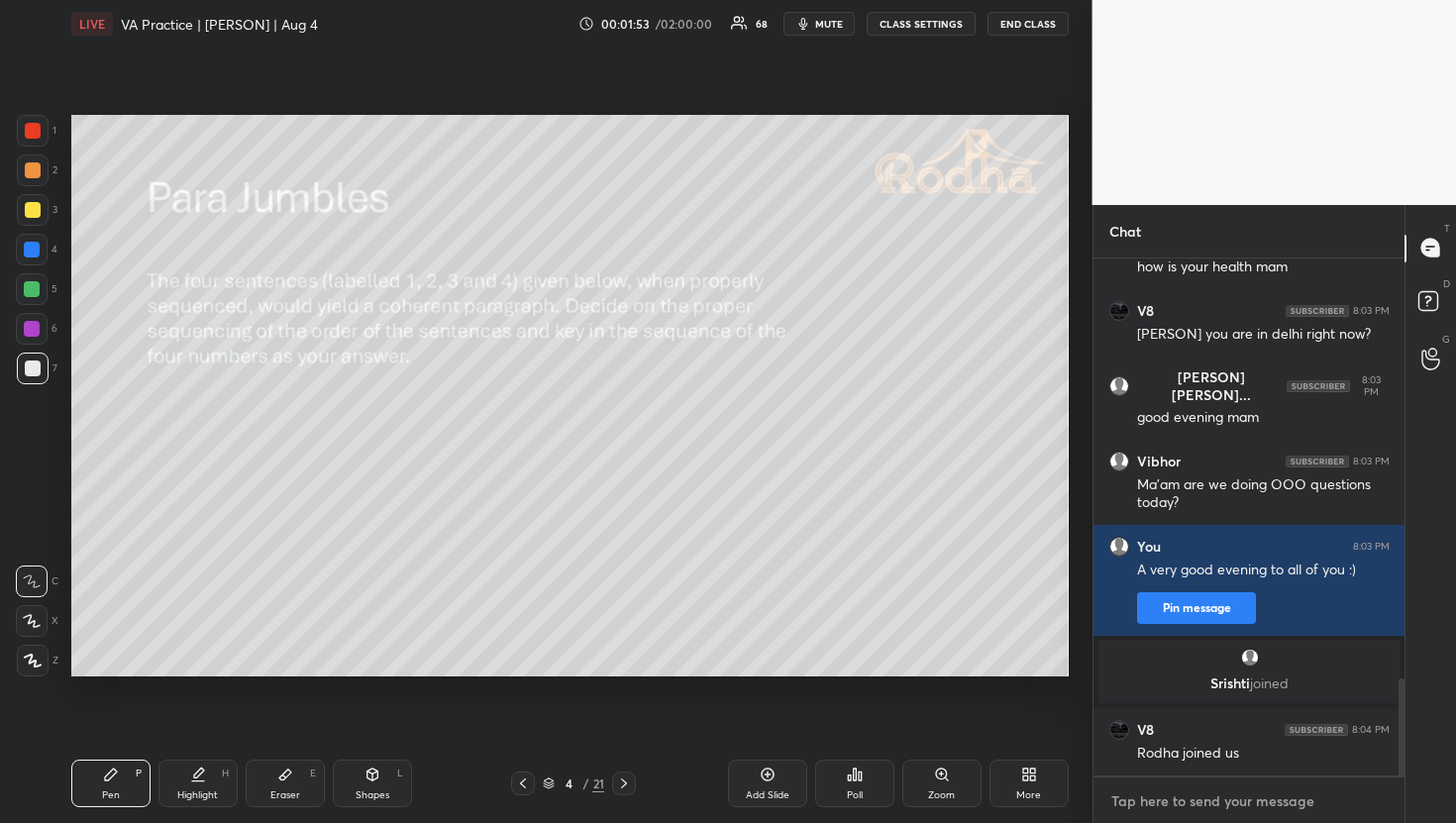 scroll, scrollTop: 2232, scrollLeft: 0, axis: vertical 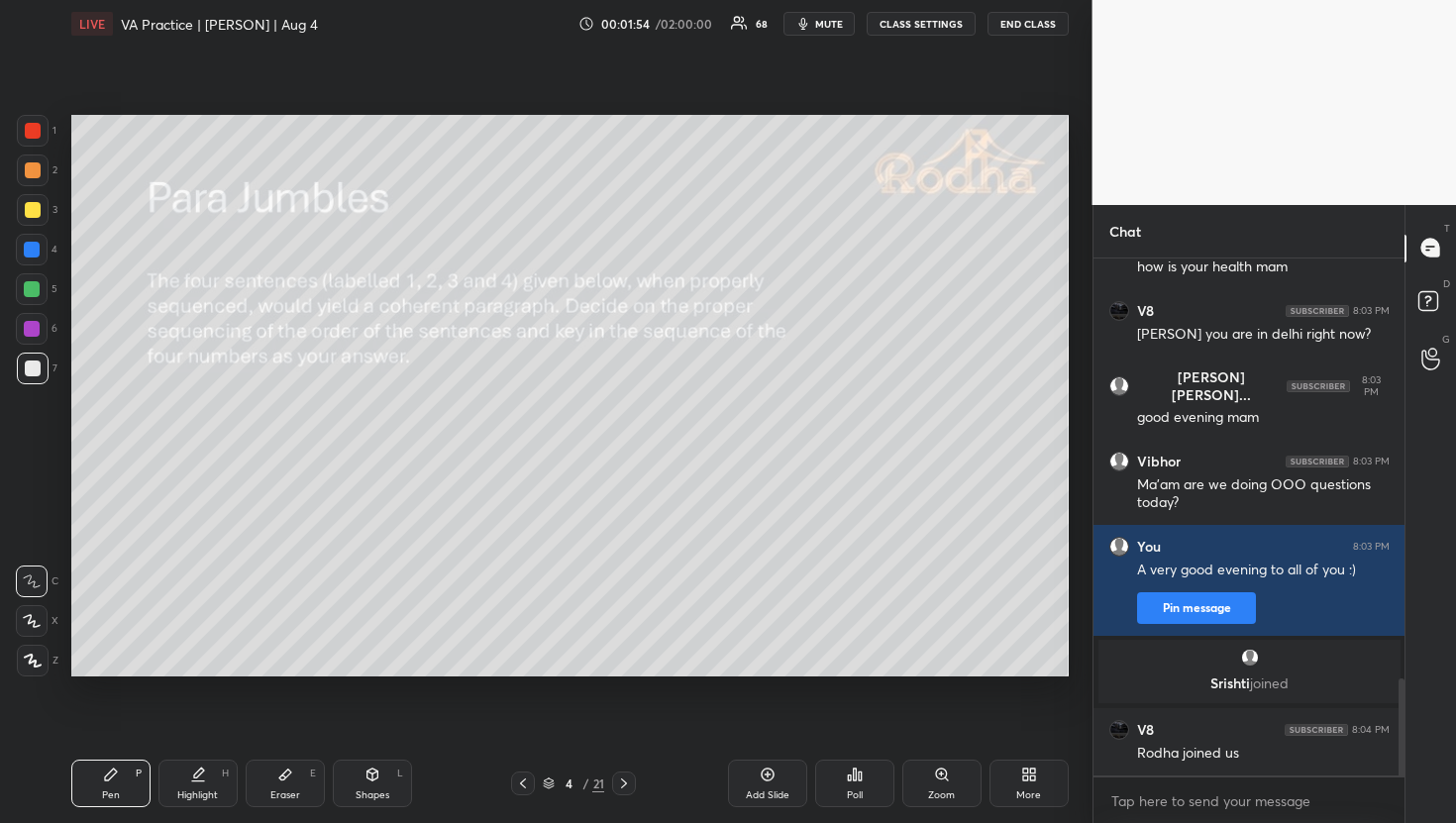 type on "x" 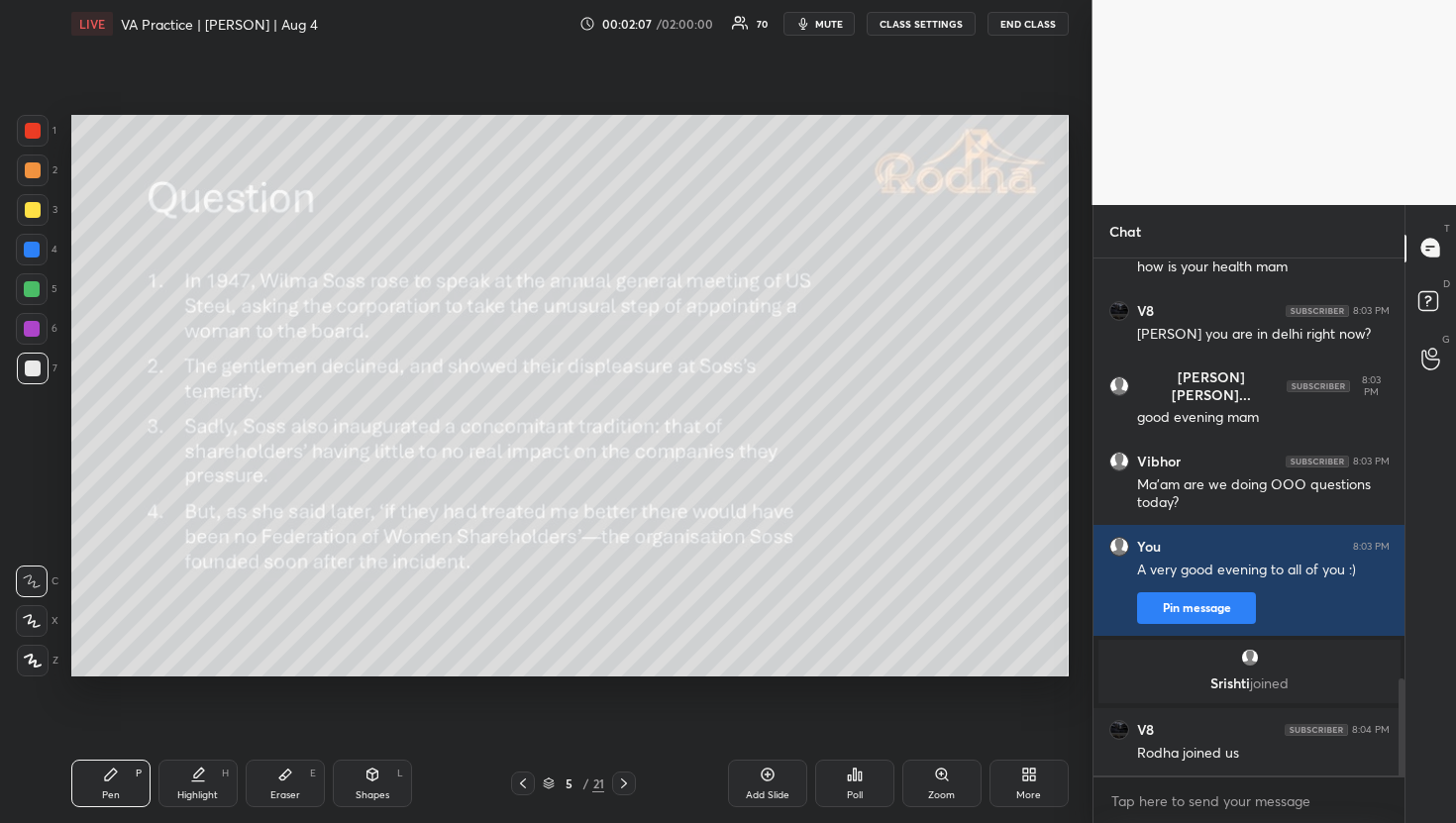 scroll, scrollTop: 2305, scrollLeft: 0, axis: vertical 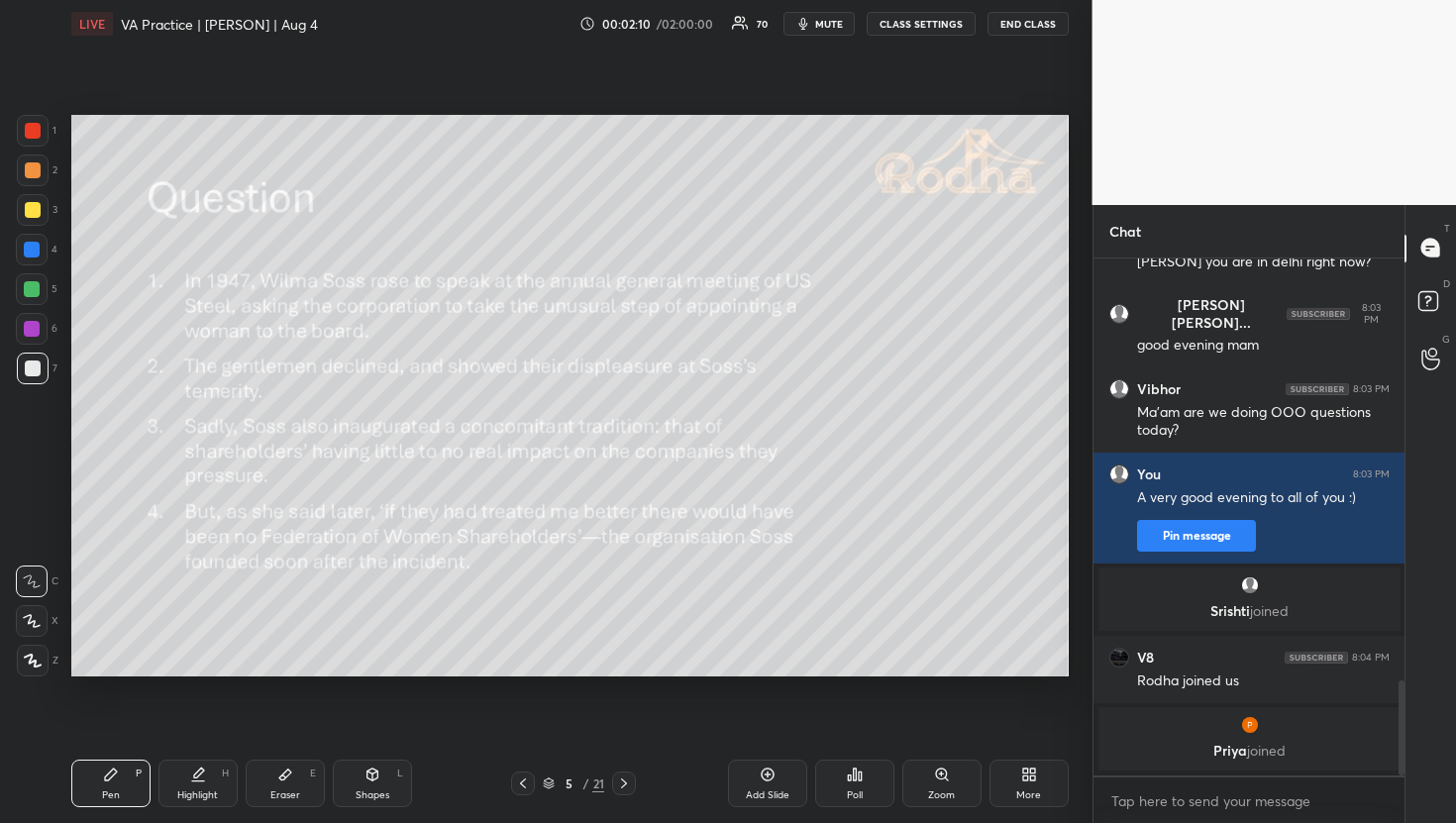 click on "Poll" at bounding box center (855, 783) 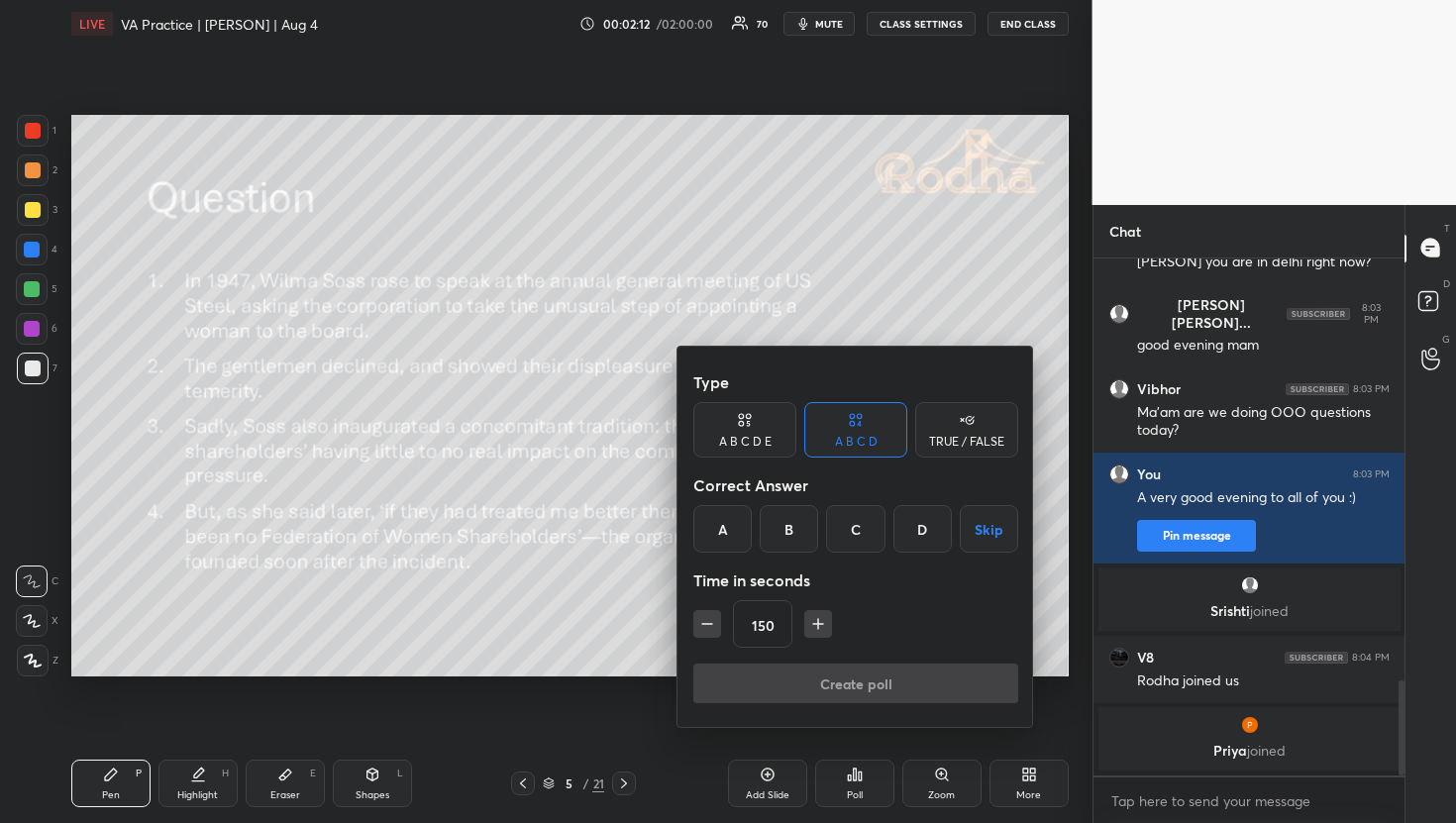 click on "TRUE / FALSE" at bounding box center (967, 442) 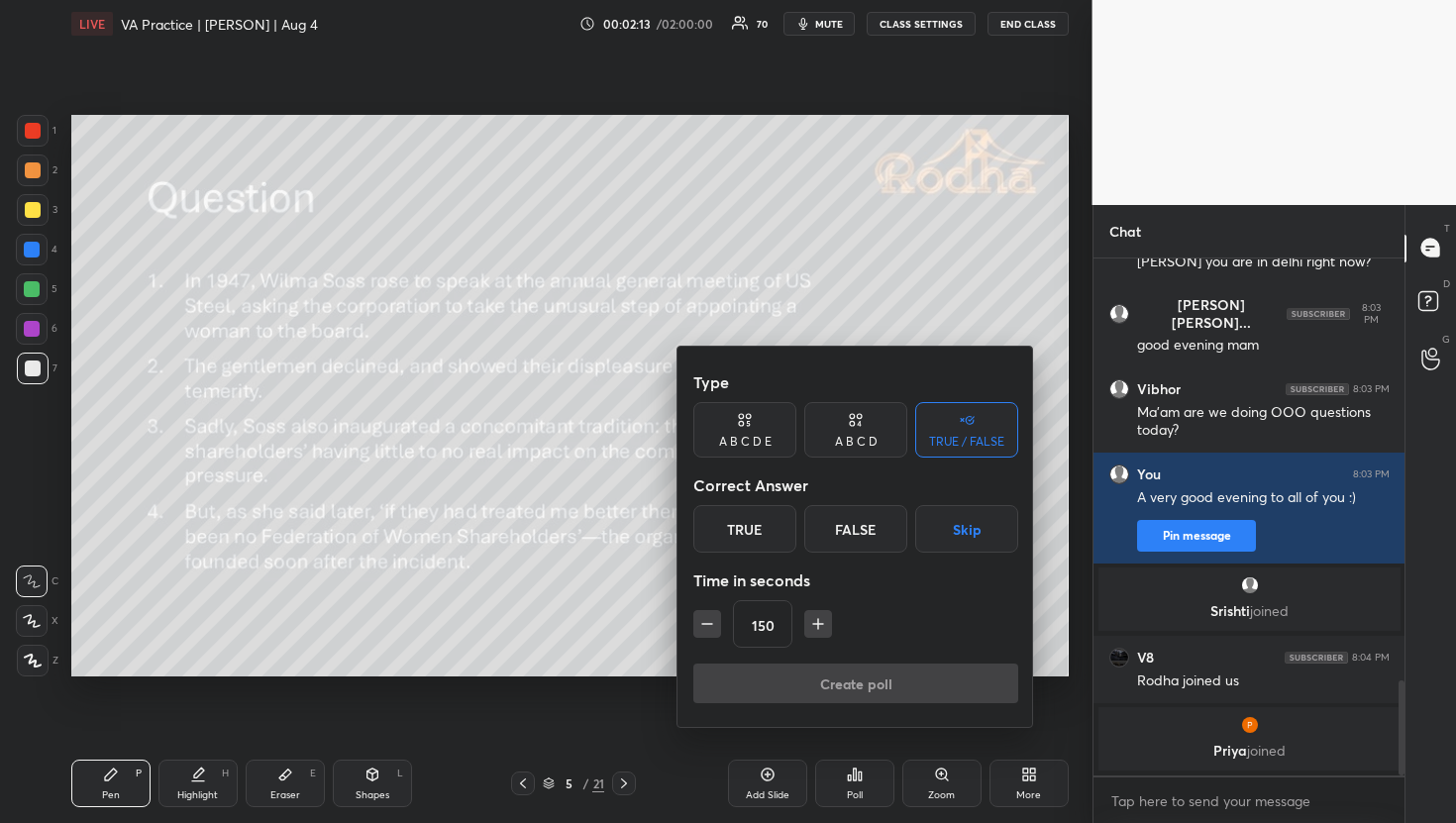 click on "True" at bounding box center (745, 529) 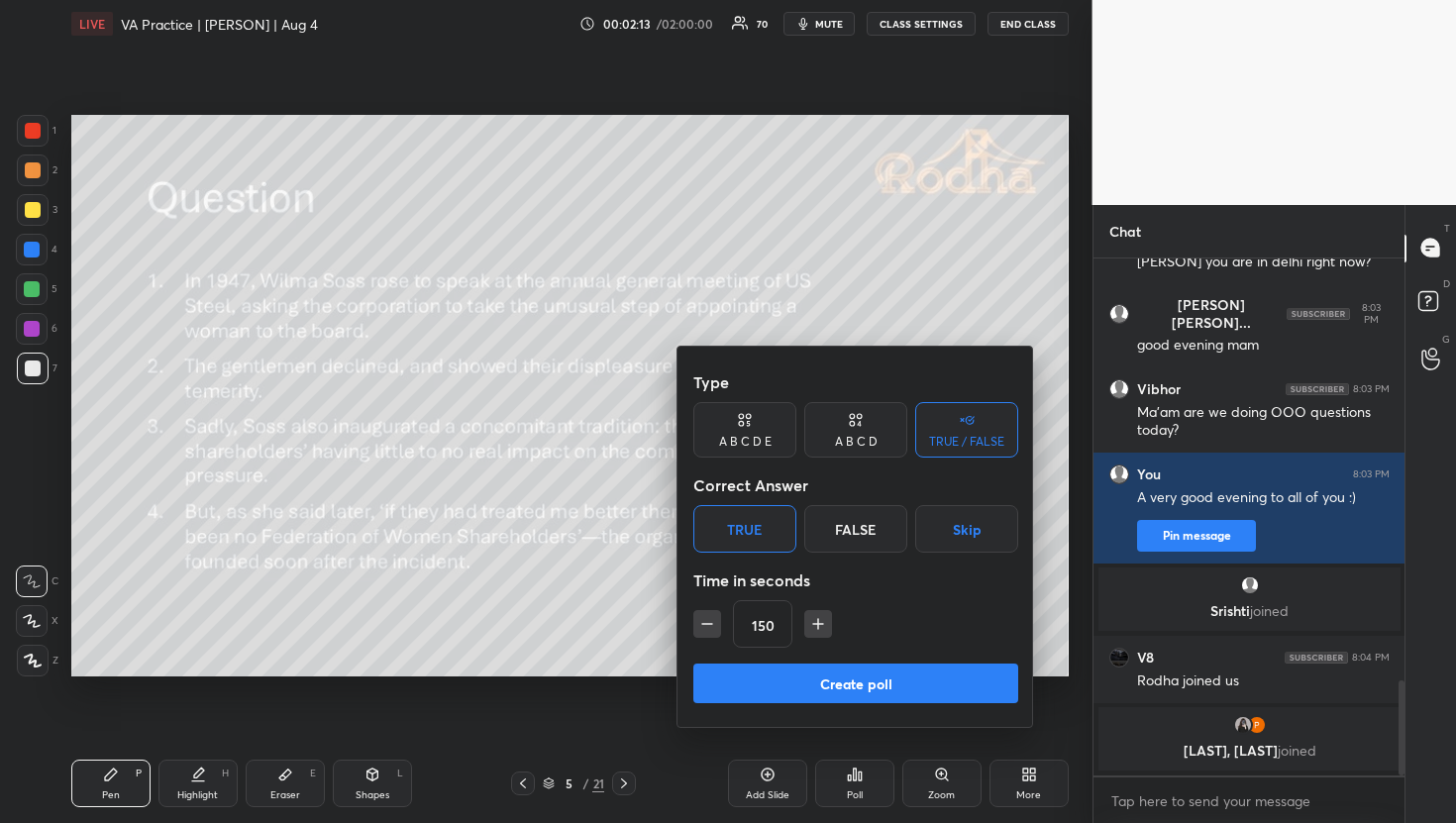 click 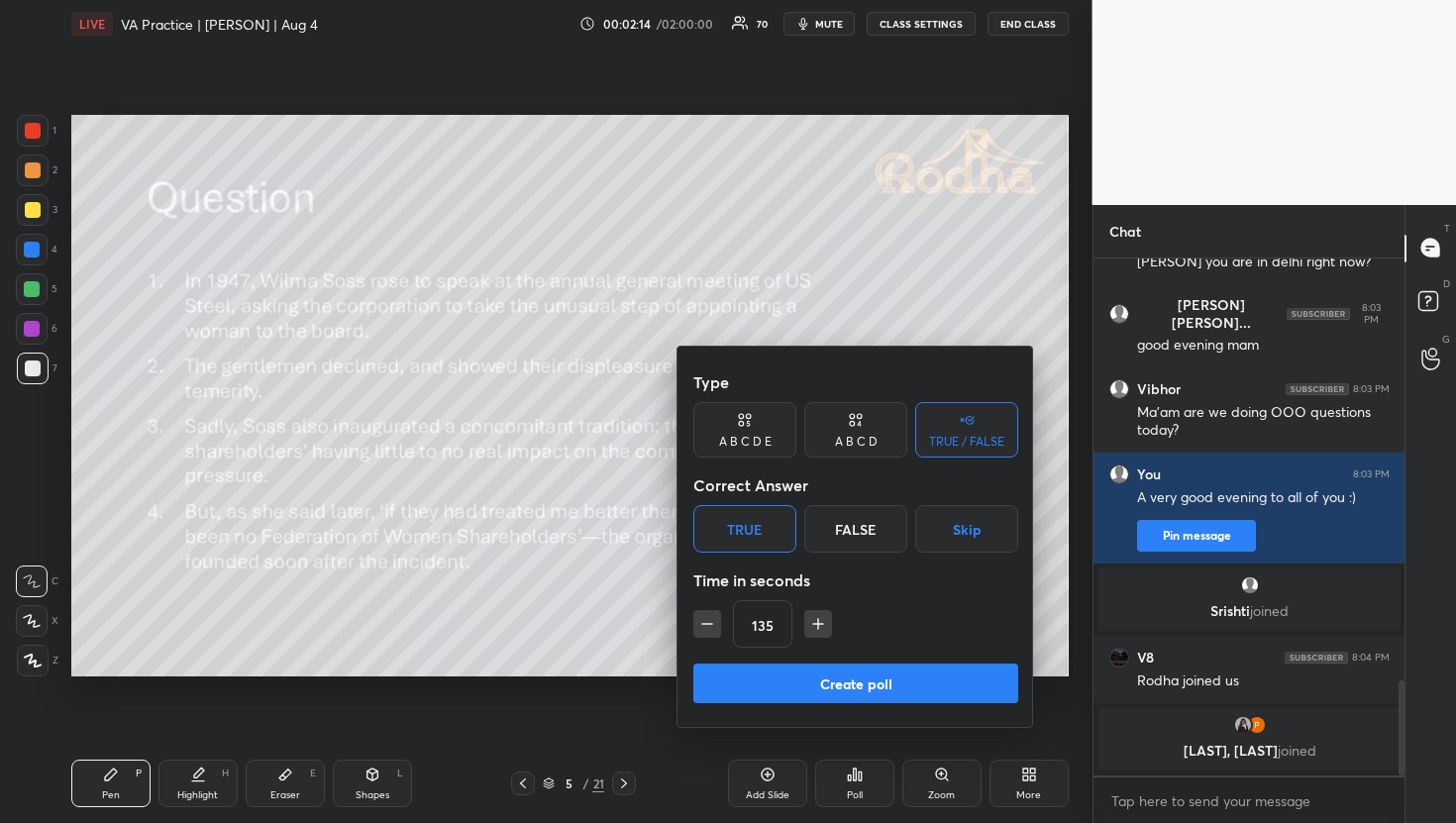 click 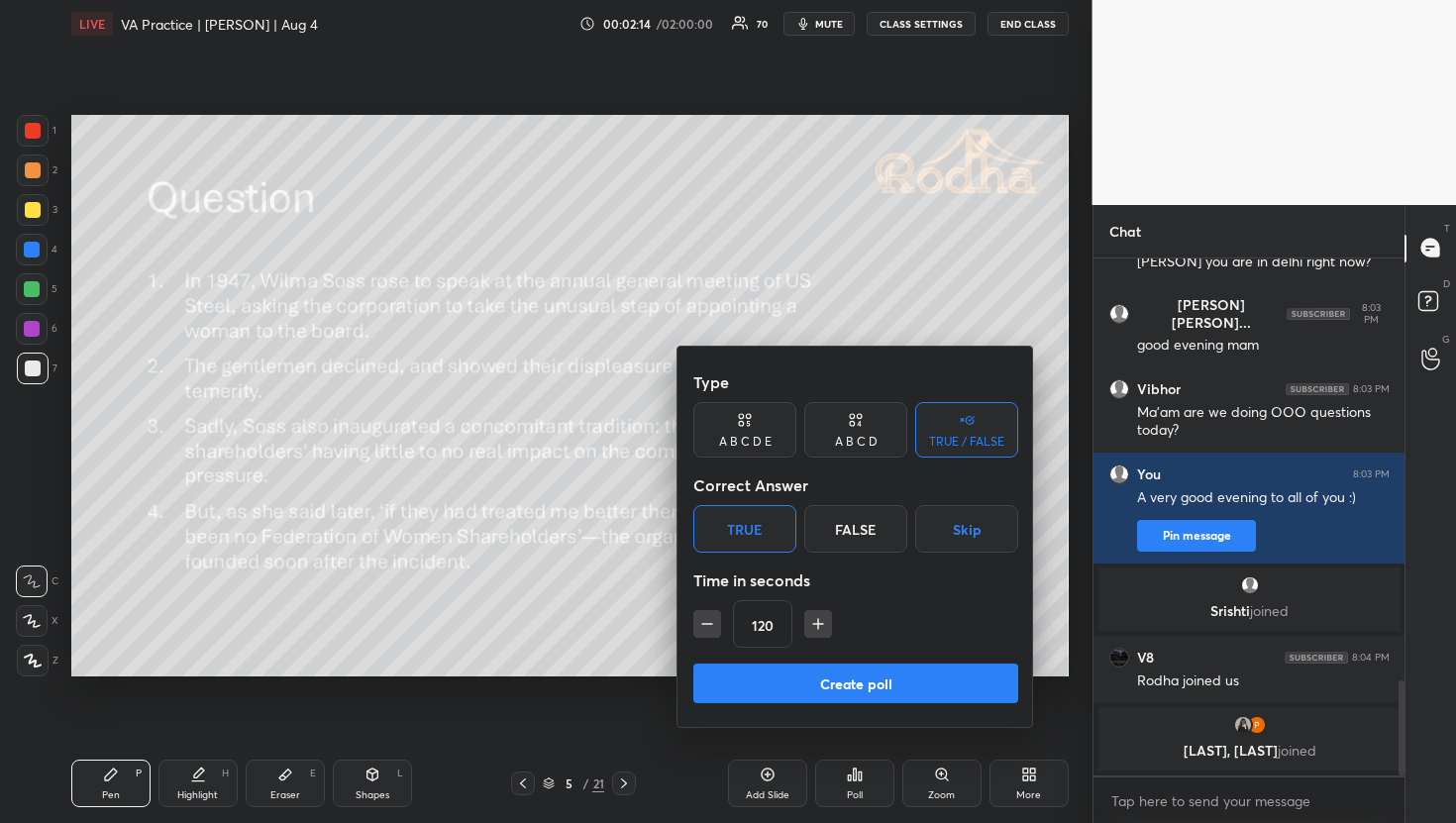 click 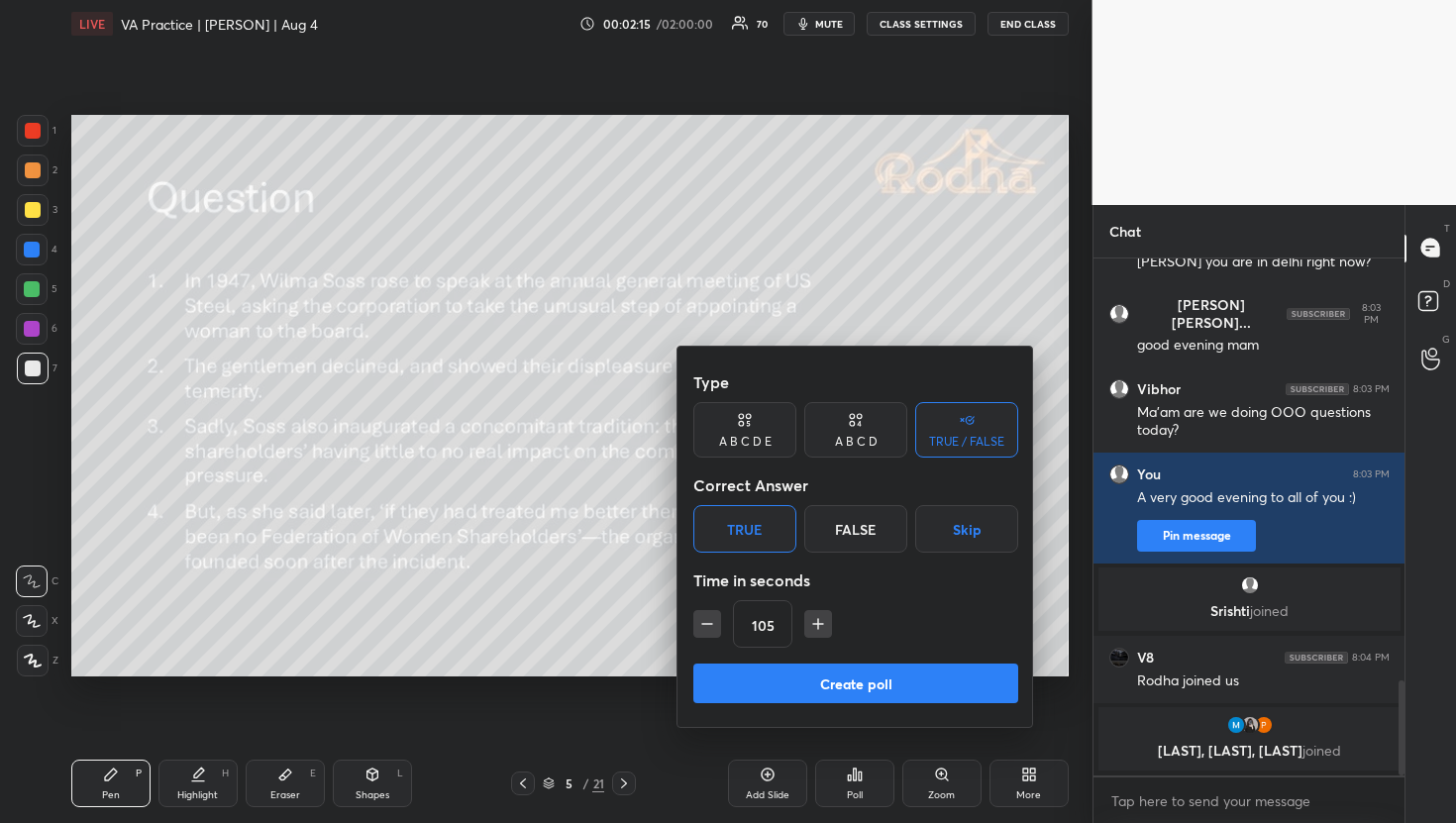 click 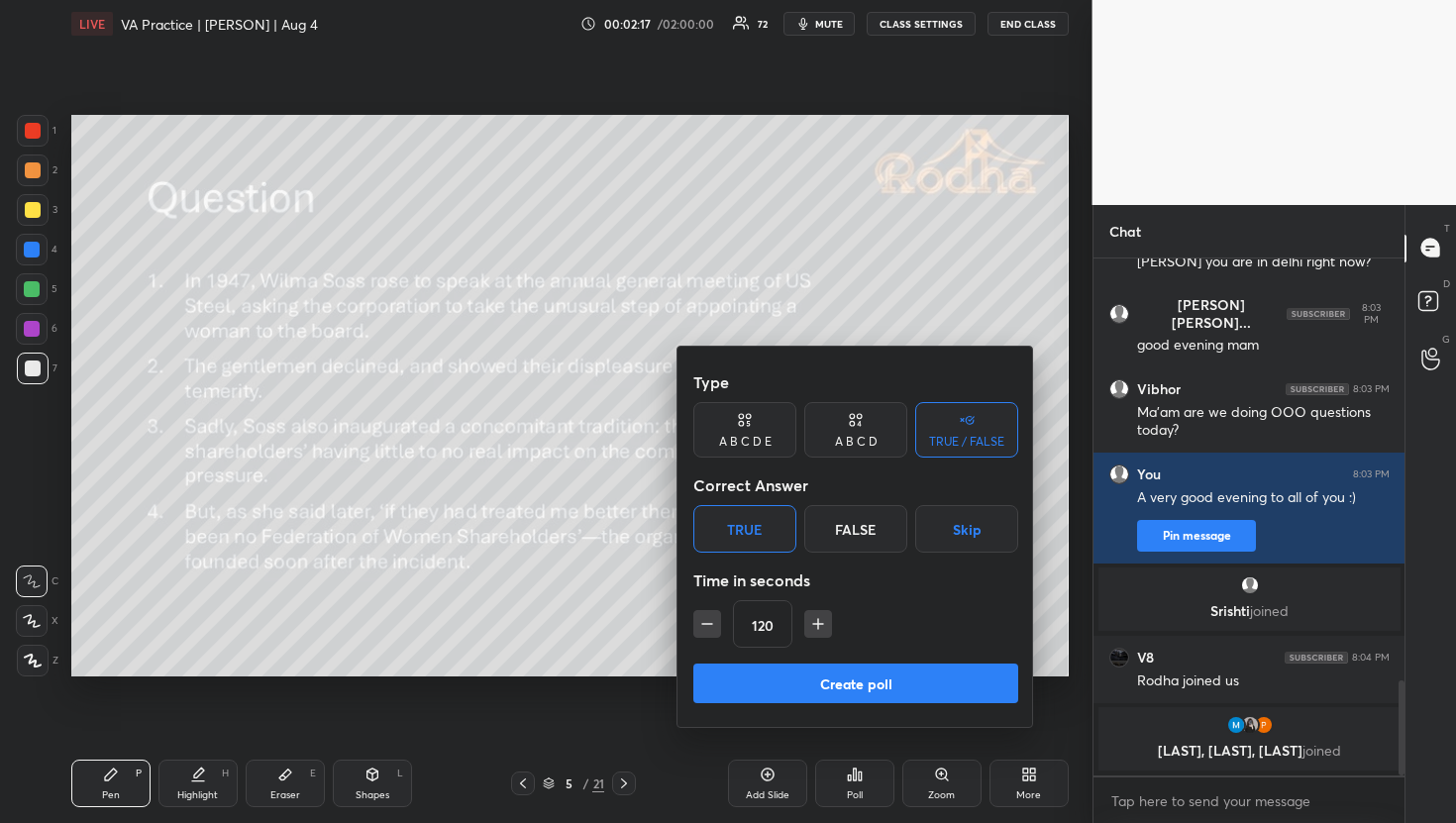 click on "Create poll" at bounding box center [856, 683] 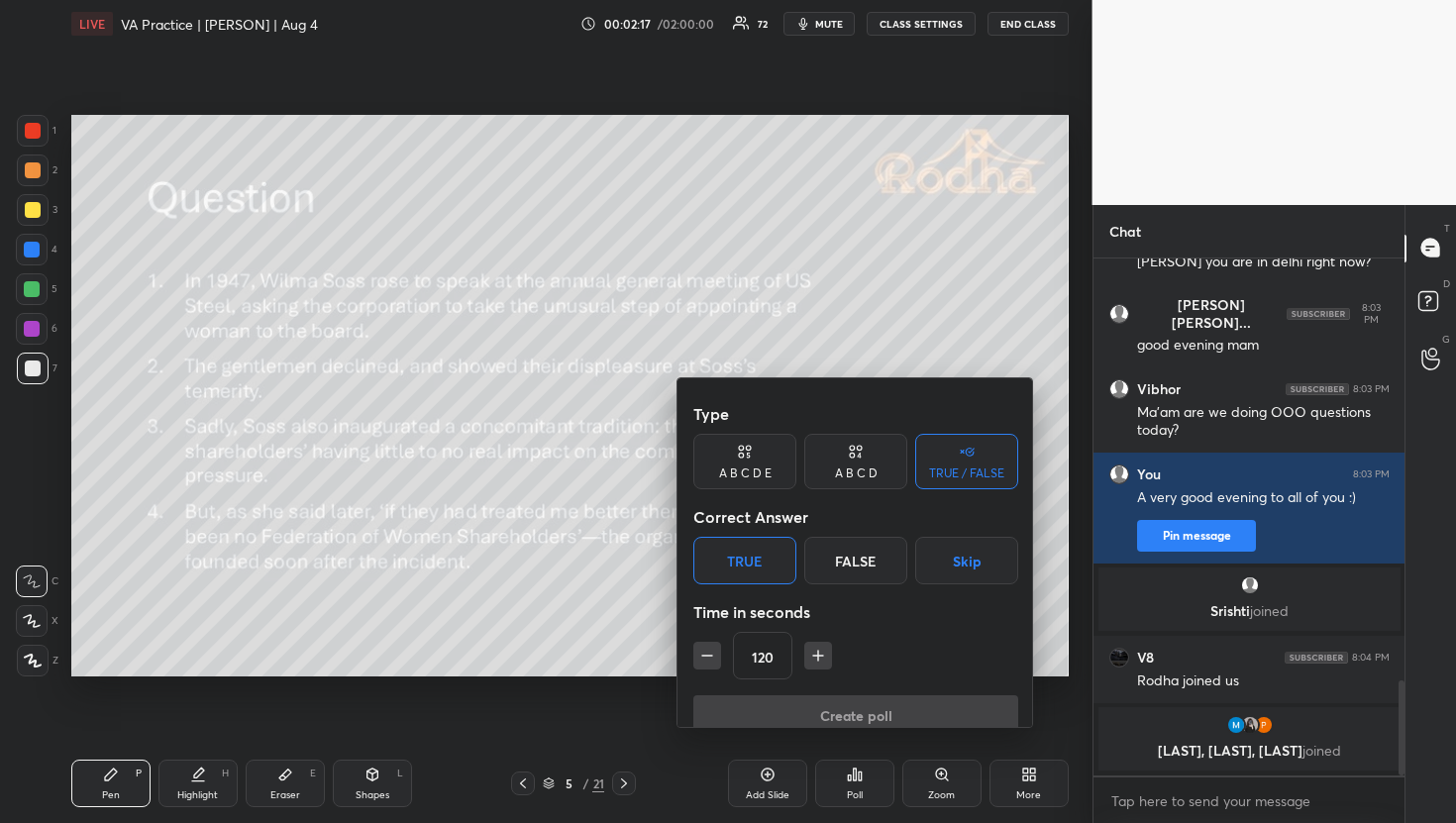 scroll, scrollTop: 487, scrollLeft: 299, axis: both 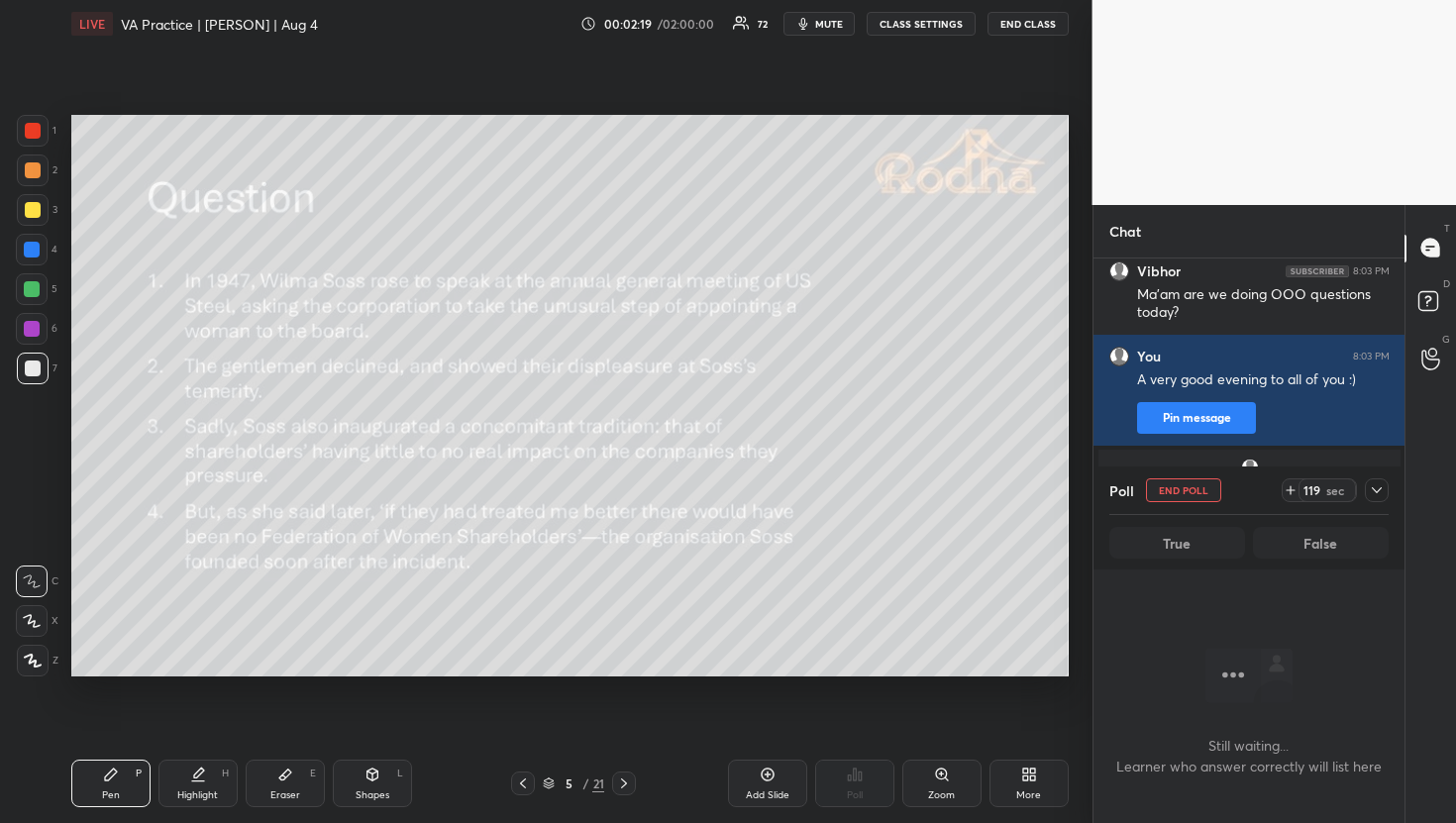 click 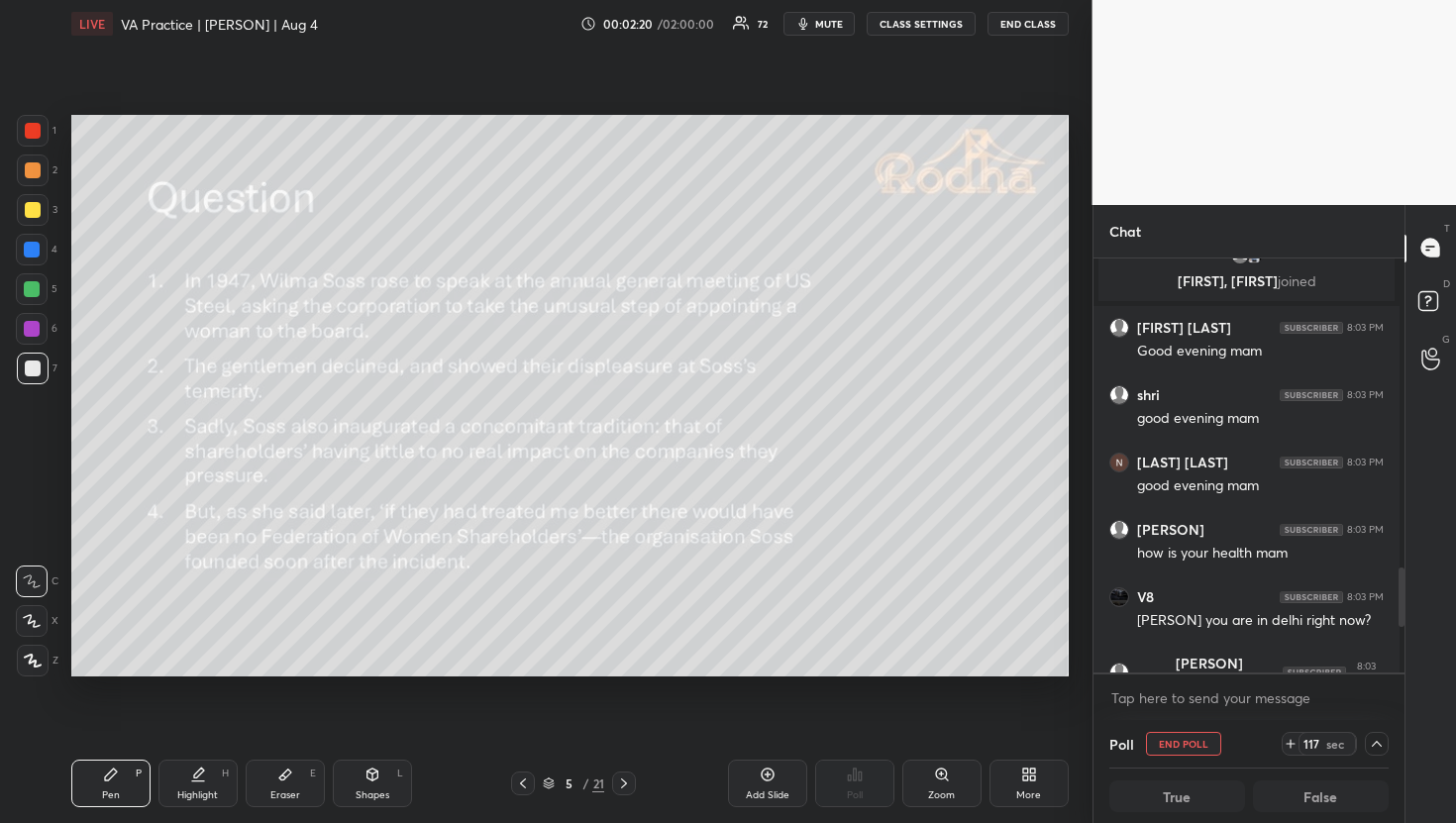 click on "mute" at bounding box center [819, 24] 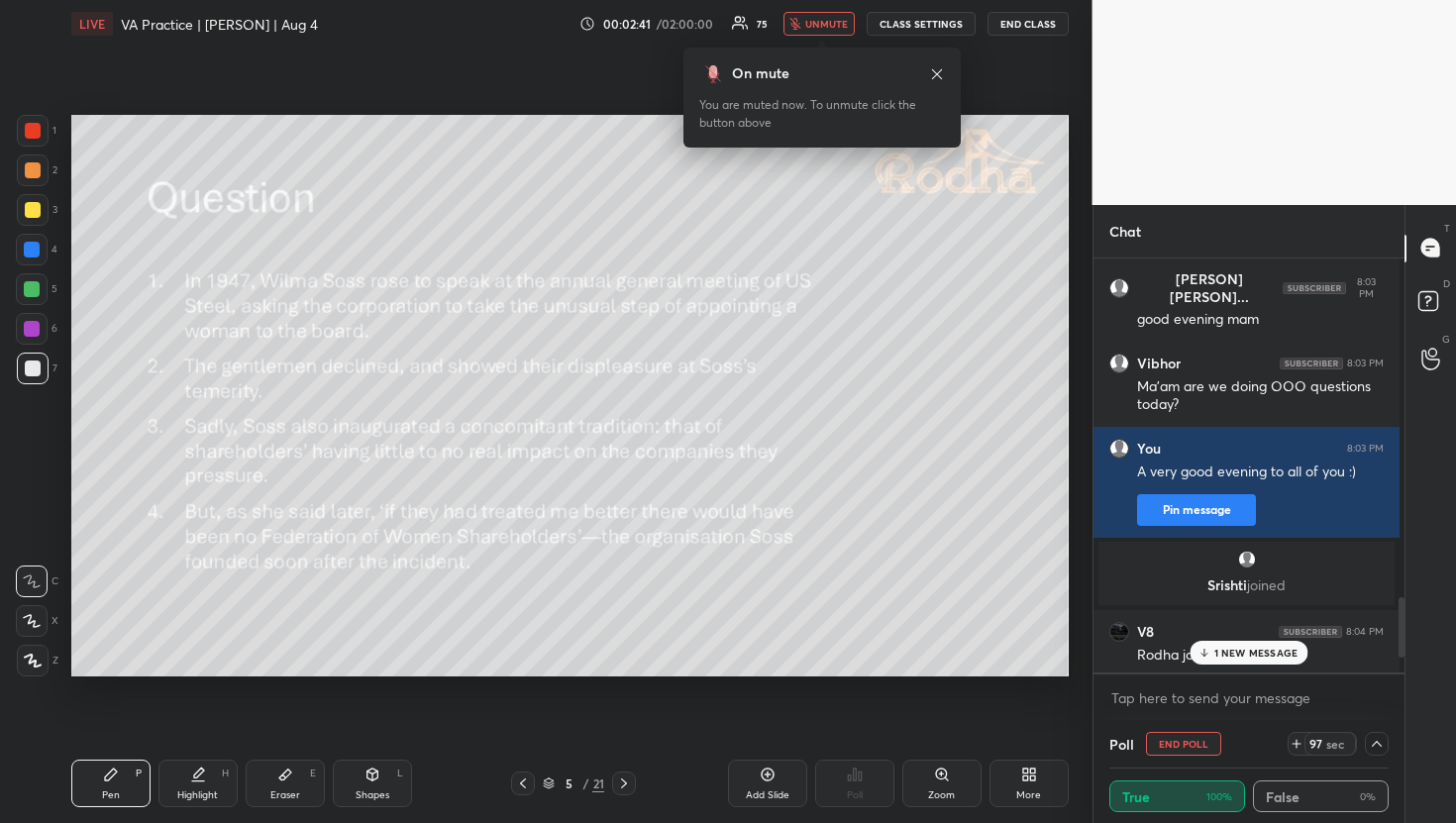 scroll, scrollTop: 2283, scrollLeft: 0, axis: vertical 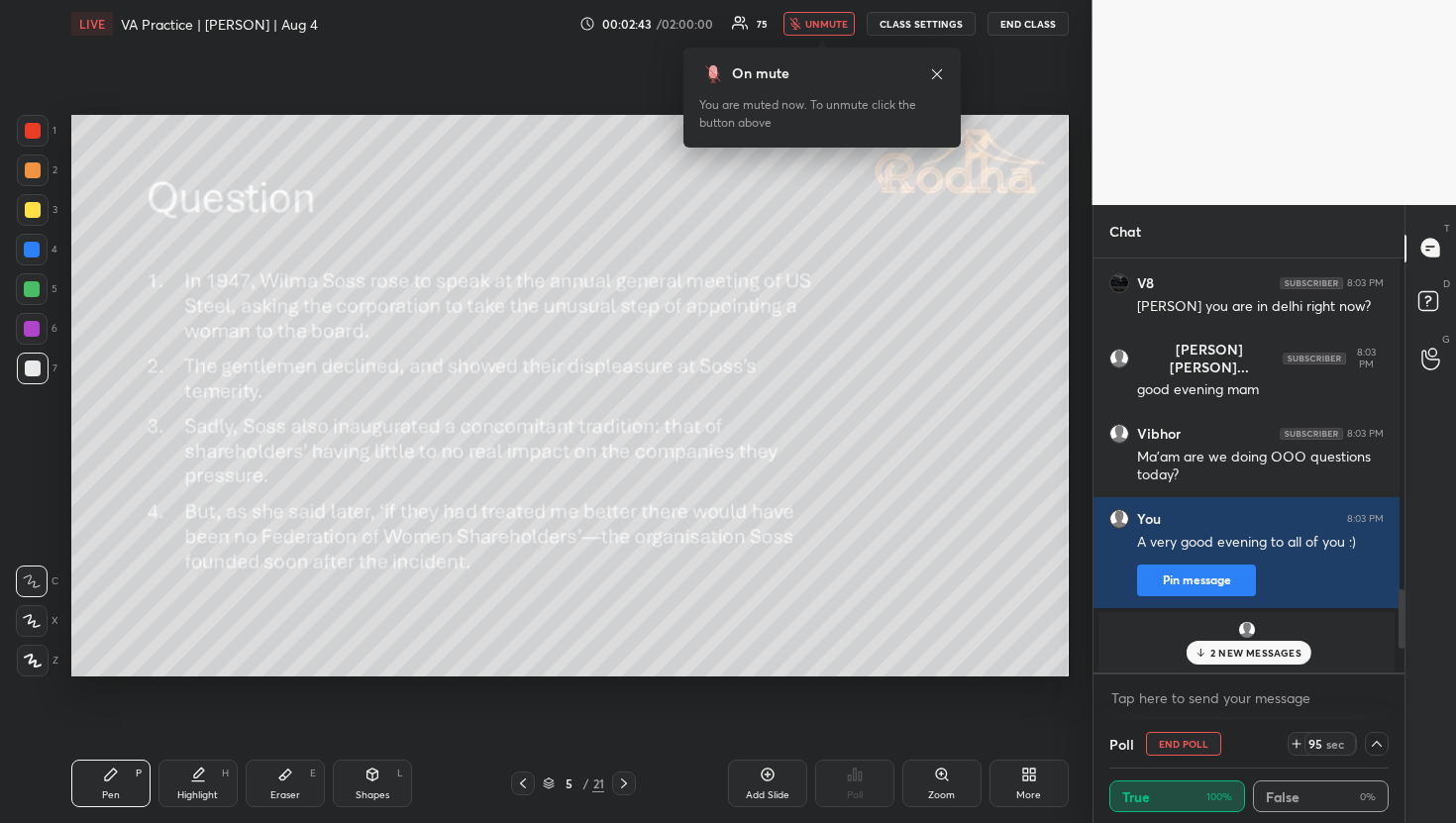 click on "2 NEW MESSAGES" at bounding box center [1249, 653] 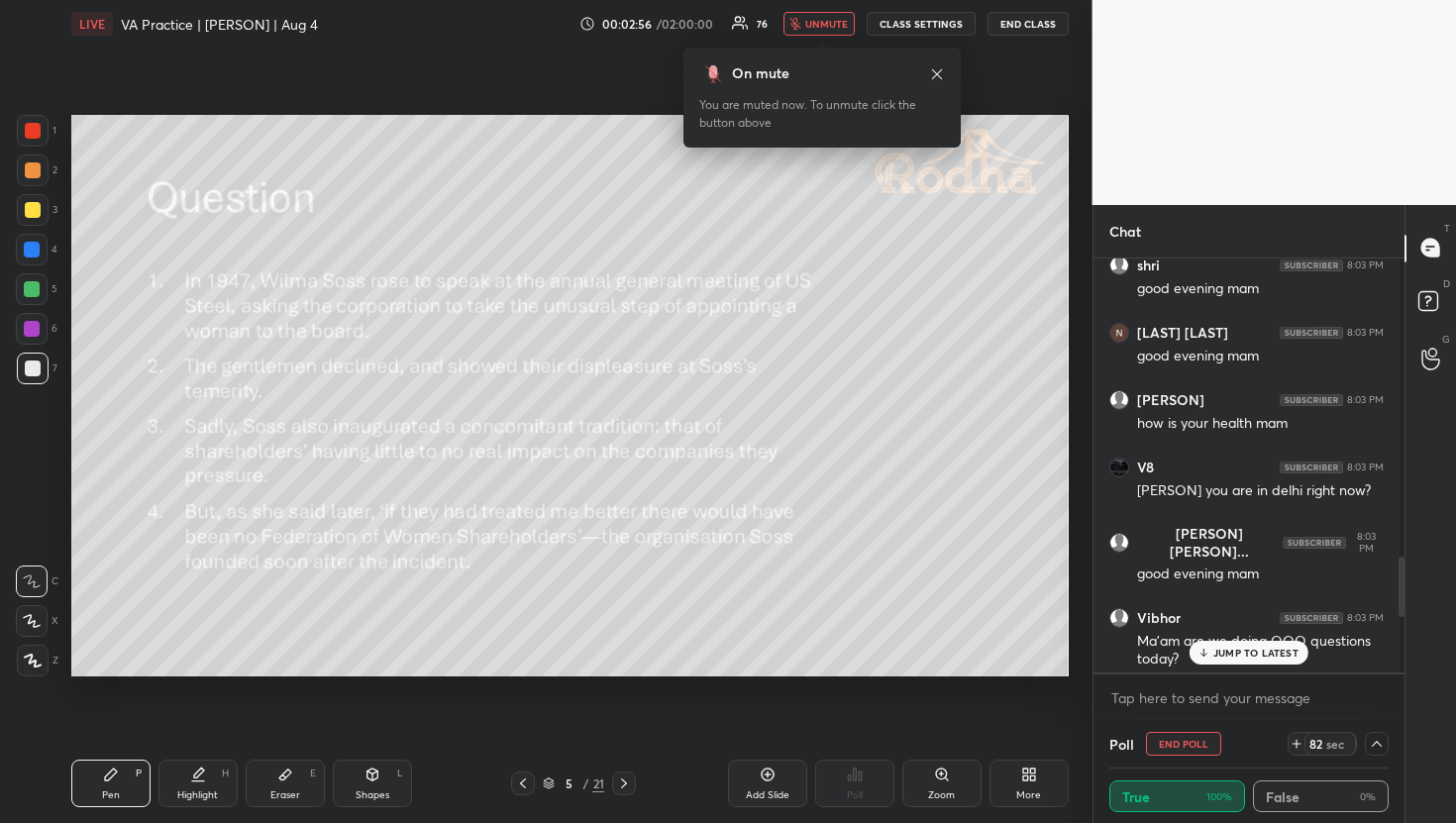 scroll, scrollTop: 2041, scrollLeft: 0, axis: vertical 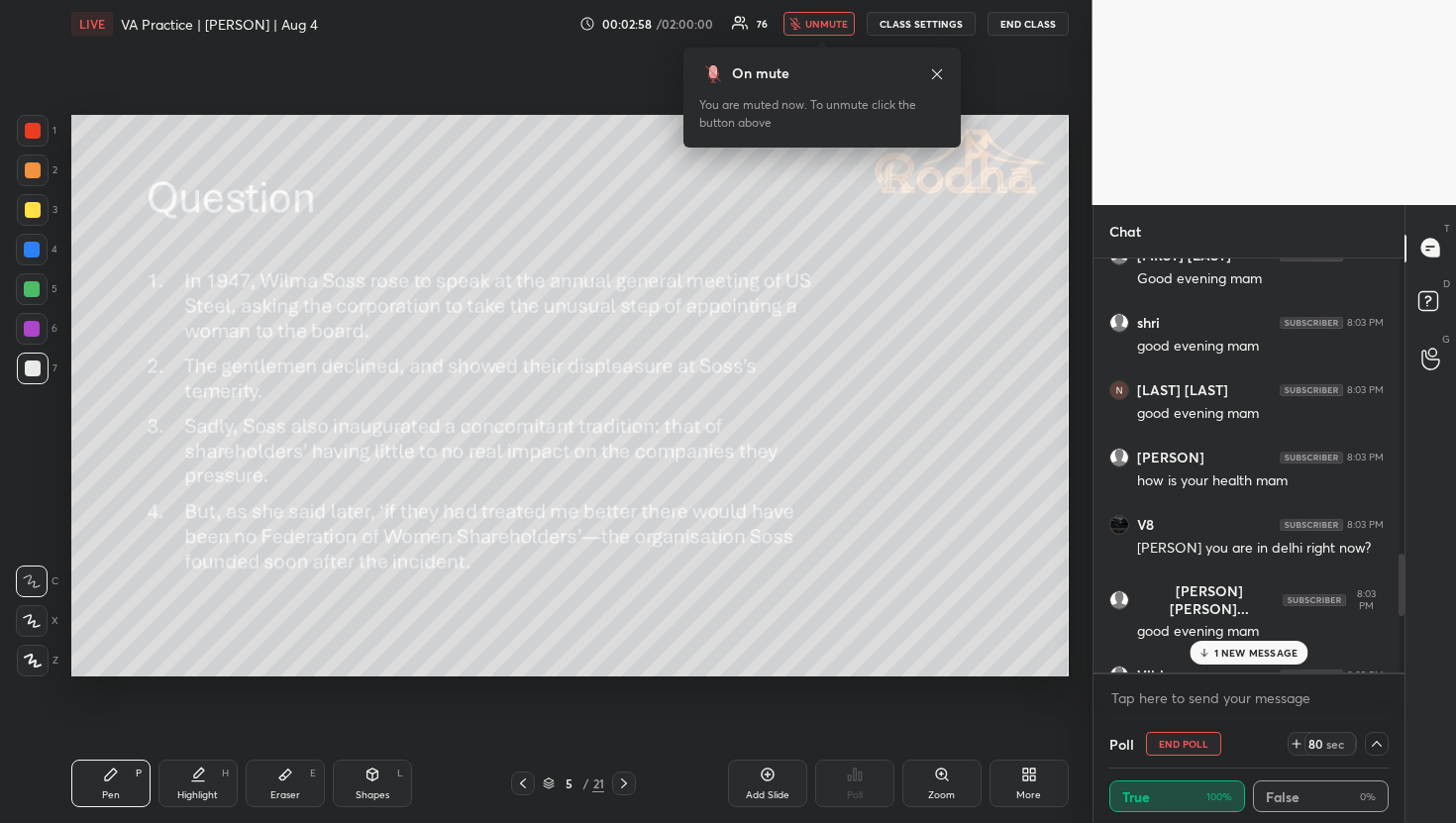 click on "1 NEW MESSAGE" at bounding box center [1256, 653] 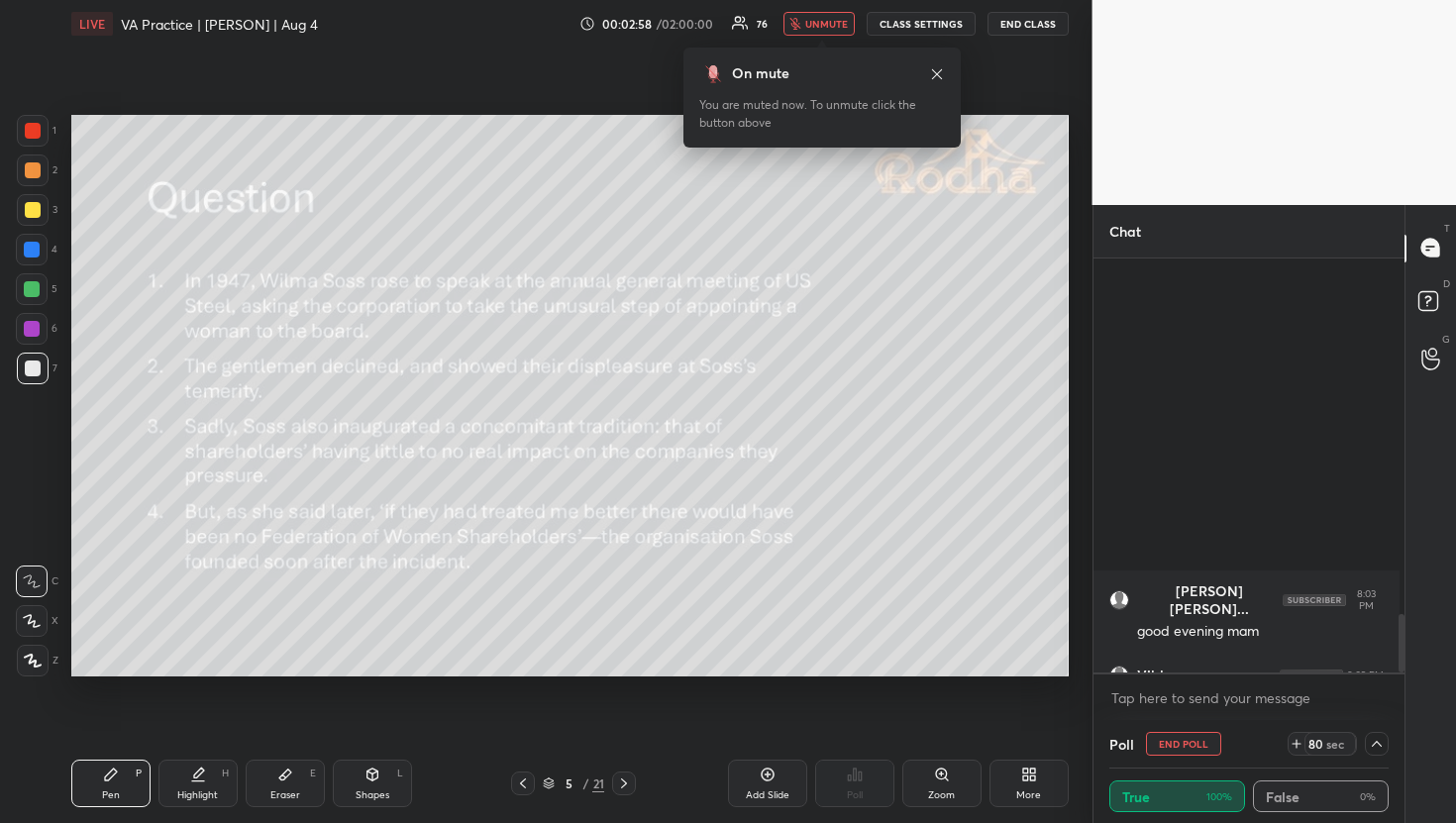 scroll, scrollTop: 2513, scrollLeft: 0, axis: vertical 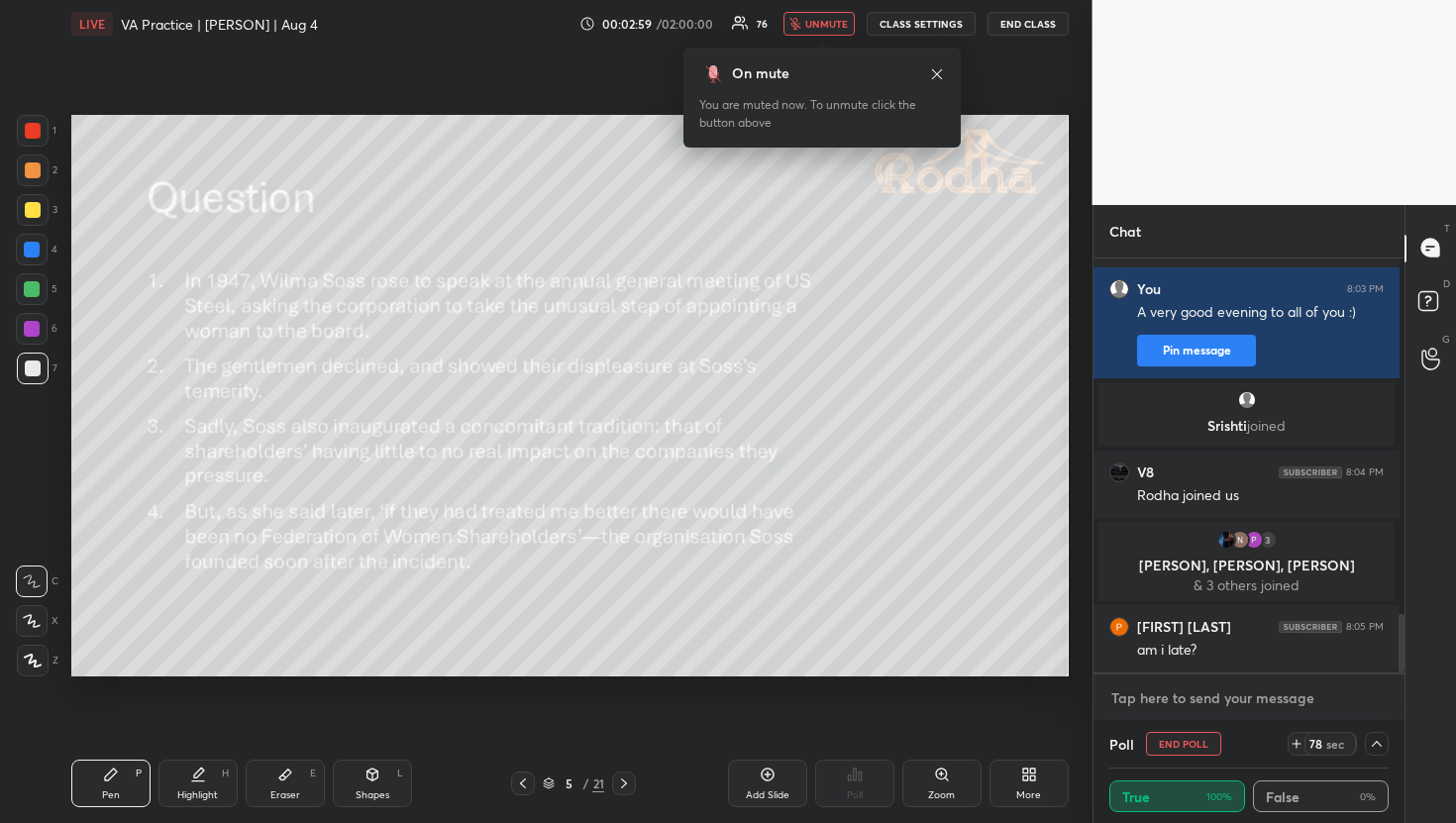 type on "x" 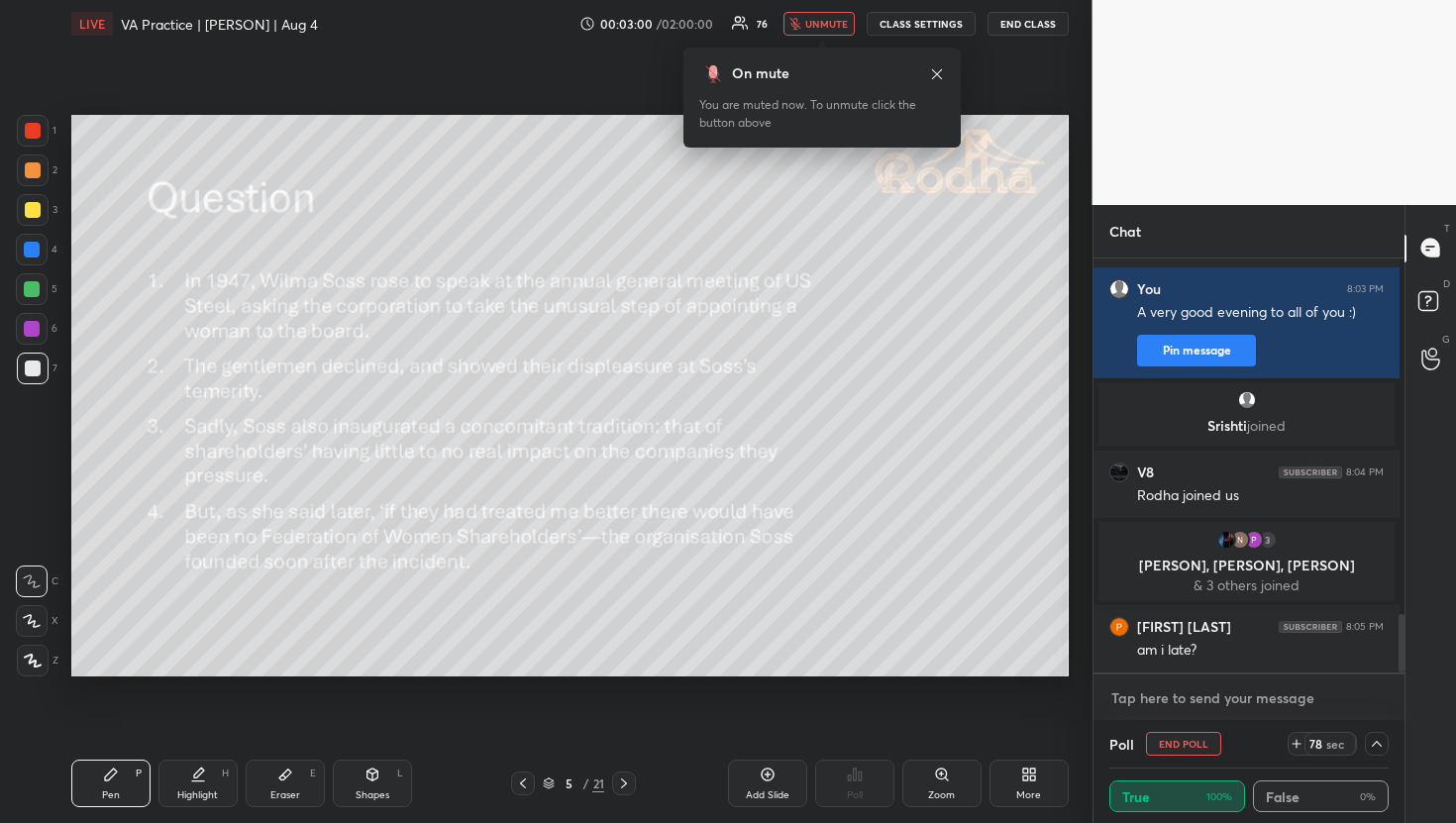 type on "N" 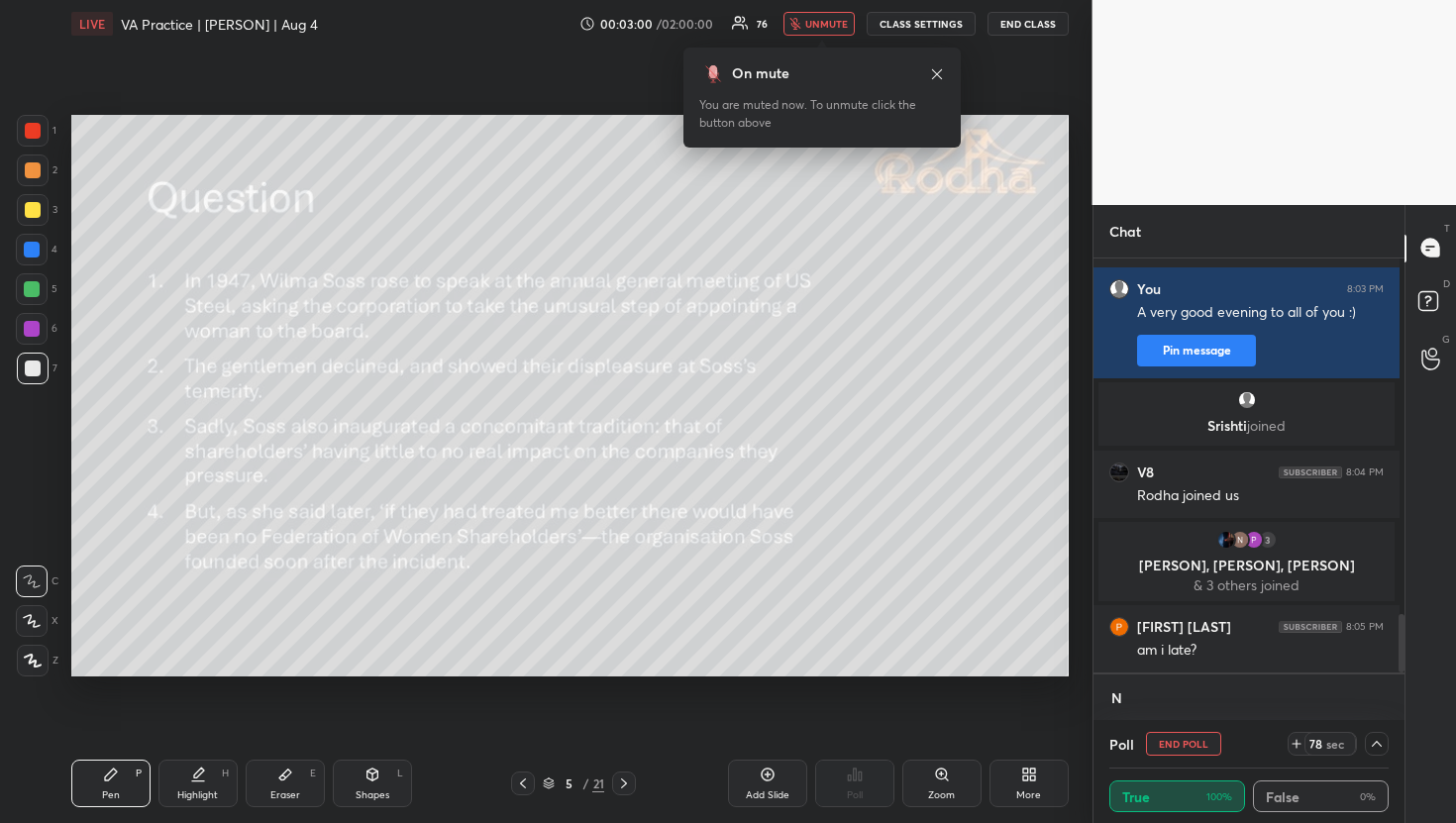 scroll, scrollTop: 402, scrollLeft: 299, axis: both 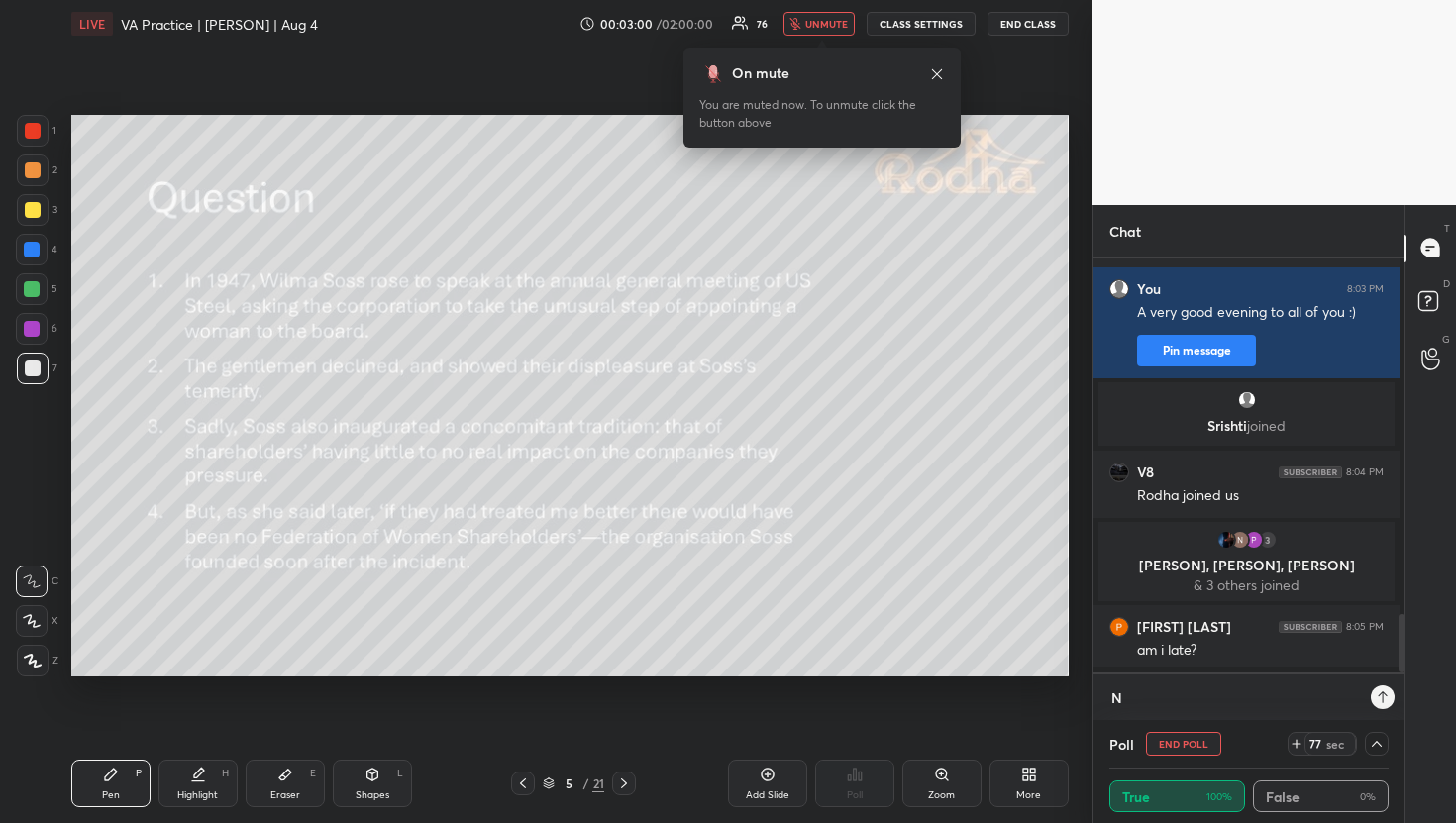 type on "No" 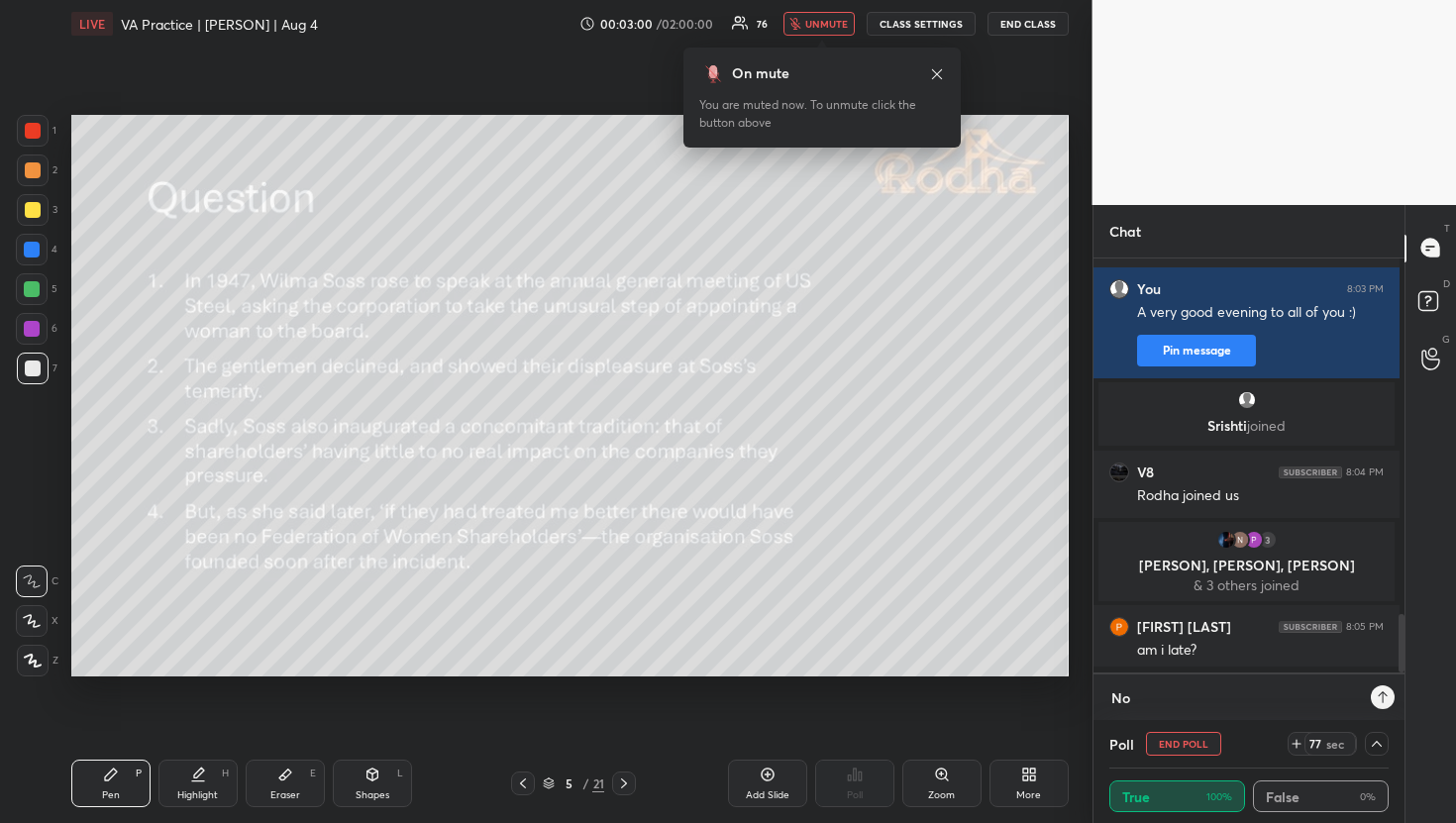 scroll, scrollTop: 6, scrollLeft: 7, axis: both 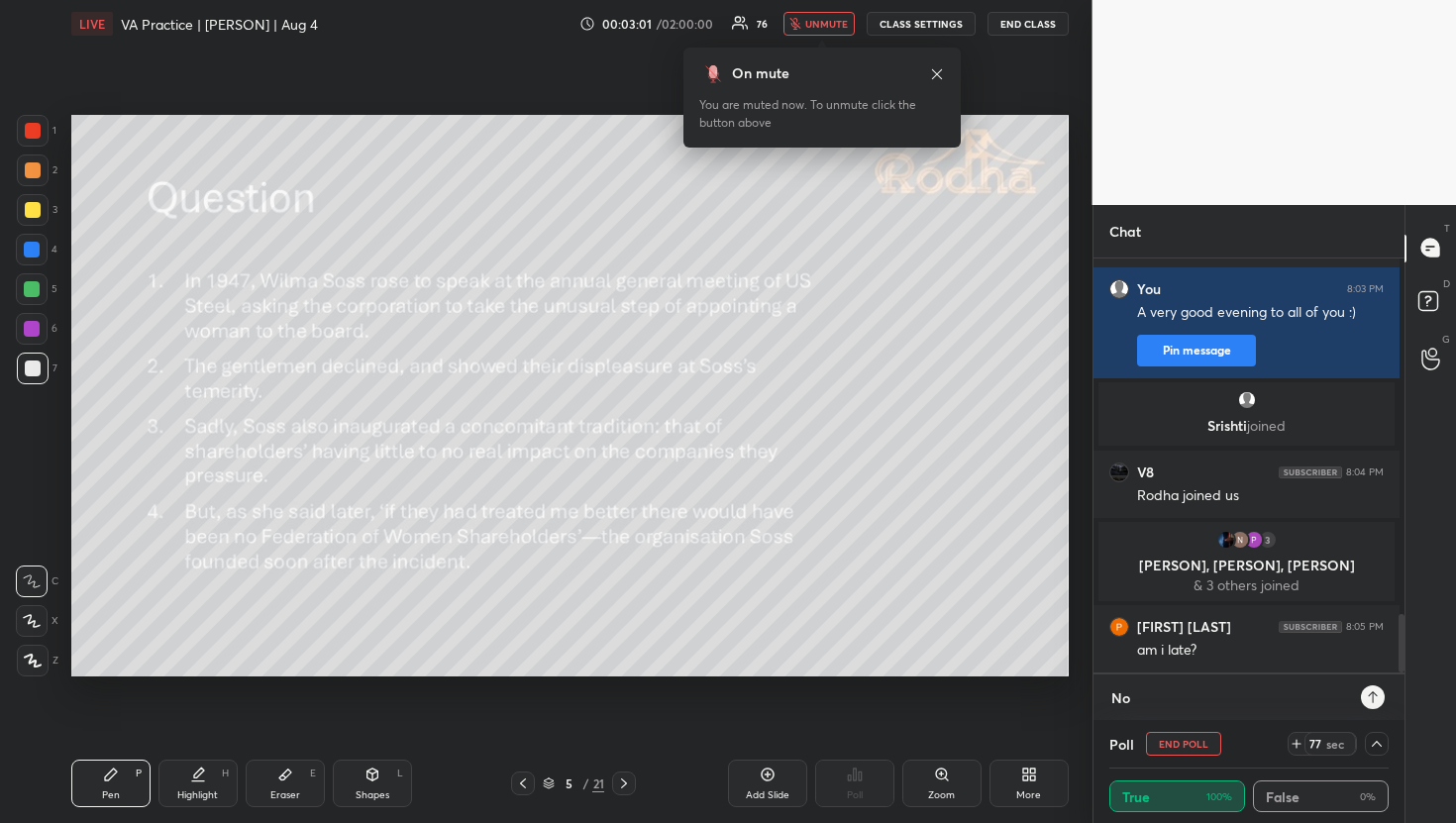 type on "No," 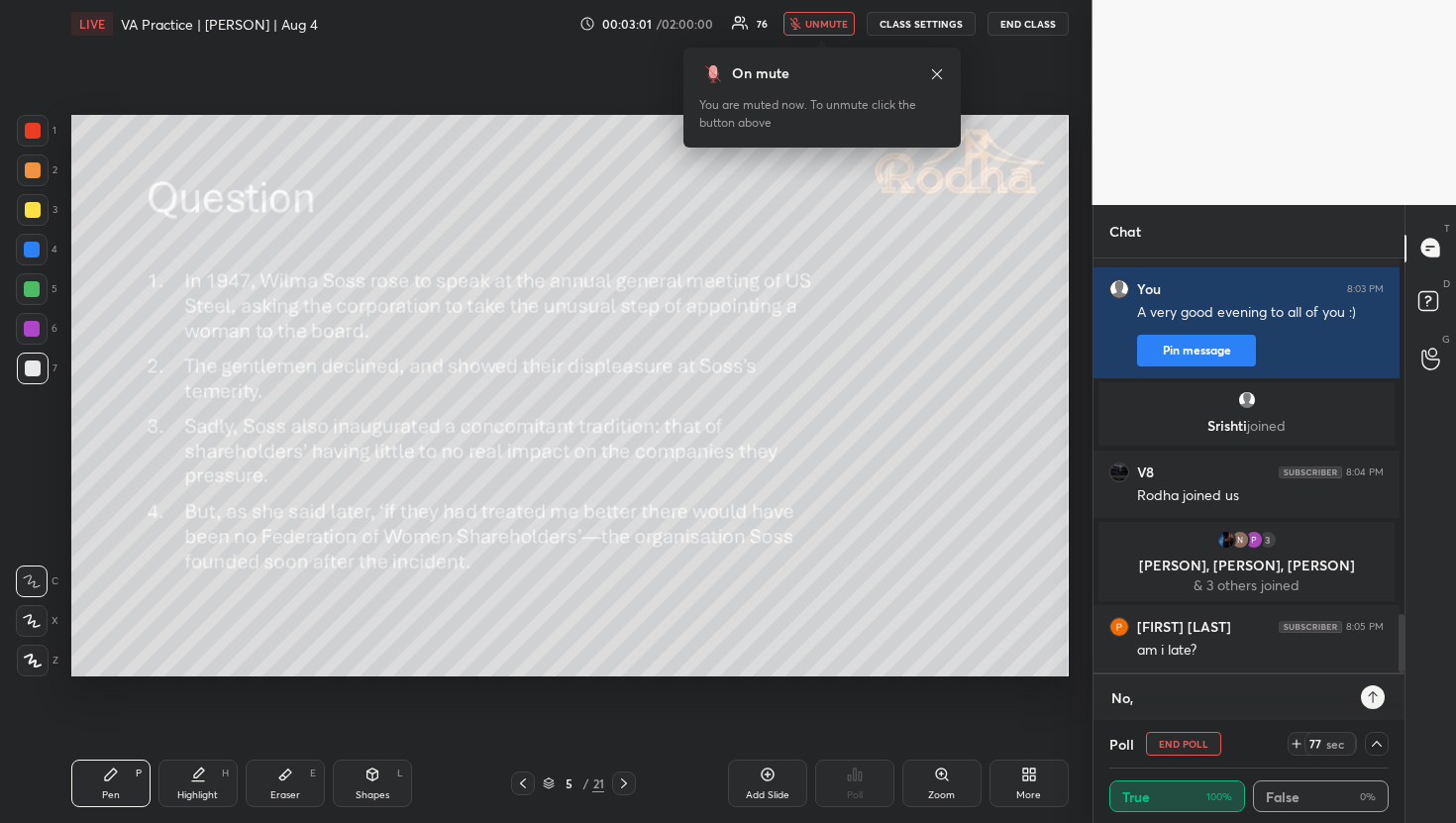 type on "No," 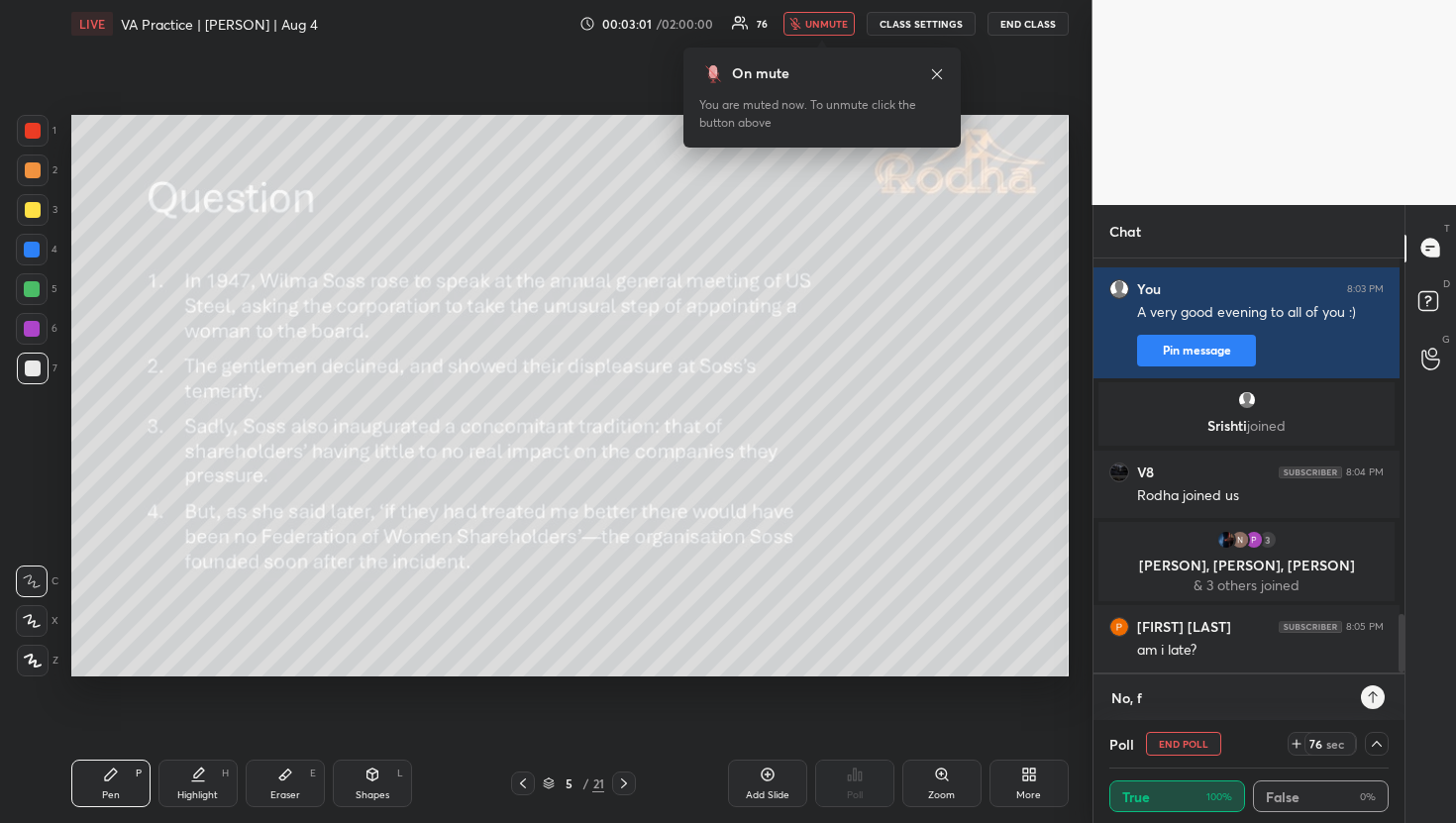 type on "No, fi" 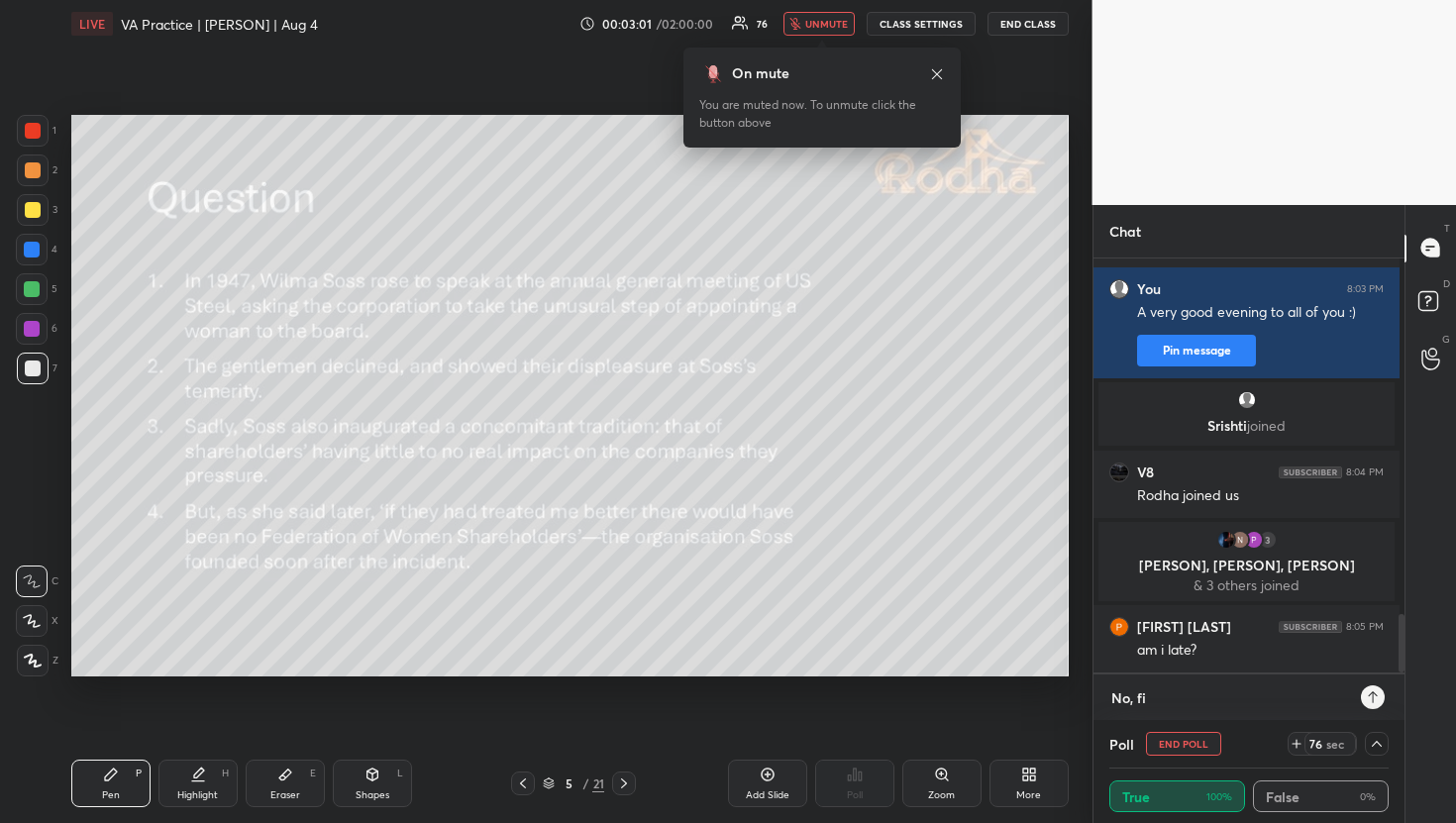 type on "No, fir" 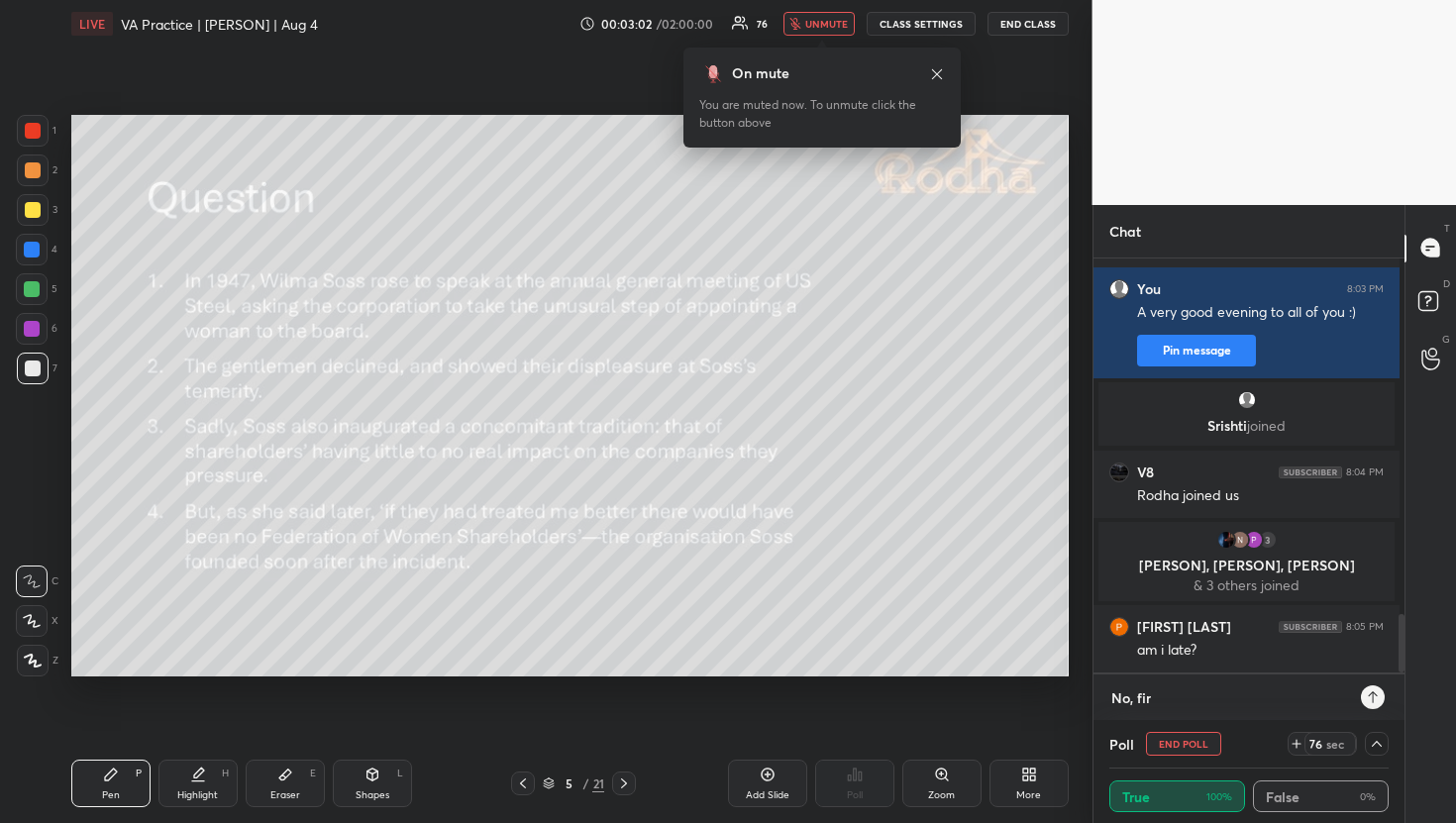 type on "No, firs" 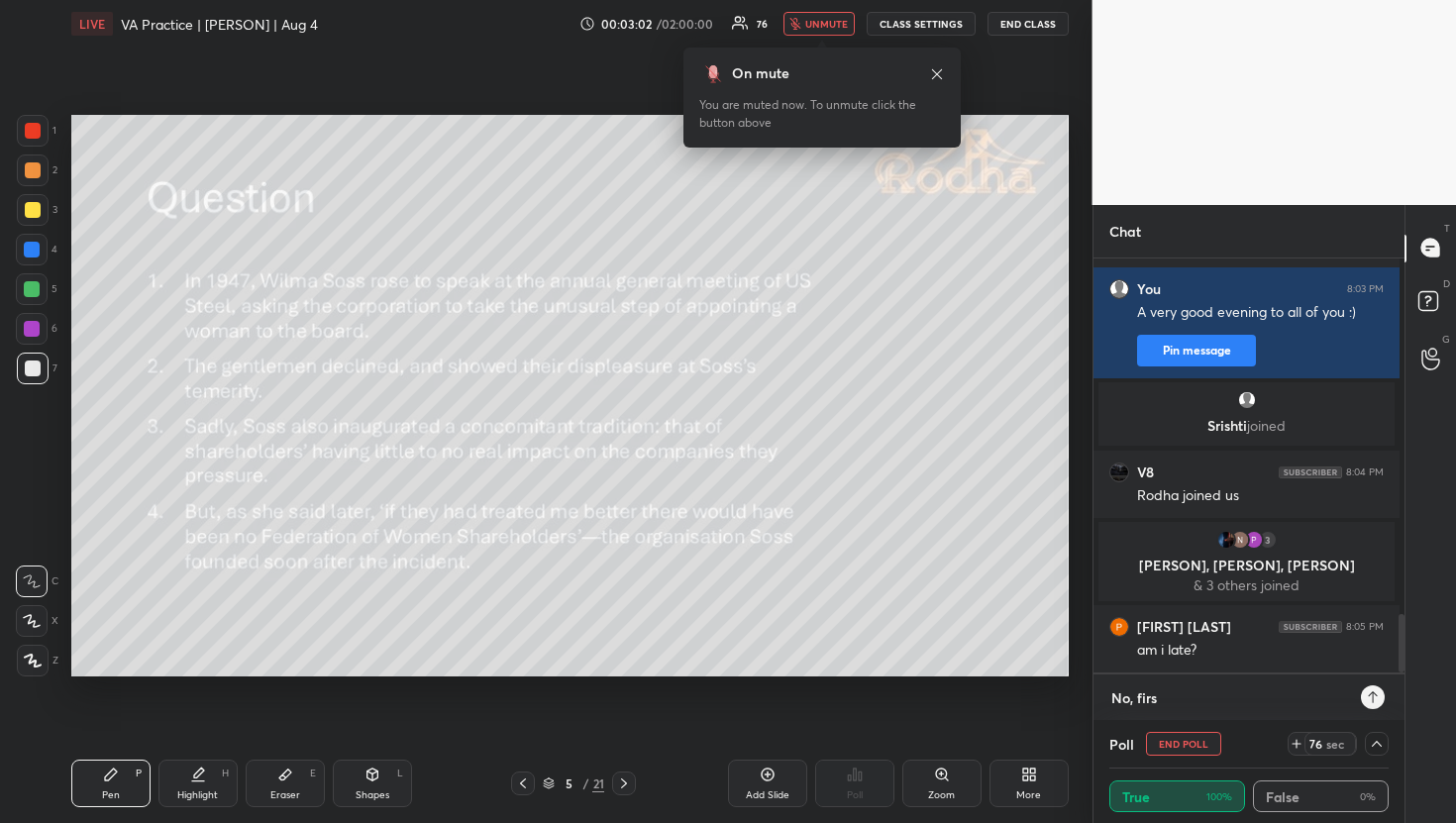 type on "No, first" 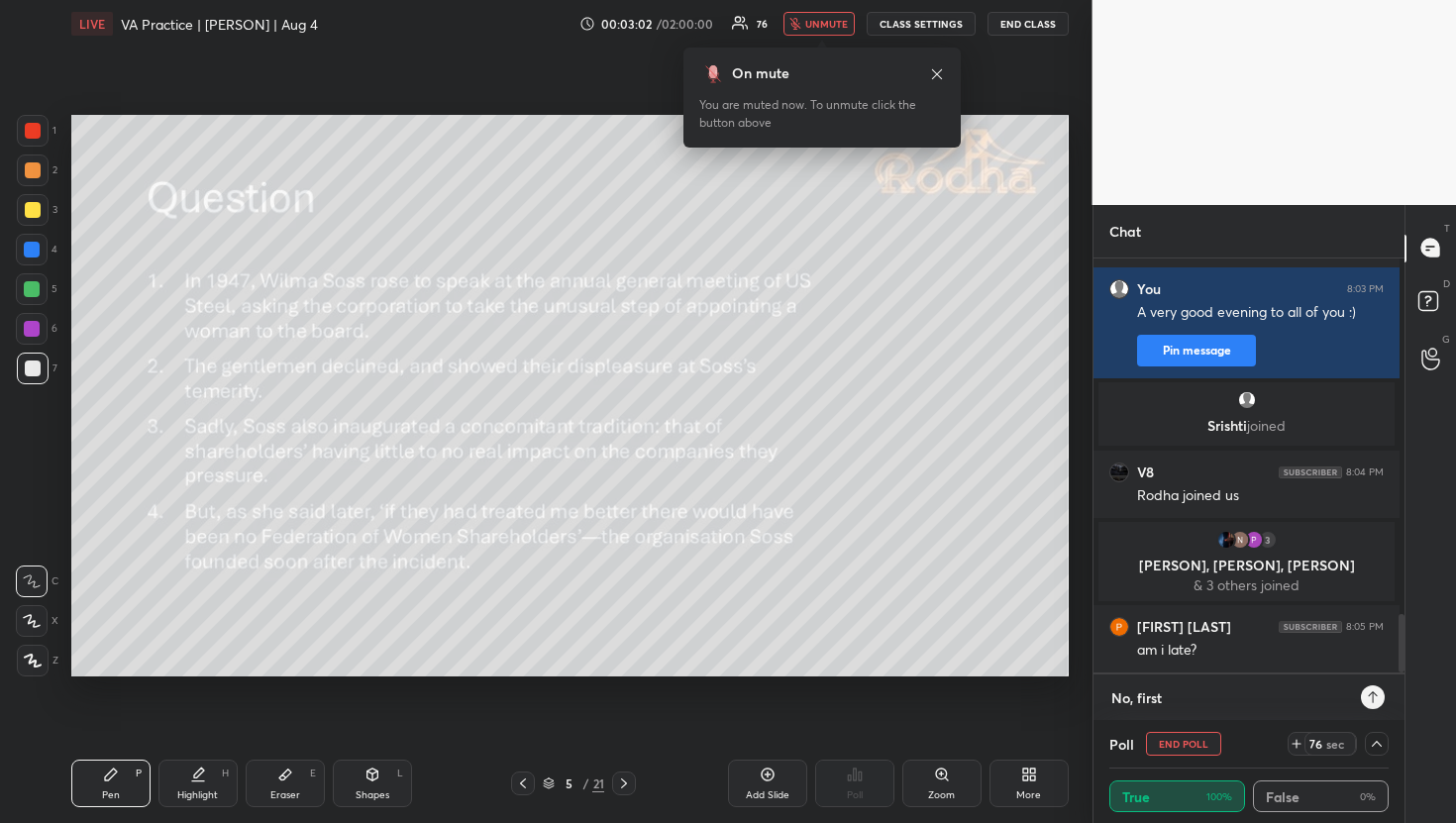 type on "No, first" 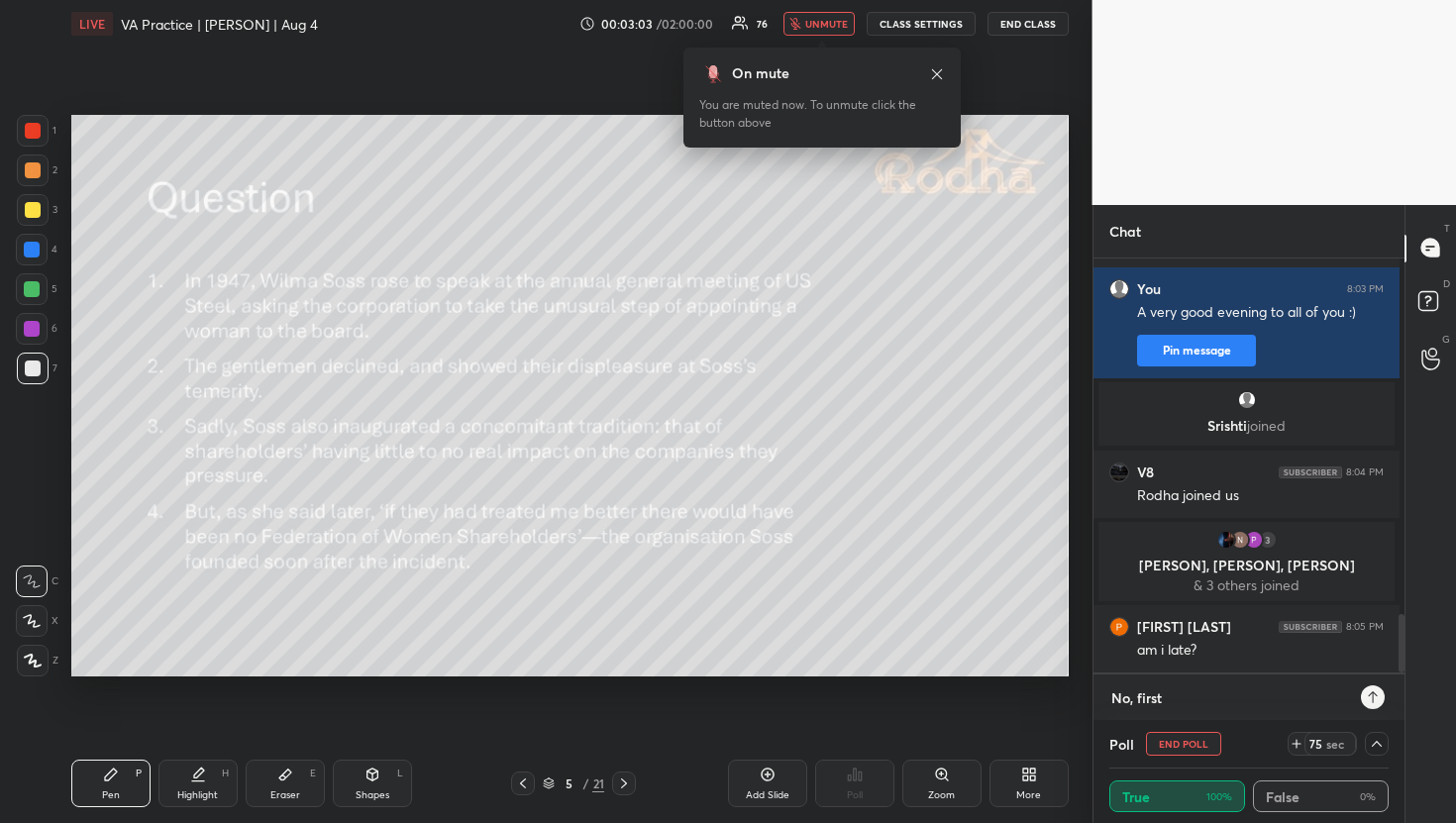 type on "No, first q" 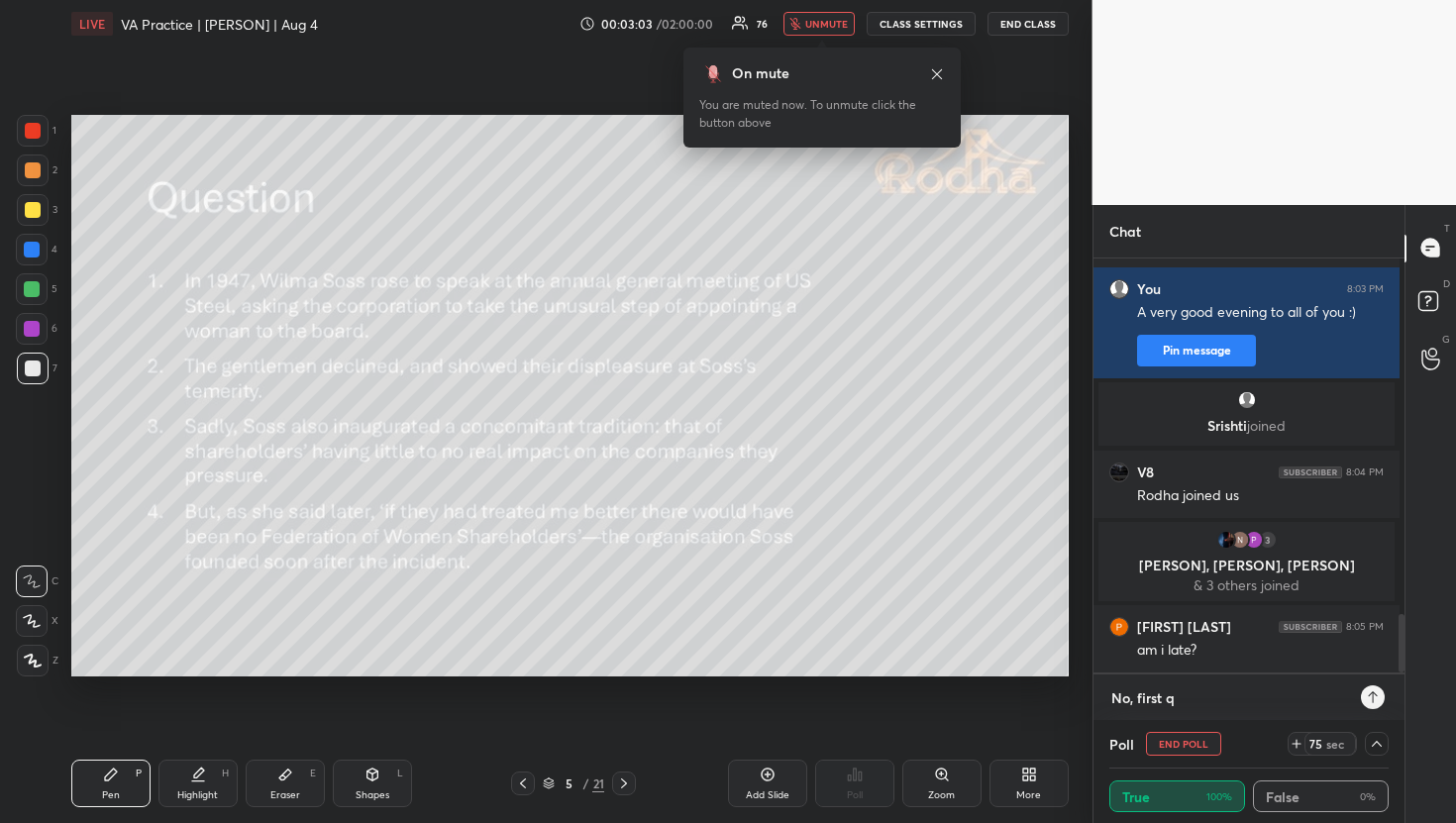 type on "No, first qu" 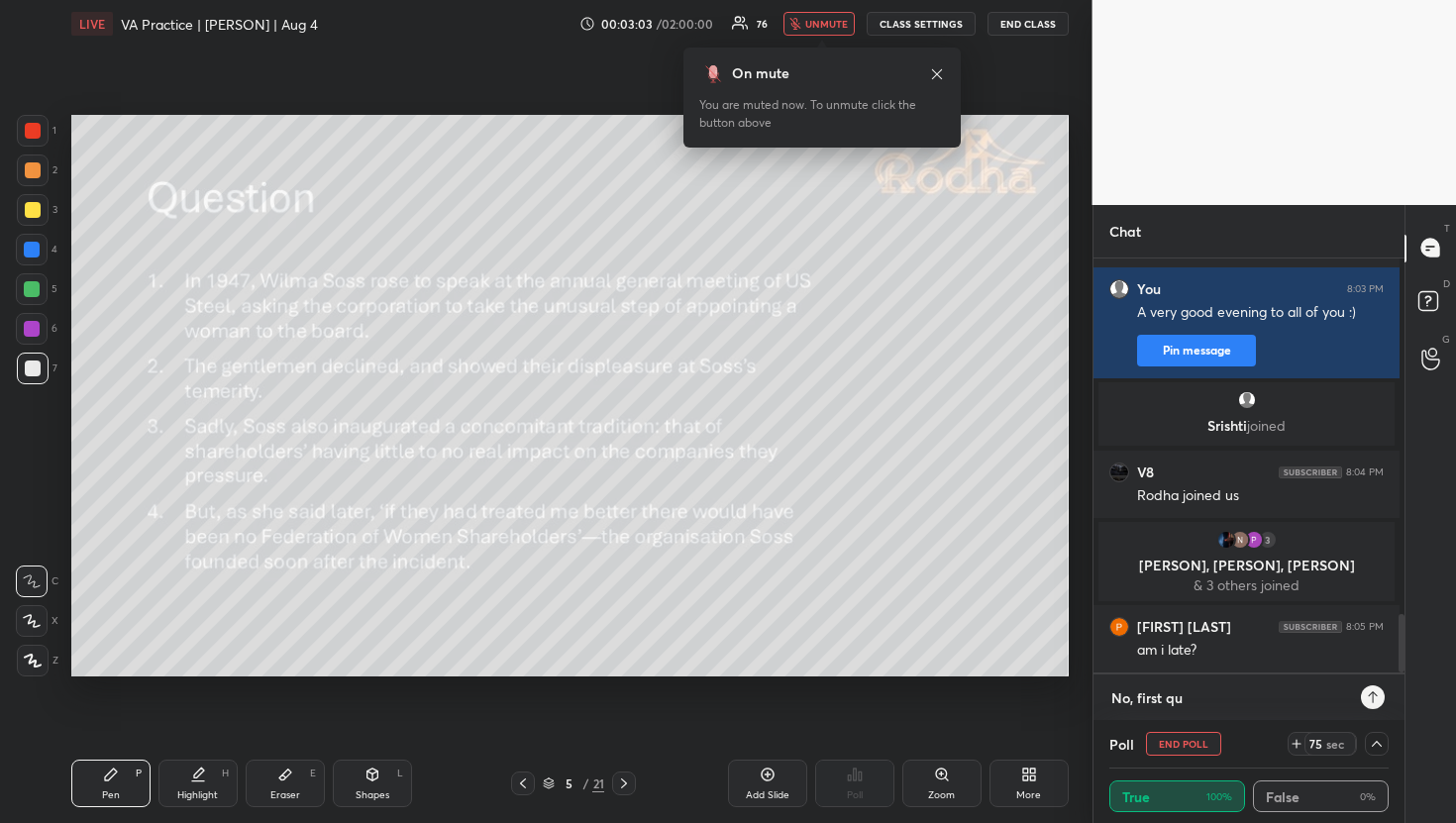 type on "No, first que" 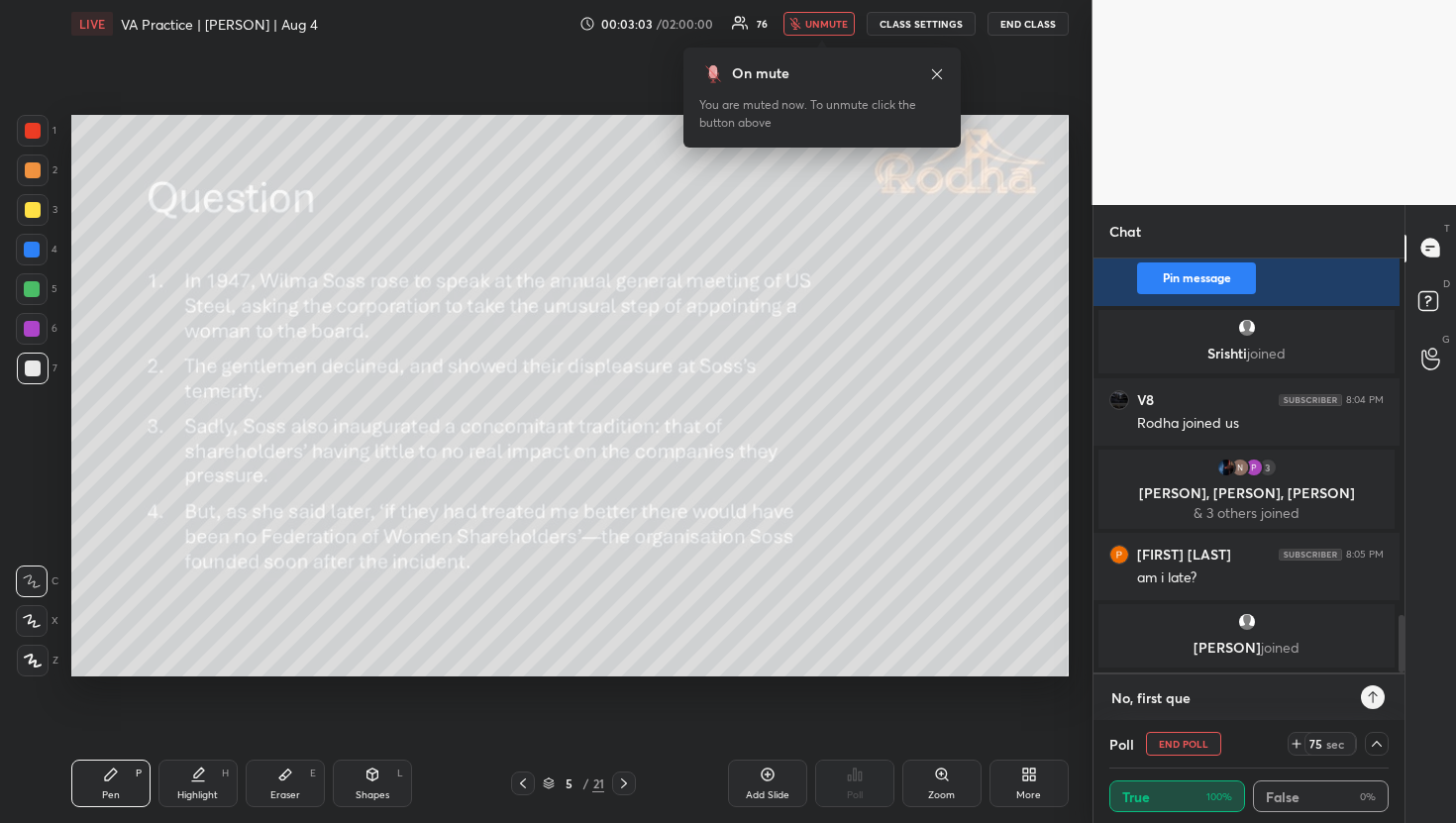 type on "No, first ques" 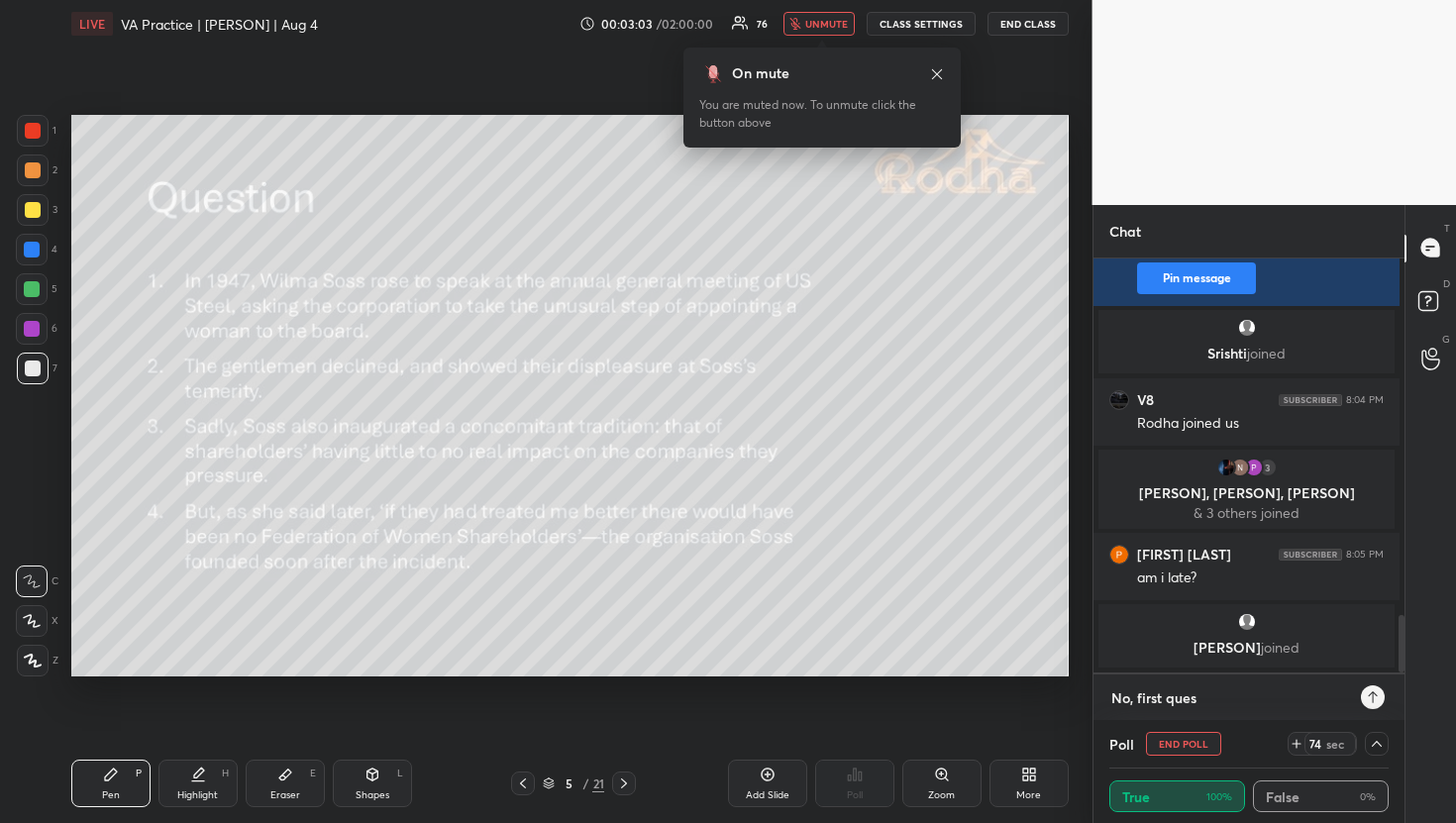 type 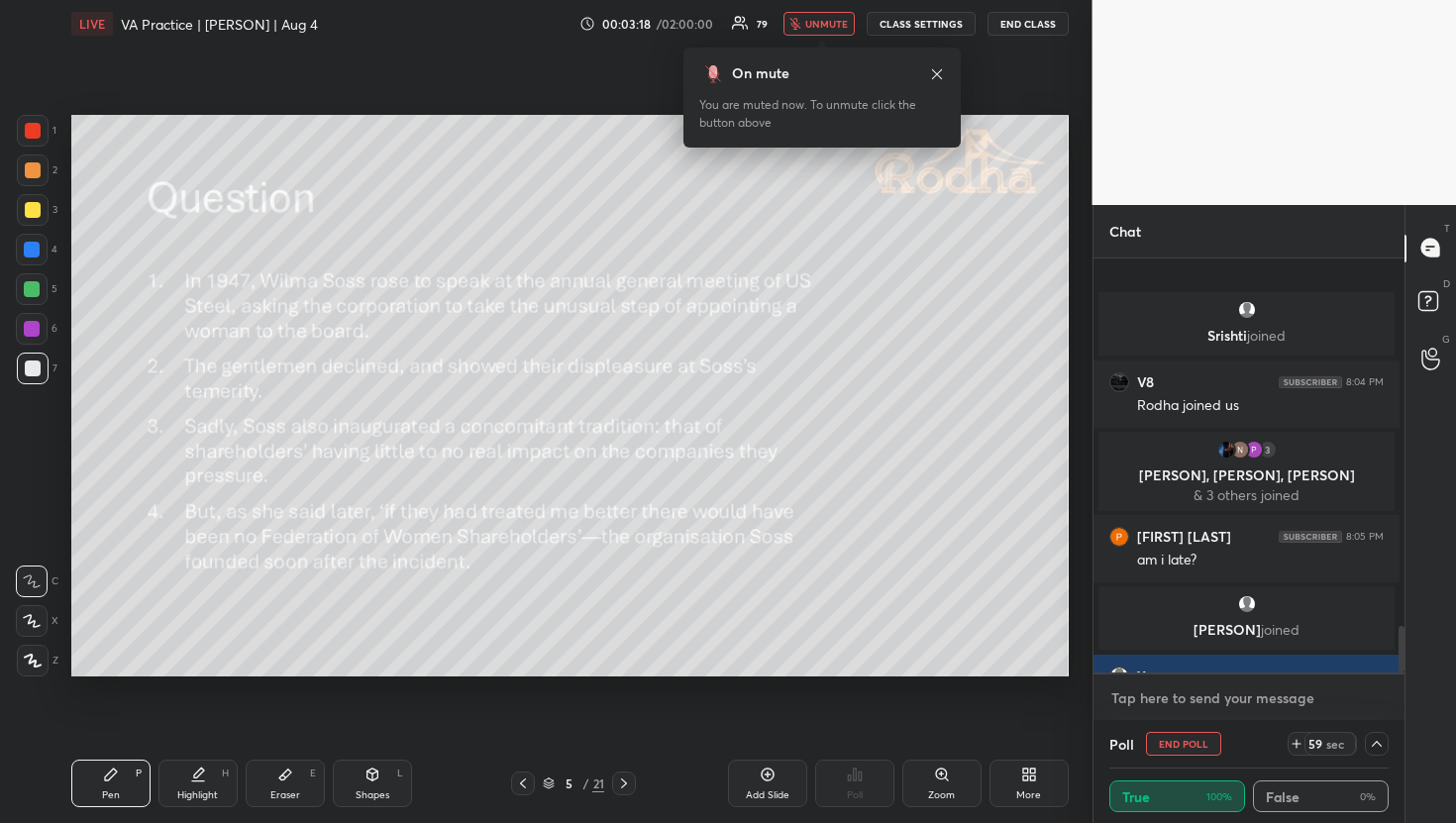 scroll, scrollTop: 3300, scrollLeft: 0, axis: vertical 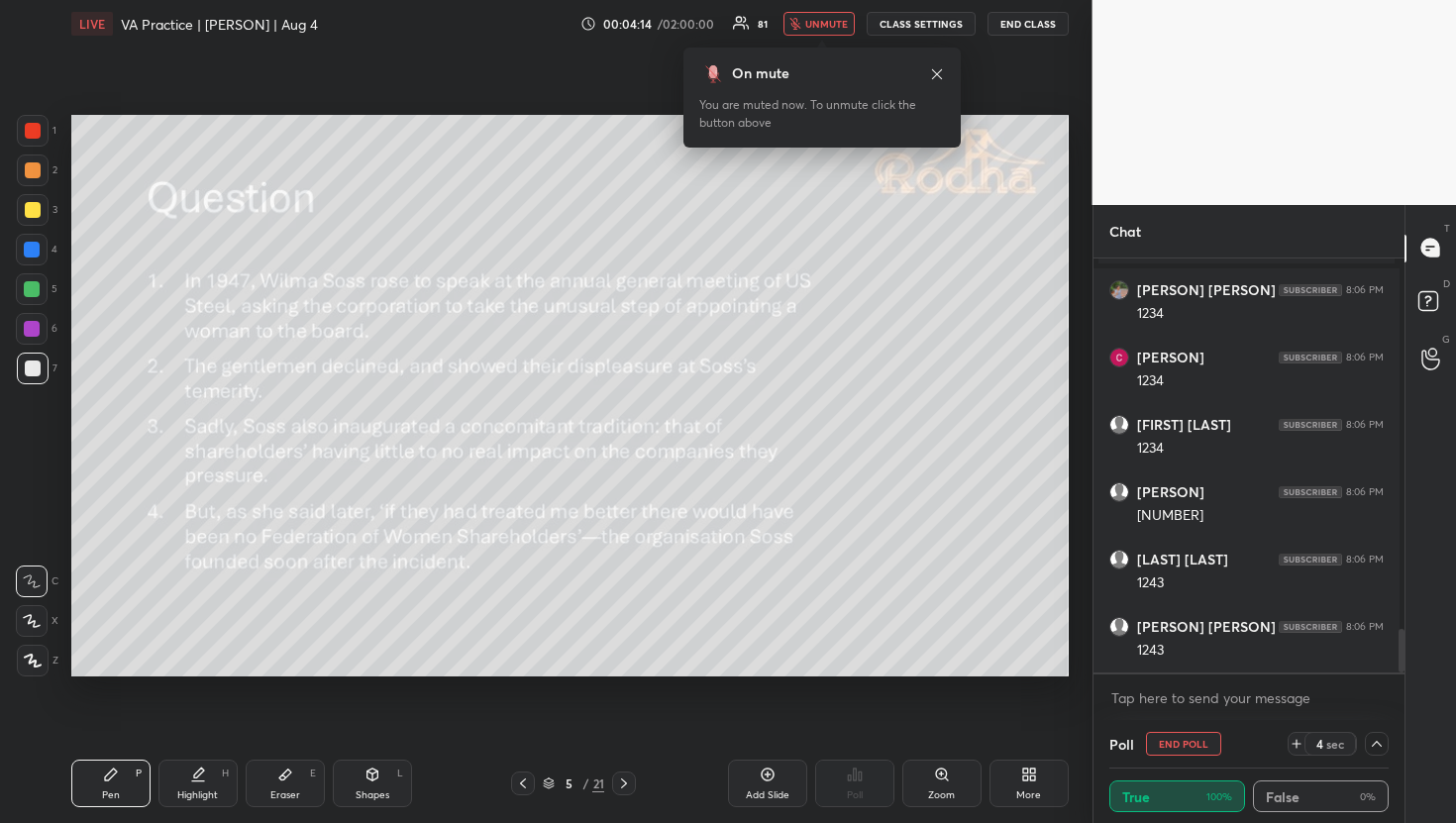 click on "unmute" at bounding box center (826, 24) 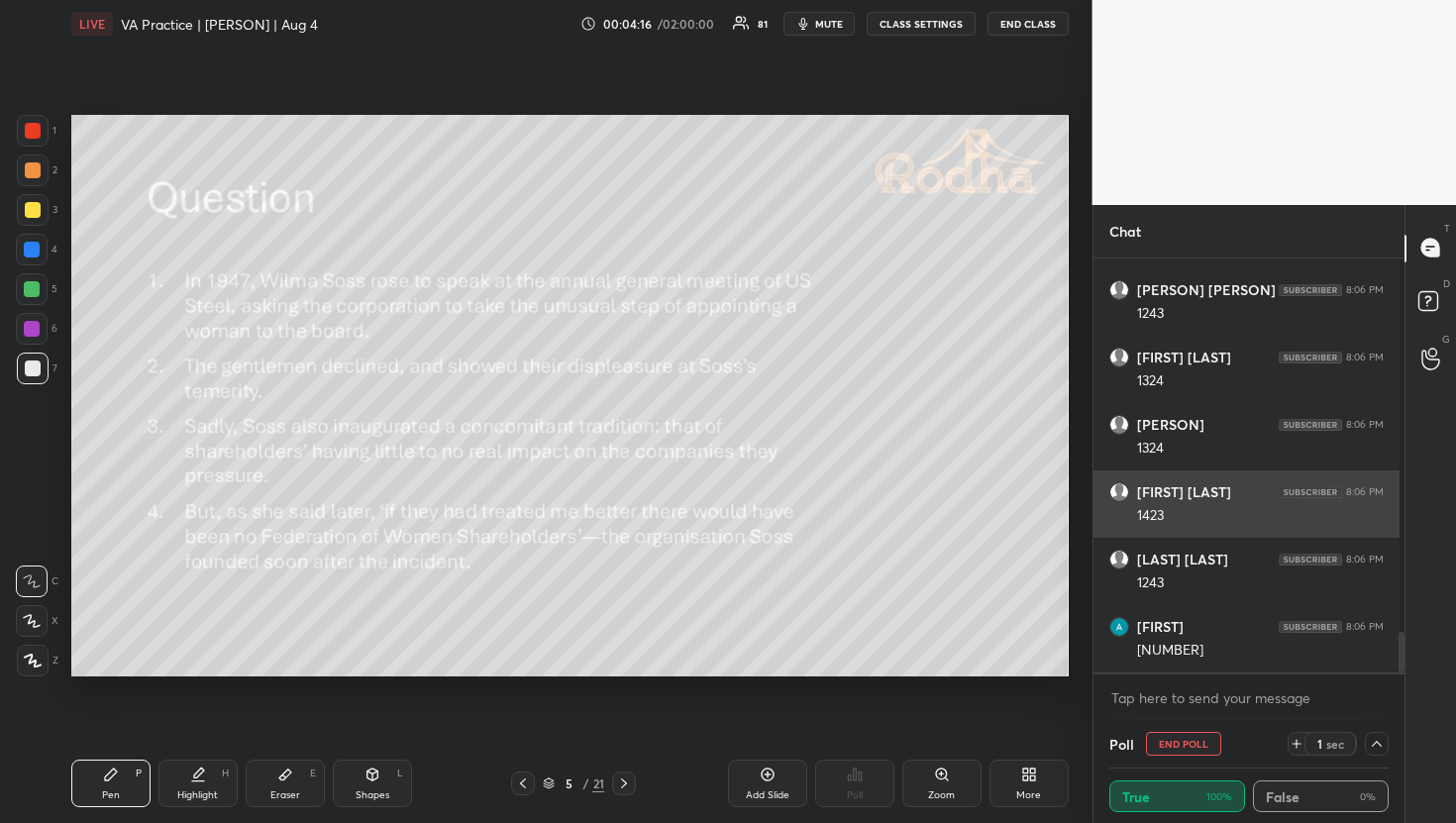 scroll, scrollTop: 3917, scrollLeft: 0, axis: vertical 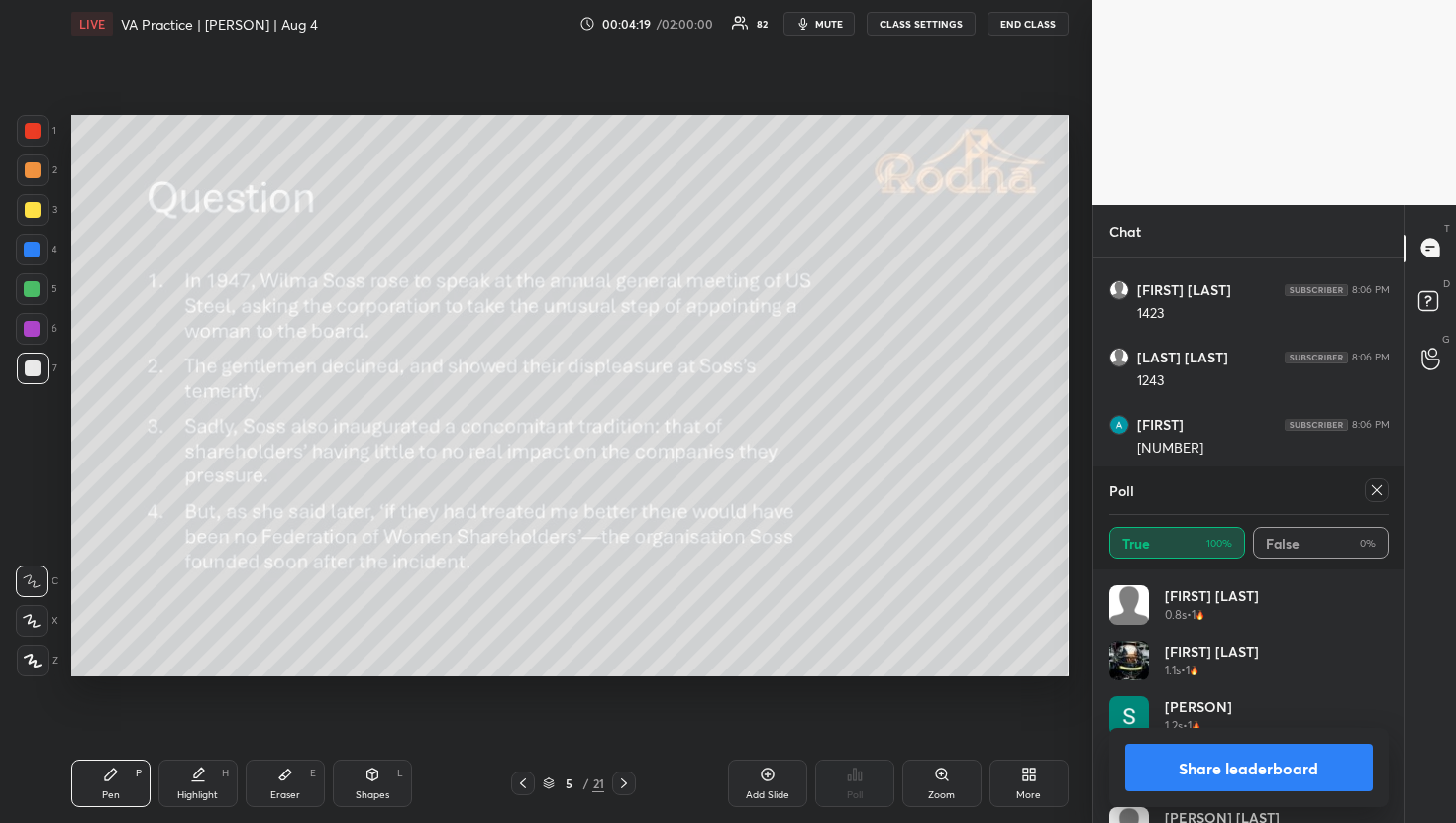 click 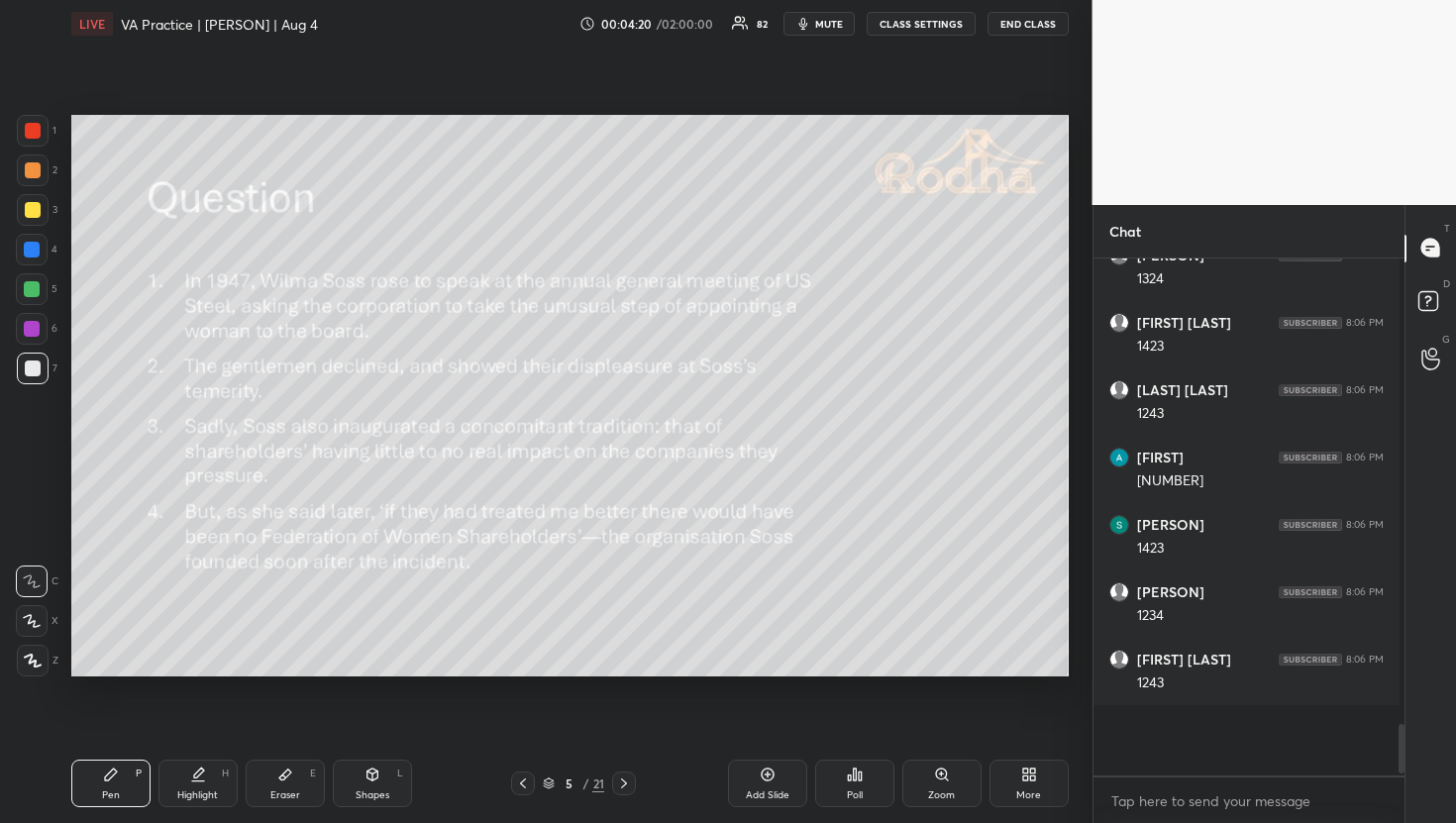 scroll, scrollTop: 505, scrollLeft: 299, axis: both 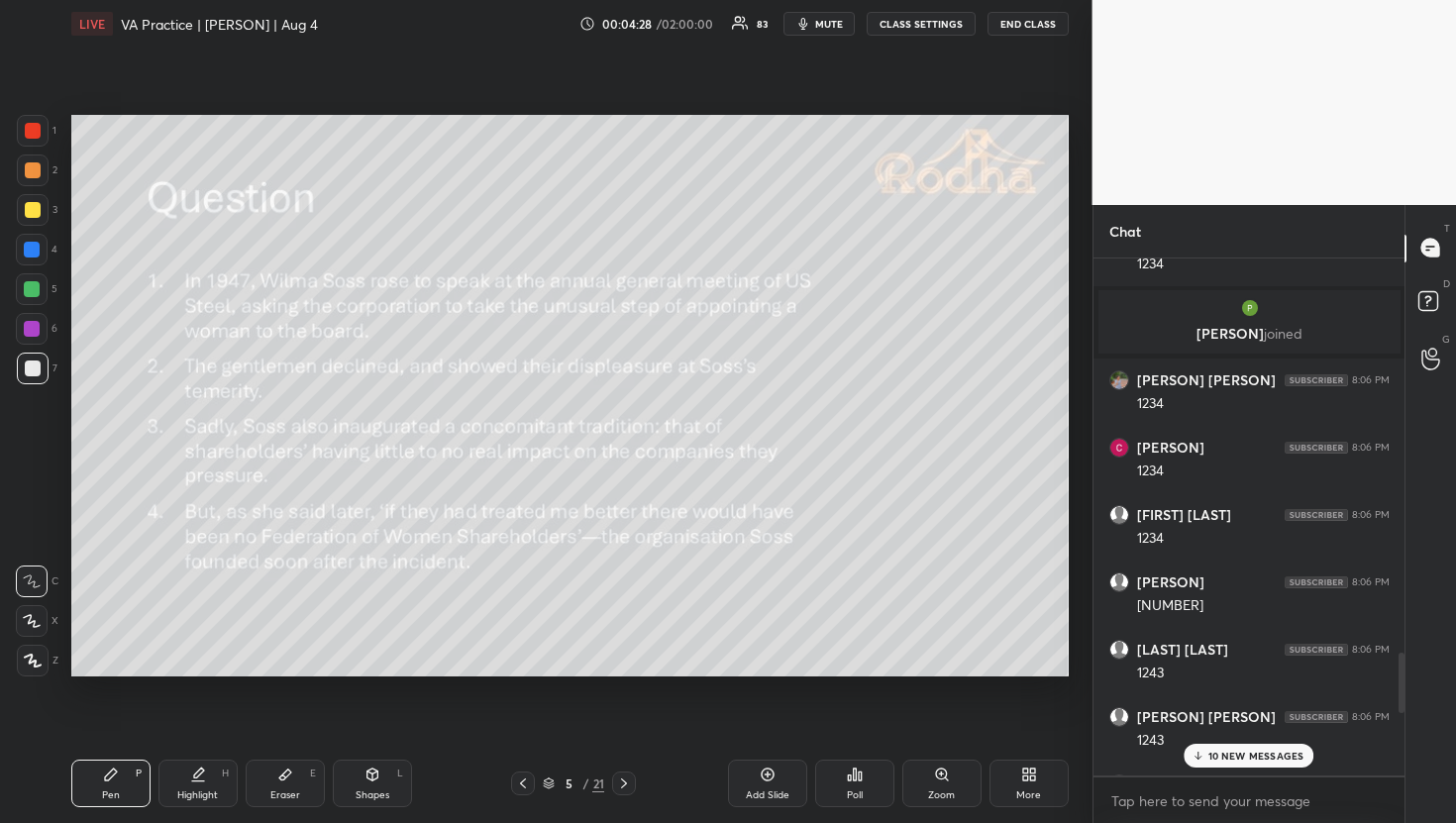 click at bounding box center (33, 210) 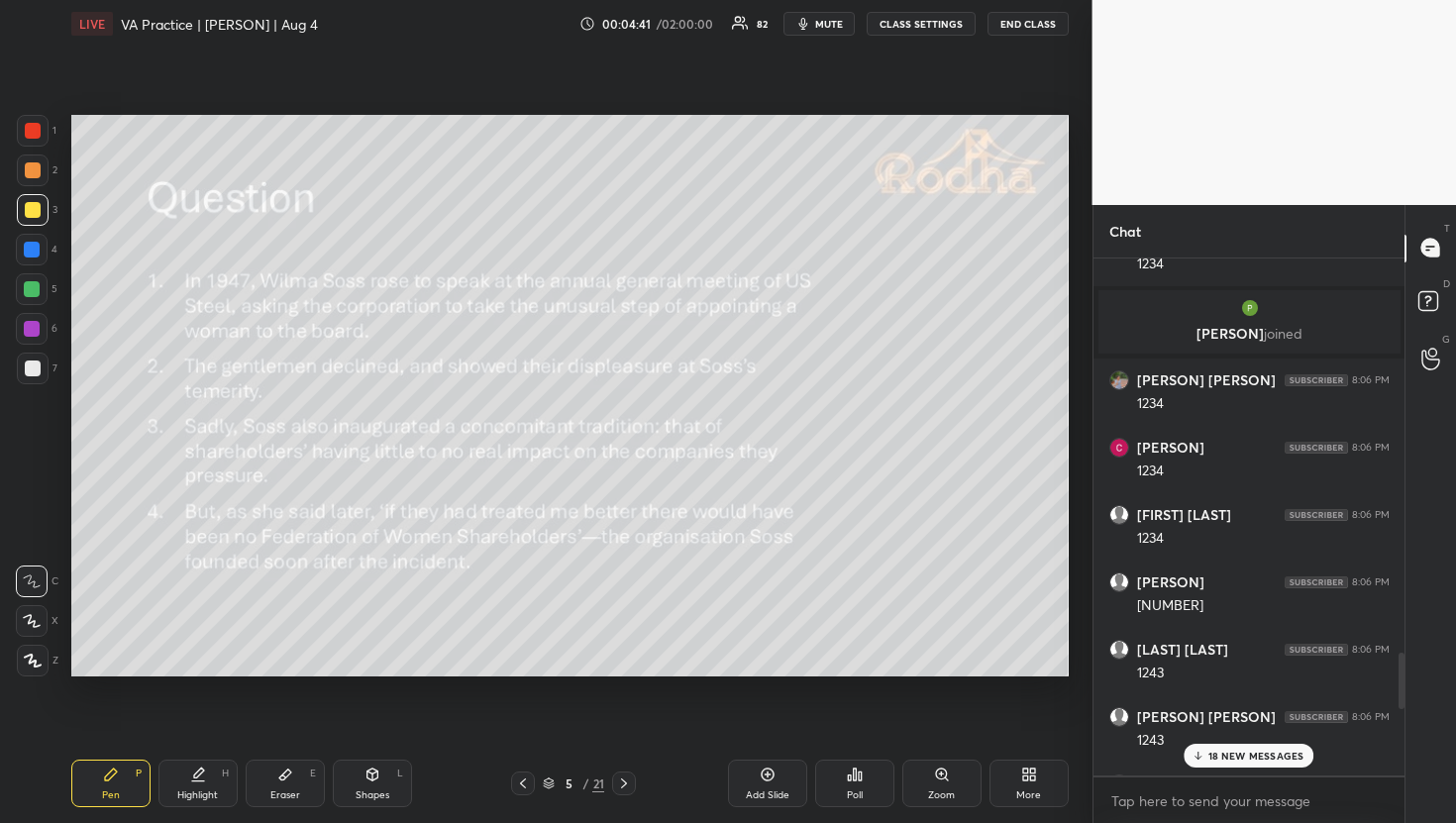 click on "18 NEW MESSAGES" at bounding box center [1256, 756] 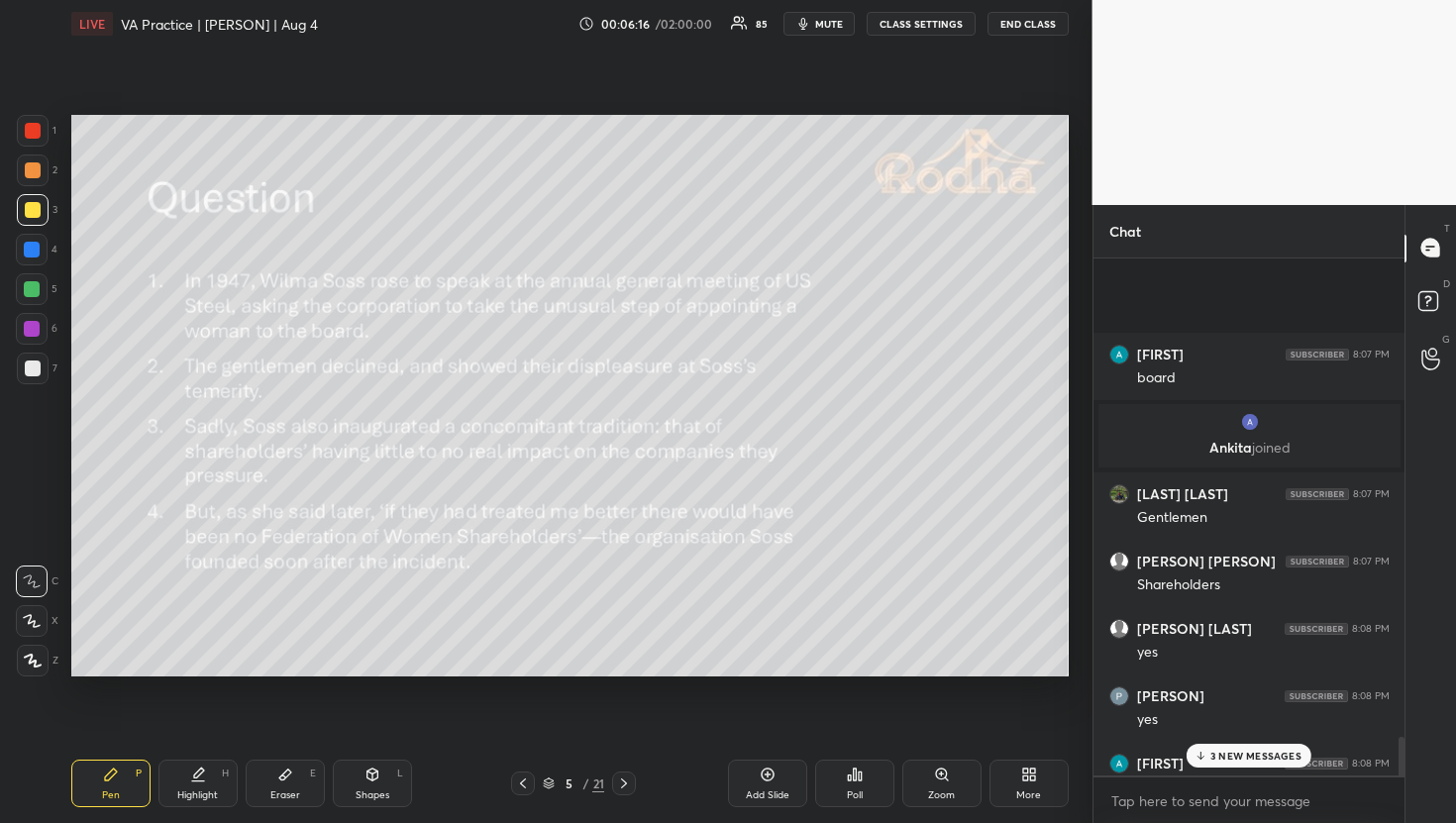 scroll, scrollTop: 6843, scrollLeft: 0, axis: vertical 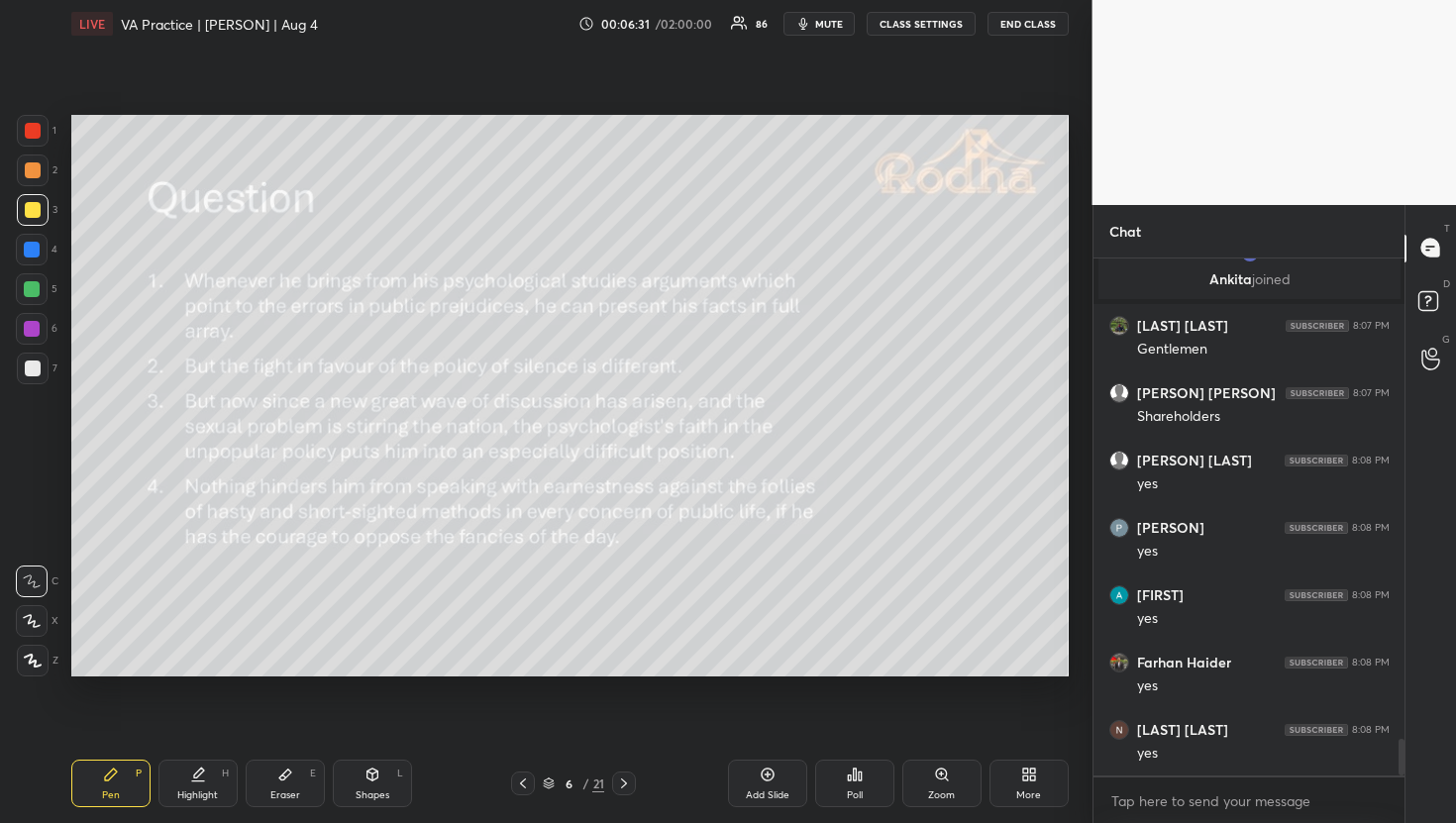 click on "Poll" at bounding box center (855, 783) 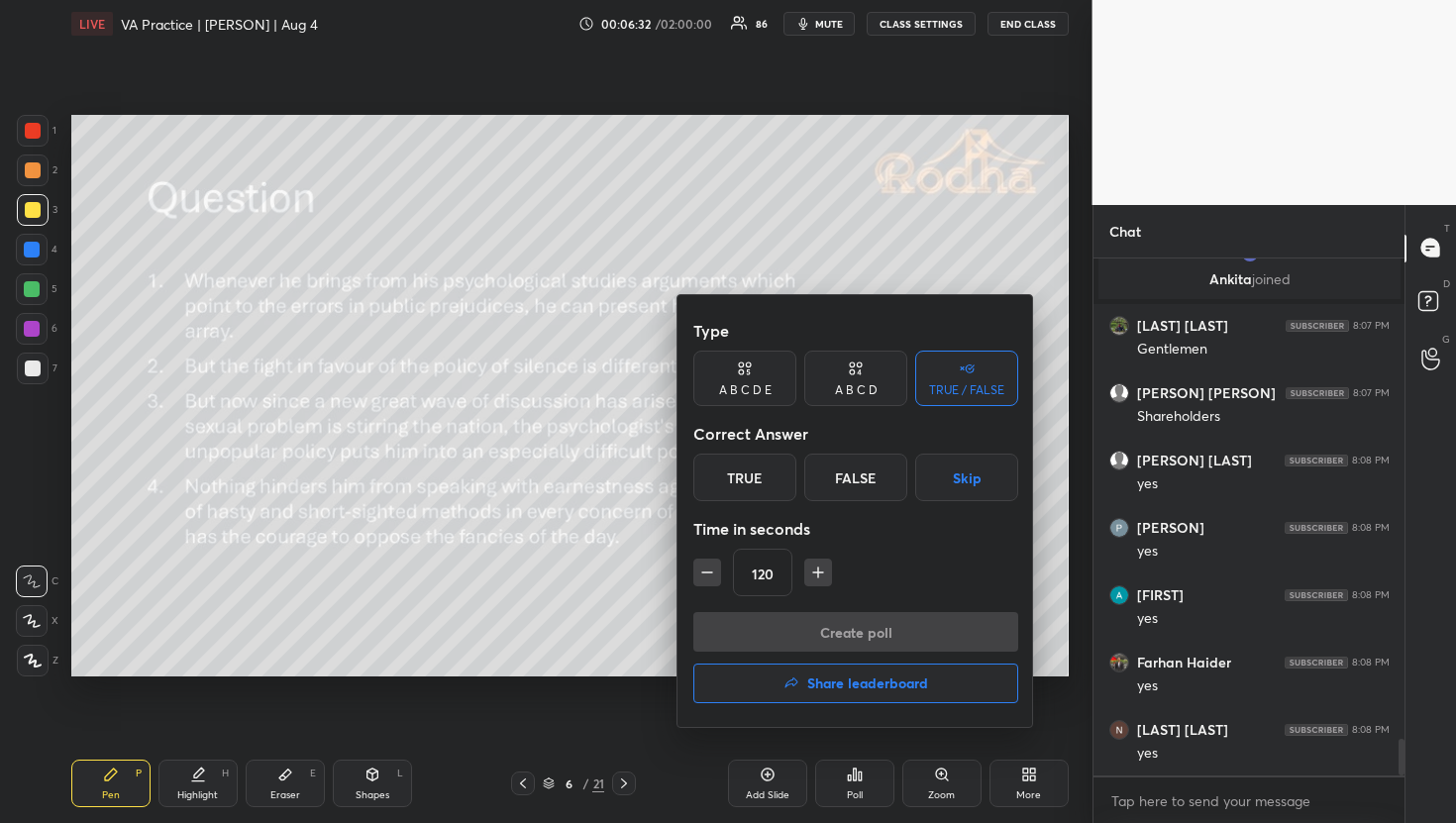 click on "True" at bounding box center (745, 477) 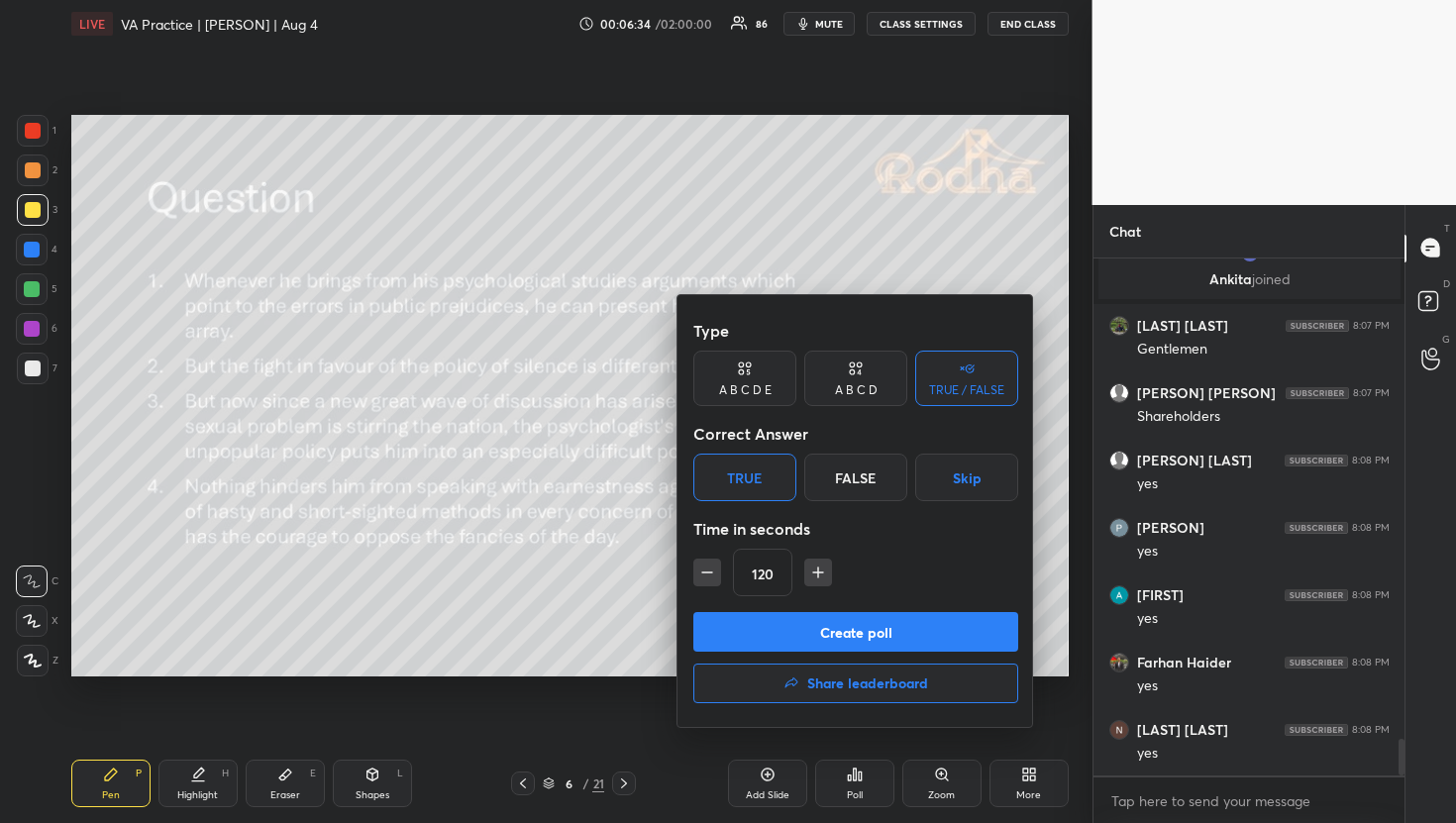 click on "Create poll" at bounding box center [856, 632] 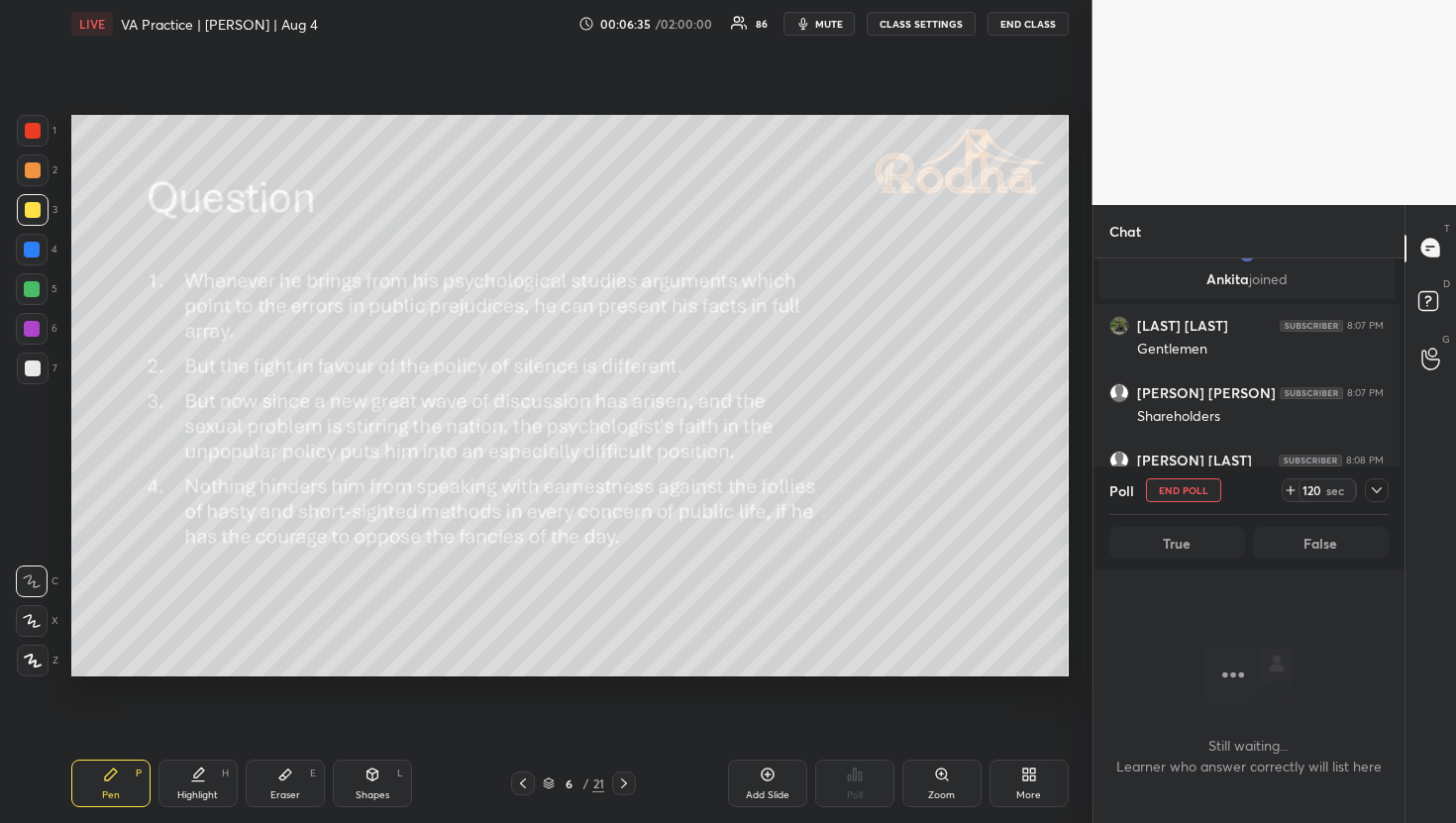 scroll, scrollTop: 425, scrollLeft: 299, axis: both 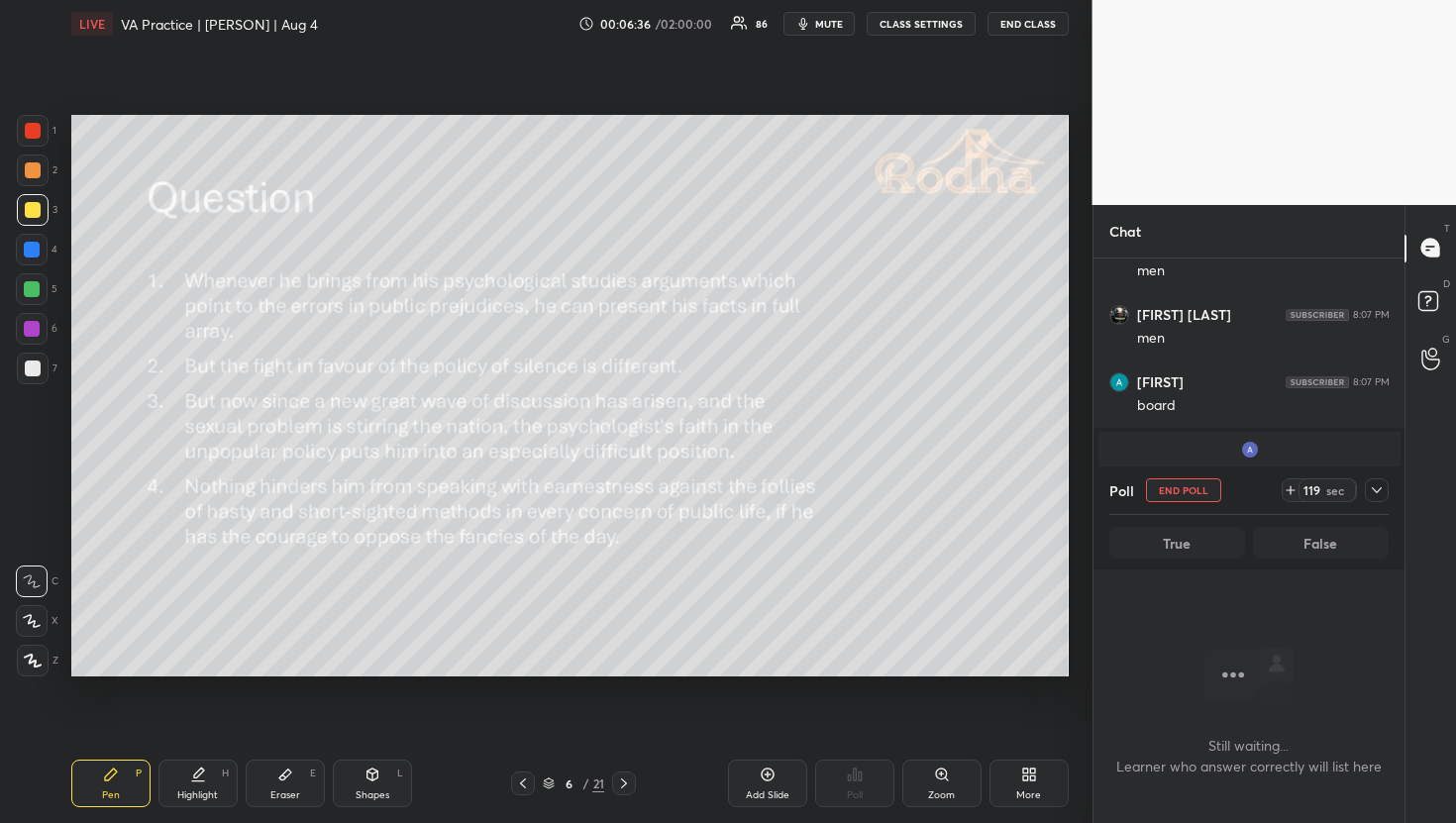 click on "mute" at bounding box center [829, 24] 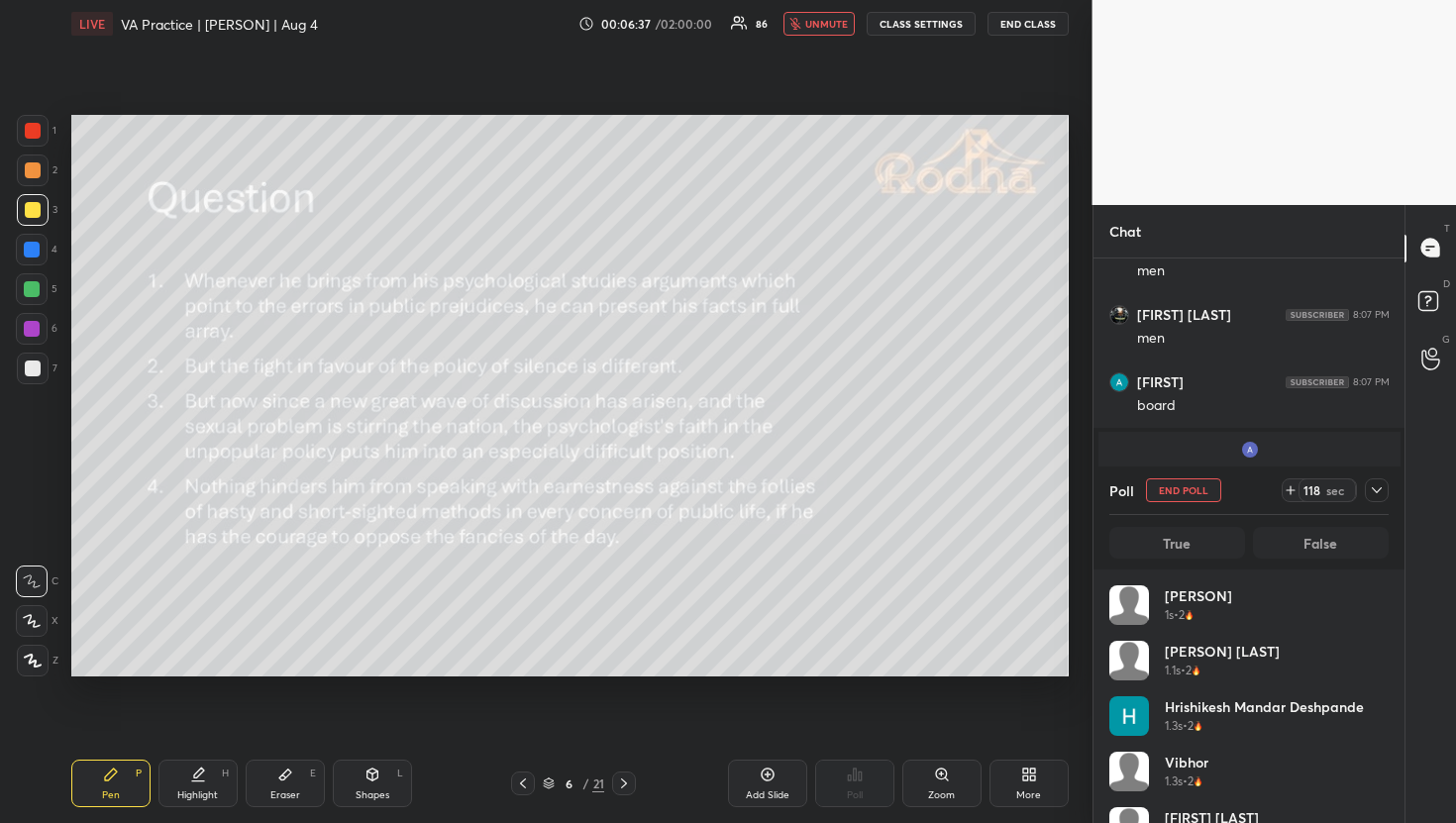 scroll, scrollTop: 7, scrollLeft: 7, axis: both 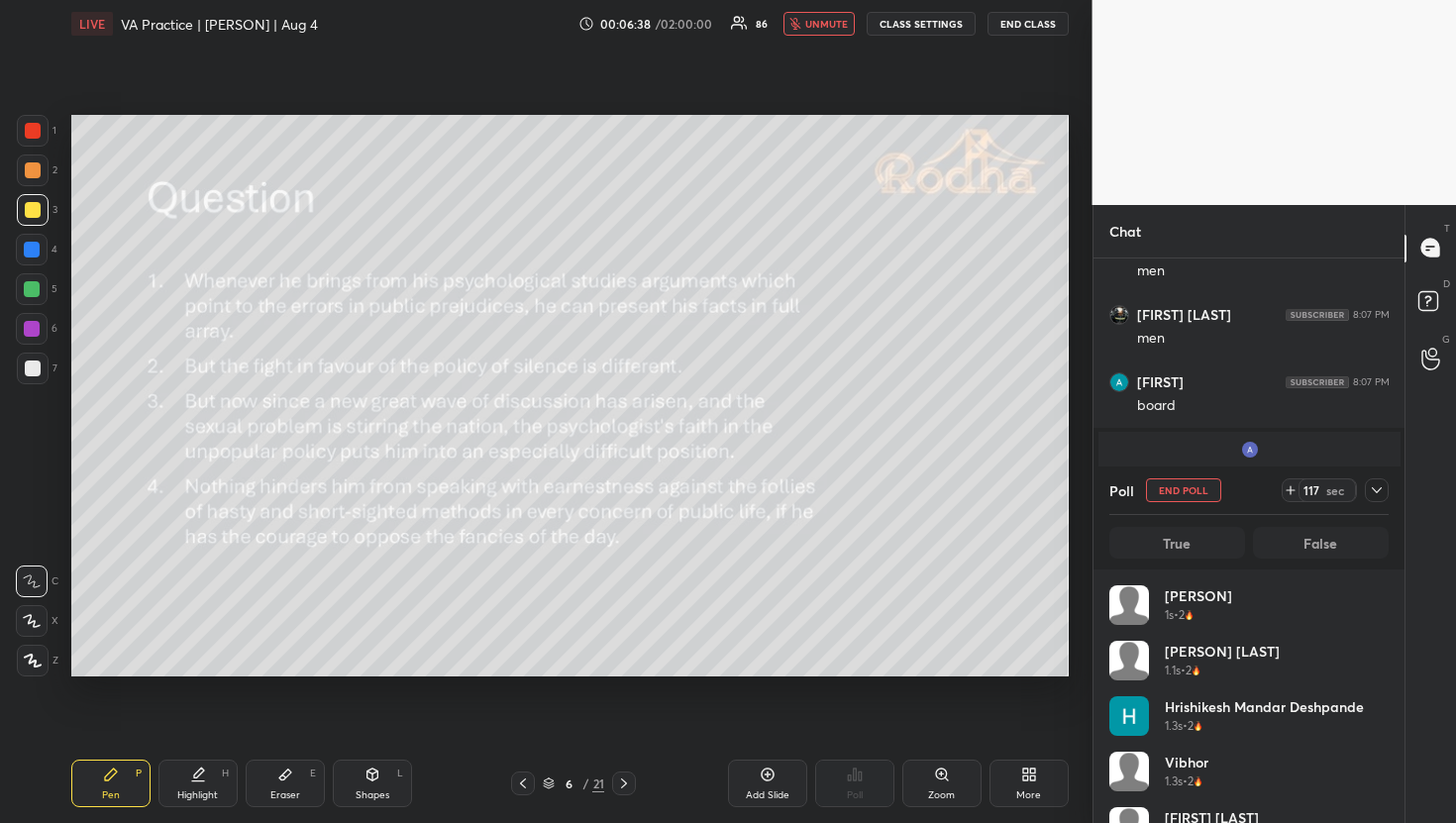 click 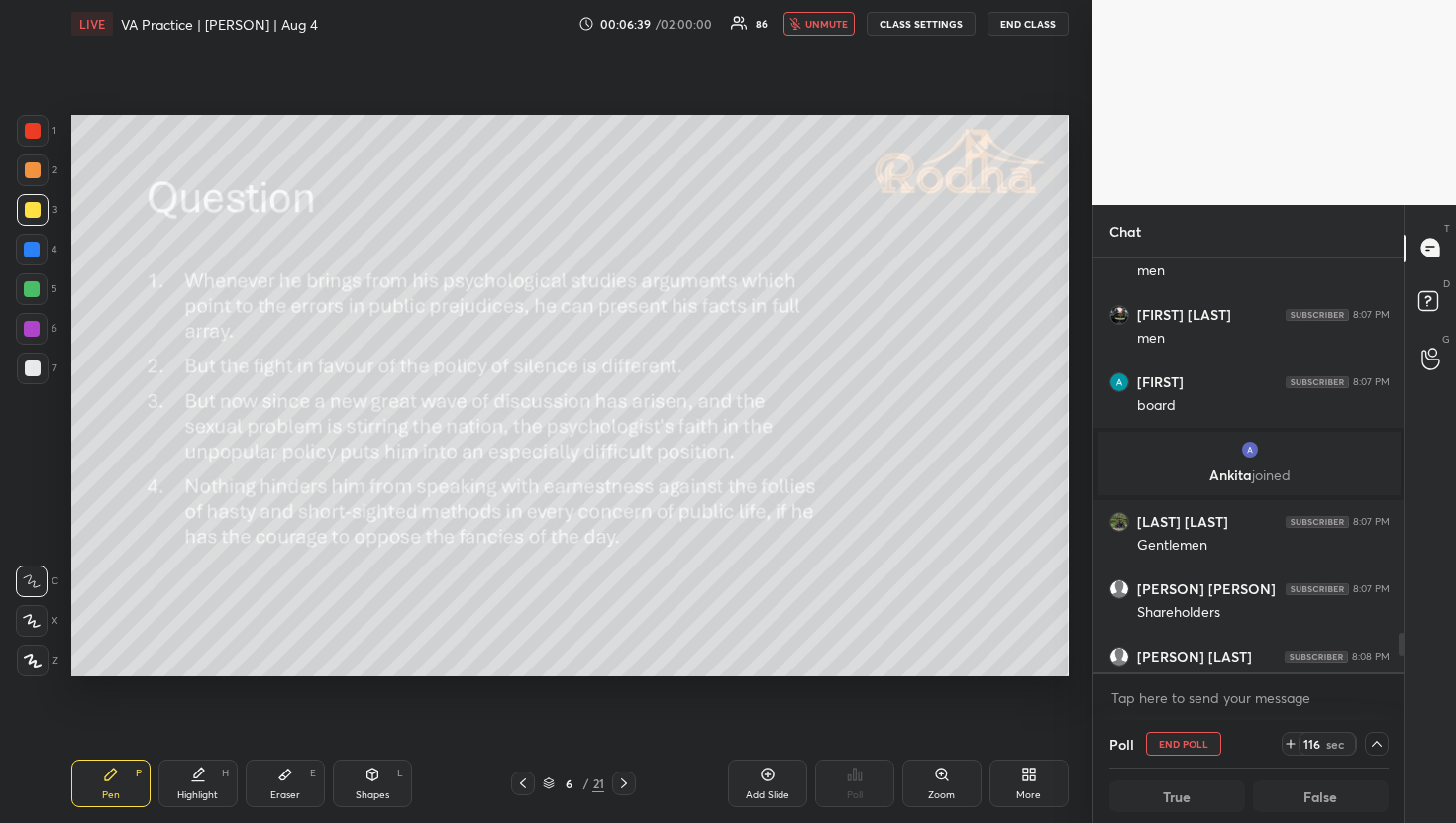 scroll, scrollTop: 4, scrollLeft: 267, axis: both 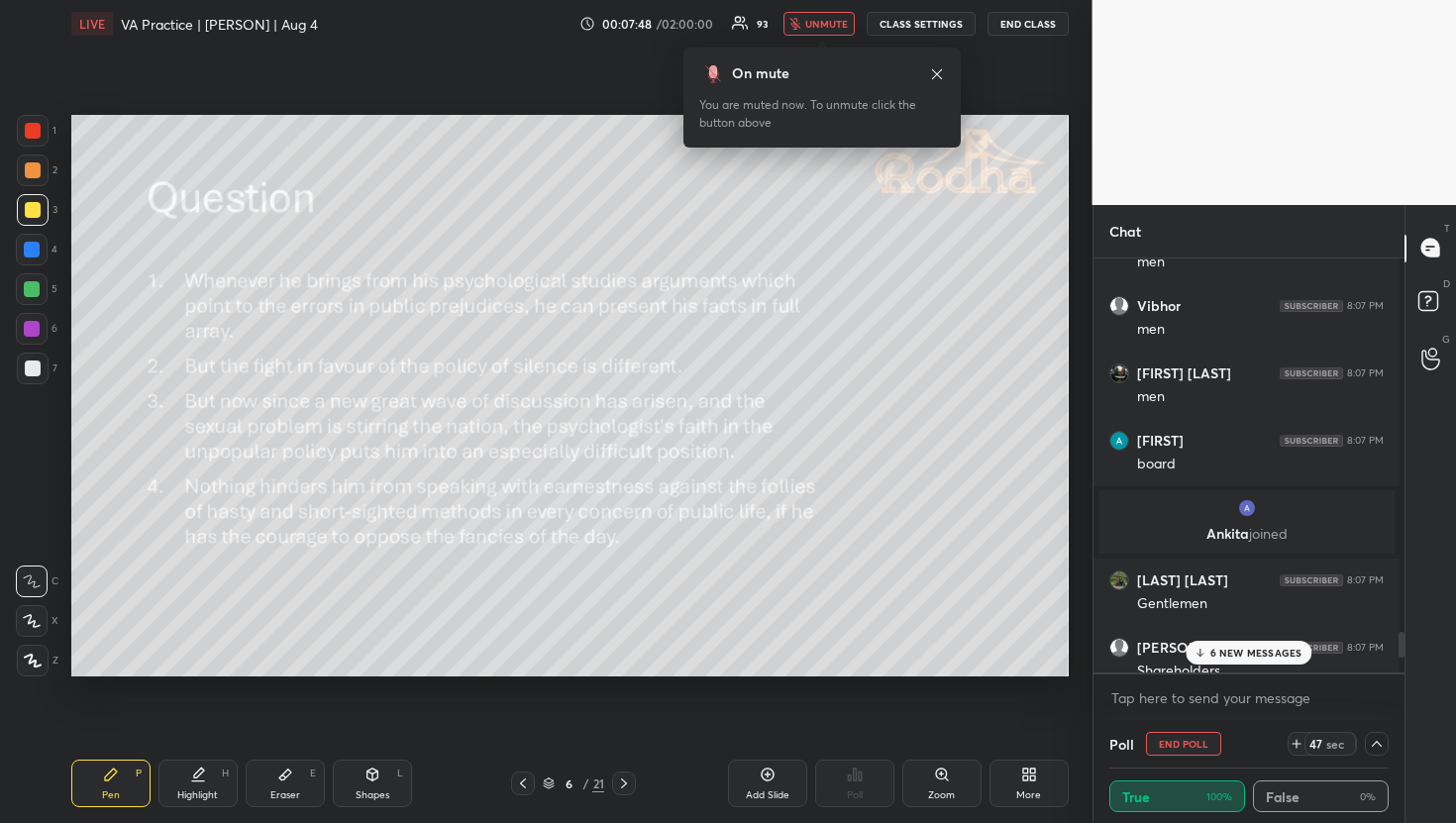 click on "6 NEW MESSAGES" at bounding box center [1256, 653] 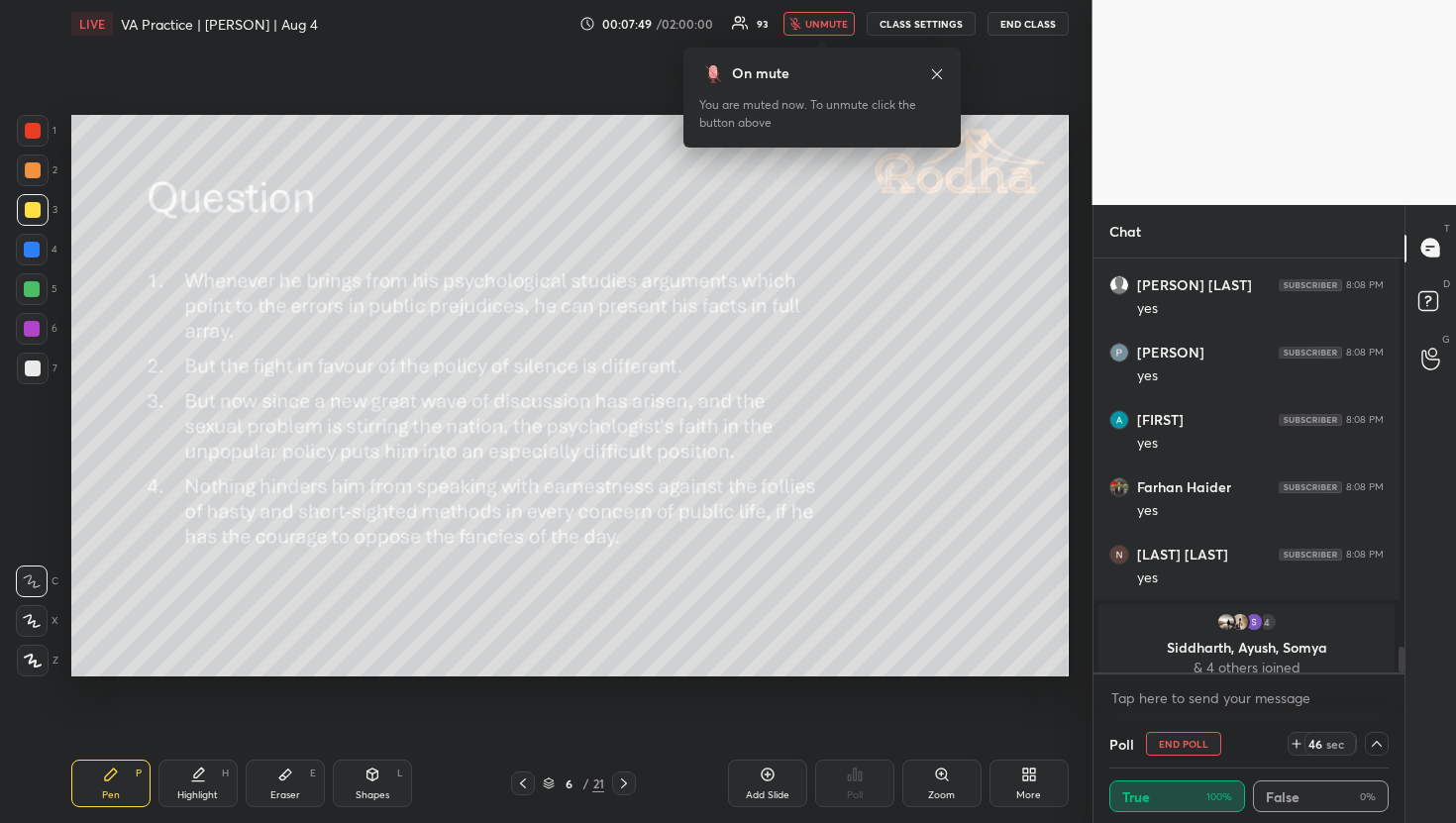 scroll, scrollTop: 2, scrollLeft: 0, axis: vertical 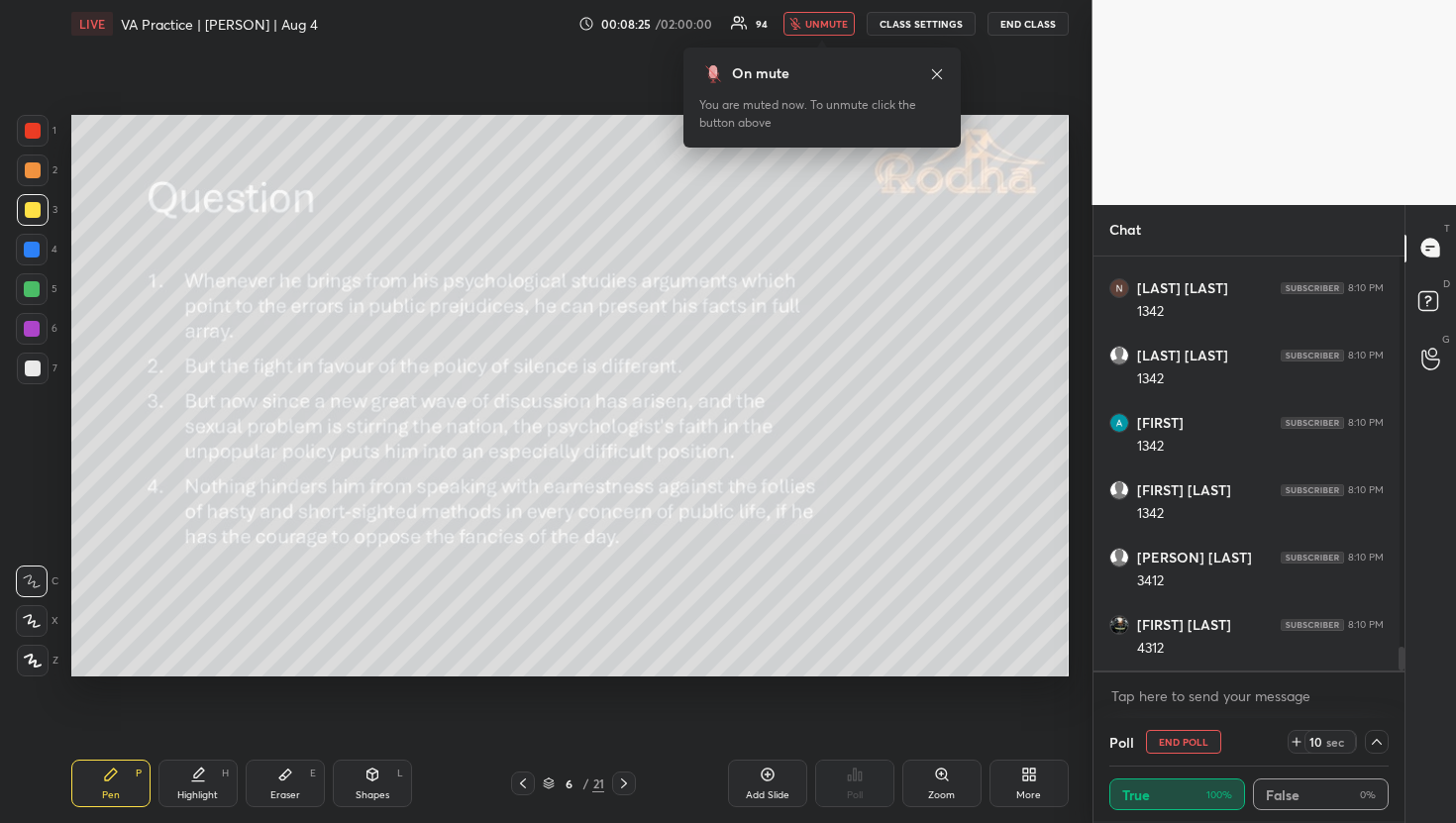 click on "unmute" at bounding box center [826, 24] 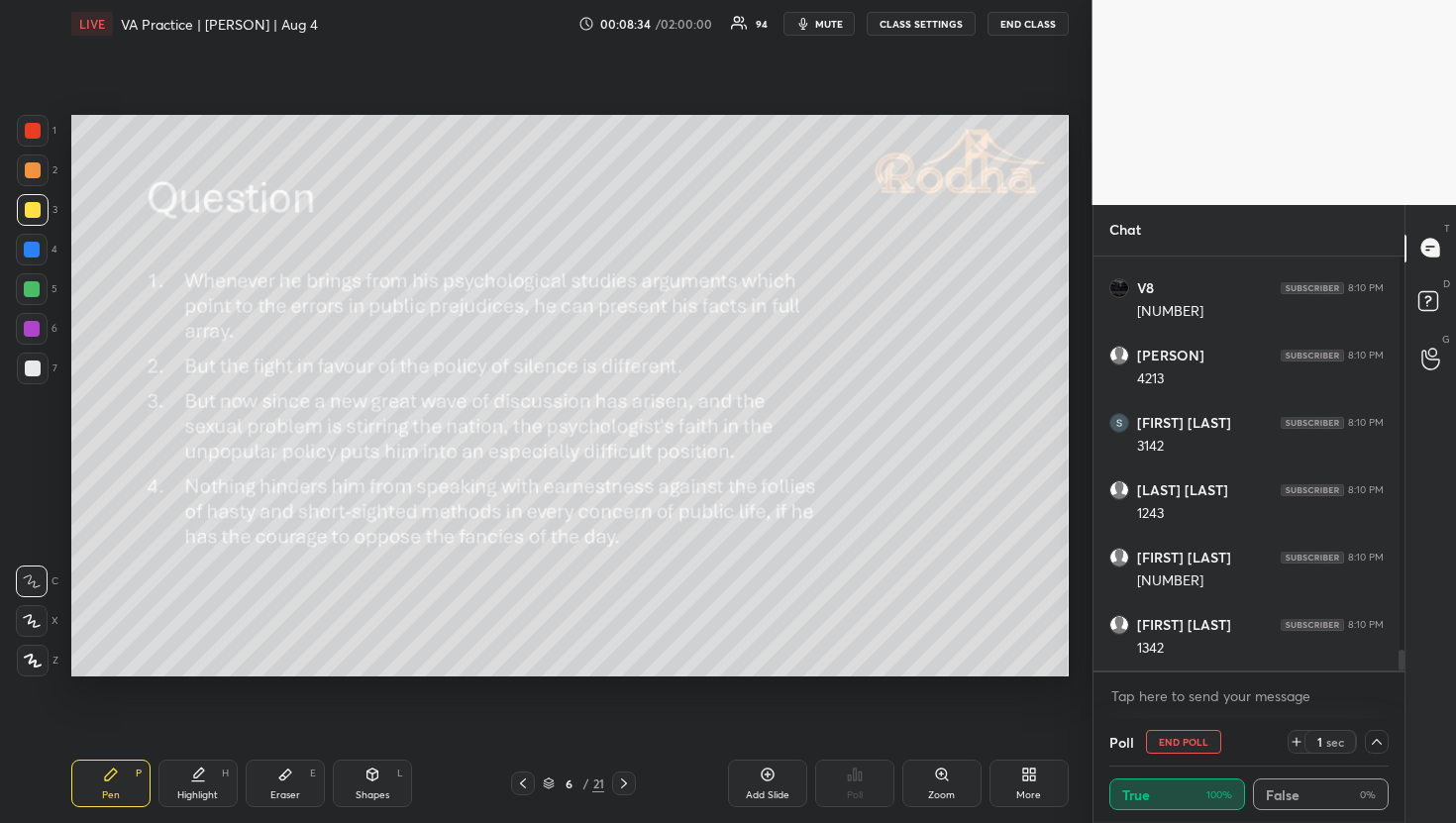 scroll, scrollTop: 7990, scrollLeft: 0, axis: vertical 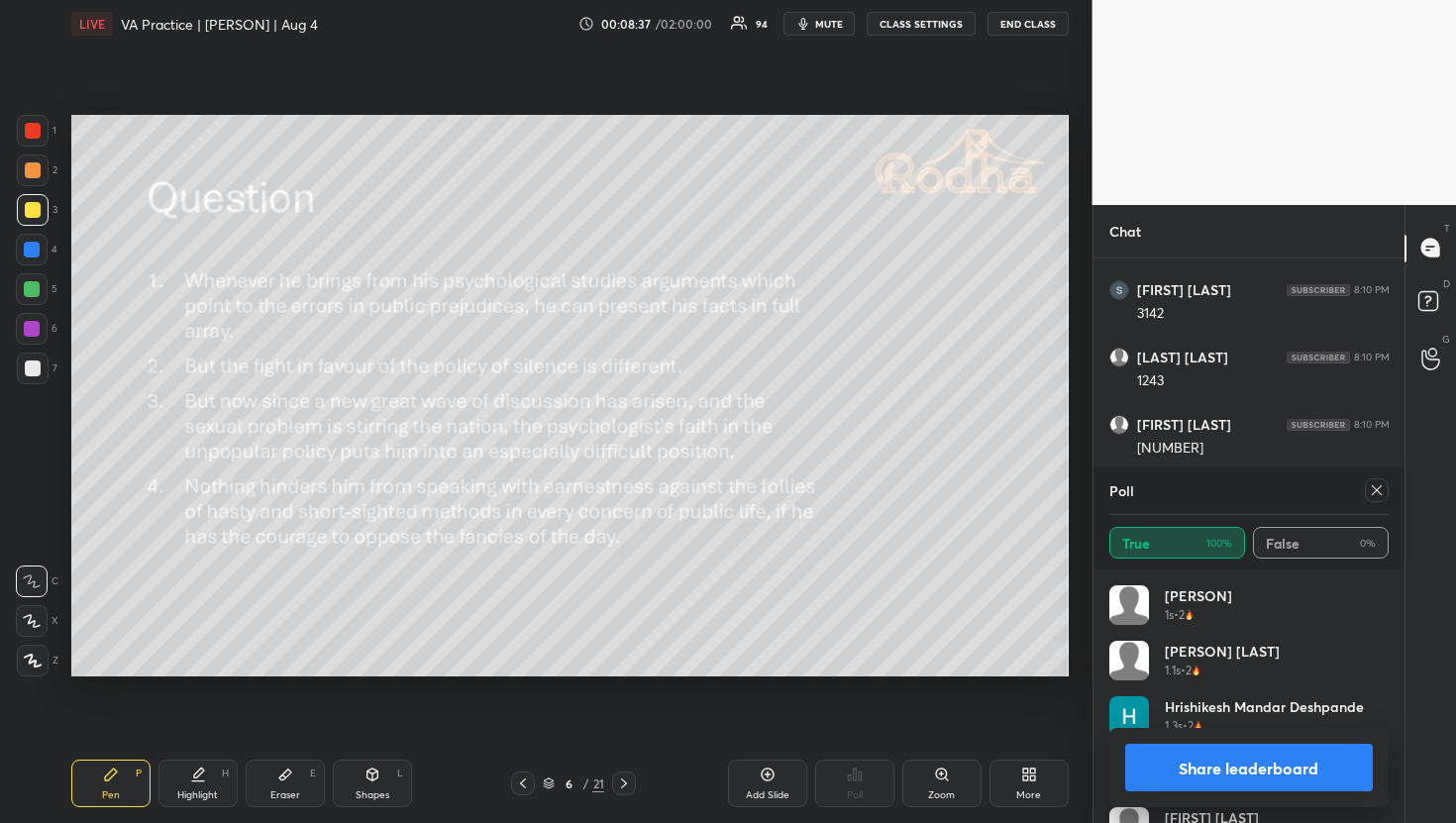 click 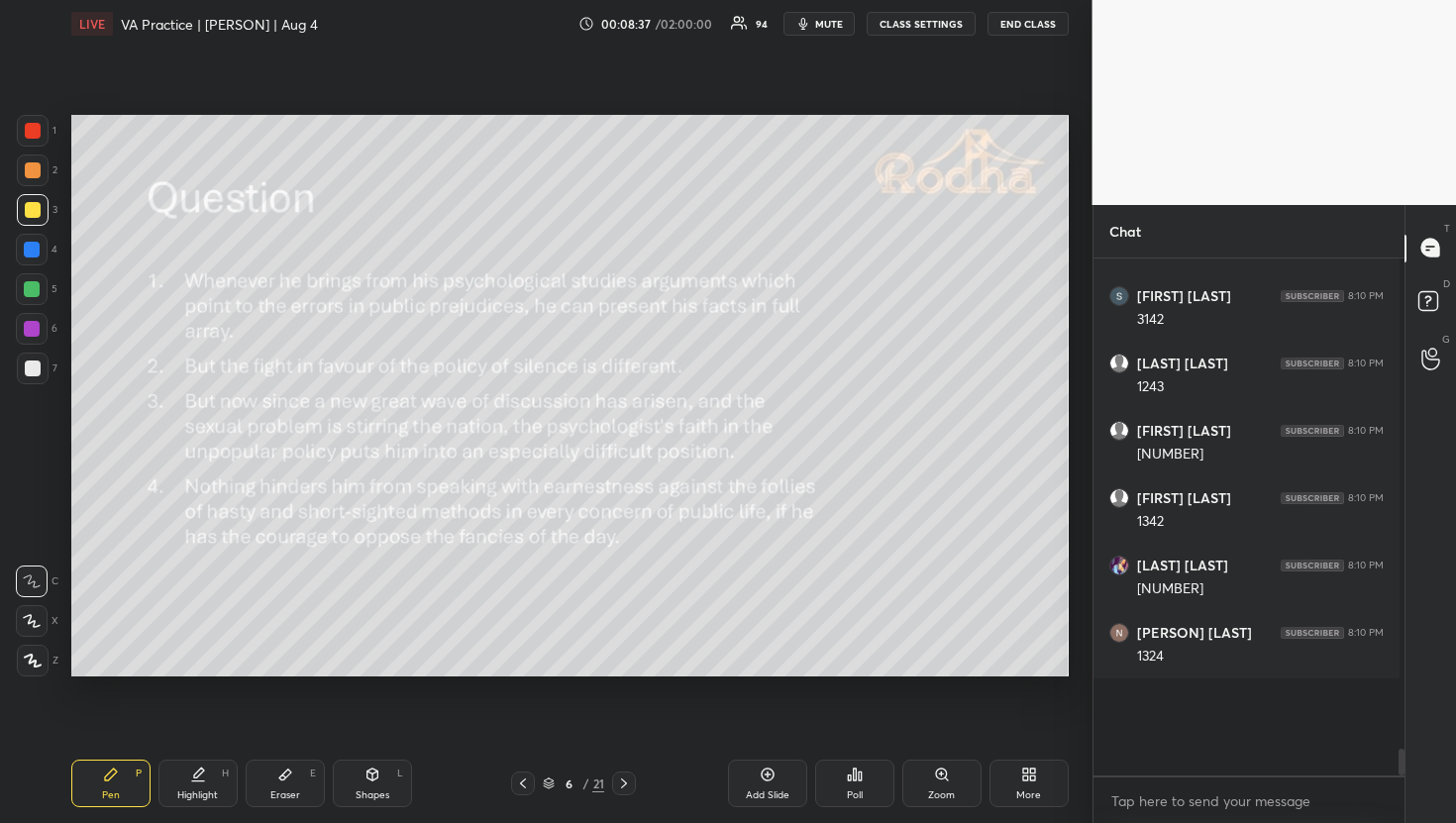 scroll, scrollTop: 505, scrollLeft: 299, axis: both 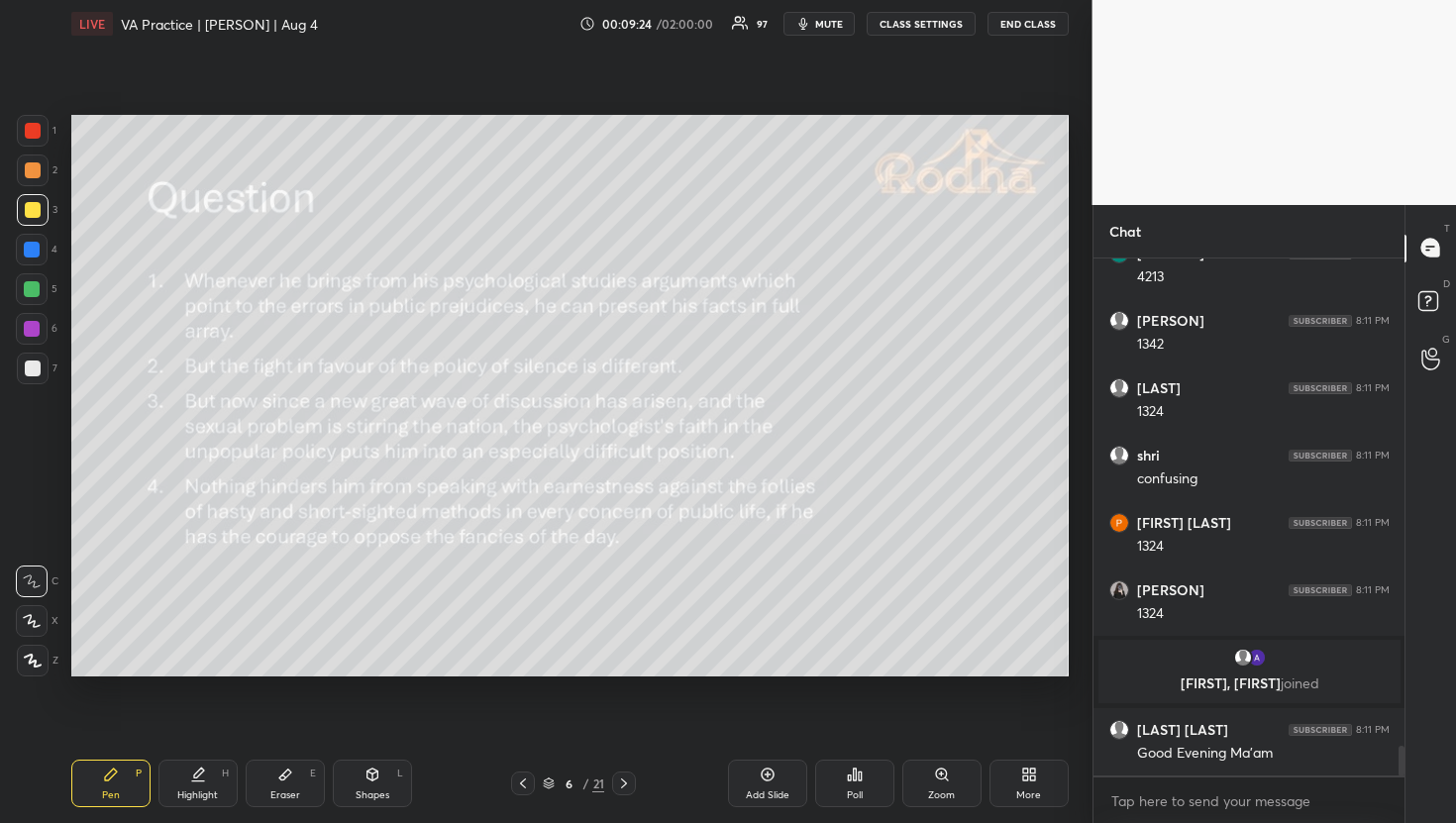 click at bounding box center [33, 170] 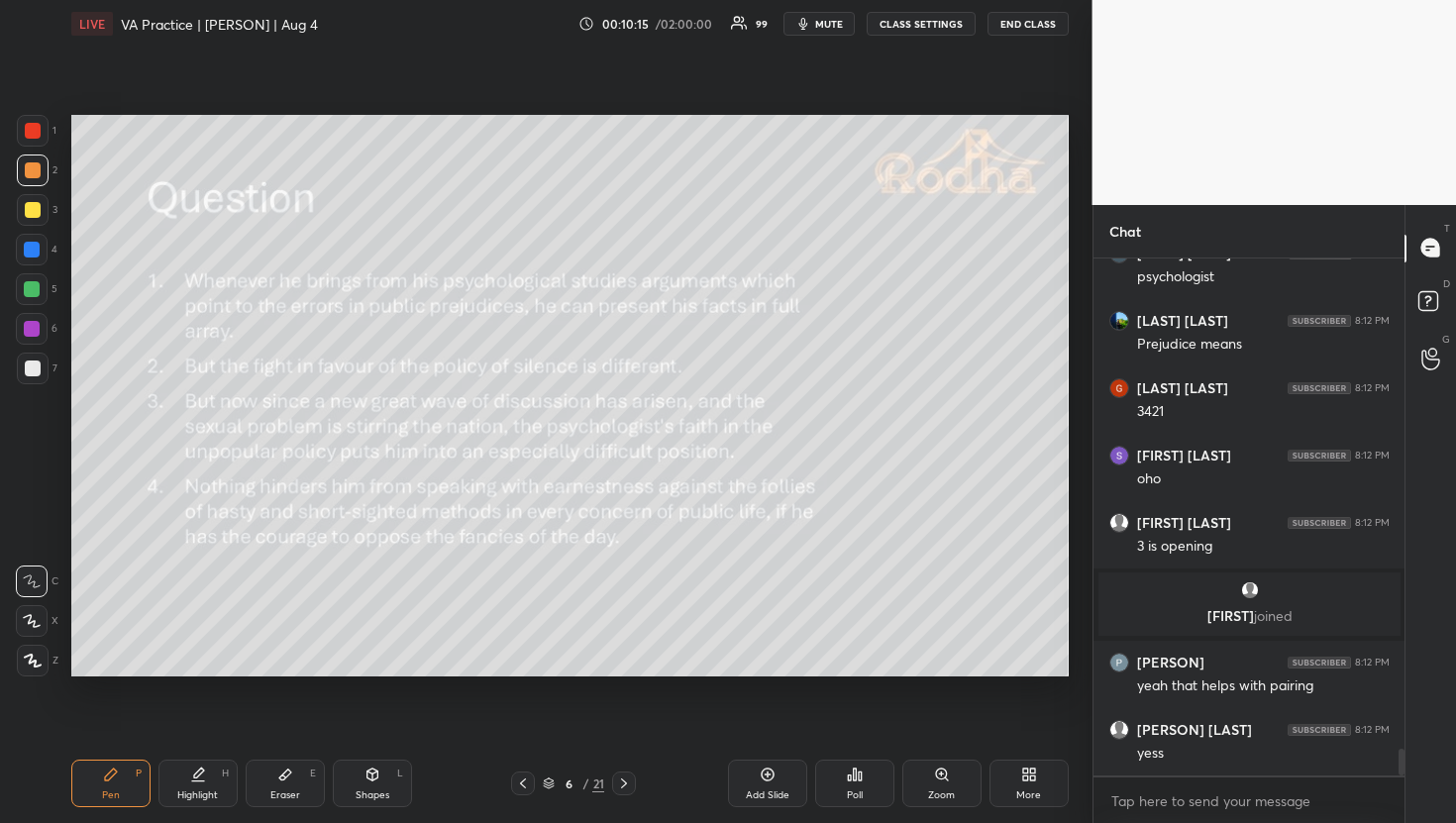 scroll, scrollTop: 9371, scrollLeft: 0, axis: vertical 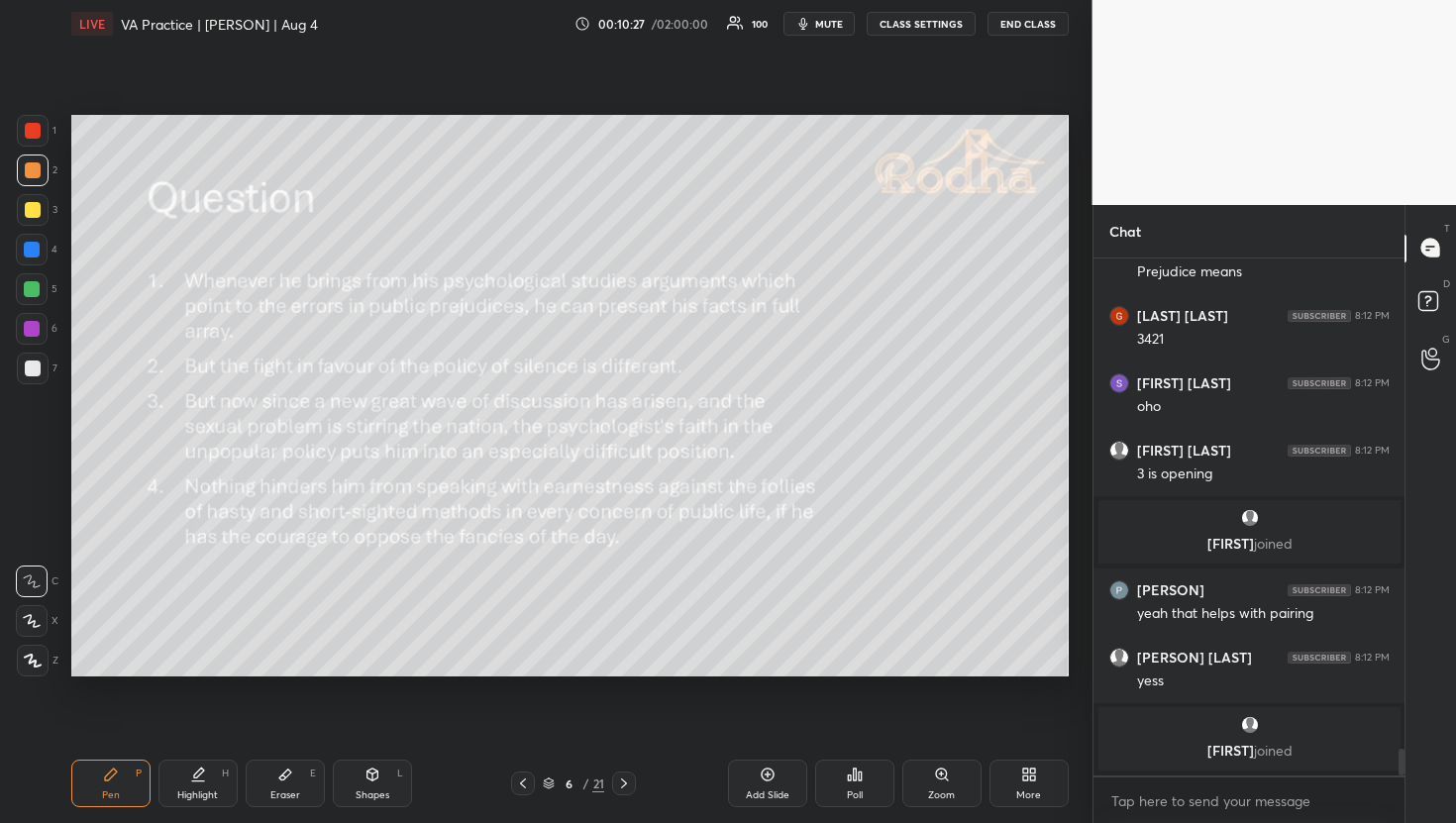 click on "1 2 3 4 5 6 7 R O A L C X Z Erase all   C X Z LIVE VA Practice | [PERSON] Ma'am | Aug 4 00:10:27 /  02:00:00 100 mute CLASS SETTINGS END CLASS Setting up your live class Poll for   secs No correct answer Start poll Back VA Practice | [PERSON] Ma'am | Aug 4 RODHA Pen P Highlight H Eraser E Shapes L 6 / 21 Add Slide Poll Zoom More Chat [PERSON] [PERSON] 8:11 PM psychologist [PERSON] [PERSON] 8:12 PM Prejudice means [PERSON] [PERSON] 8:12 PM 3421 [PERSON] [PERSON] 8:12 PM oho [PERSON] [PERSON] 8:12 PM 3 is opening [PERSON]  joined [PERSON] 8:12 PM yeah that helps with pairing [PERSON] [PERSON] 8:12 PM yess [PERSON]  joined JUMP TO LATEST Enable hand raising Enable raise hand to speak to learners. Once enabled, chat will be turned off temporarily. Enable x   Doubts asked by learners will show up here NEW DOUBTS ASKED Learners who raise their hands will show up here Guidelines Please maintain decorum while talking to the educator in class. Inappropriate comments, cursing, or self-promotion are not allowed and may lead to a permanent ban from the platform." at bounding box center (728, 411) 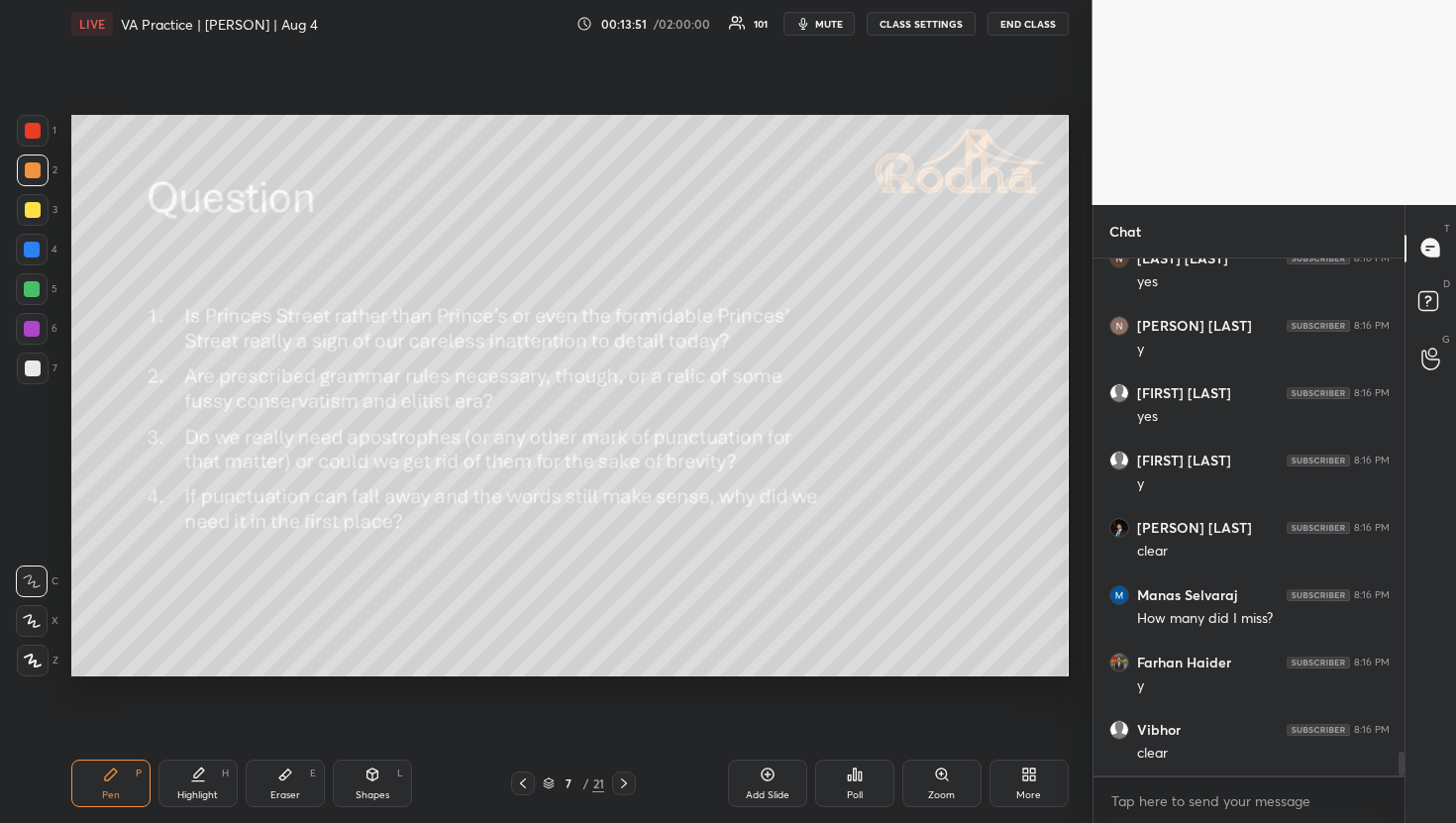 scroll, scrollTop: 10886, scrollLeft: 0, axis: vertical 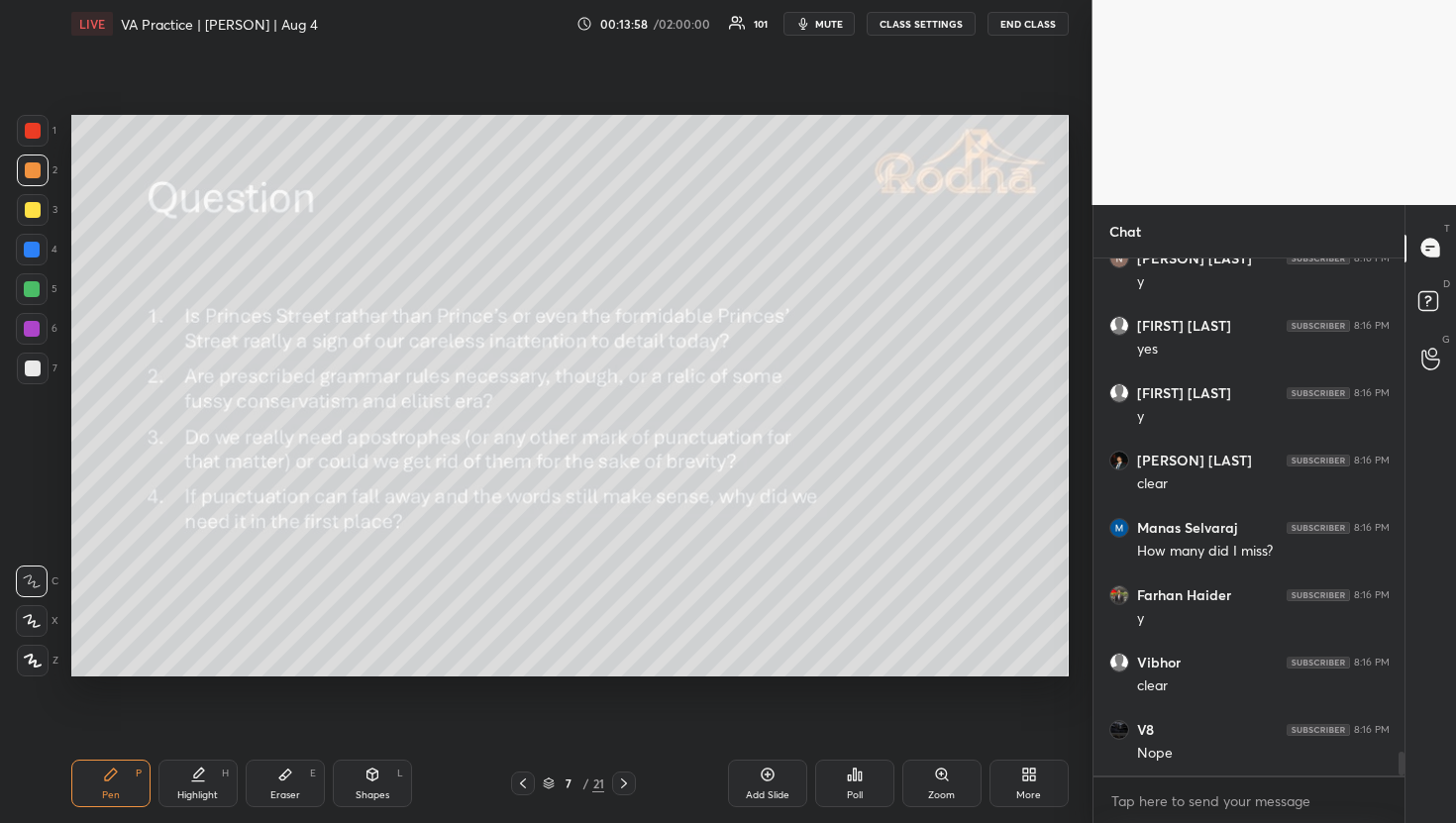 click on "Poll" at bounding box center (855, 783) 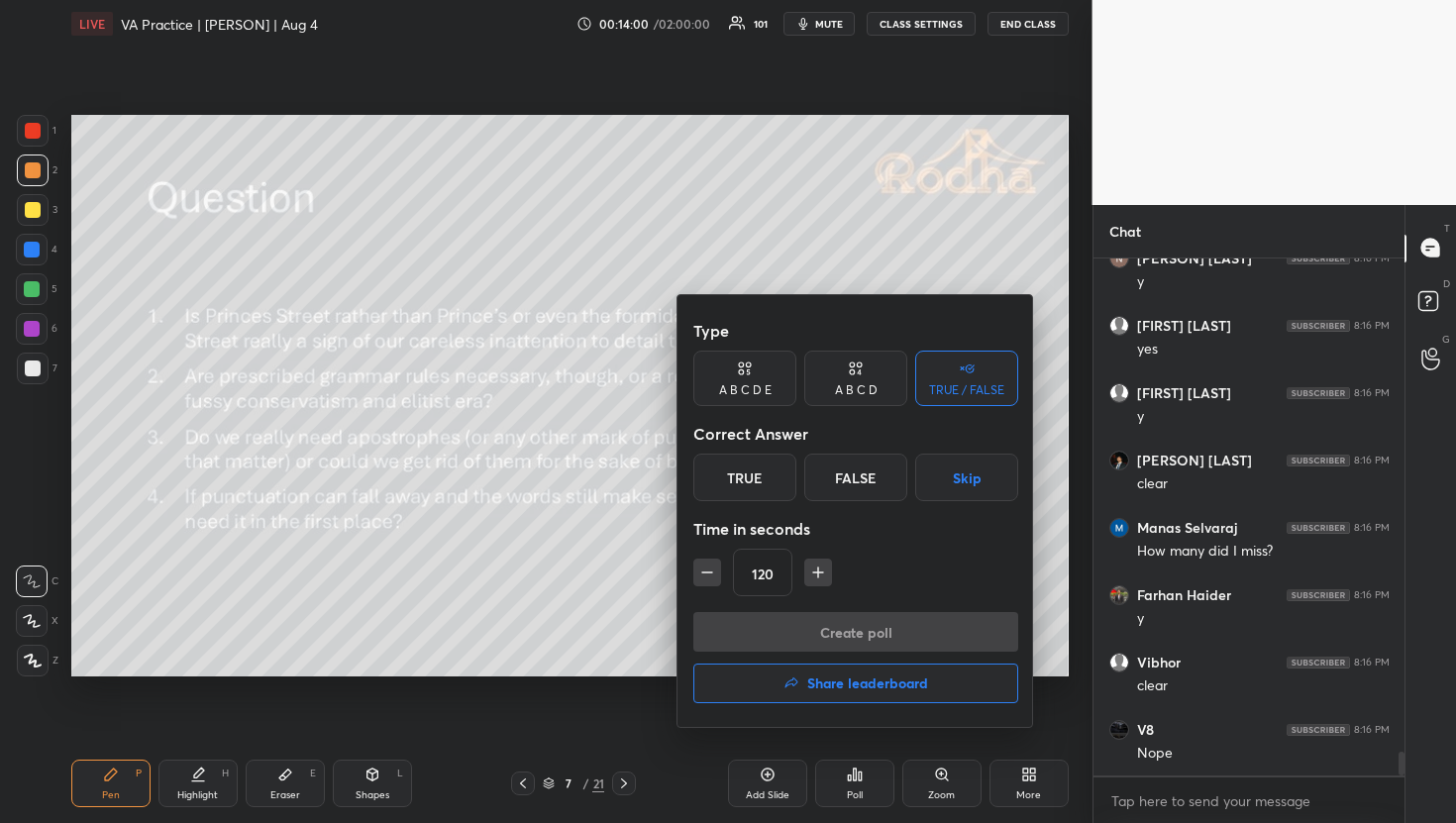 click on "True" at bounding box center (745, 477) 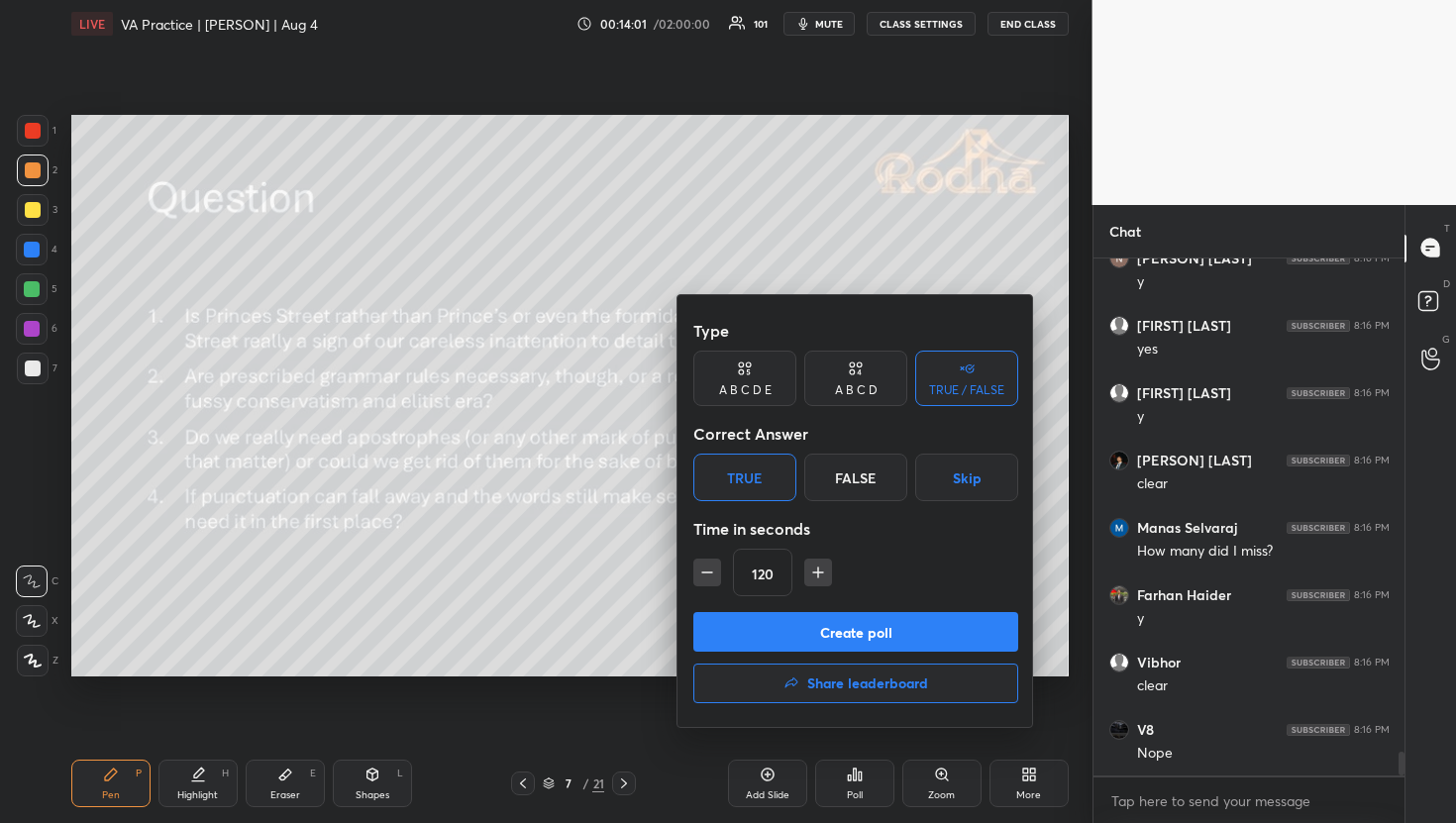 click on "Create poll" at bounding box center [856, 632] 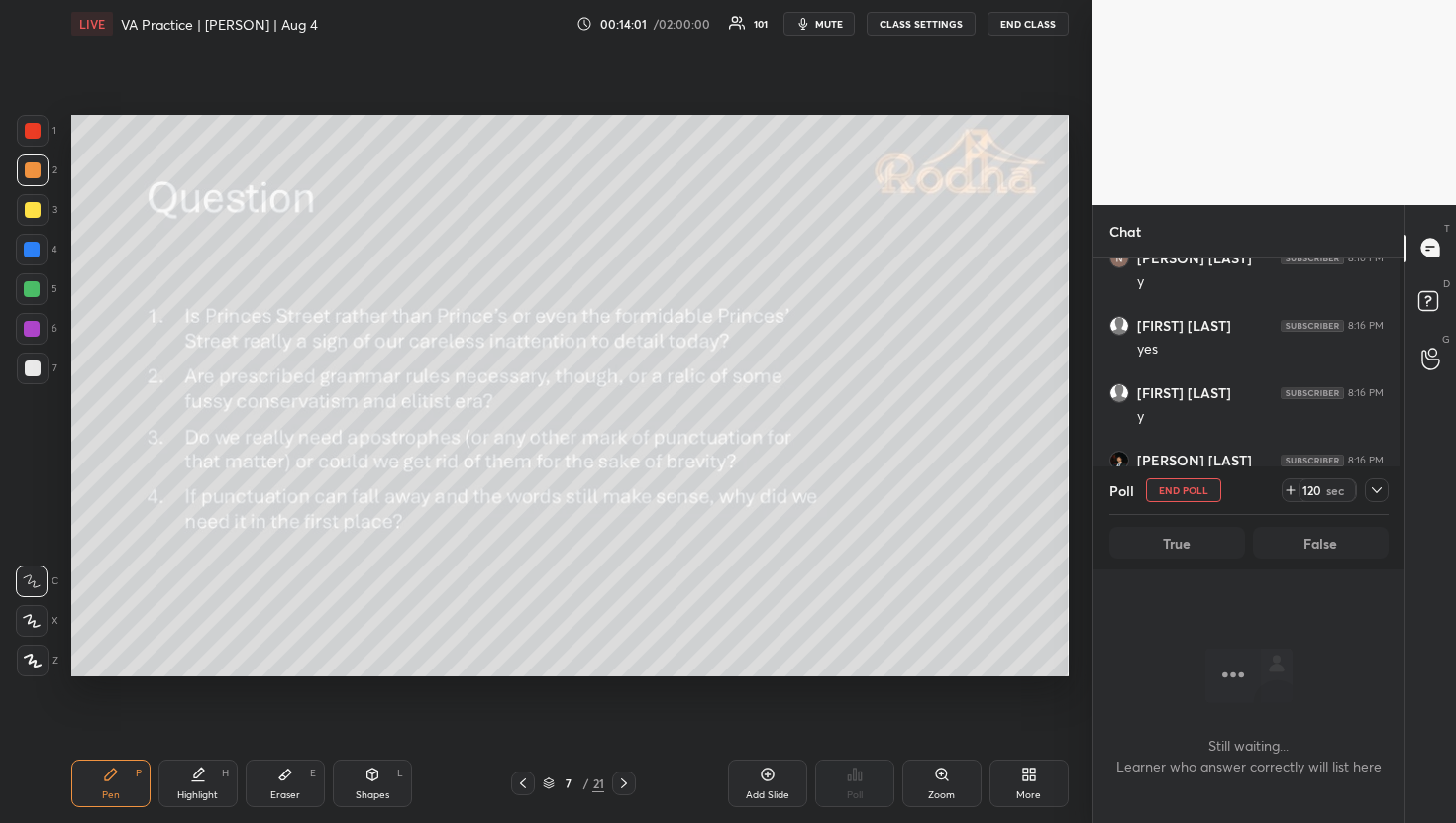 scroll, scrollTop: 424, scrollLeft: 299, axis: both 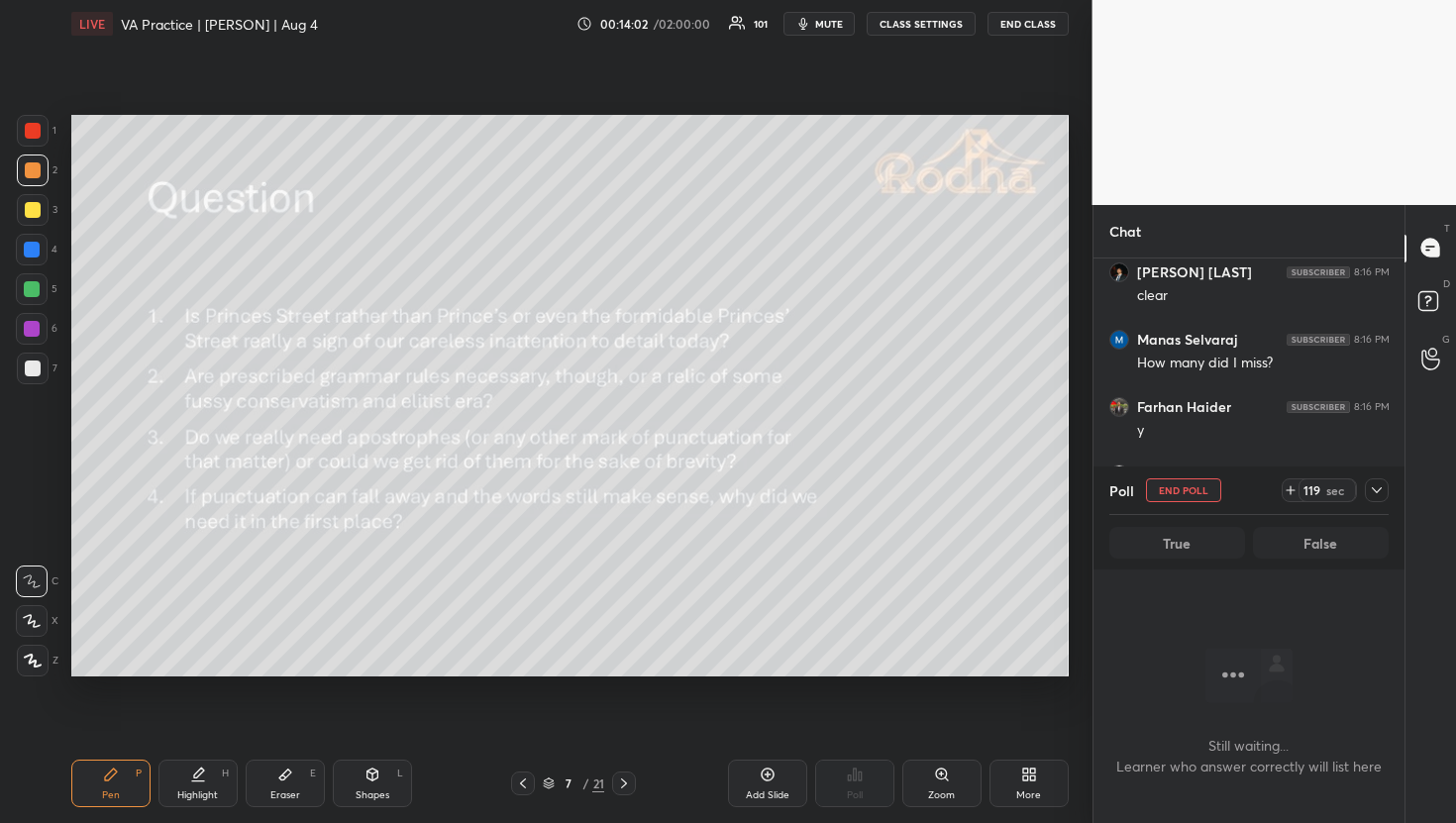 click 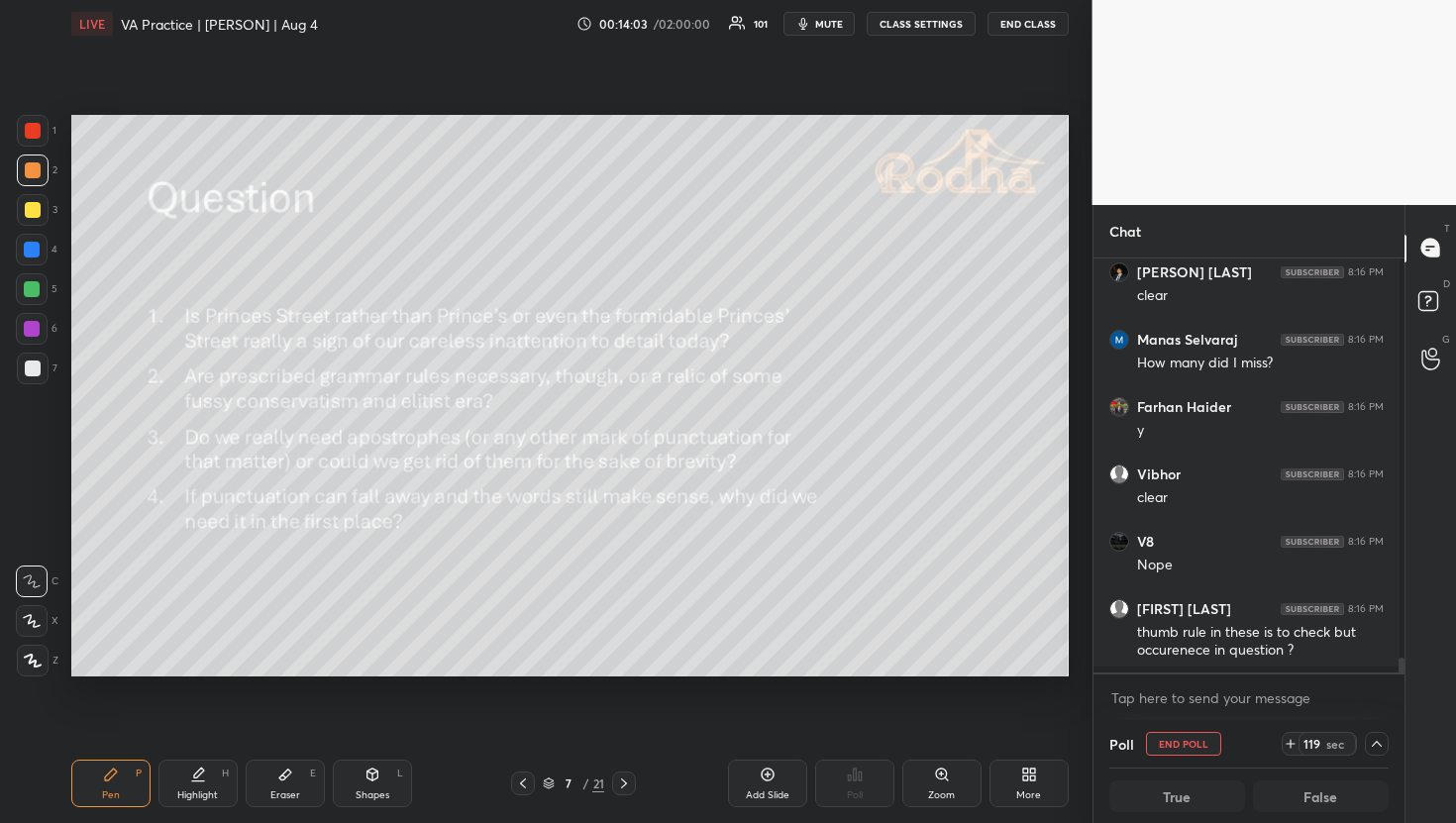 scroll, scrollTop: 408, scrollLeft: 299, axis: both 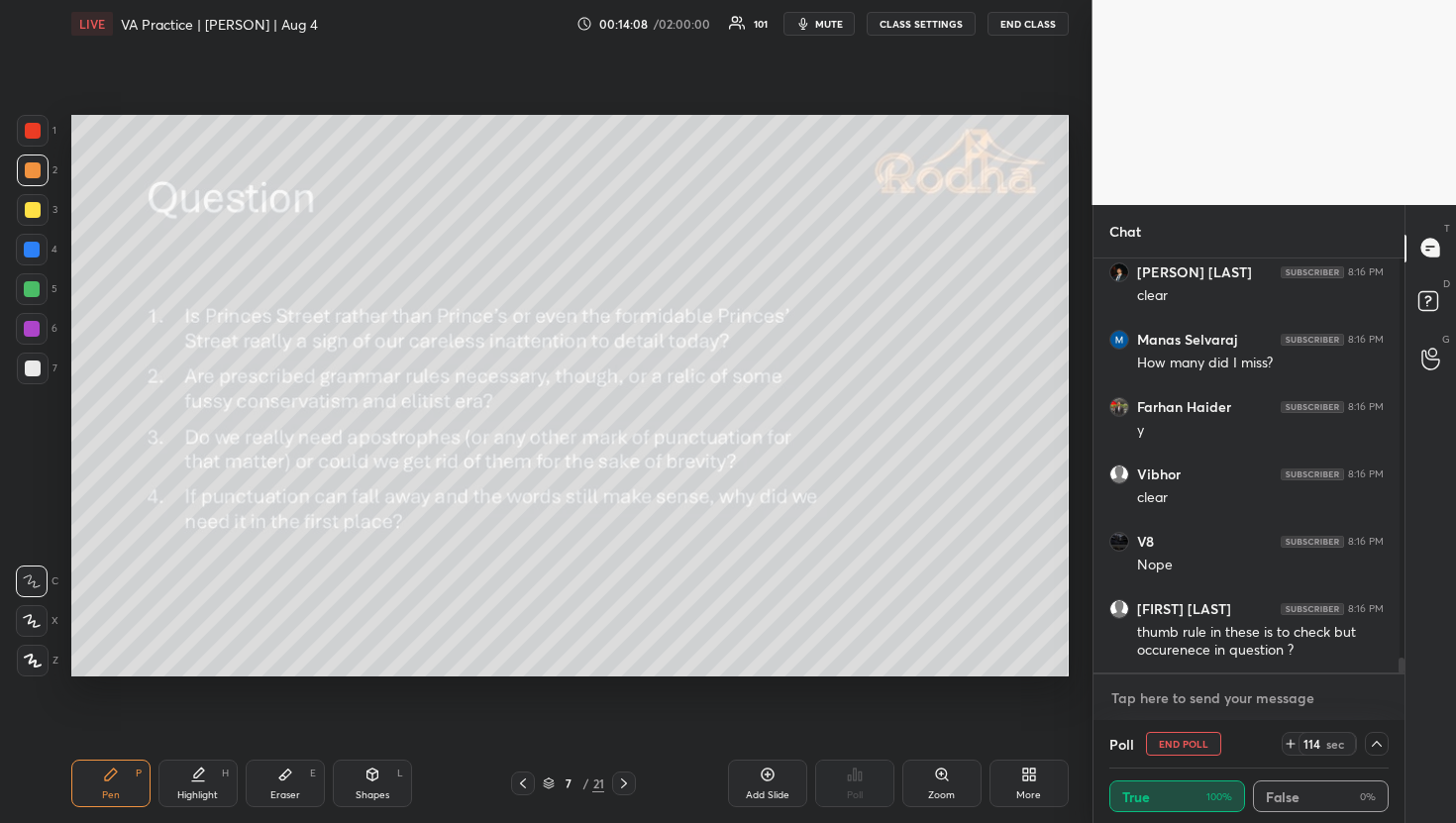 click at bounding box center [1249, 698] 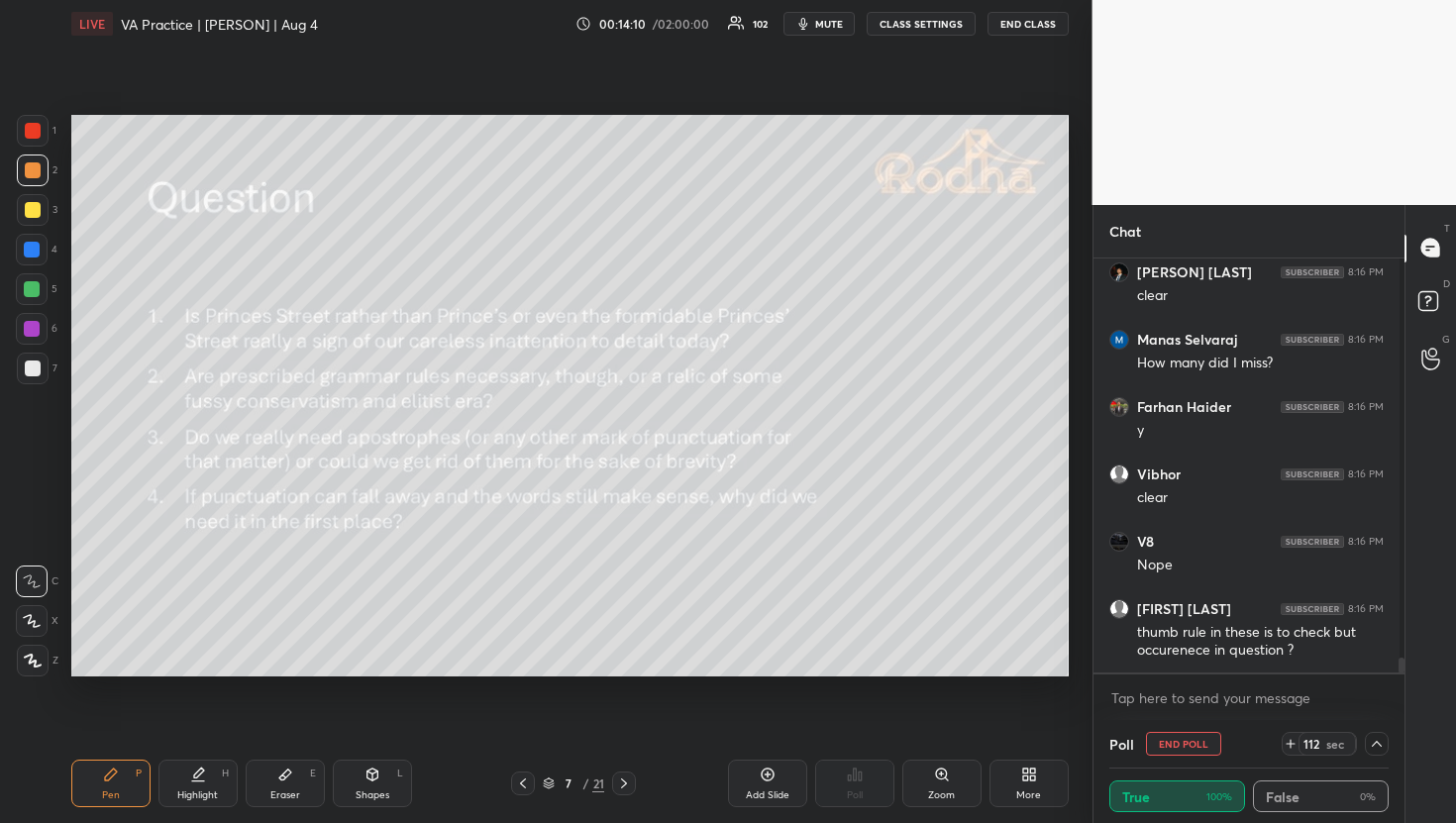 click on "mute" at bounding box center [829, 24] 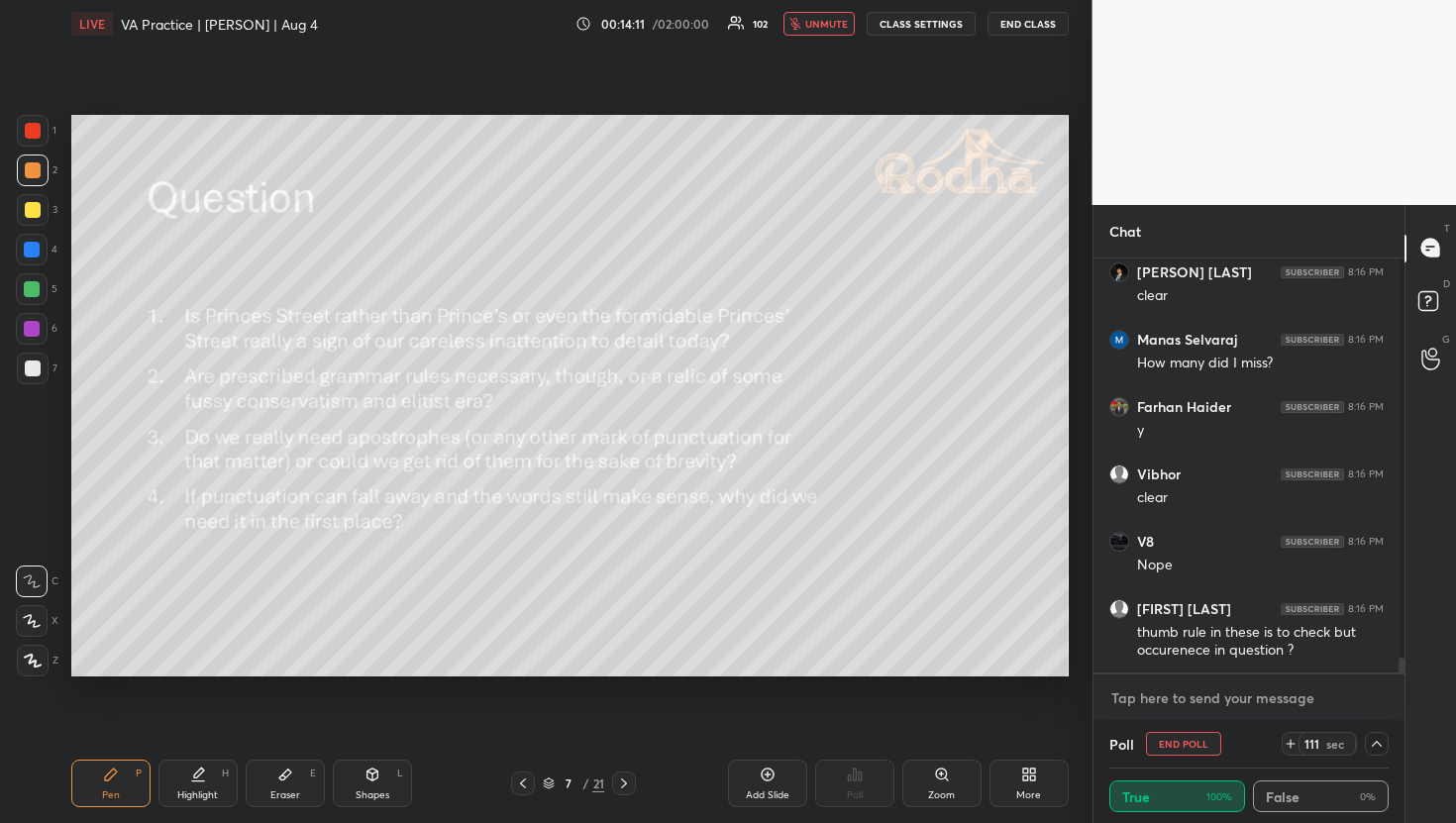 type on "x" 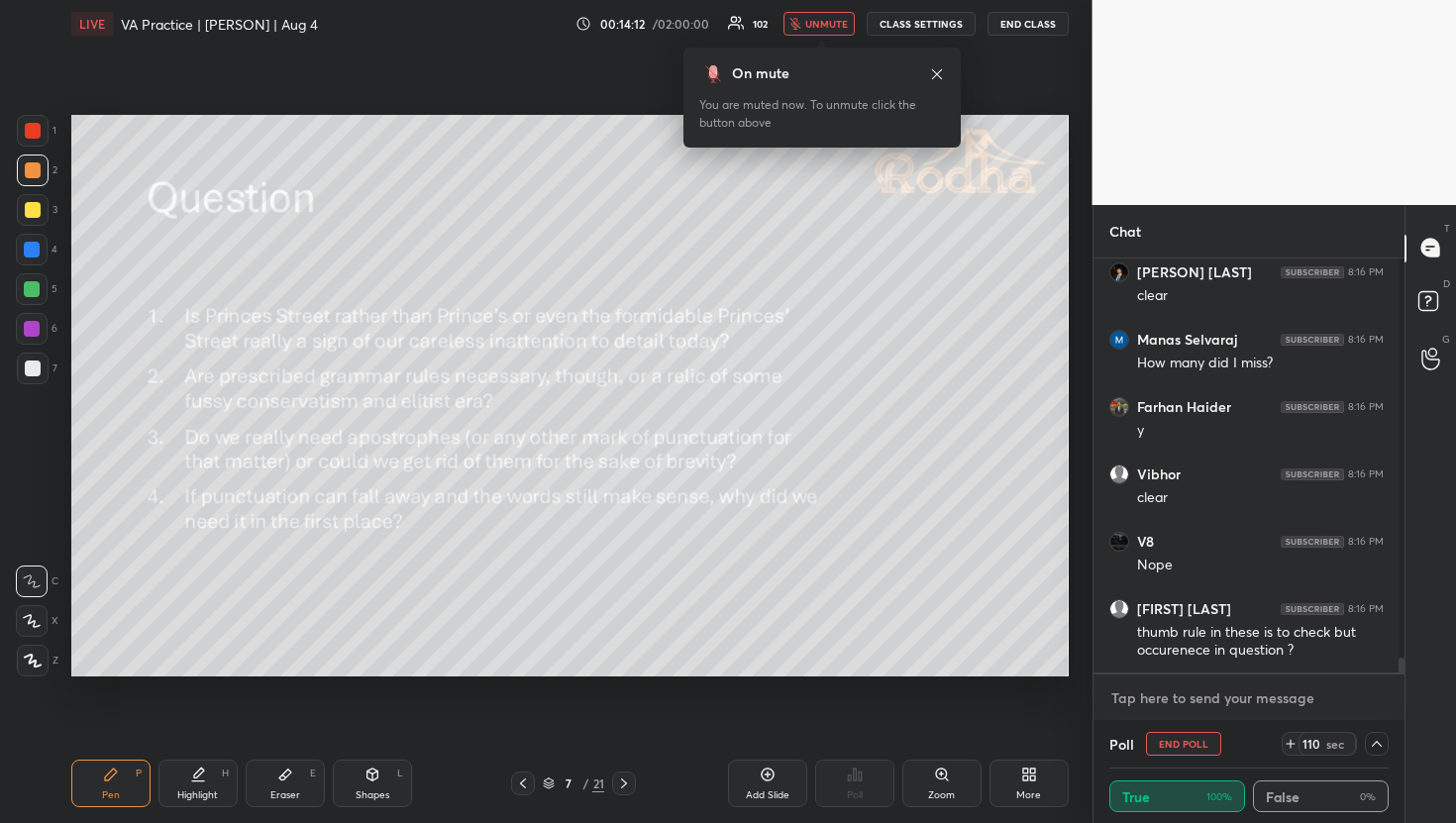 type on "T" 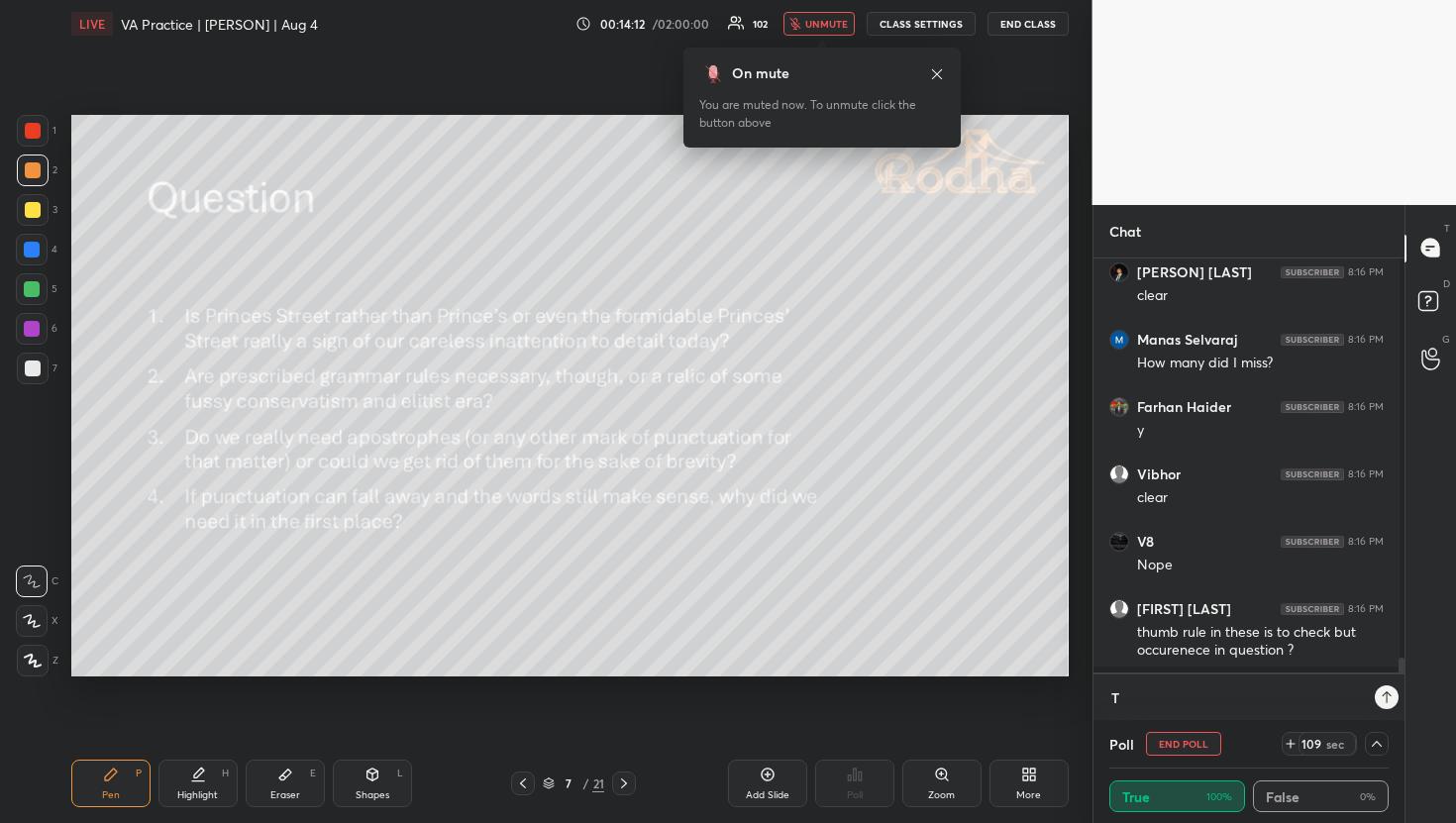 scroll, scrollTop: 402, scrollLeft: 299, axis: both 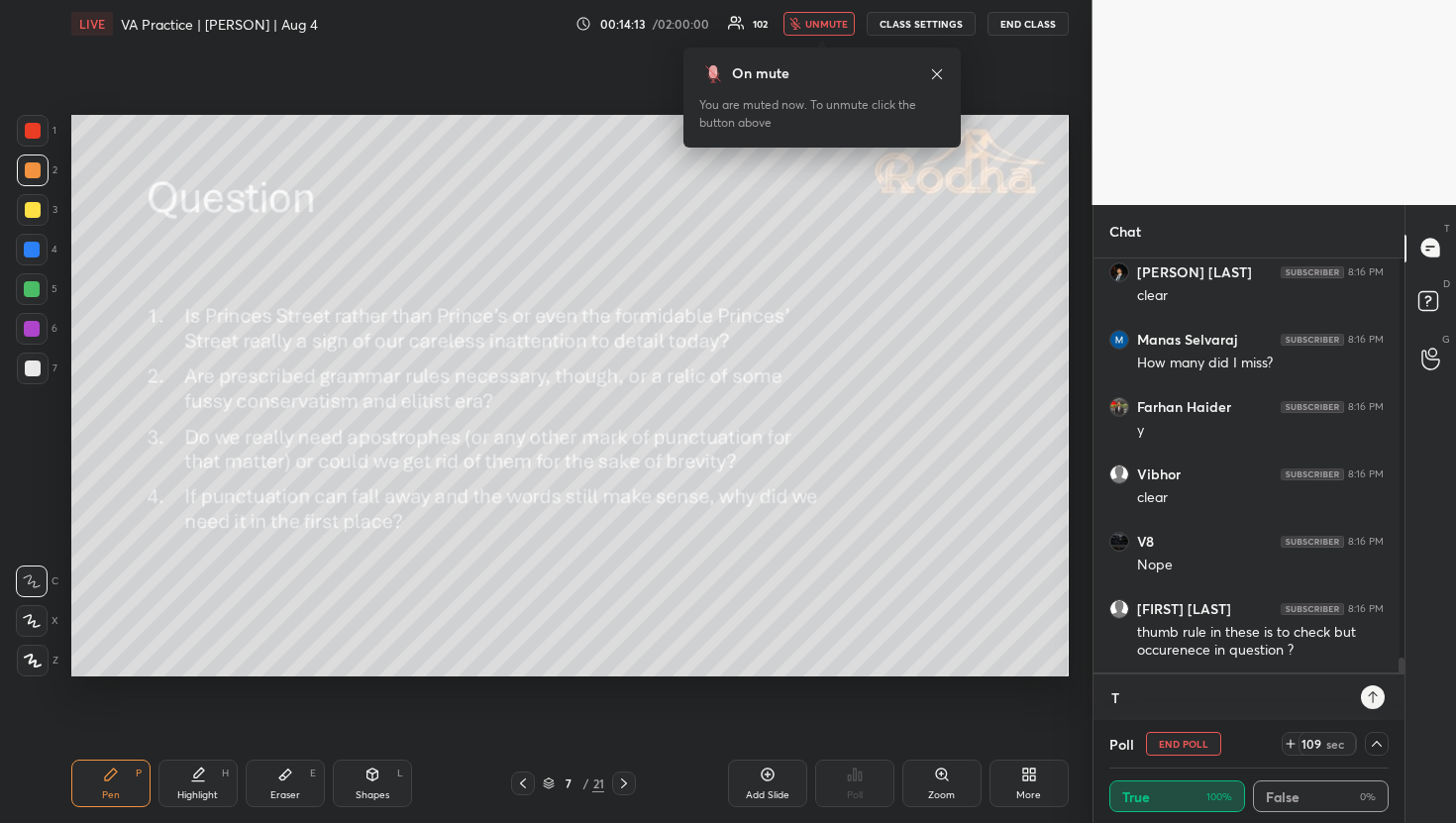 type on "Tw" 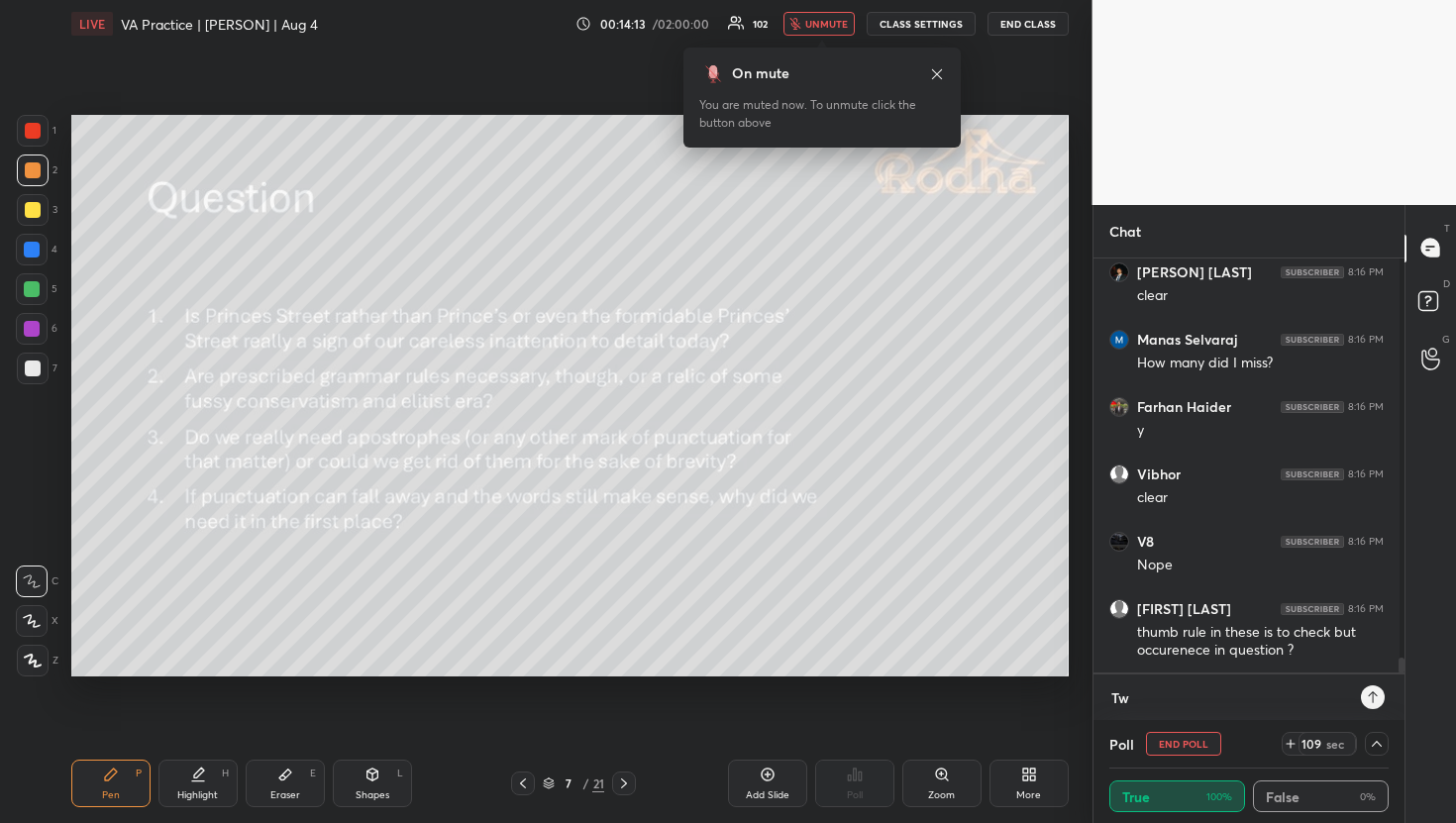 type on "x" 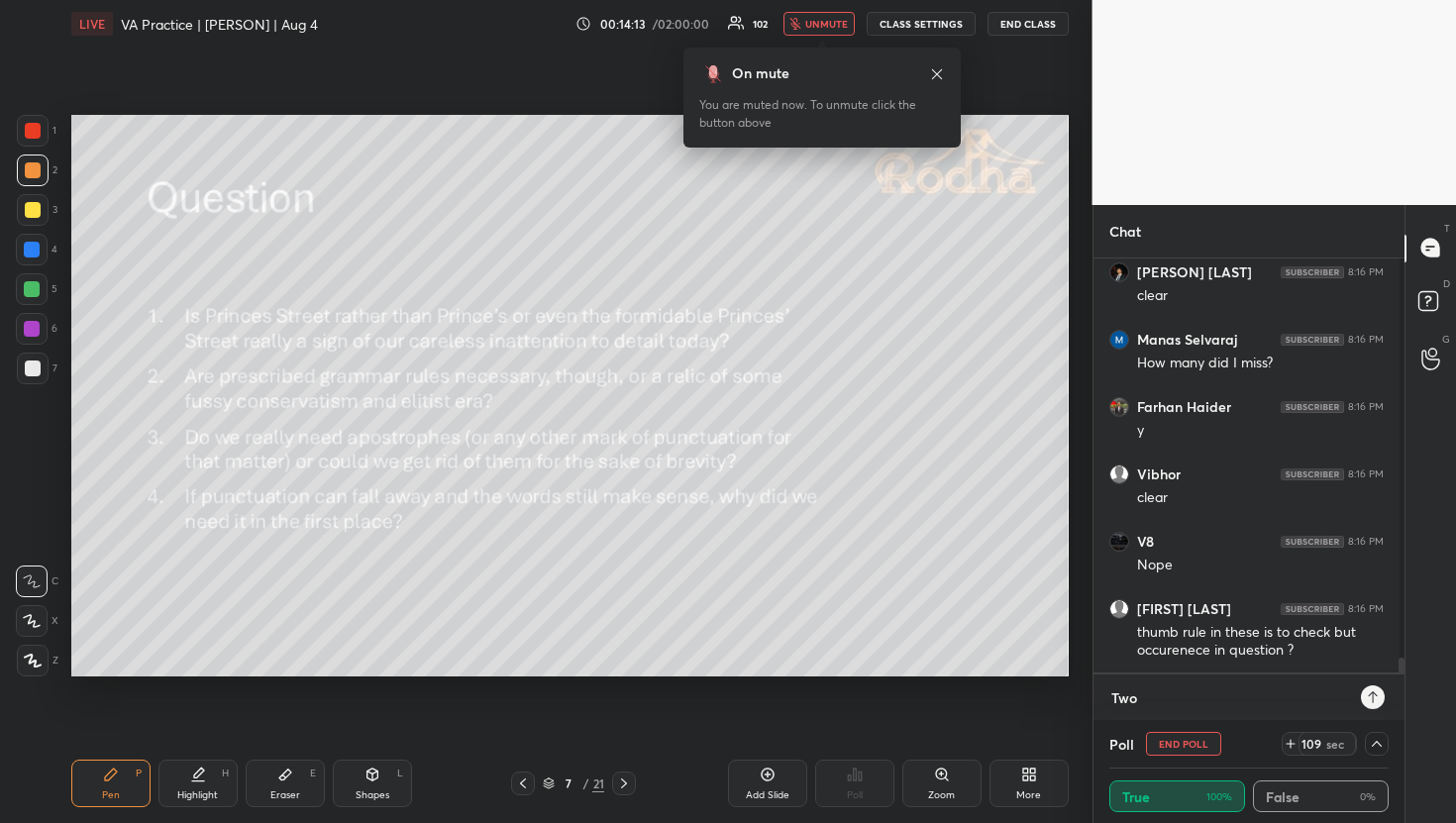 type on "Two" 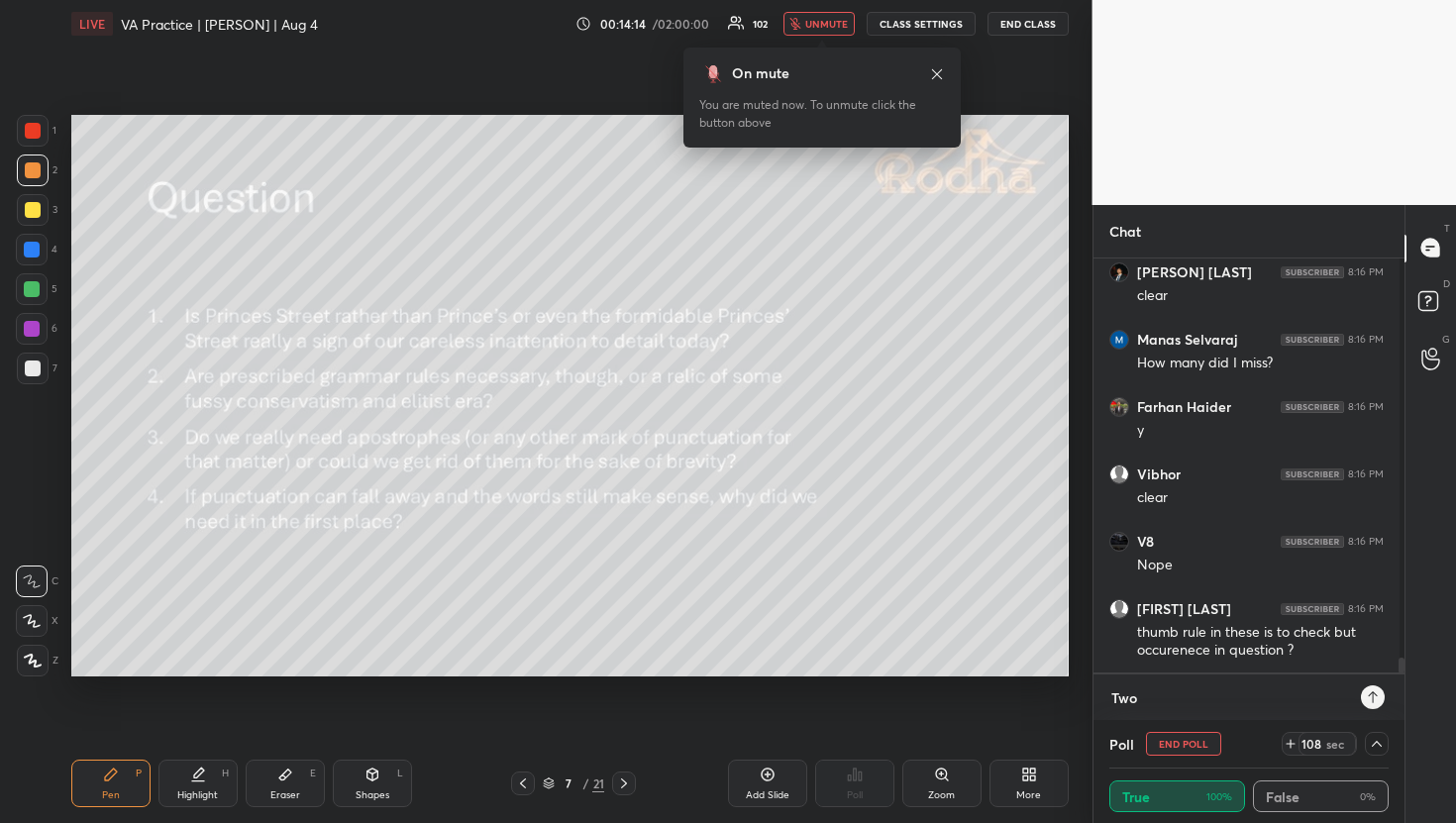 type on "Two '" 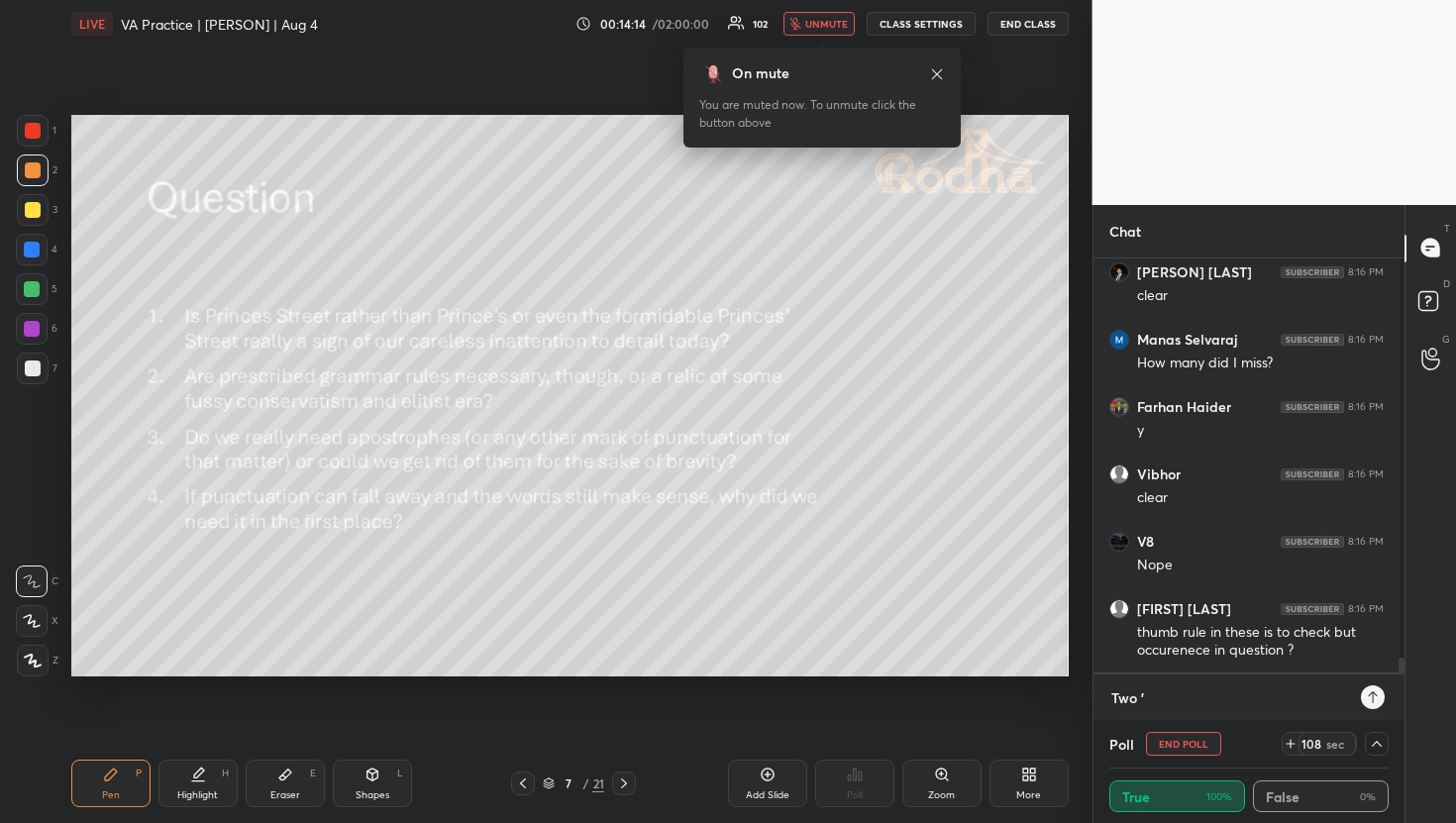 type on "Two 'b" 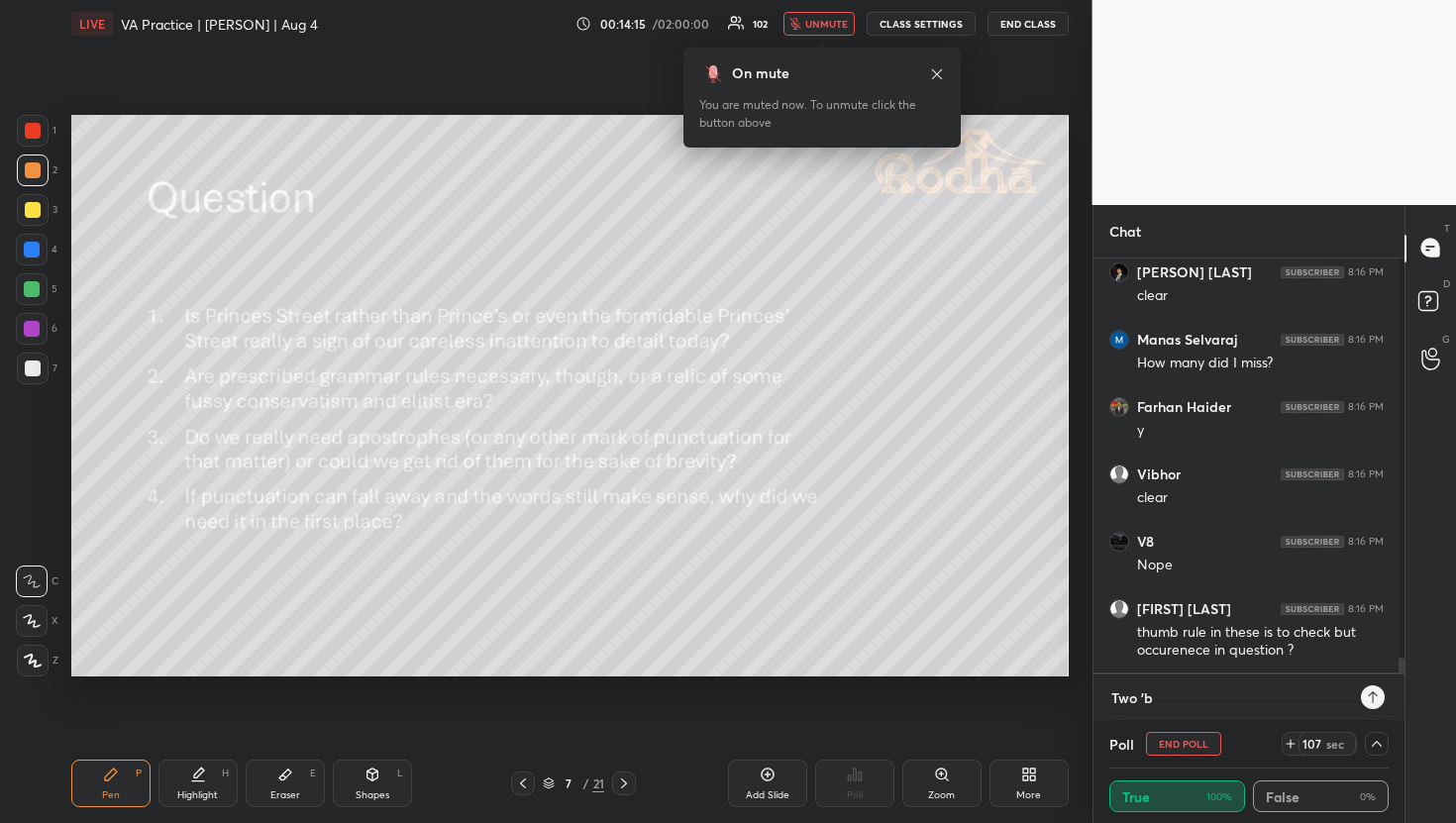 type on "Two 'bu" 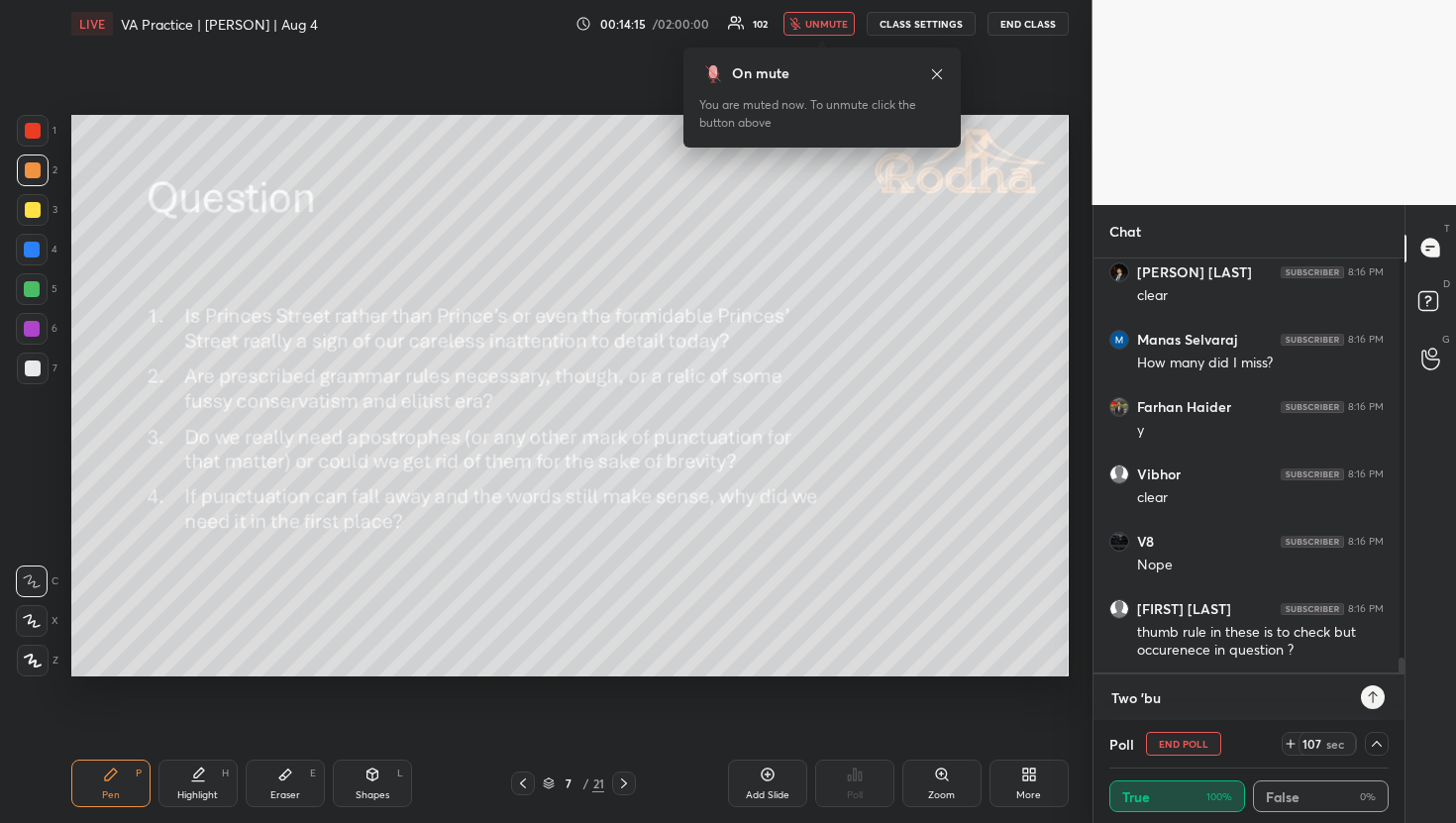type on "Two 'but" 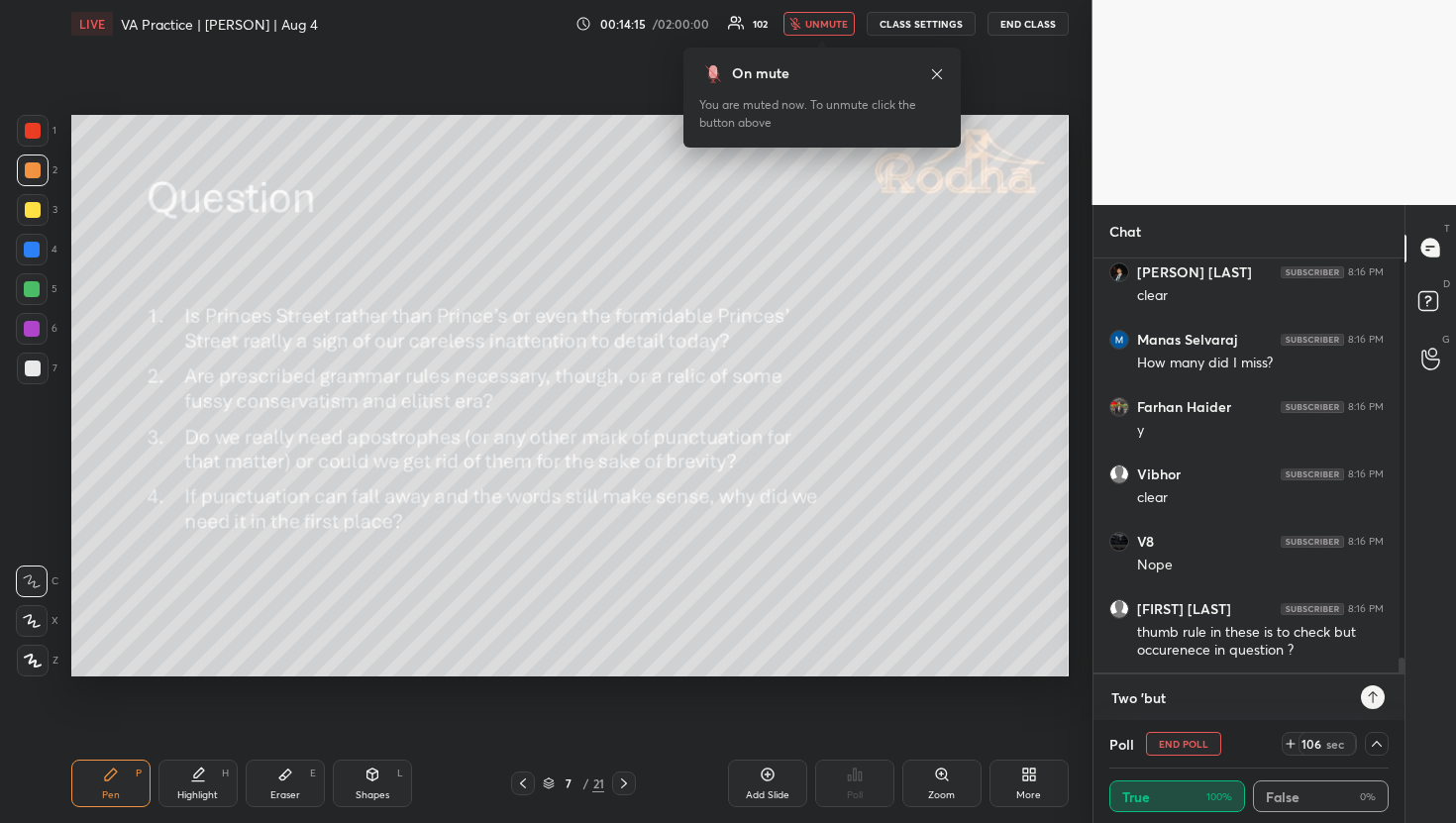 type on "Two 'but'" 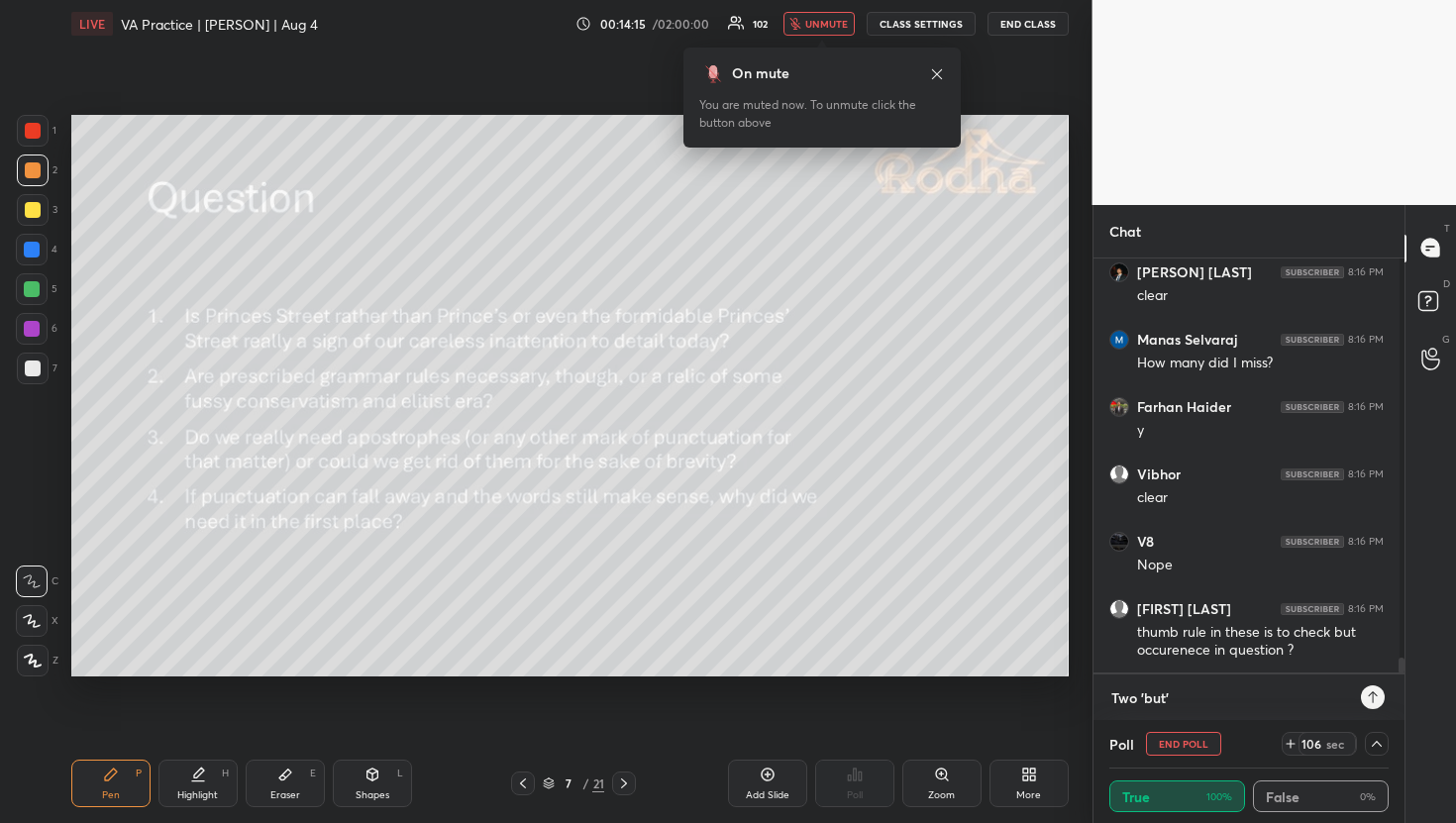 type on "Two 'but's" 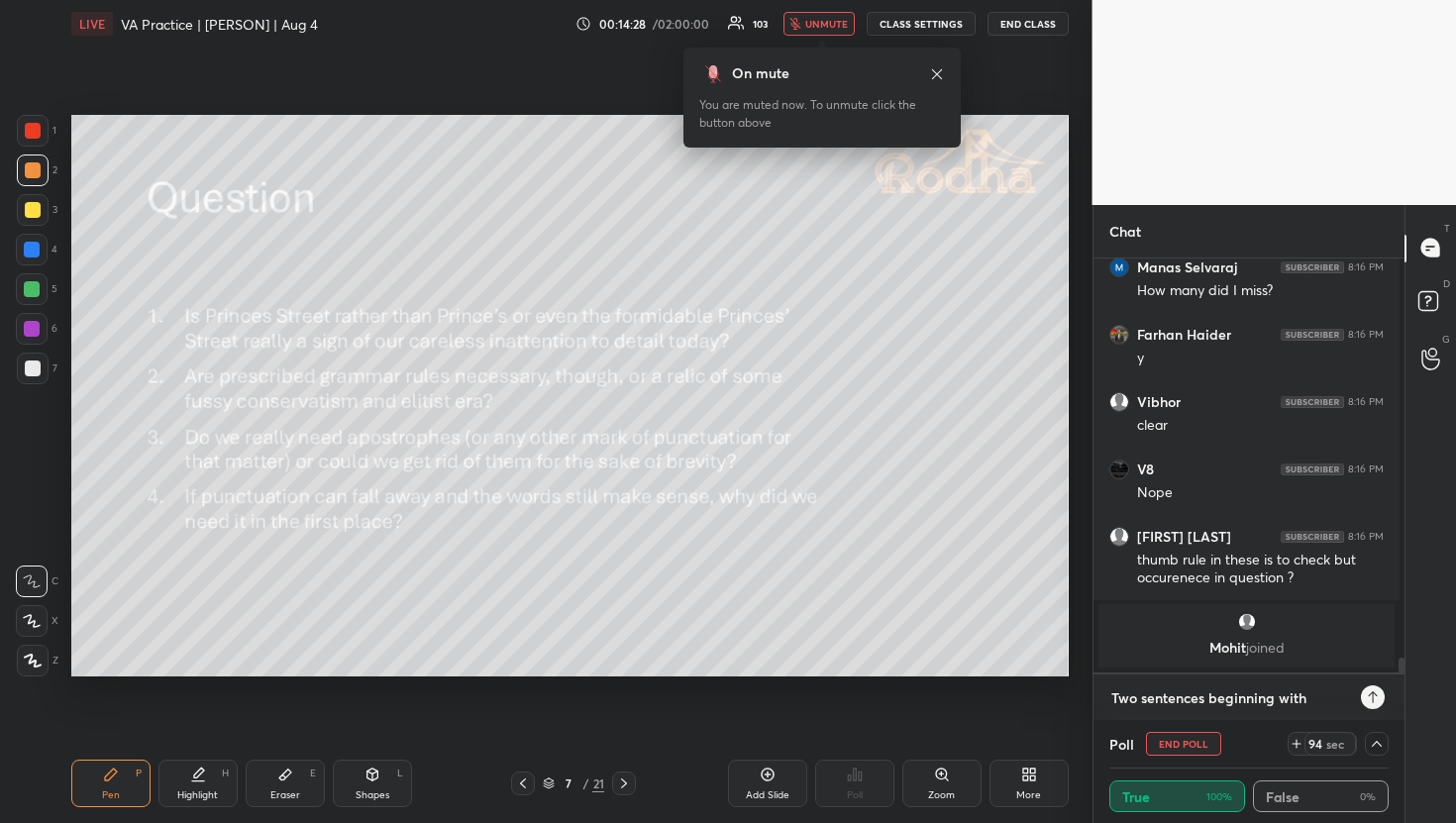 click on "Two sentences beginning with" at bounding box center [1229, 698] 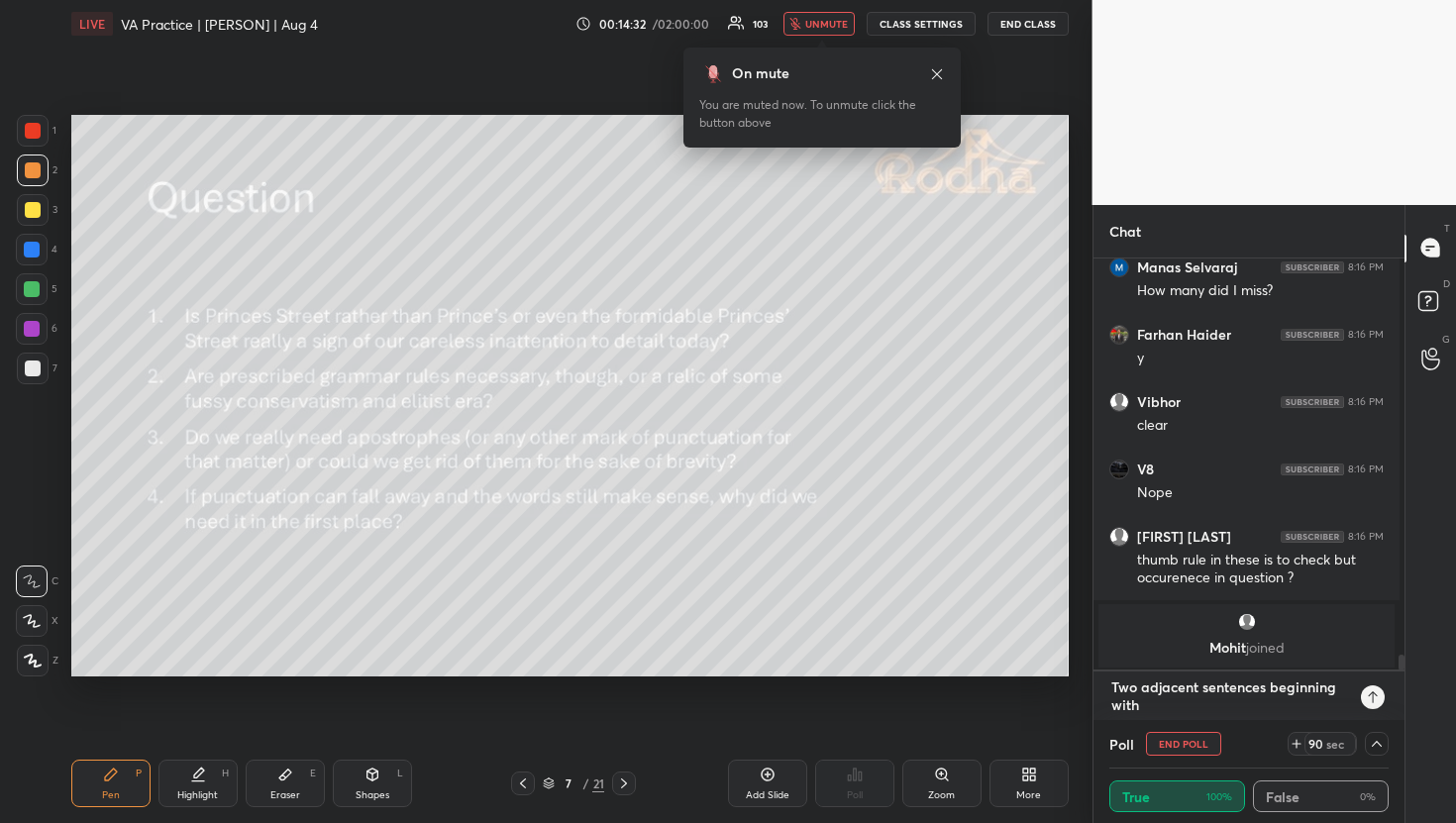 click on "Two adjacent sentences beginning with" at bounding box center [1229, 696] 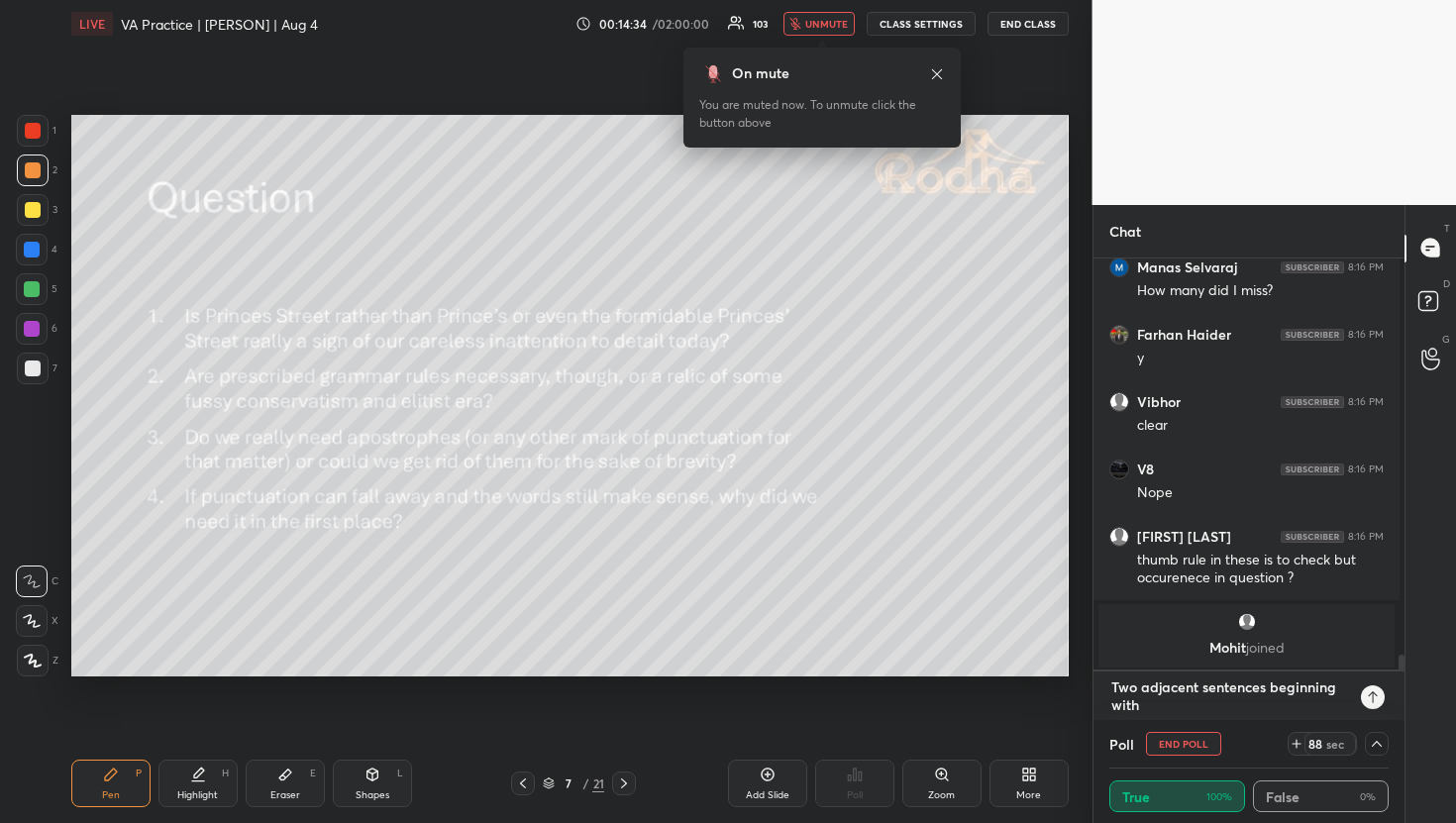 drag, startPoint x: 1201, startPoint y: 692, endPoint x: 1143, endPoint y: 692, distance: 58 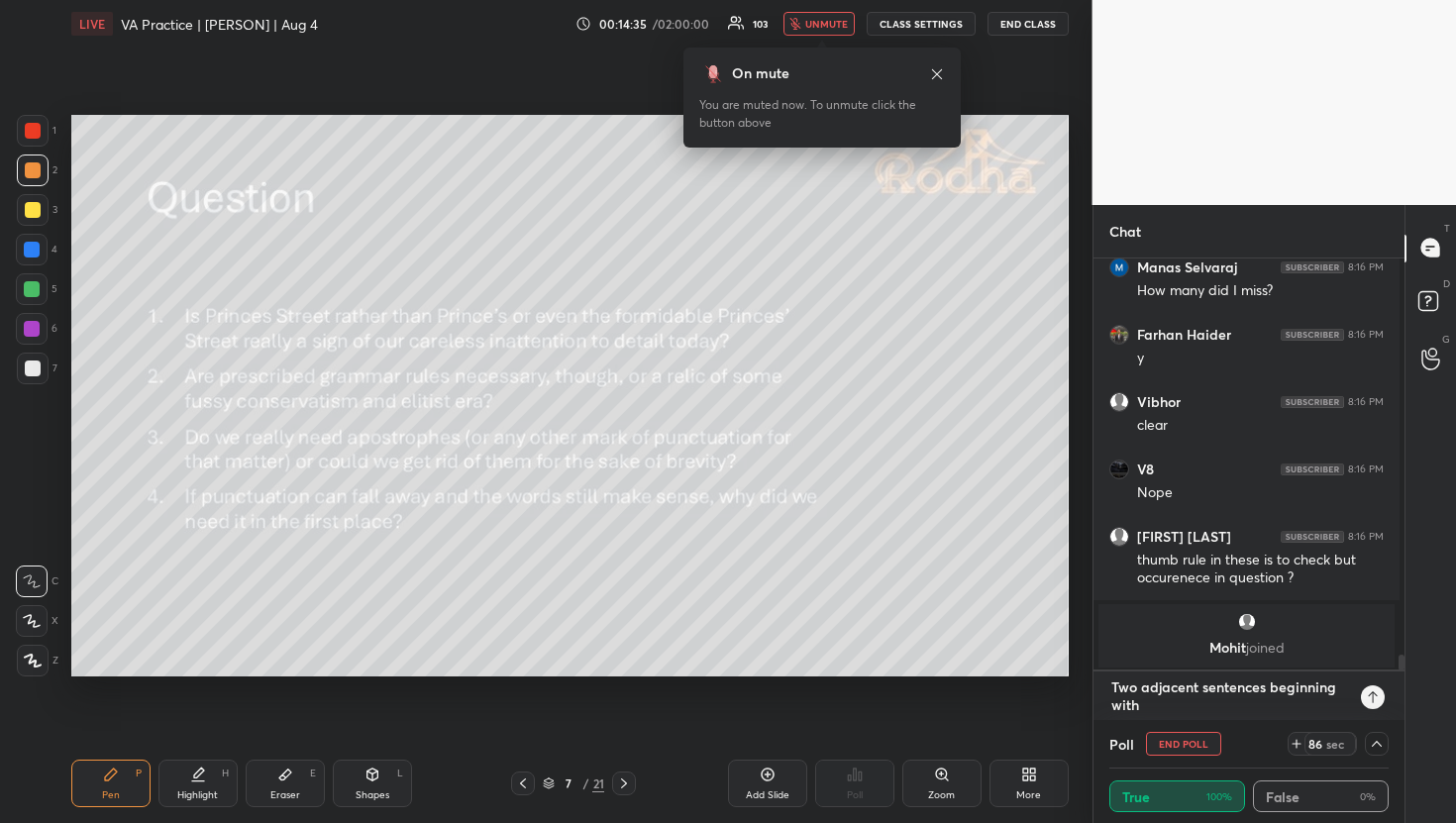 click on "Two adjacent sentences beginning with" at bounding box center (1229, 696) 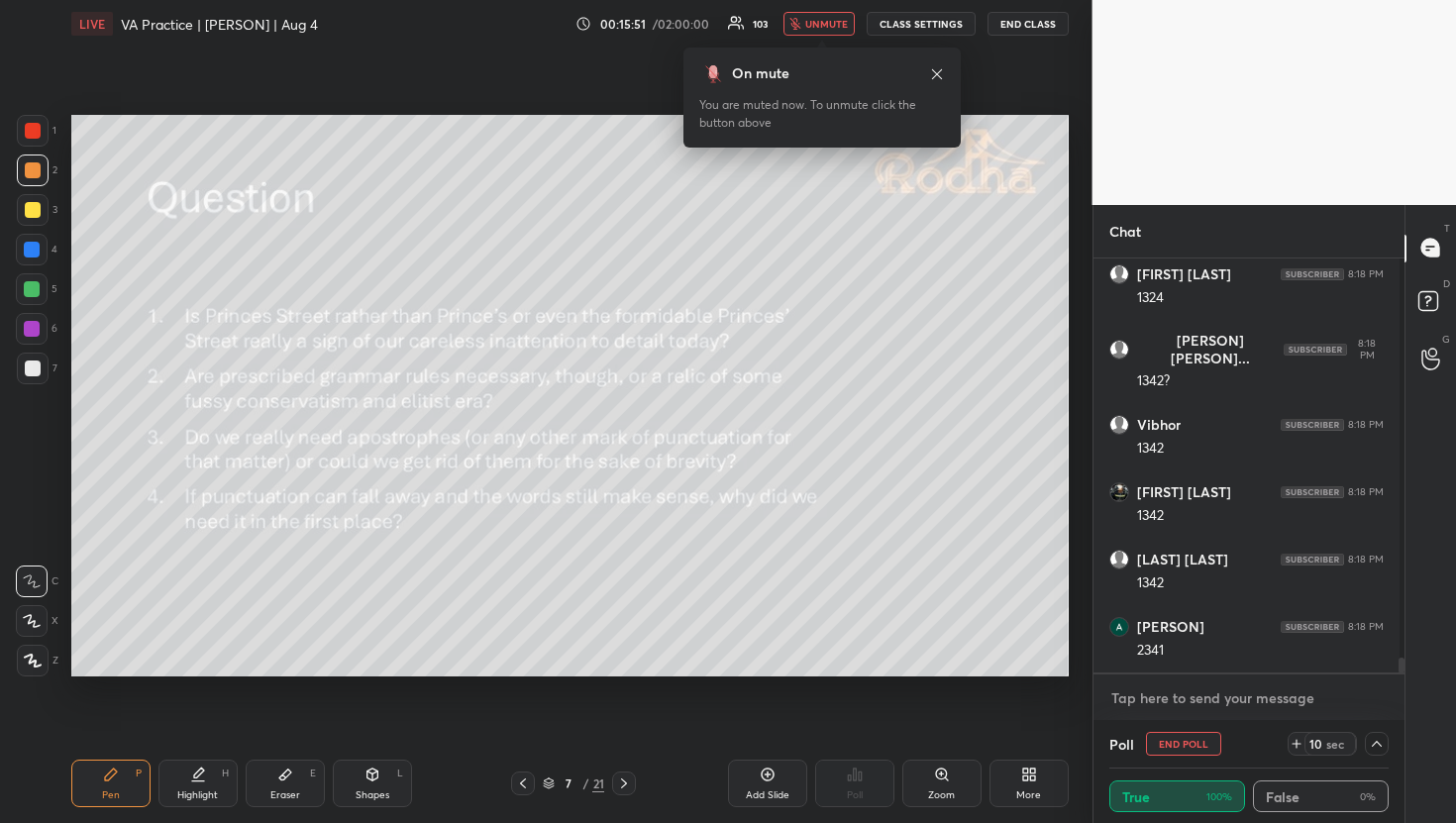 scroll, scrollTop: 11800, scrollLeft: 0, axis: vertical 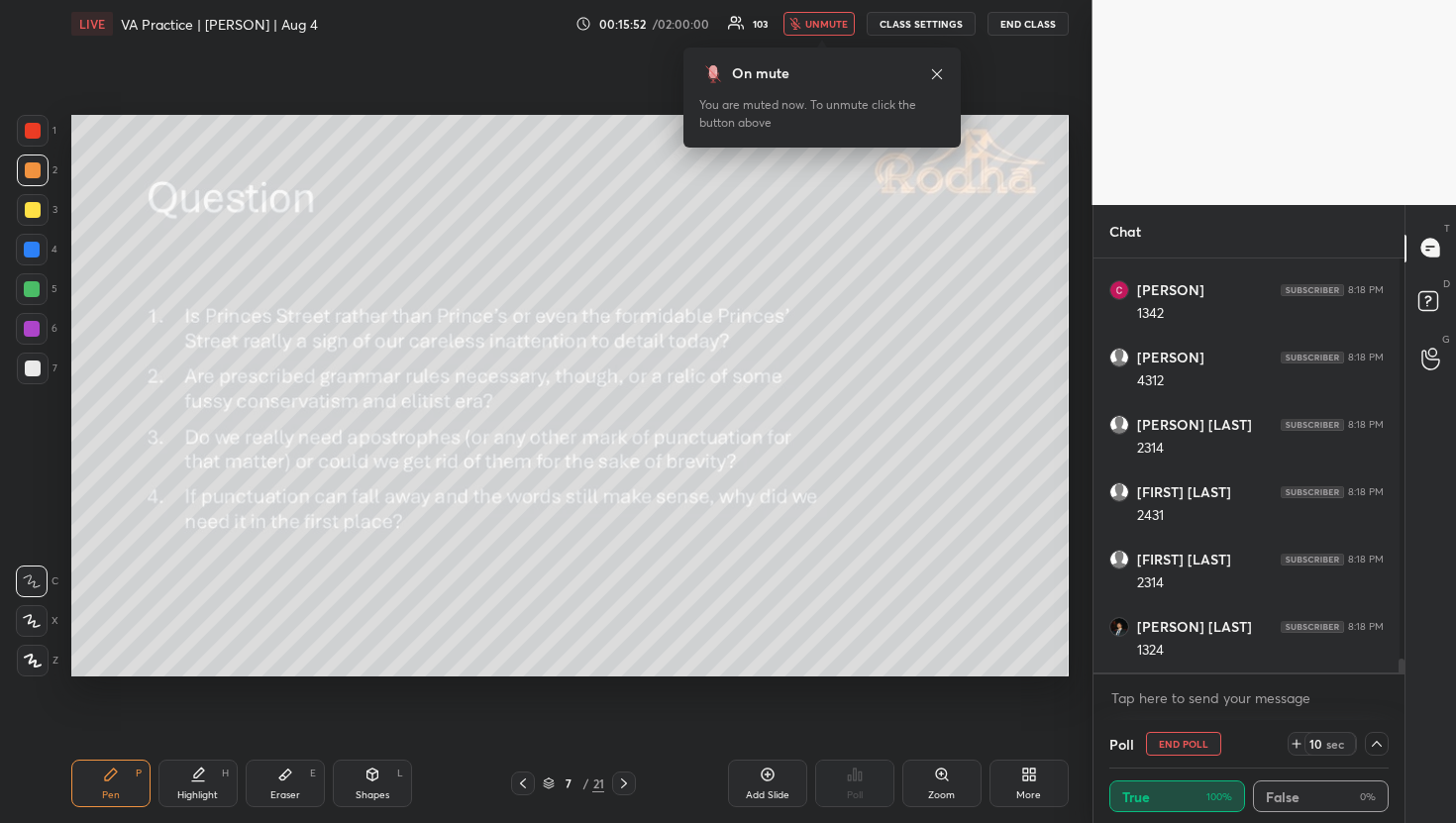 click on "unmute" at bounding box center [819, 24] 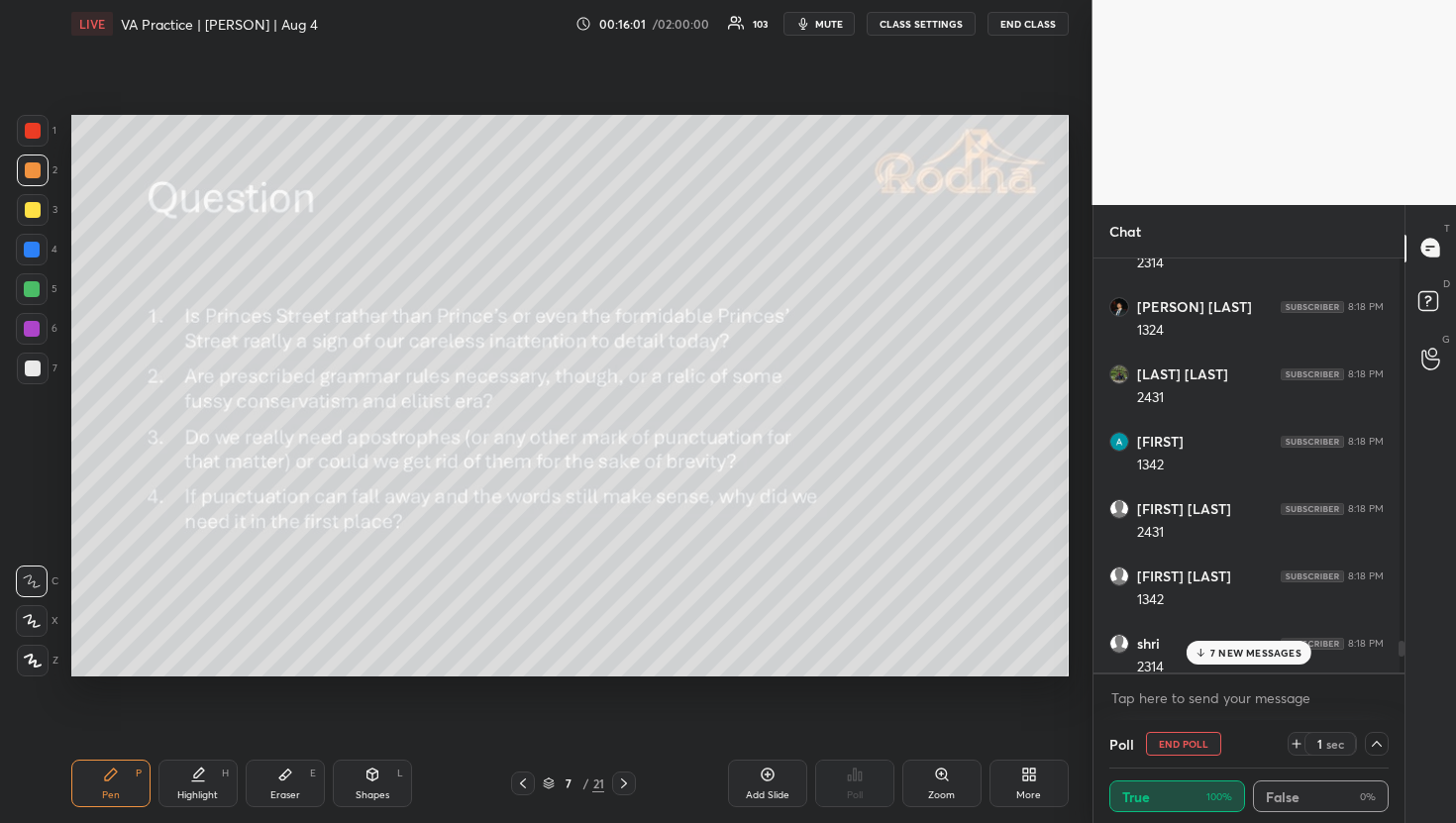 scroll, scrollTop: 12127, scrollLeft: 0, axis: vertical 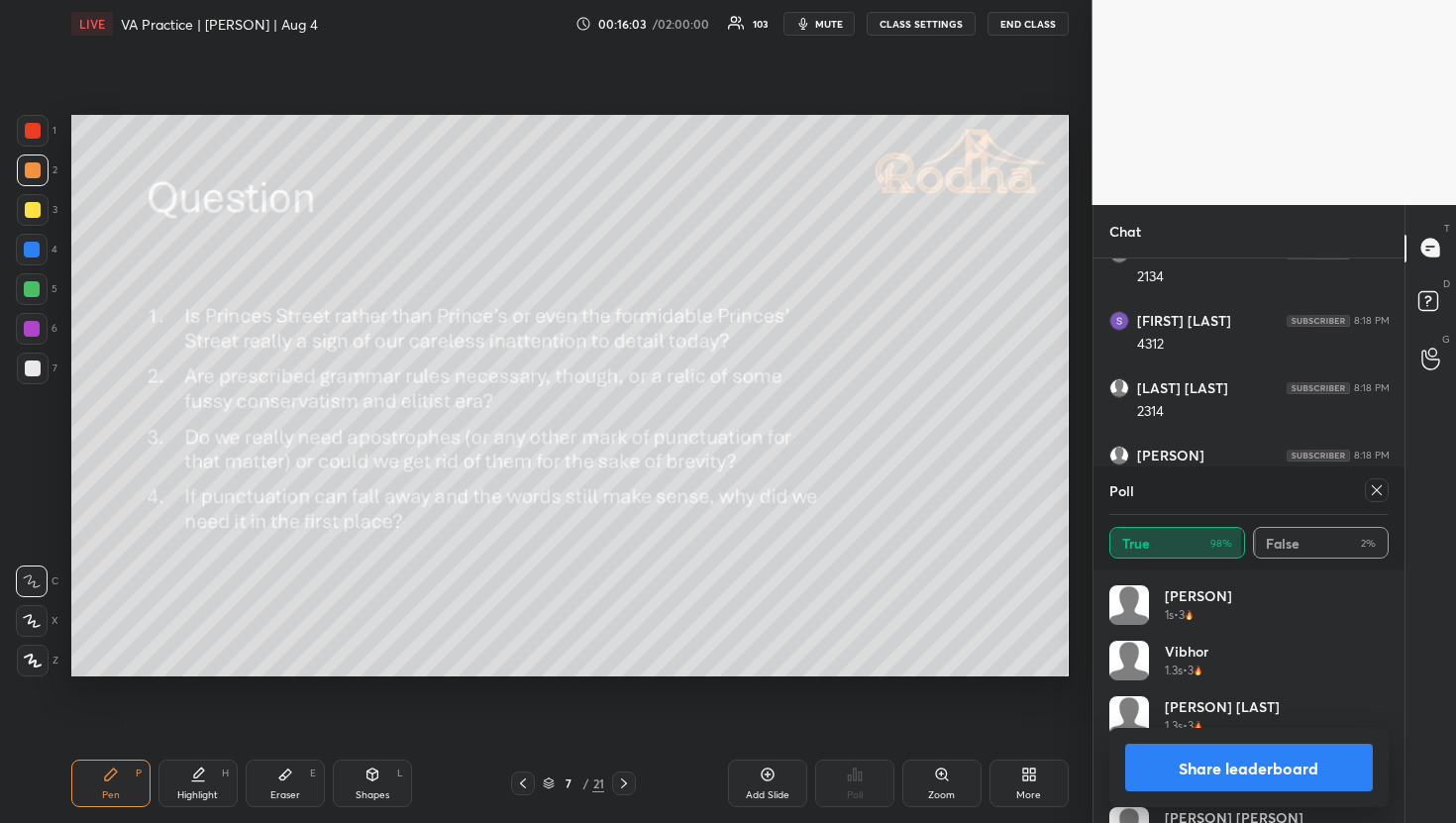 click 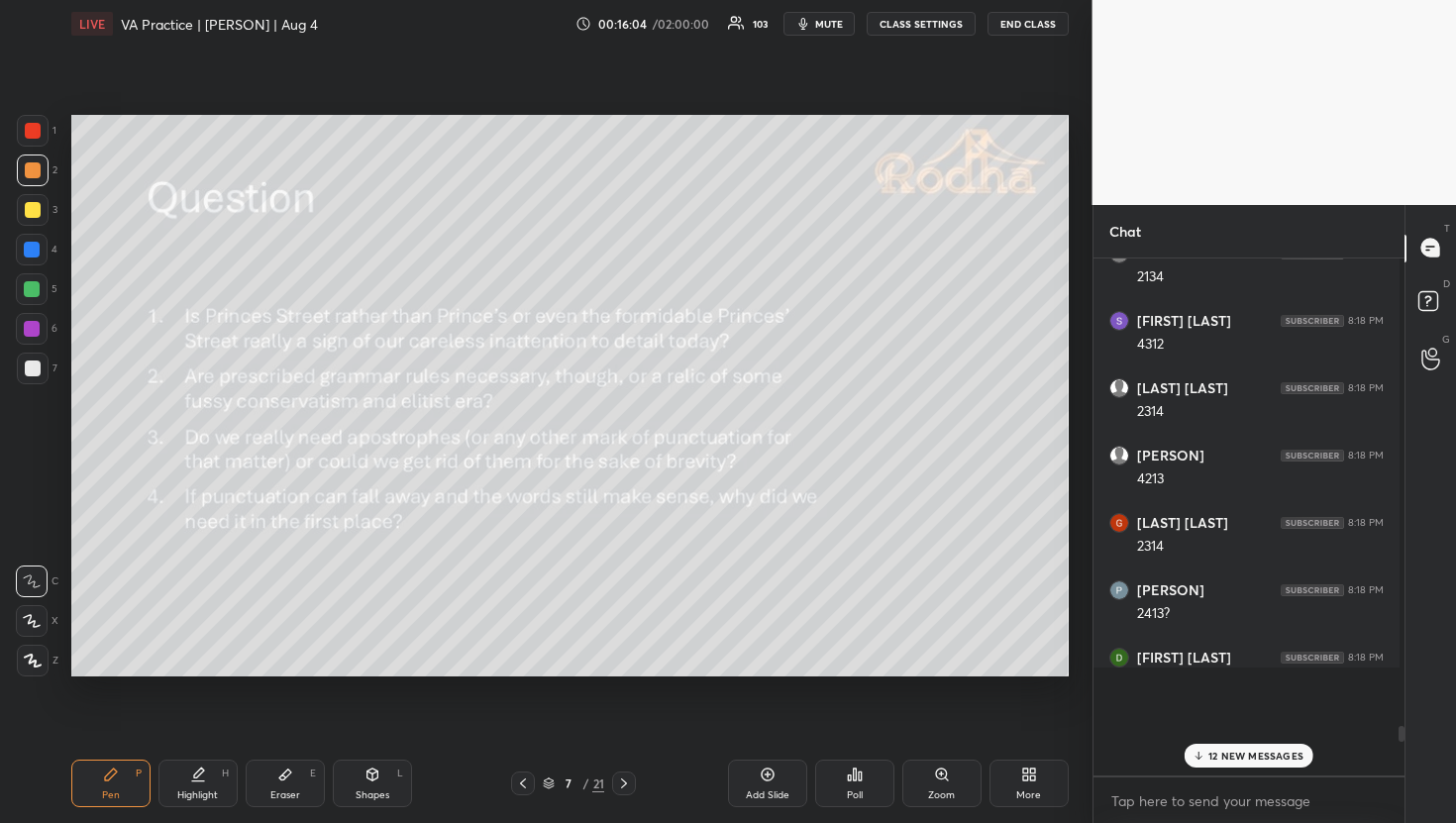 scroll, scrollTop: 500, scrollLeft: 299, axis: both 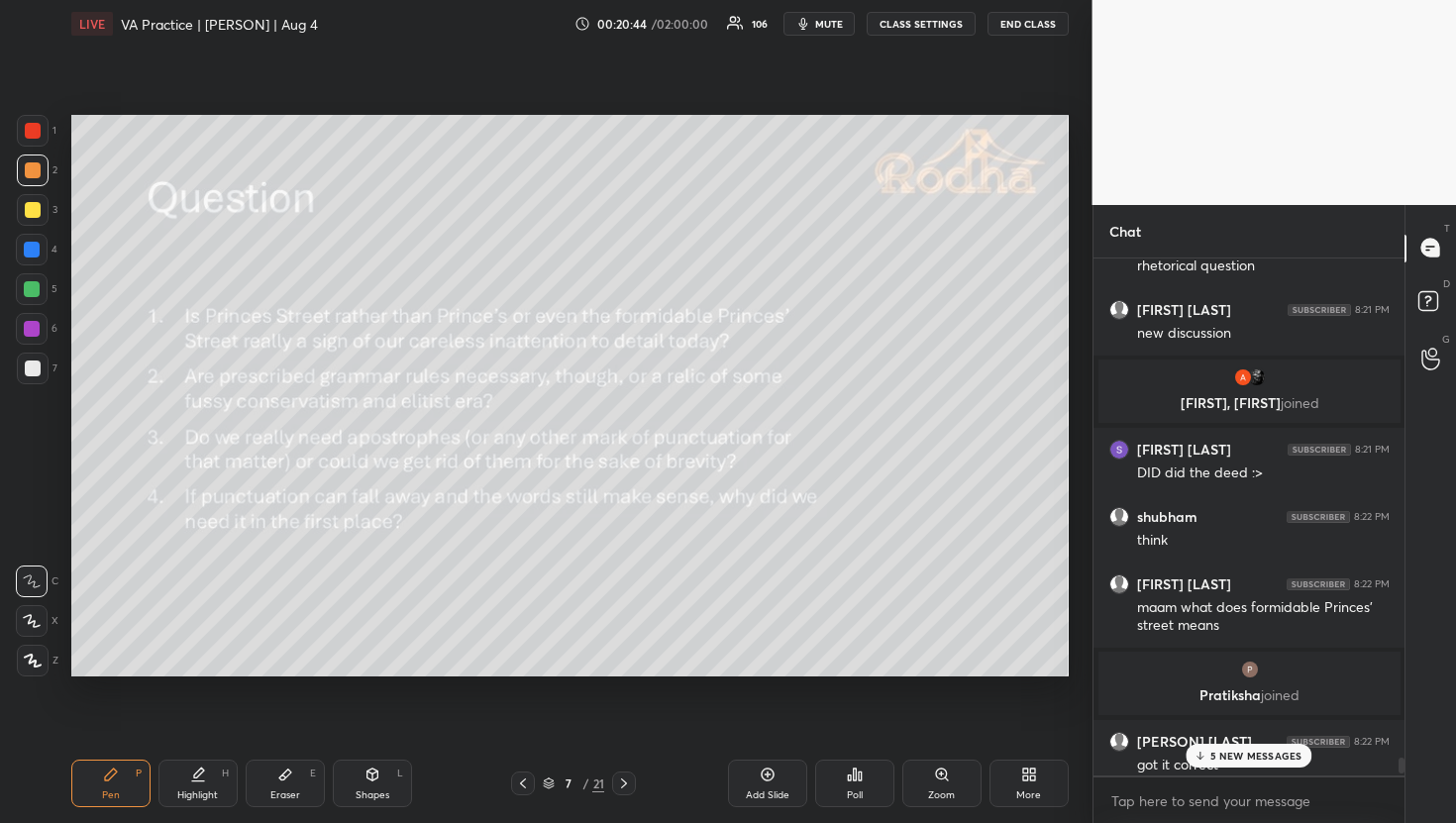 click on "5 NEW MESSAGES" at bounding box center [1256, 756] 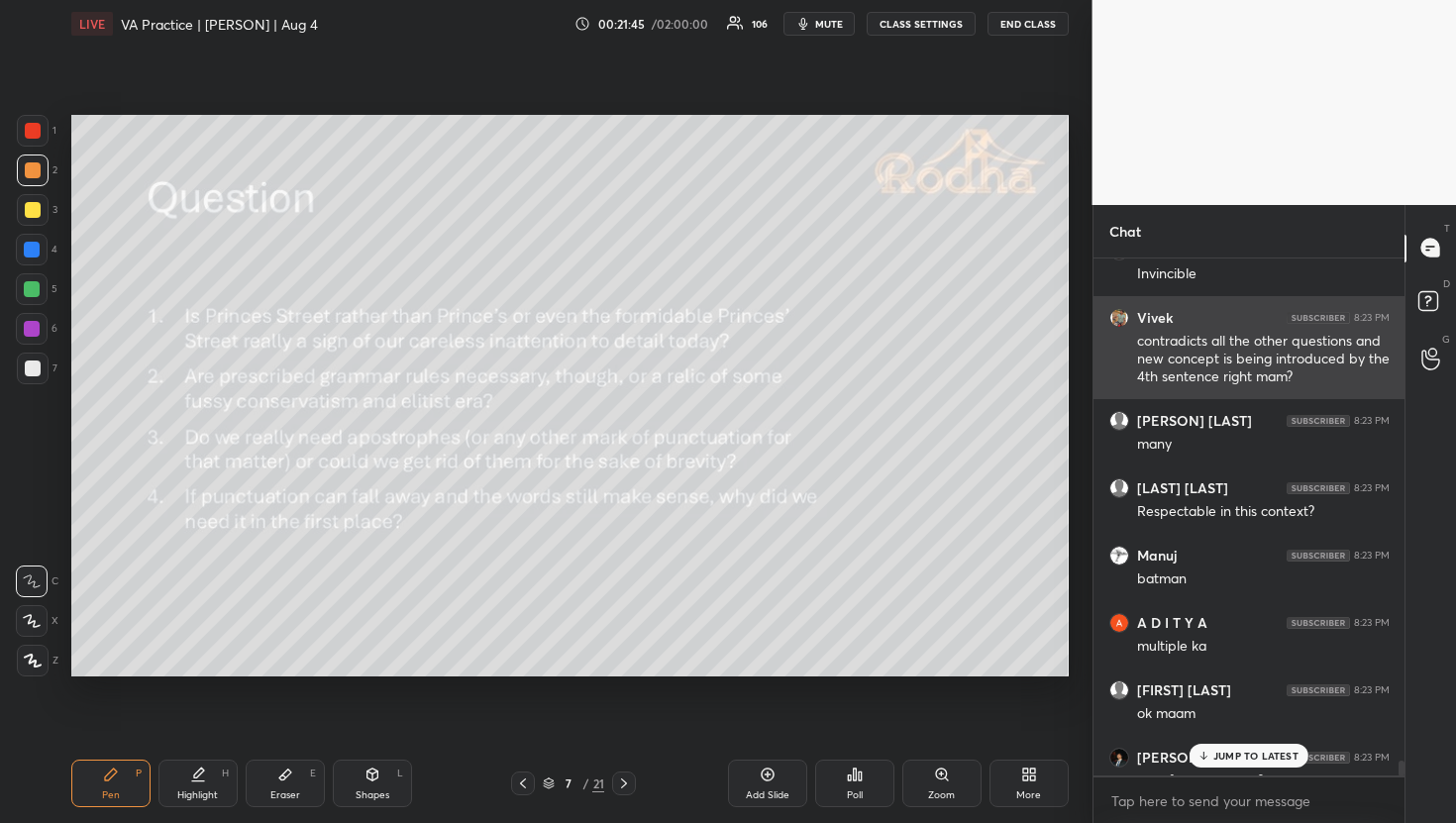 scroll, scrollTop: 18218, scrollLeft: 0, axis: vertical 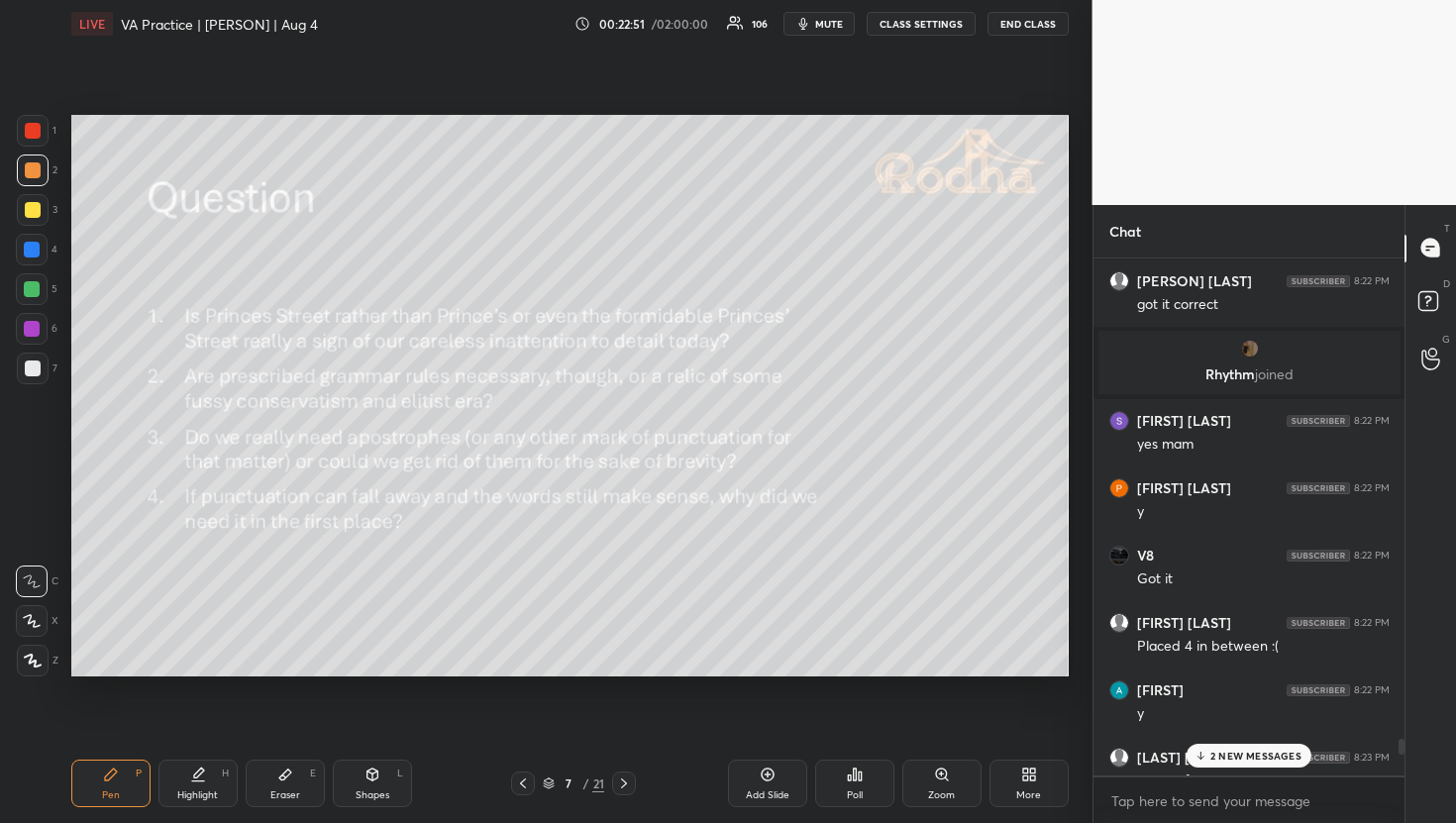 click on "2 NEW MESSAGES" at bounding box center (1256, 756) 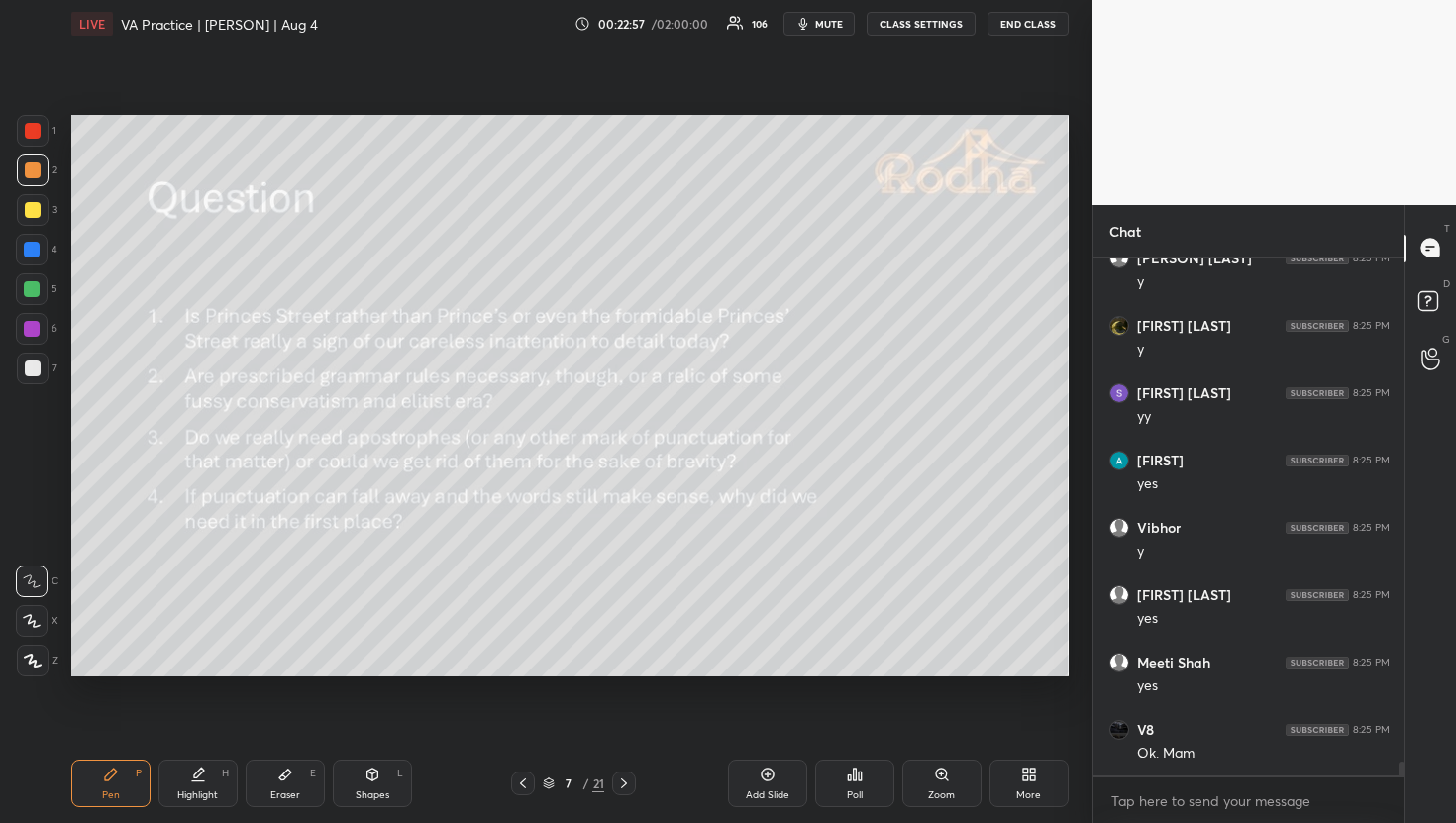 scroll, scrollTop: 18959, scrollLeft: 0, axis: vertical 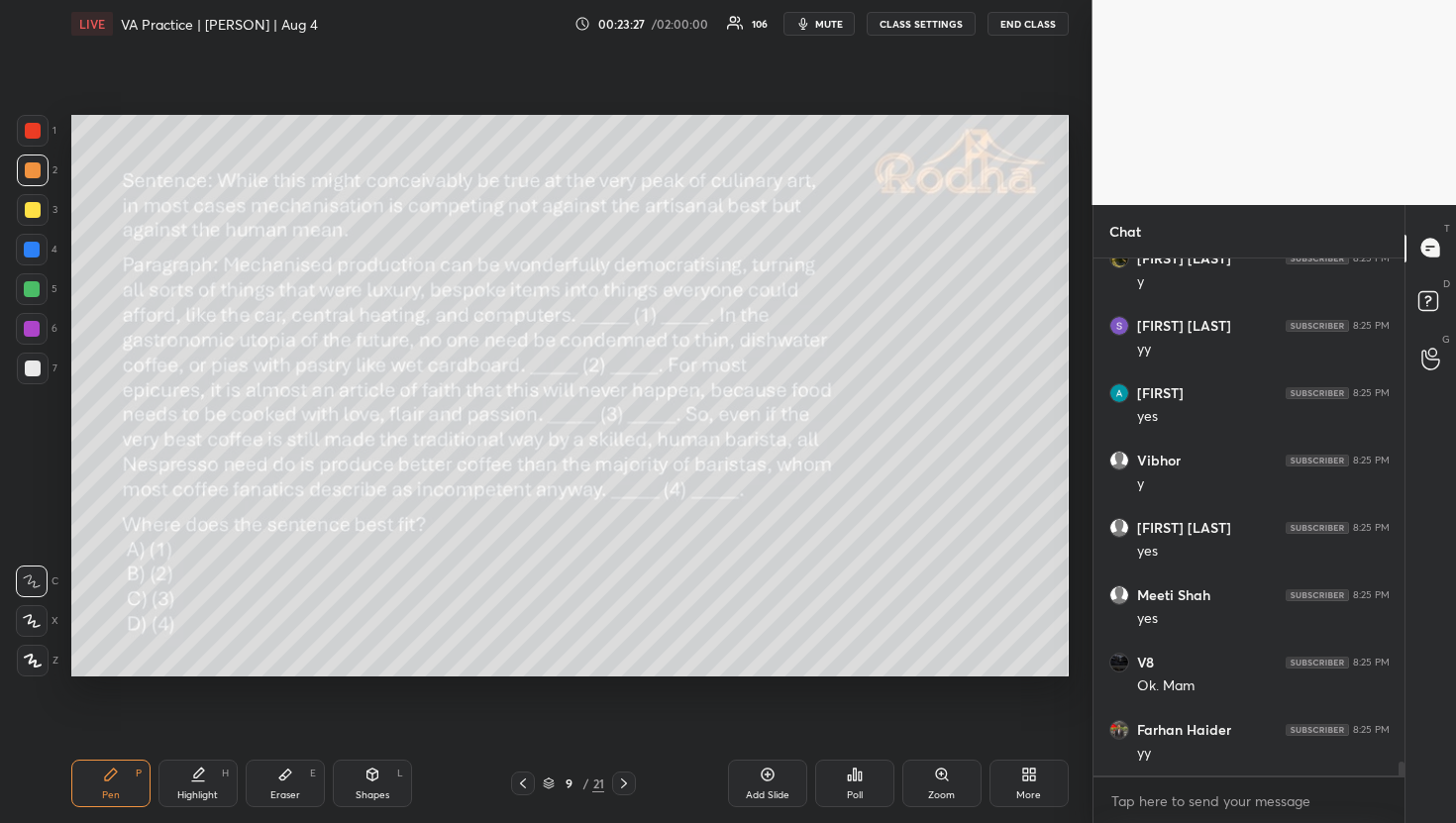 click on "Poll" at bounding box center [855, 795] 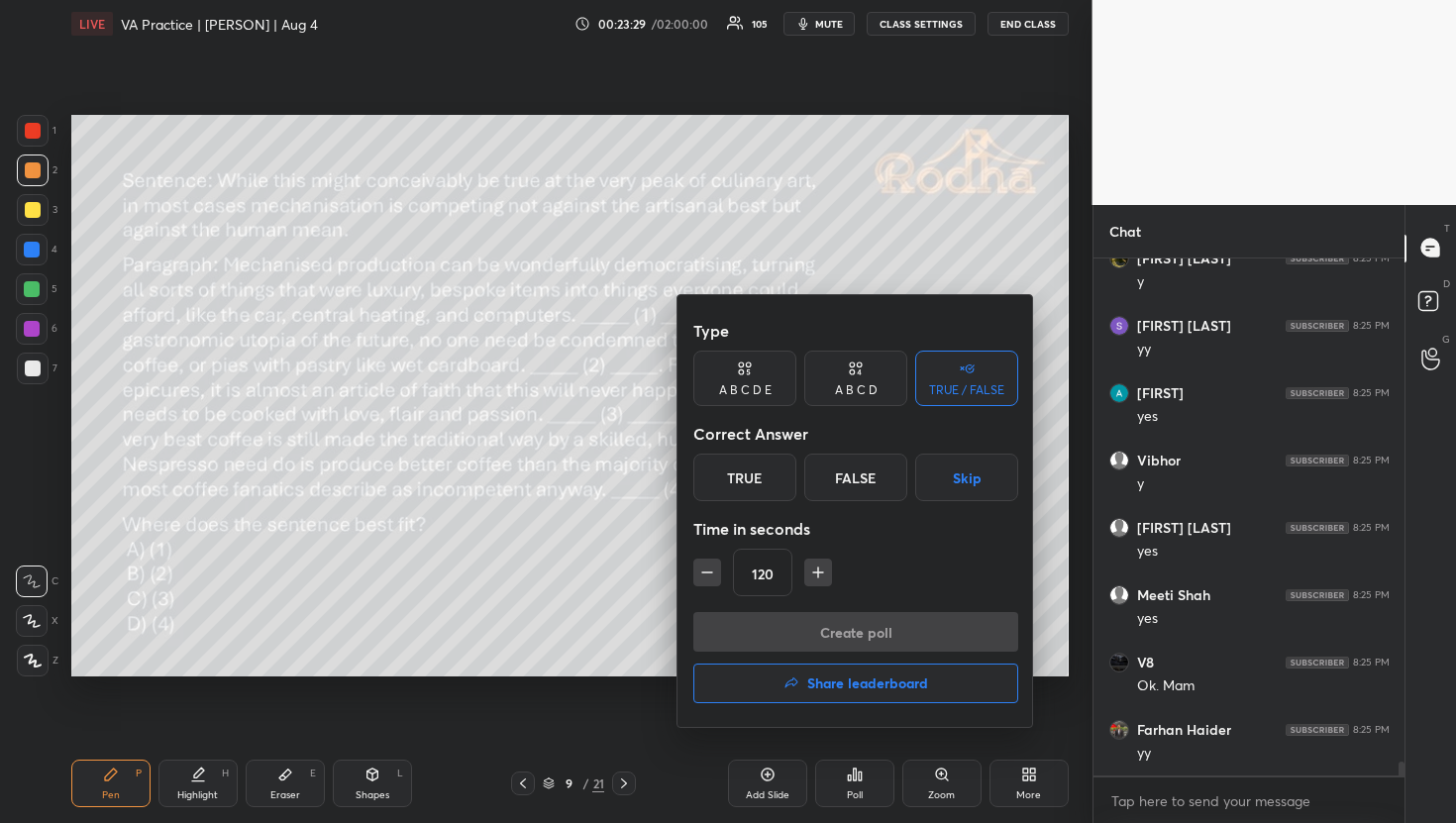 click on "A B C D" at bounding box center [856, 378] 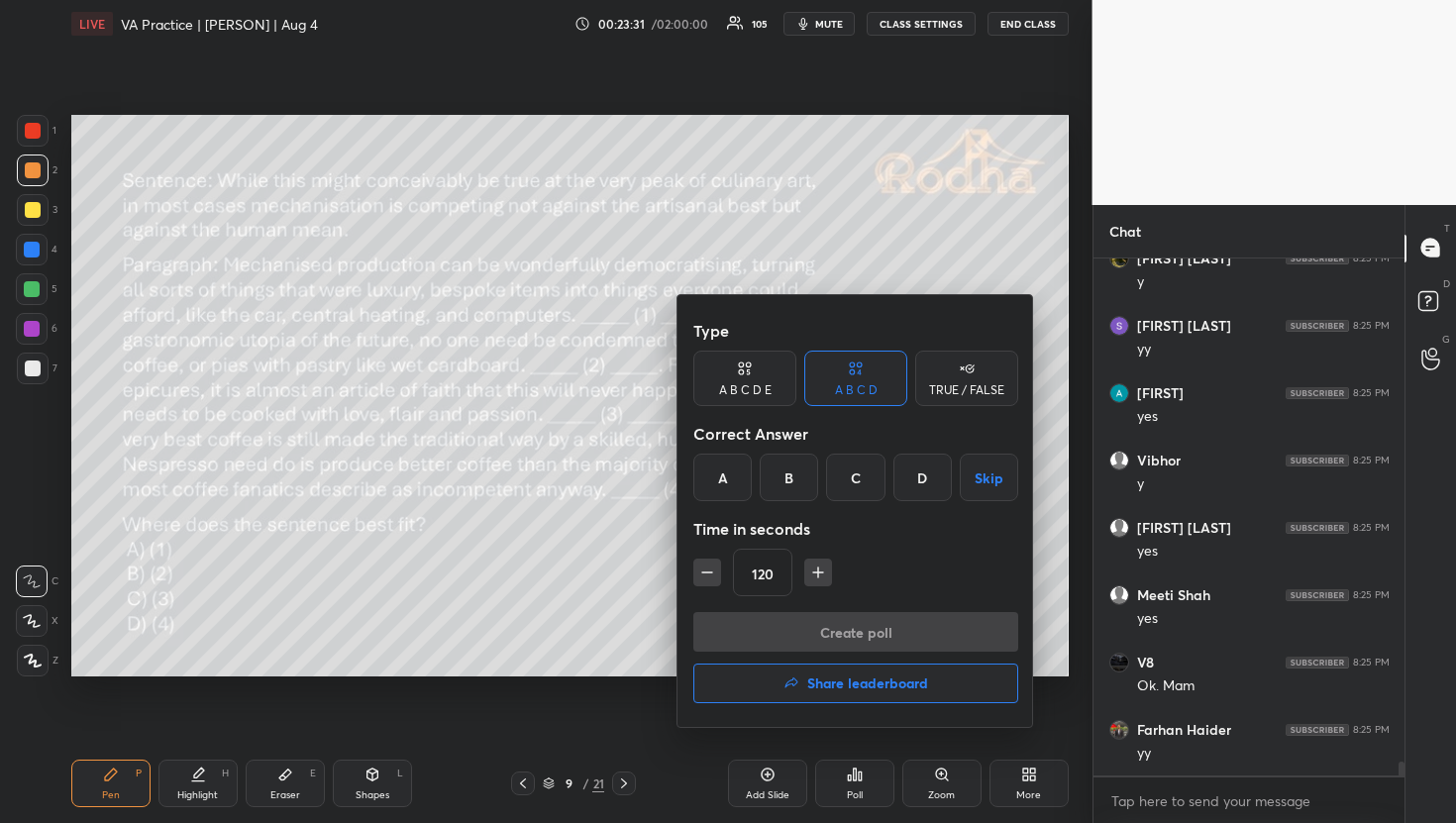 click on "C" at bounding box center (855, 477) 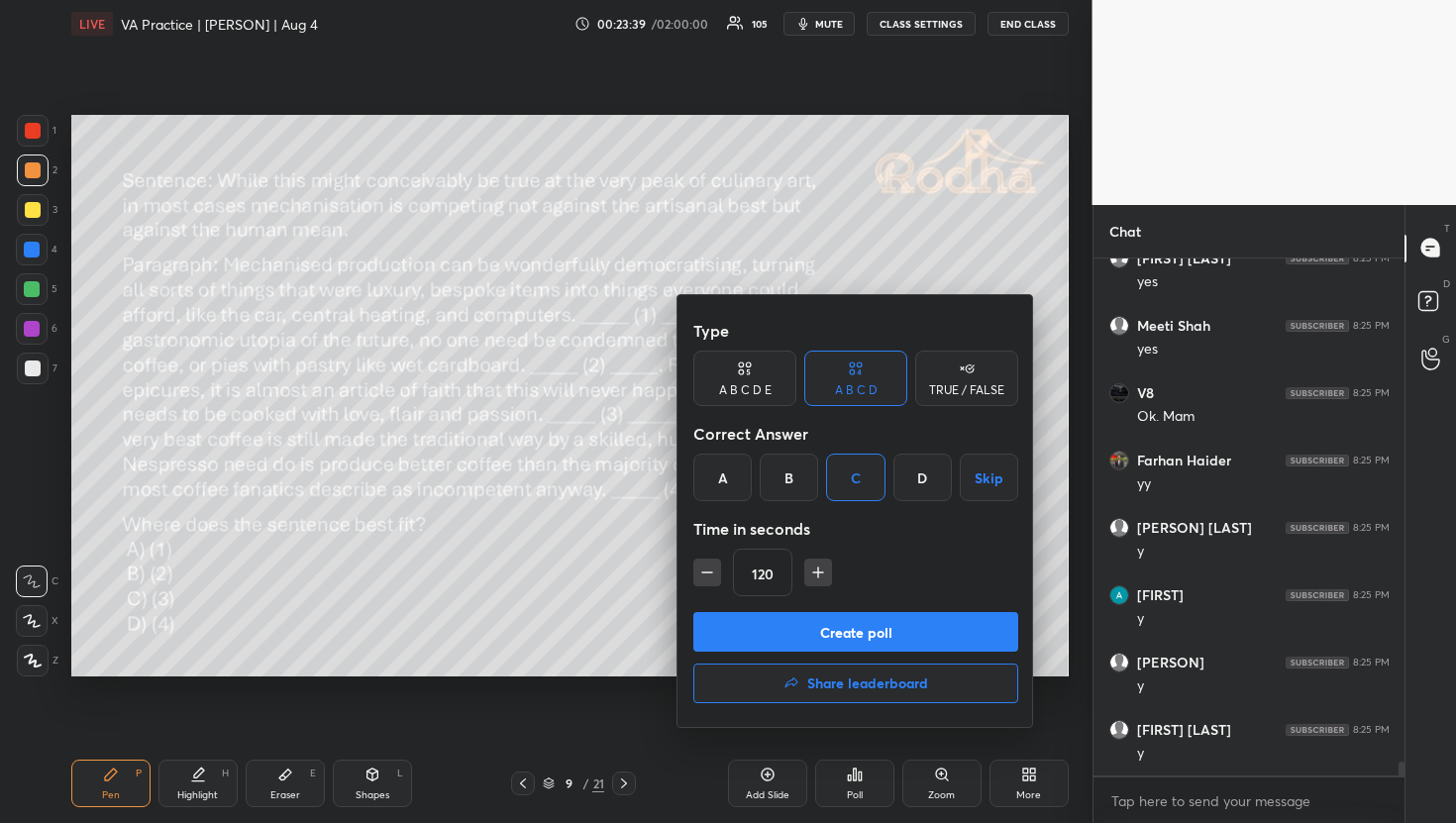 scroll, scrollTop: 19295, scrollLeft: 0, axis: vertical 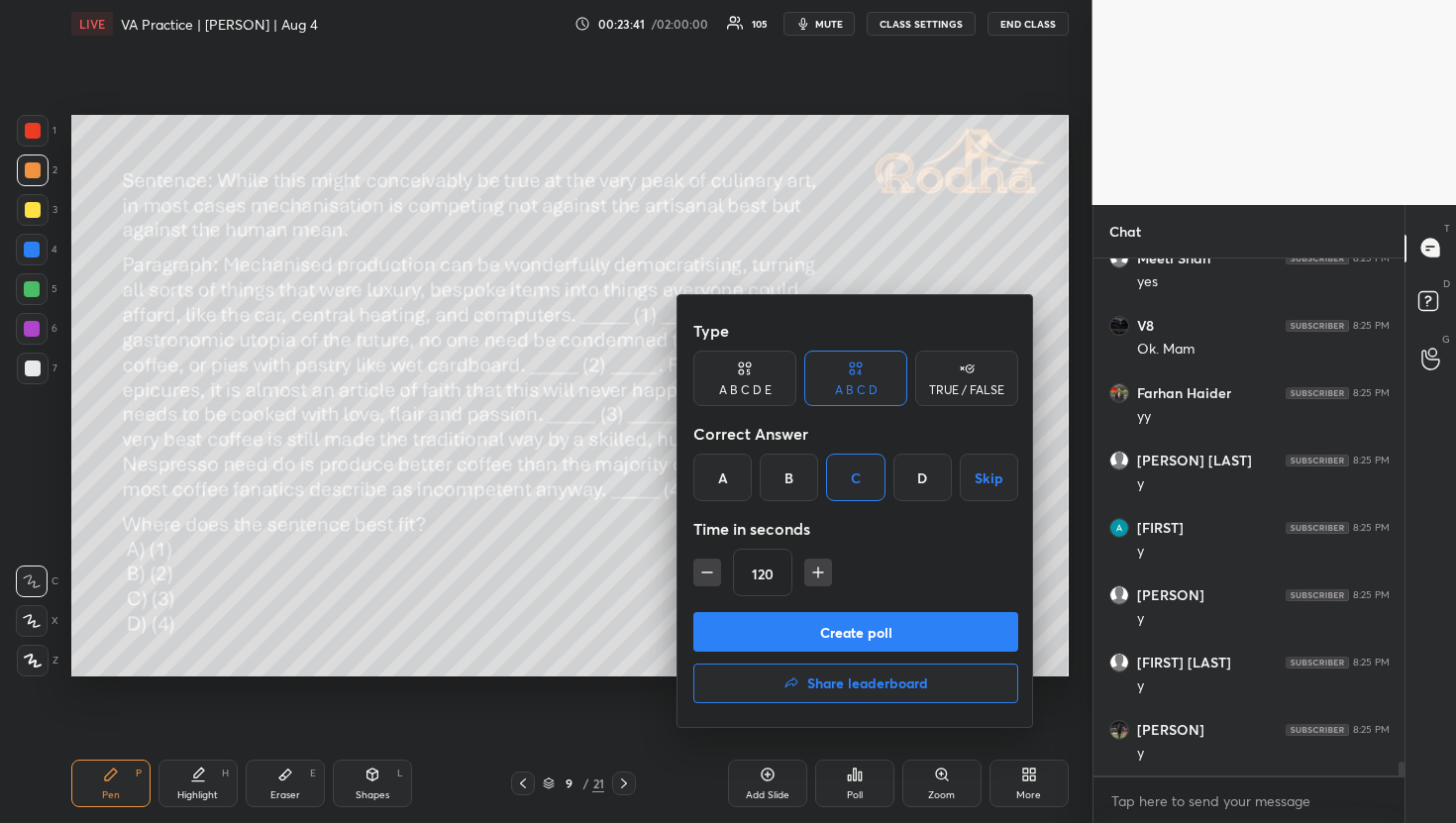 click on "Create poll" at bounding box center [856, 632] 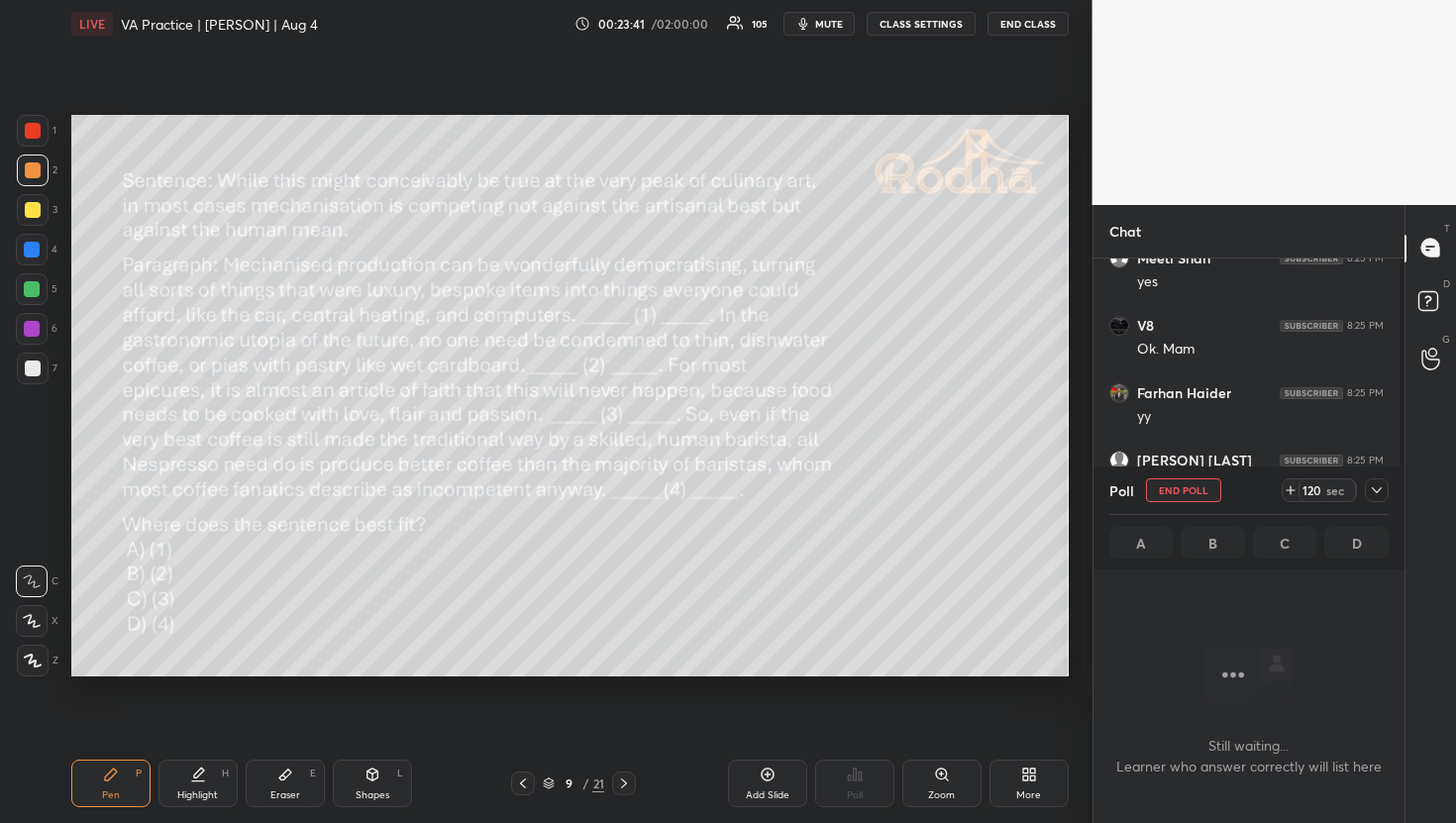 scroll, scrollTop: 425, scrollLeft: 299, axis: both 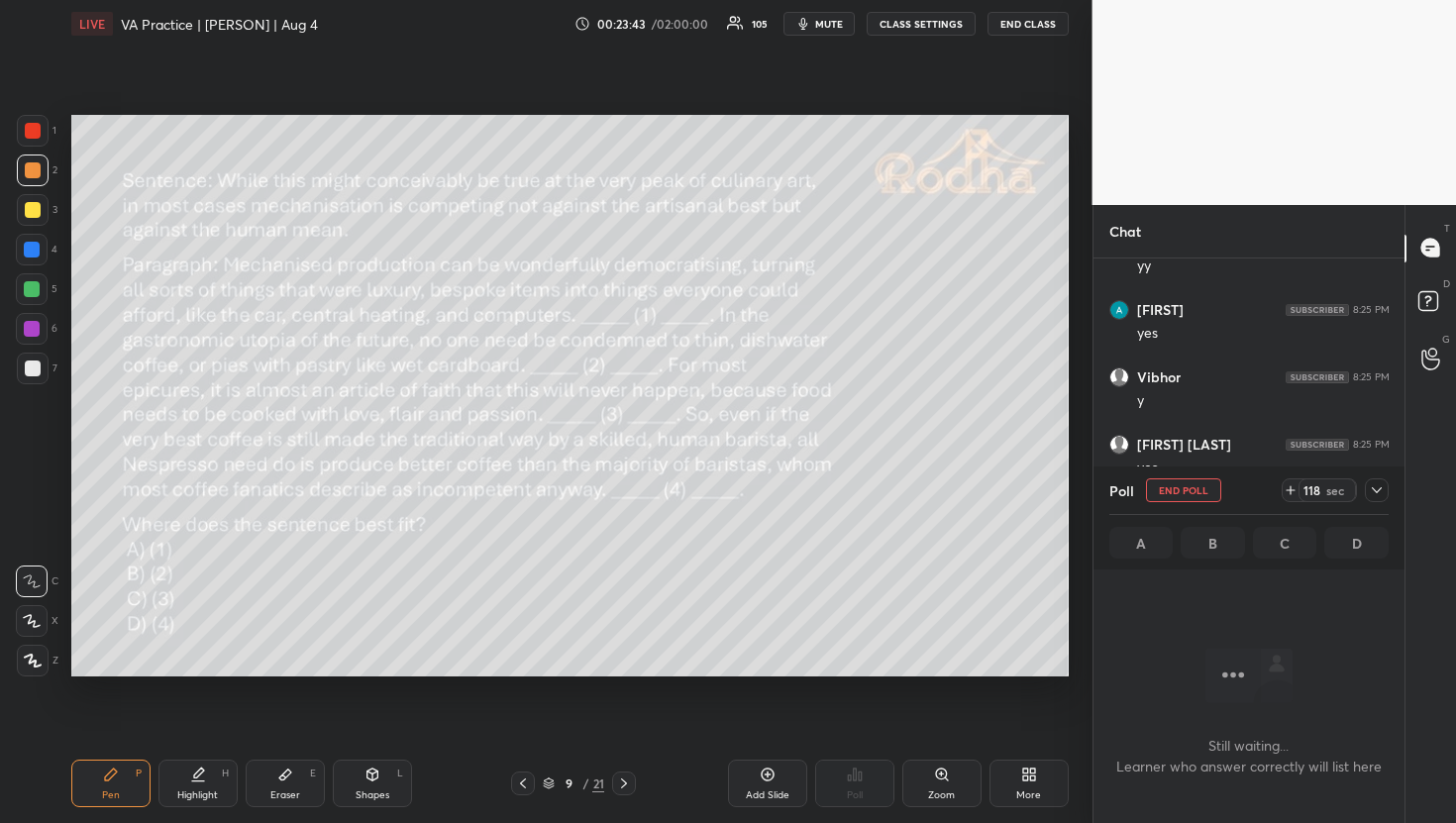 click 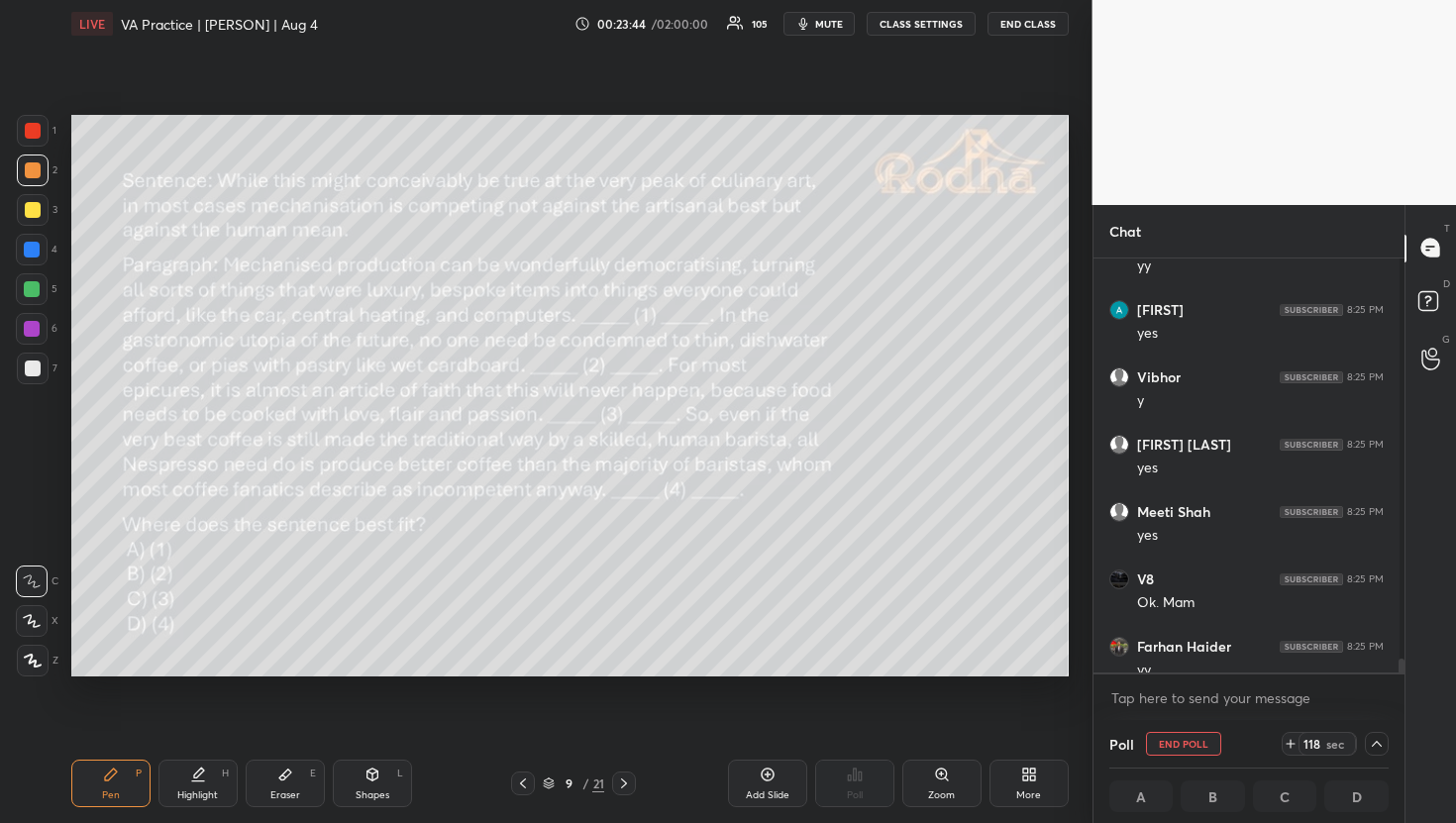 scroll, scrollTop: 408, scrollLeft: 299, axis: both 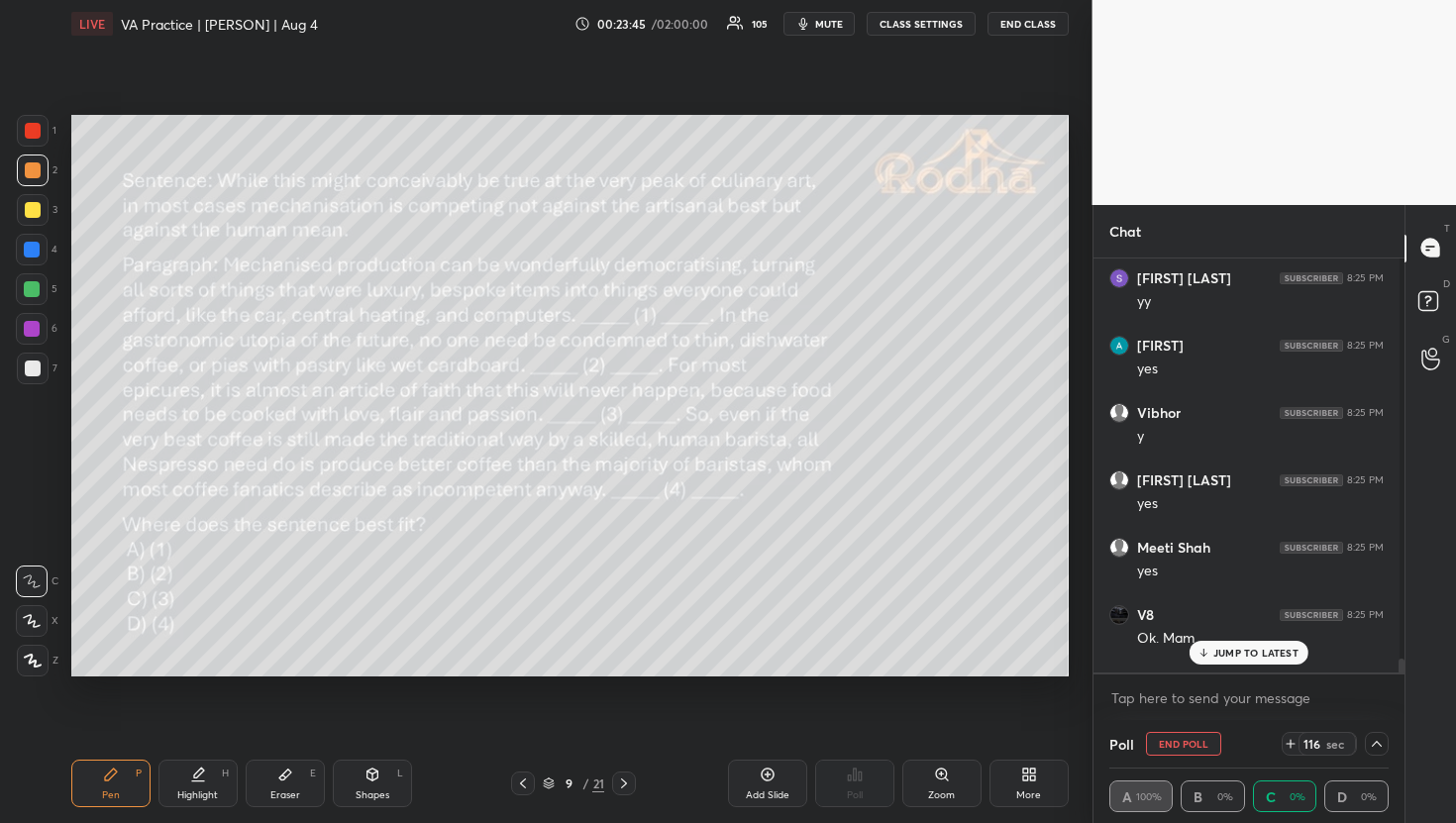 click on "mute" at bounding box center (819, 24) 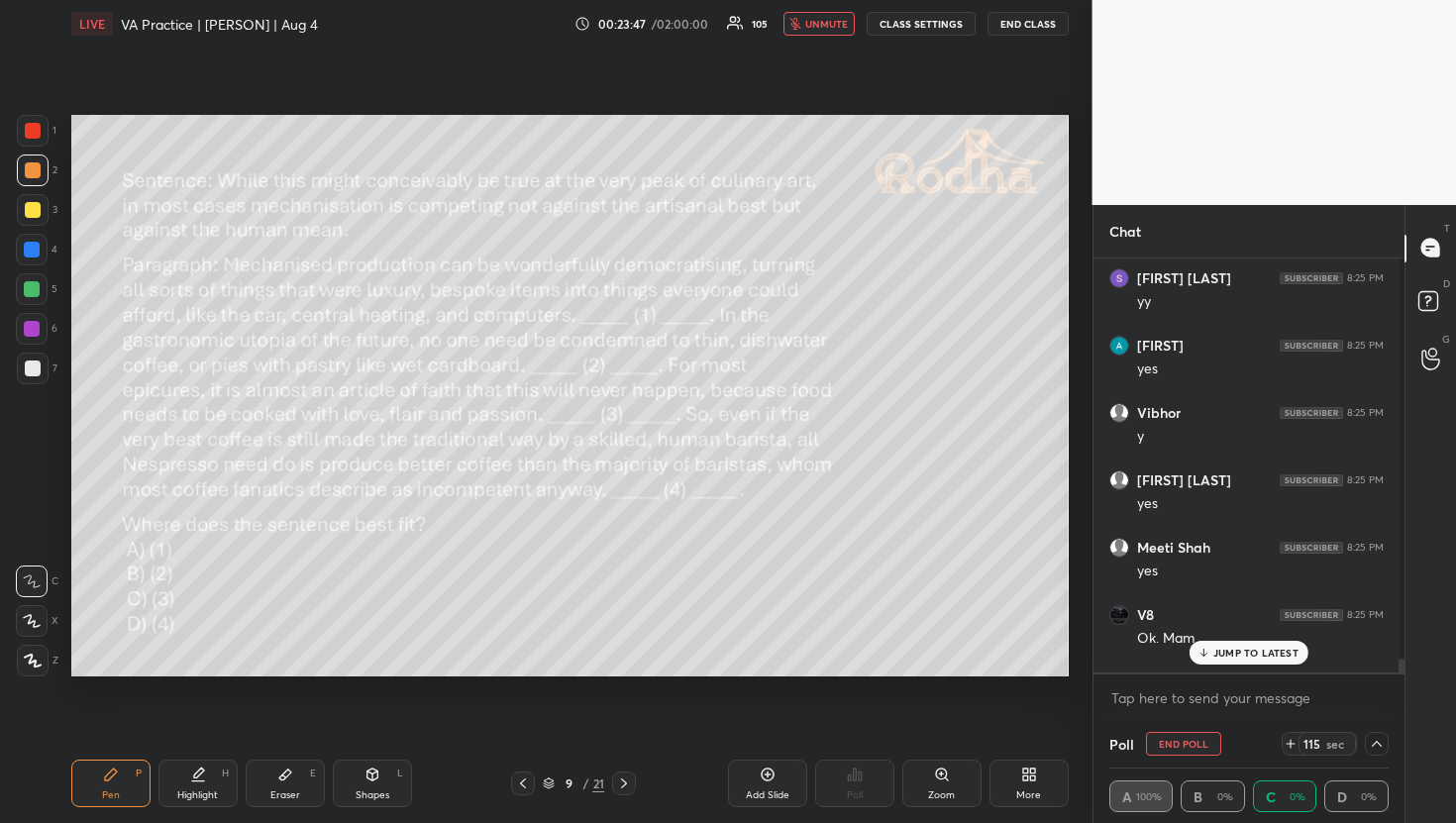 click on "JUMP TO LATEST" at bounding box center [1256, 653] 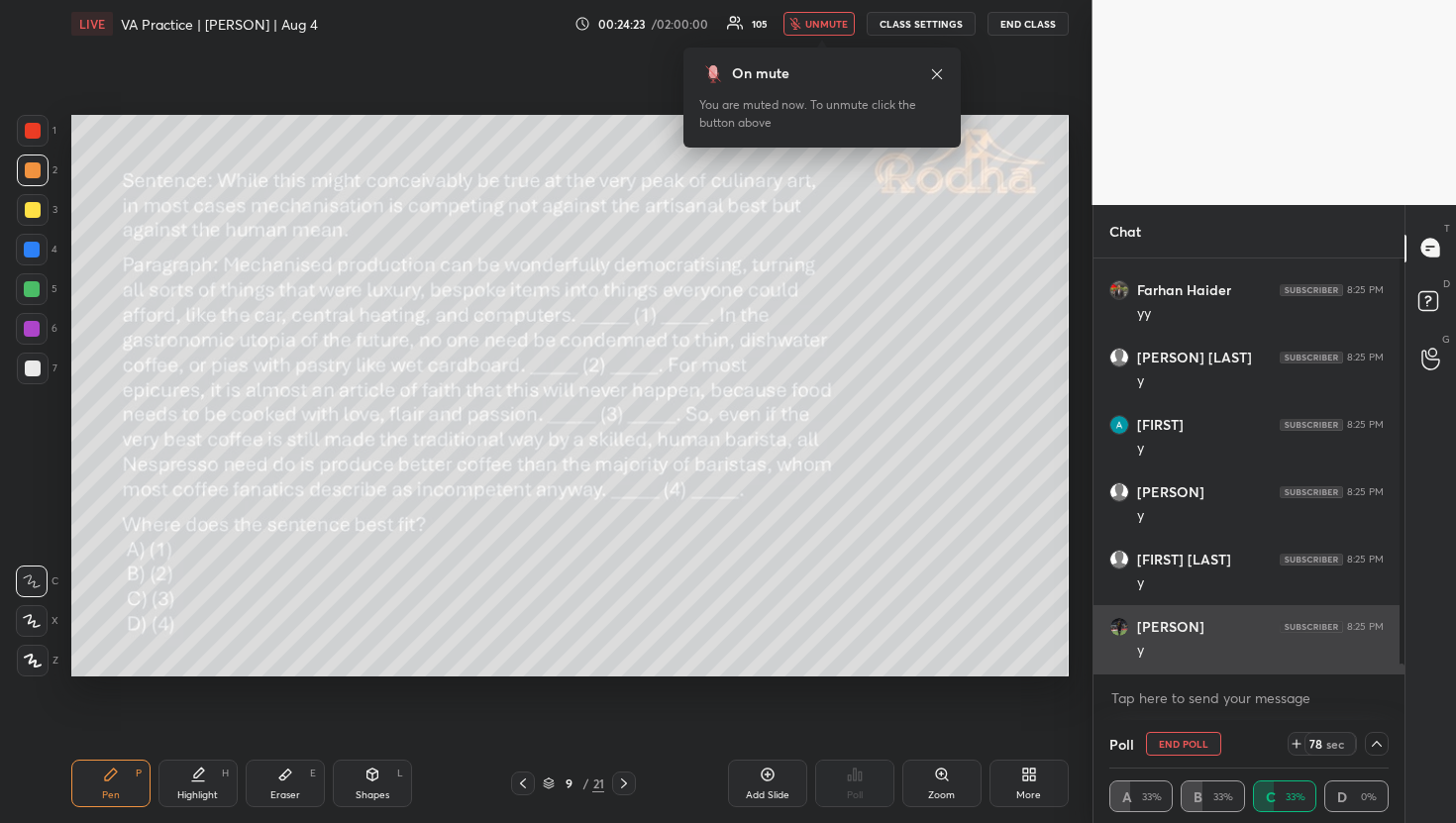 scroll, scrollTop: 1, scrollLeft: 7, axis: both 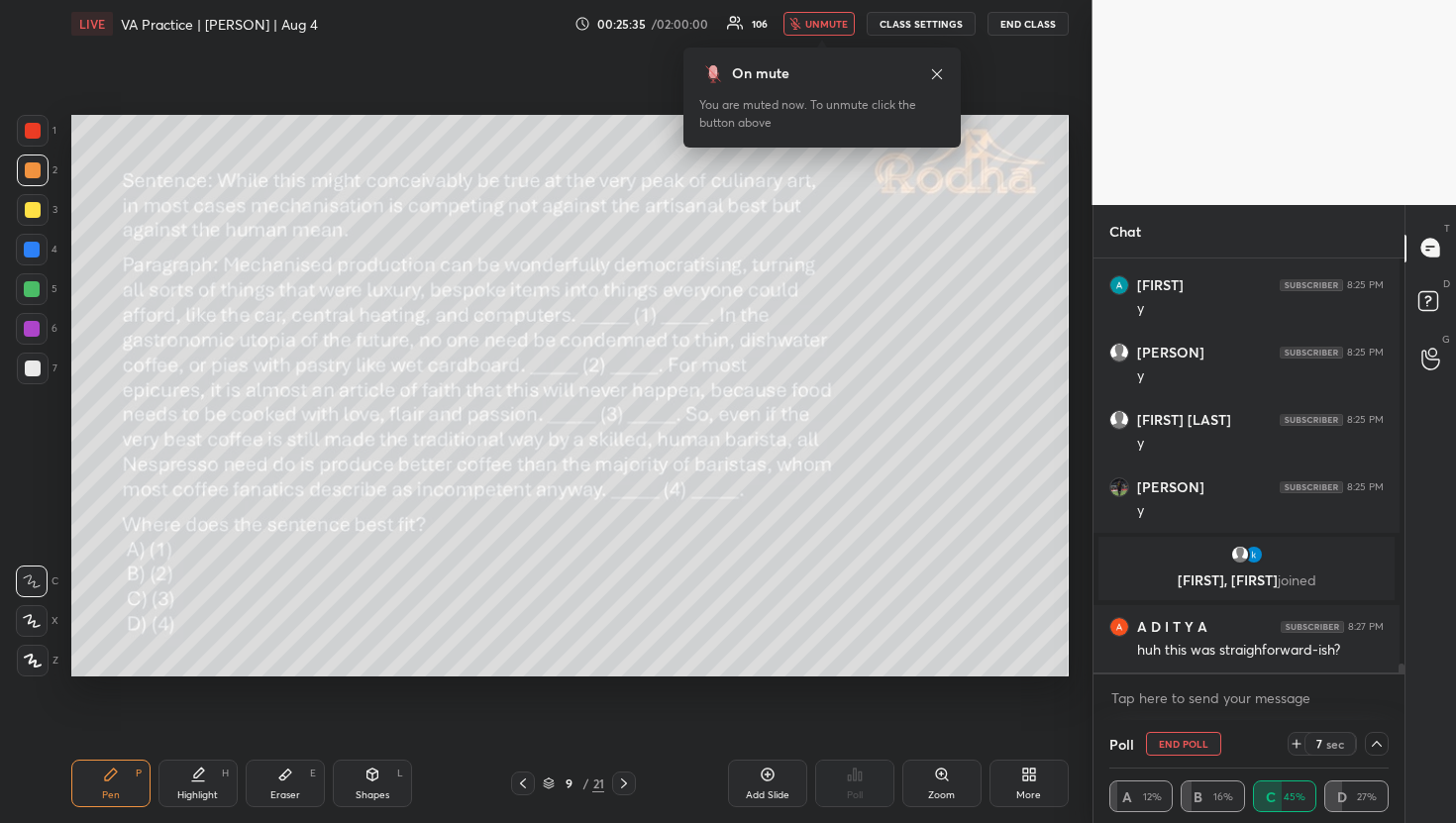 click on "unmute" at bounding box center [826, 24] 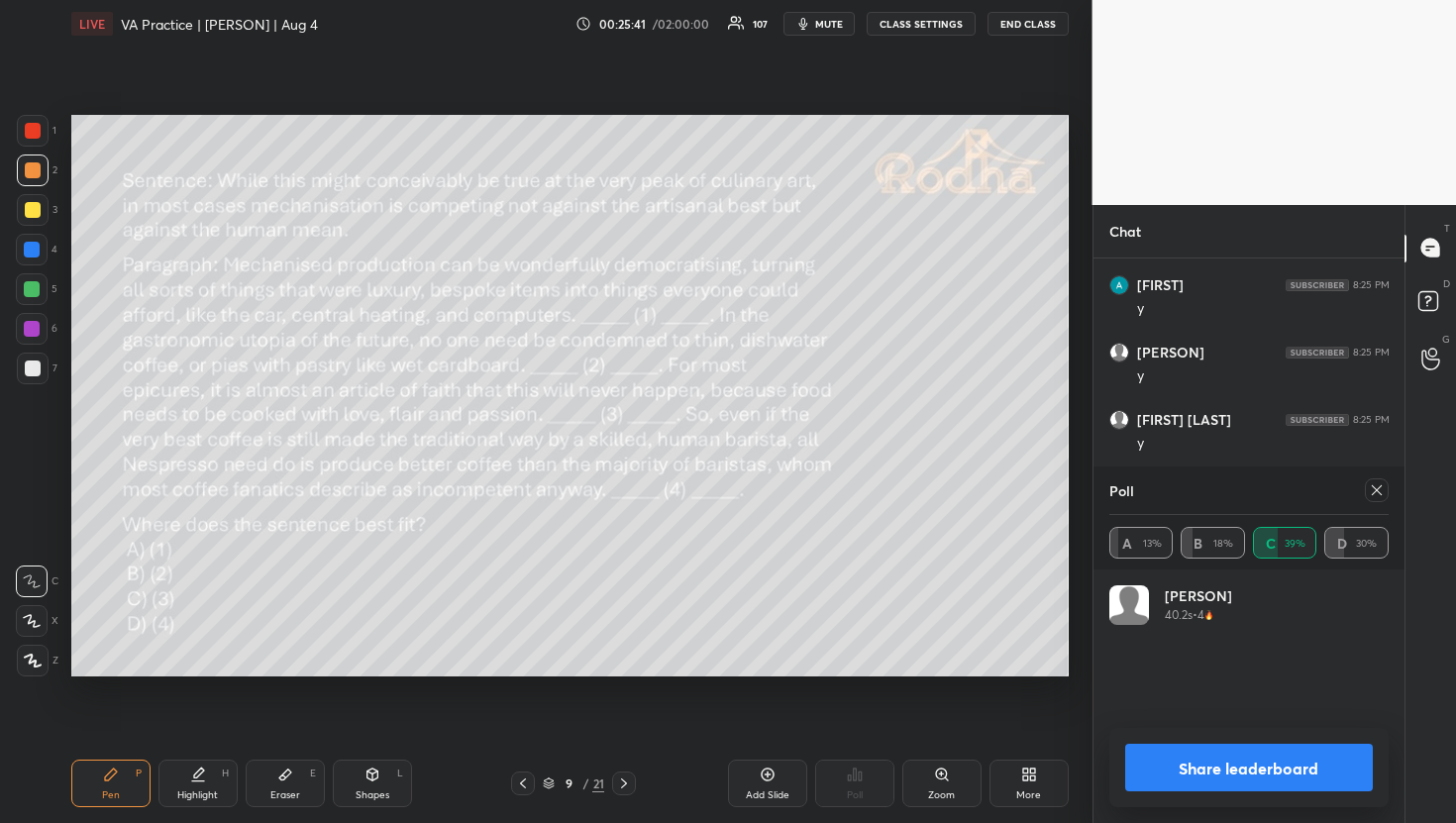 scroll, scrollTop: 5, scrollLeft: 7, axis: both 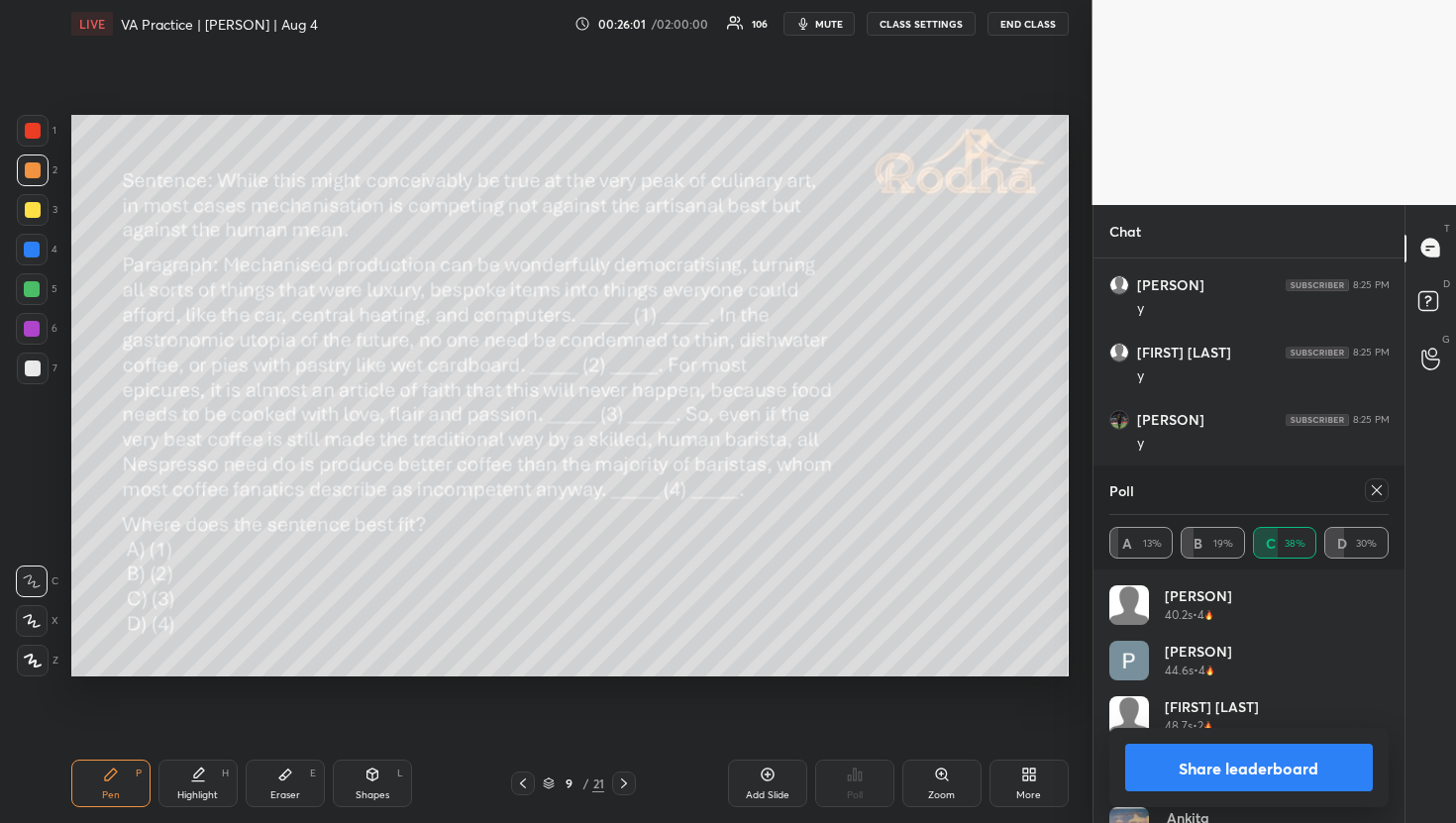 click 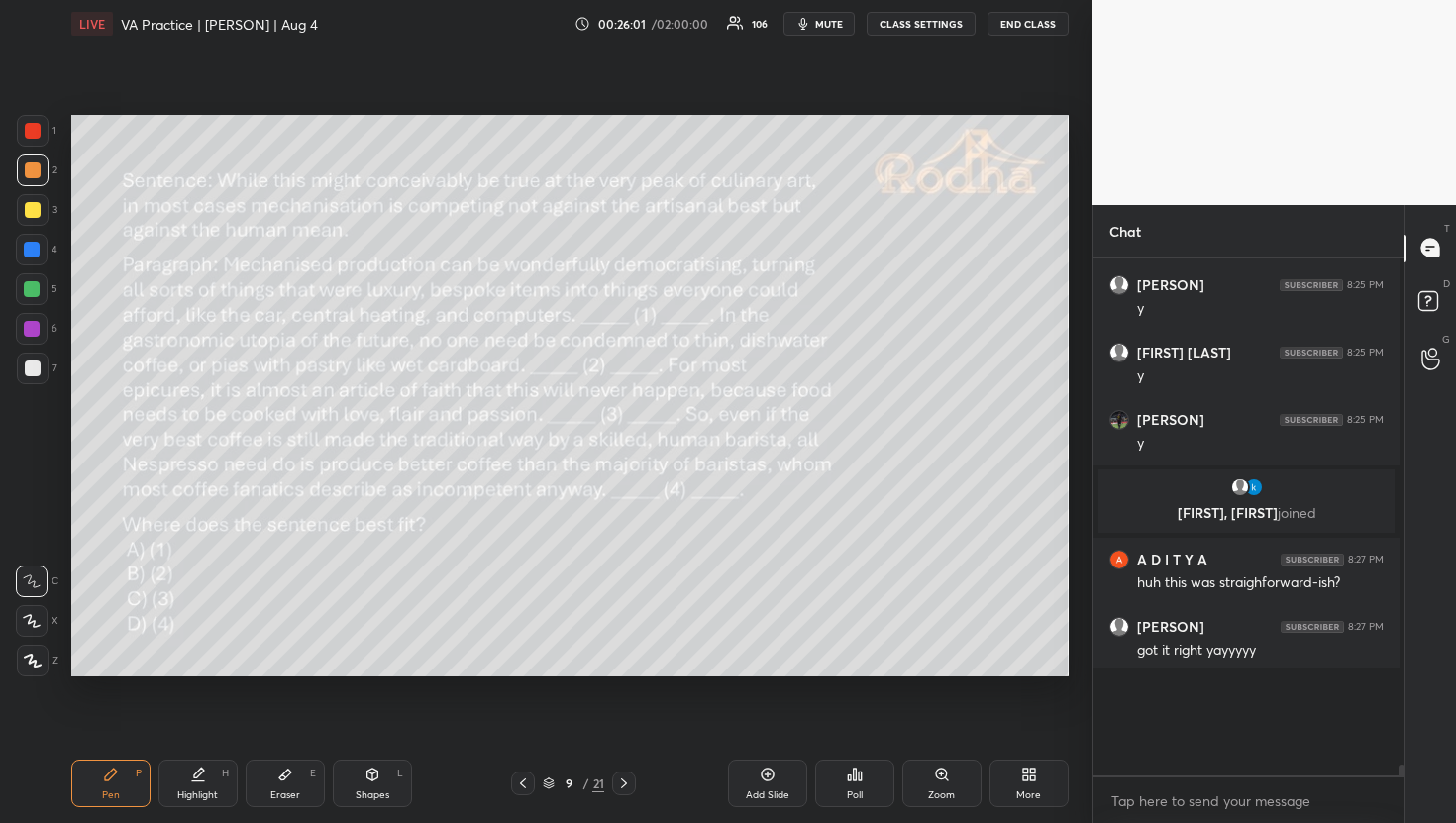 scroll, scrollTop: 494, scrollLeft: 299, axis: both 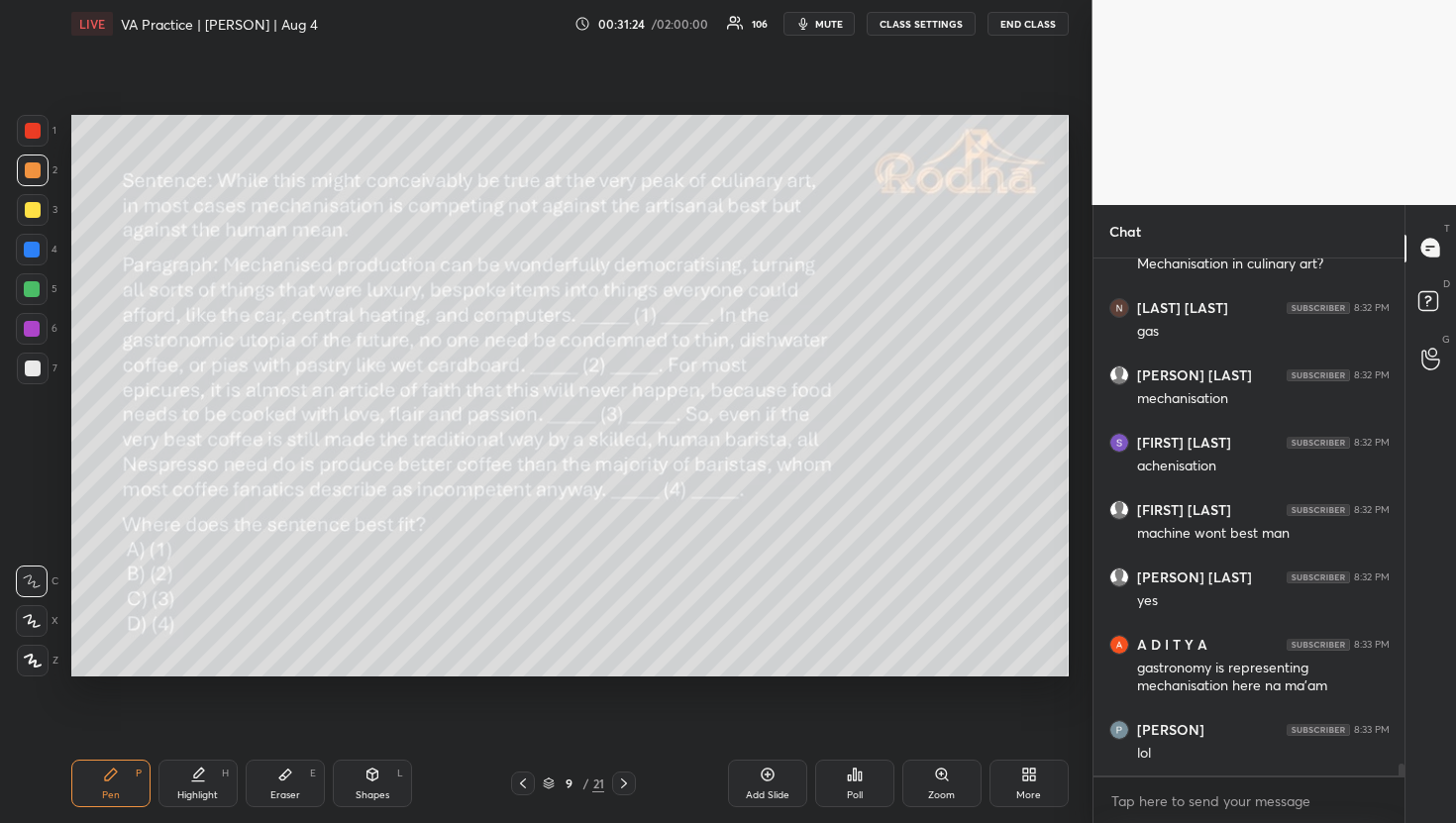 click on "1 2 3 4 5 6 7 R O A L C X Z Erase all   C X Z LIVE VA Practice | Nikita Ma'am | Aug 4 00:31:24 /  02:00:00 106 mute CLASS SETTINGS END CLASS Setting up your live class Poll for   secs No correct answer Start poll Back VA Practice | Nikita Ma'am | Aug 4 RODHA Pen P Highlight H Eraser E Shapes L 9 / 21 Add Slide Poll Zoom More" at bounding box center [538, 411] 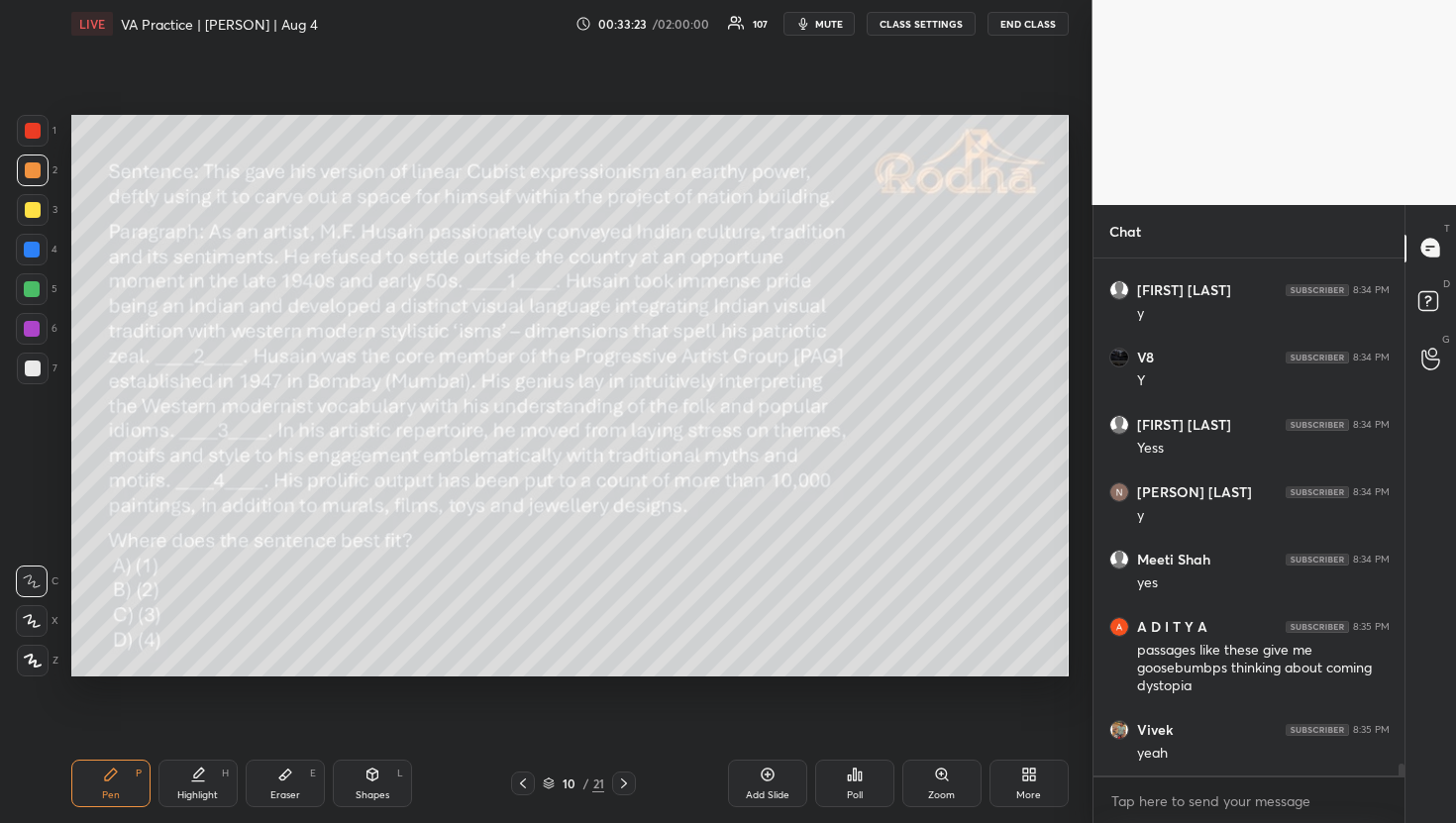 scroll, scrollTop: 22161, scrollLeft: 0, axis: vertical 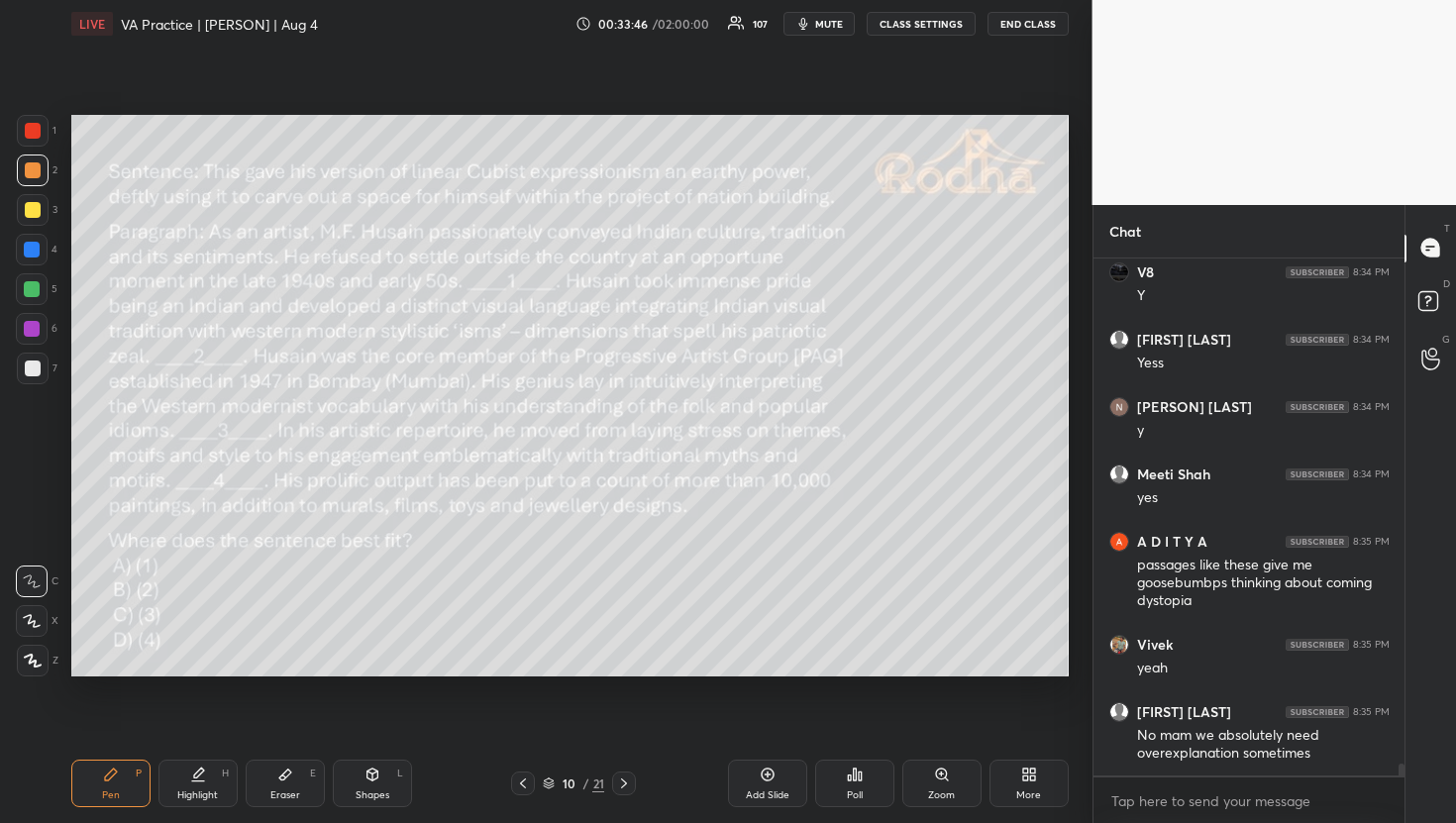 click on "Poll" at bounding box center (855, 783) 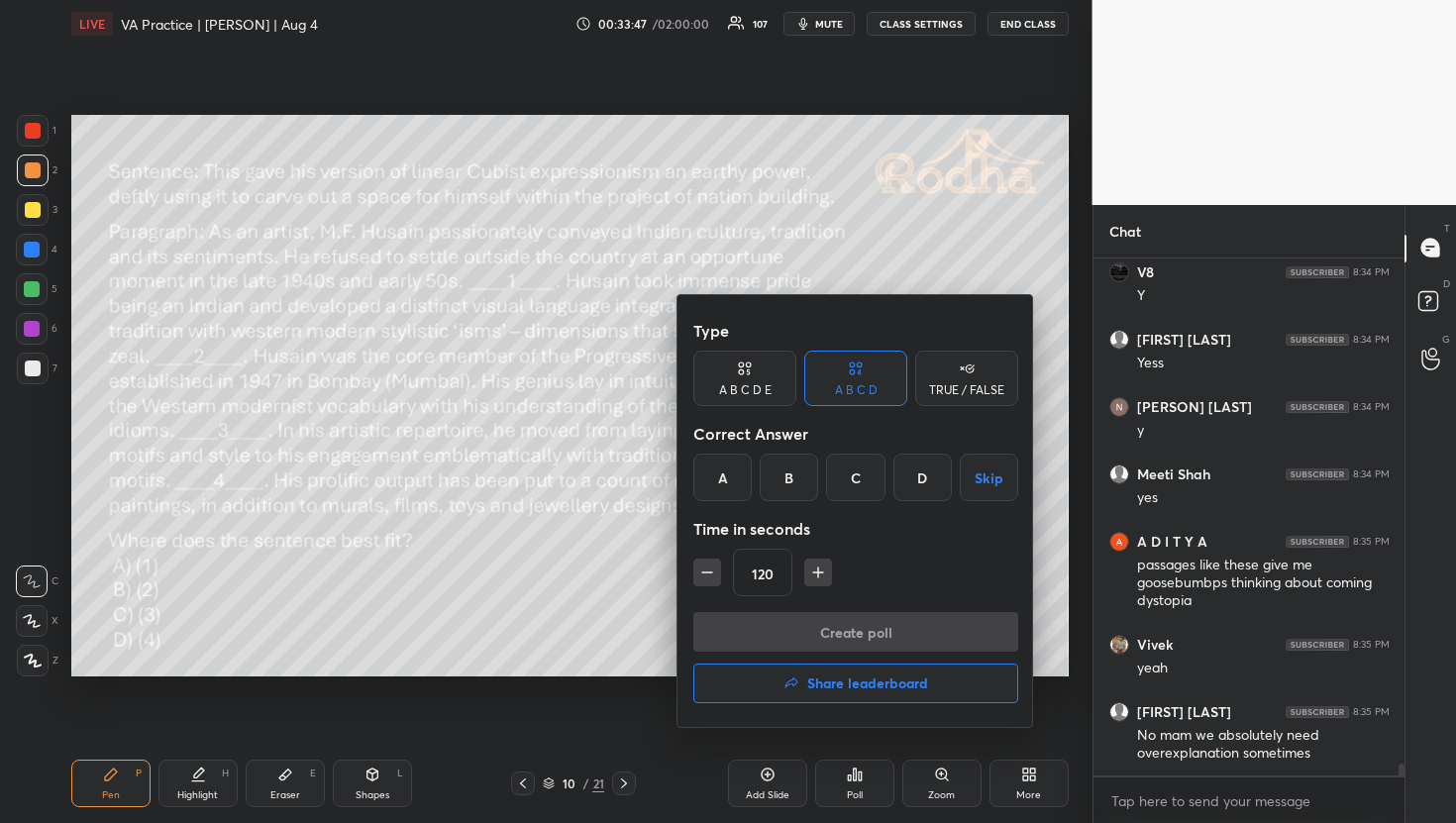 click on "C" at bounding box center [855, 477] 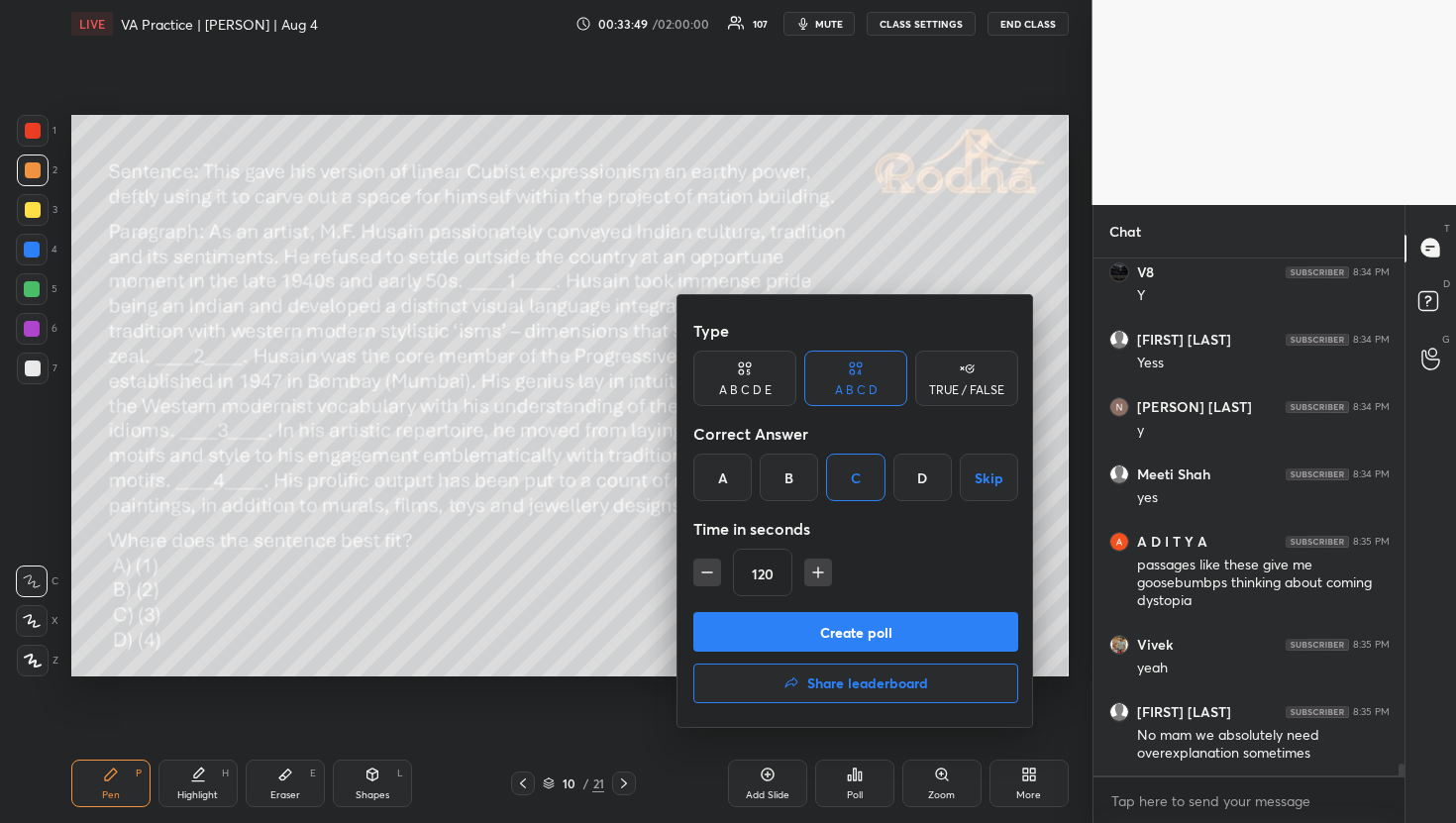 scroll, scrollTop: 22246, scrollLeft: 0, axis: vertical 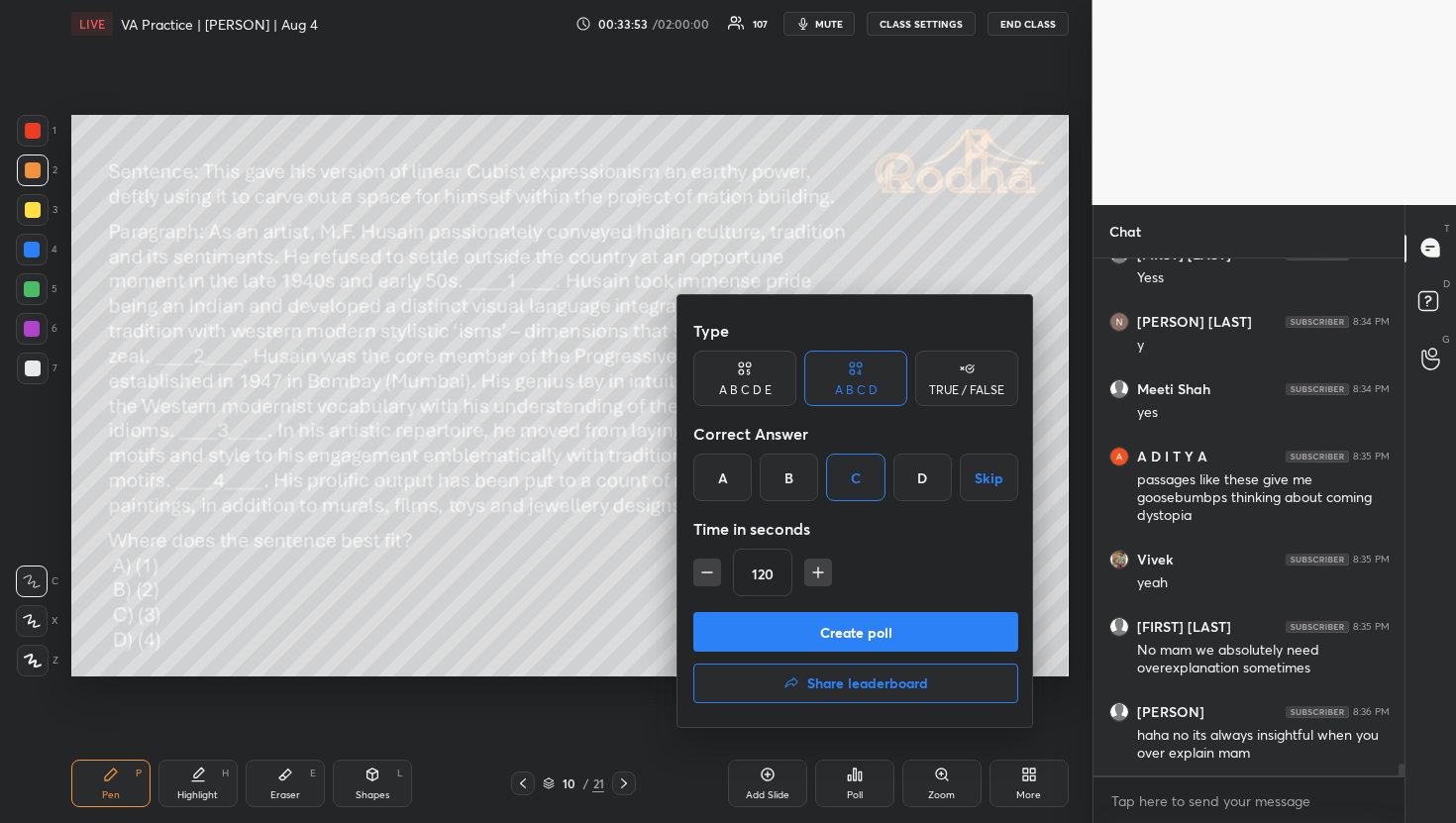 click on "Create poll" at bounding box center [856, 632] 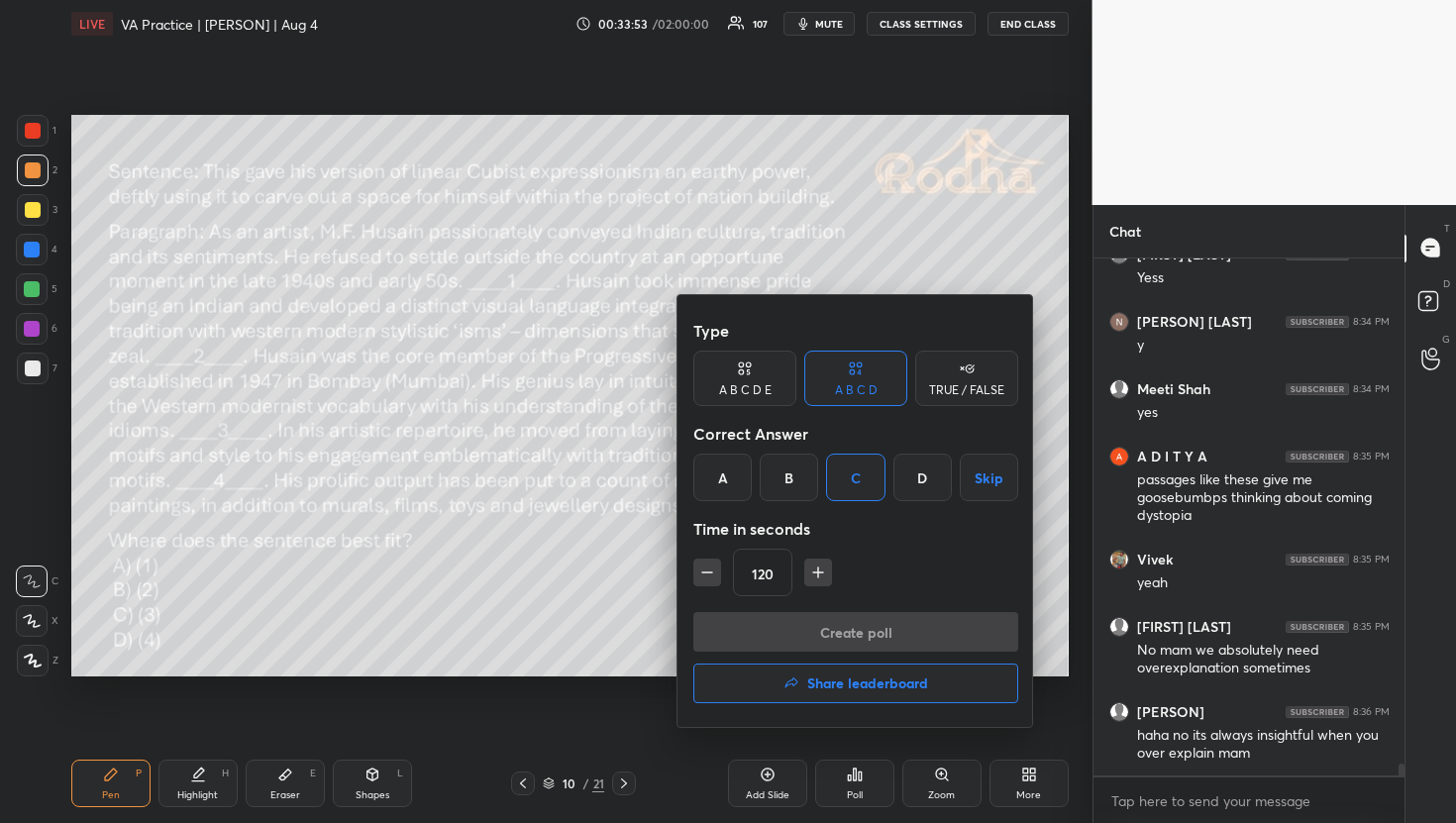 scroll, scrollTop: 487, scrollLeft: 299, axis: both 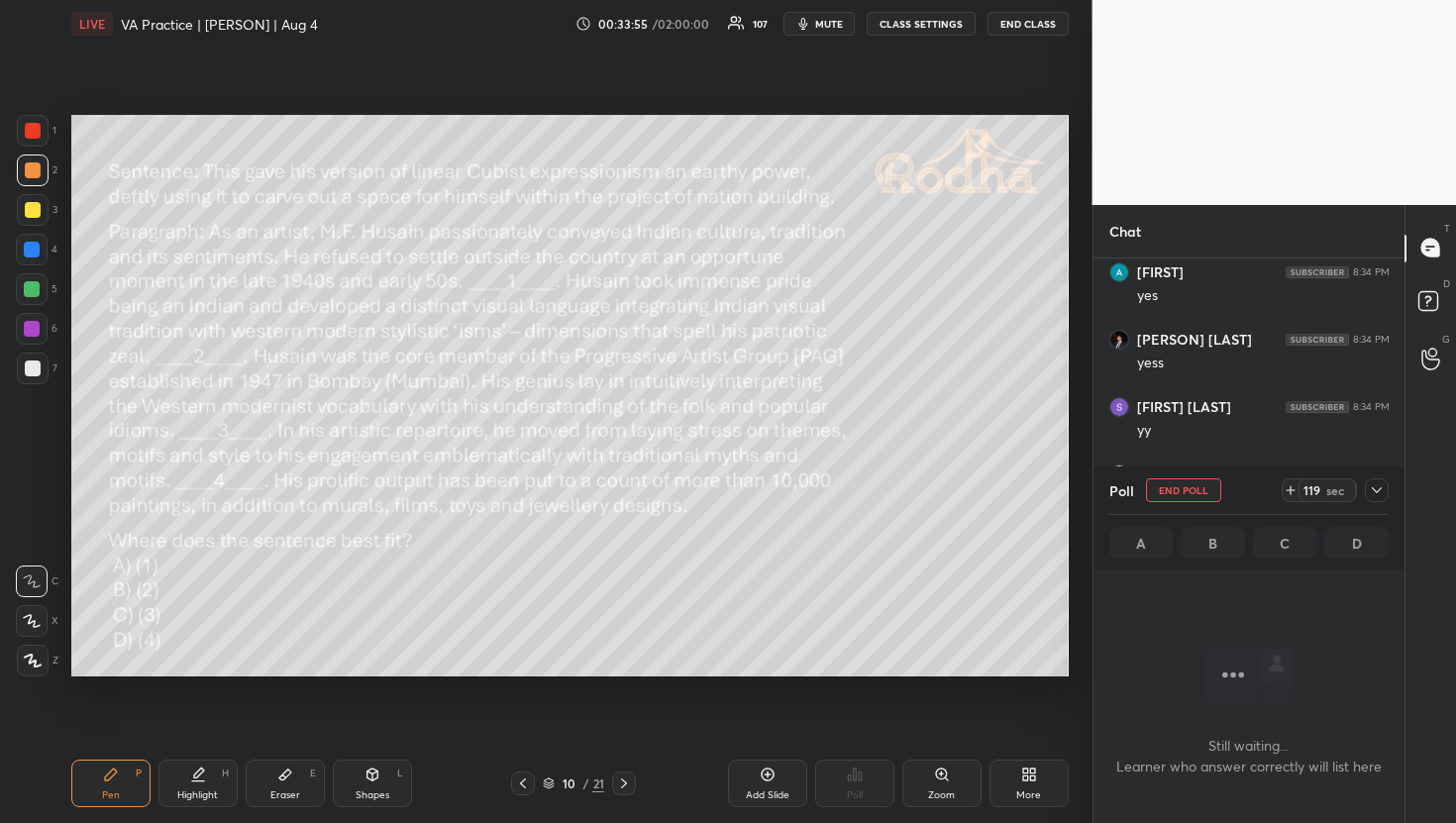 click at bounding box center [1377, 490] 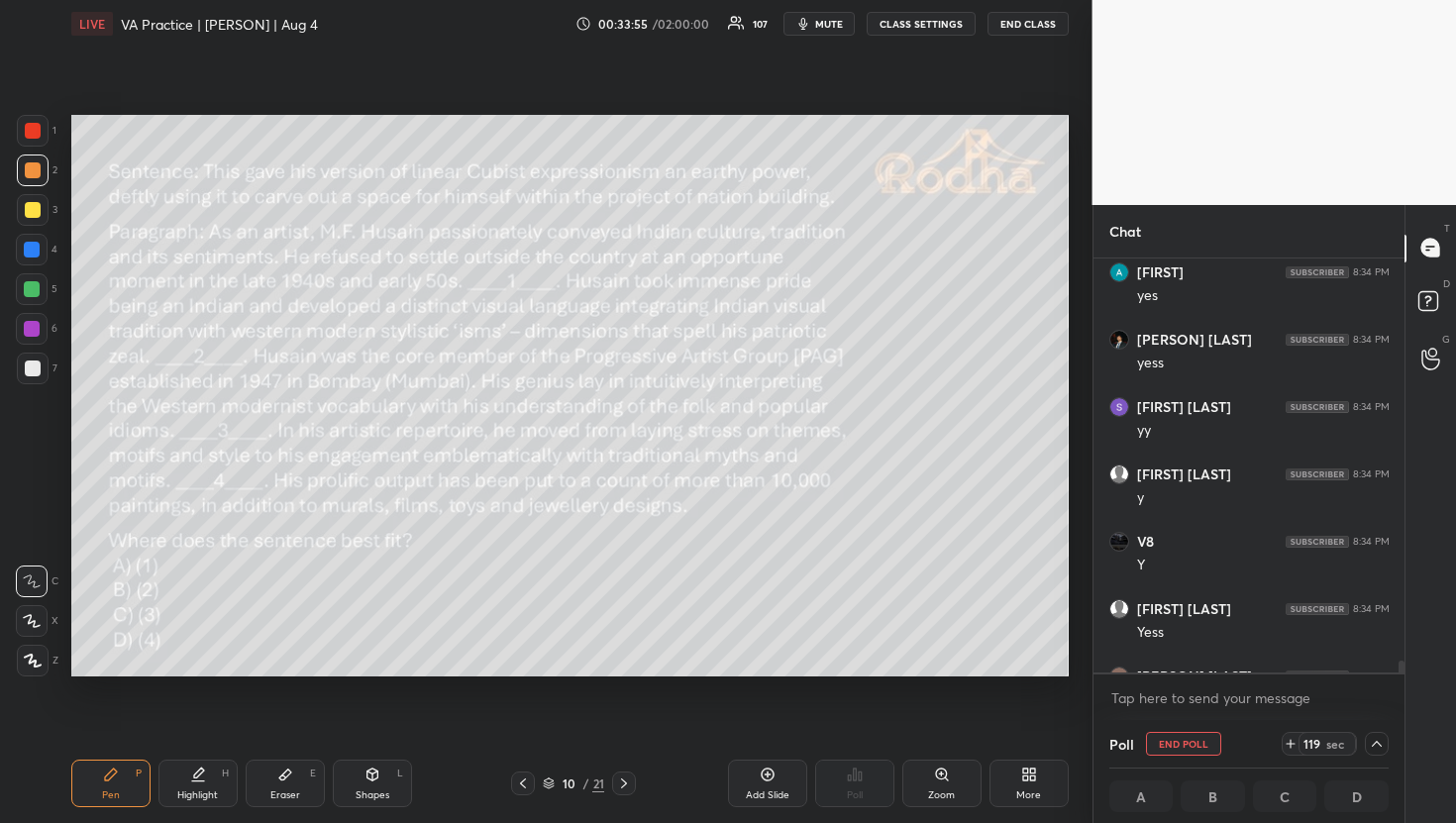 scroll, scrollTop: 408, scrollLeft: 299, axis: both 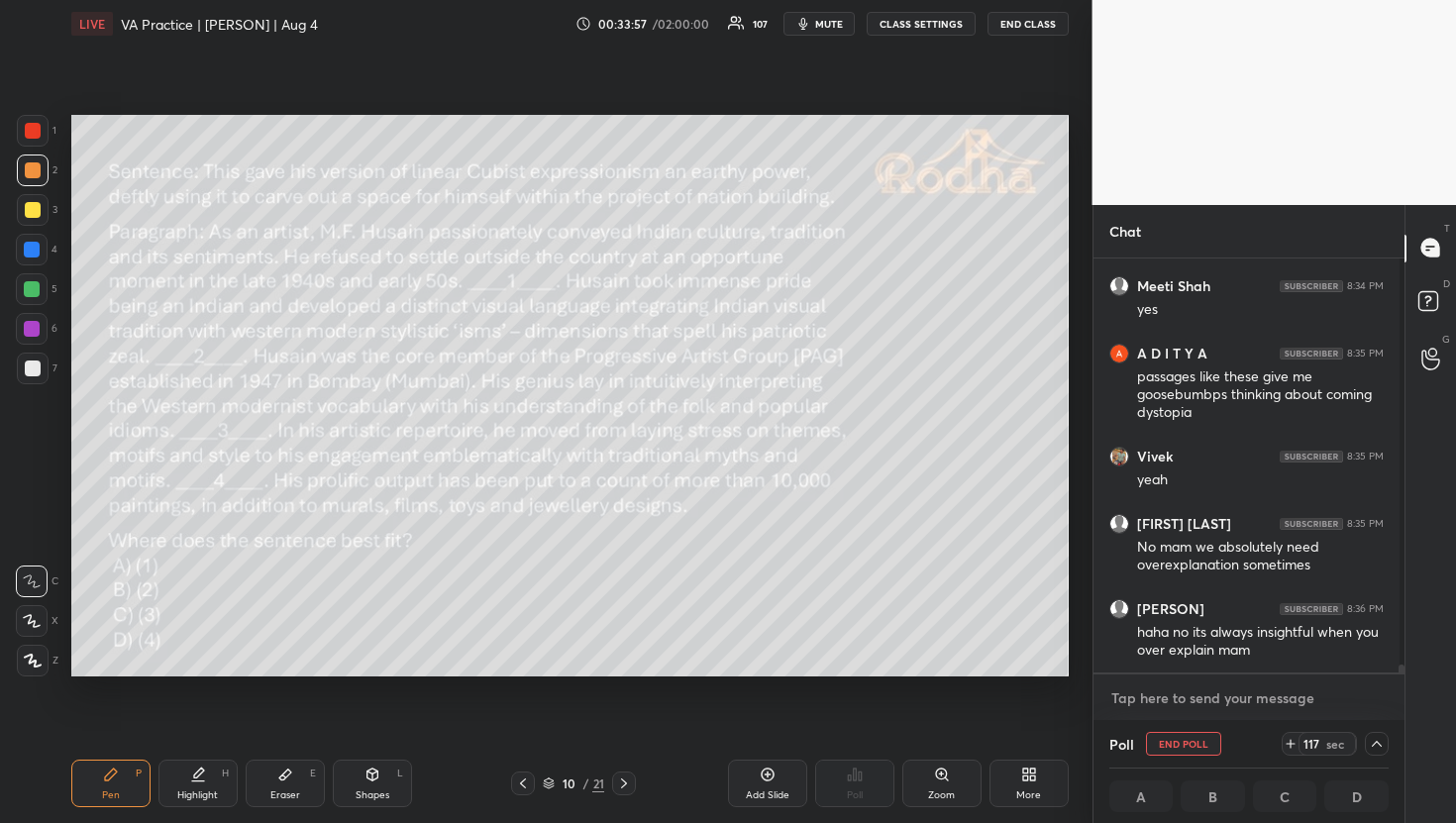 click at bounding box center (1249, 698) 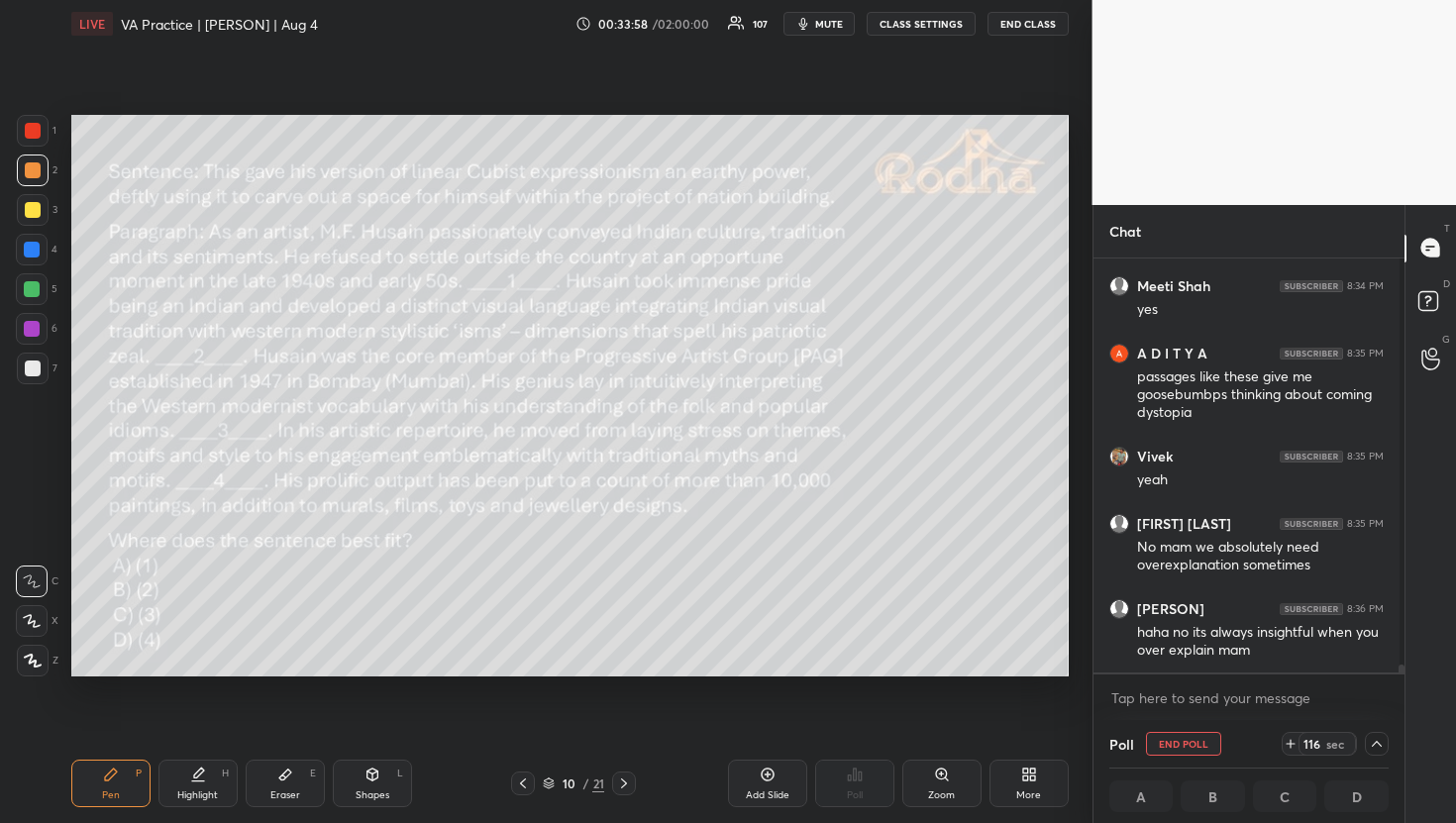 click on "mute" at bounding box center (819, 24) 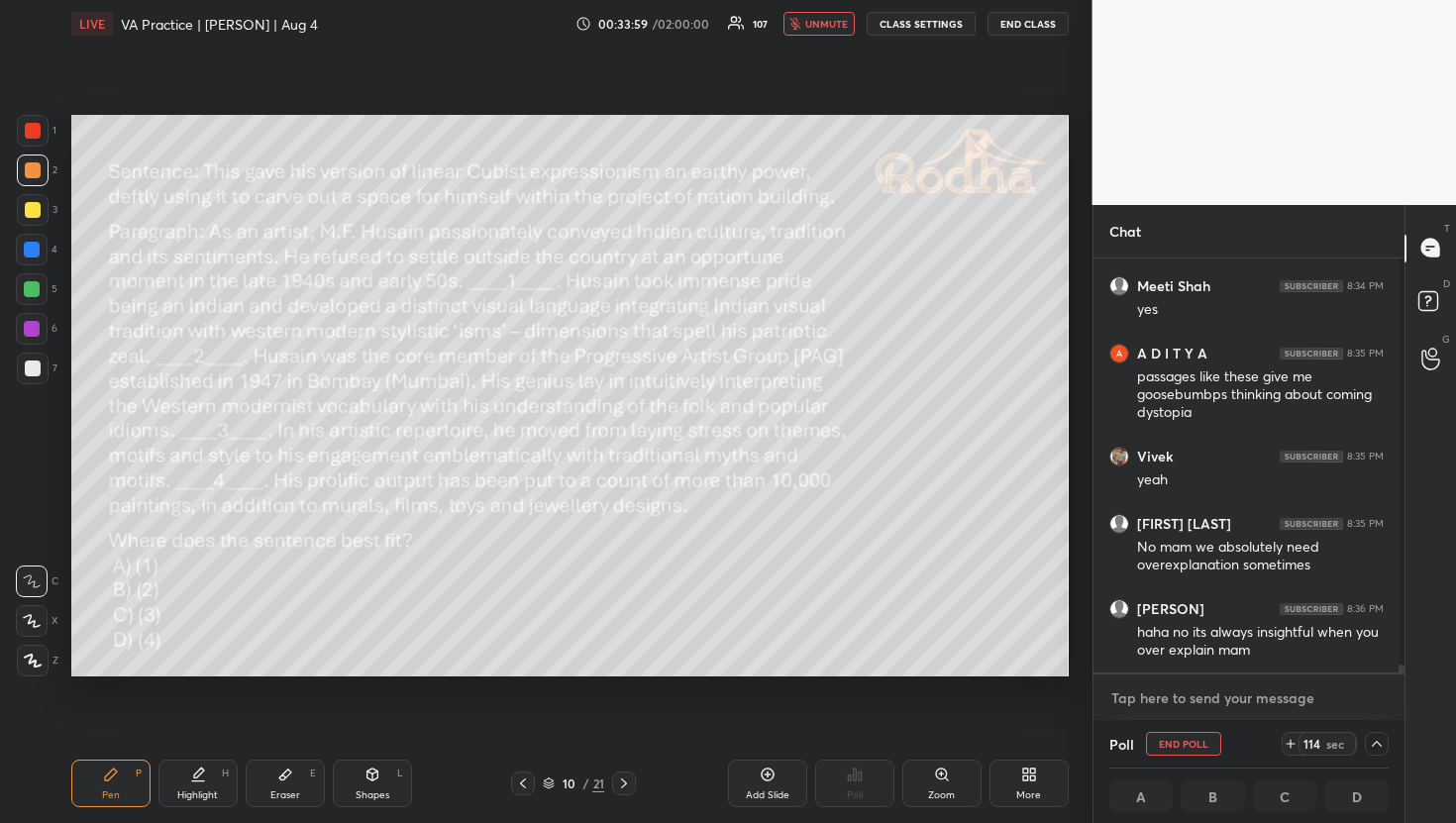 click at bounding box center (1249, 698) 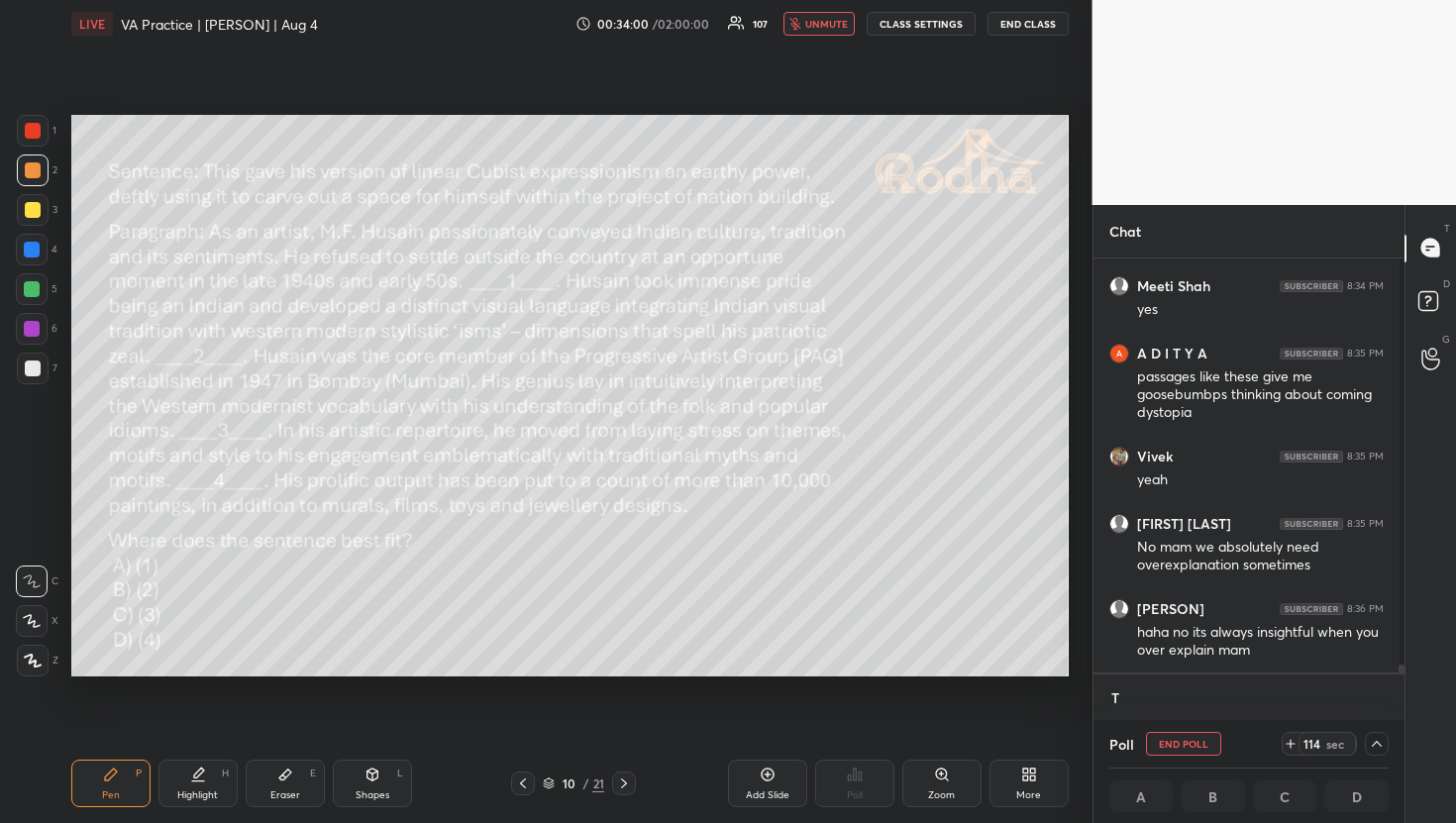 scroll, scrollTop: 402, scrollLeft: 299, axis: both 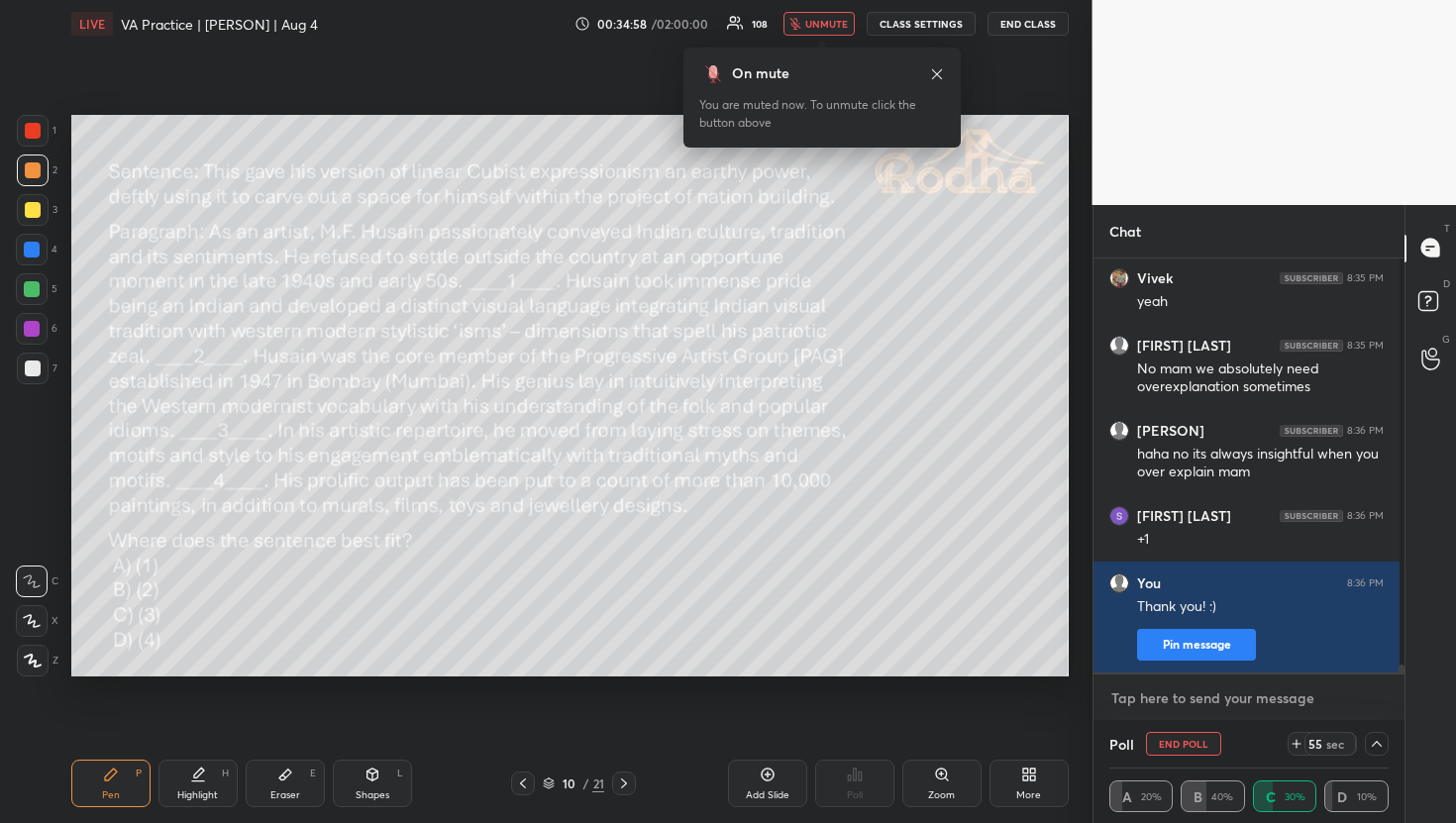 click at bounding box center [1249, 698] 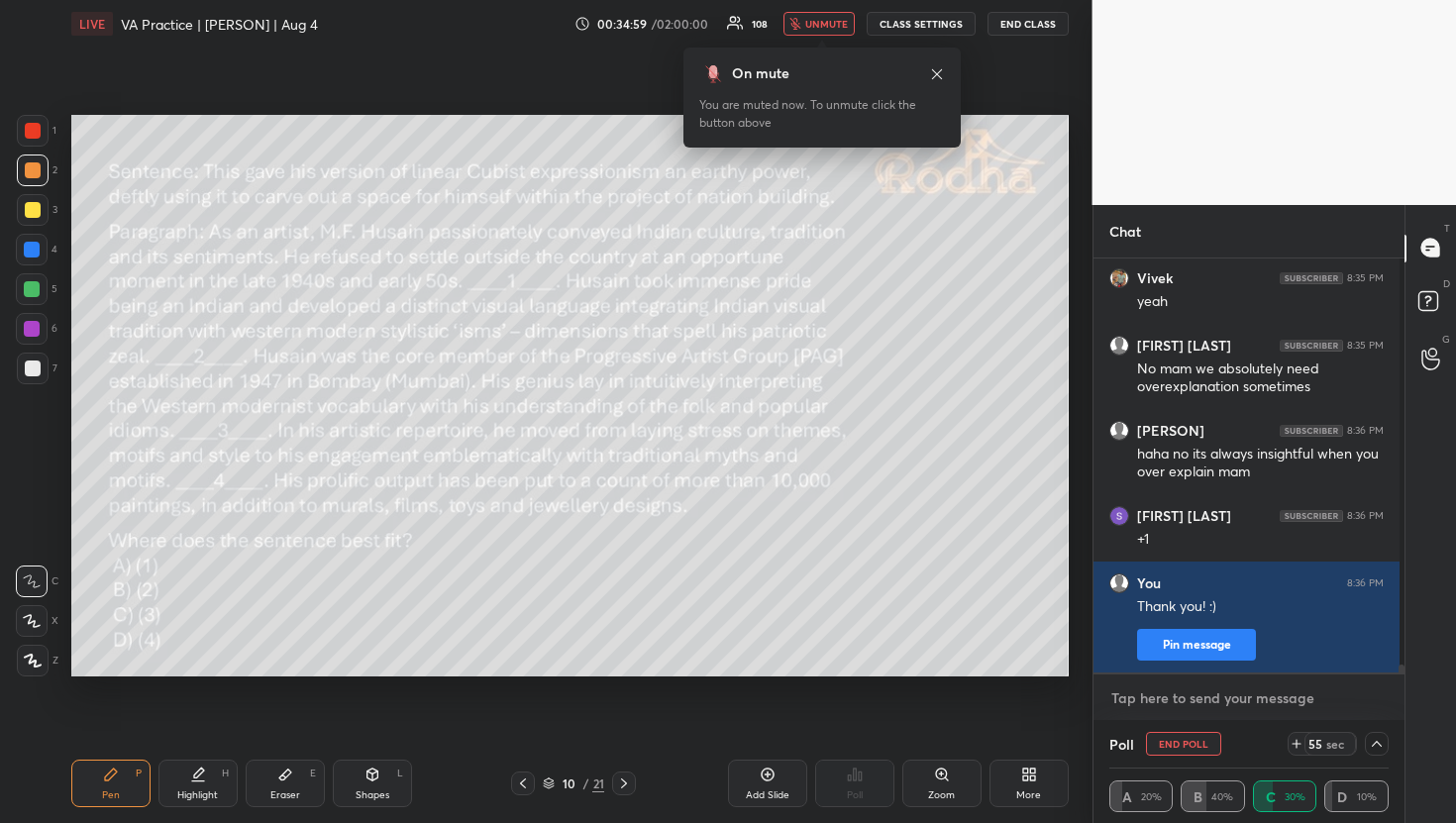 paste on "“What’s comin’ will come, an’ we’ll meet it when it does.”
― [PERSON], [PERSON]" 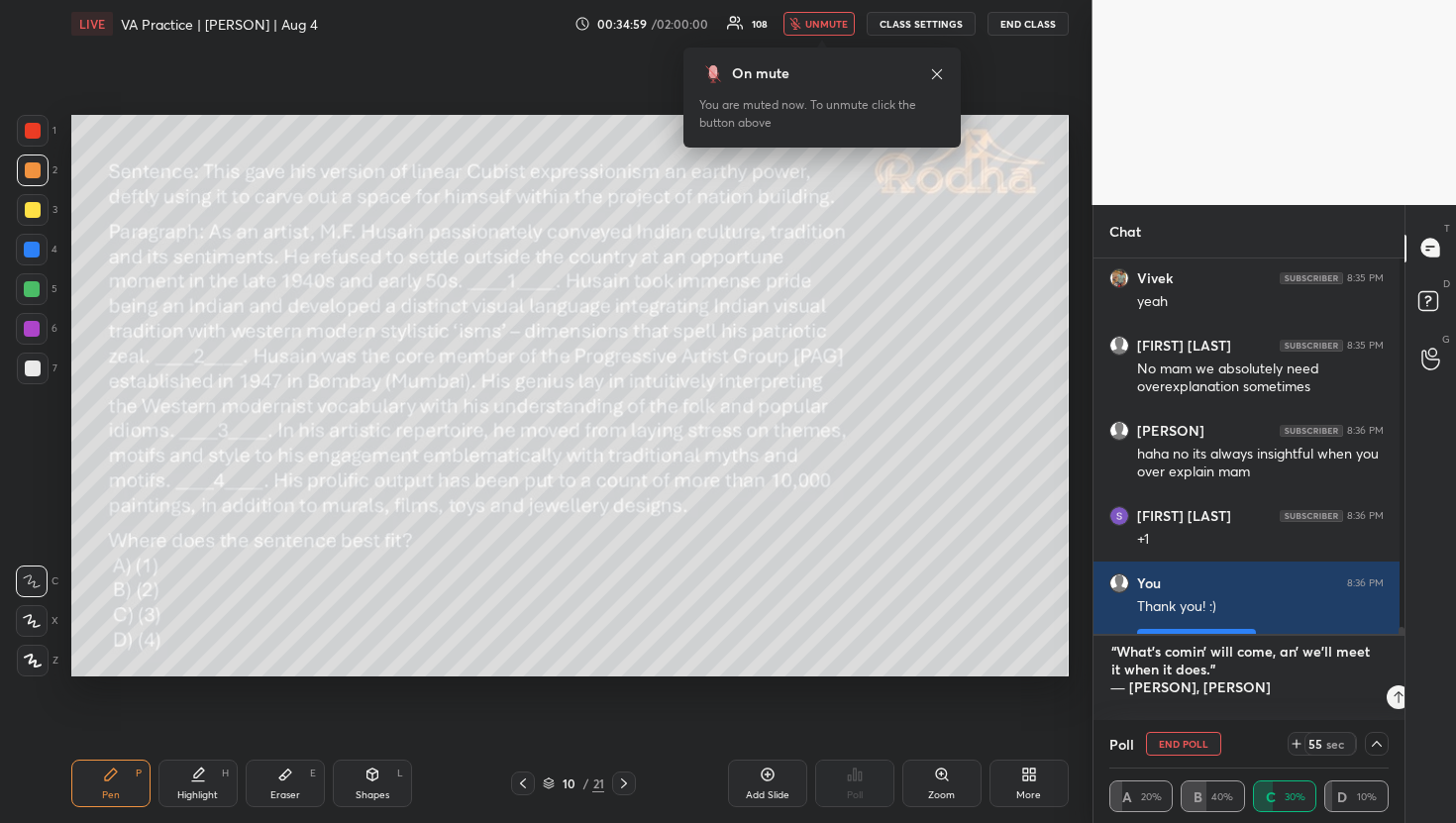 scroll, scrollTop: 0, scrollLeft: 0, axis: both 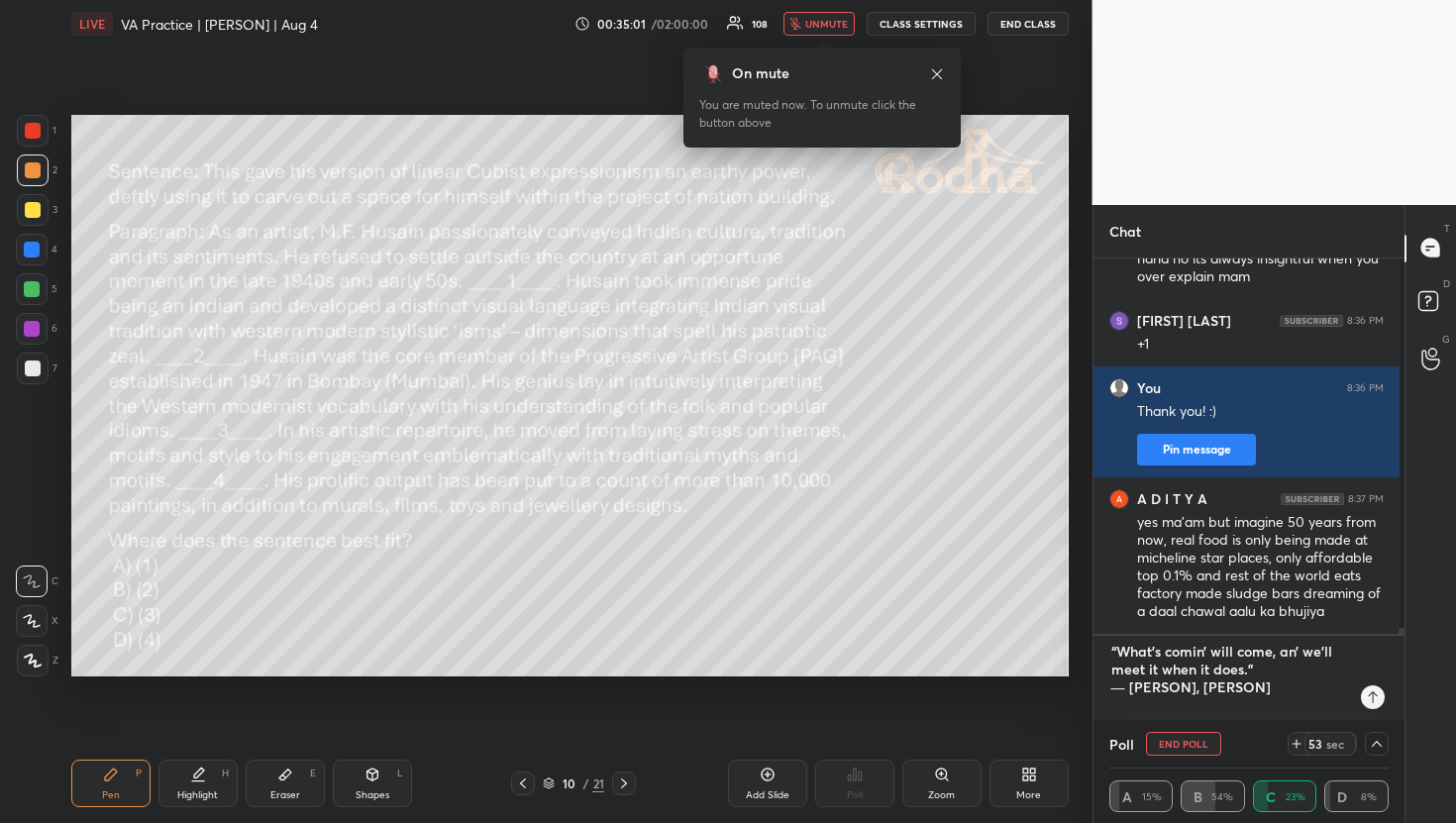 click on "“What’s comin’ will come, an’ we’ll meet it when it does.”
― [PERSON], [PERSON]" at bounding box center [1229, 678] 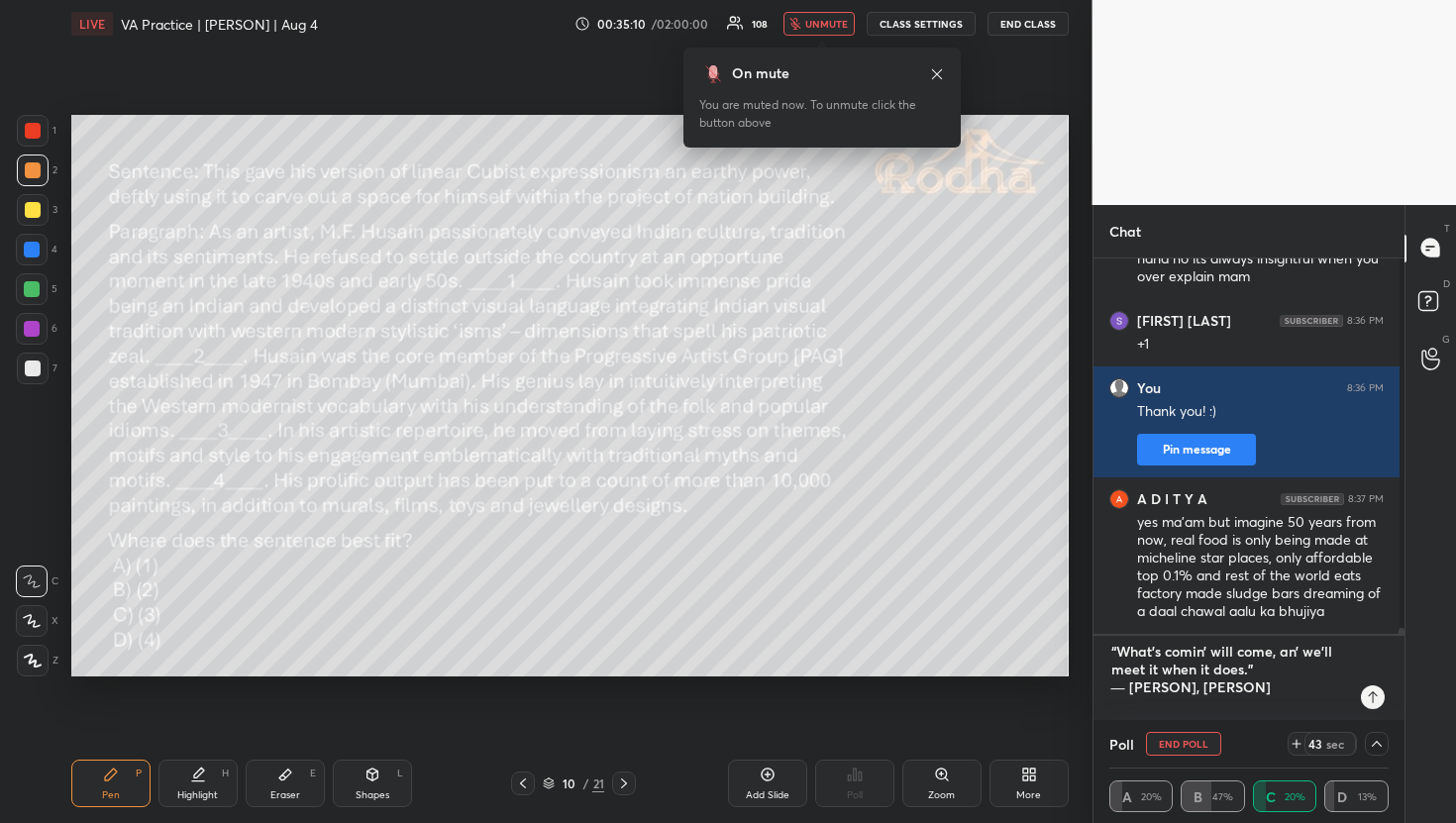 drag, startPoint x: 1253, startPoint y: 708, endPoint x: 1104, endPoint y: 648, distance: 160.627 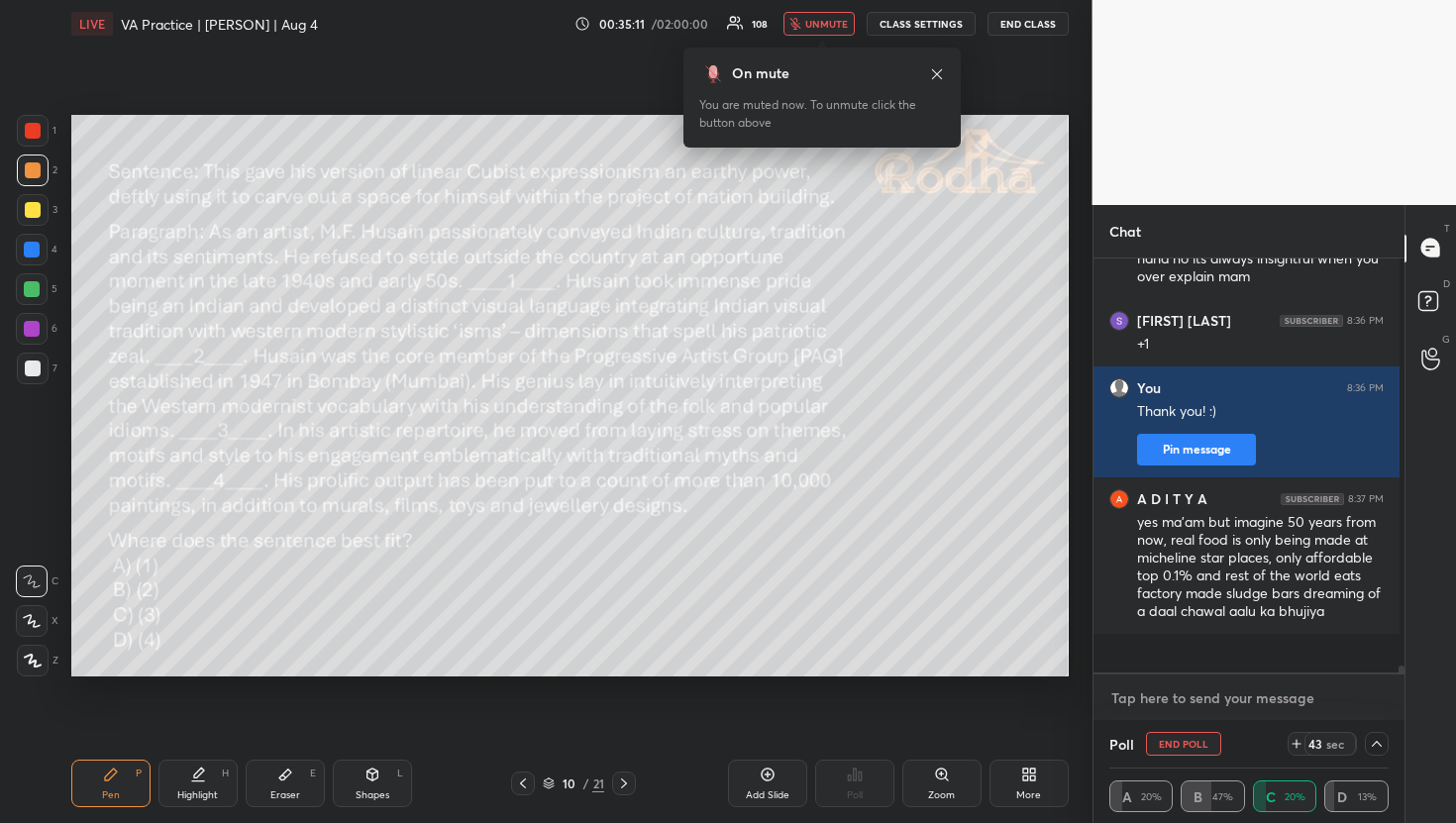 scroll, scrollTop: 6, scrollLeft: 7, axis: both 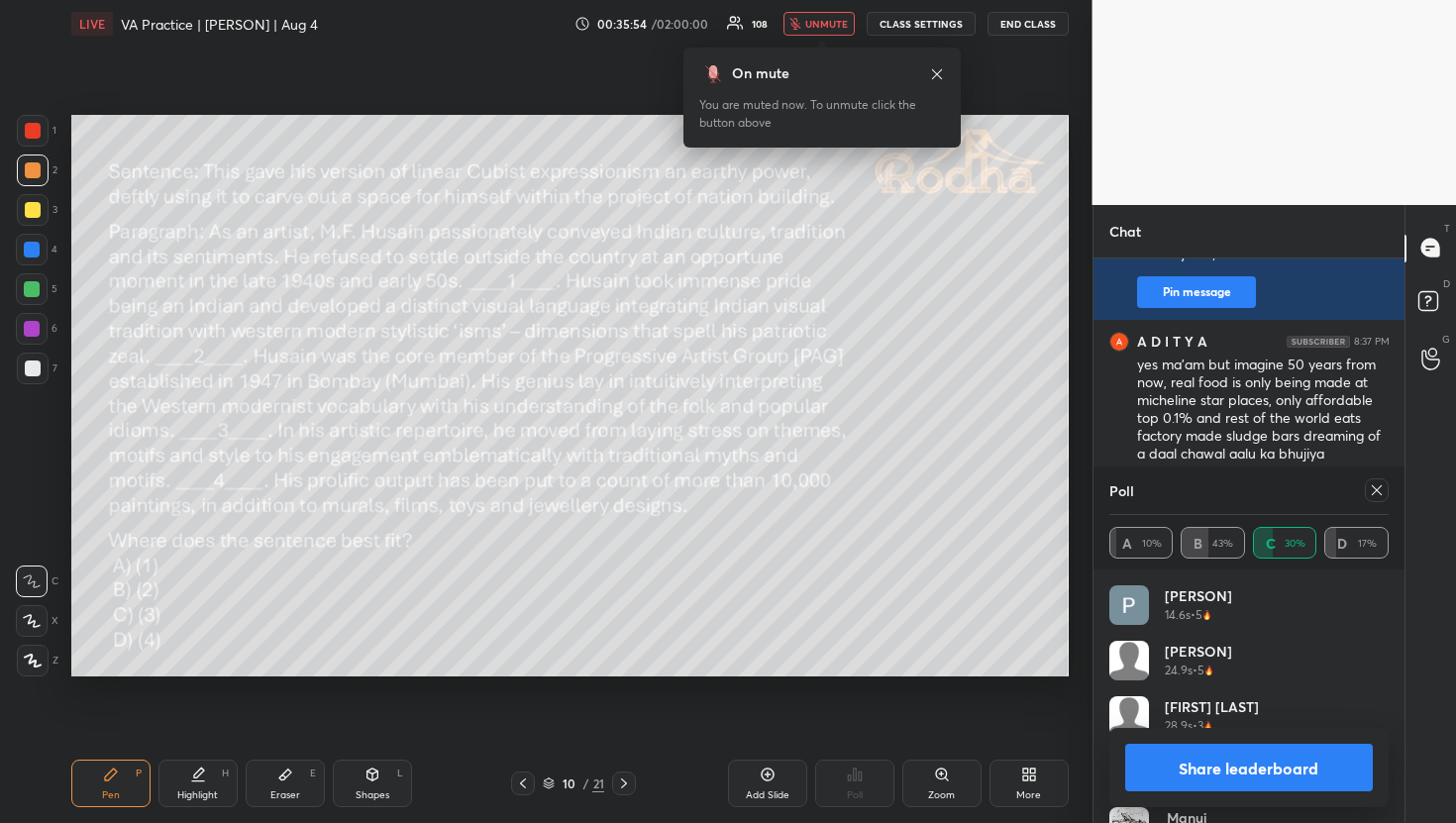 click on "unmute" at bounding box center (826, 24) 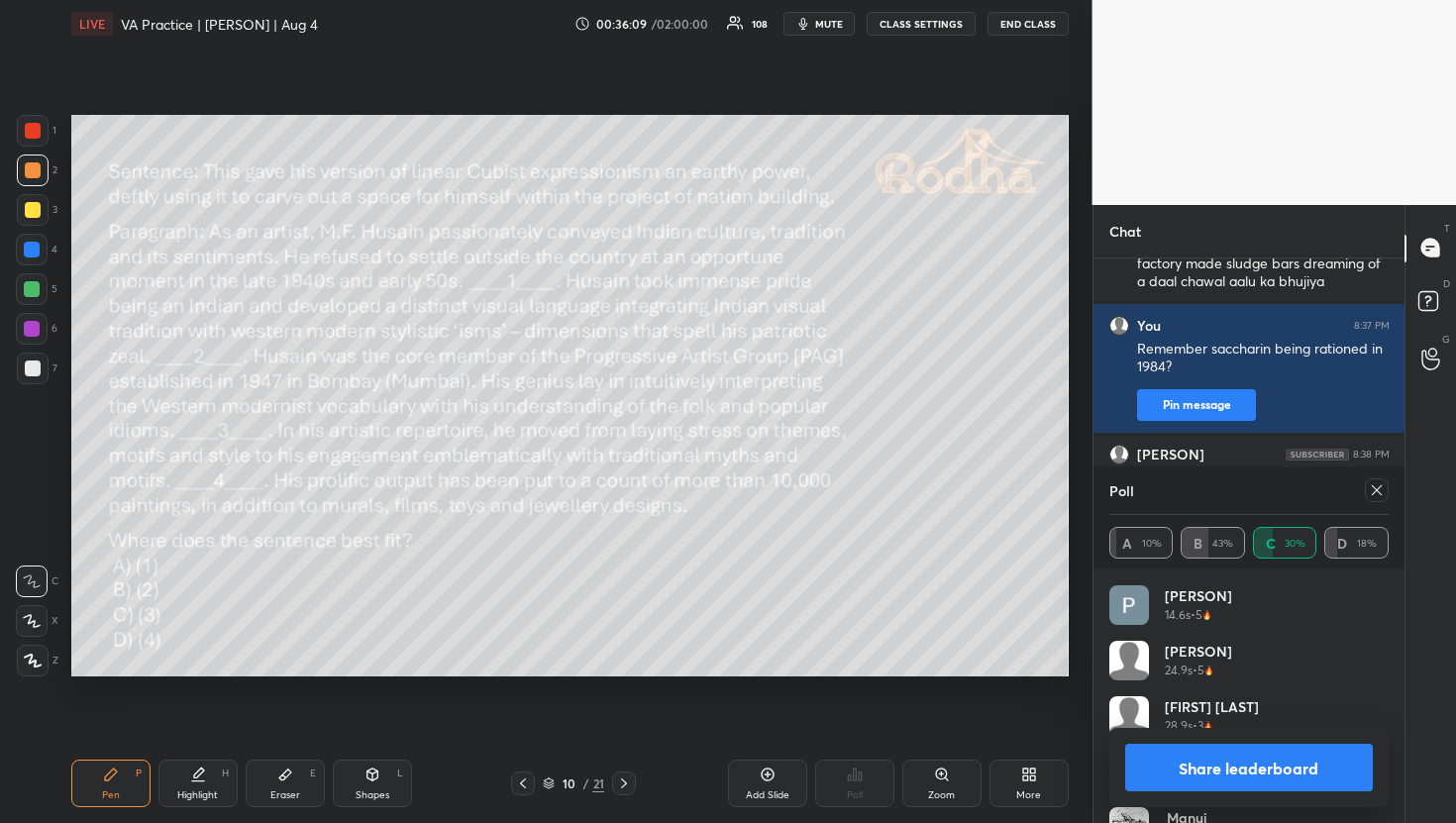 click 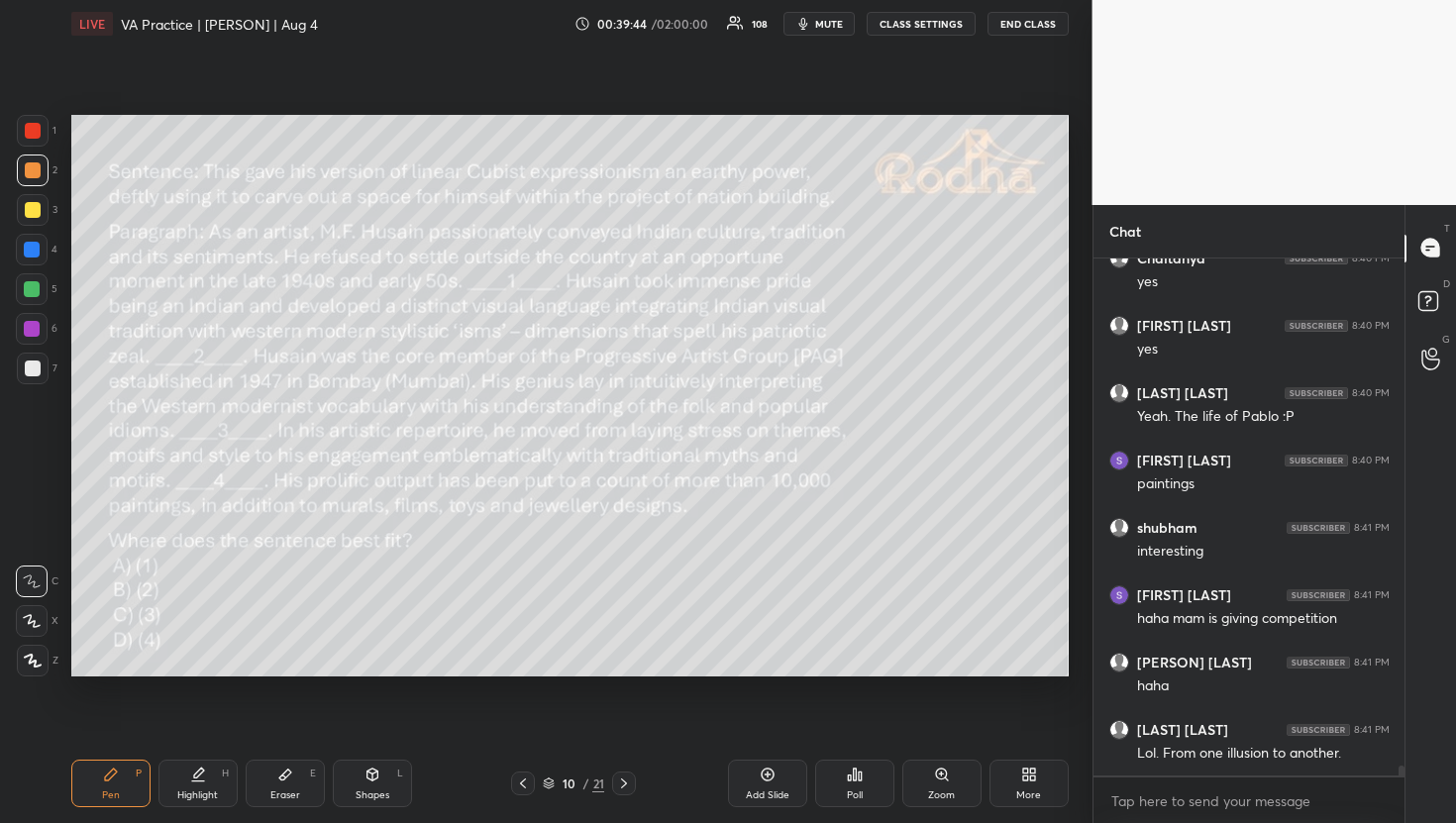 scroll, scrollTop: 26278, scrollLeft: 0, axis: vertical 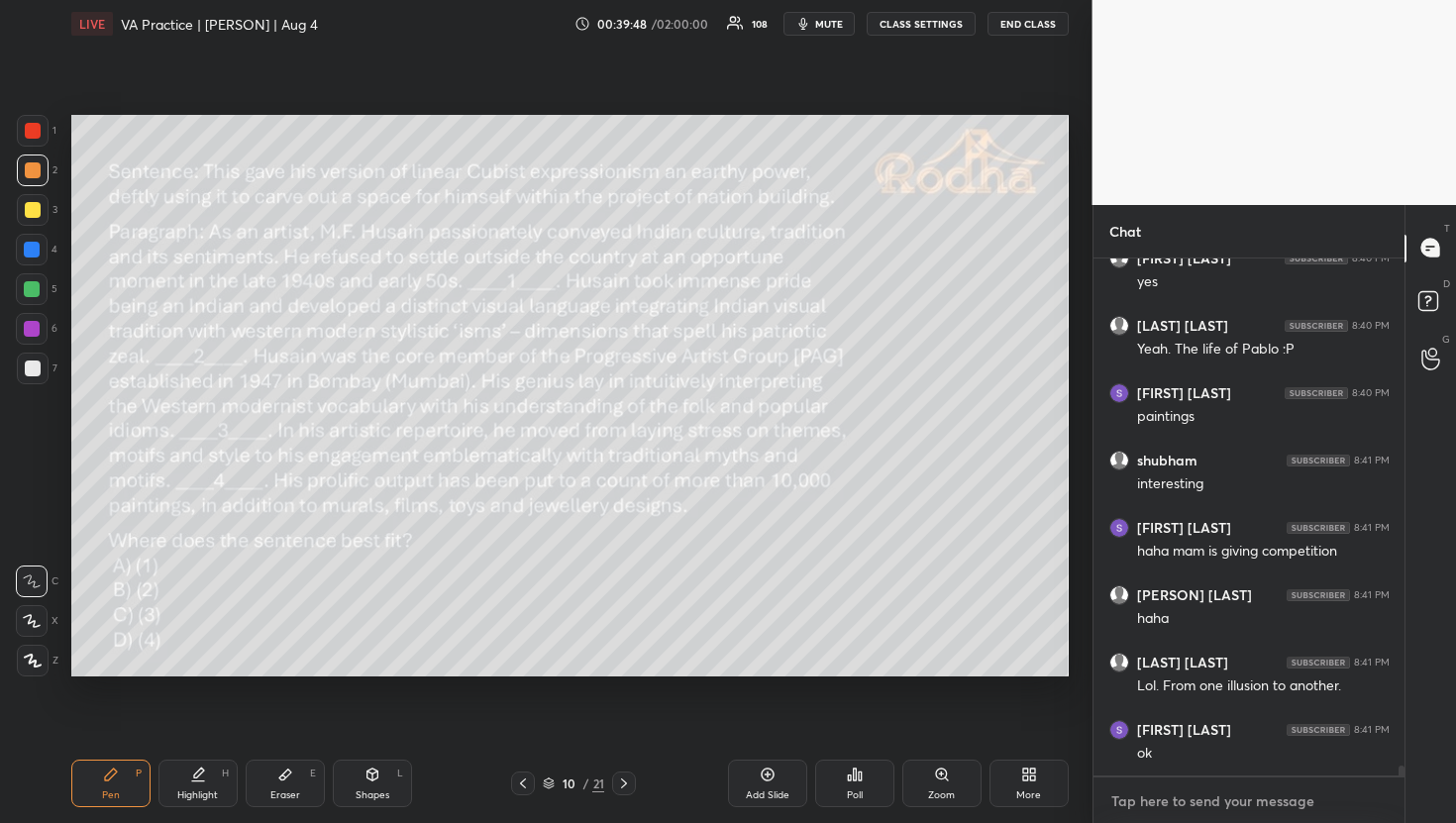 click at bounding box center (1249, 801) 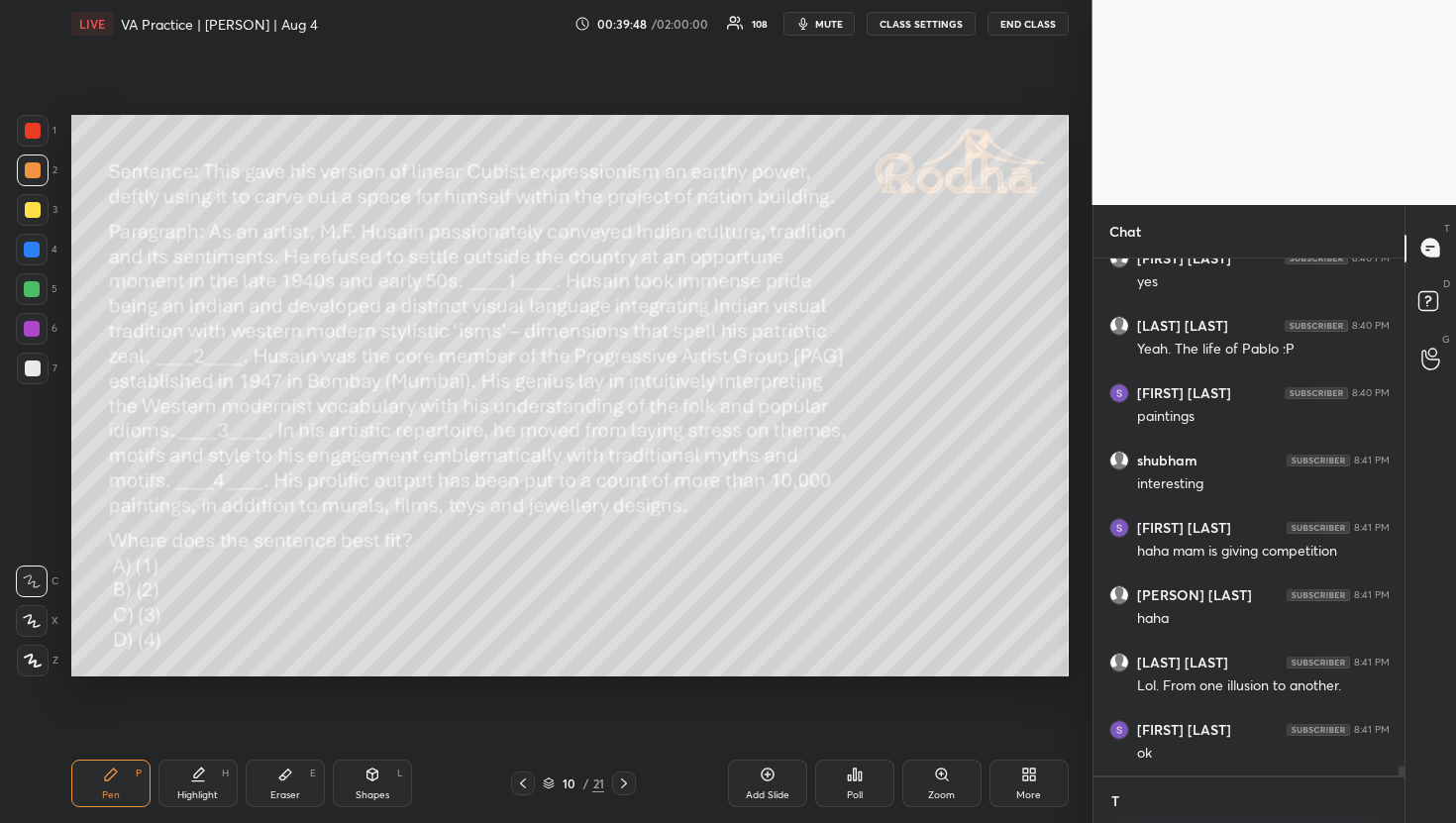 scroll, scrollTop: 505, scrollLeft: 305, axis: both 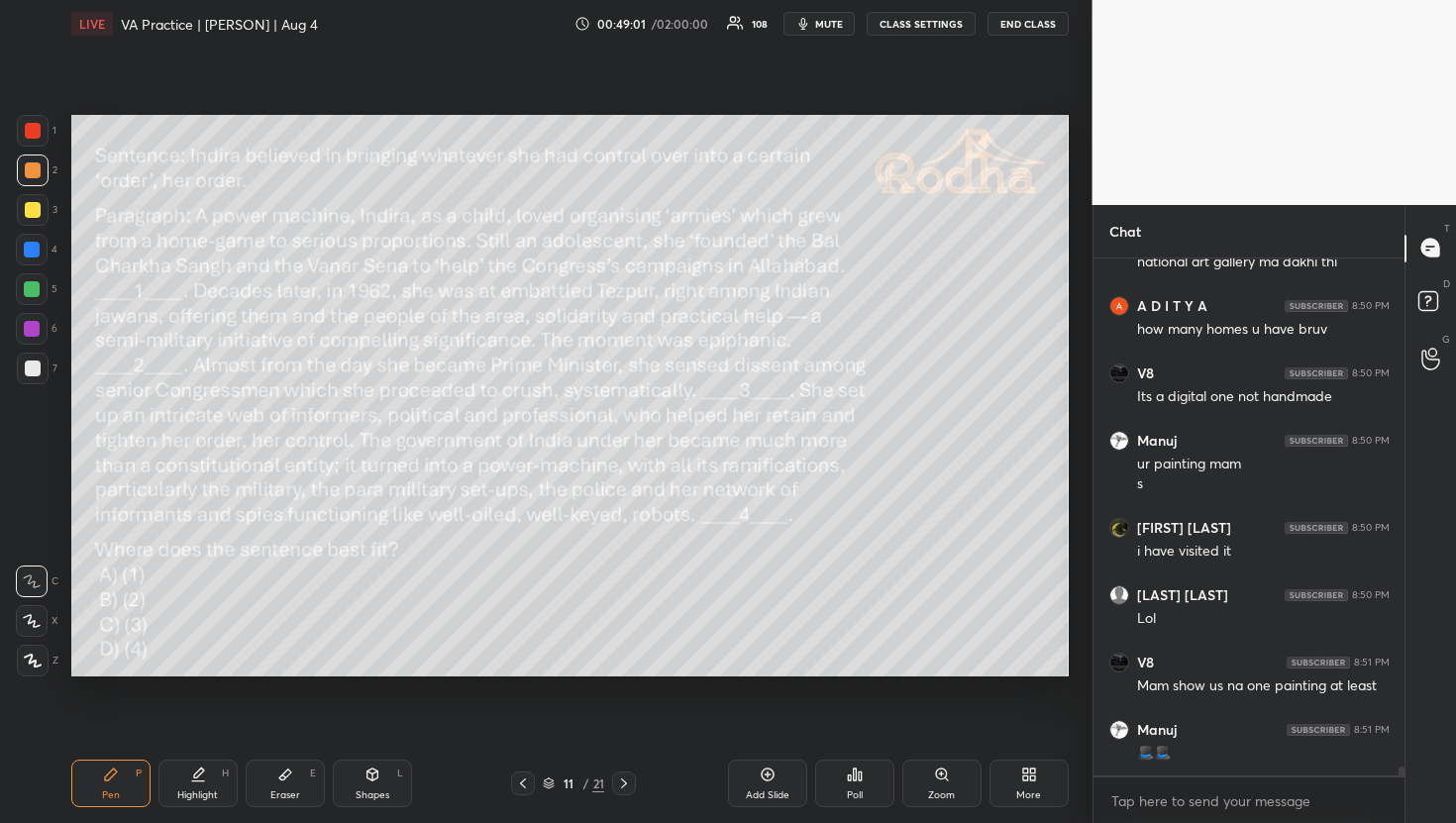 click on "Poll" at bounding box center (855, 783) 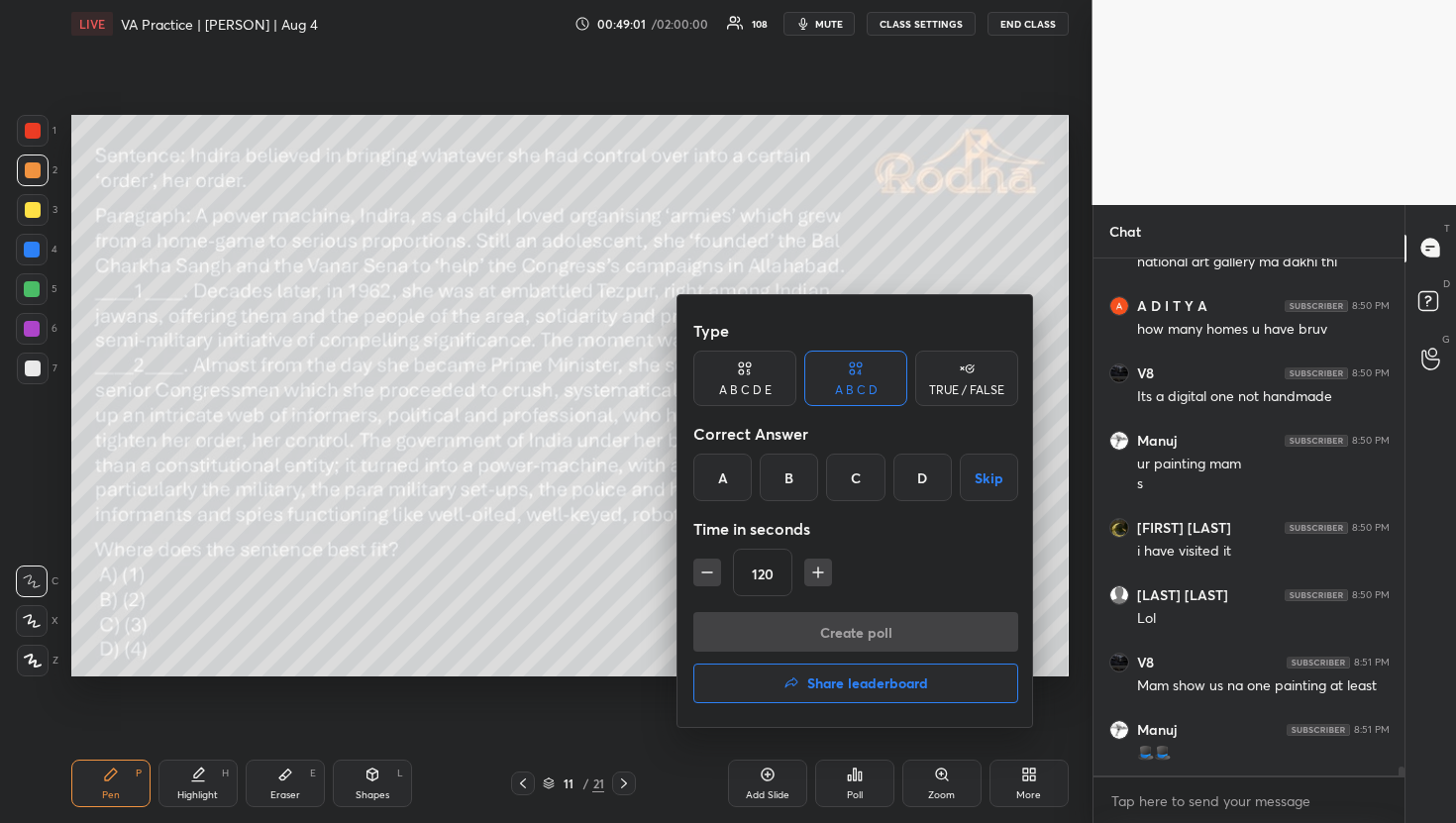 scroll, scrollTop: 30560, scrollLeft: 0, axis: vertical 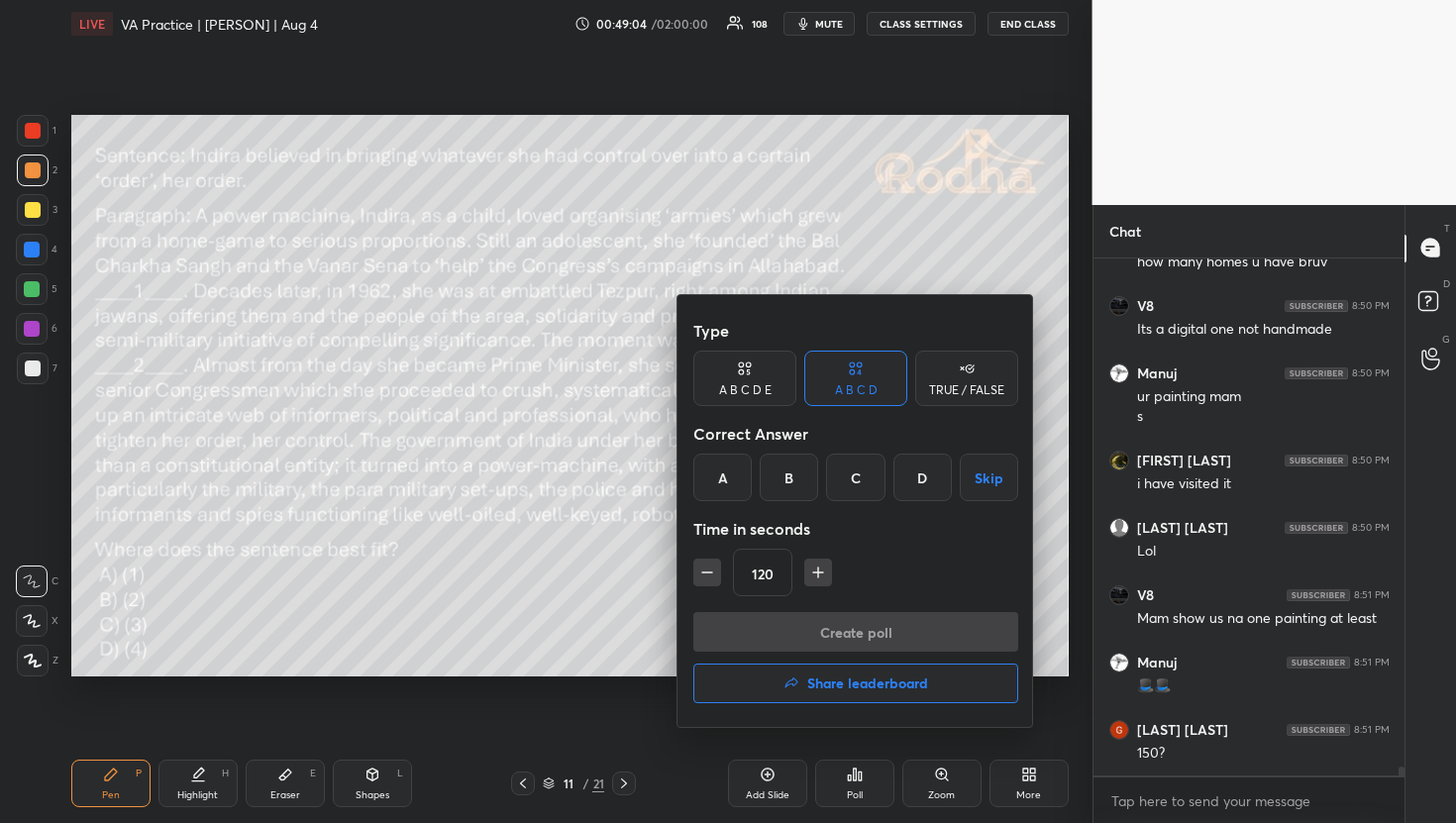 click on "C" at bounding box center (855, 477) 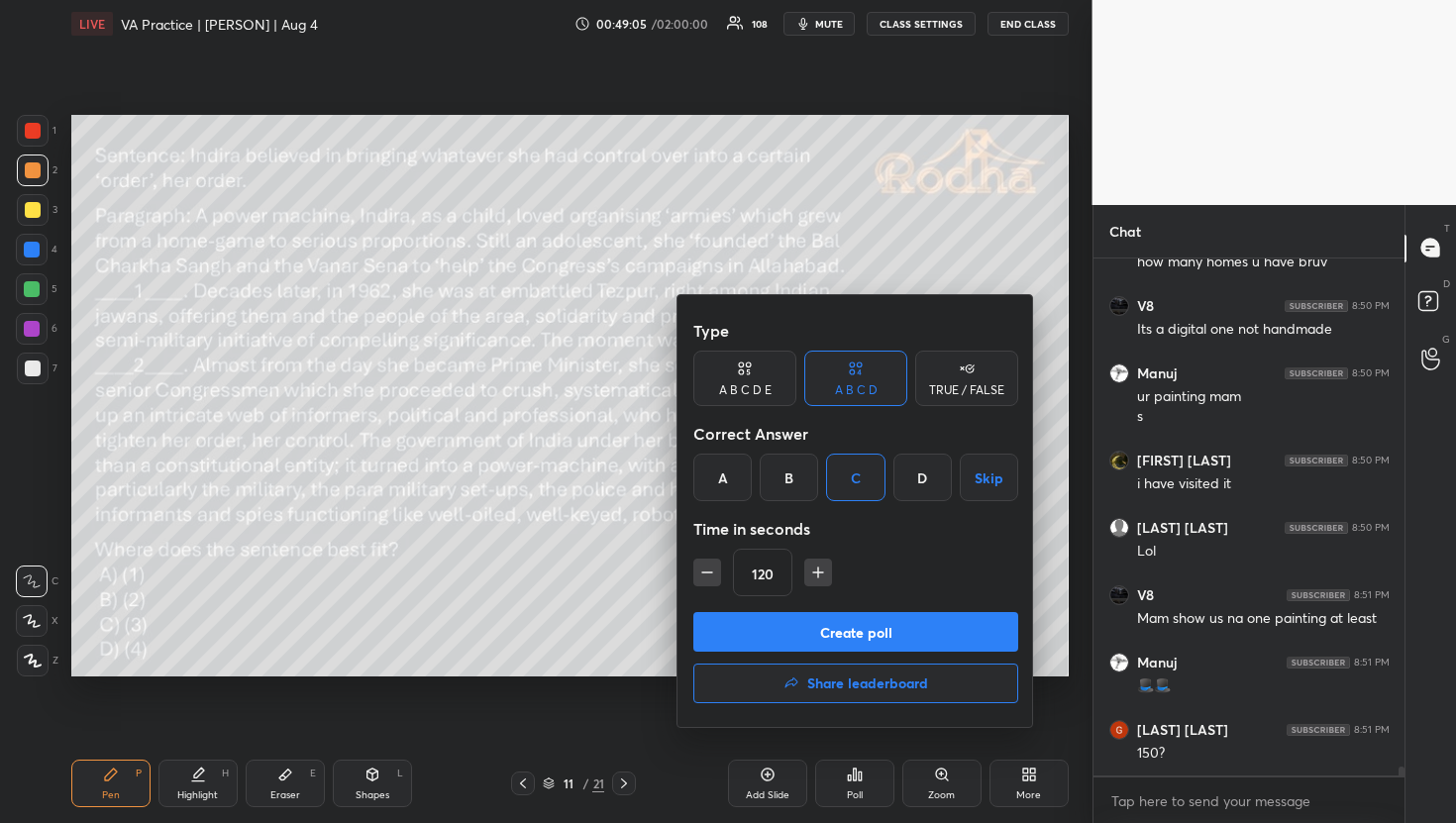 click at bounding box center [728, 411] 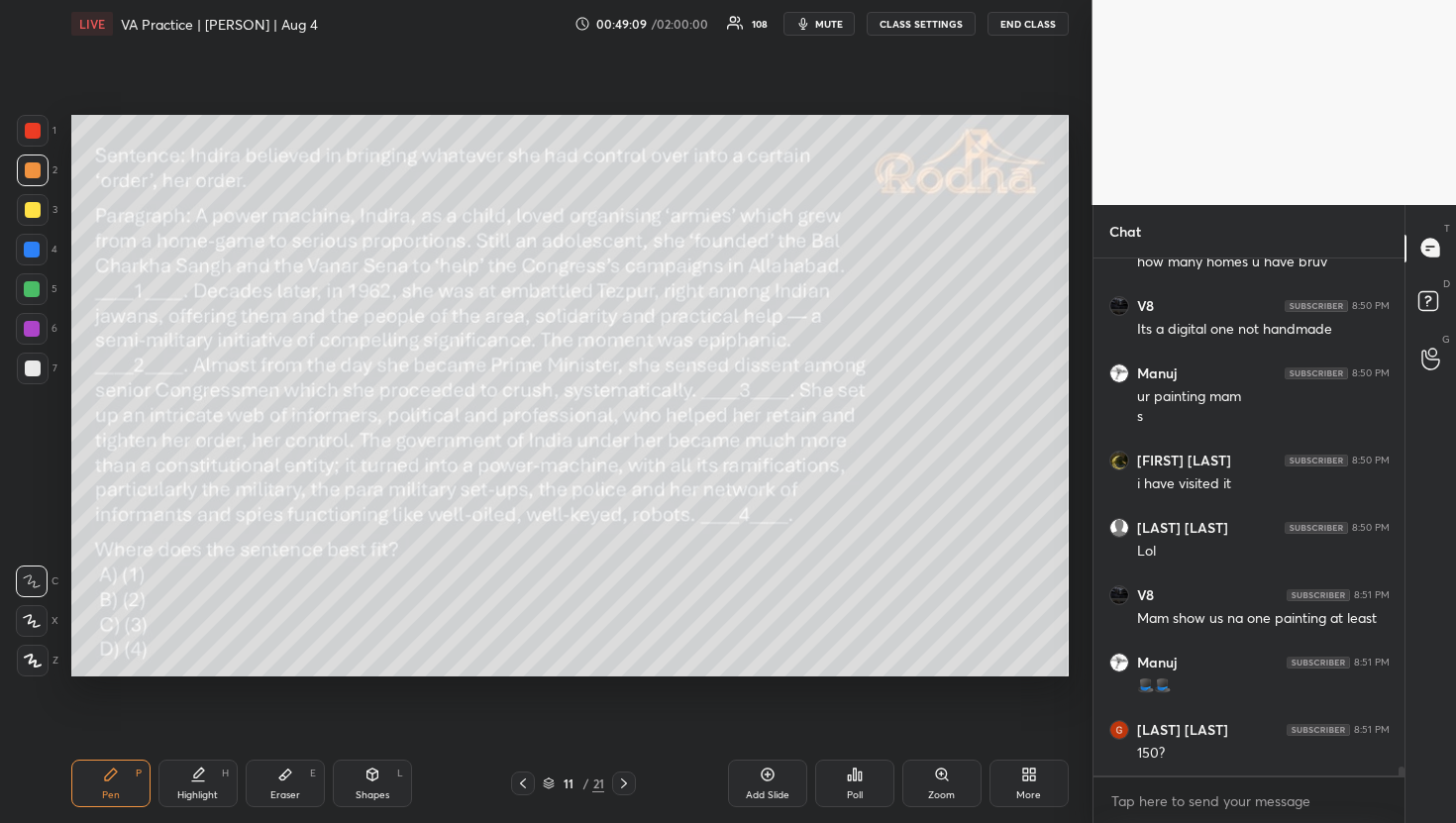 click on "Poll" at bounding box center (855, 783) 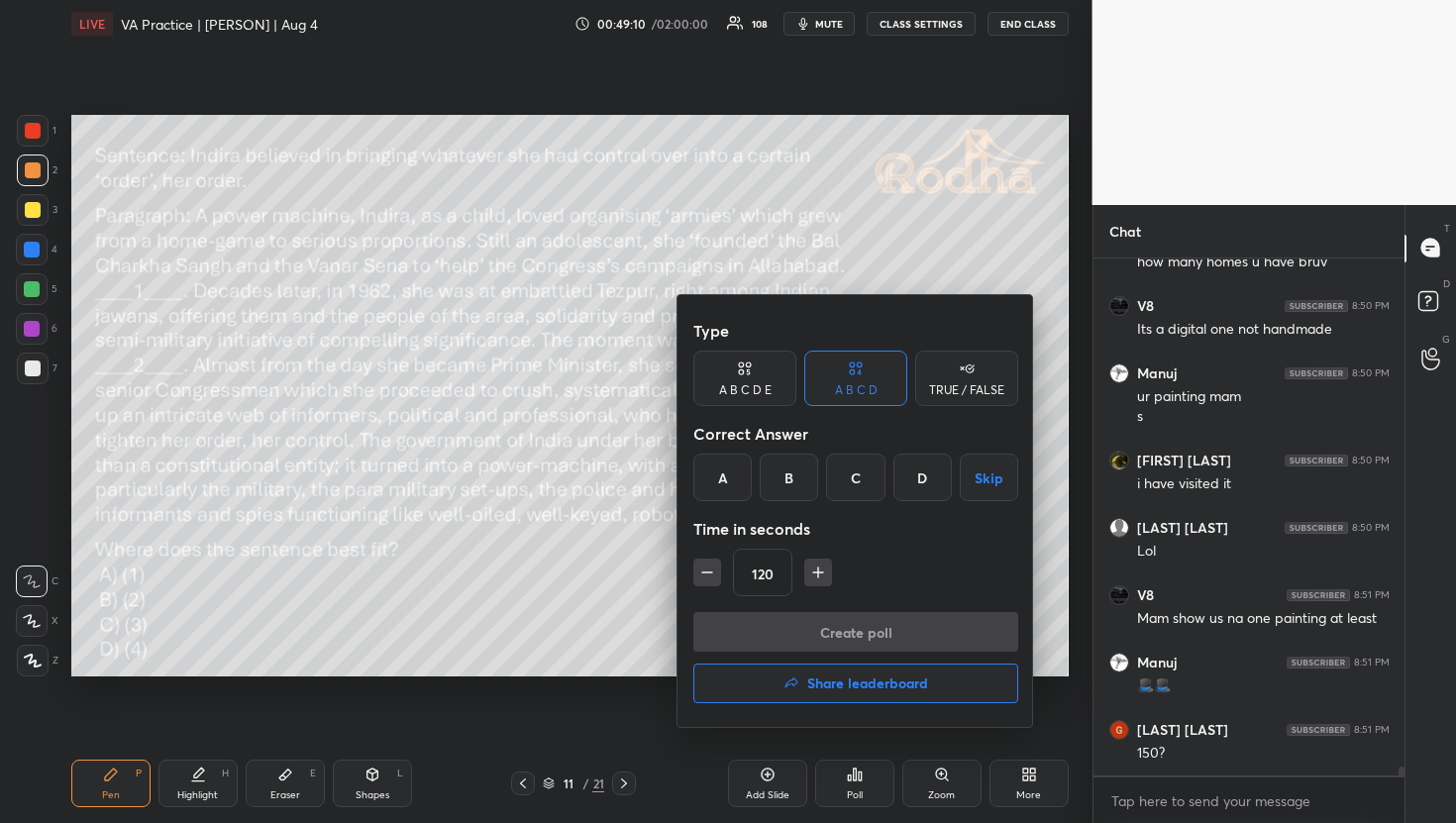 click at bounding box center [728, 411] 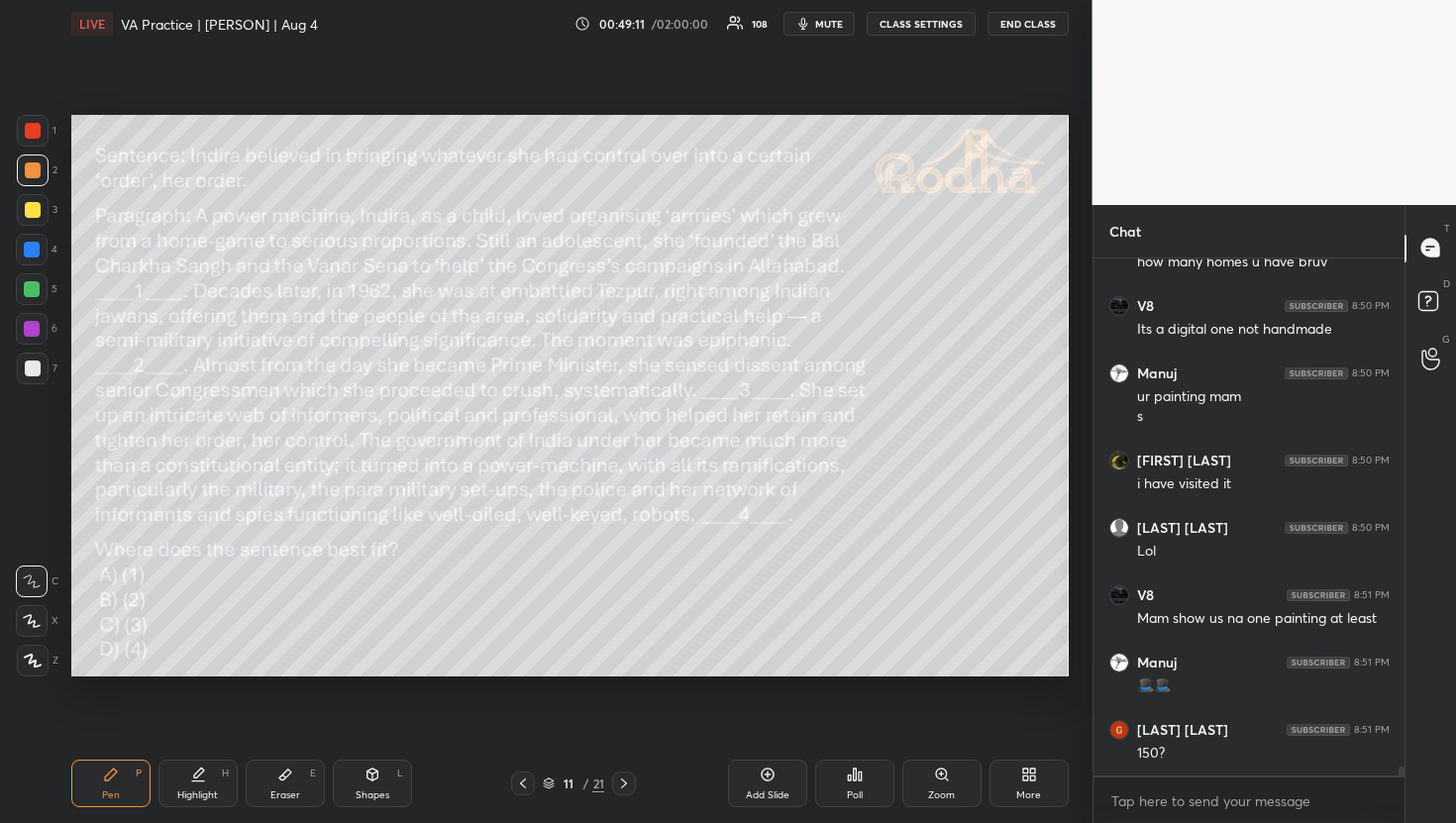 scroll, scrollTop: 30627, scrollLeft: 0, axis: vertical 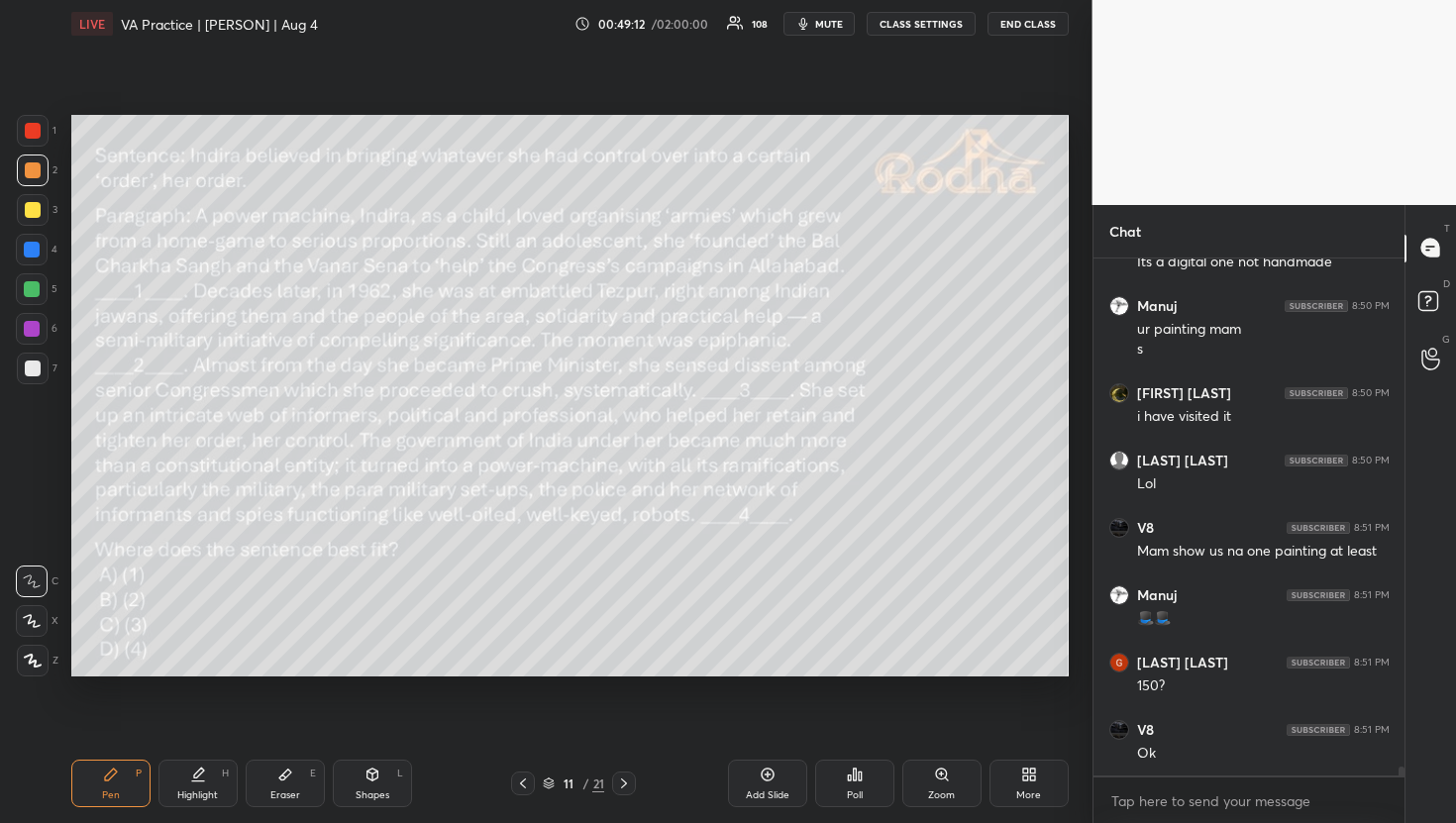 click on "Poll" at bounding box center [855, 783] 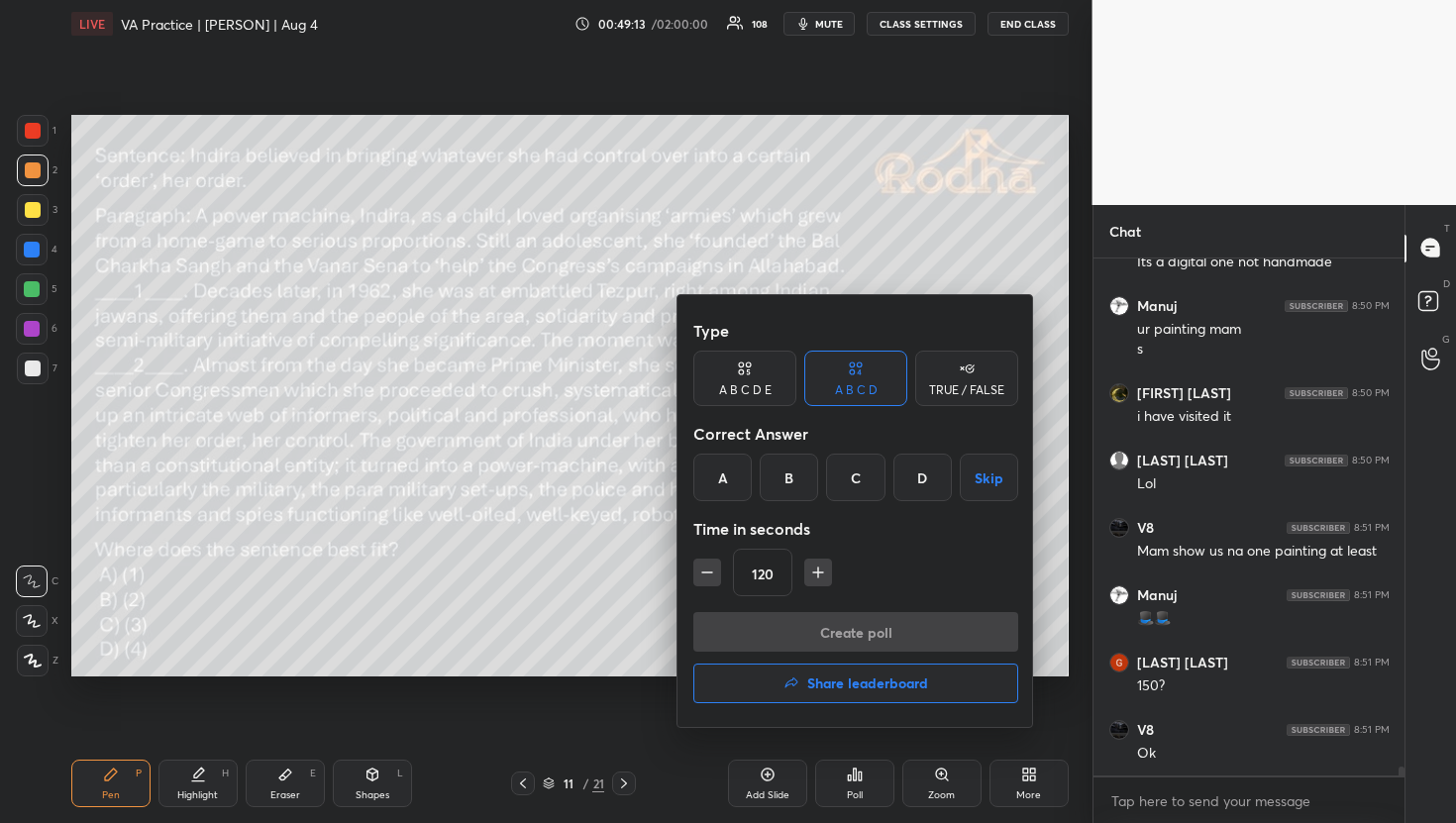 click on "B" at bounding box center (788, 477) 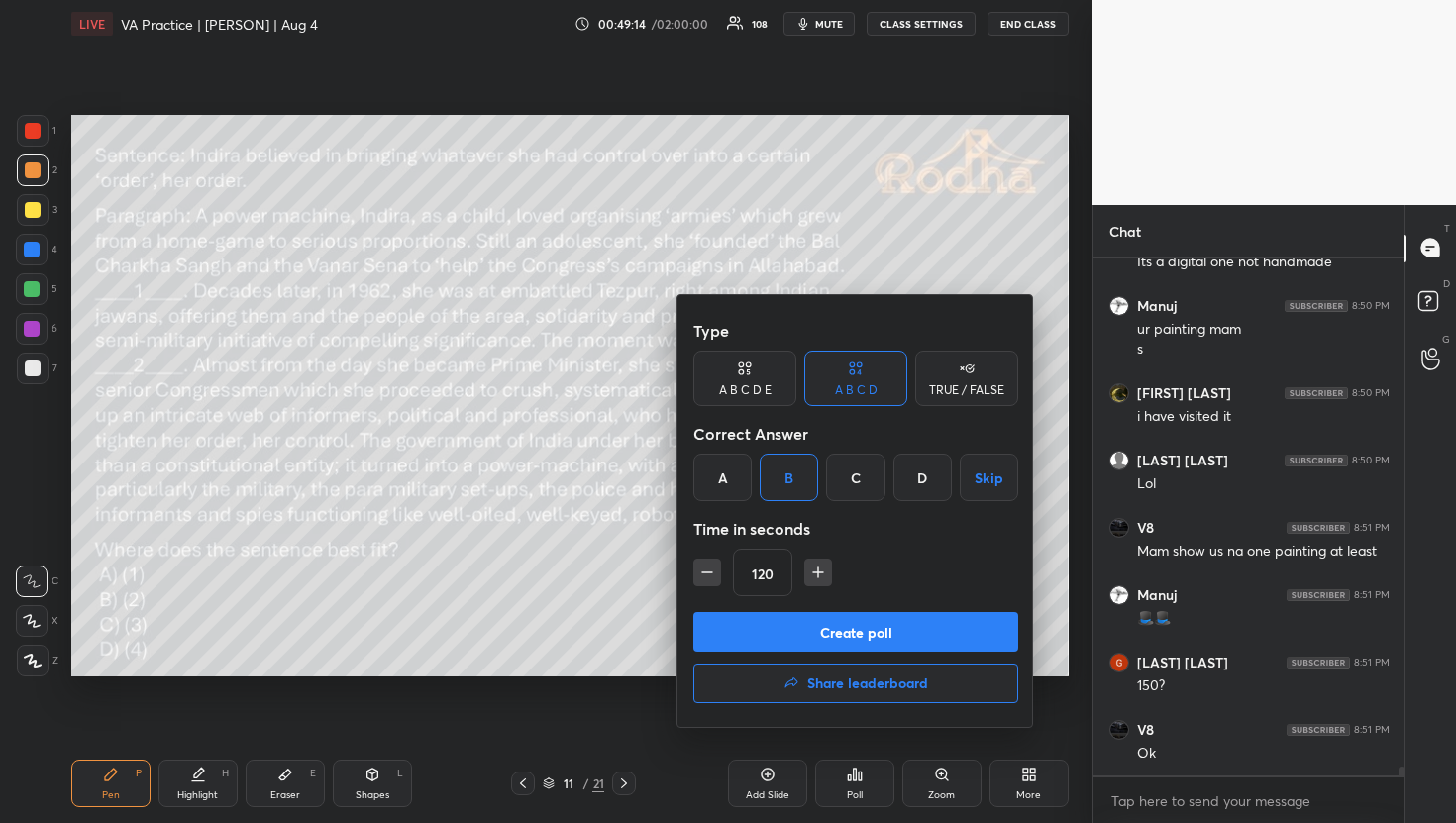 click on "Create poll" at bounding box center (856, 632) 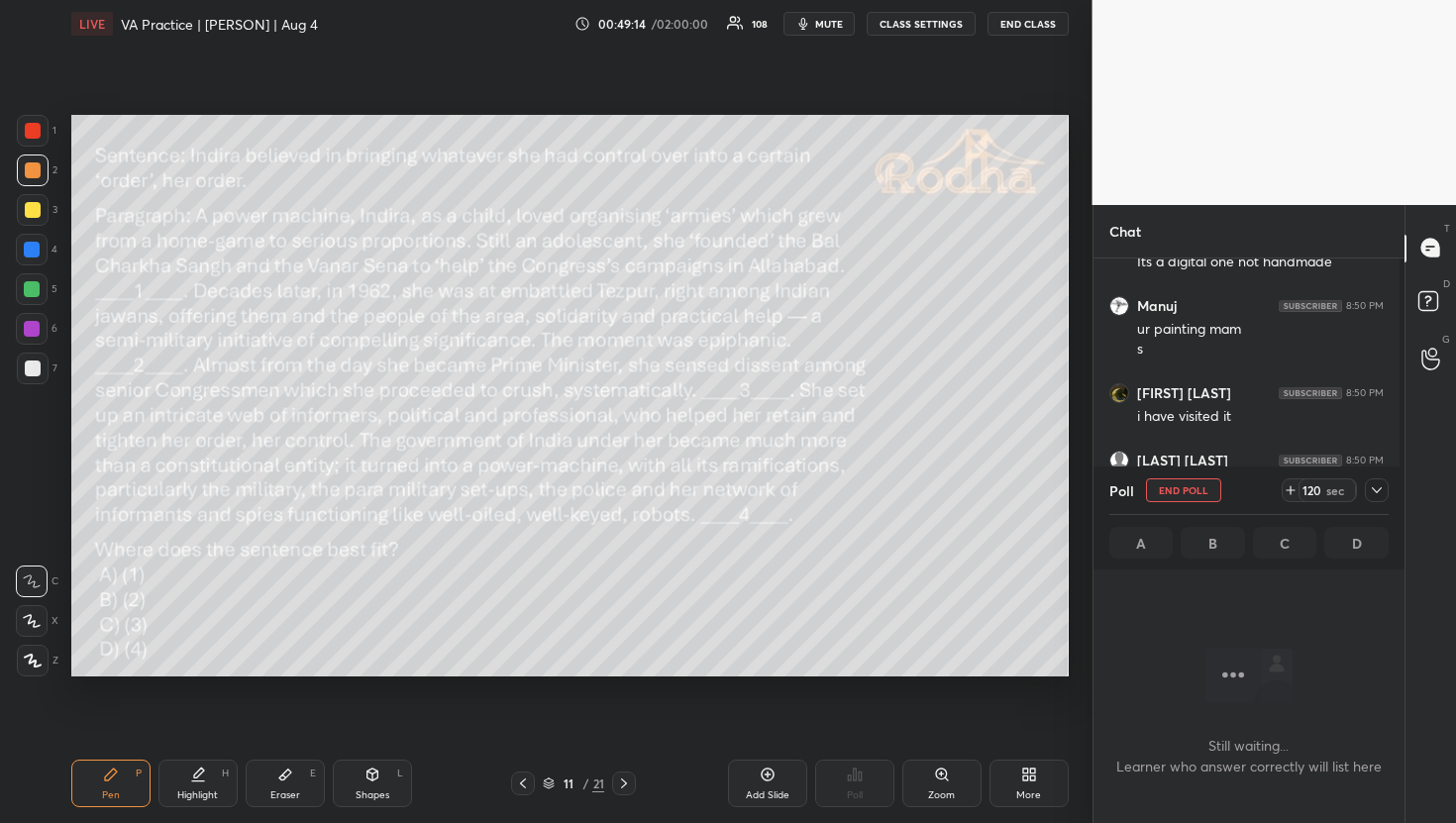 scroll, scrollTop: 432, scrollLeft: 299, axis: both 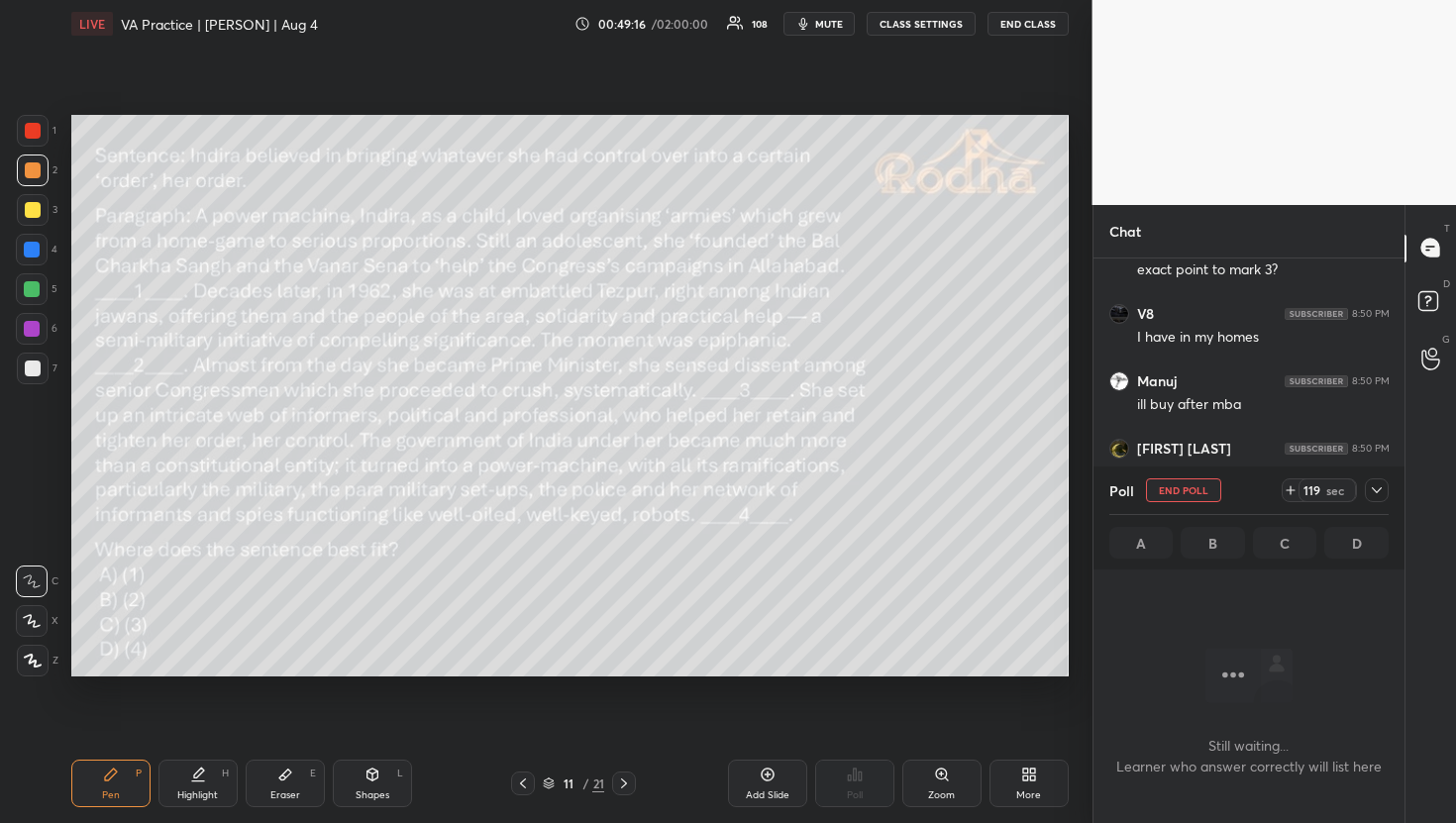 click 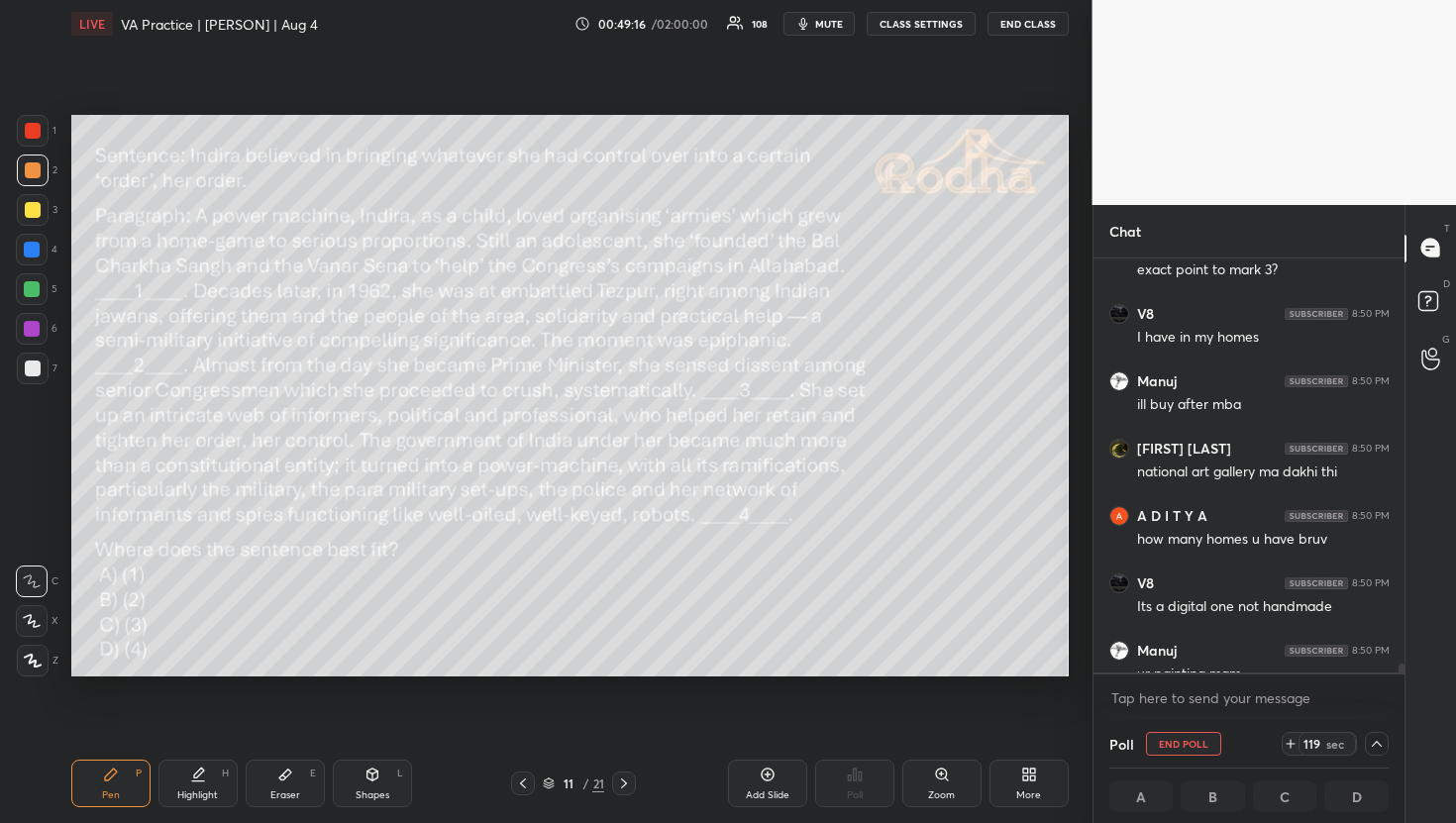 scroll, scrollTop: 408, scrollLeft: 299, axis: both 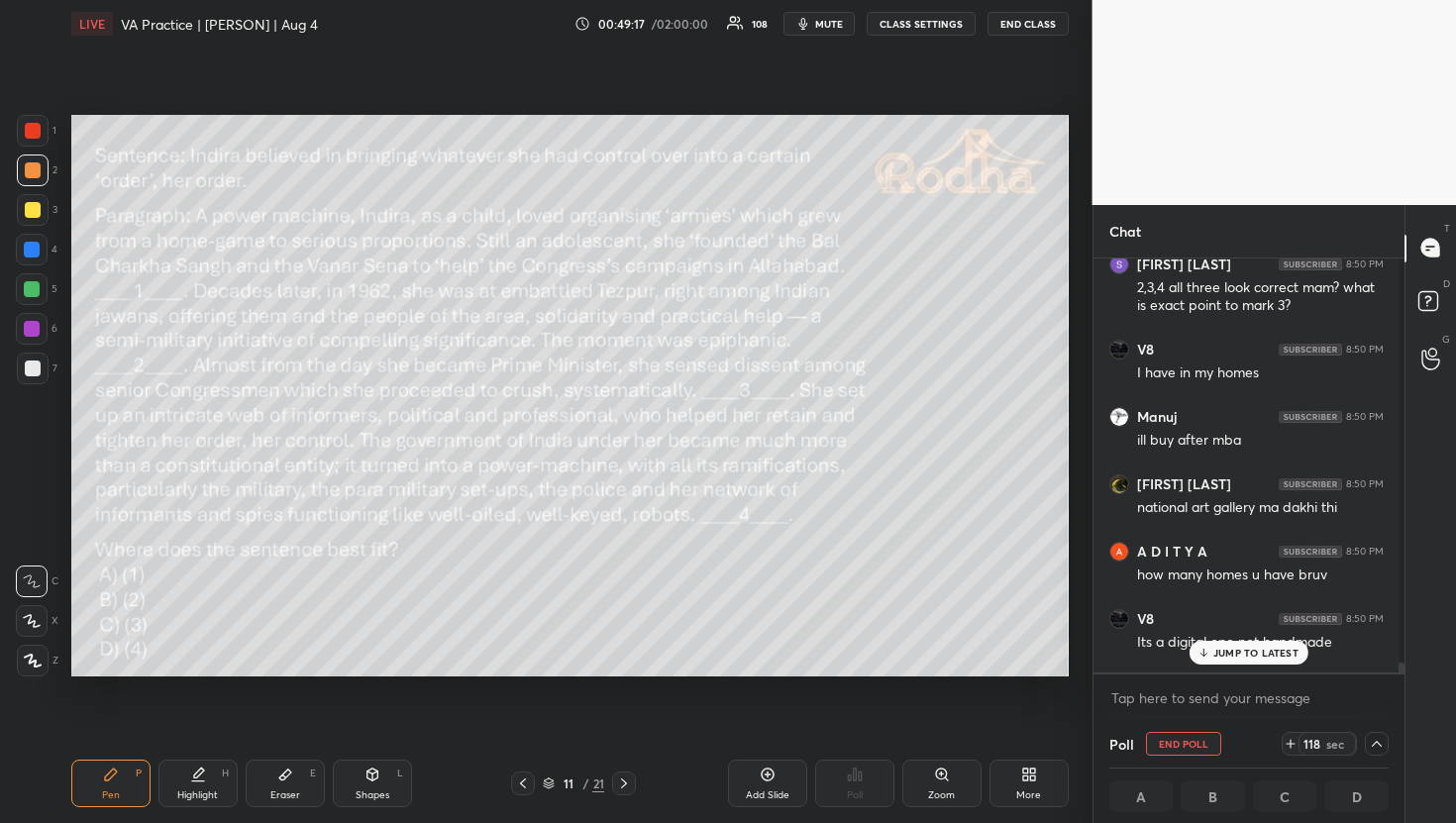 click on "mute" at bounding box center (819, 24) 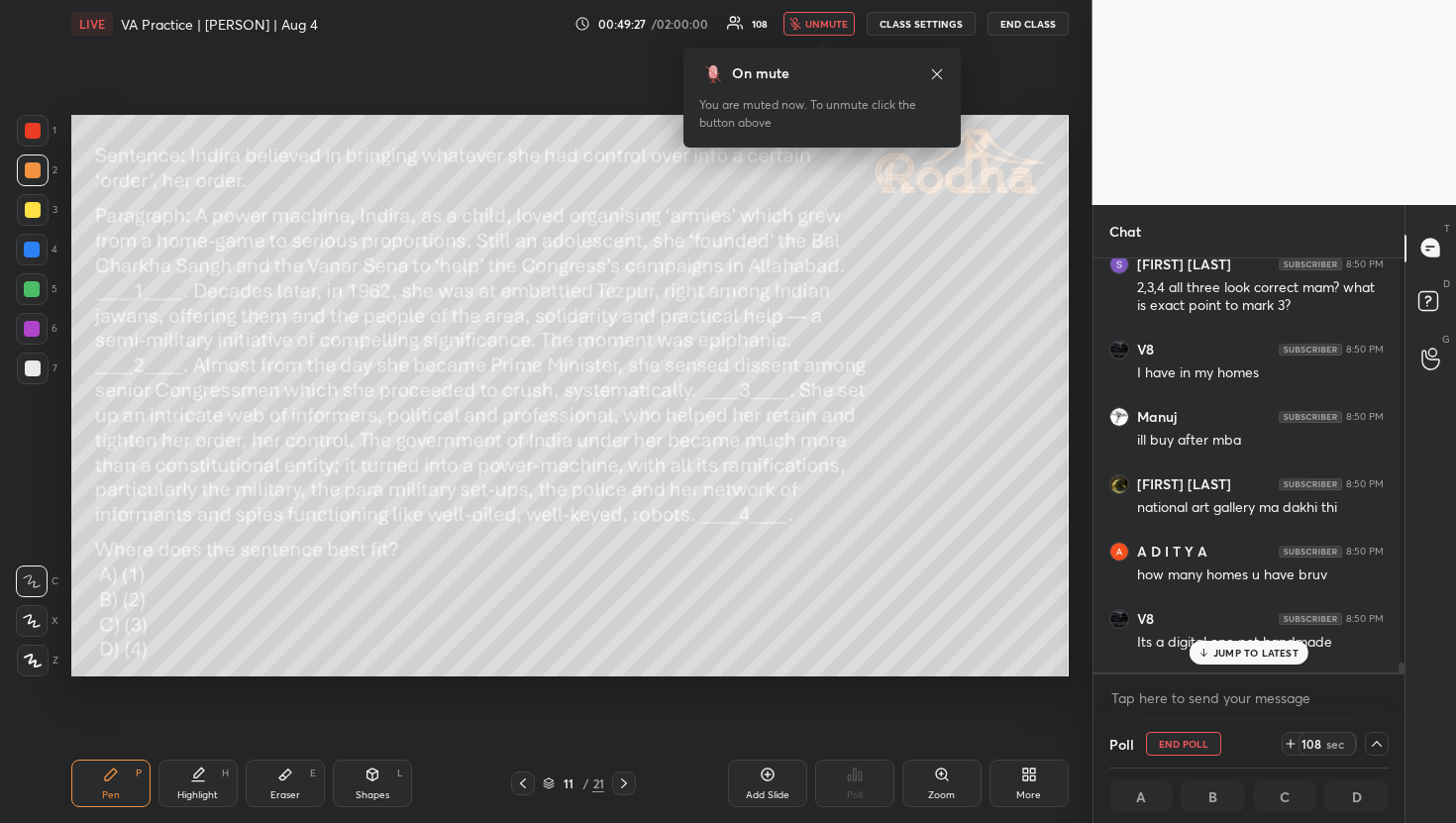 scroll, scrollTop: 1, scrollLeft: 7, axis: both 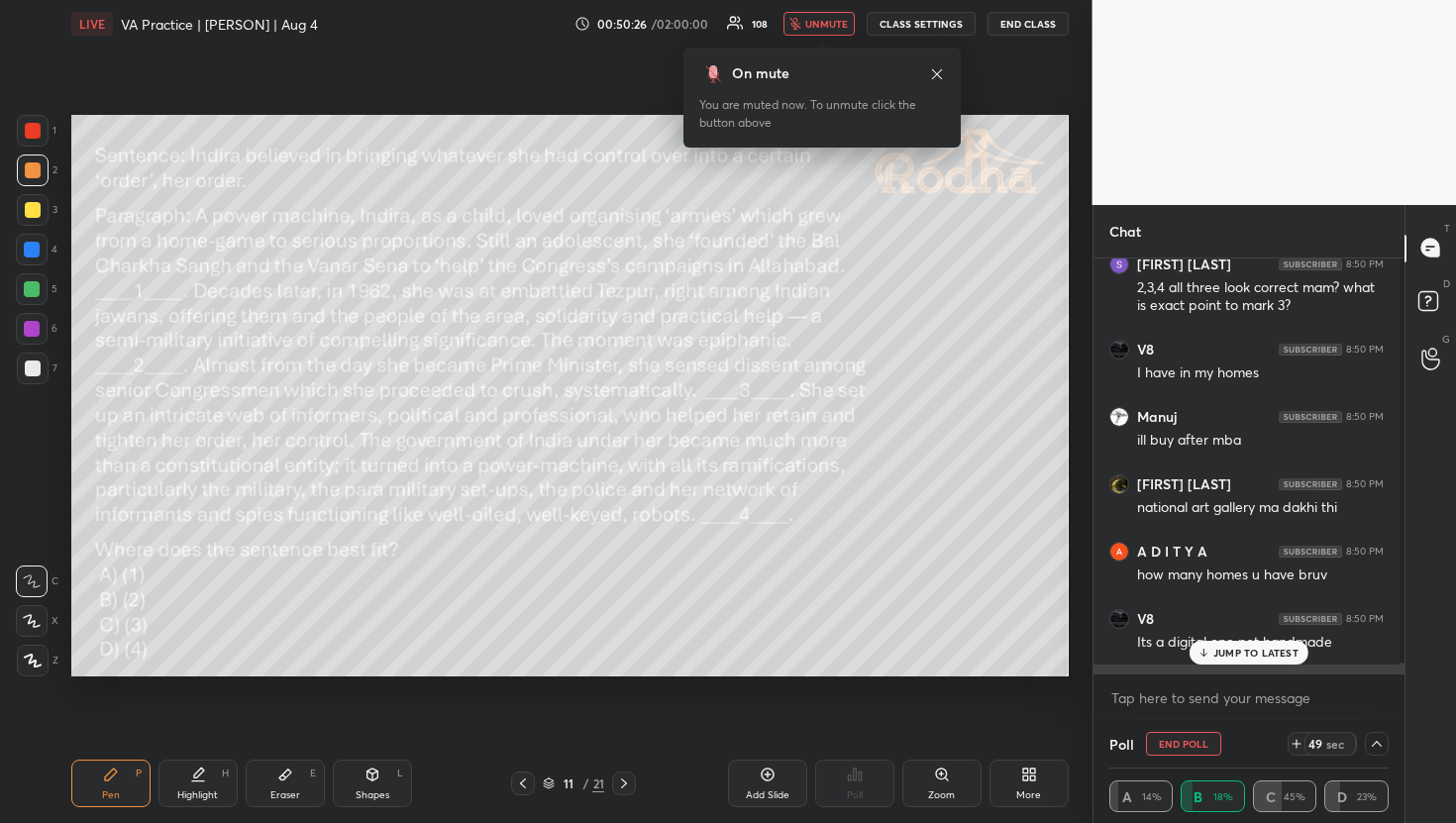 click on "[PERSON] 8:50 PM ur painting mam s" at bounding box center [1246, 708] 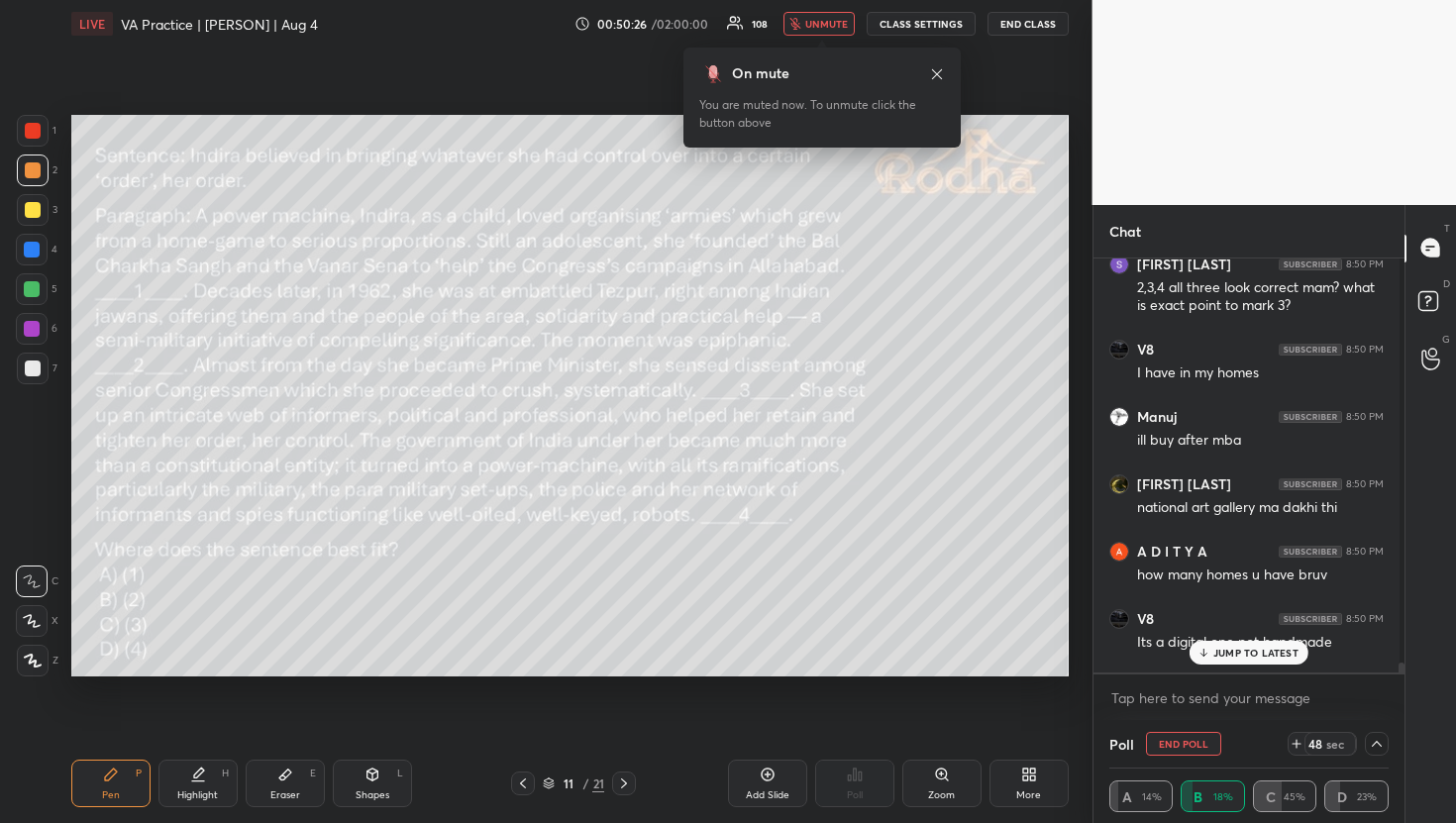click on "JUMP TO LATEST" at bounding box center (1249, 653) 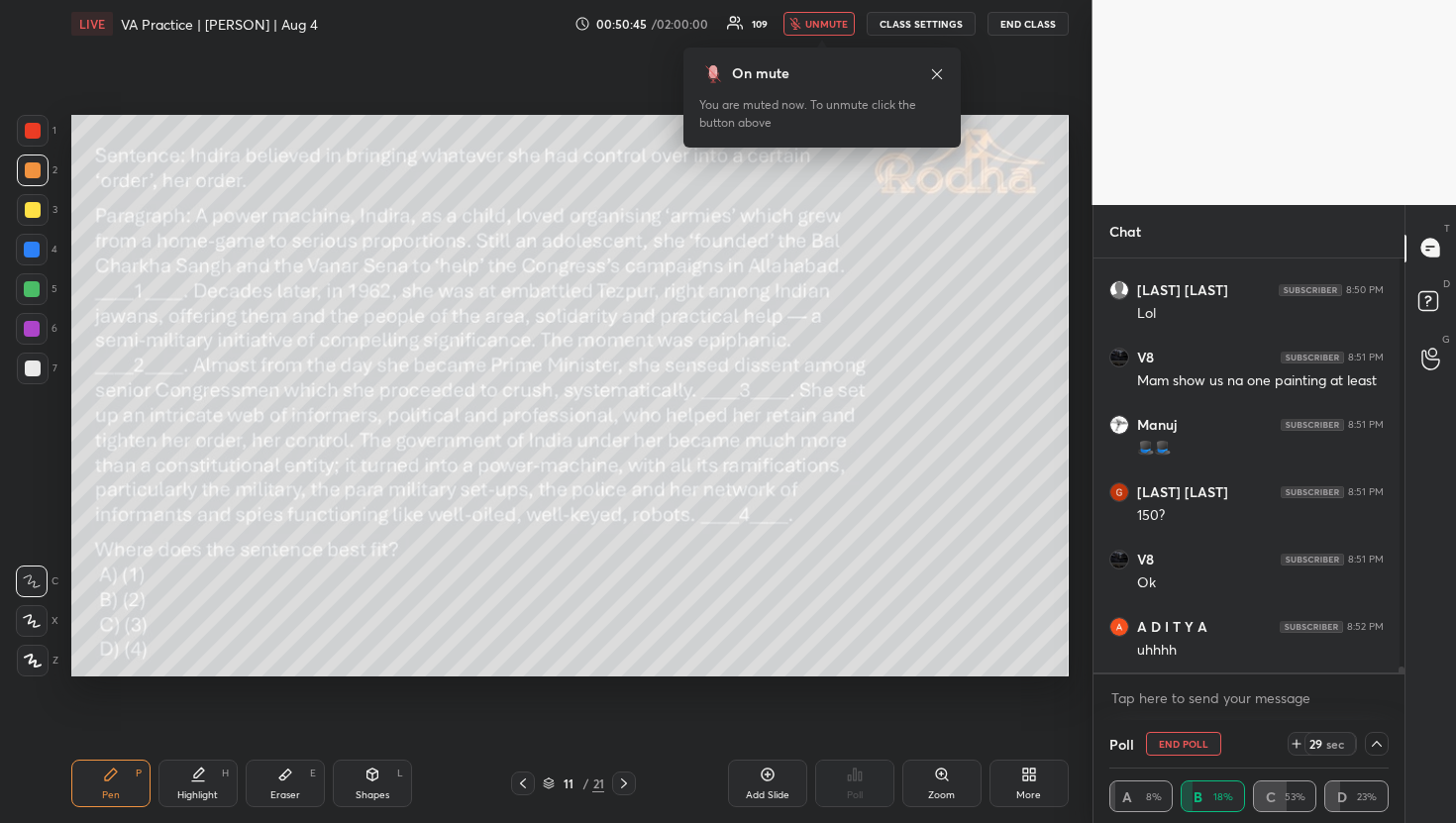scroll, scrollTop: 29915, scrollLeft: 0, axis: vertical 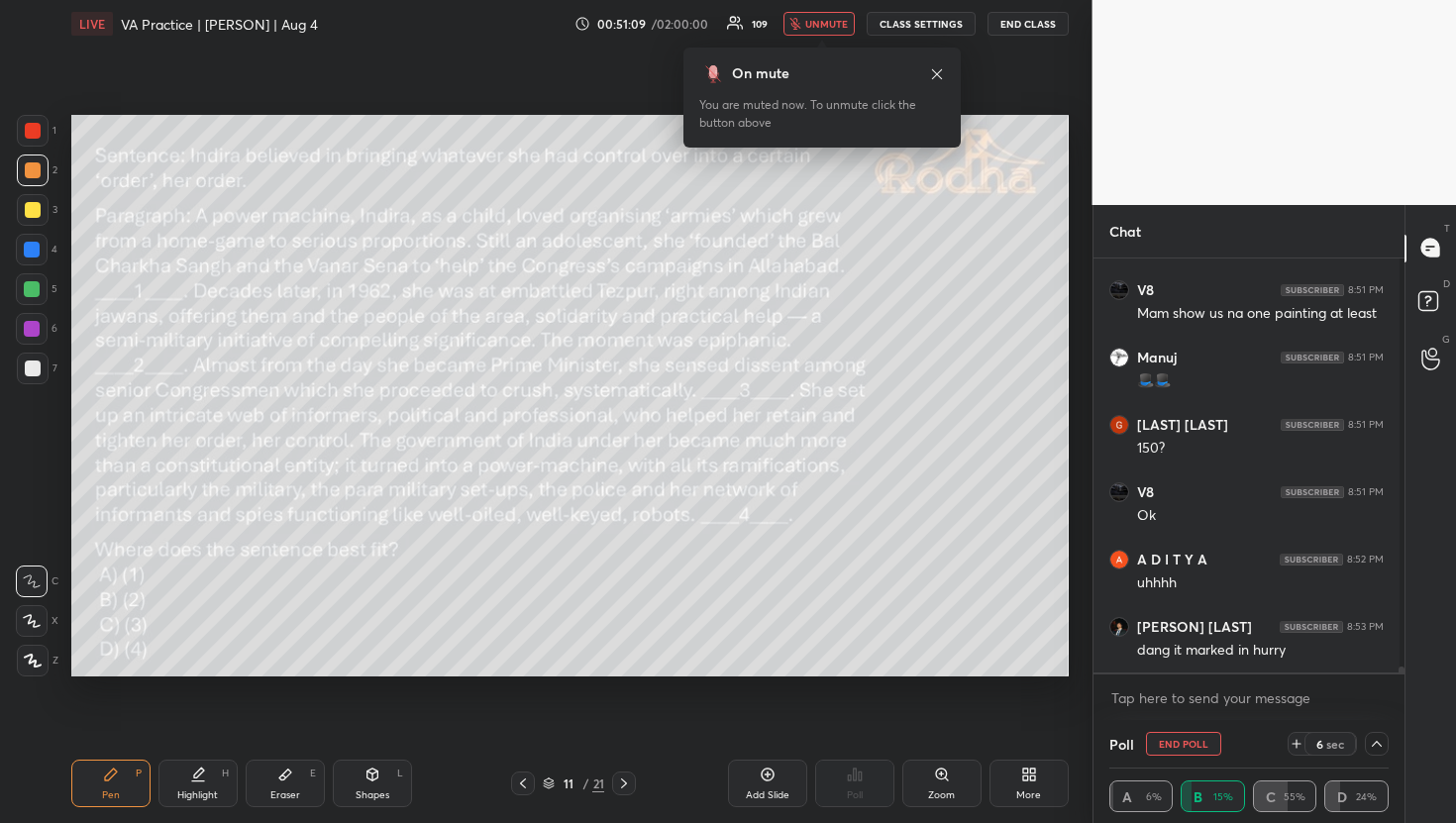 click on "unmute" at bounding box center [826, 24] 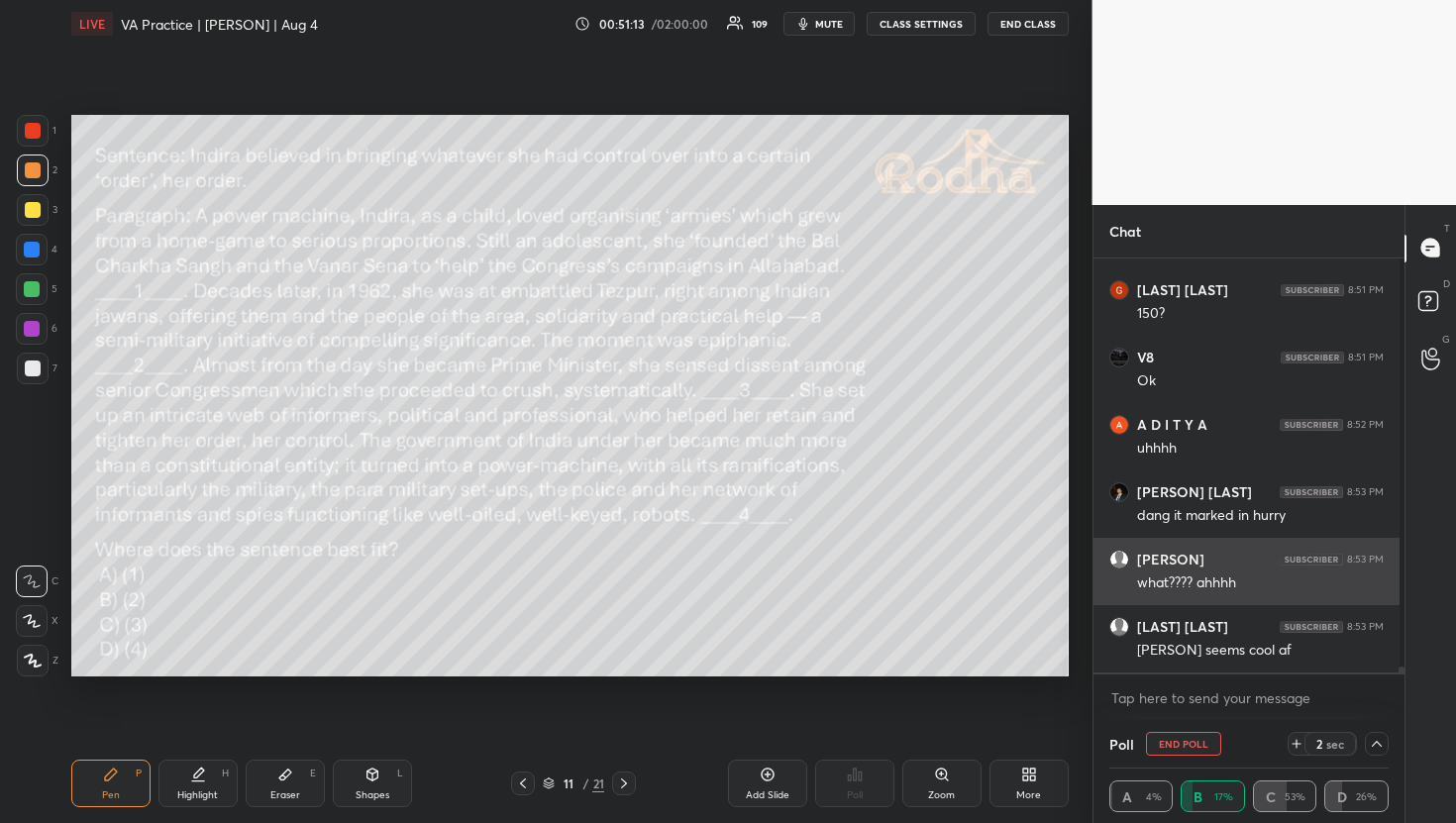 scroll, scrollTop: 30117, scrollLeft: 0, axis: vertical 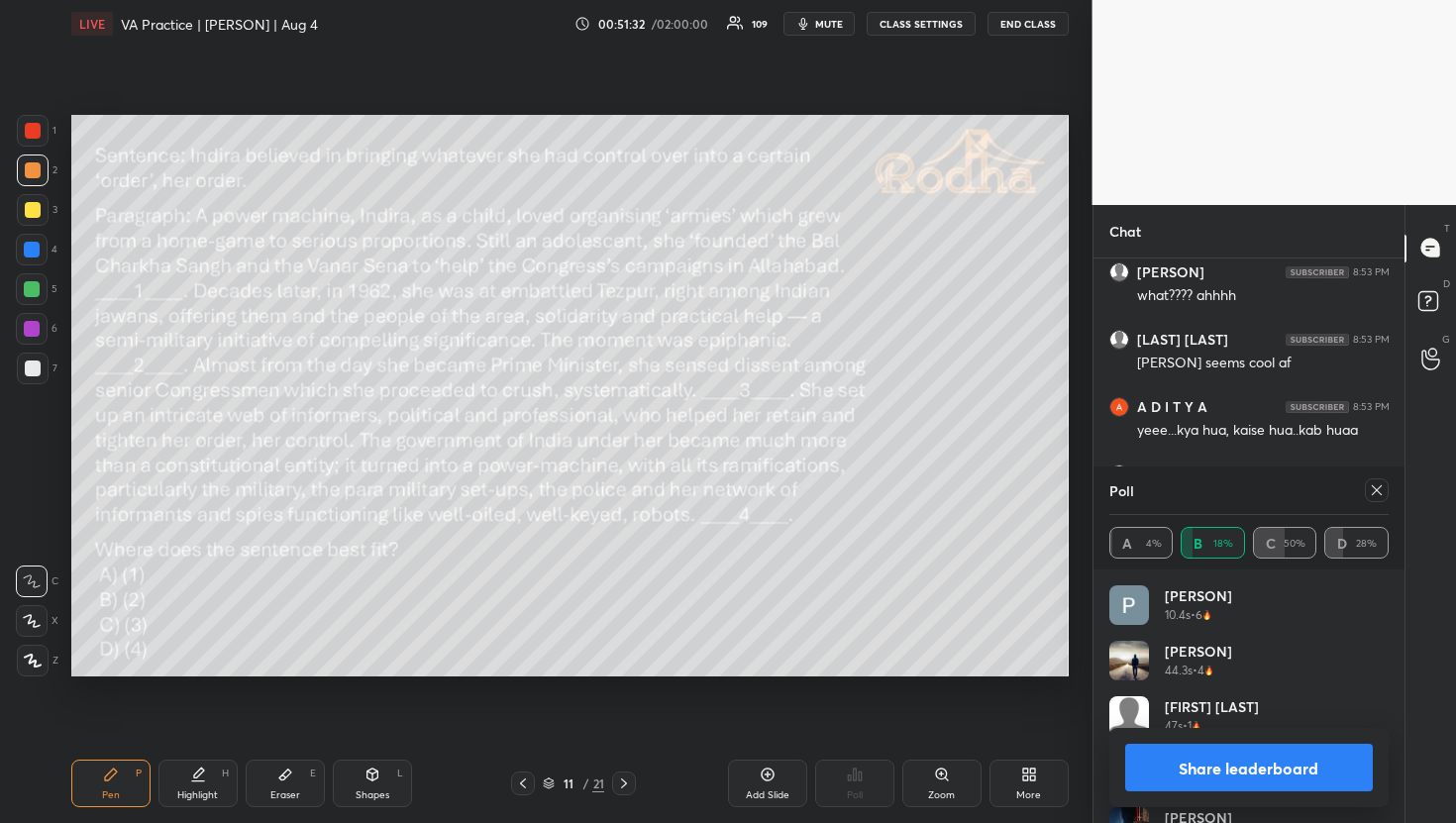 click 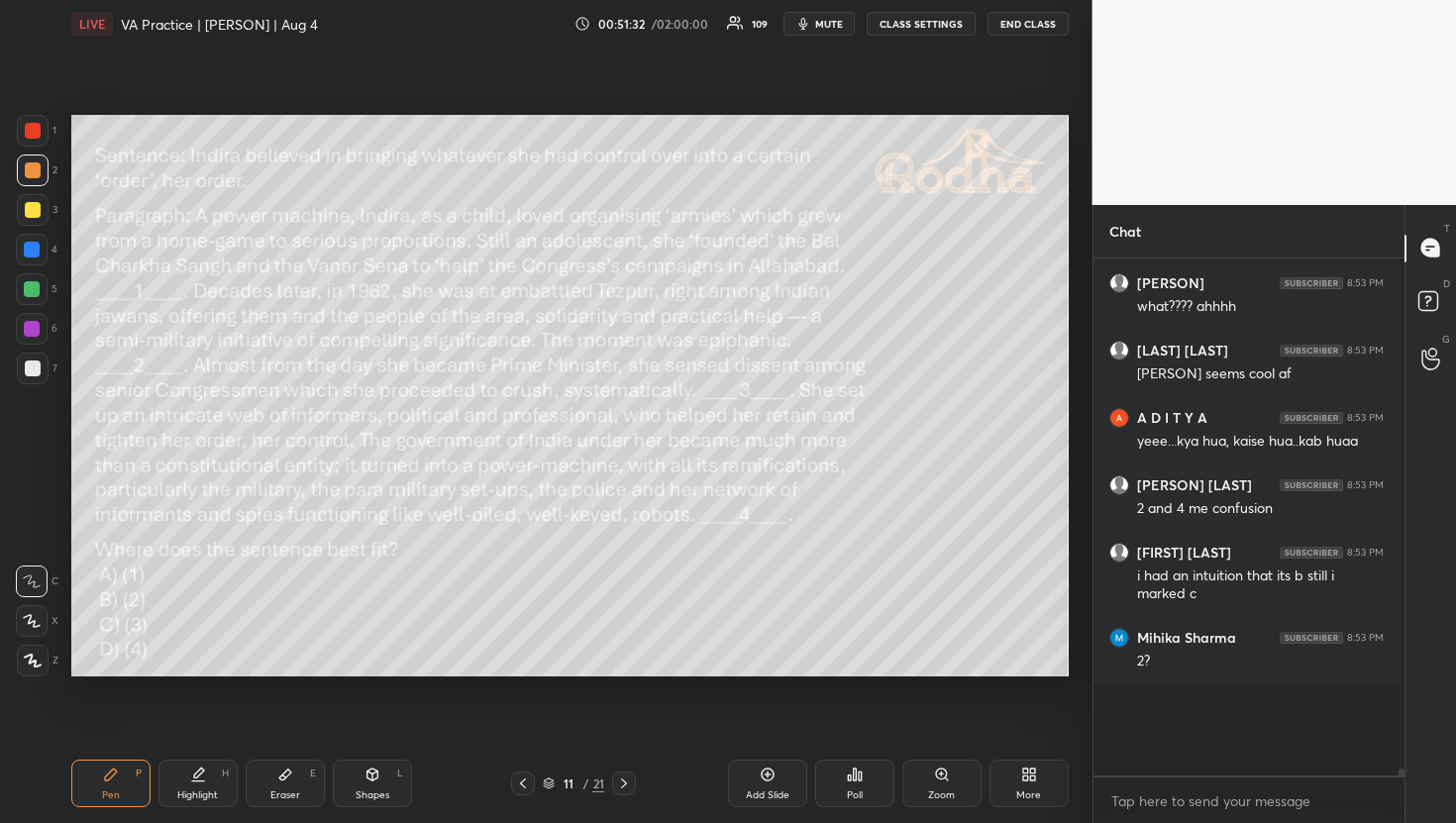 scroll, scrollTop: 501, scrollLeft: 299, axis: both 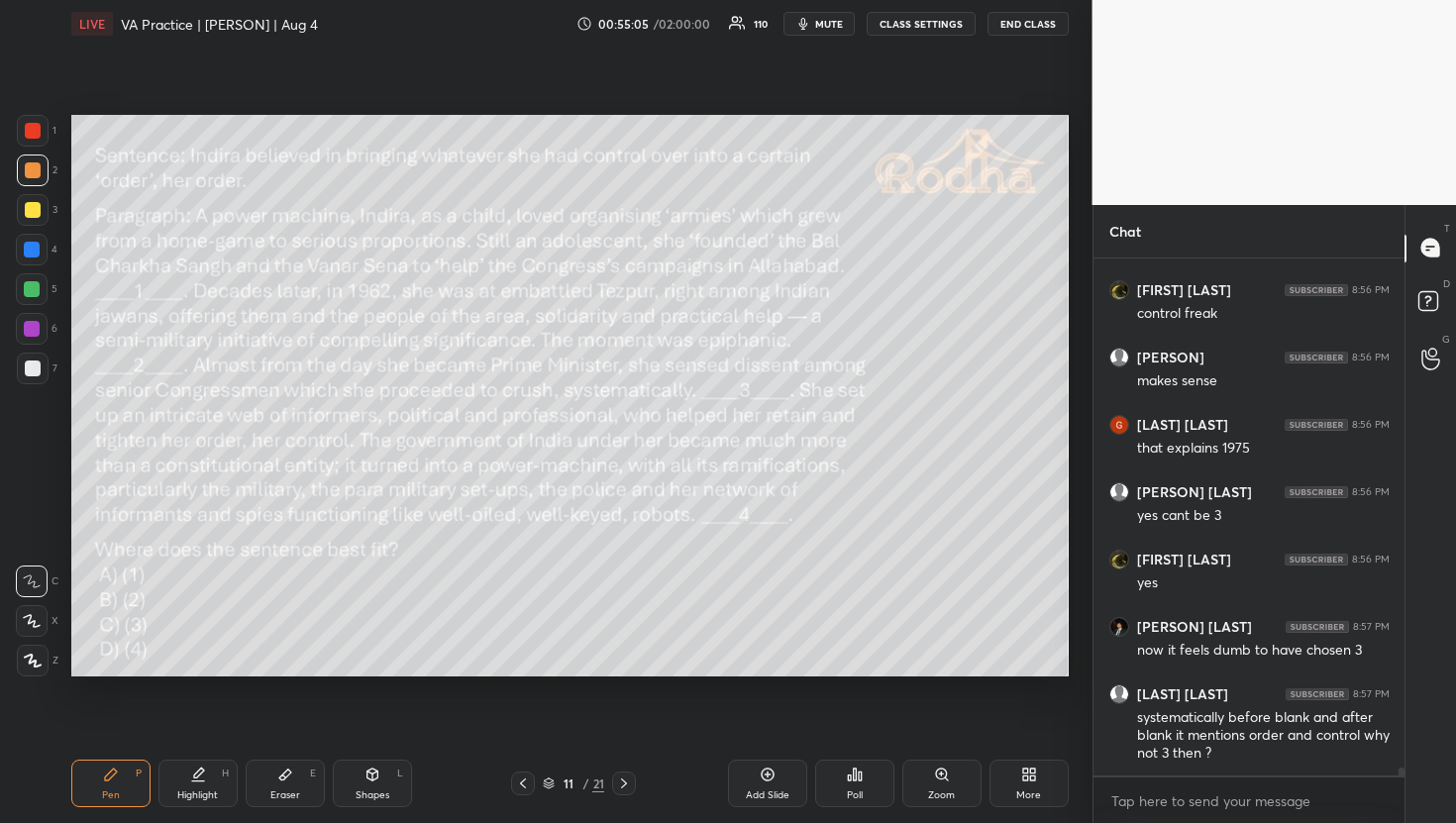 click 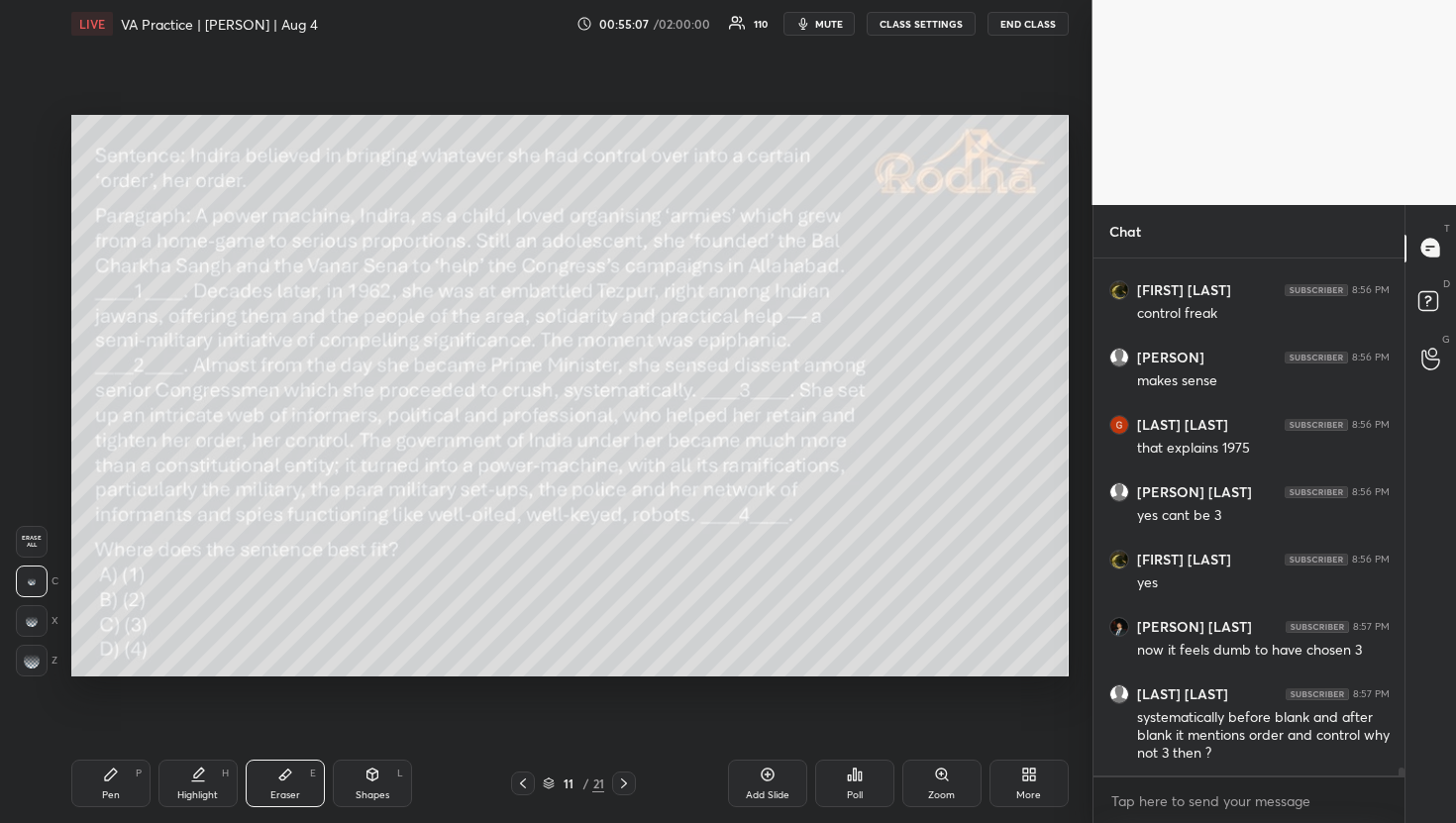 click on "Erase all" at bounding box center [32, 542] 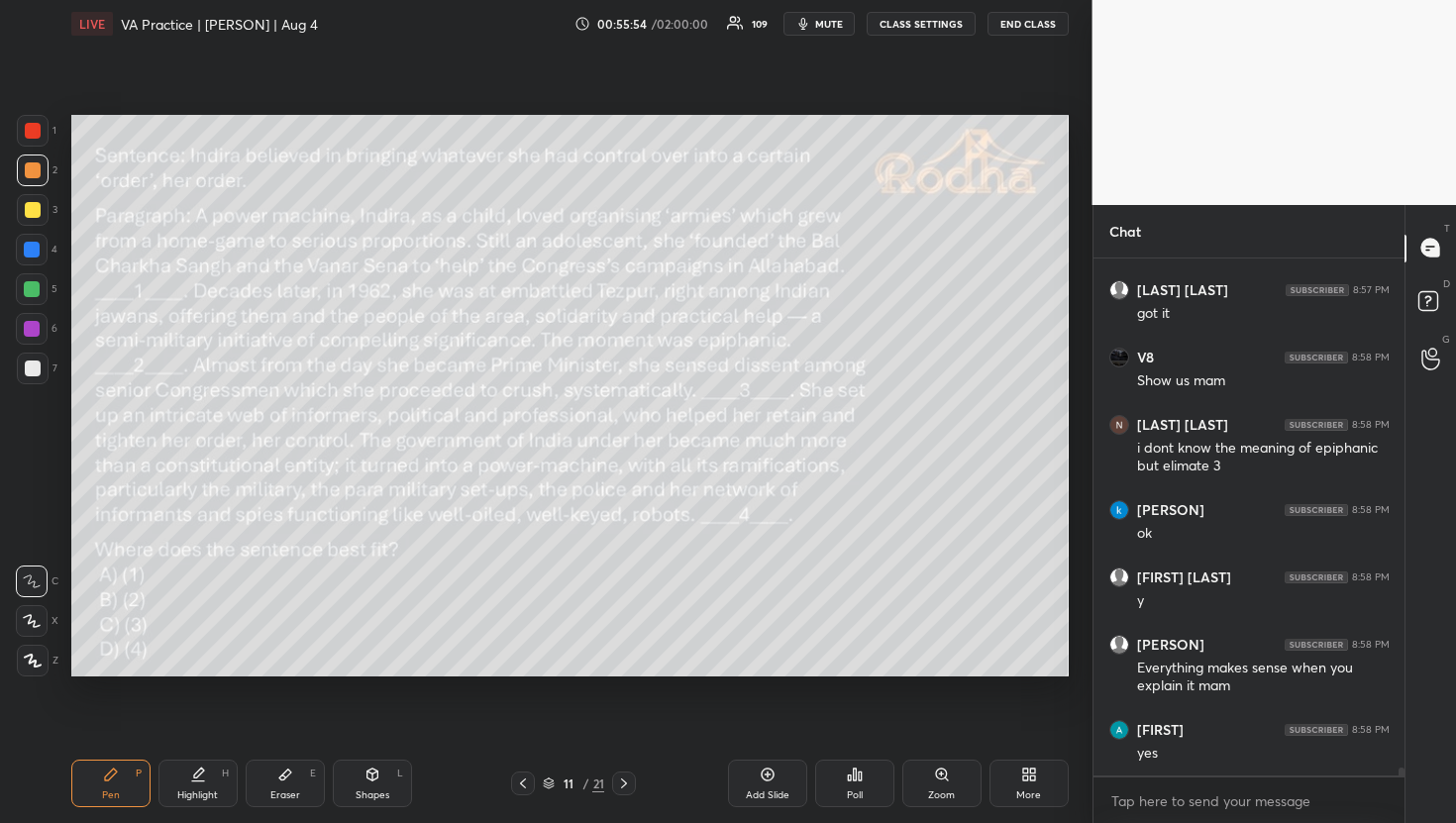 scroll, scrollTop: 31968, scrollLeft: 0, axis: vertical 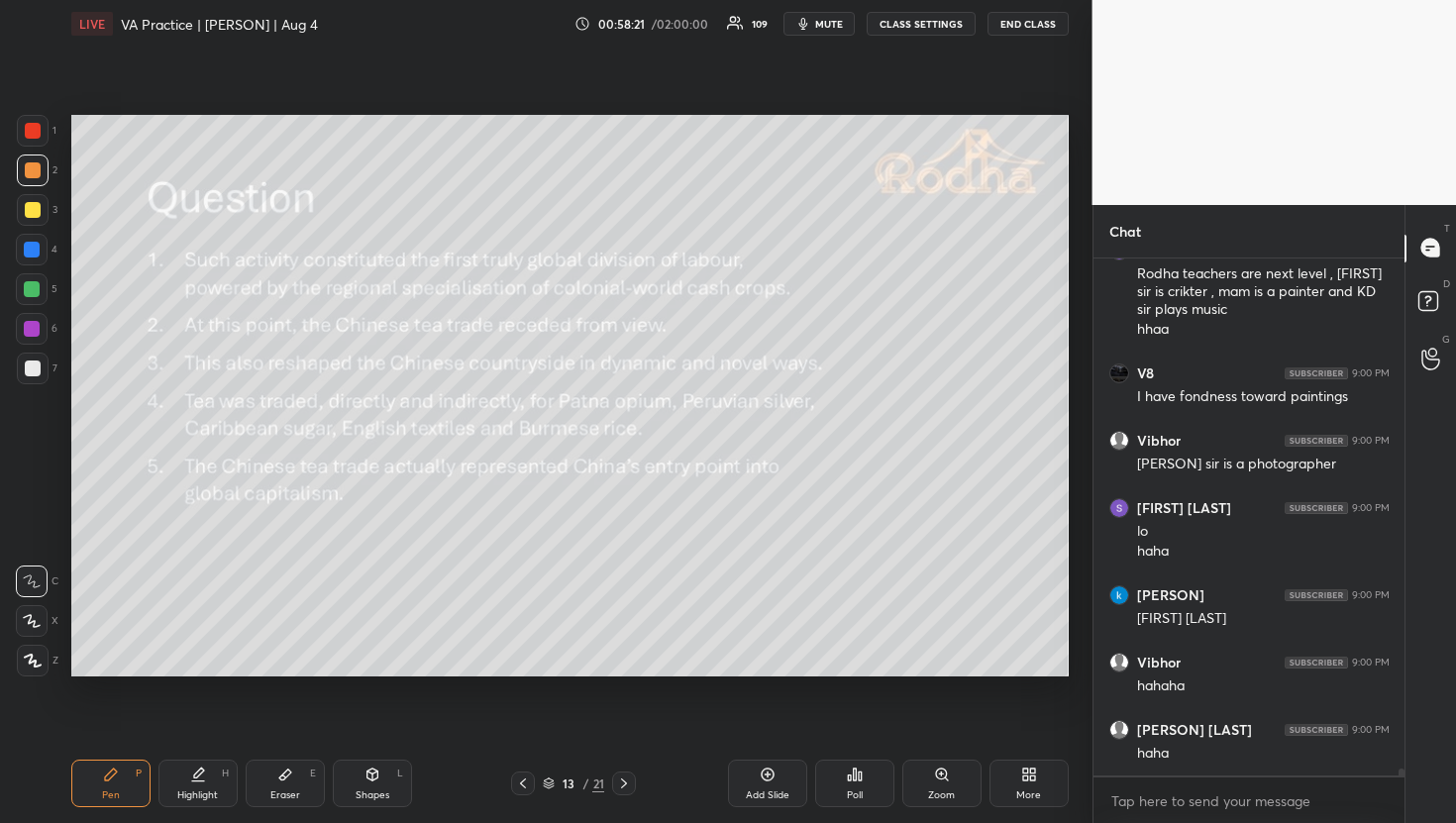 click on "Poll" at bounding box center (855, 783) 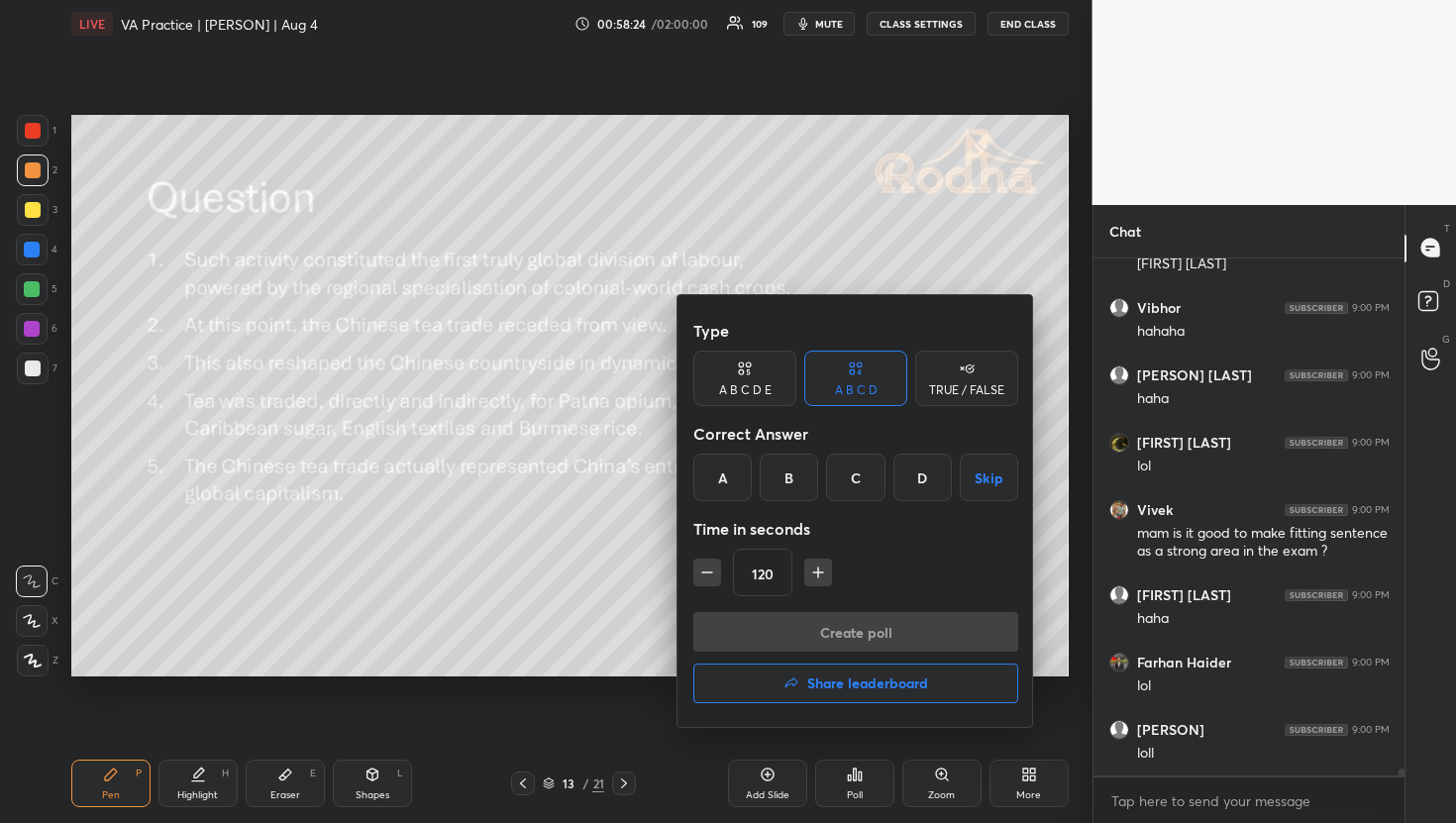 scroll, scrollTop: 39099, scrollLeft: 0, axis: vertical 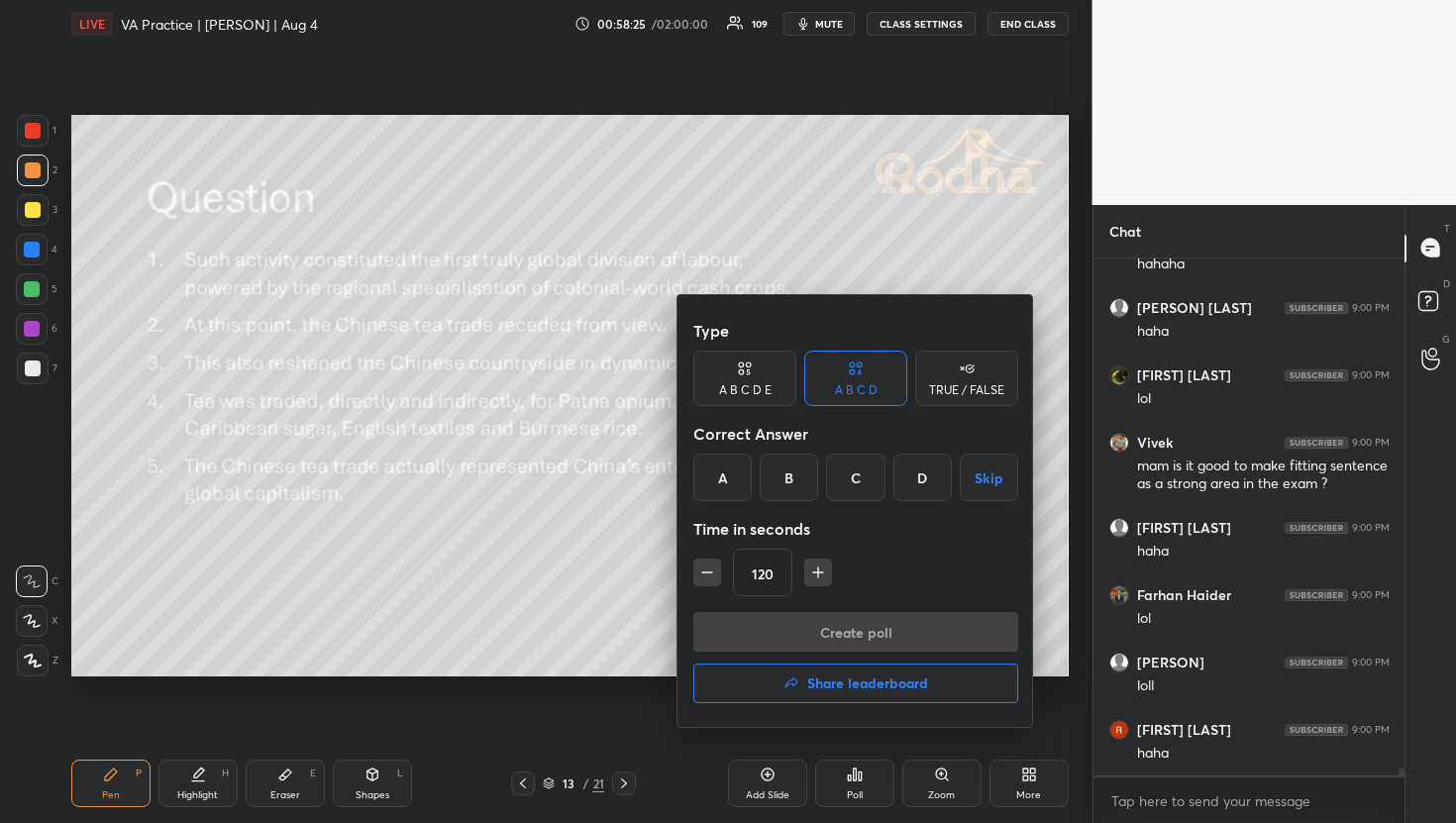 click at bounding box center [728, 411] 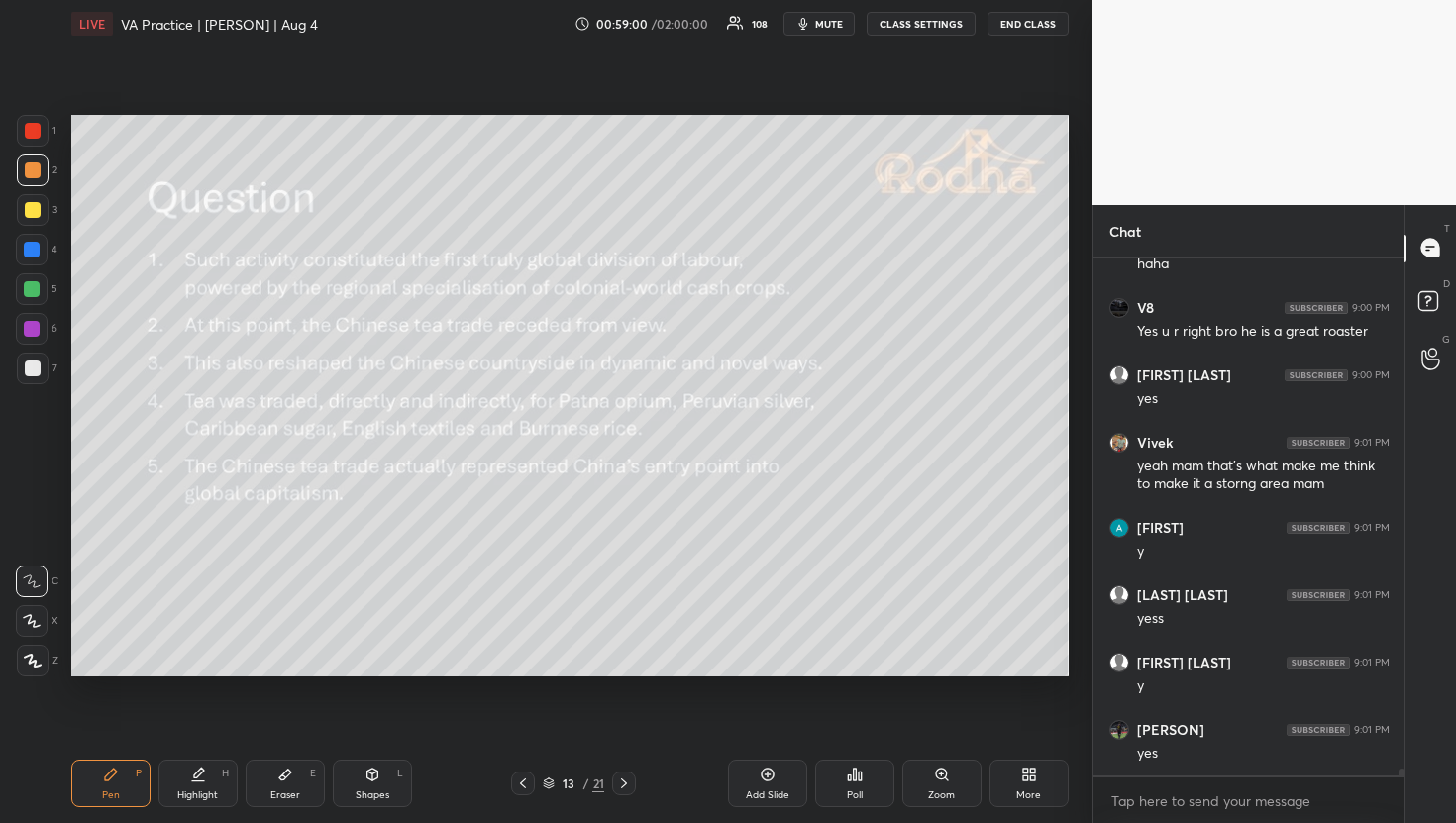 scroll, scrollTop: 39656, scrollLeft: 0, axis: vertical 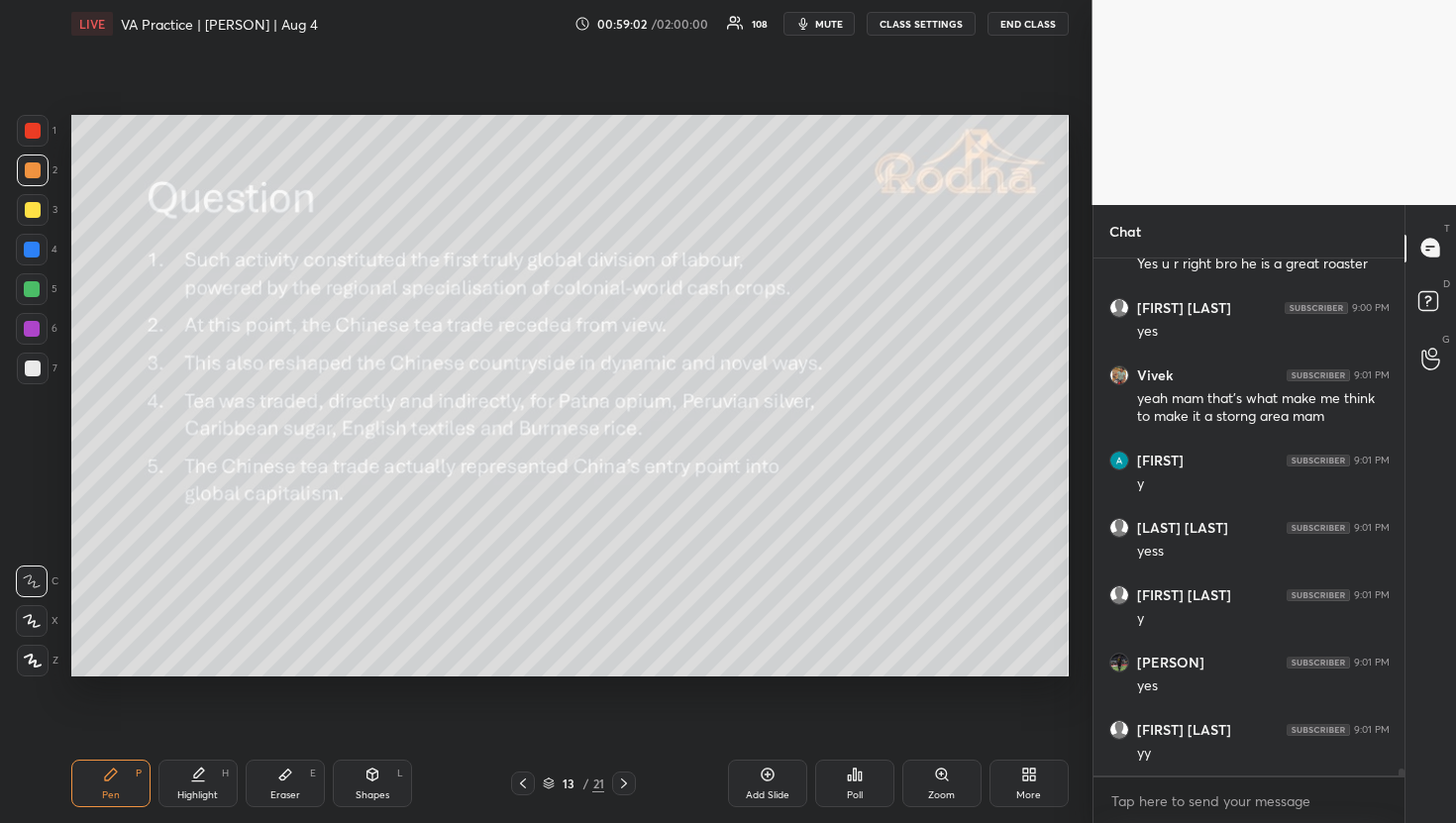 click on "Poll" at bounding box center [855, 783] 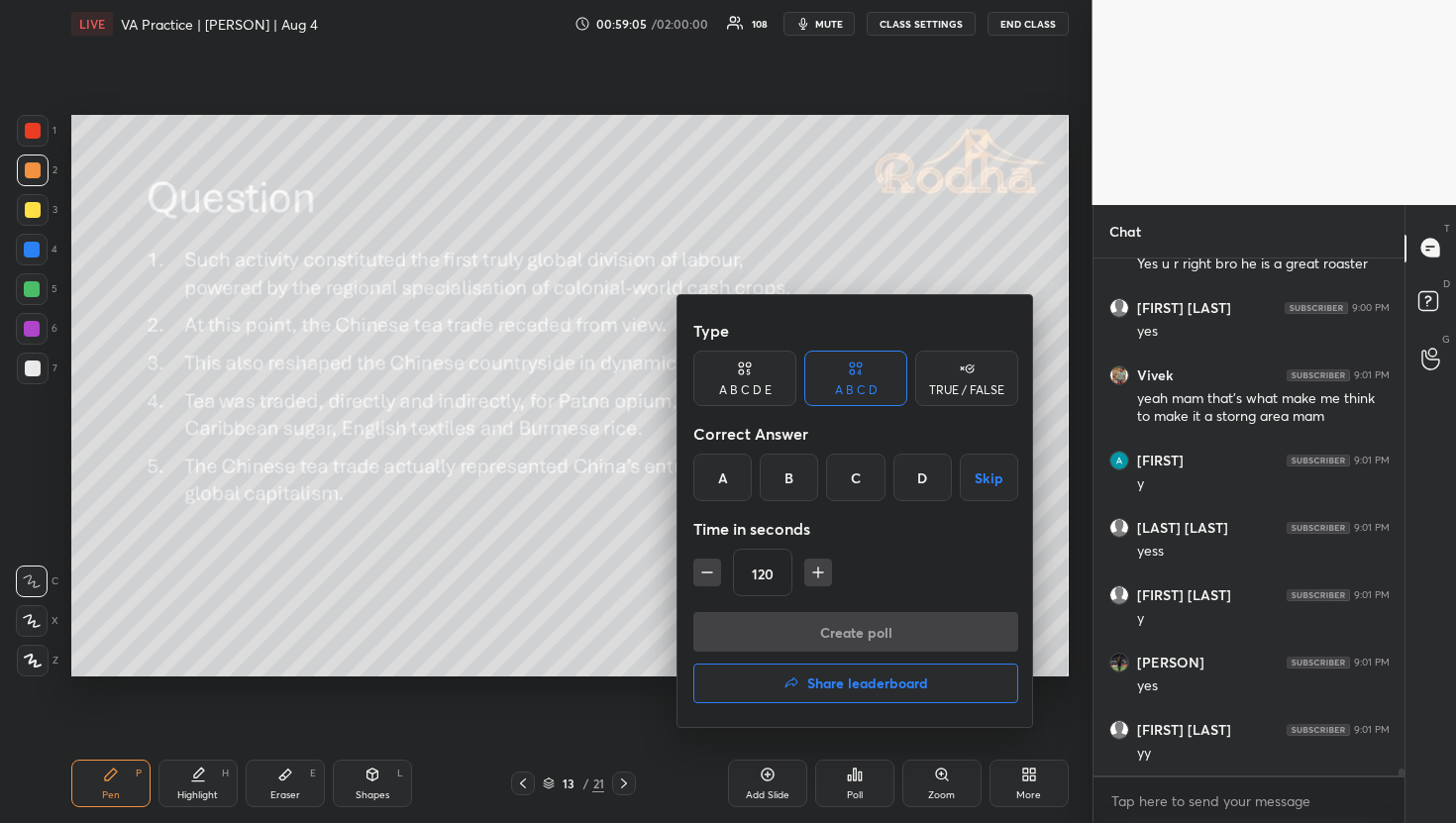 click on "A B C D E" at bounding box center (745, 390) 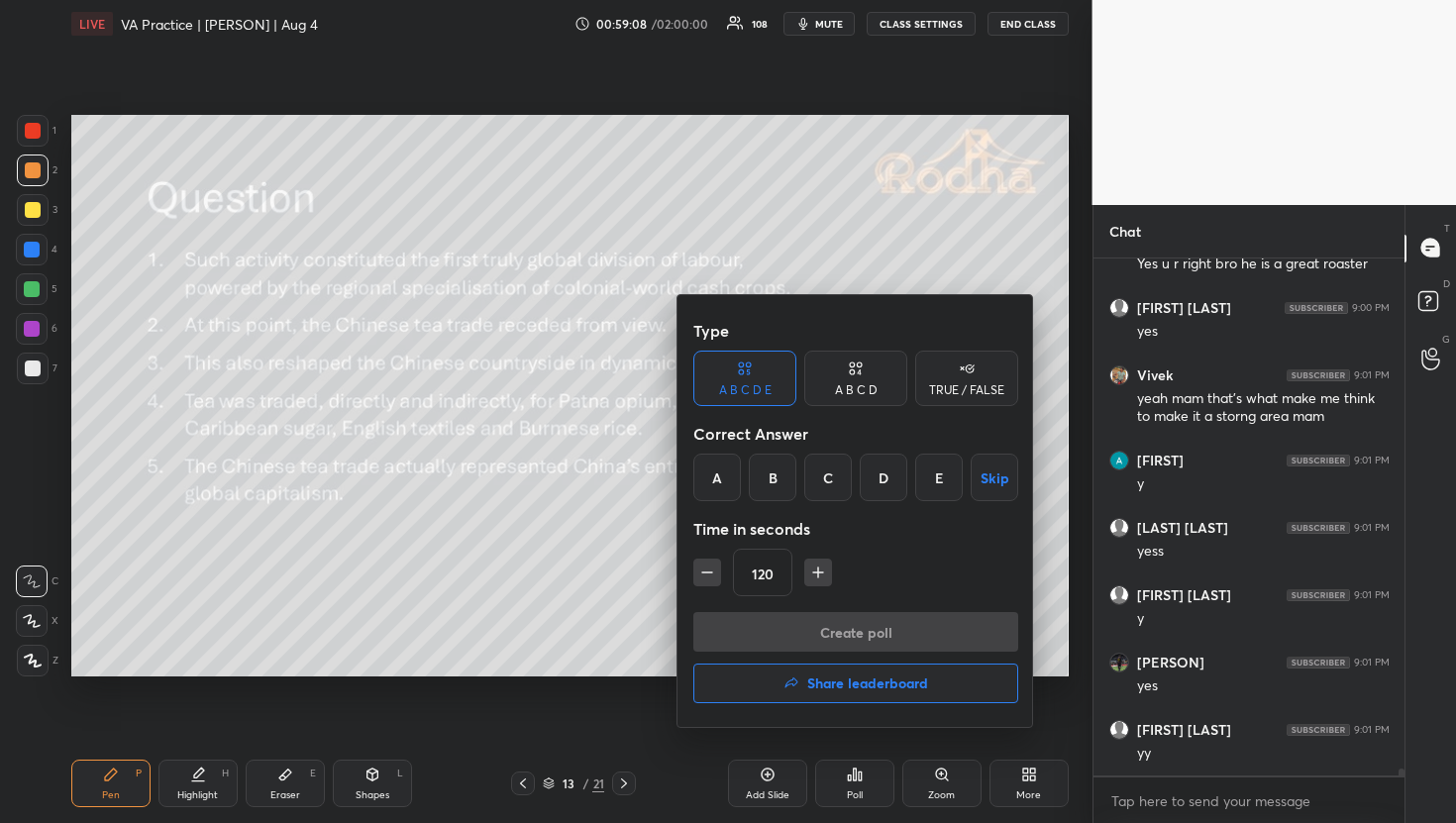 scroll, scrollTop: 39723, scrollLeft: 0, axis: vertical 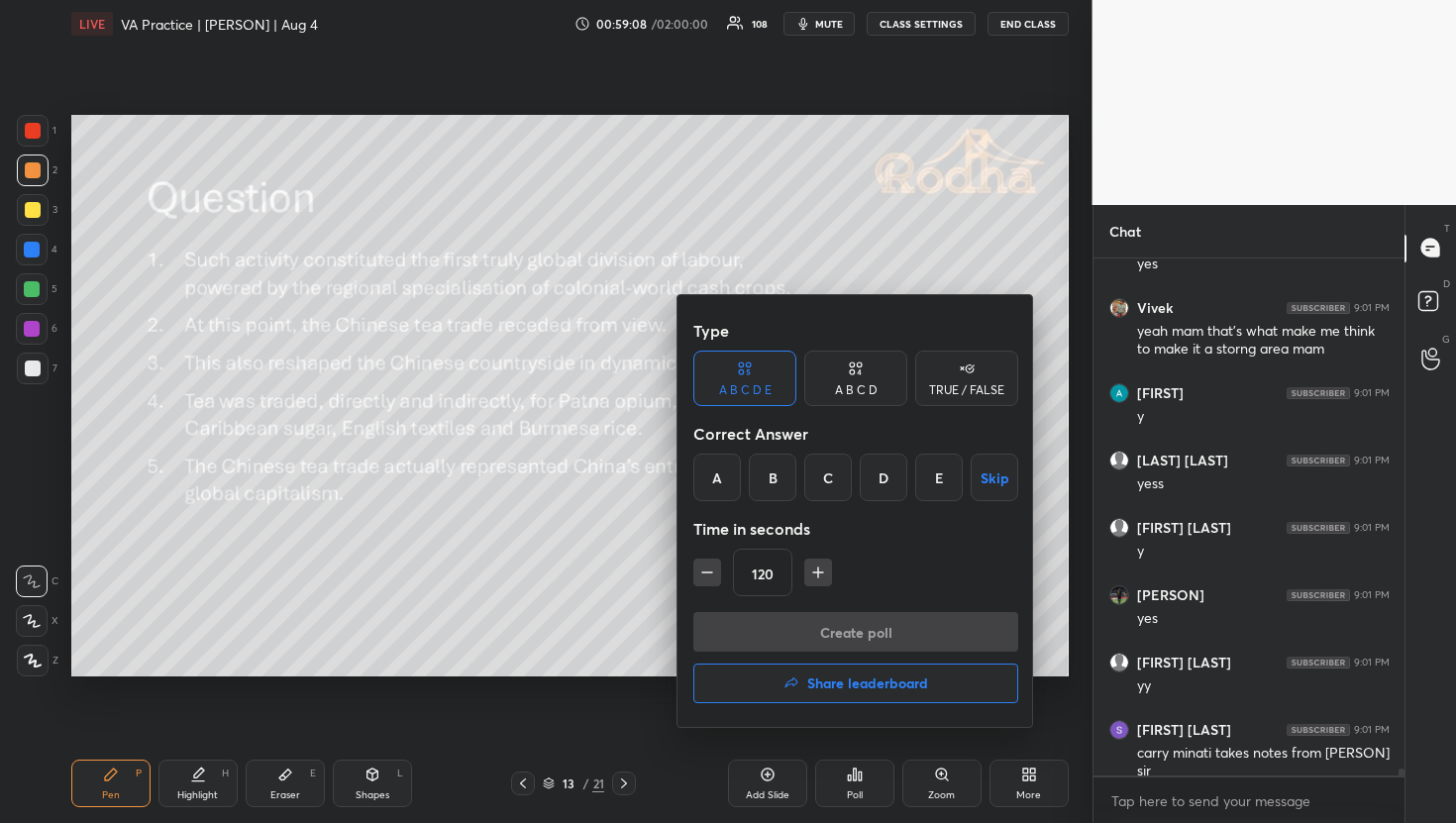 click on "B" at bounding box center [773, 477] 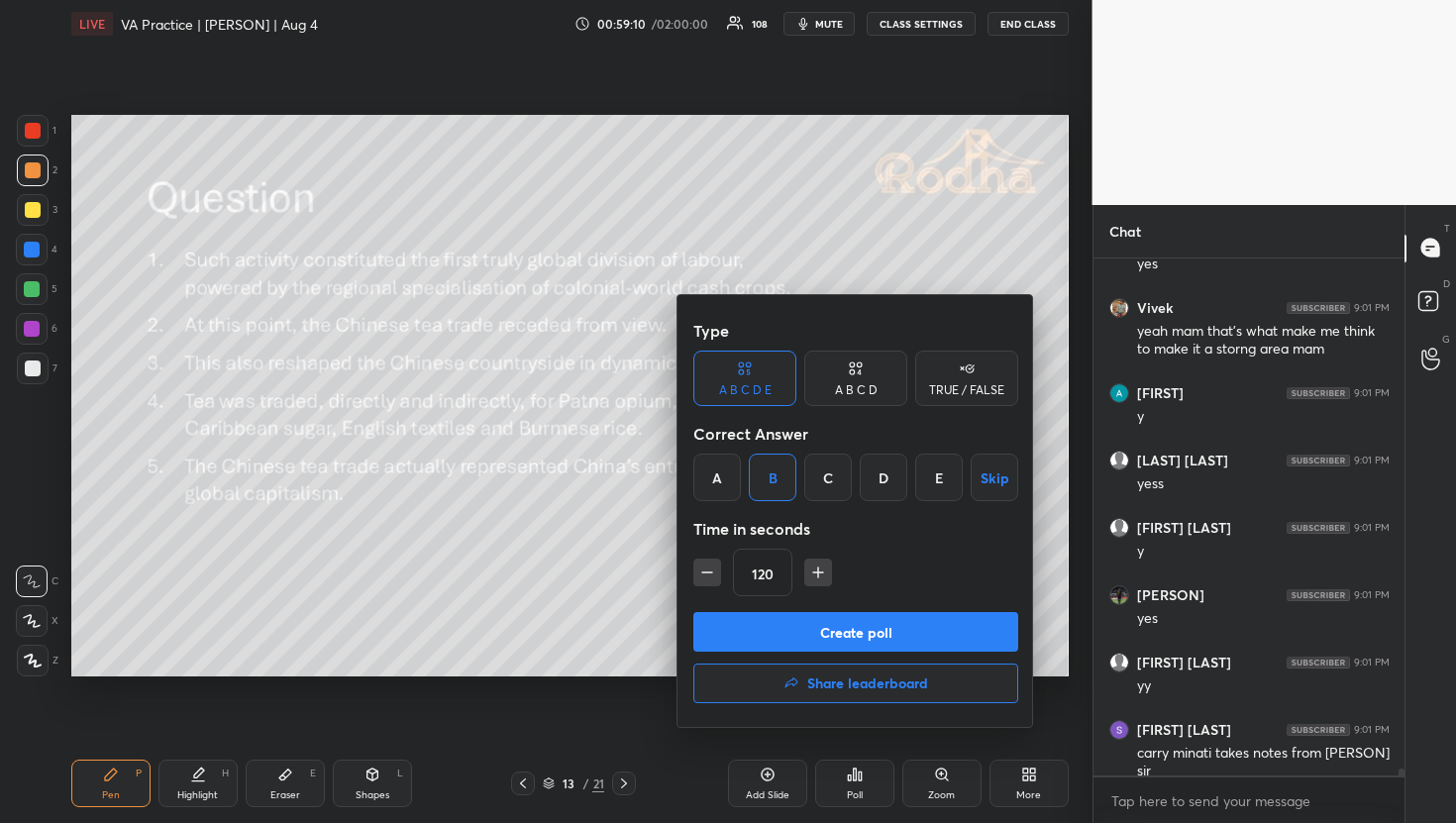 click on "Create poll" at bounding box center [856, 632] 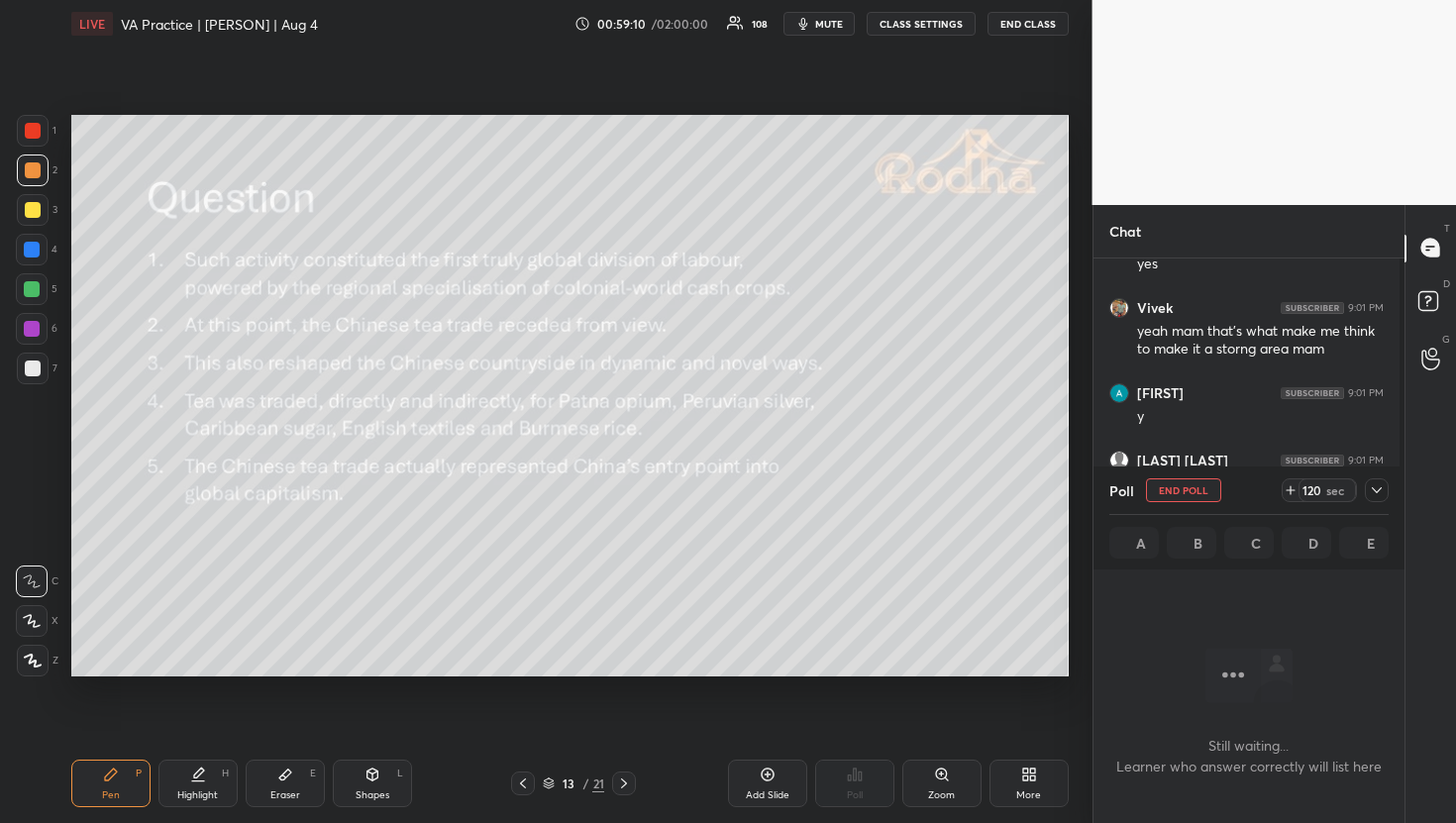 scroll, scrollTop: 6, scrollLeft: 7, axis: both 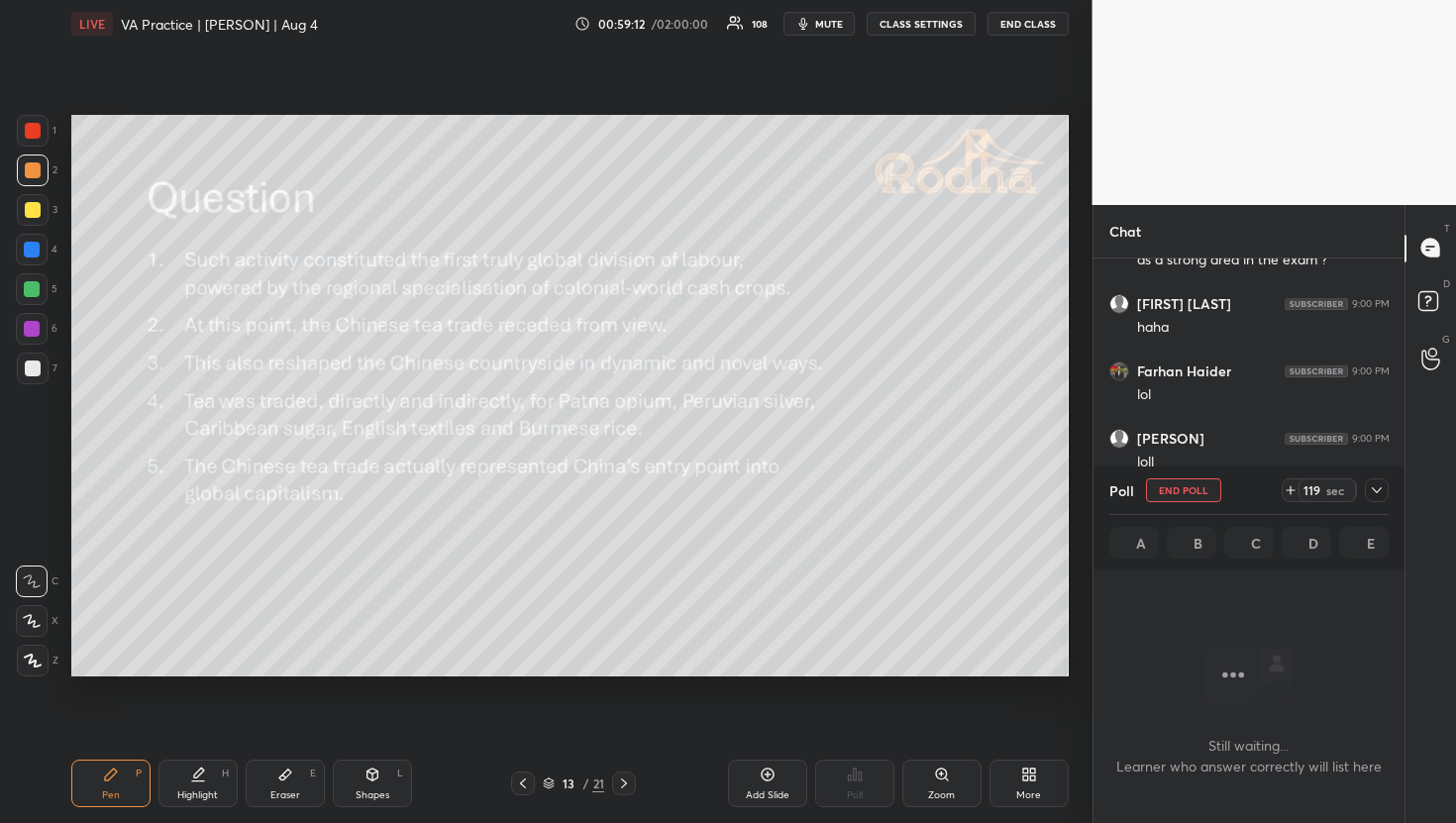 click 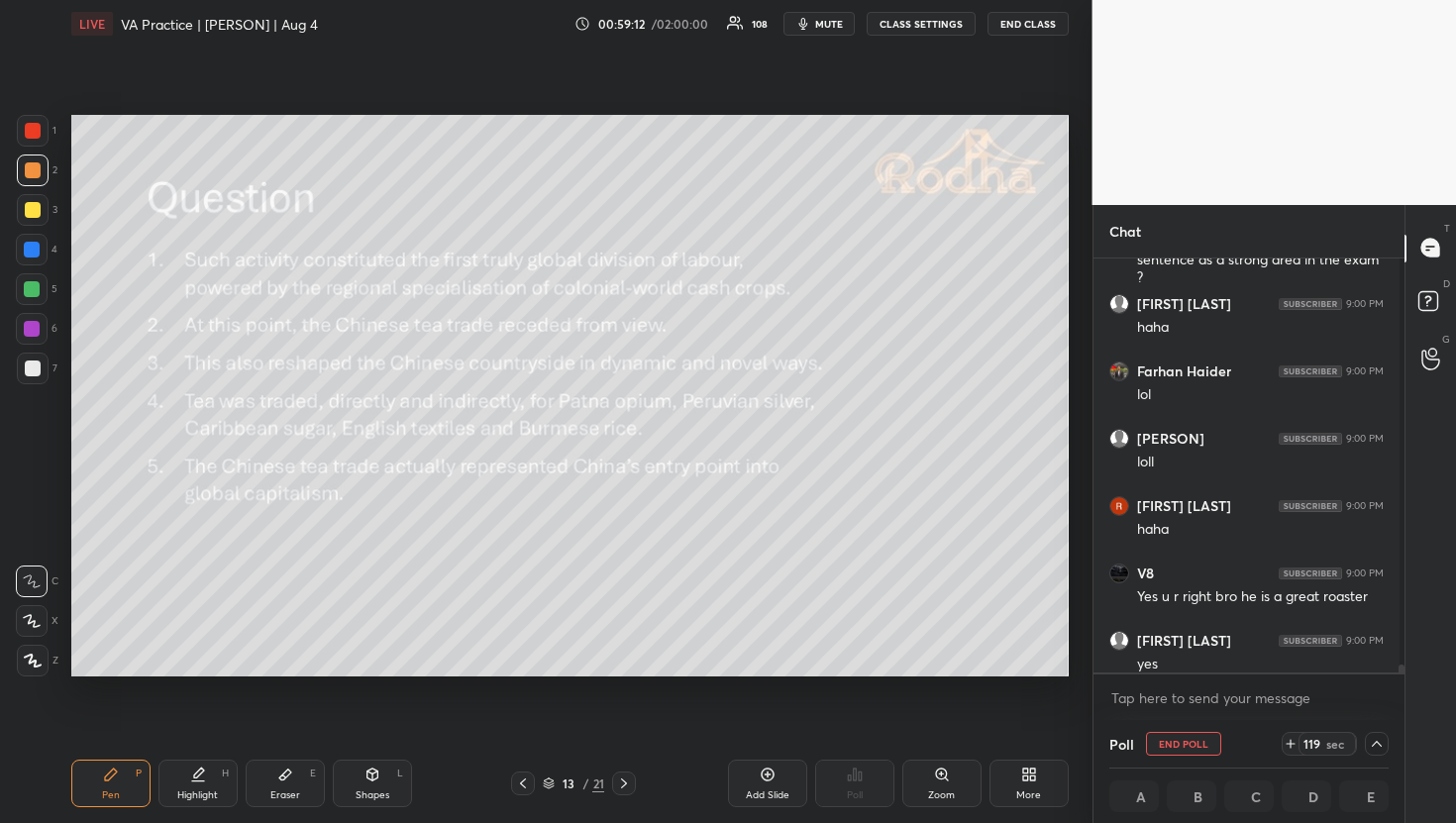 scroll, scrollTop: 408, scrollLeft: 299, axis: both 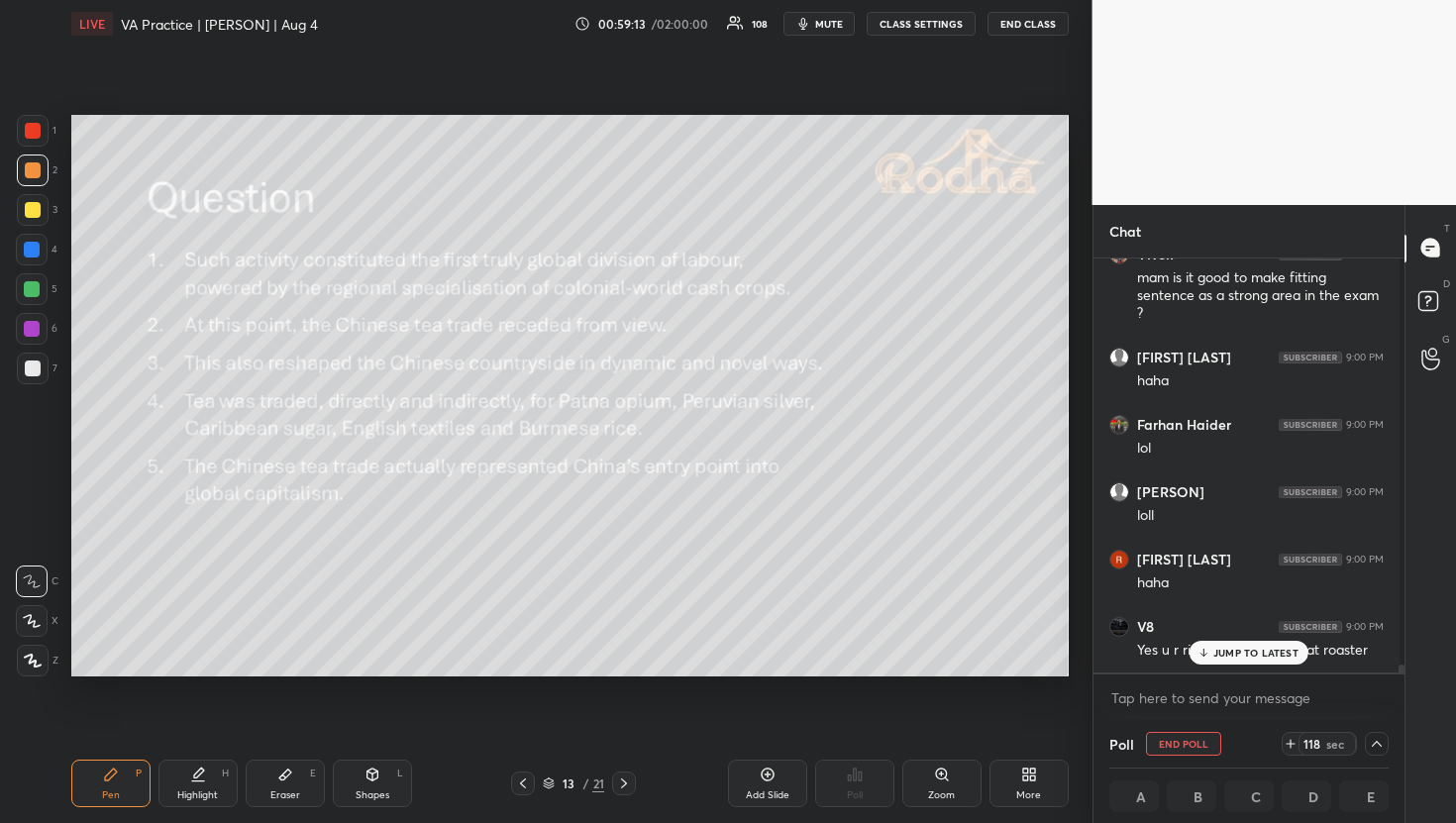 click on "mute" at bounding box center [829, 24] 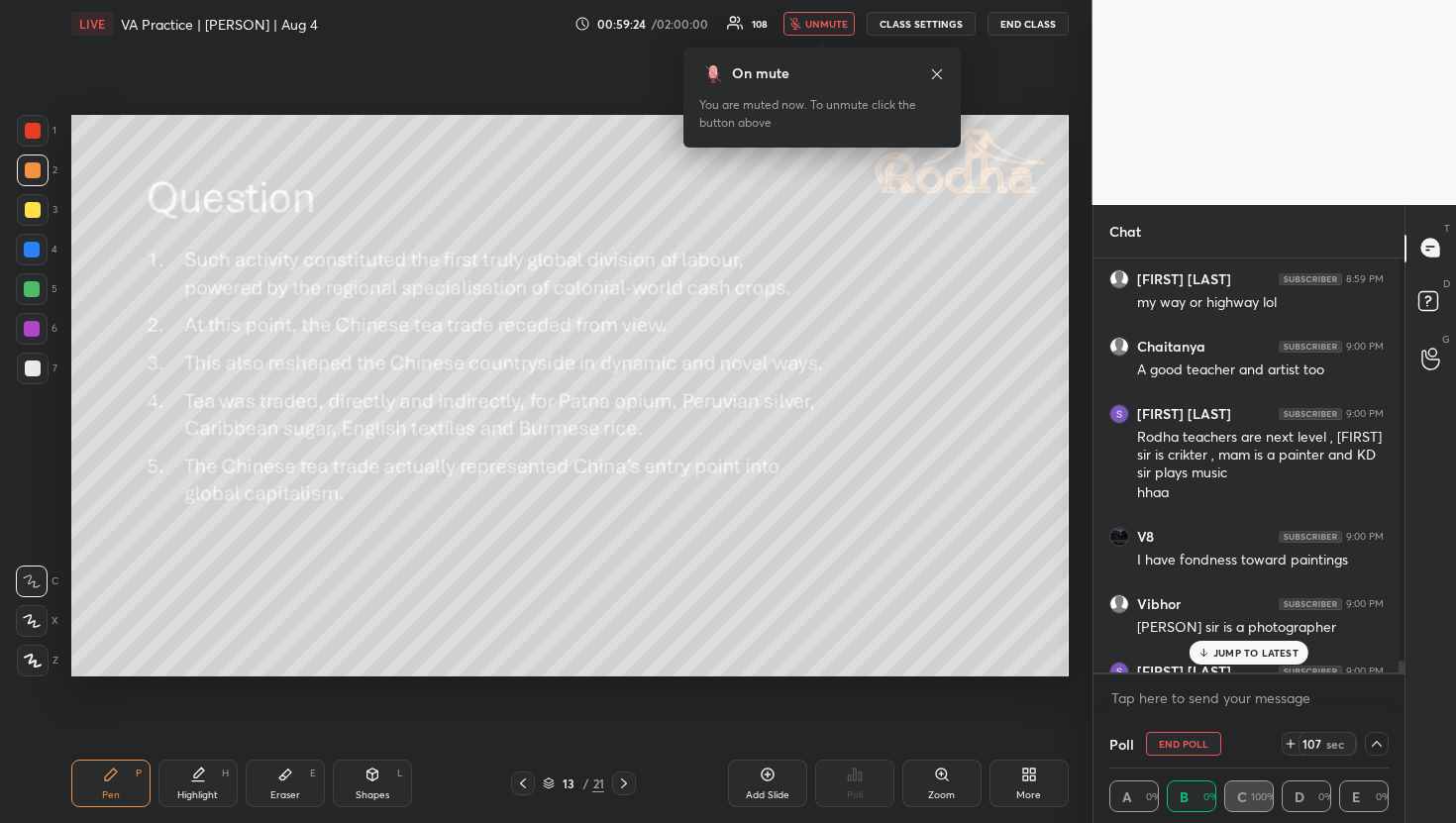 scroll, scrollTop: 36225, scrollLeft: 0, axis: vertical 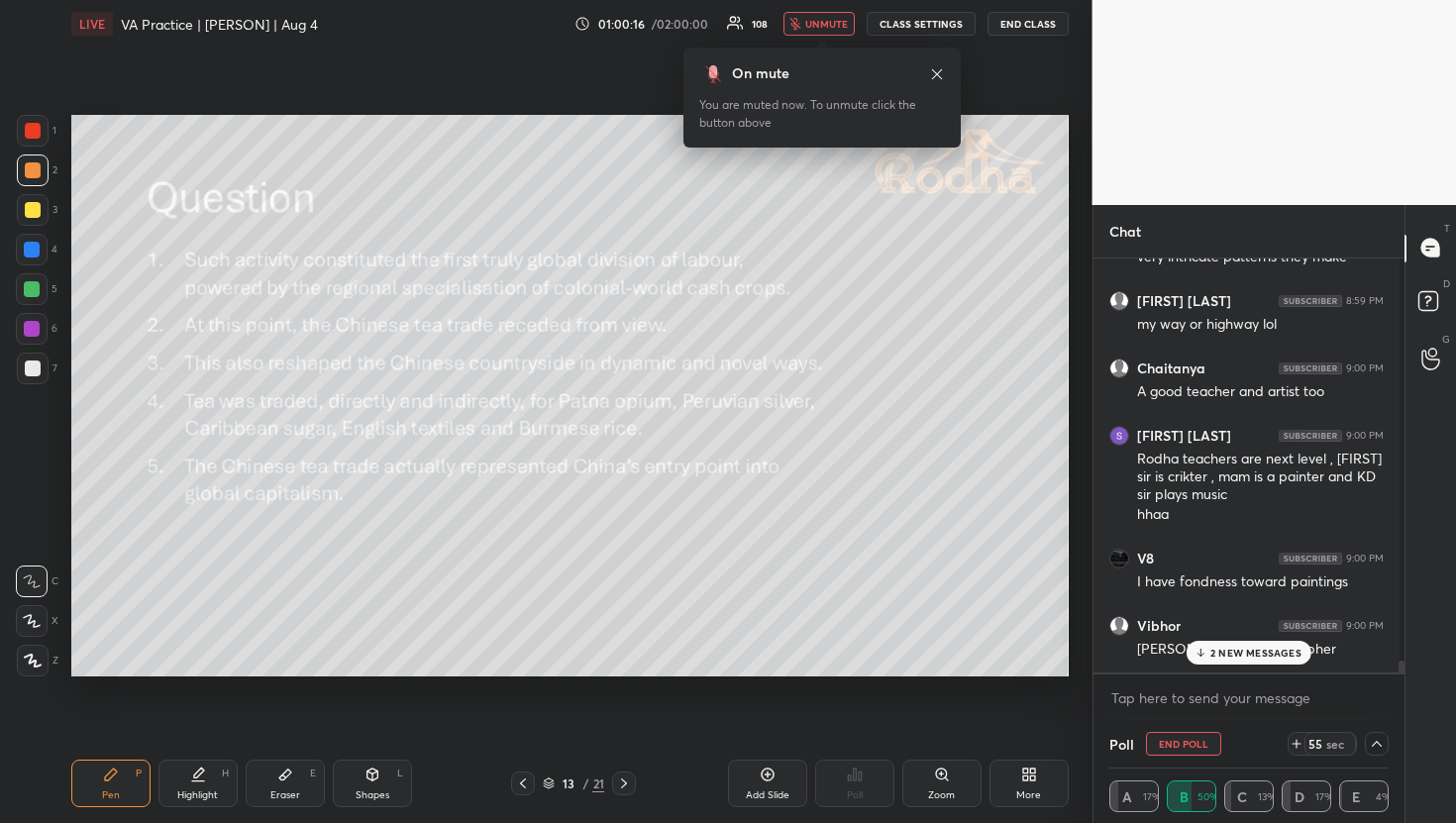 click on "2 NEW MESSAGES" at bounding box center (1256, 653) 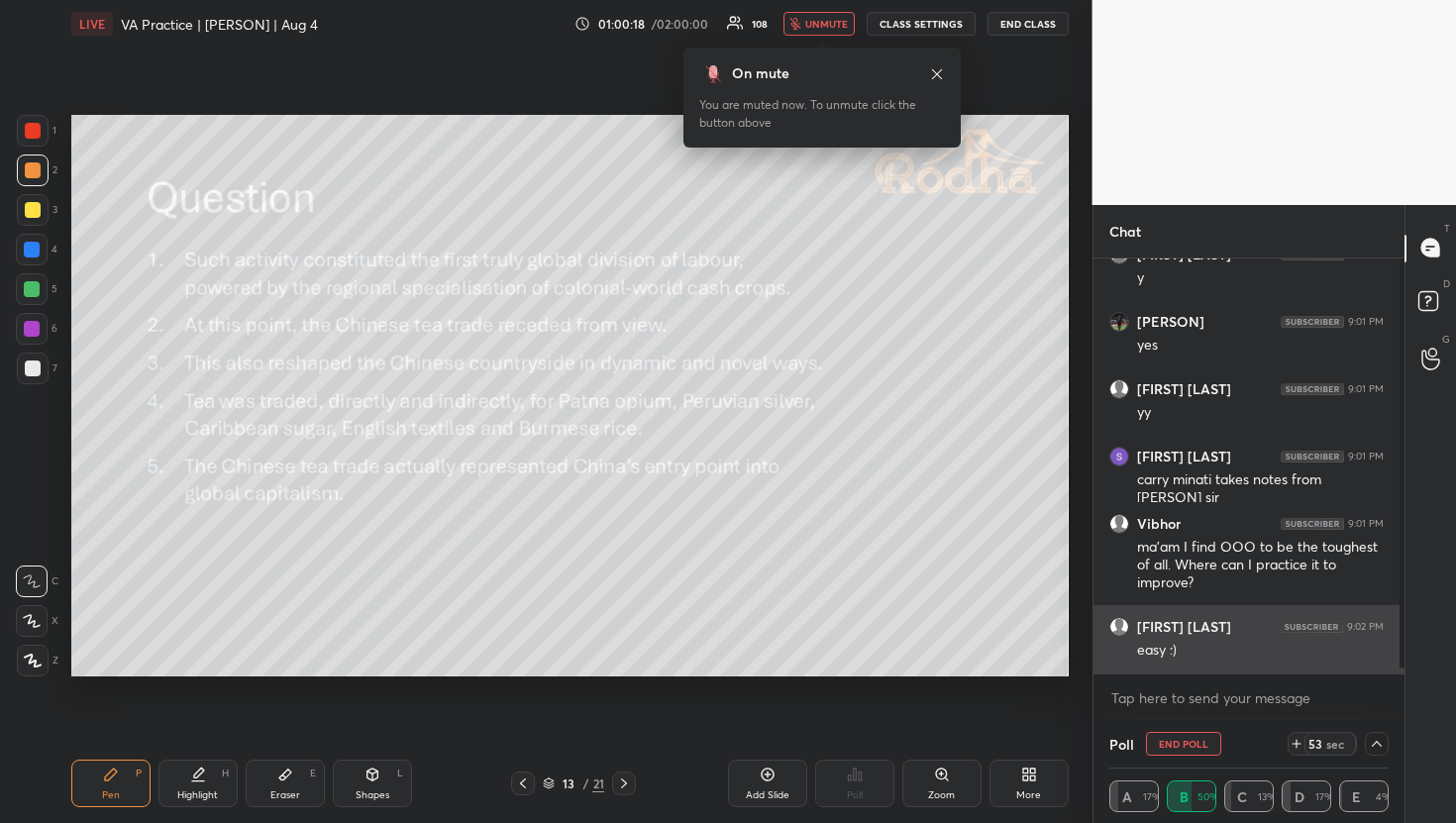 scroll, scrollTop: 37814, scrollLeft: 0, axis: vertical 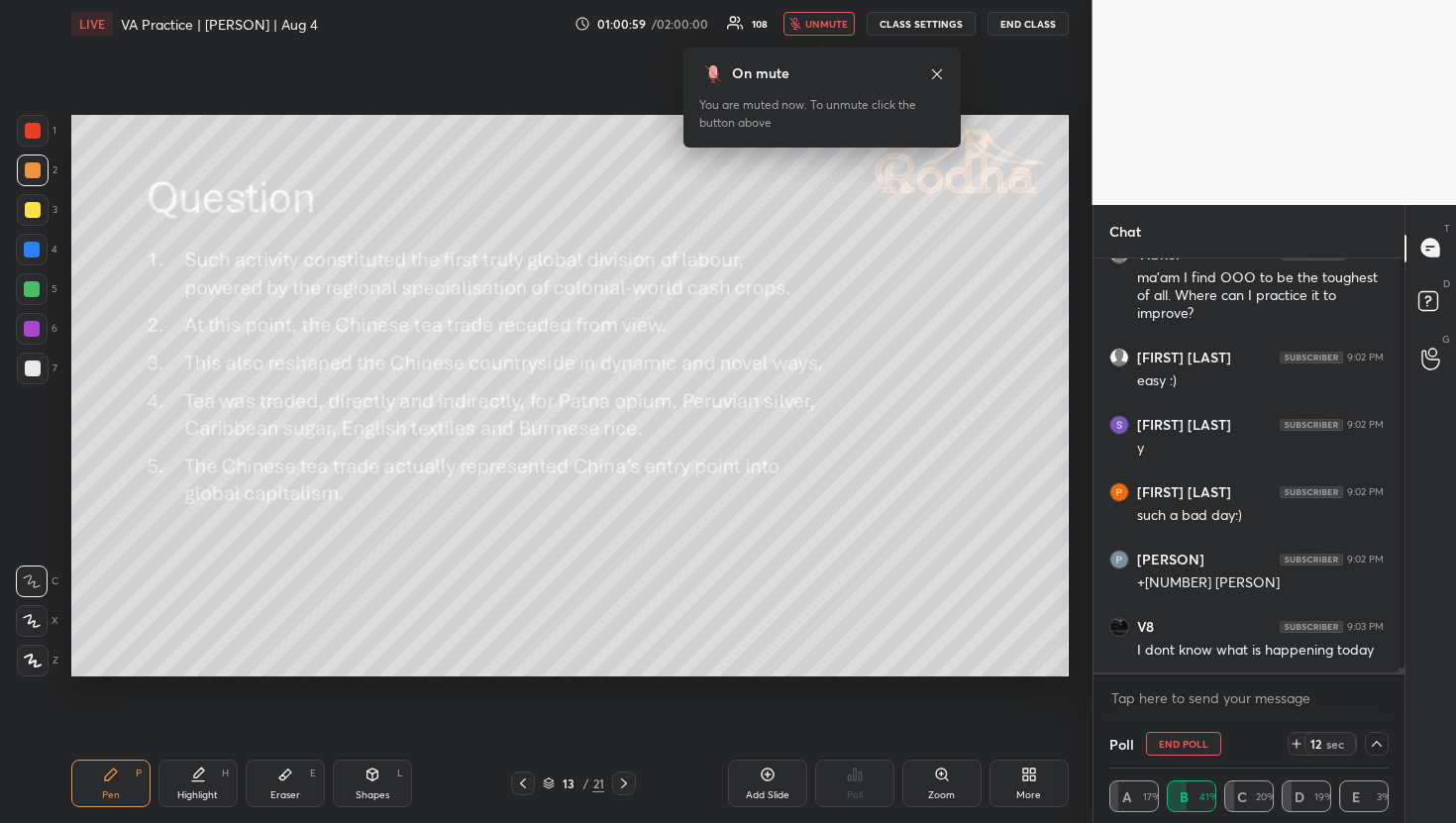 click 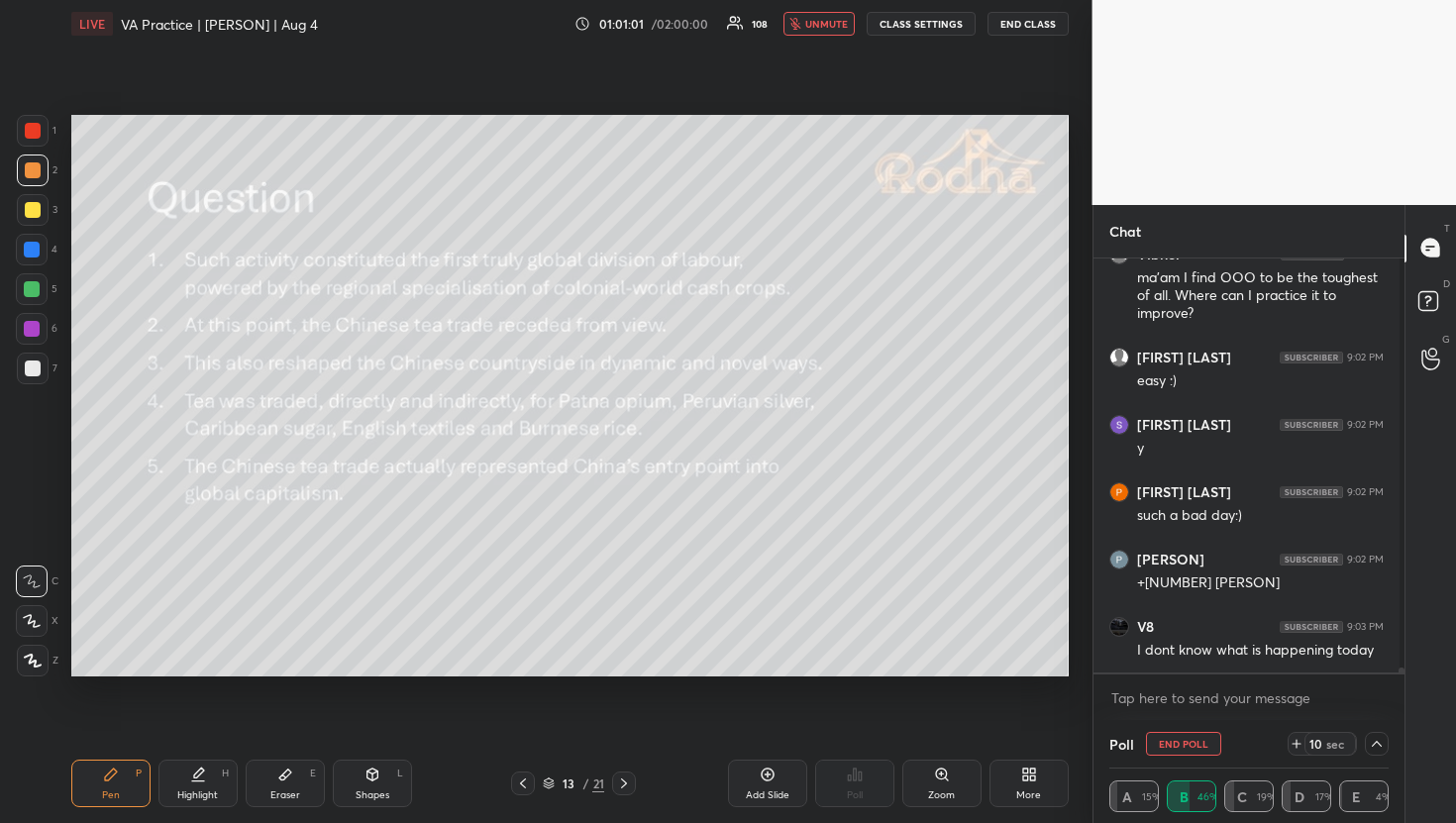 click on "unmute" at bounding box center (826, 24) 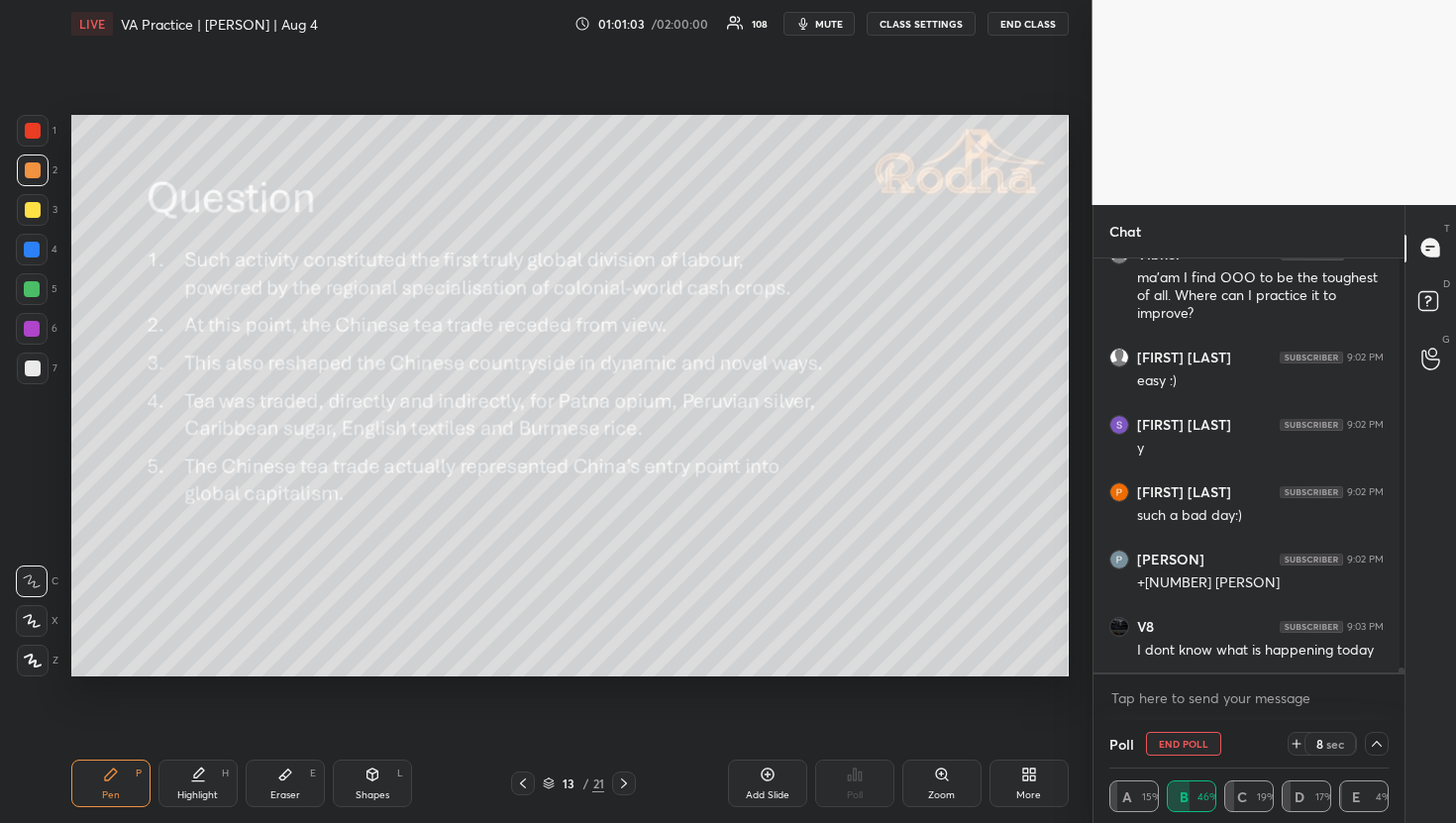 click on "mute" at bounding box center [829, 24] 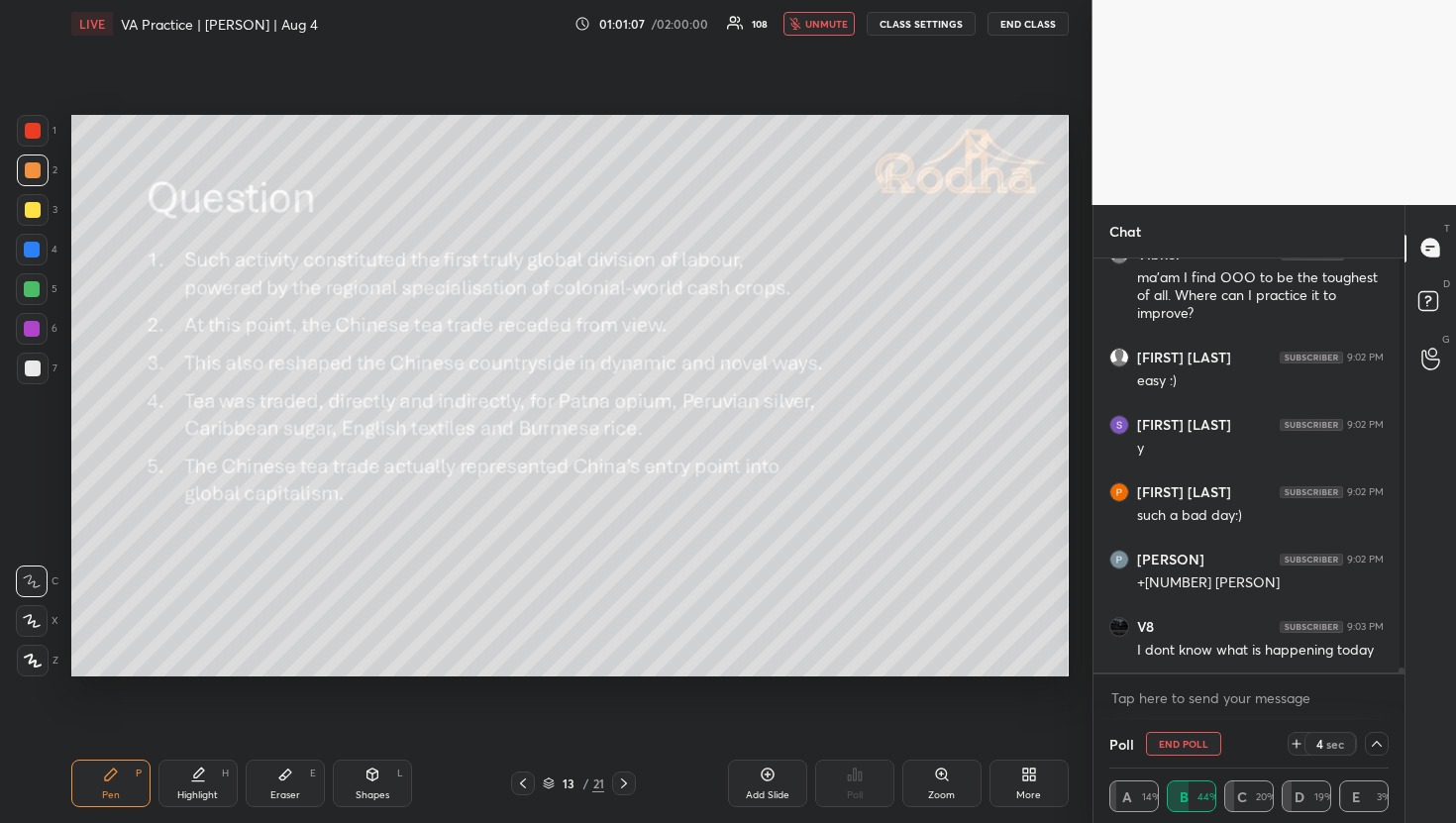 click on "unmute" at bounding box center (826, 24) 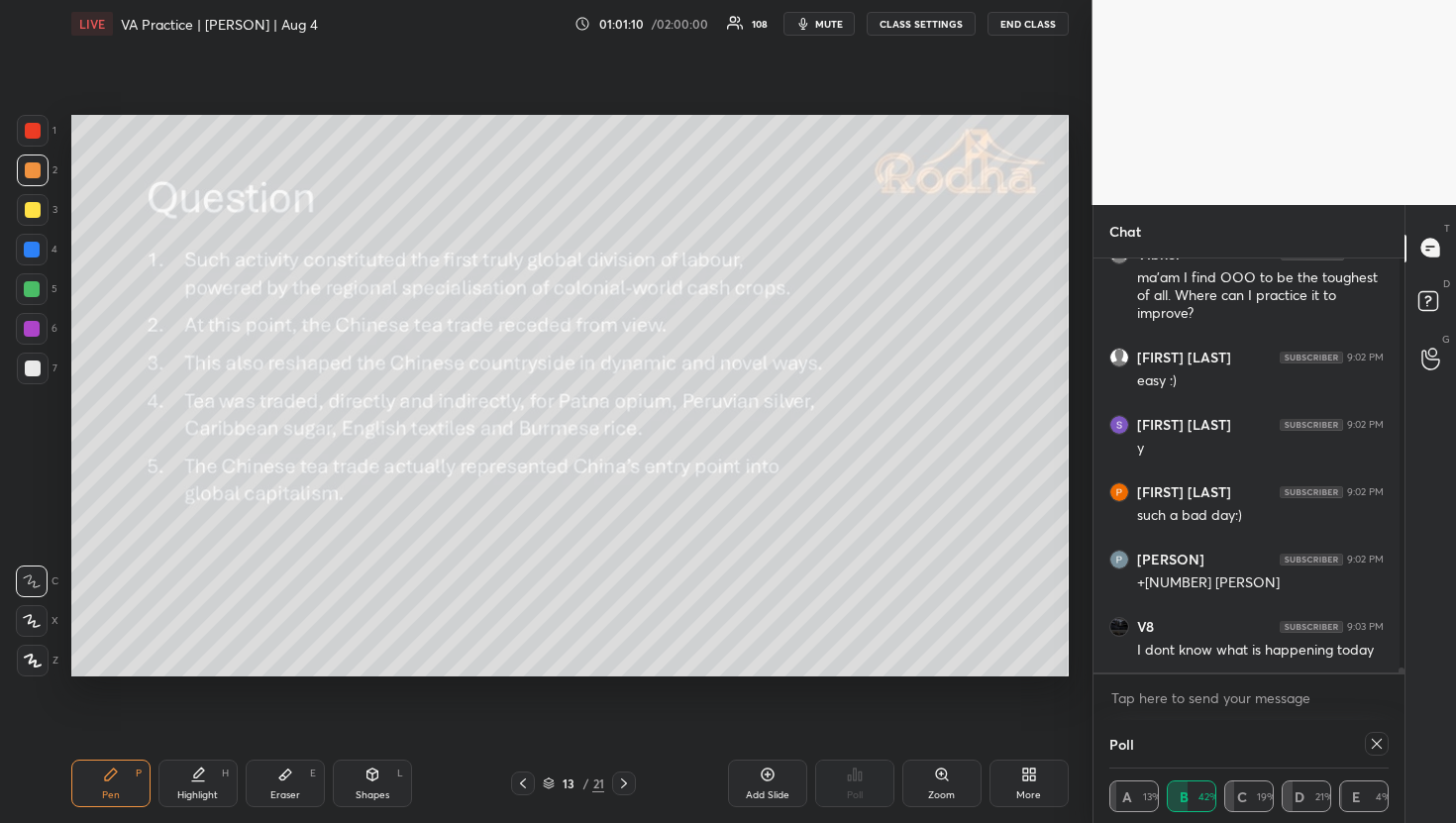 scroll, scrollTop: 6, scrollLeft: 7, axis: both 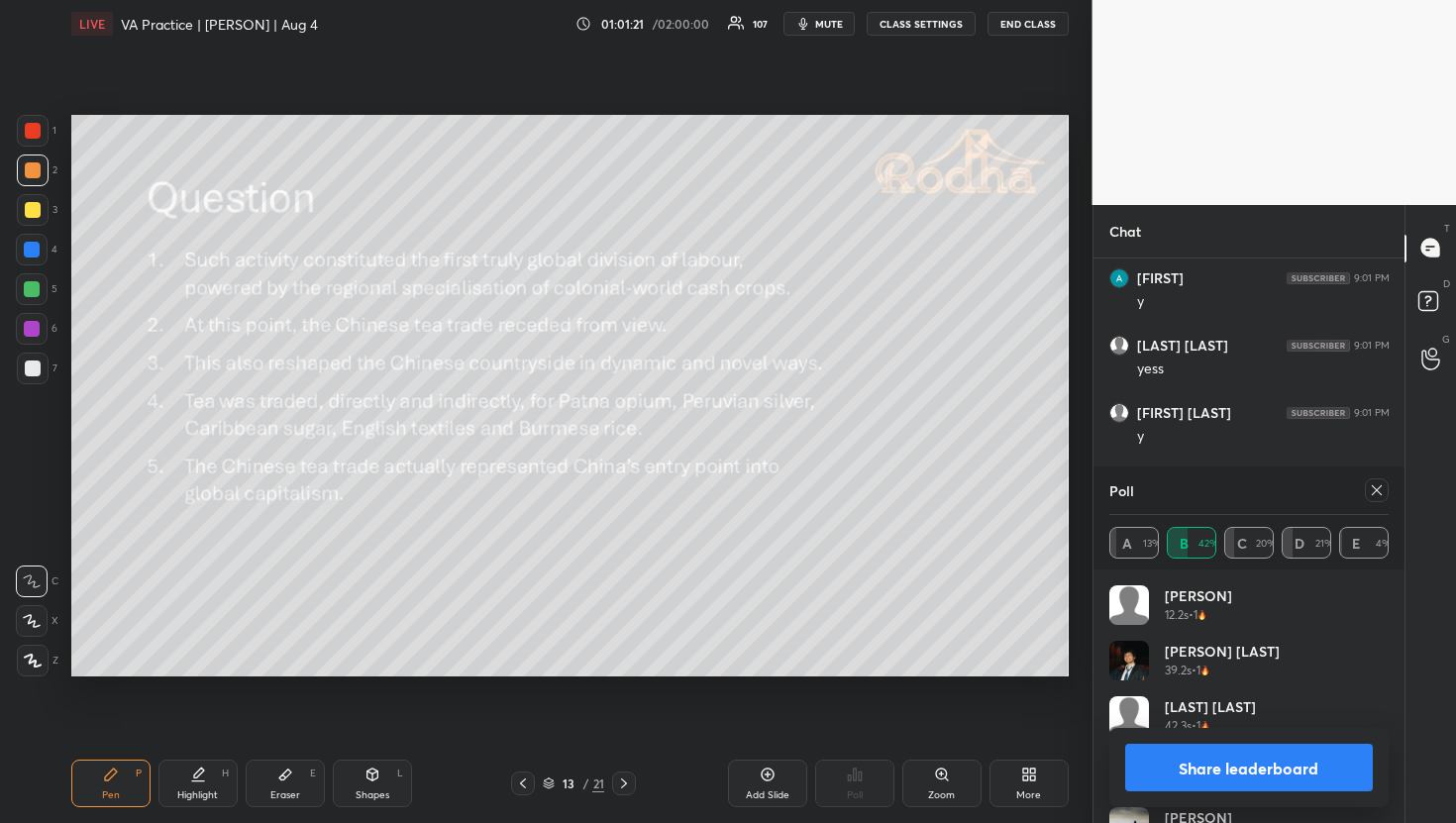 click 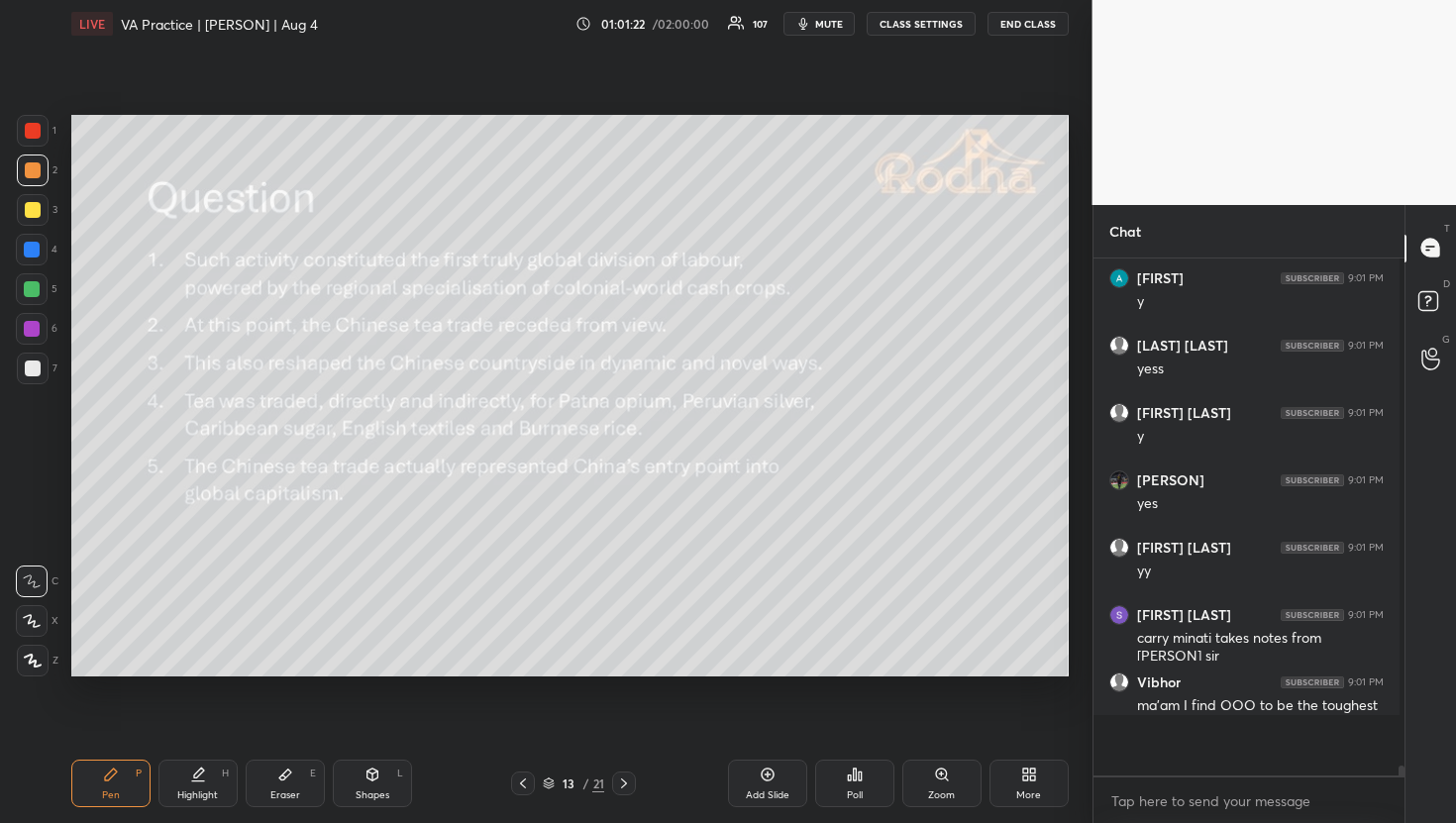 scroll, scrollTop: 0, scrollLeft: 0, axis: both 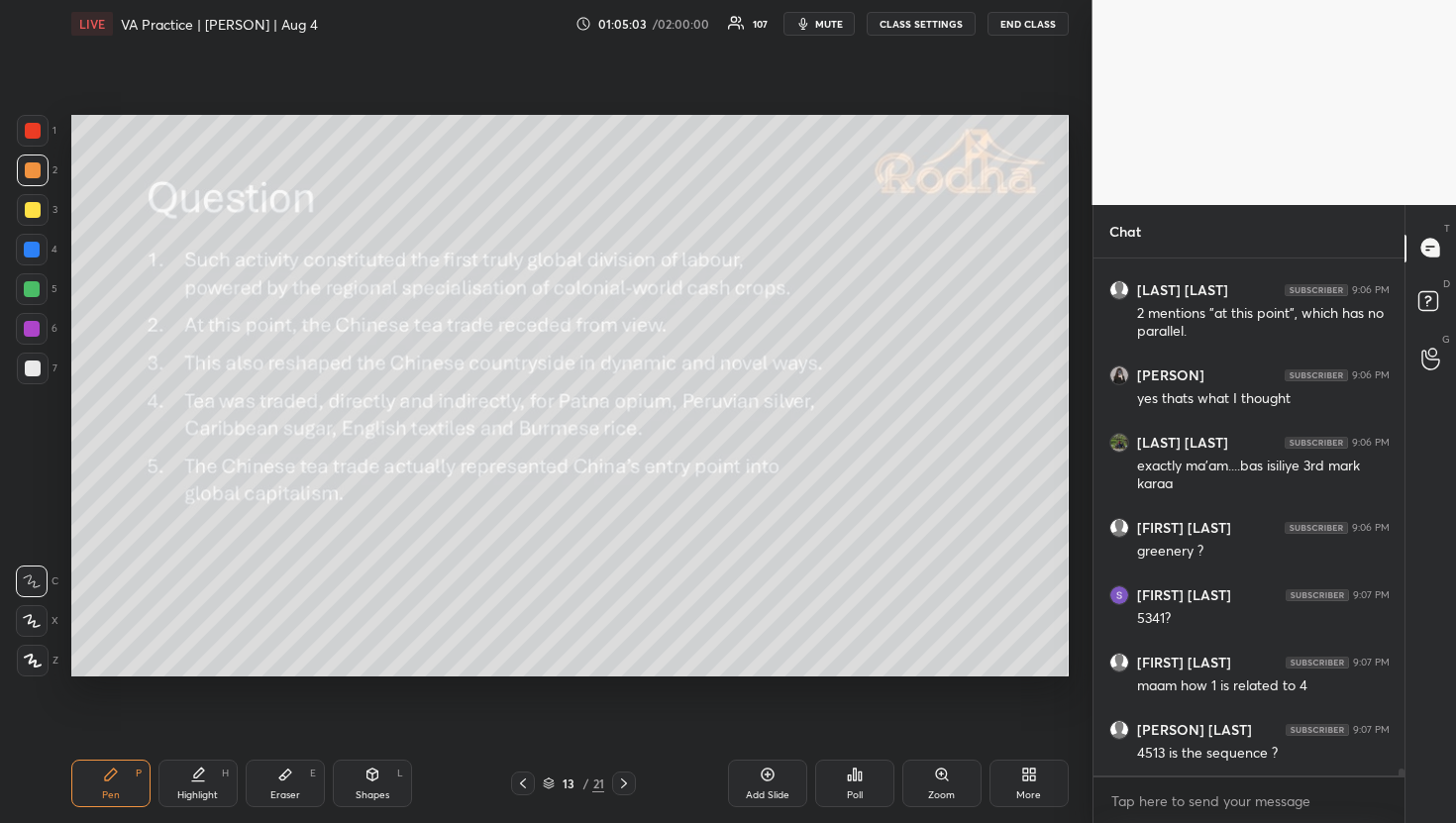 click on "Eraser E" at bounding box center (285, 783) 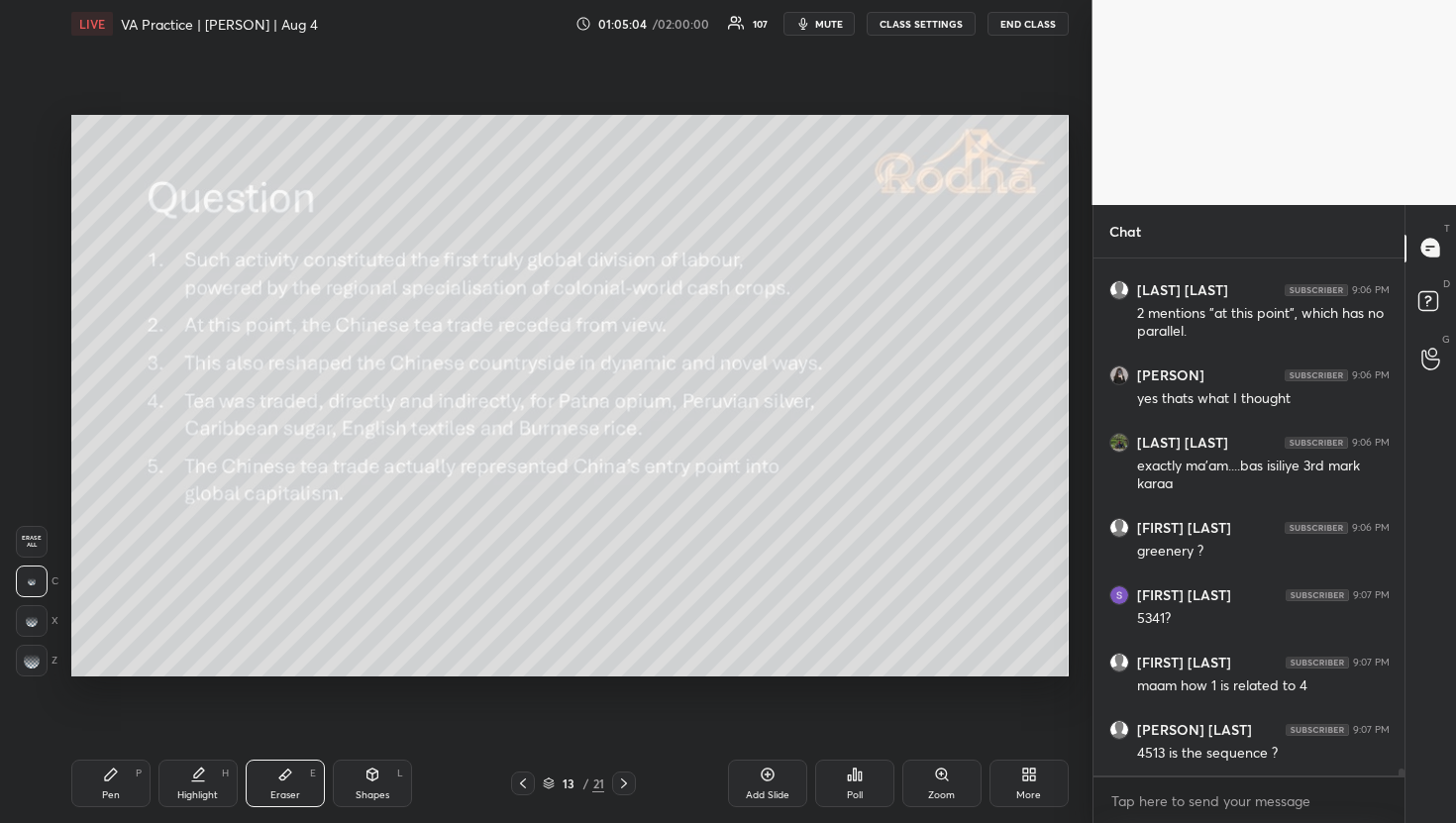 click on "Erase all" at bounding box center (32, 542) 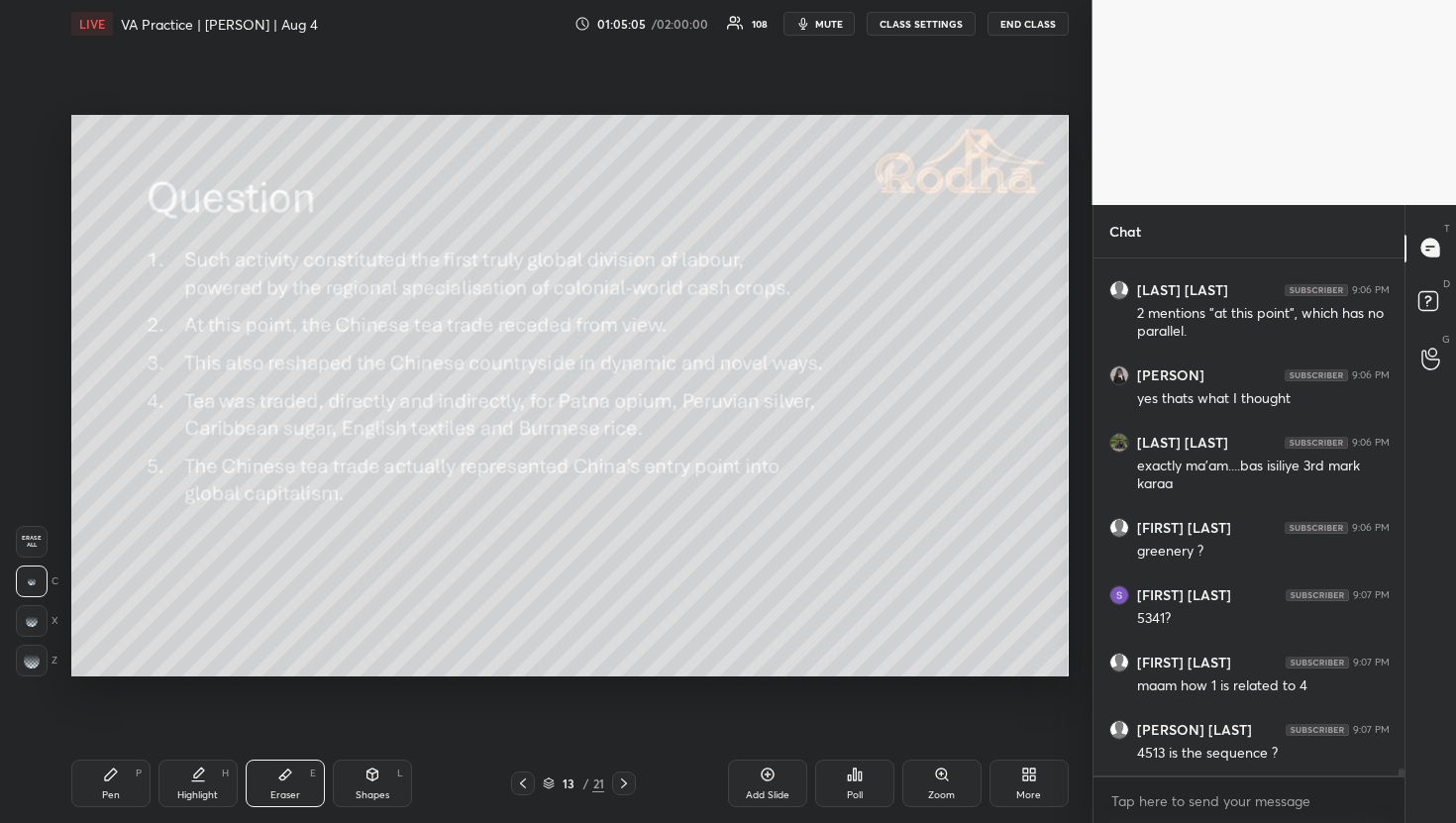 click on "Pen" at bounding box center (111, 795) 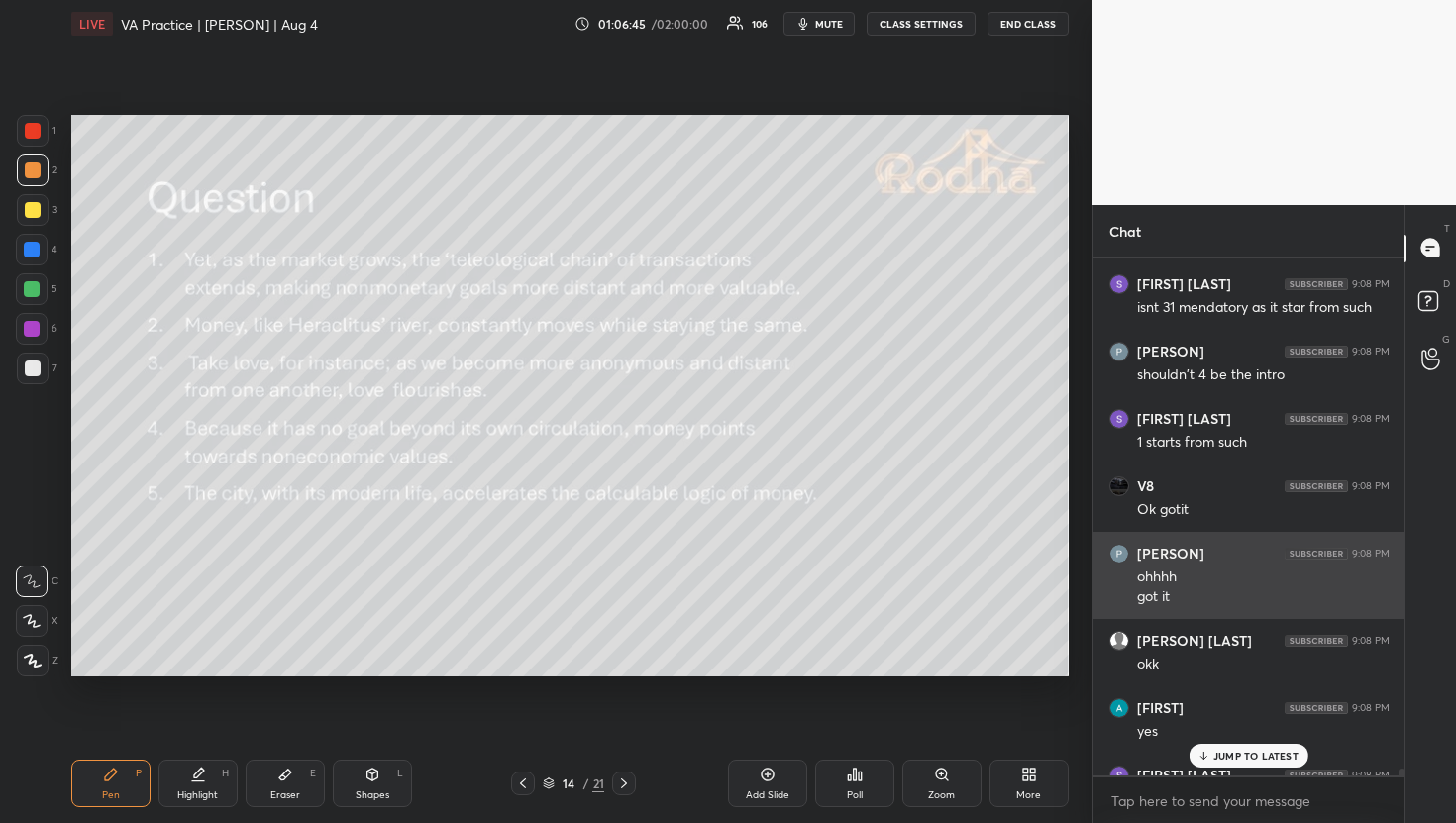 scroll, scrollTop: 41740, scrollLeft: 0, axis: vertical 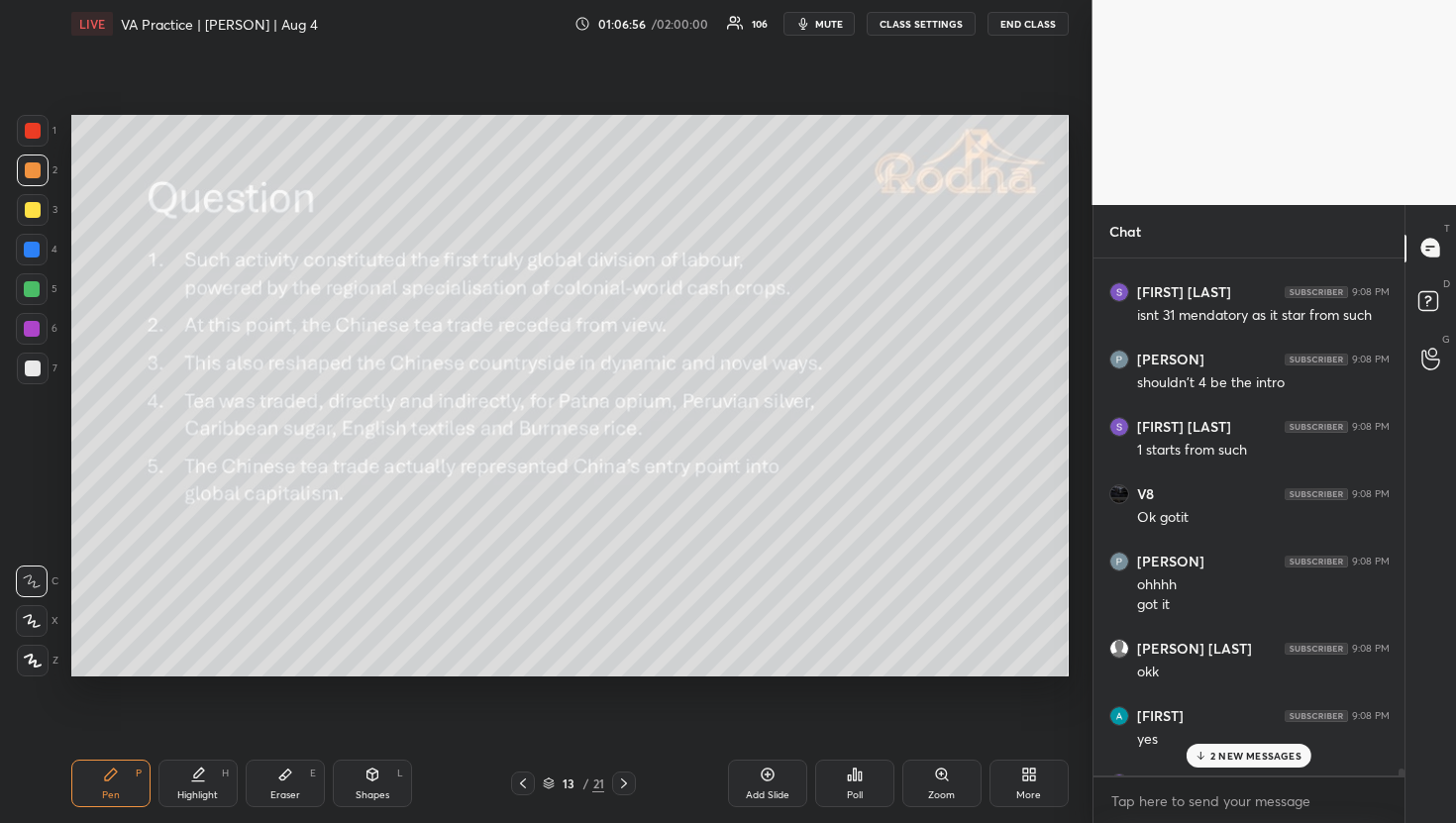 click on "2 NEW MESSAGES" at bounding box center (1256, 756) 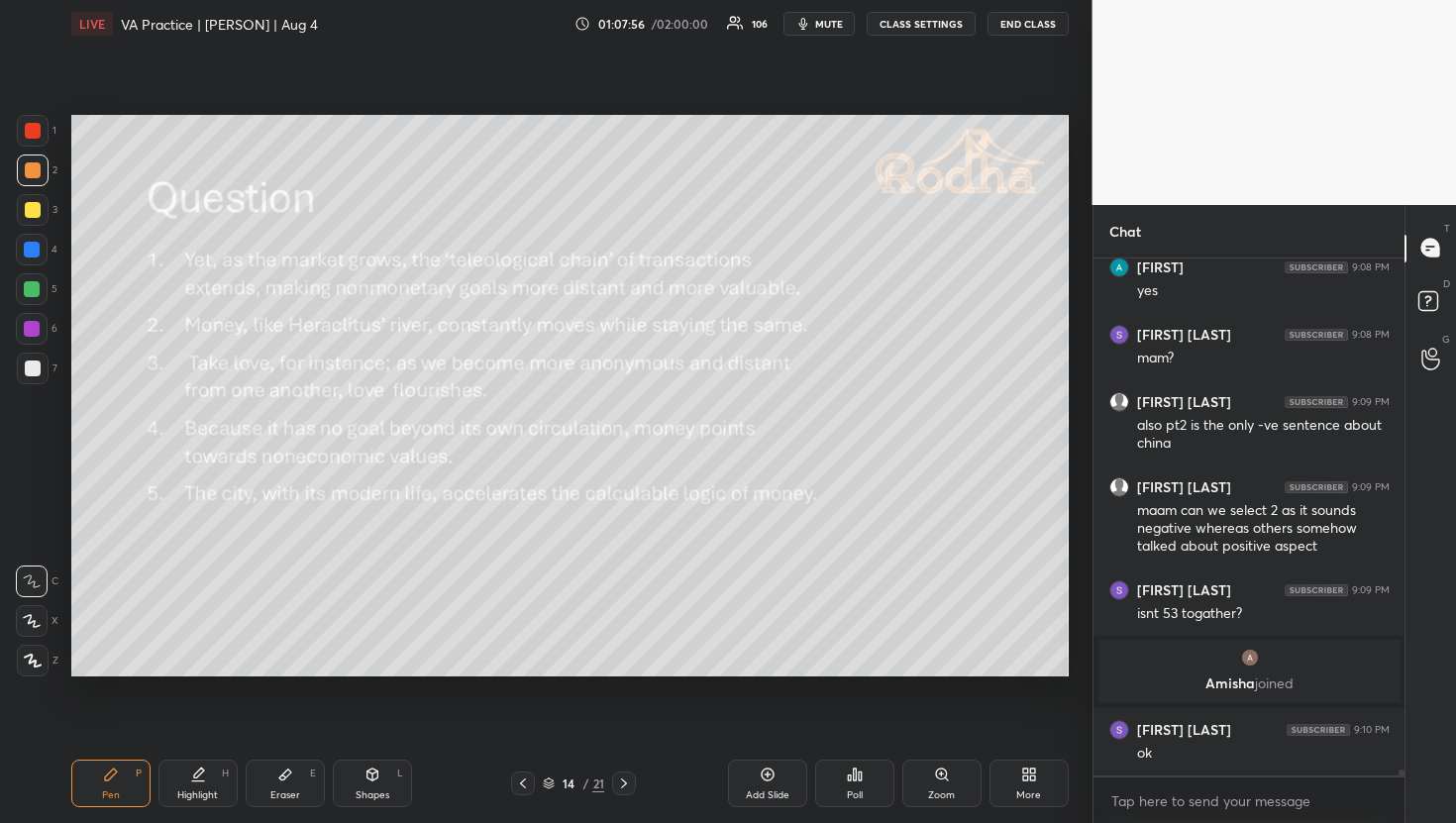 scroll, scrollTop: 41337, scrollLeft: 0, axis: vertical 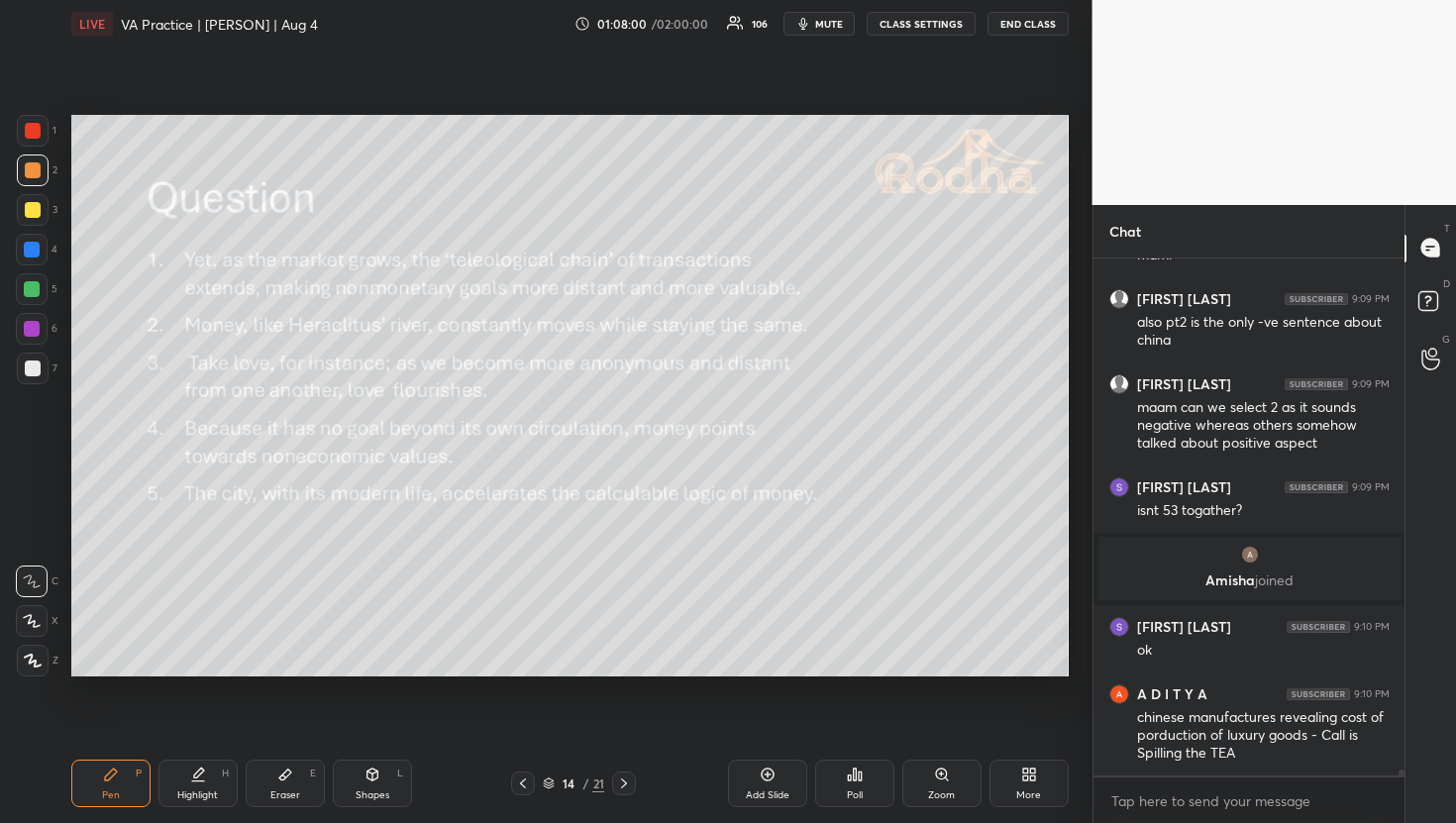click 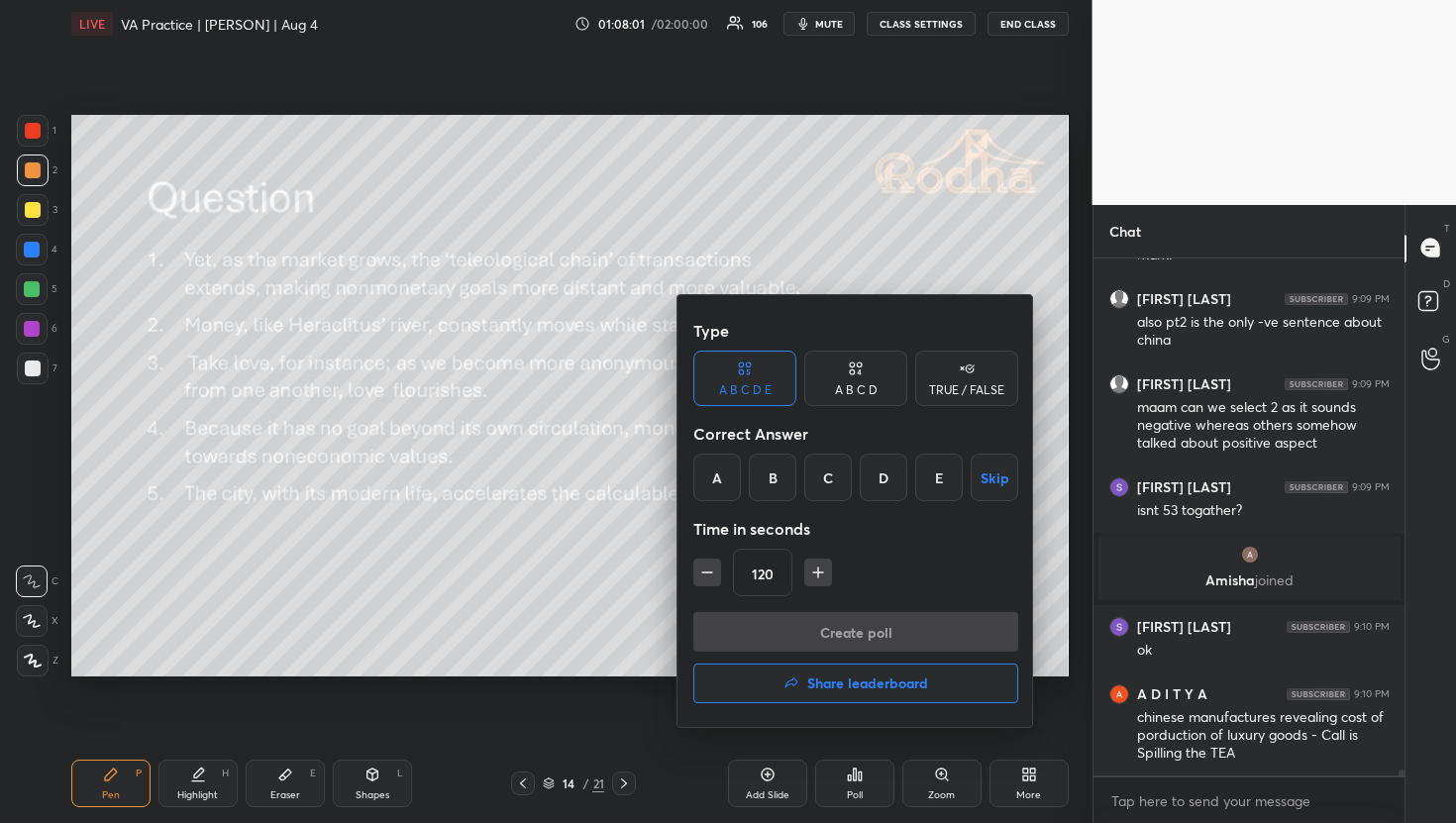 click on "E" at bounding box center (939, 477) 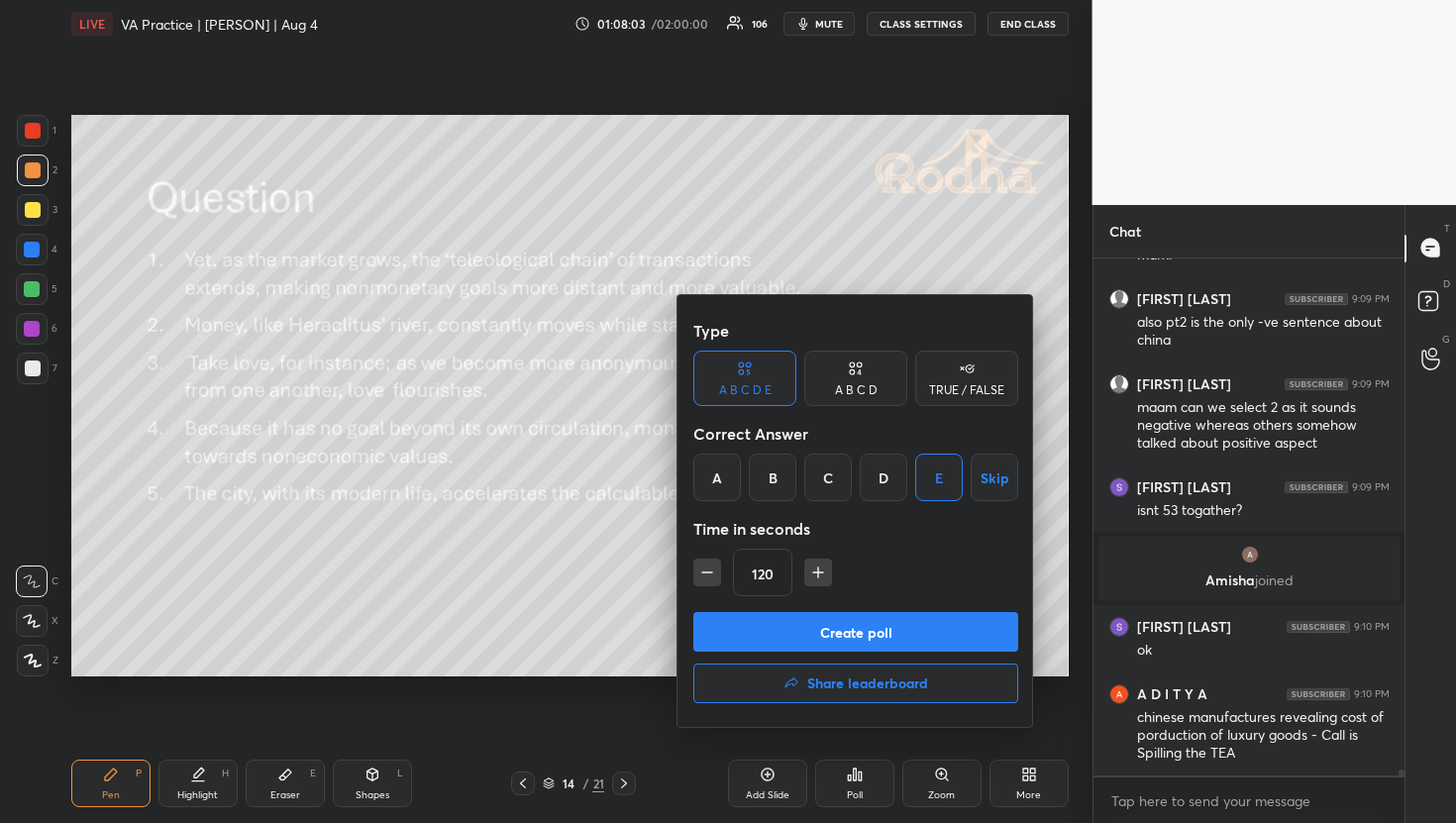 click on "Create poll" at bounding box center (856, 632) 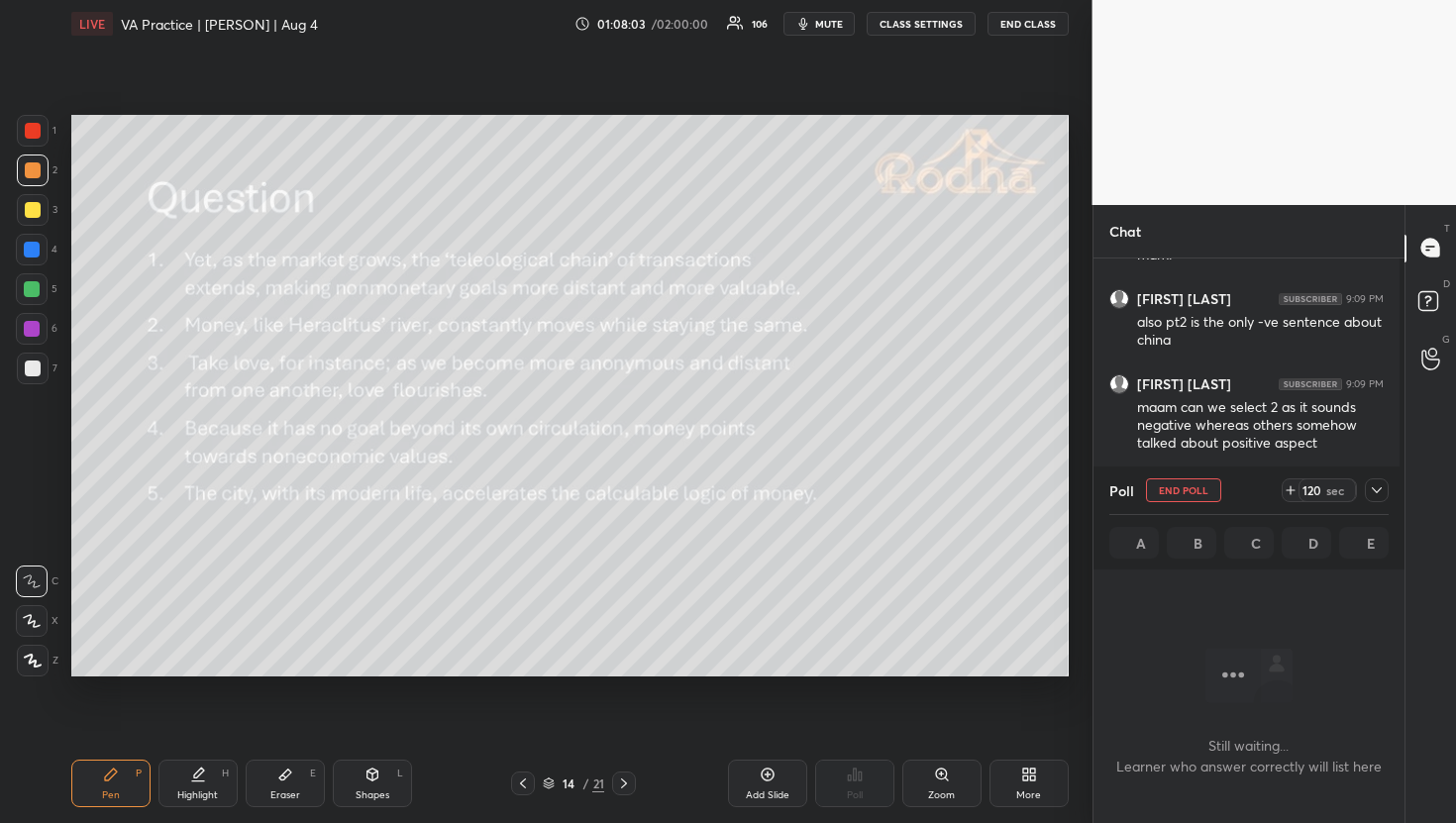 scroll, scrollTop: 425, scrollLeft: 299, axis: both 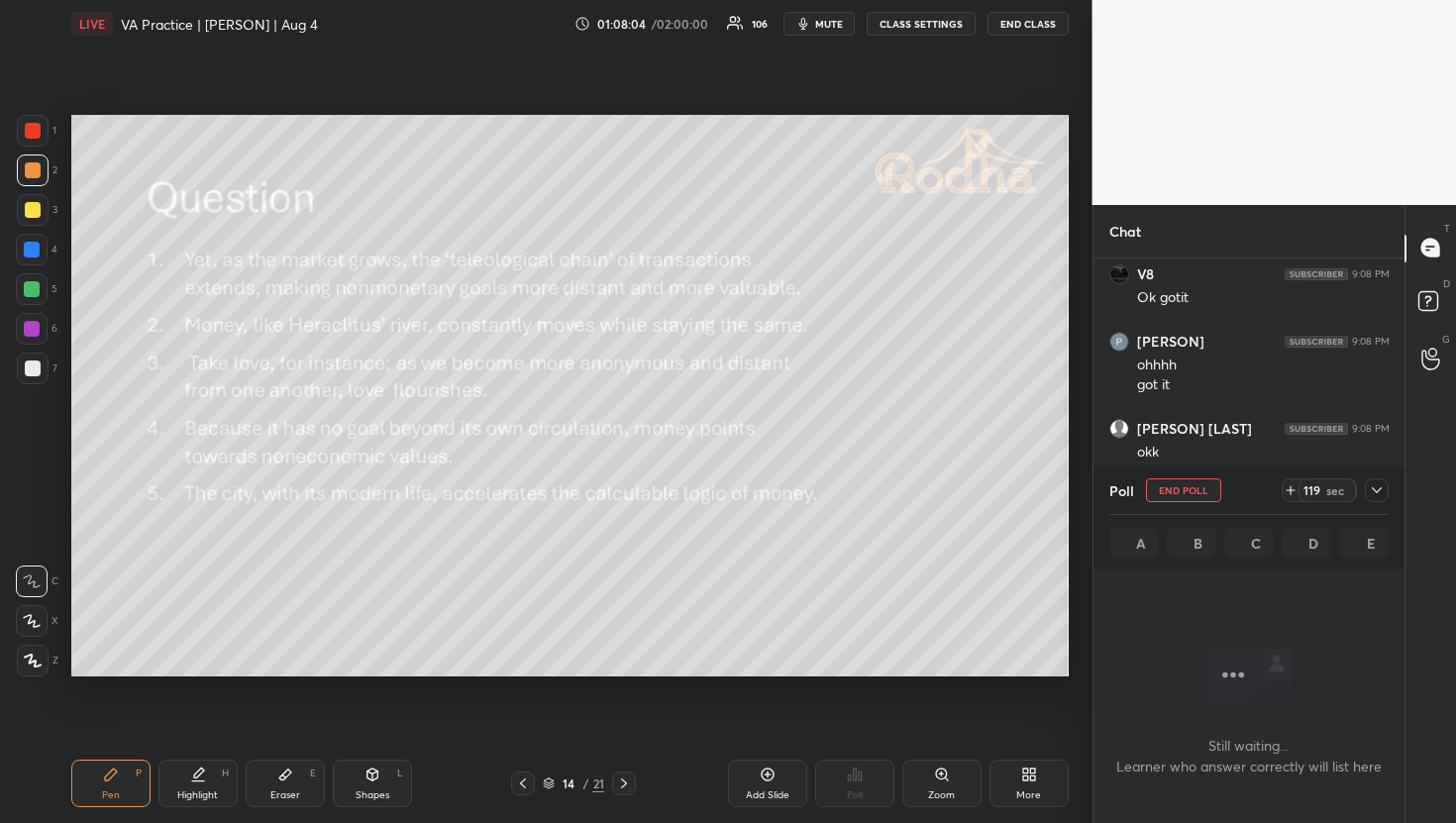 click 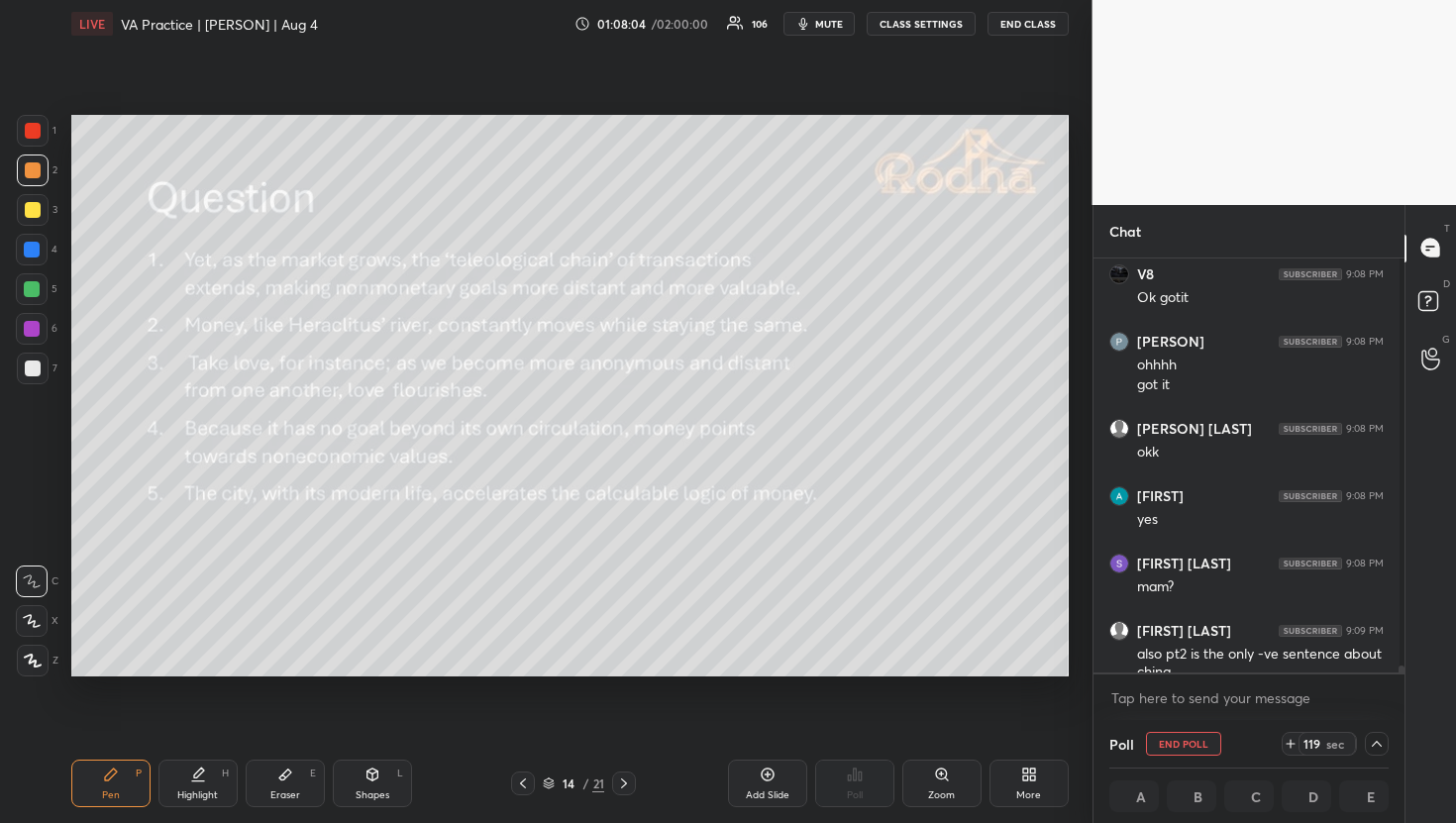 scroll, scrollTop: 408, scrollLeft: 299, axis: both 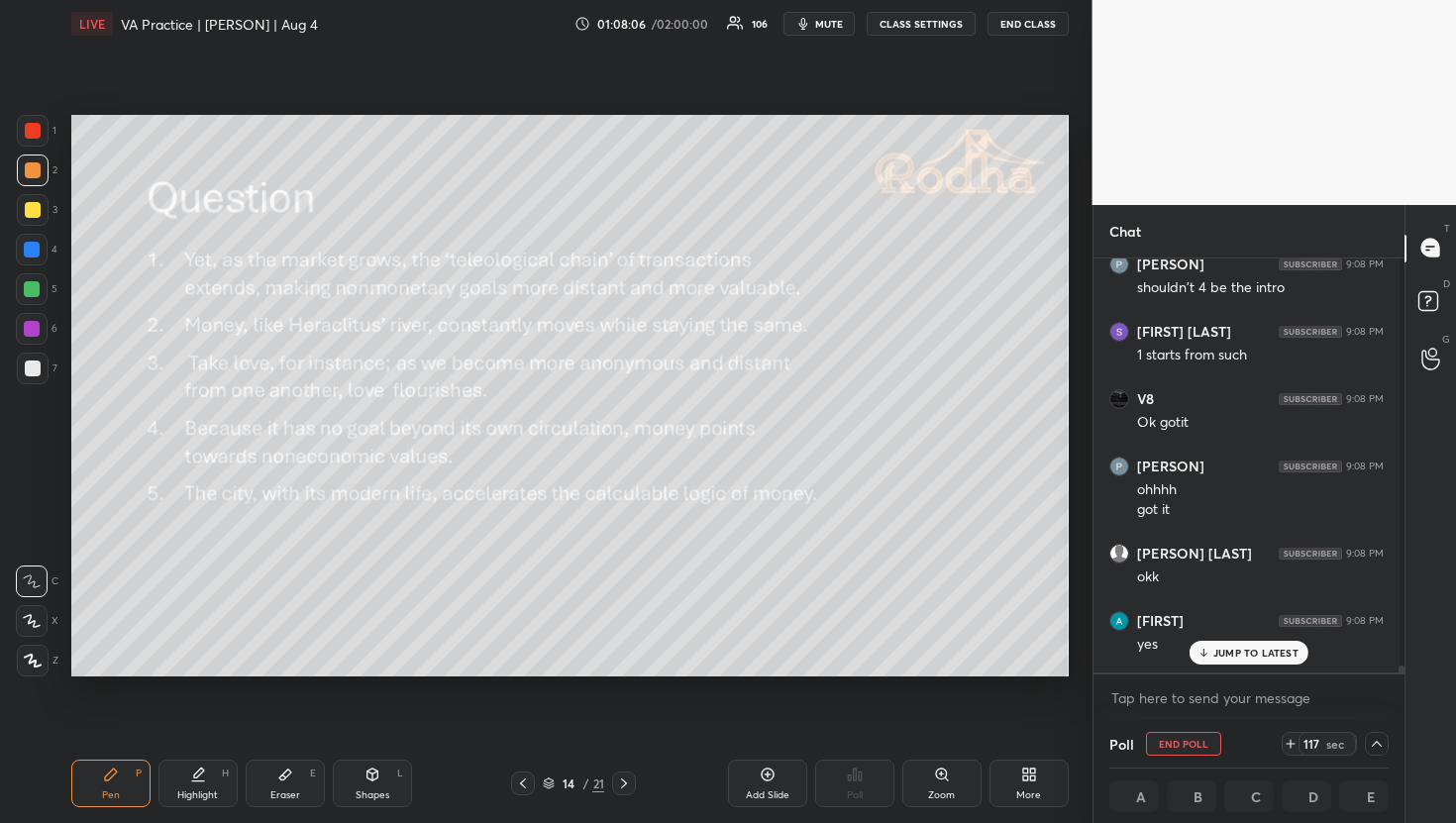 click on "JUMP TO LATEST" at bounding box center [1256, 653] 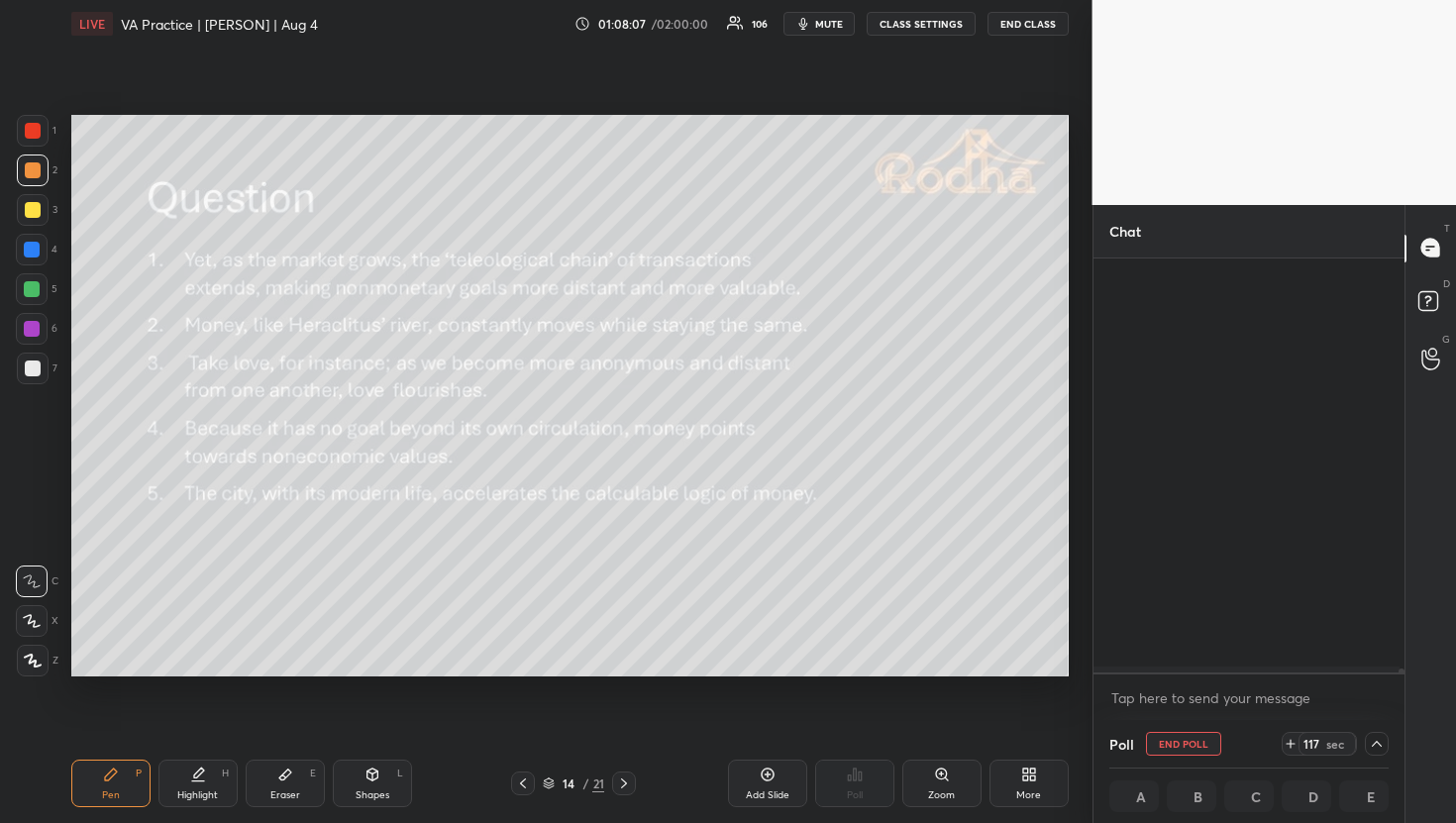 scroll, scrollTop: 41494, scrollLeft: 0, axis: vertical 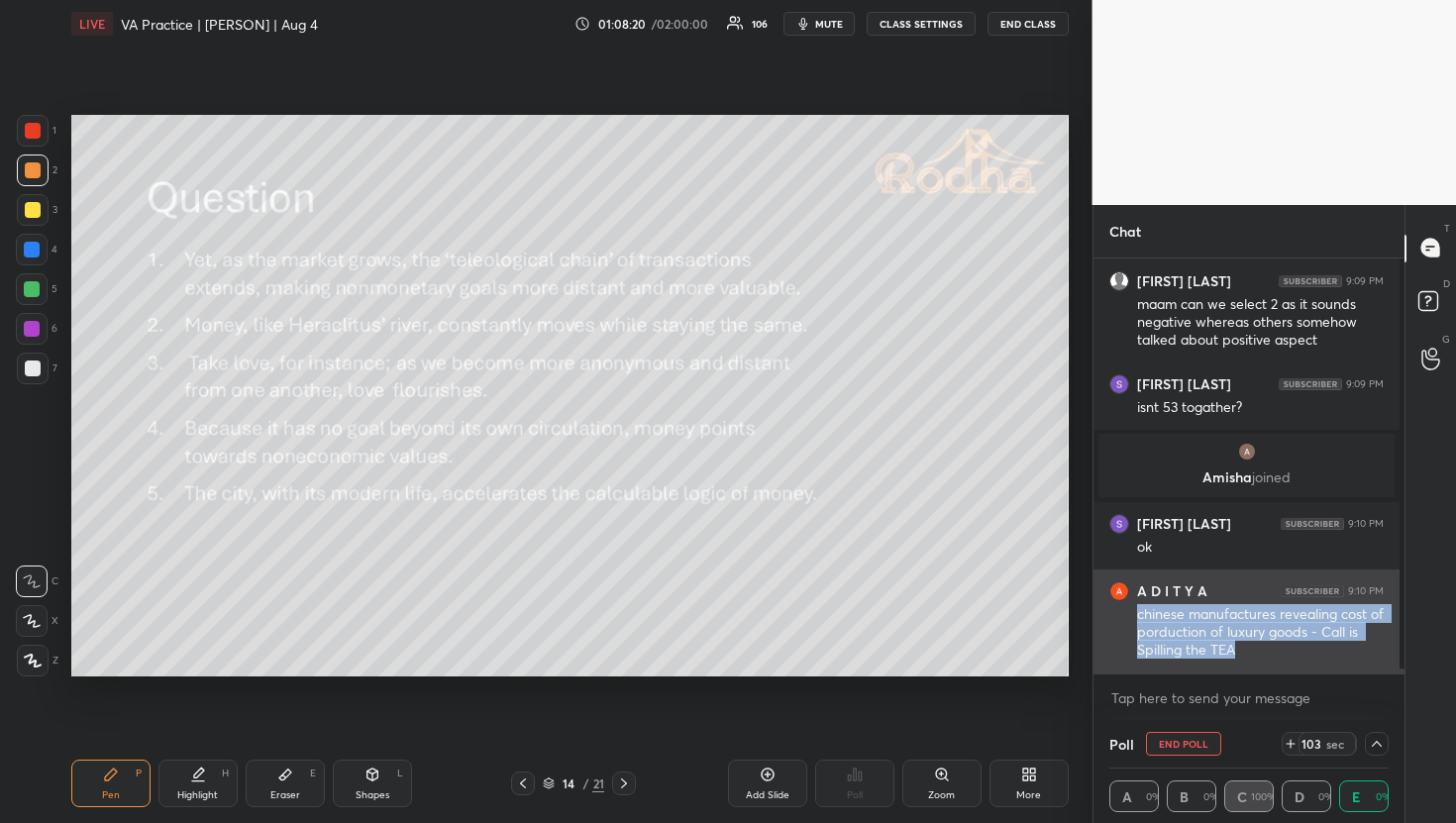 drag, startPoint x: 1139, startPoint y: 613, endPoint x: 1244, endPoint y: 659, distance: 114.6342 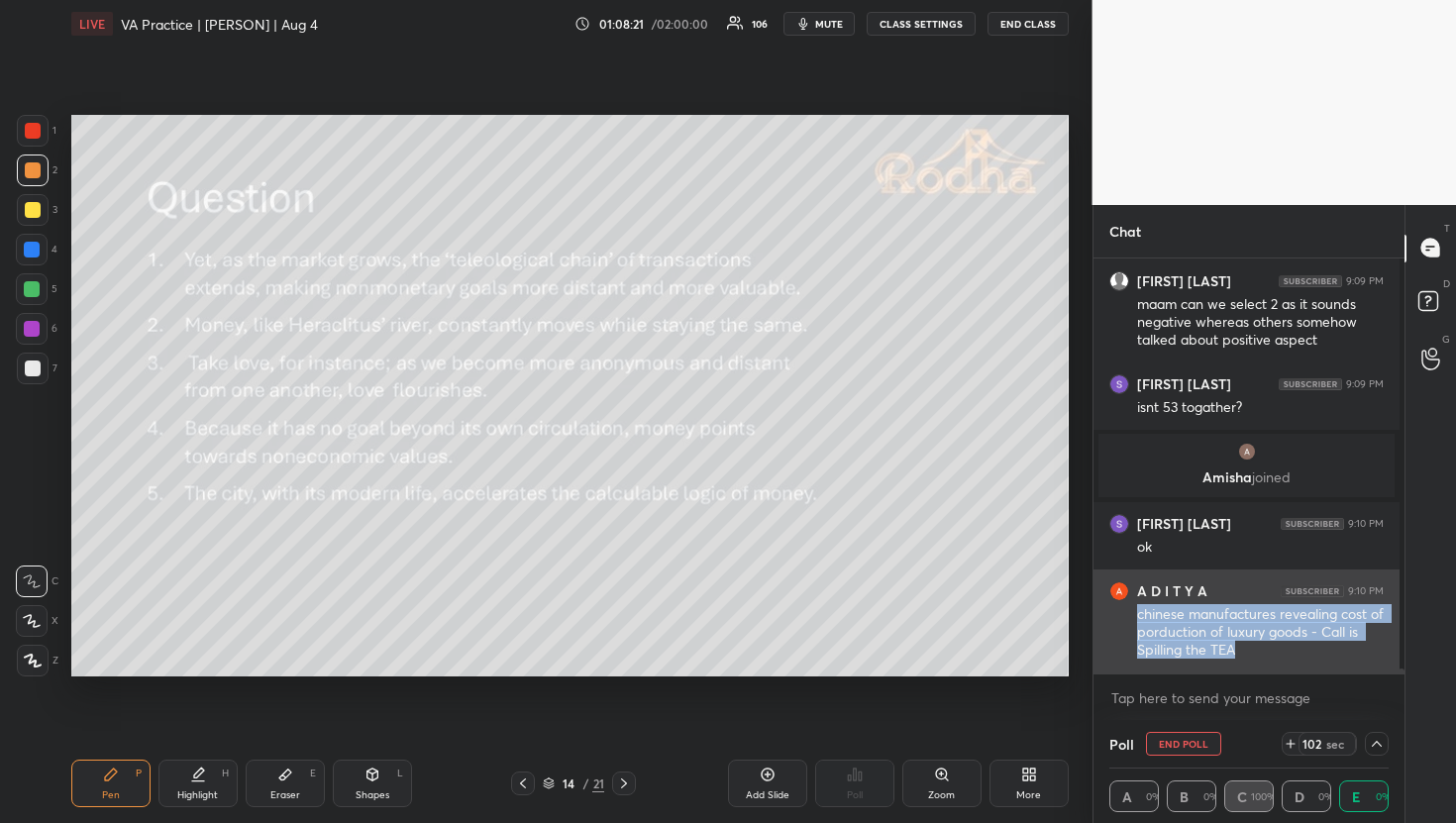 copy on "chinese manufactures revealing cost of porduction of luxury goods - Call is Spilling the TEA" 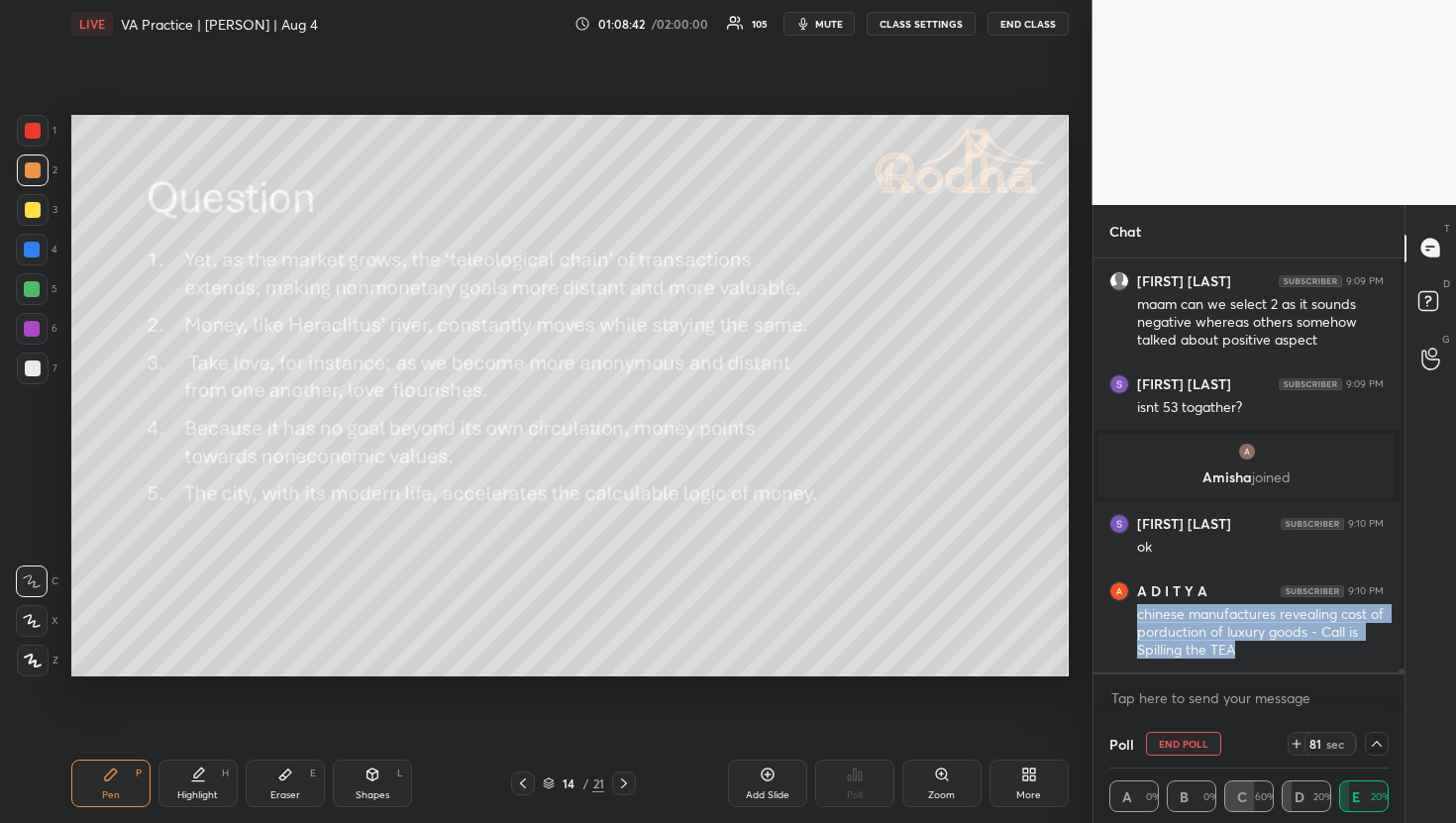 scroll, scrollTop: 1, scrollLeft: 7, axis: both 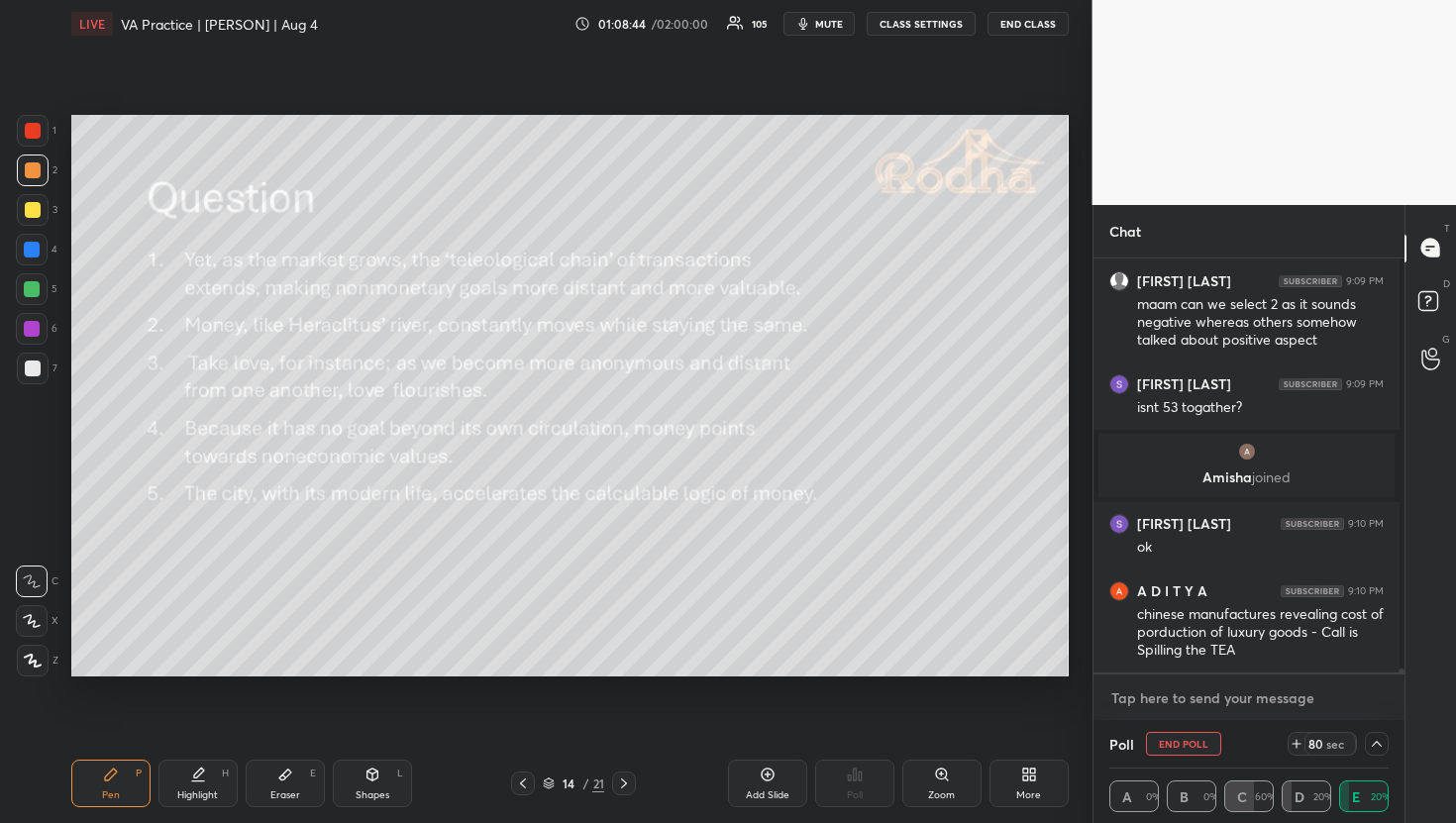 click at bounding box center [1249, 698] 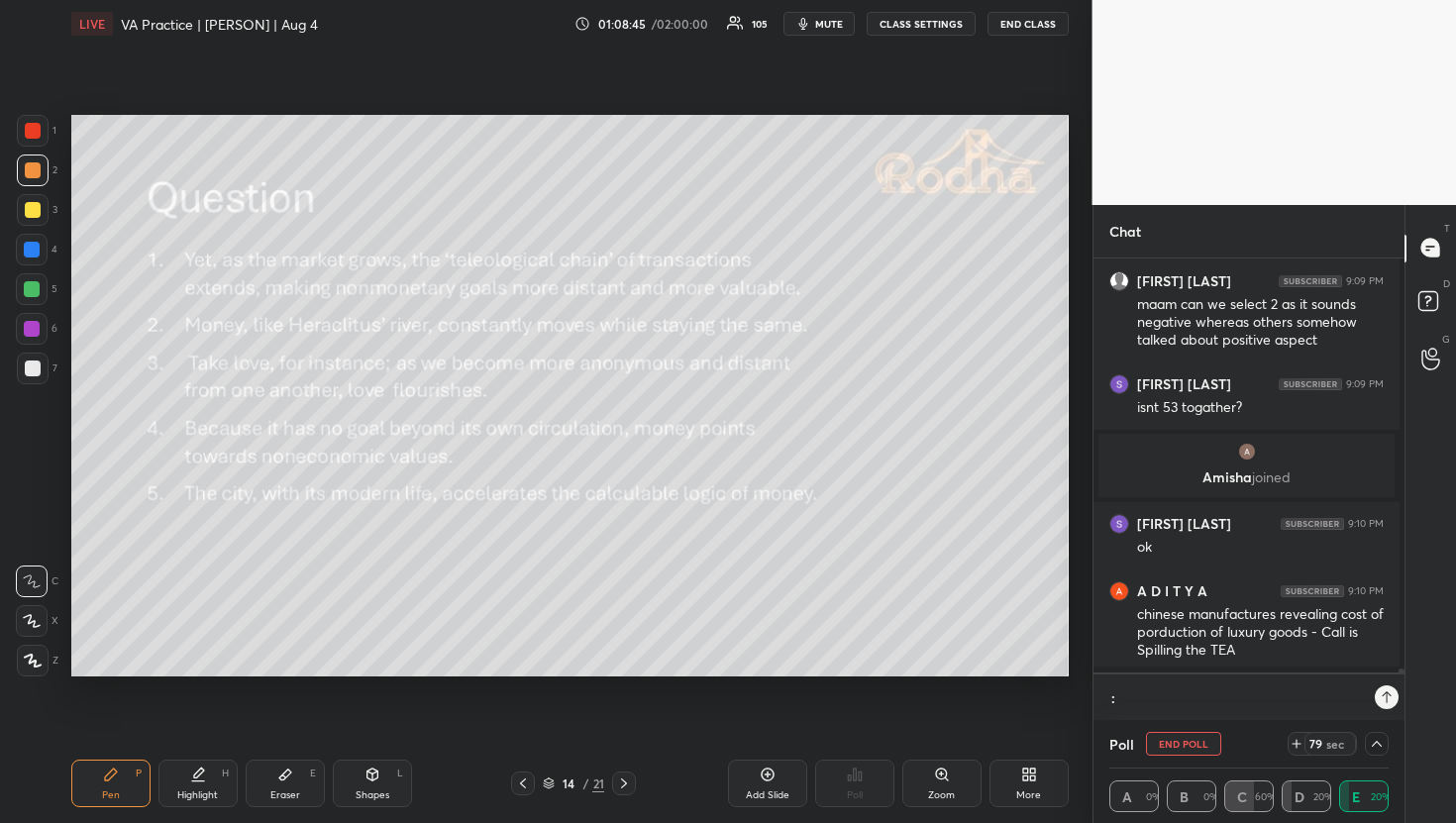 scroll, scrollTop: 402, scrollLeft: 299, axis: both 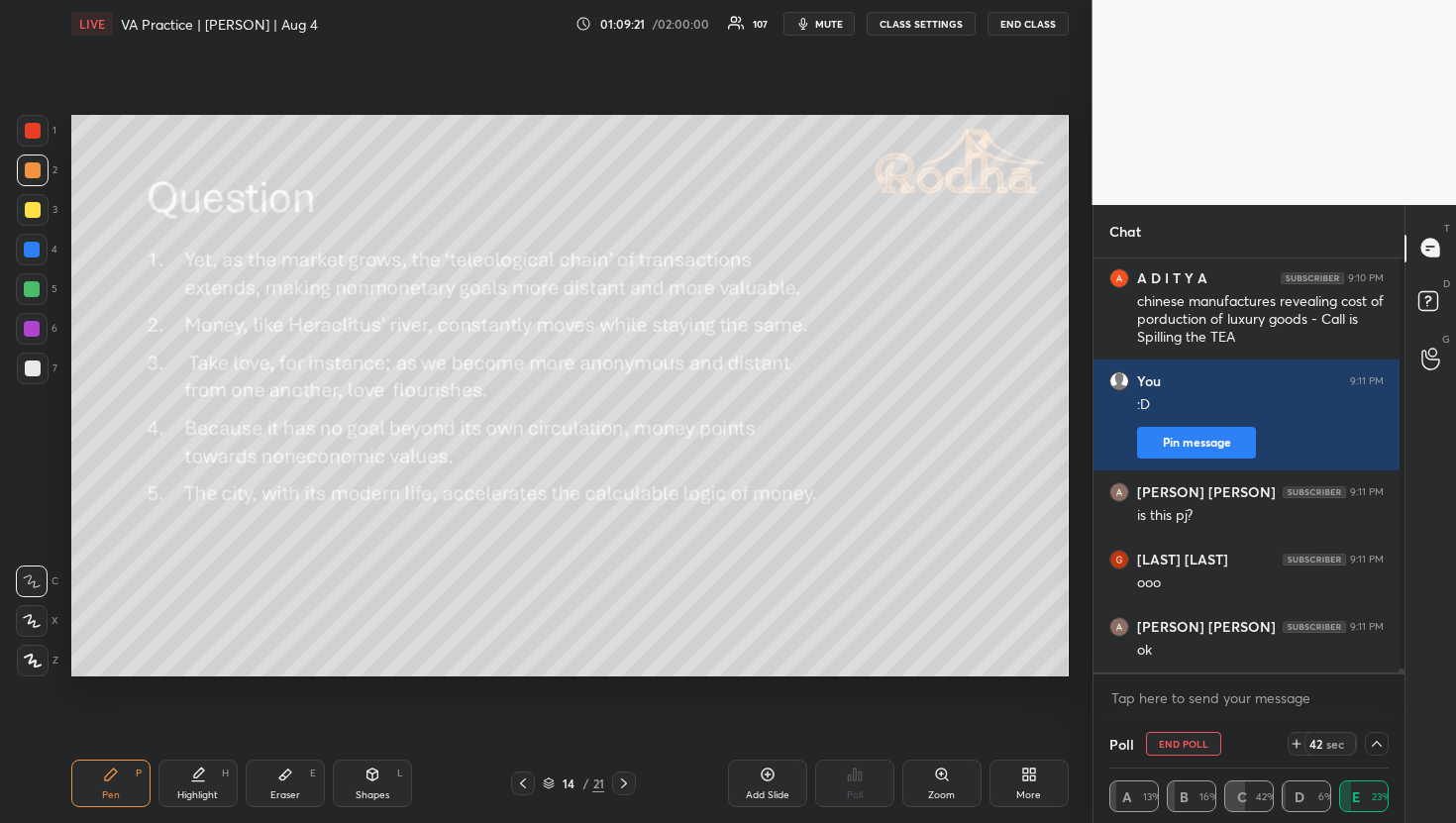 click on "mute" at bounding box center (829, 24) 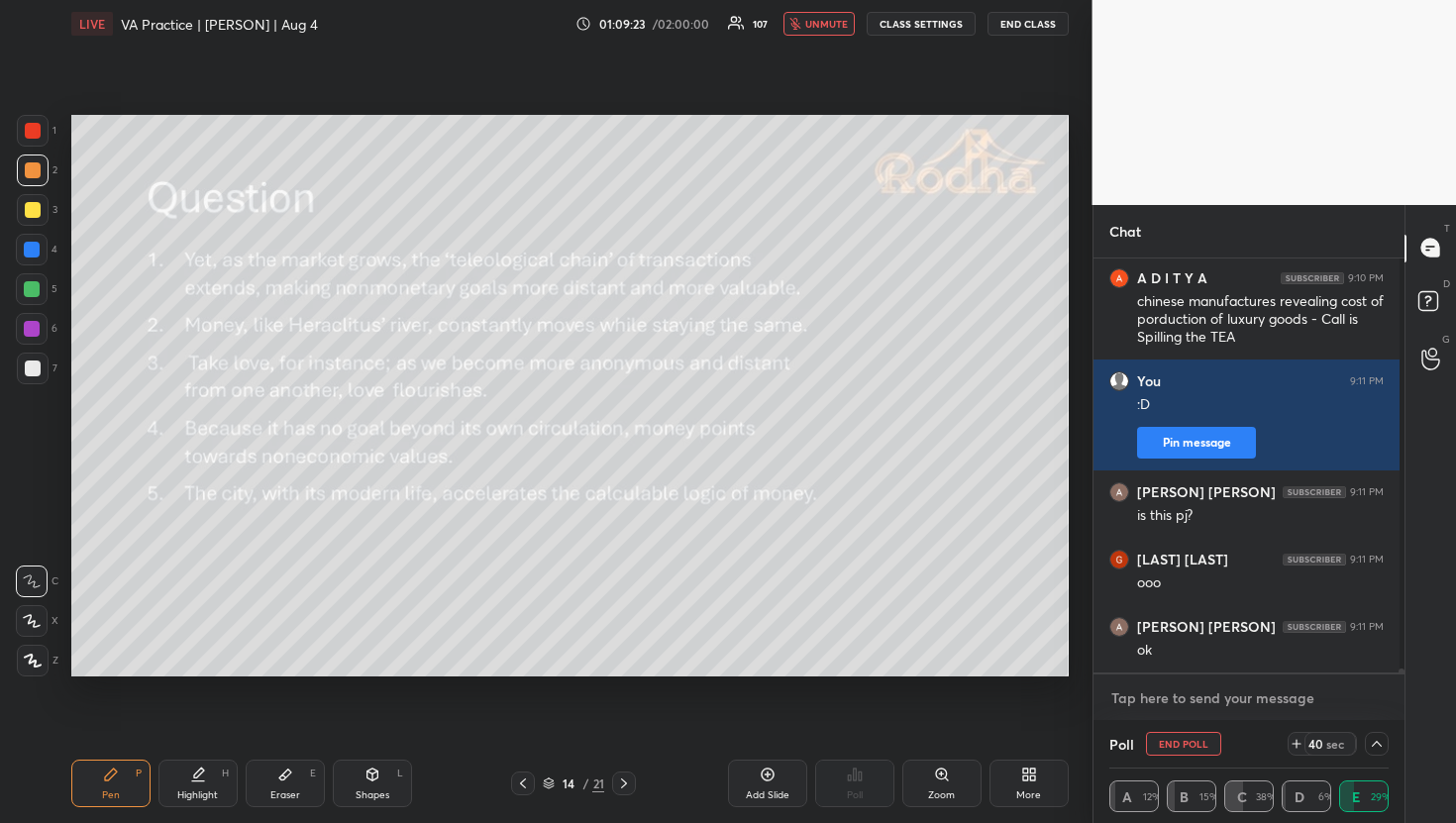 click at bounding box center (1249, 698) 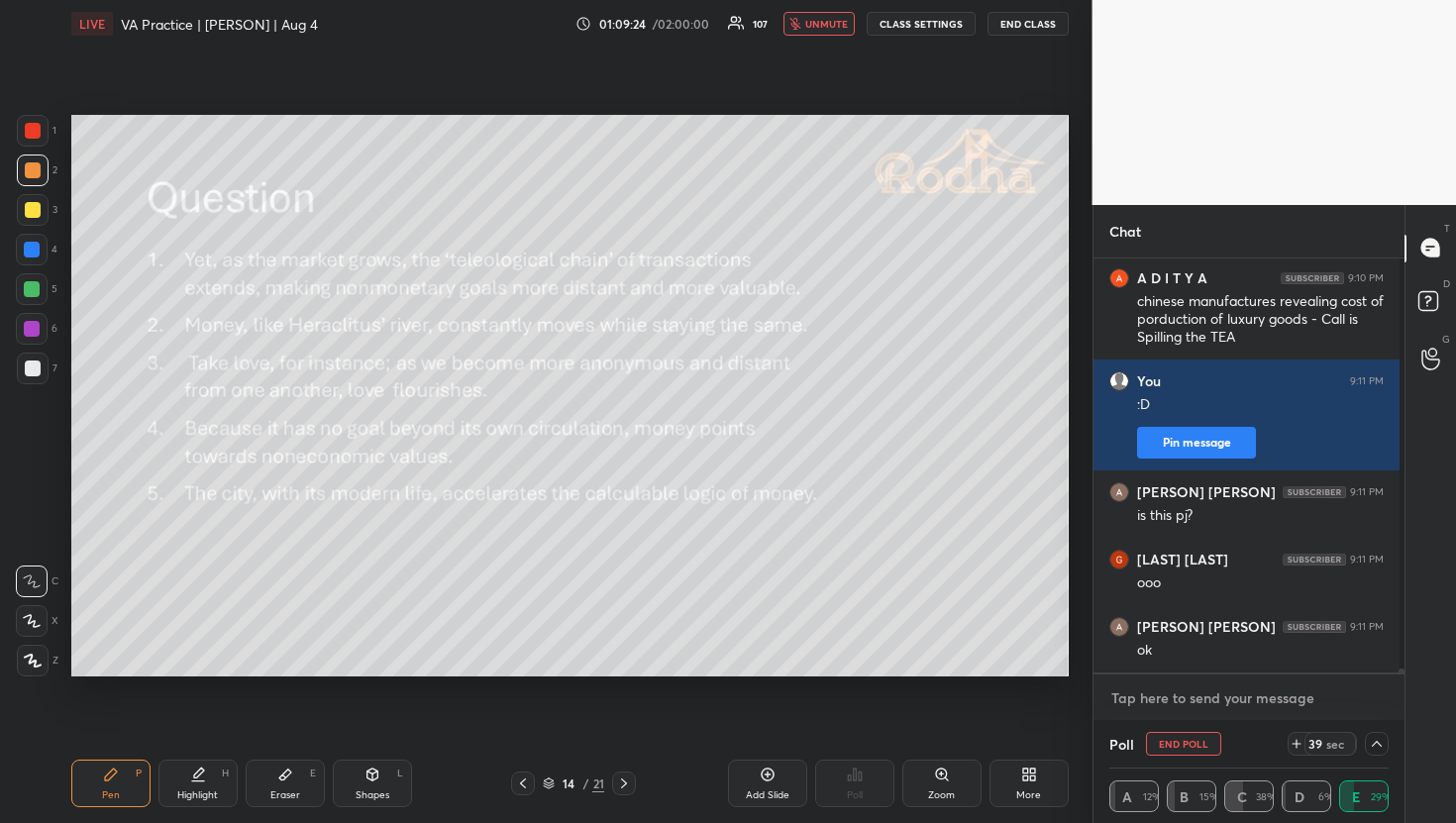 scroll, scrollTop: 41879, scrollLeft: 0, axis: vertical 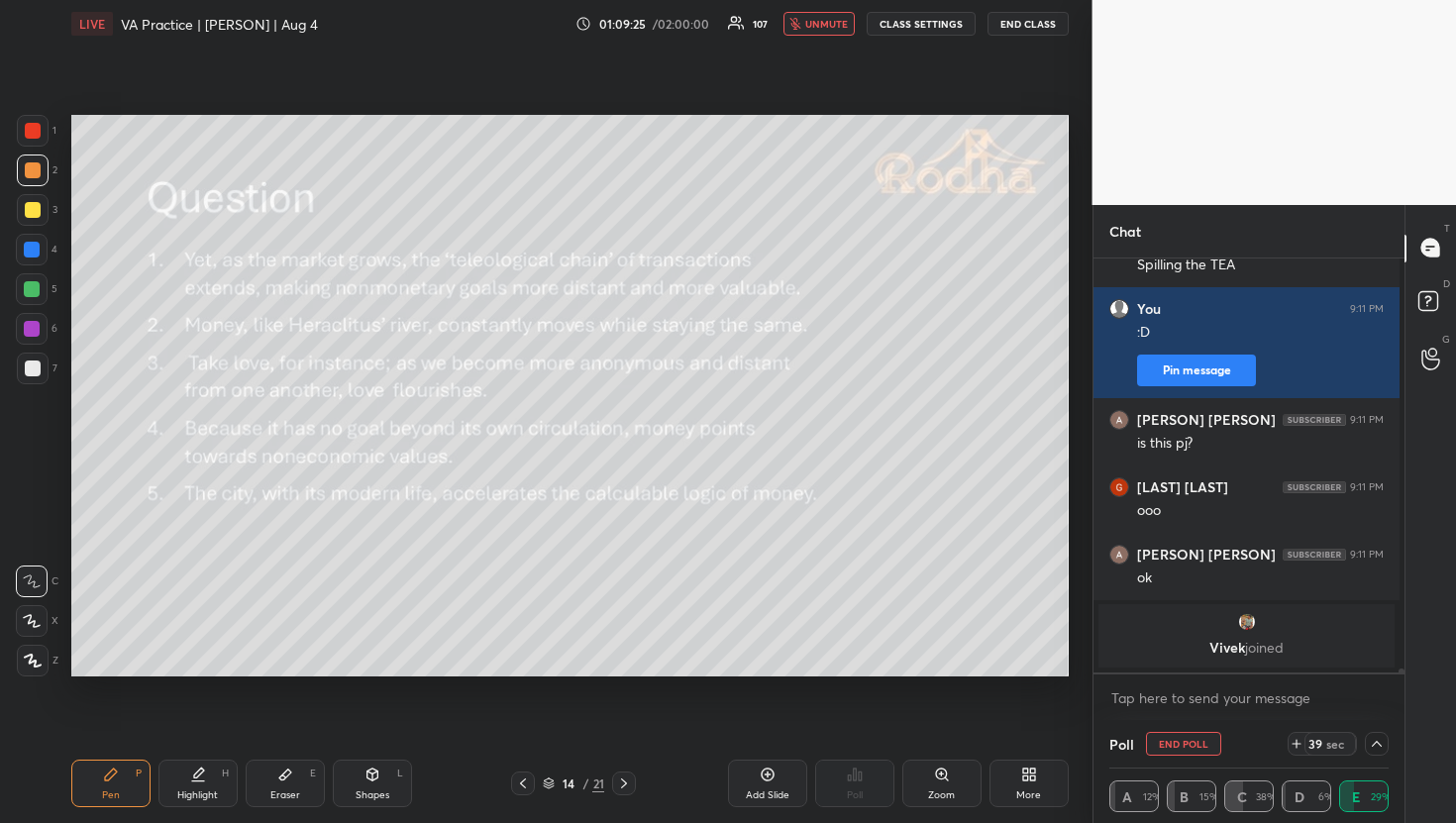 click on "unmute" at bounding box center (826, 24) 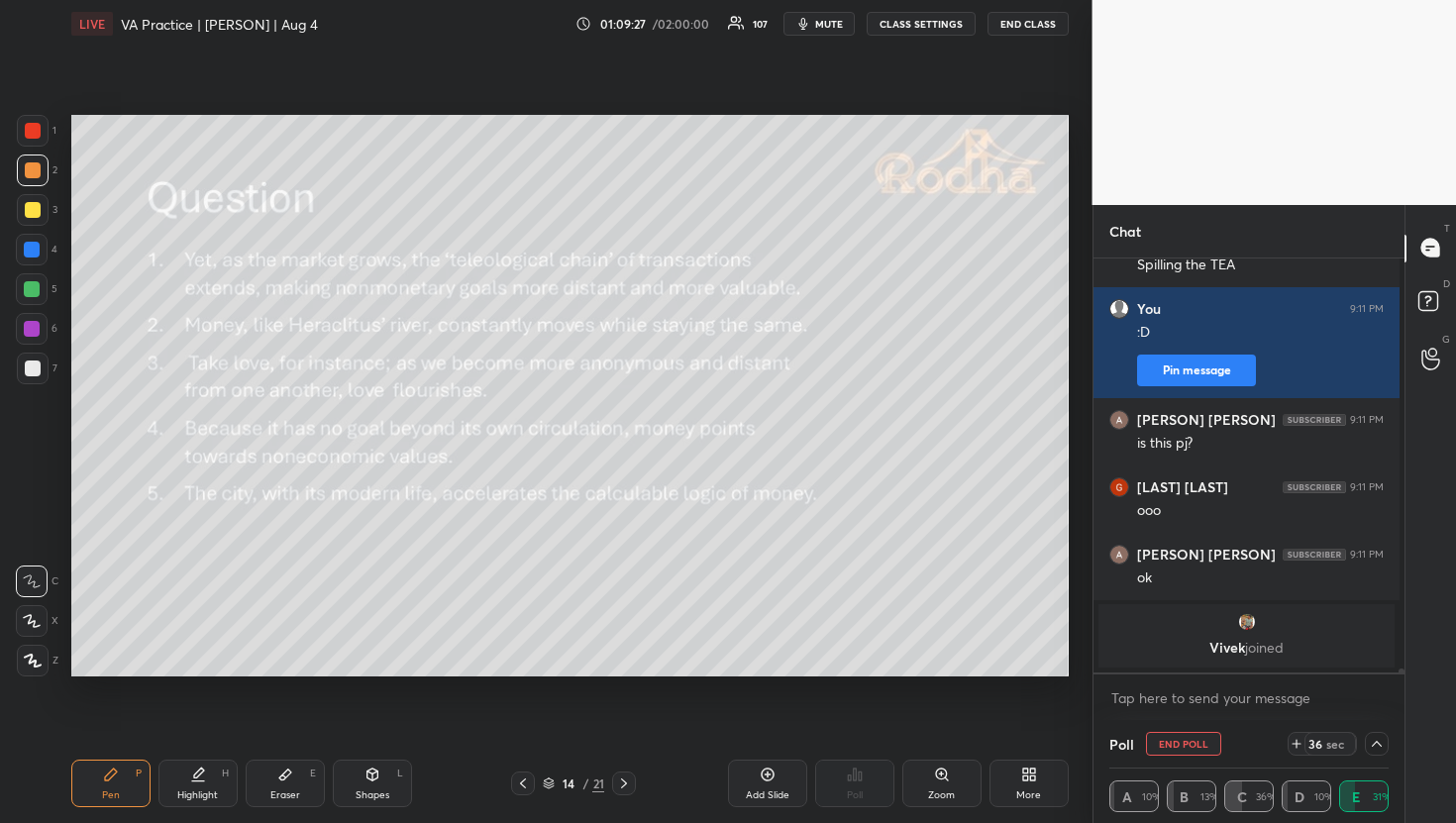 click on "mute" at bounding box center (819, 24) 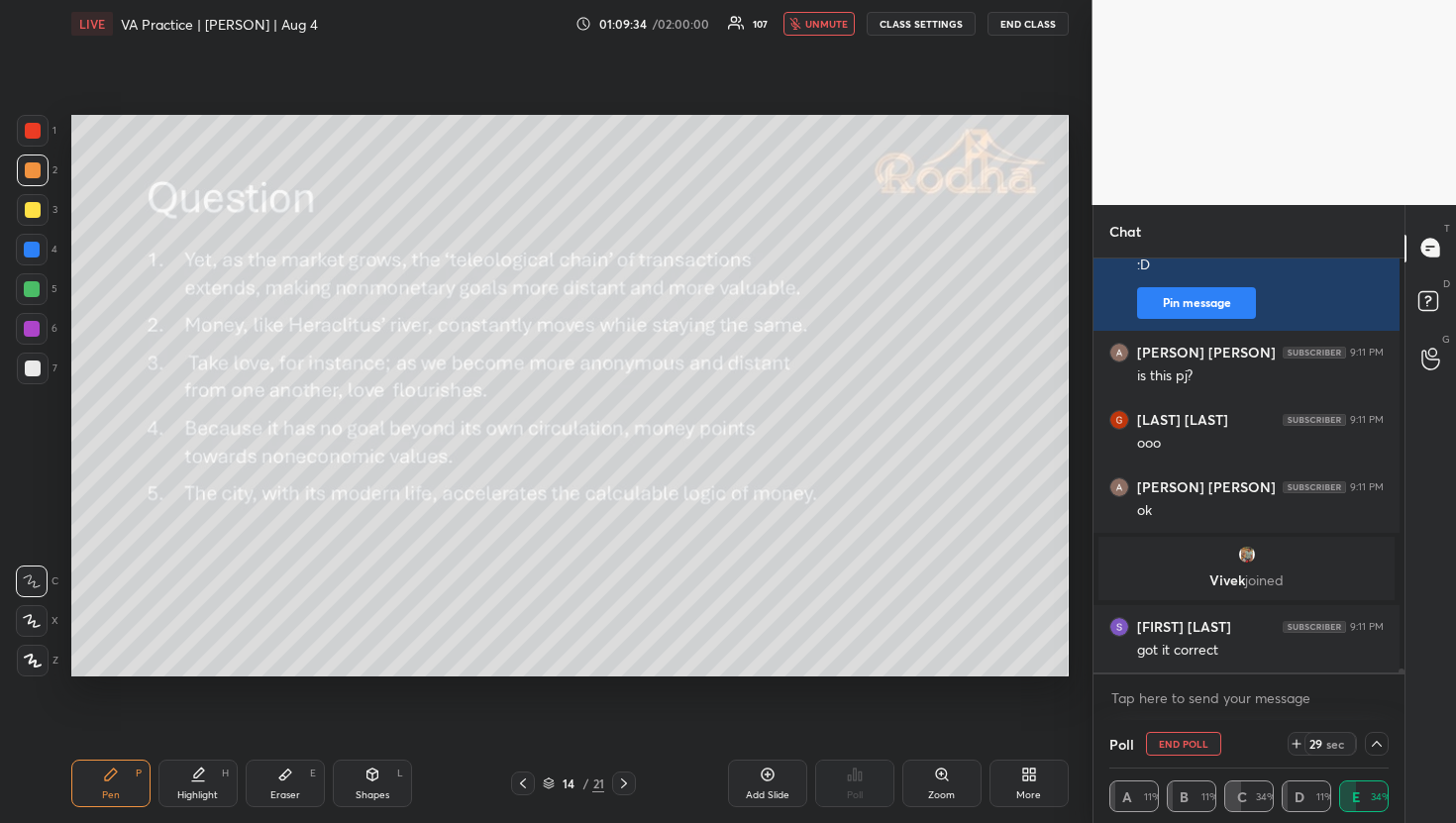 scroll, scrollTop: 41732, scrollLeft: 0, axis: vertical 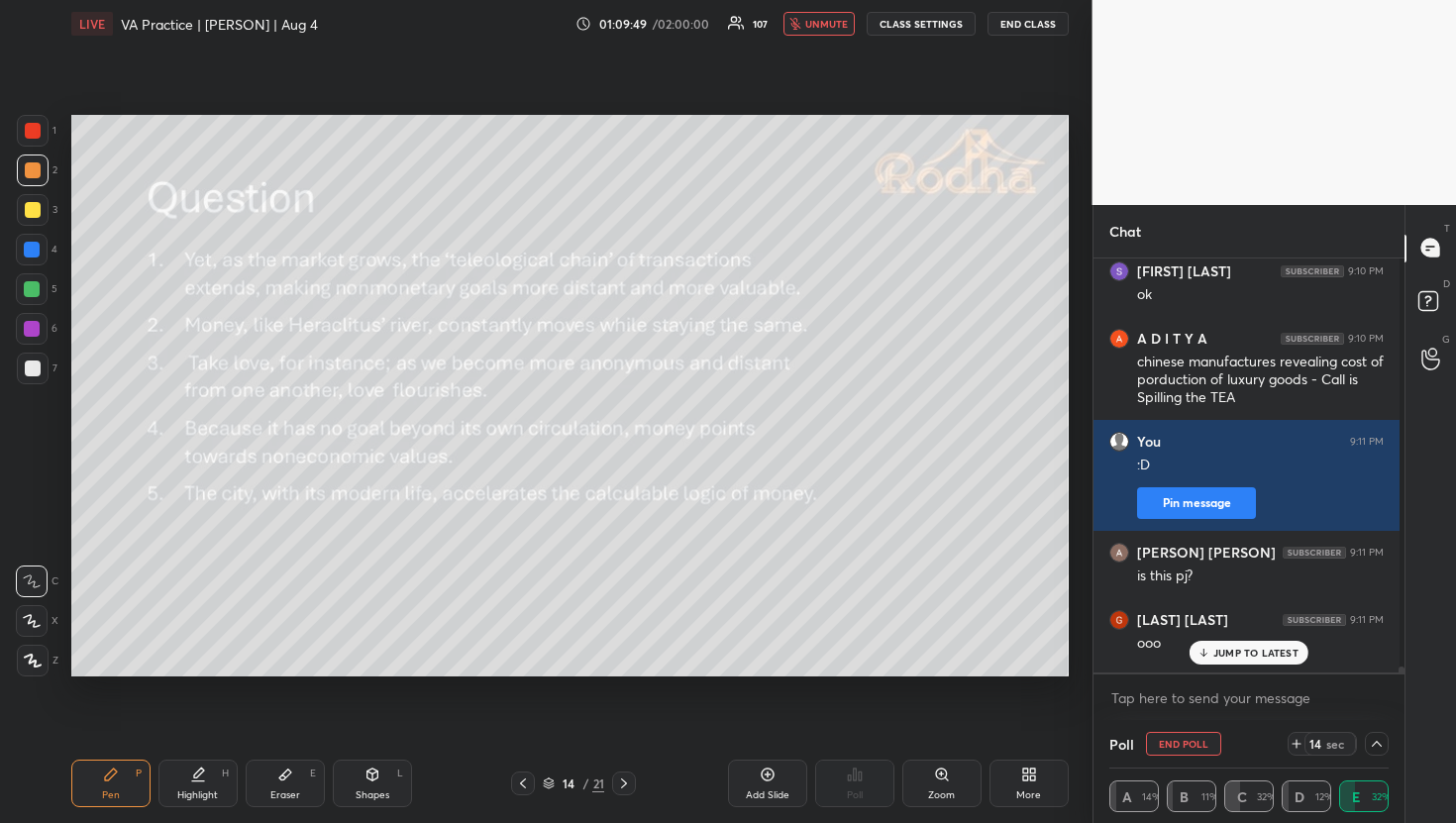 click on "JUMP TO LATEST" at bounding box center (1256, 653) 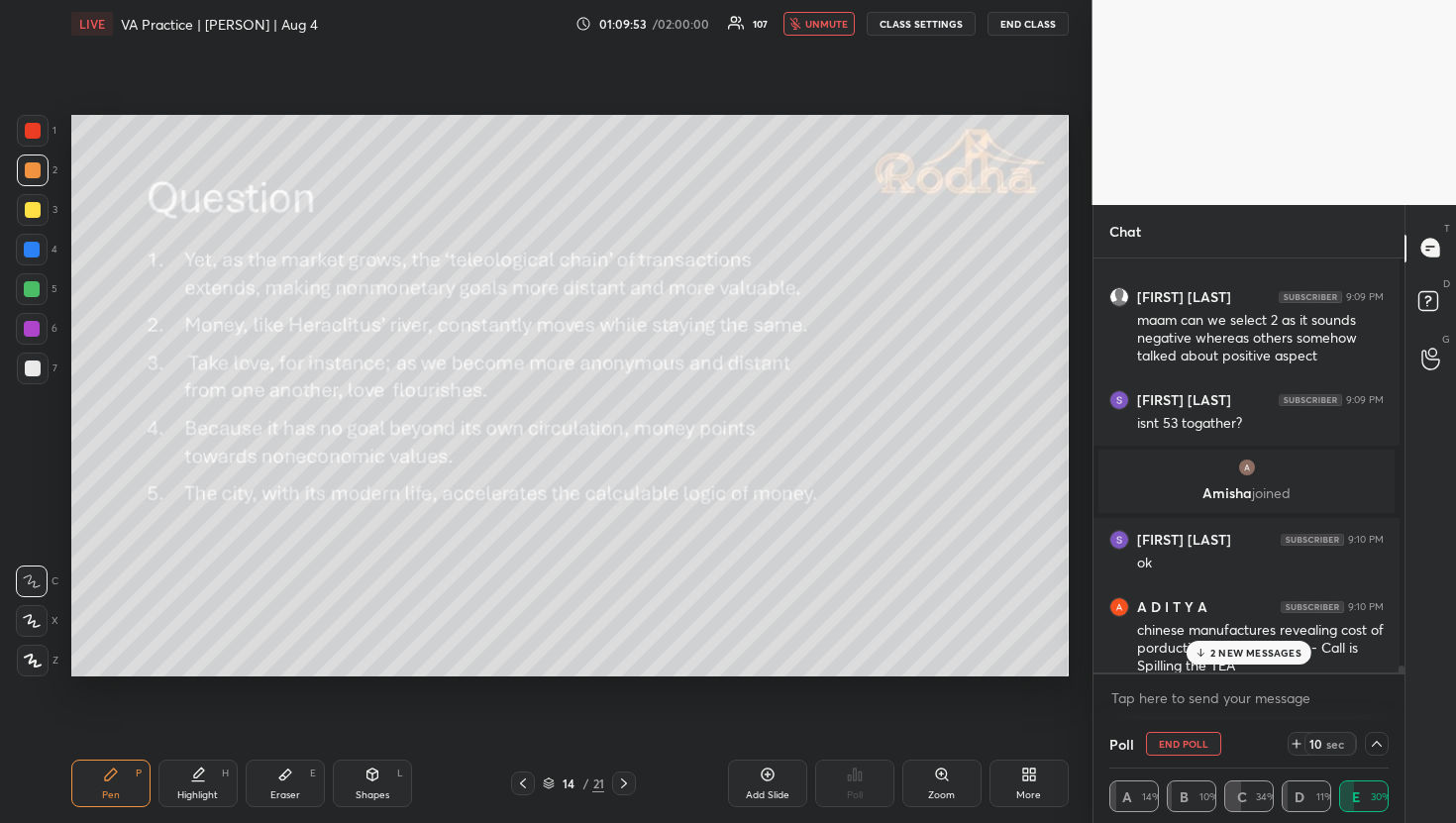 scroll, scrollTop: 41297, scrollLeft: 0, axis: vertical 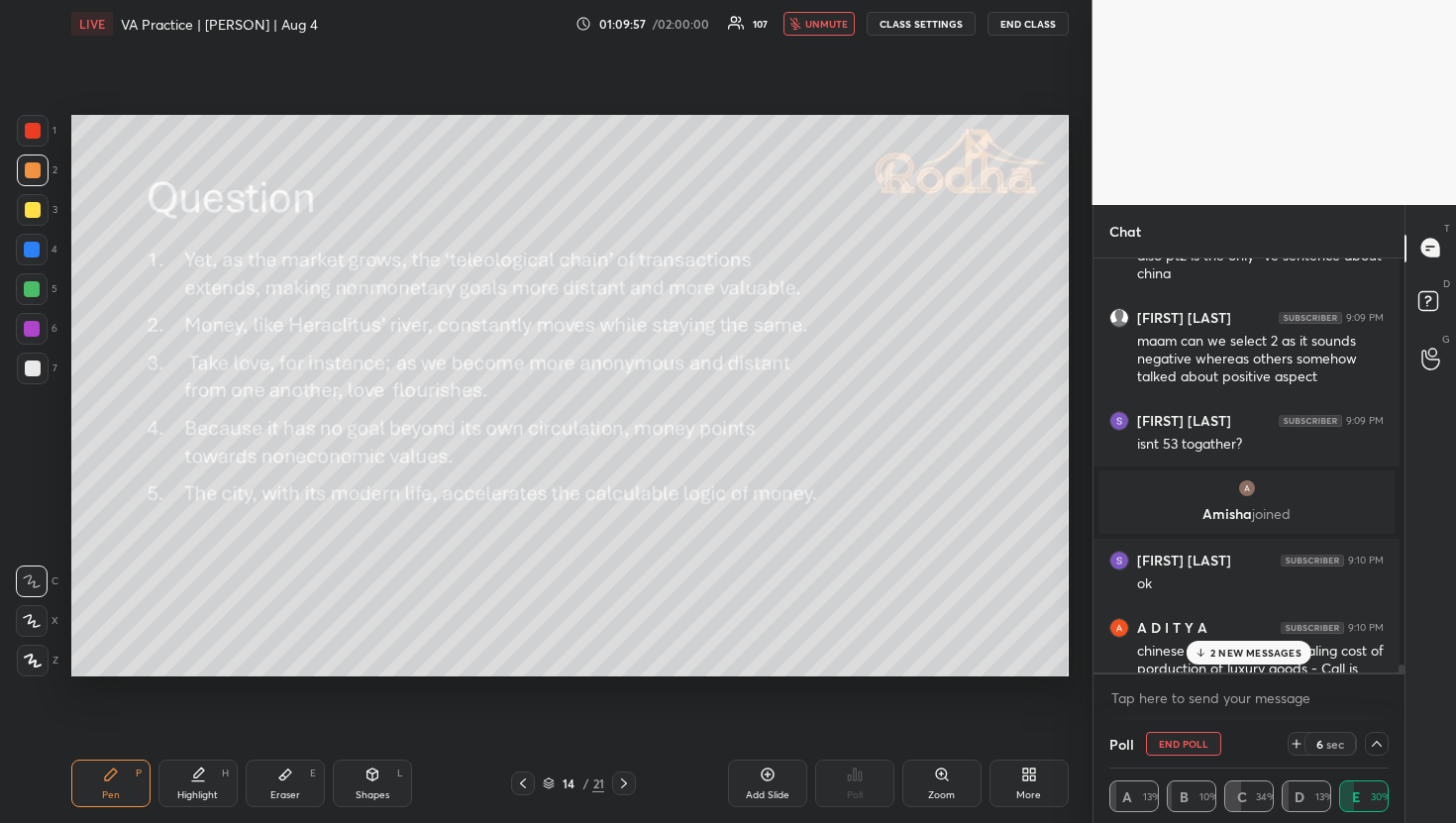 click on "unmute" at bounding box center (826, 24) 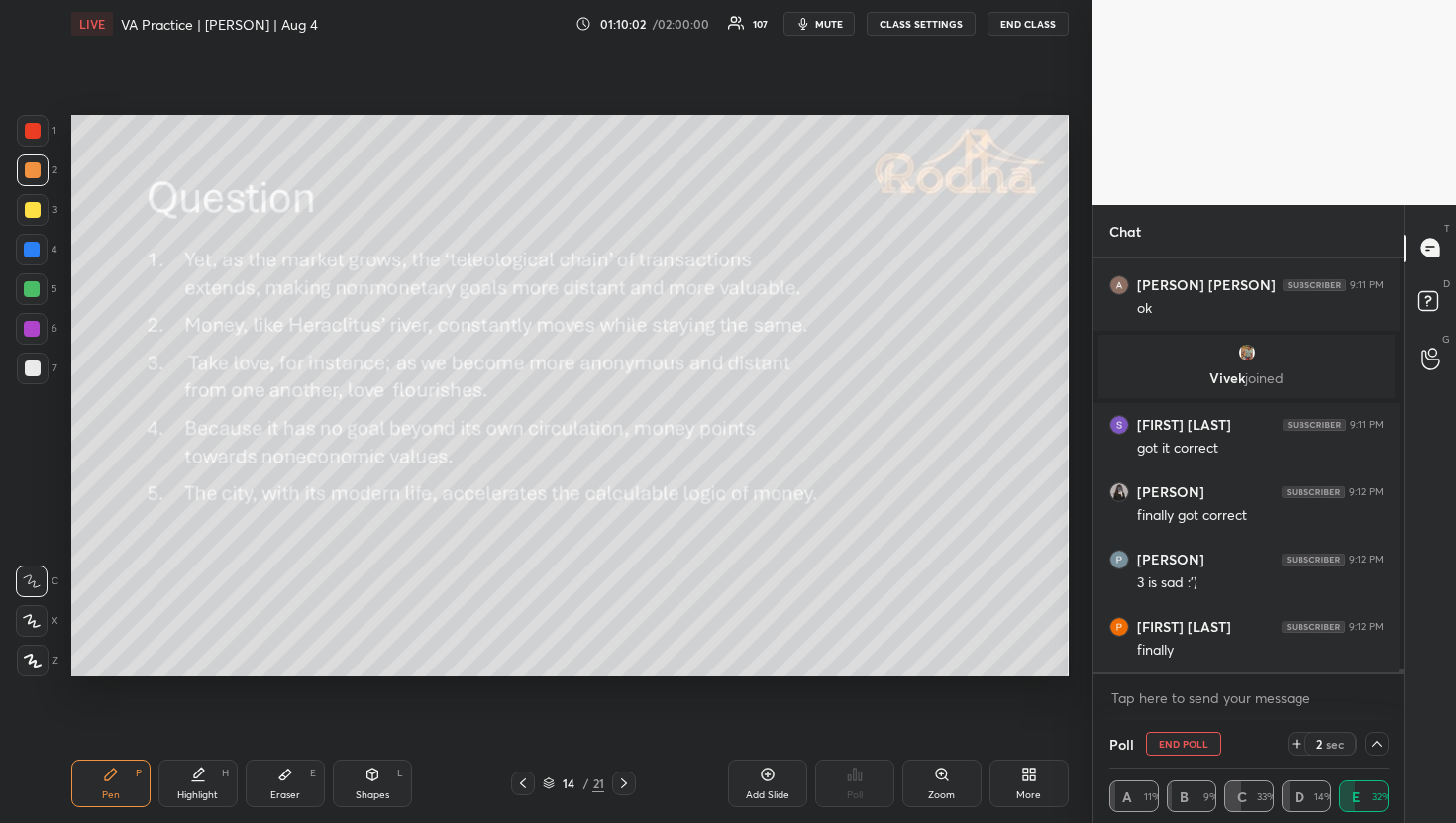 scroll, scrollTop: 42055, scrollLeft: 0, axis: vertical 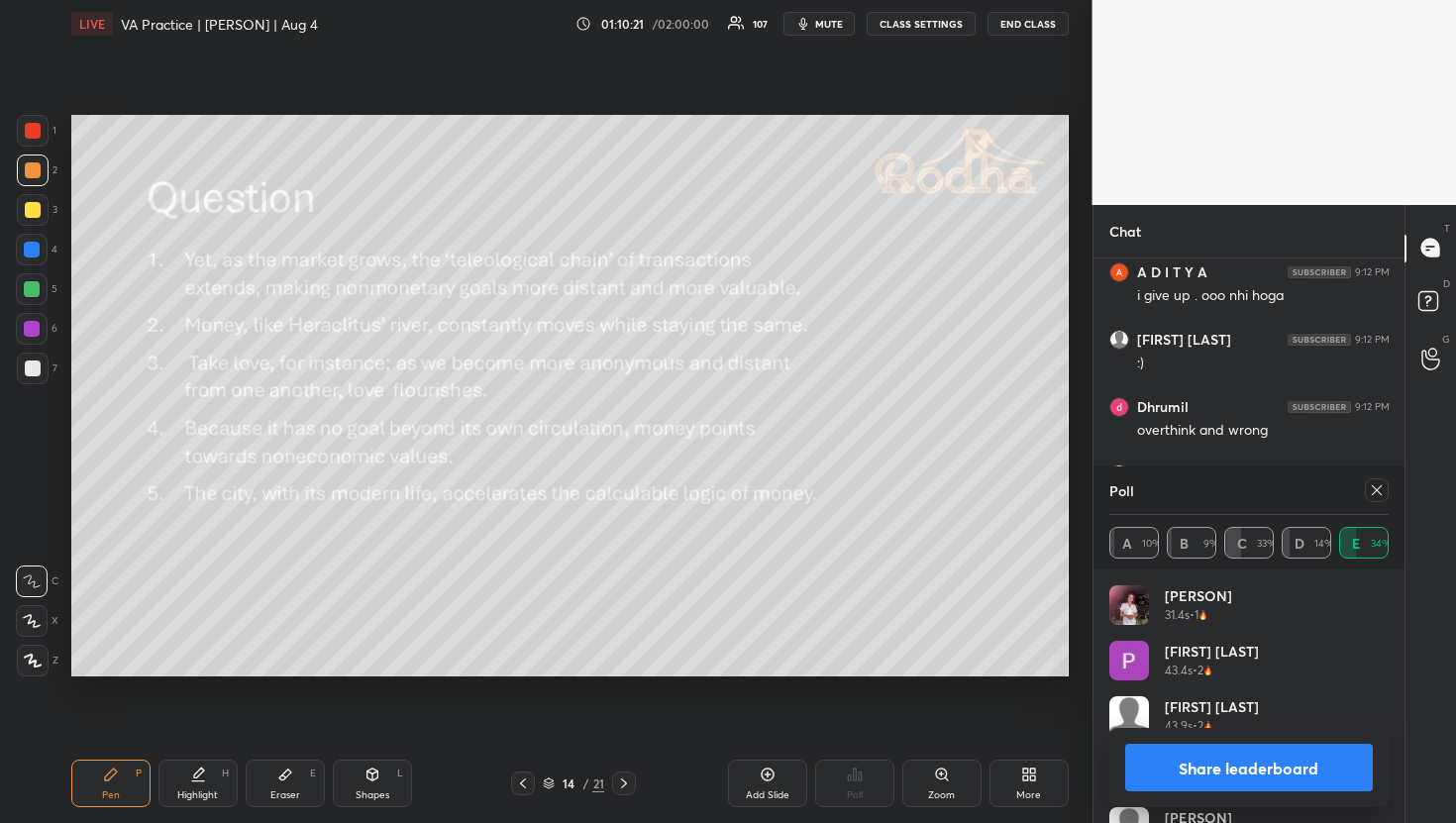 click 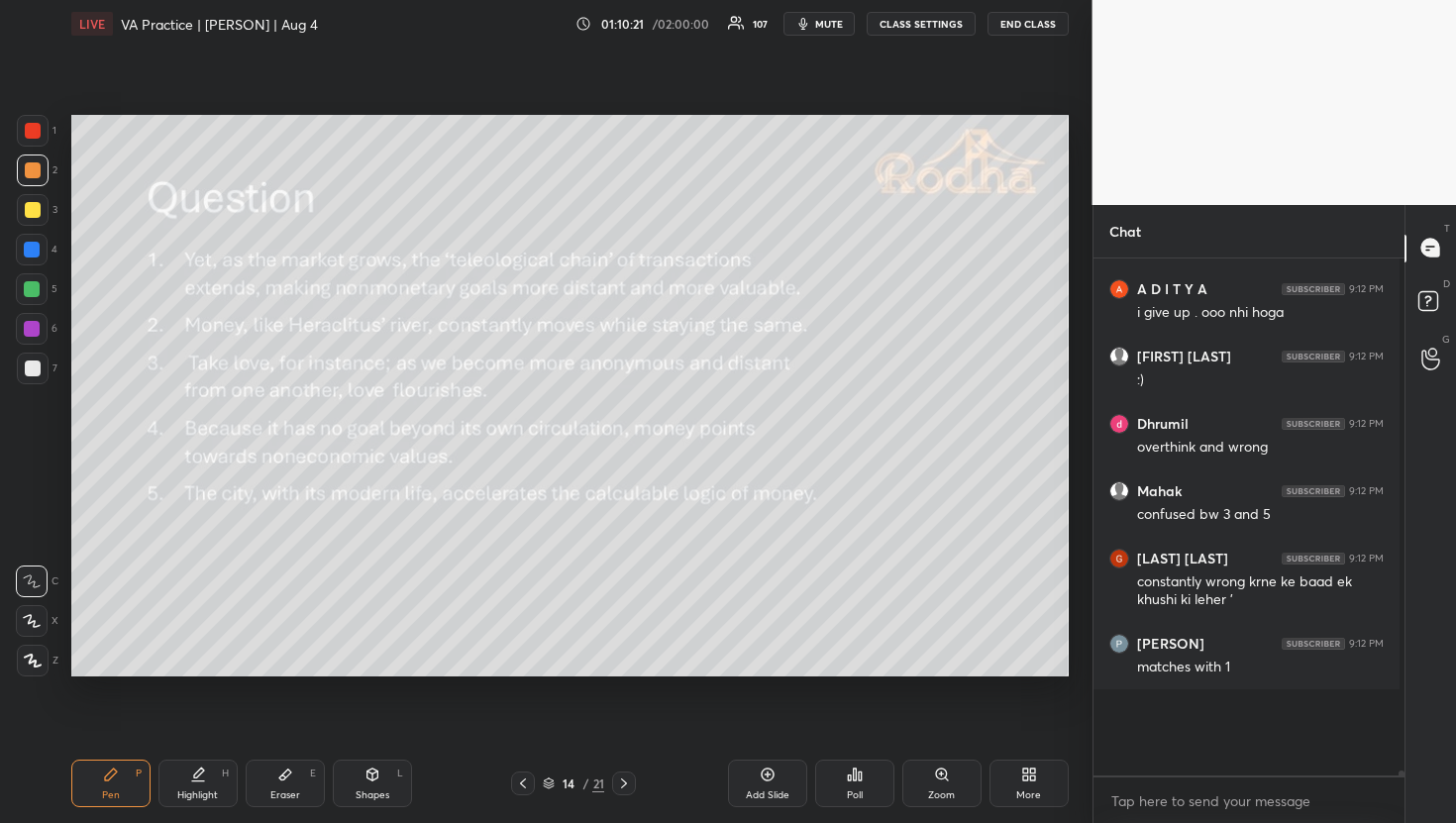 scroll, scrollTop: 495, scrollLeft: 299, axis: both 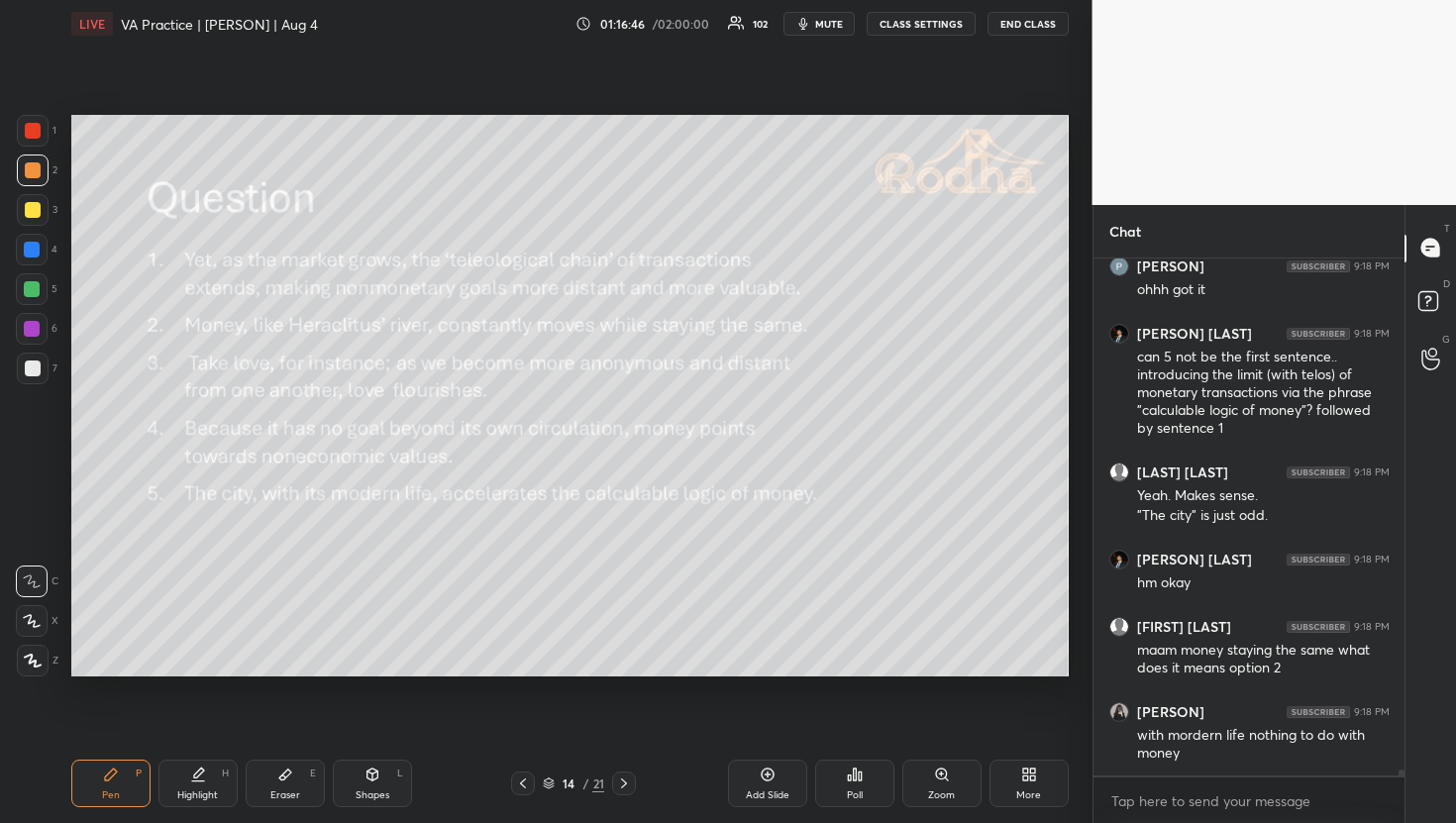 click on "Eraser E" at bounding box center [285, 783] 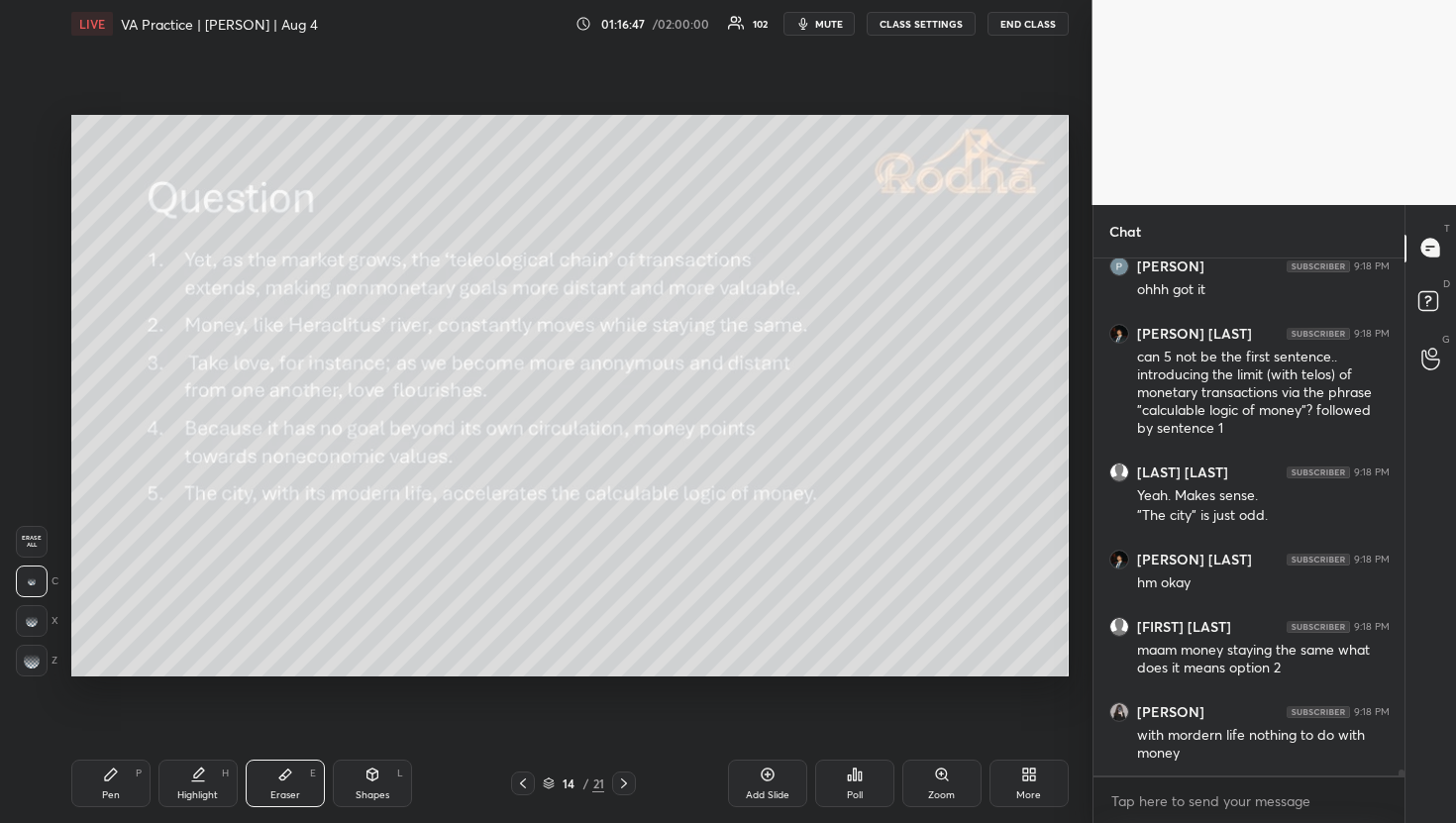 click on "Erase all" at bounding box center [32, 542] 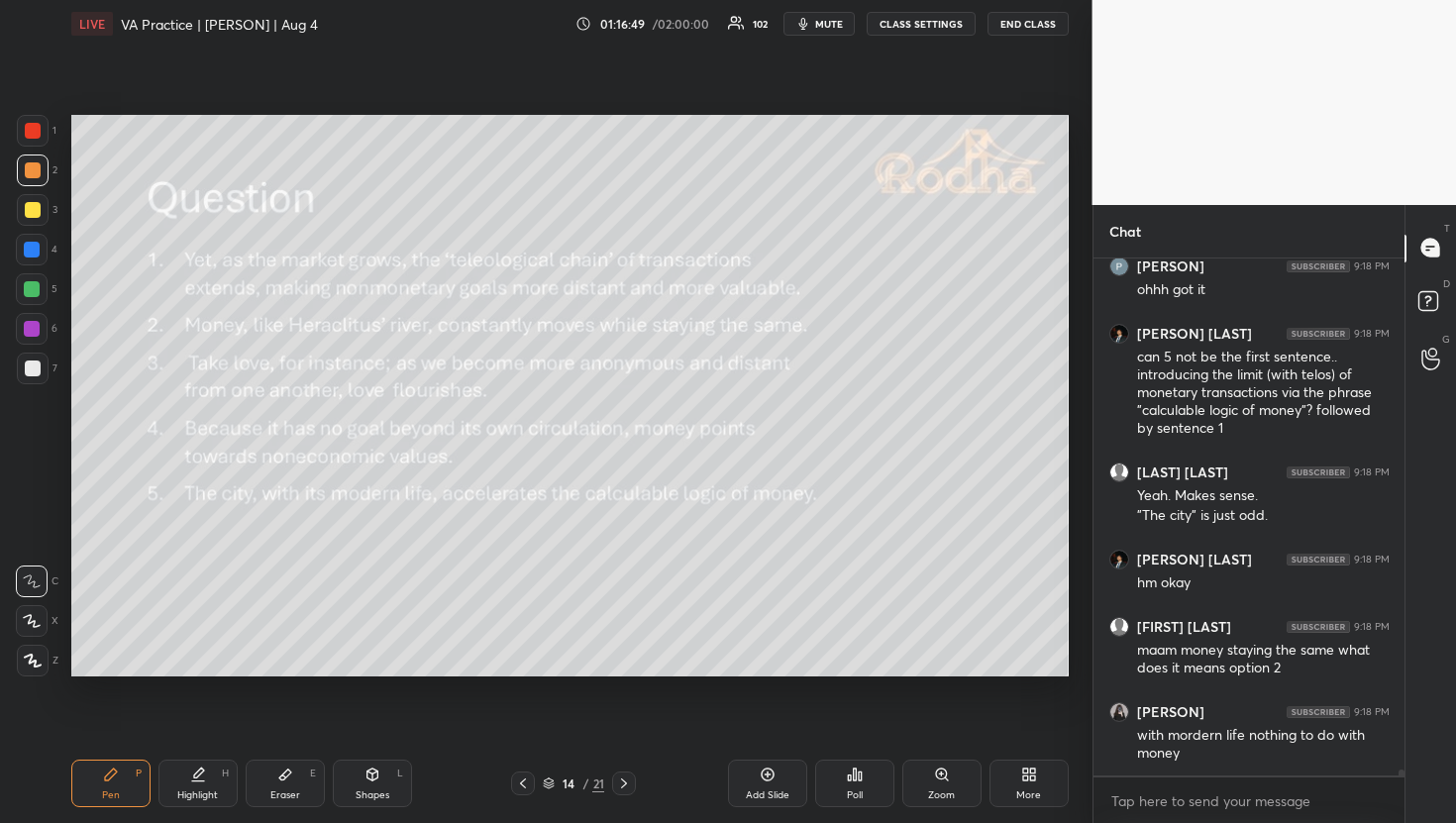scroll, scrollTop: 44320, scrollLeft: 0, axis: vertical 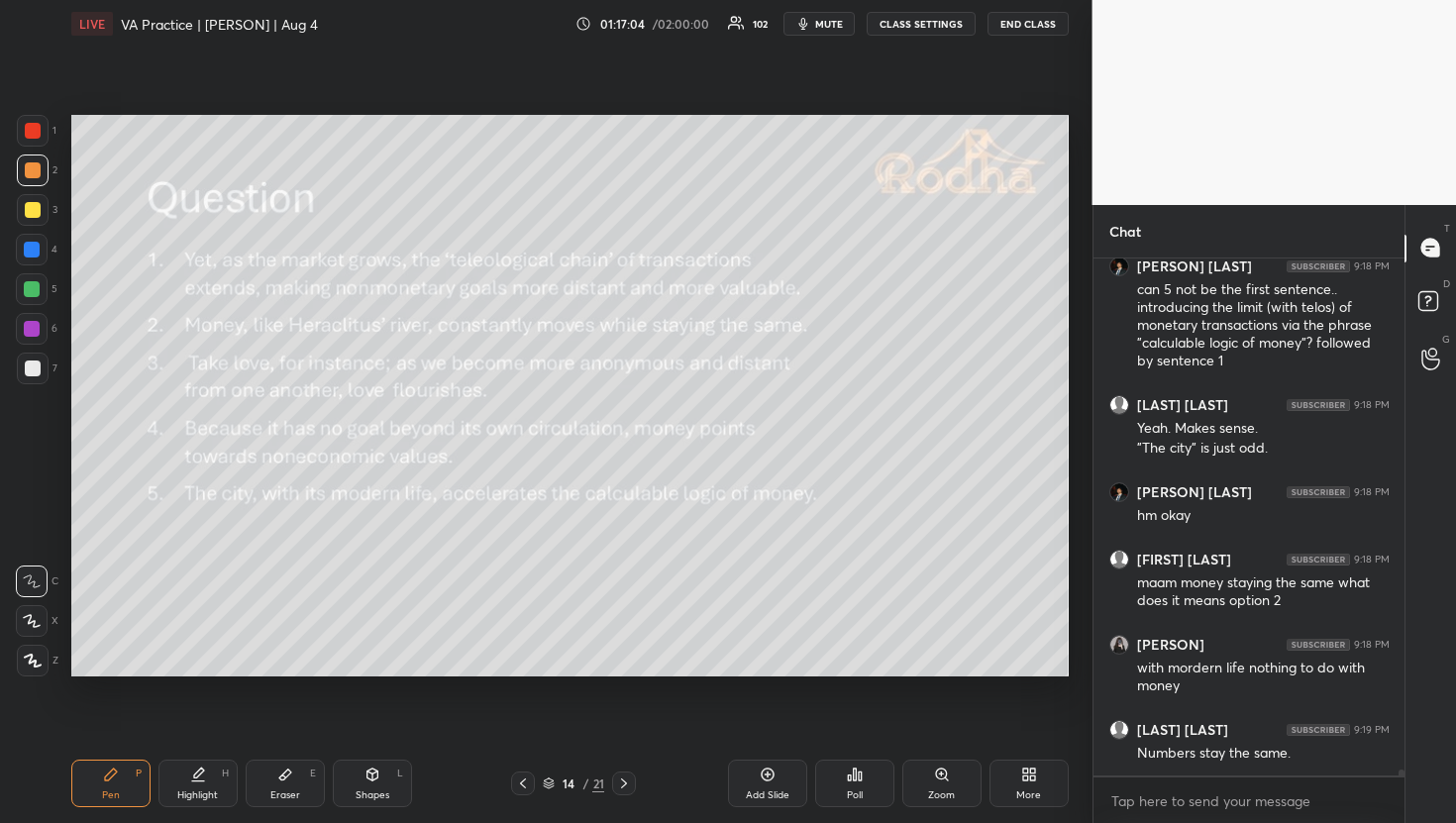 click on "Setting up your live class Poll for   secs No correct answer Start poll" at bounding box center (570, 395) 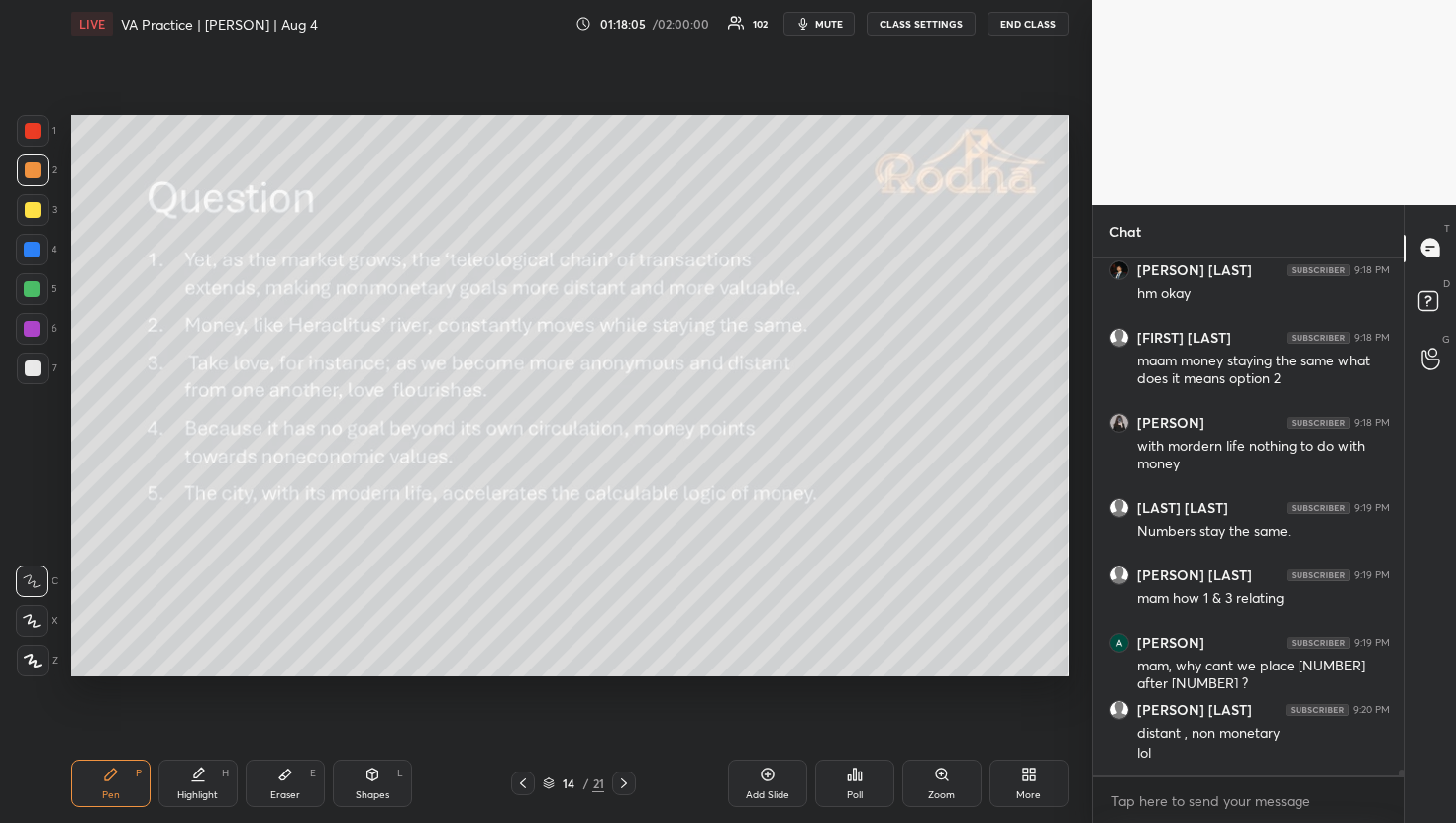 scroll, scrollTop: 44609, scrollLeft: 0, axis: vertical 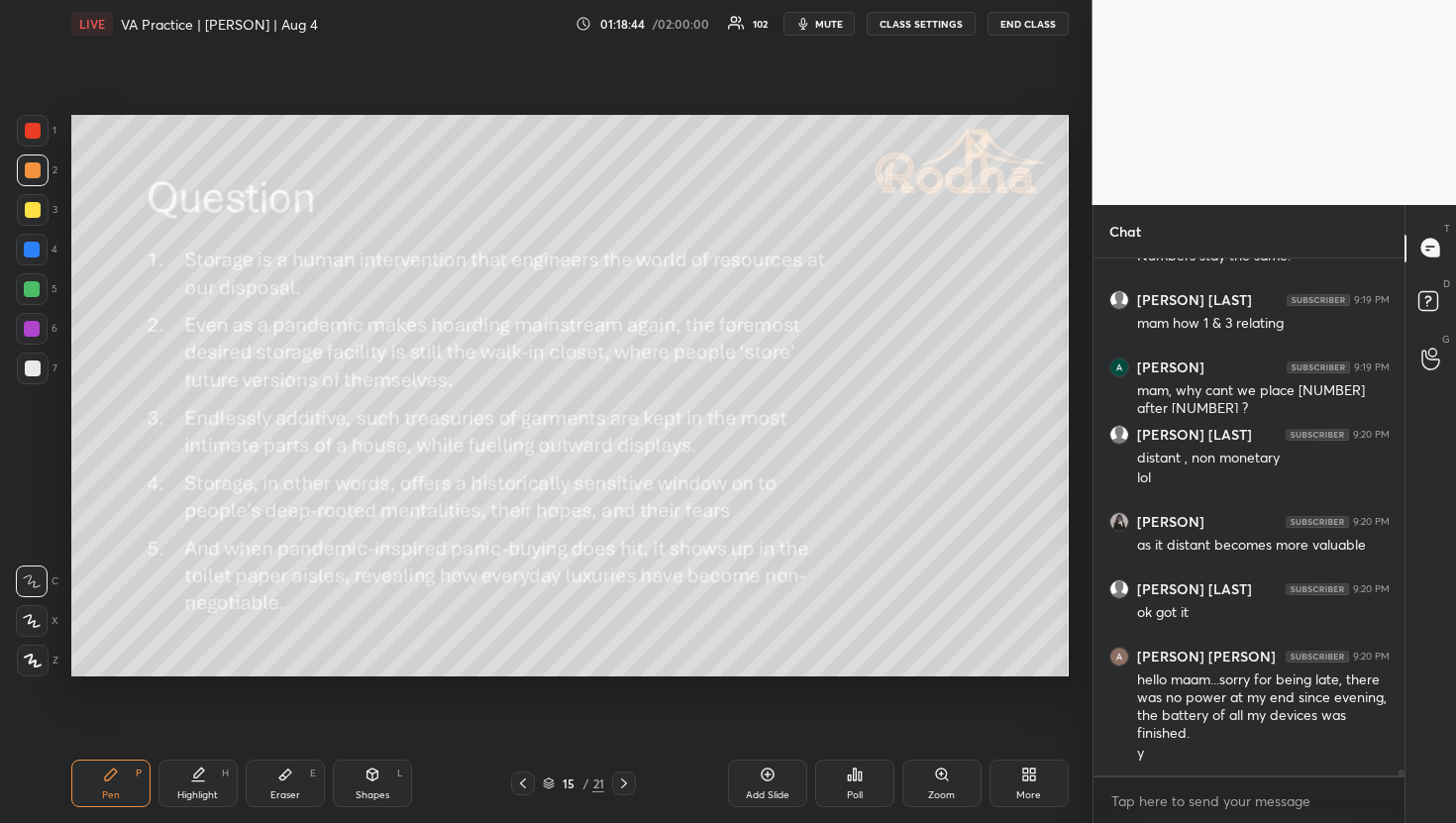 click on "Poll" at bounding box center [855, 795] 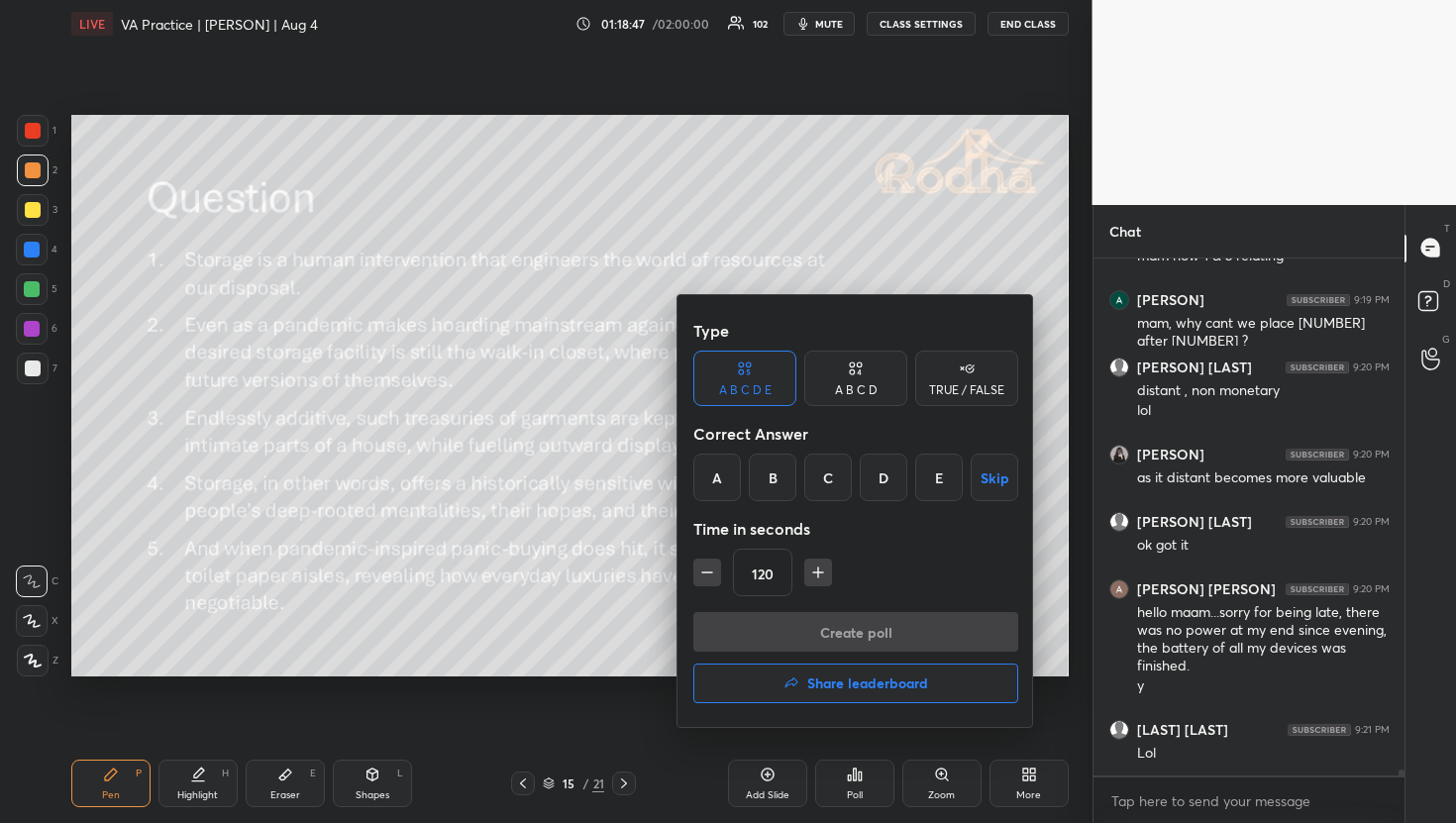 scroll, scrollTop: 44952, scrollLeft: 0, axis: vertical 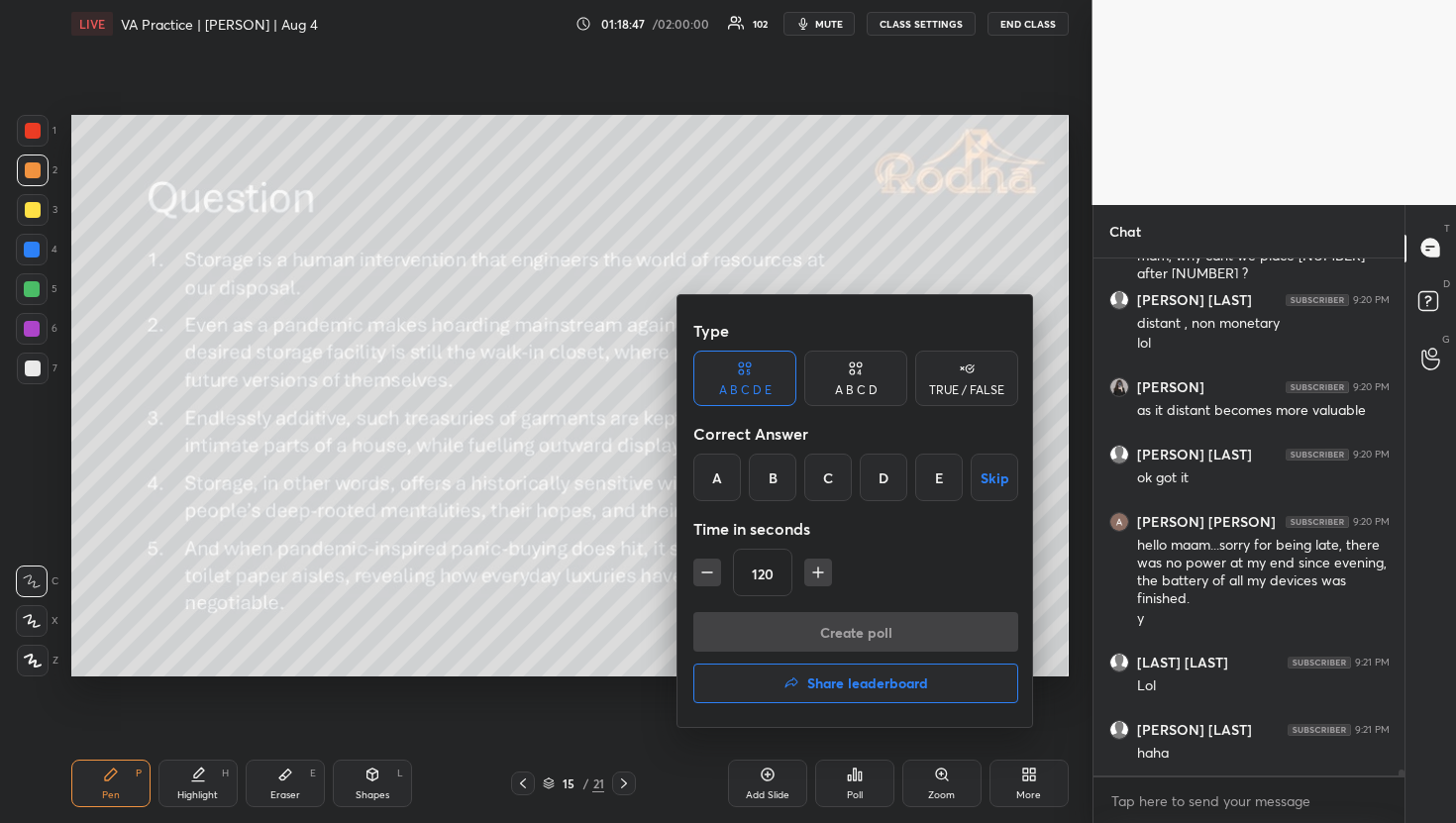 click at bounding box center [728, 411] 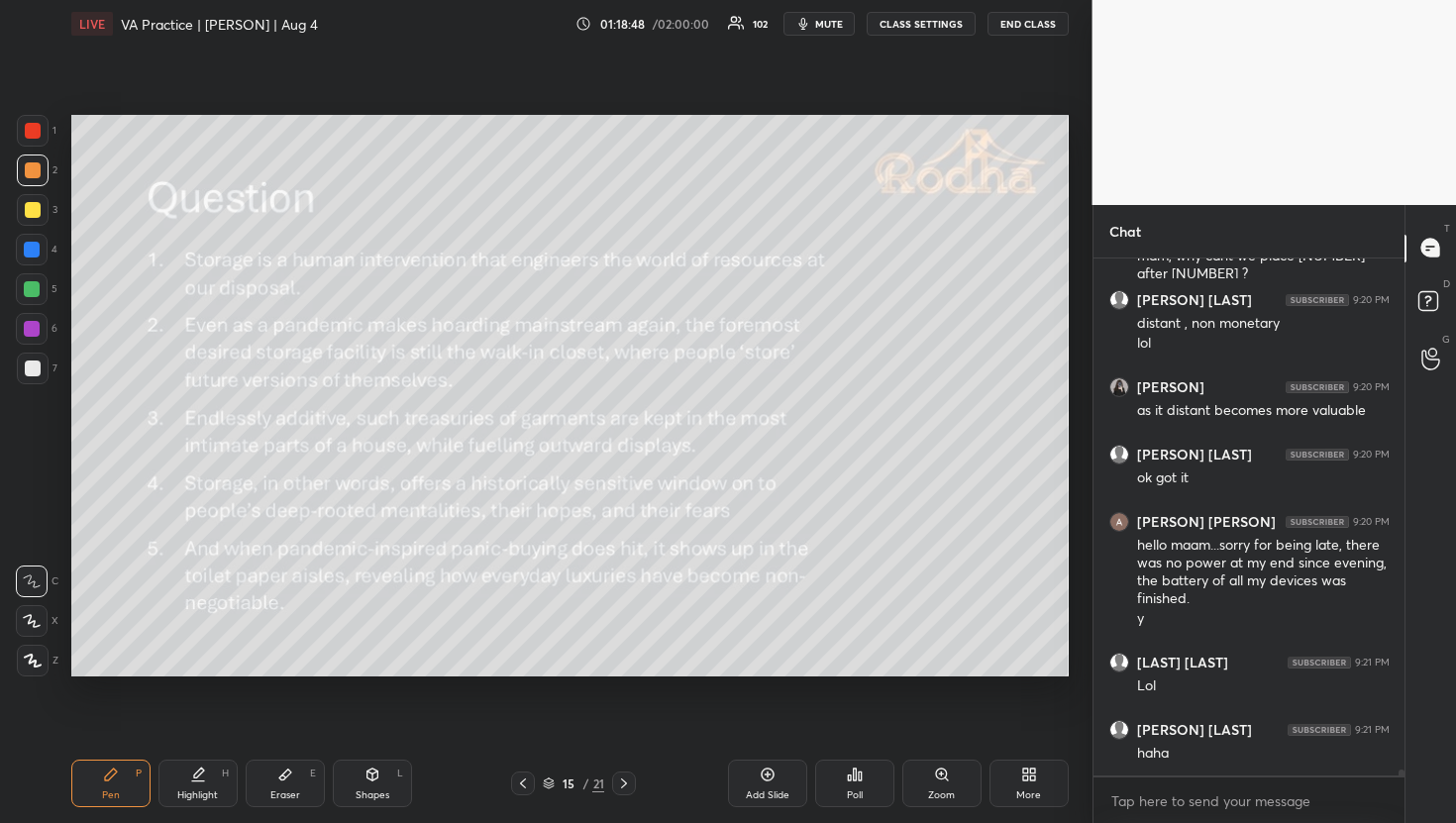 scroll, scrollTop: 45087, scrollLeft: 0, axis: vertical 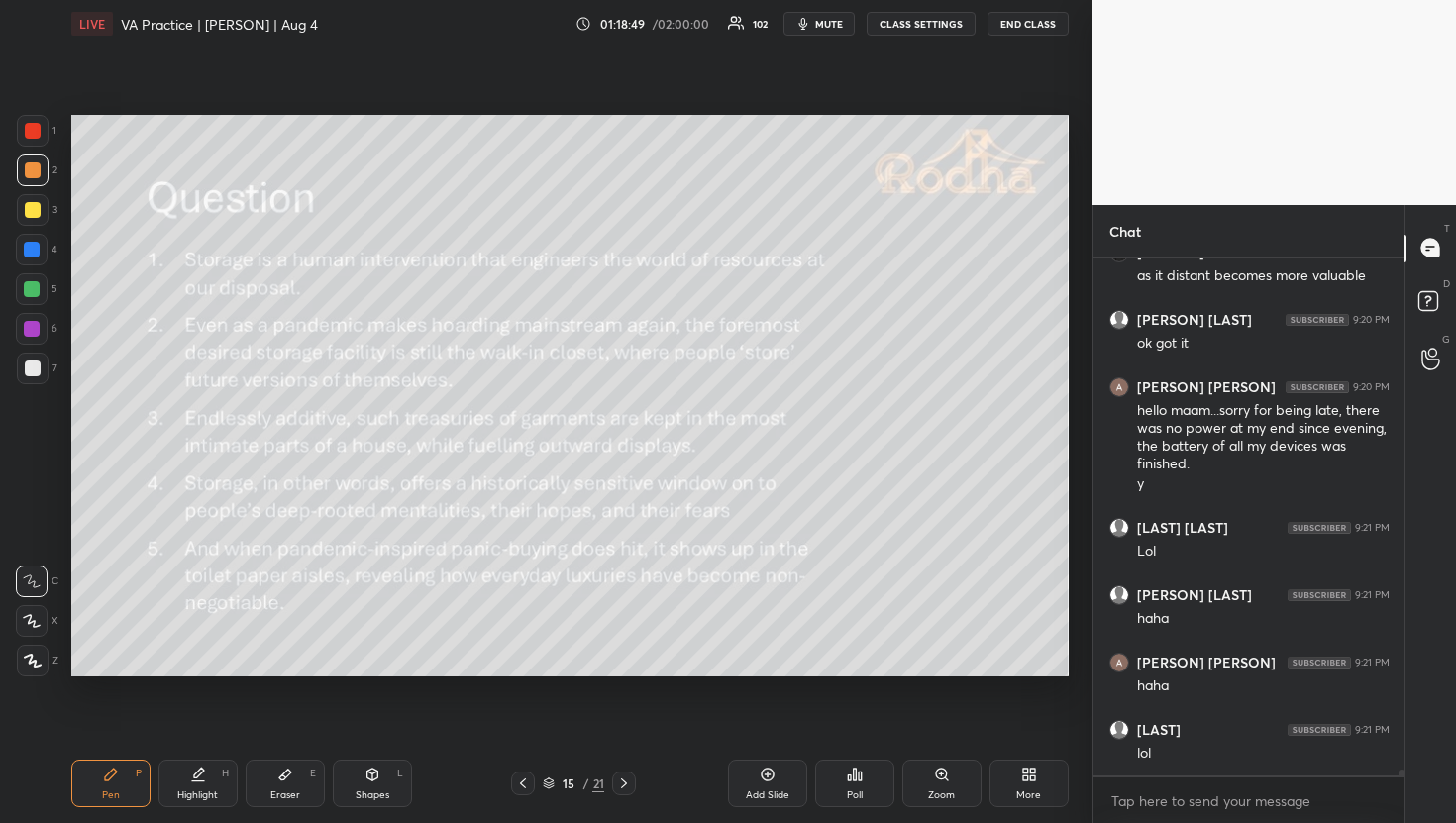 click on "Poll" at bounding box center [855, 783] 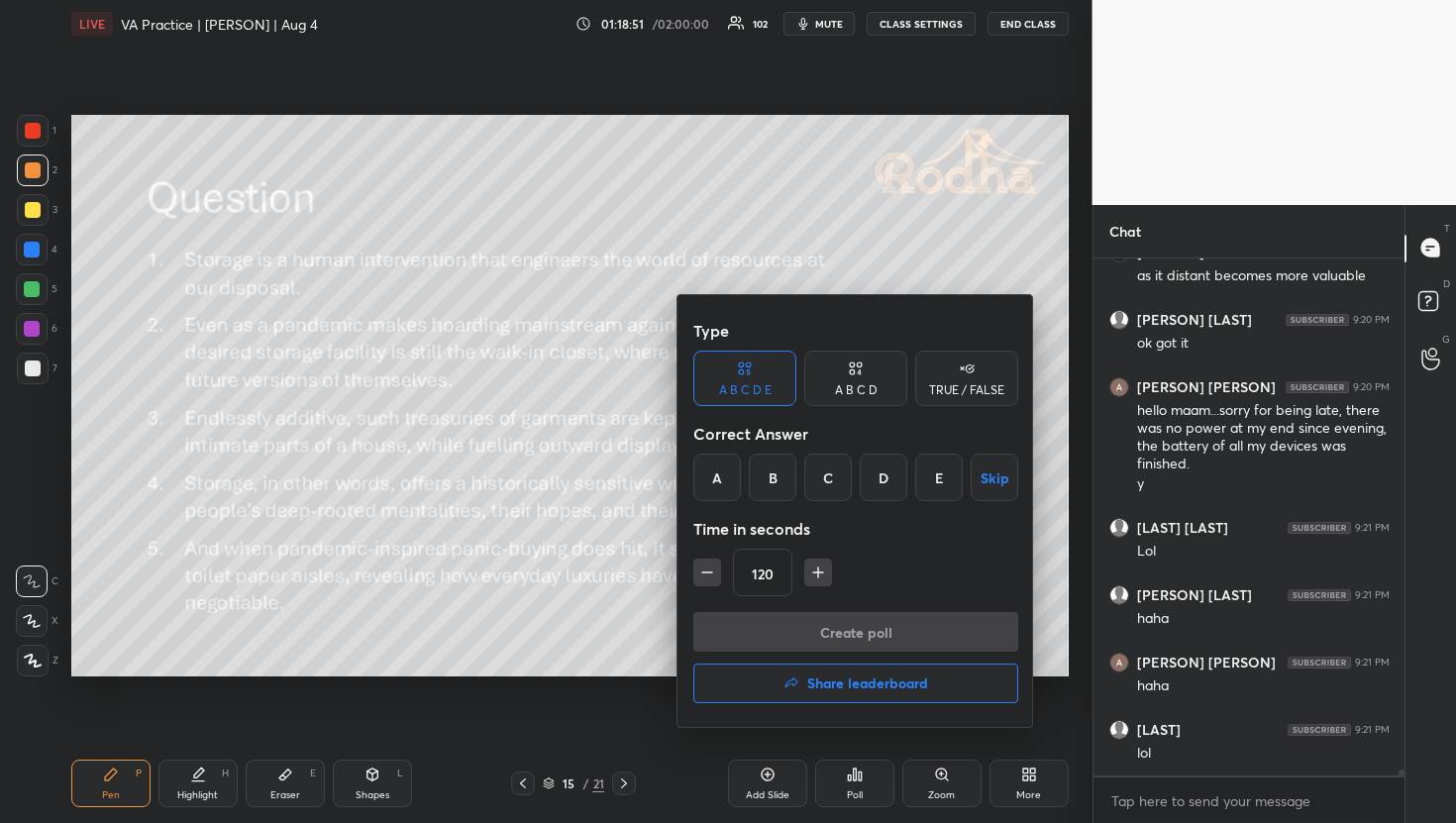 click on "A" at bounding box center [717, 477] 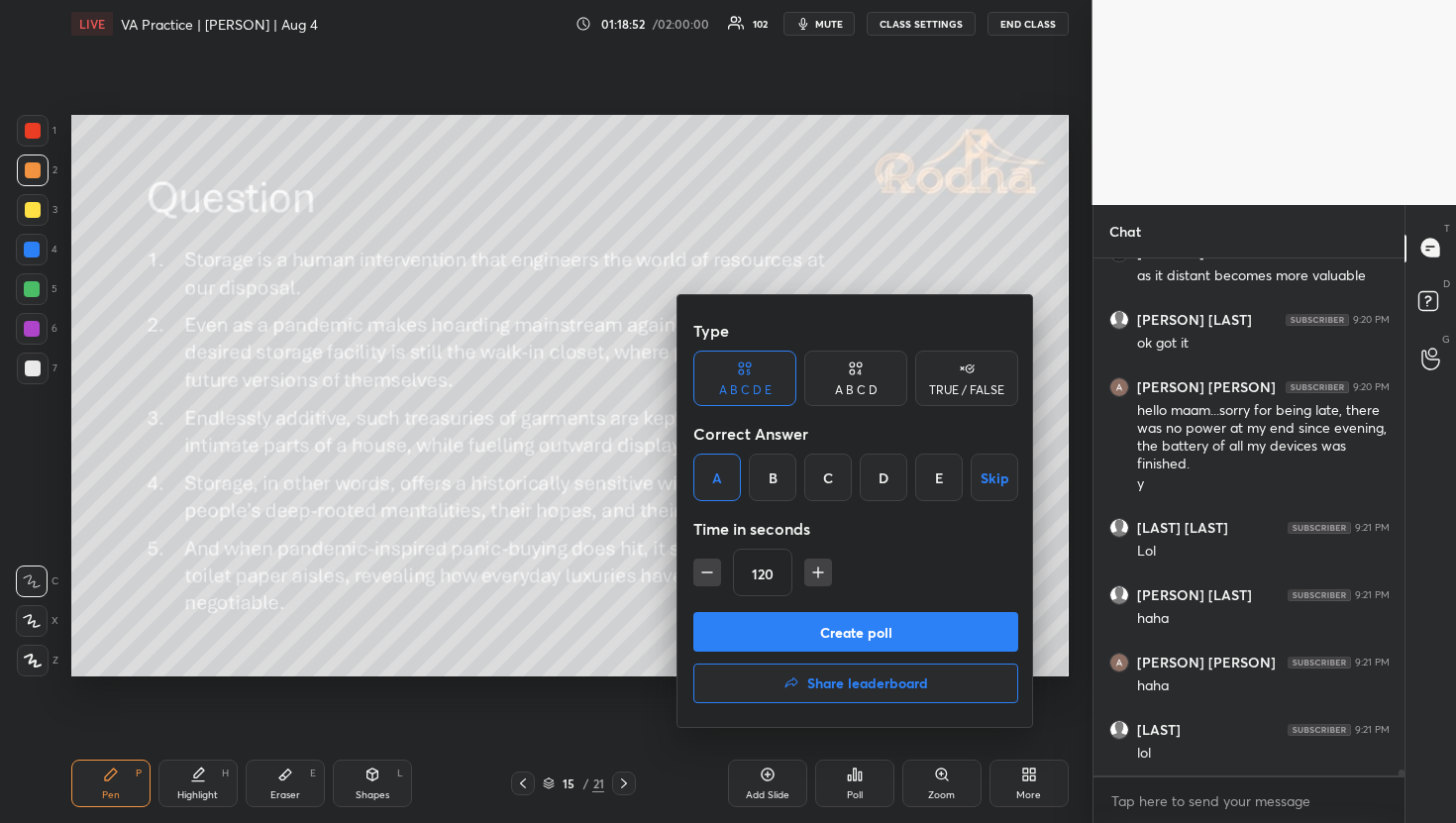 scroll, scrollTop: 45154, scrollLeft: 0, axis: vertical 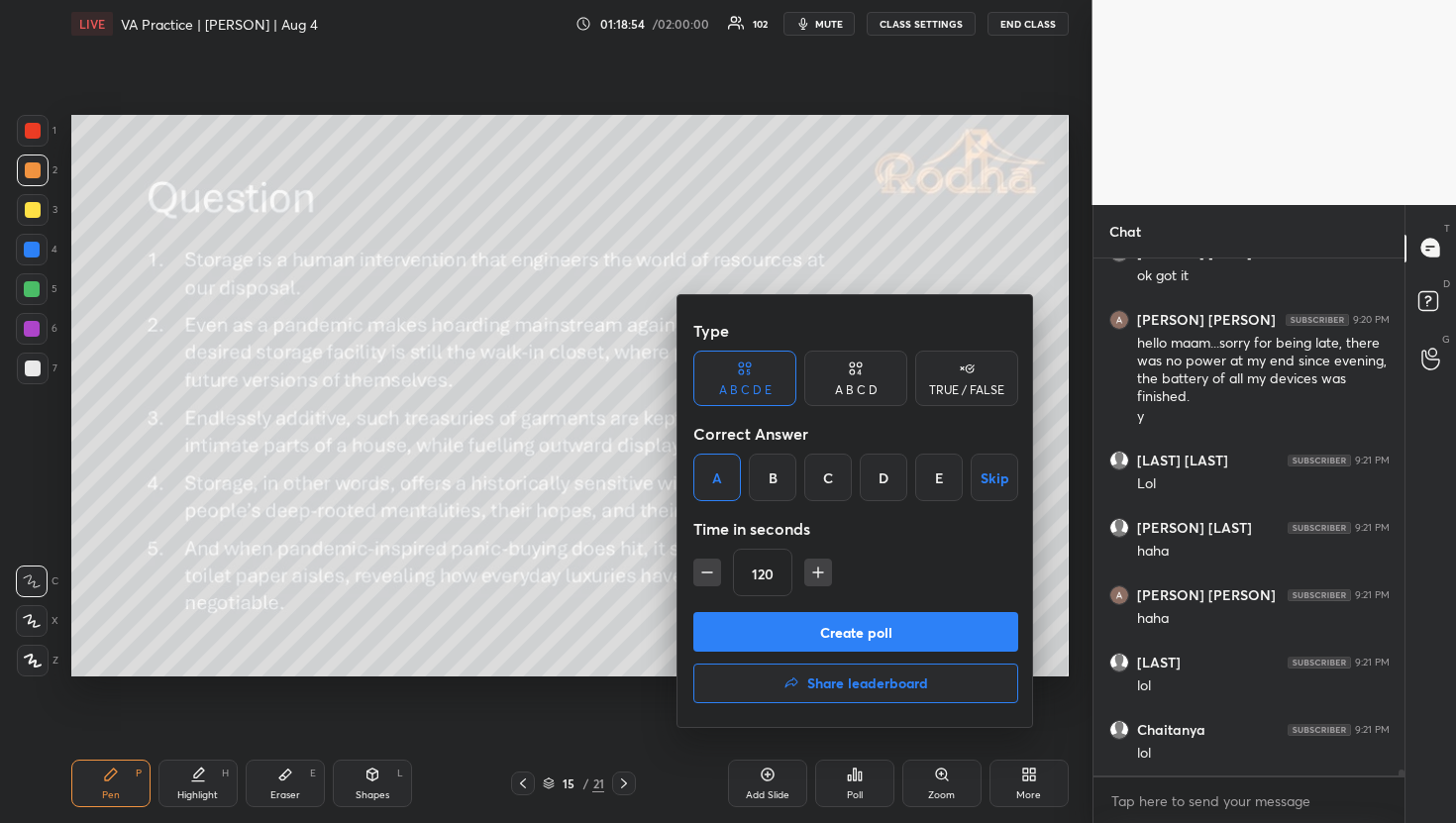click on "Create poll" at bounding box center [856, 632] 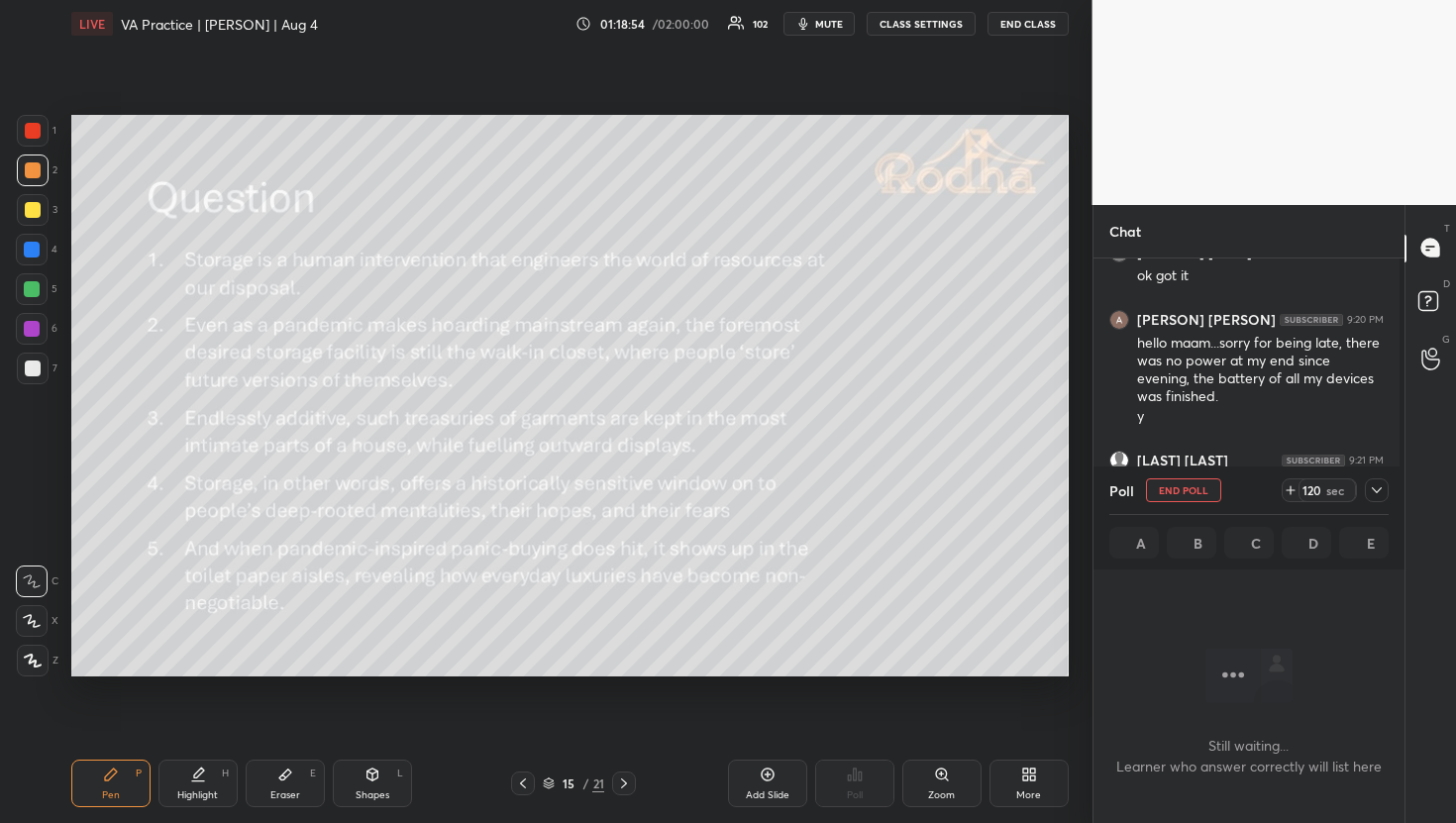 scroll, scrollTop: 425, scrollLeft: 299, axis: both 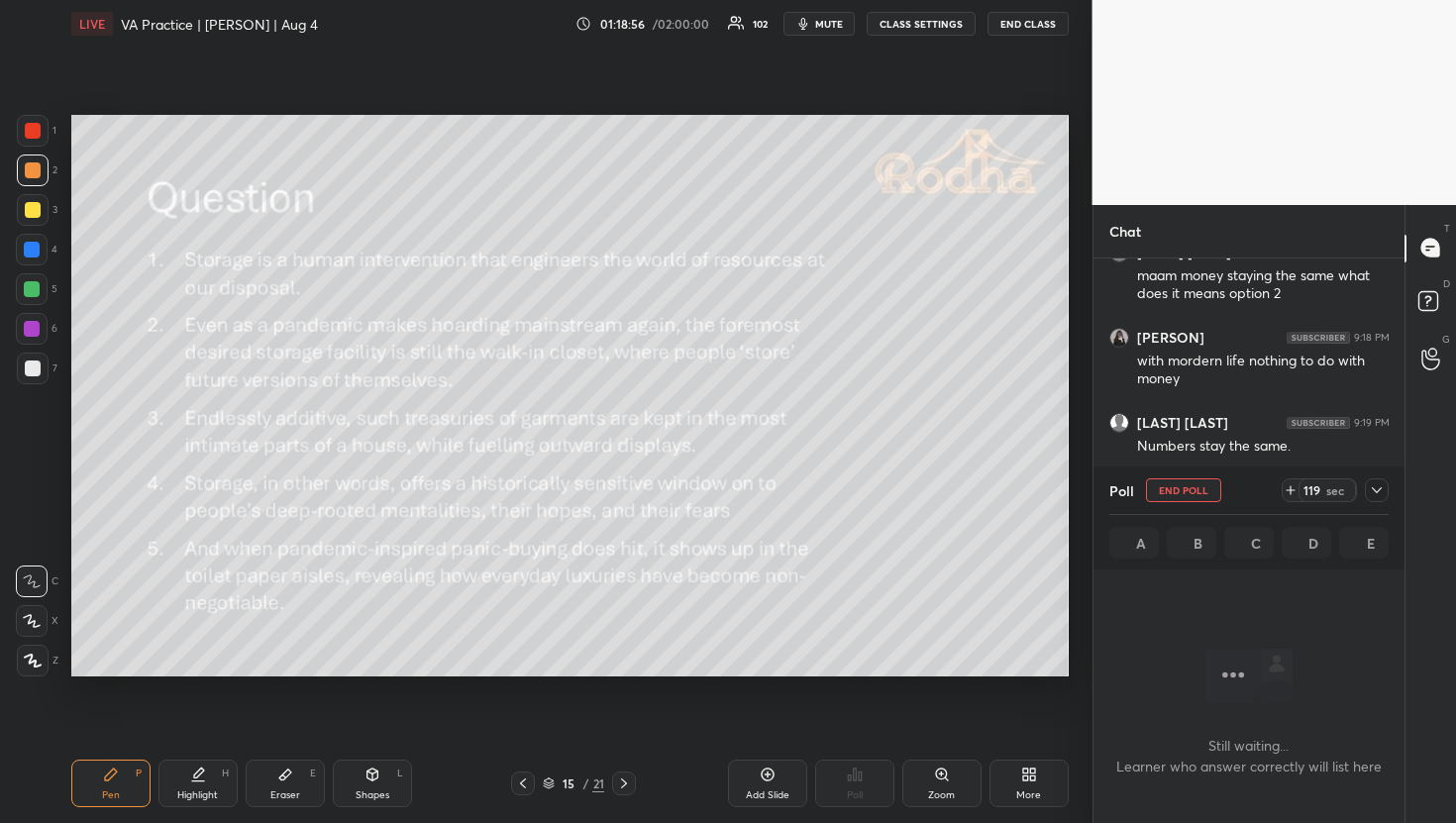 click 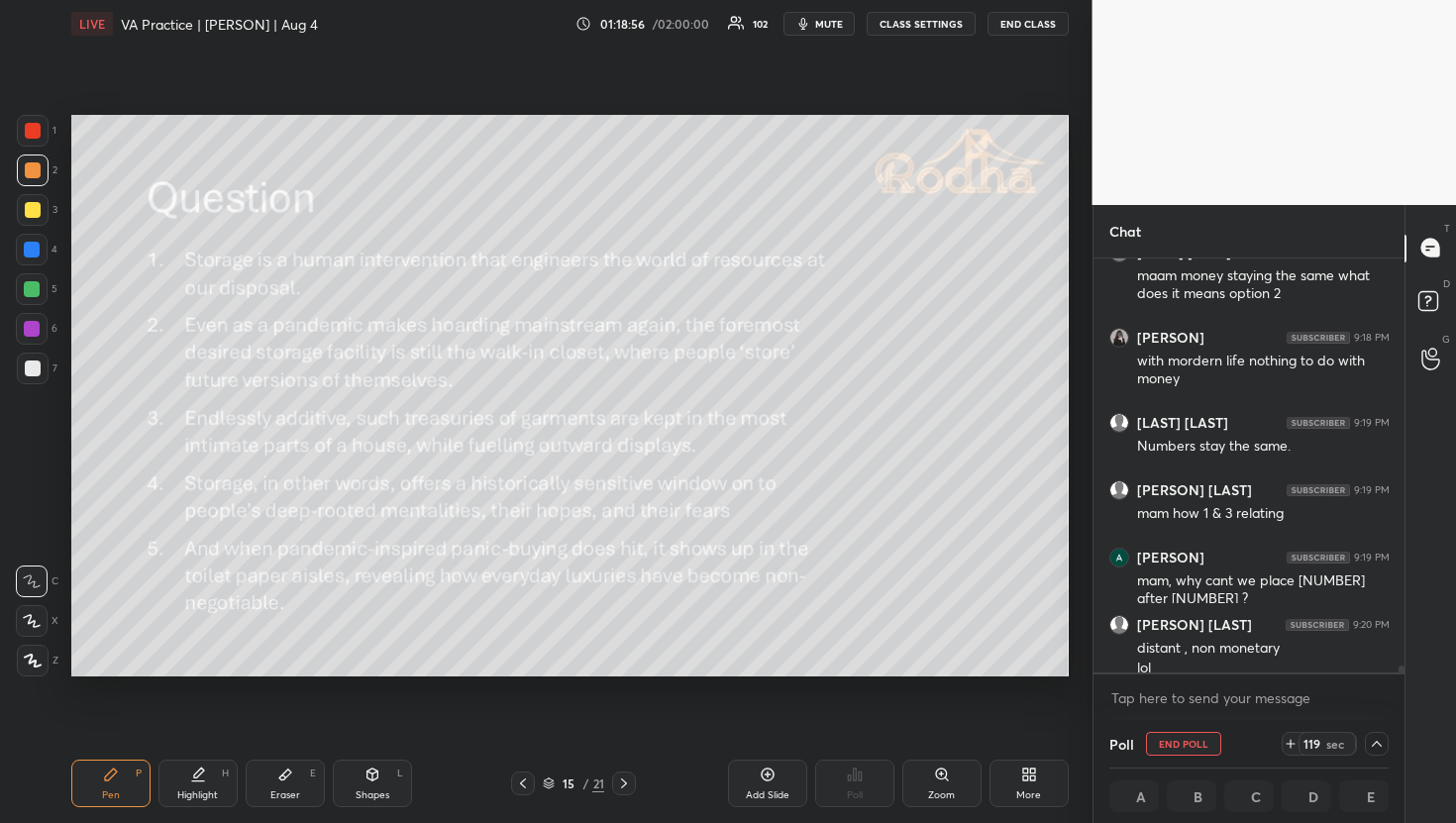 scroll, scrollTop: 408, scrollLeft: 299, axis: both 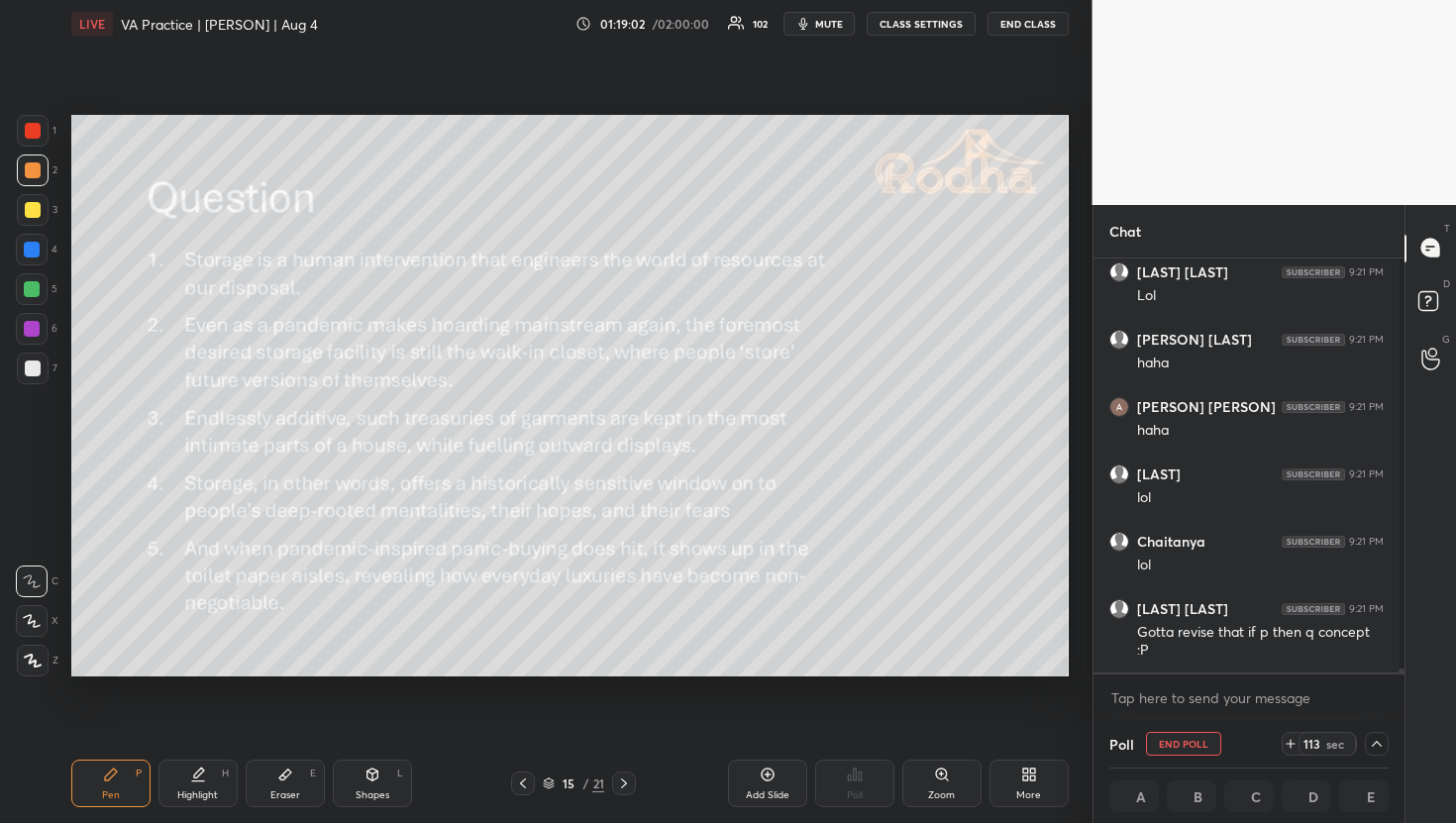 click on "mute" at bounding box center [829, 24] 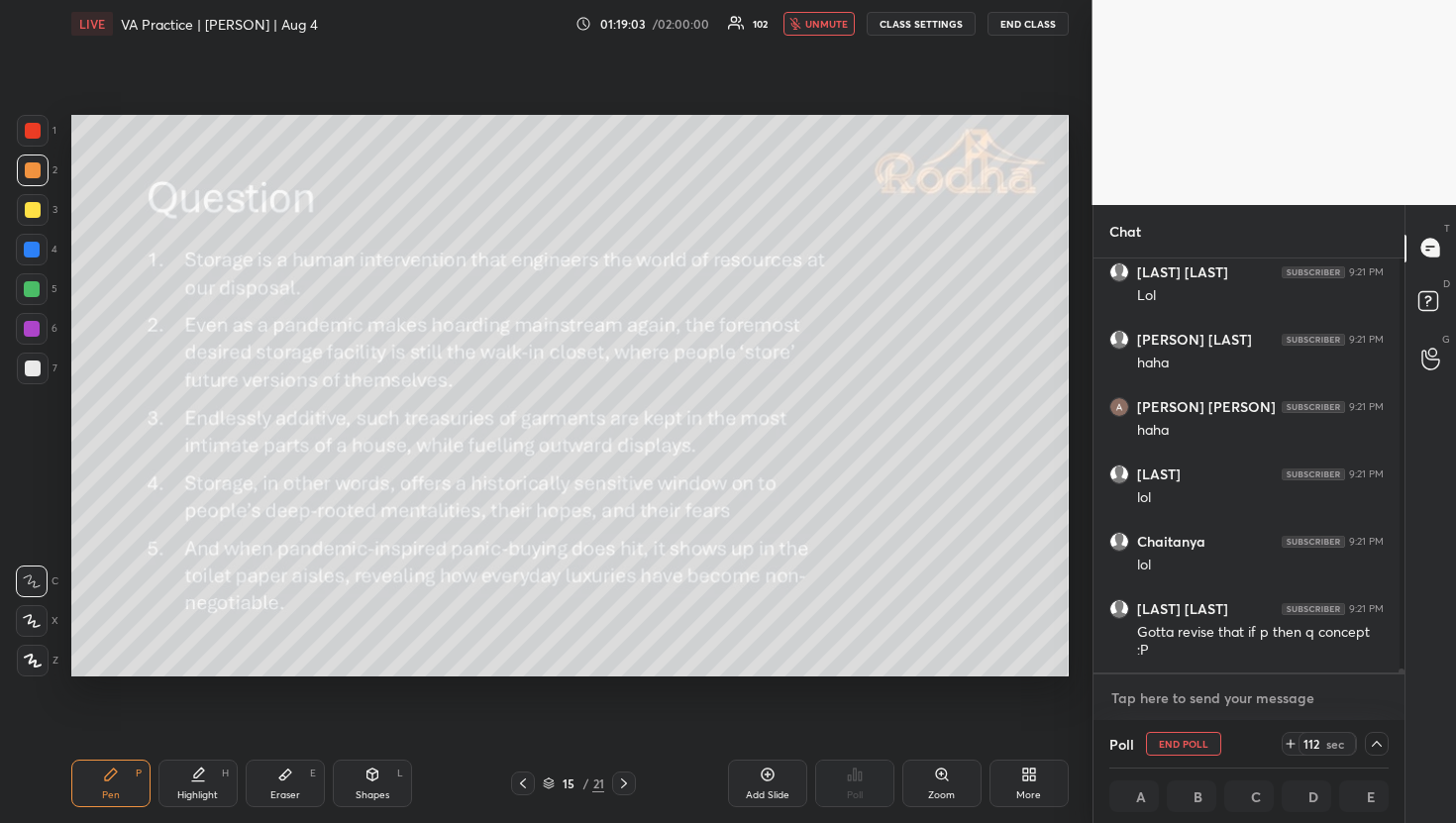 click at bounding box center [1249, 698] 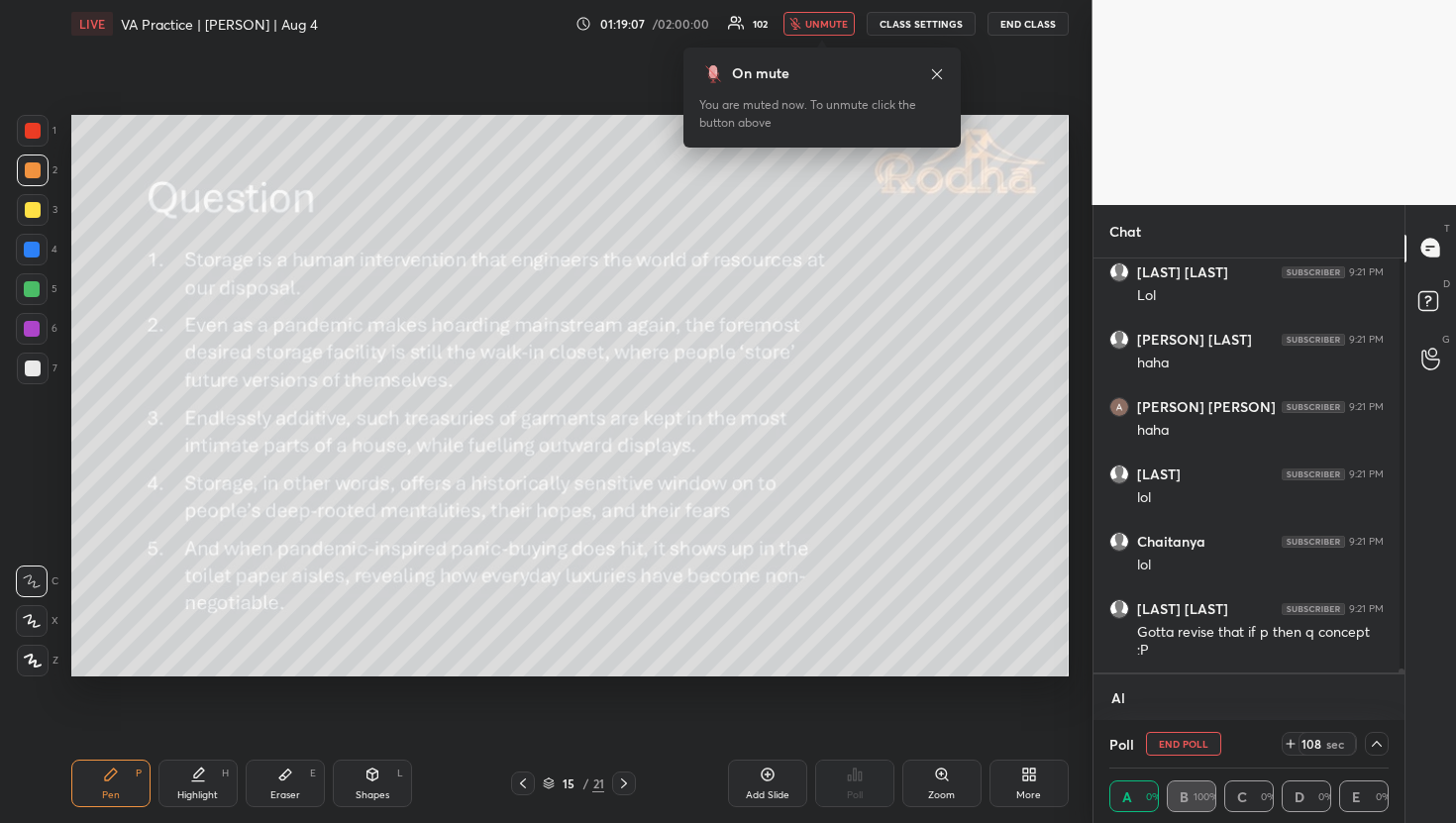 scroll, scrollTop: 402, scrollLeft: 299, axis: both 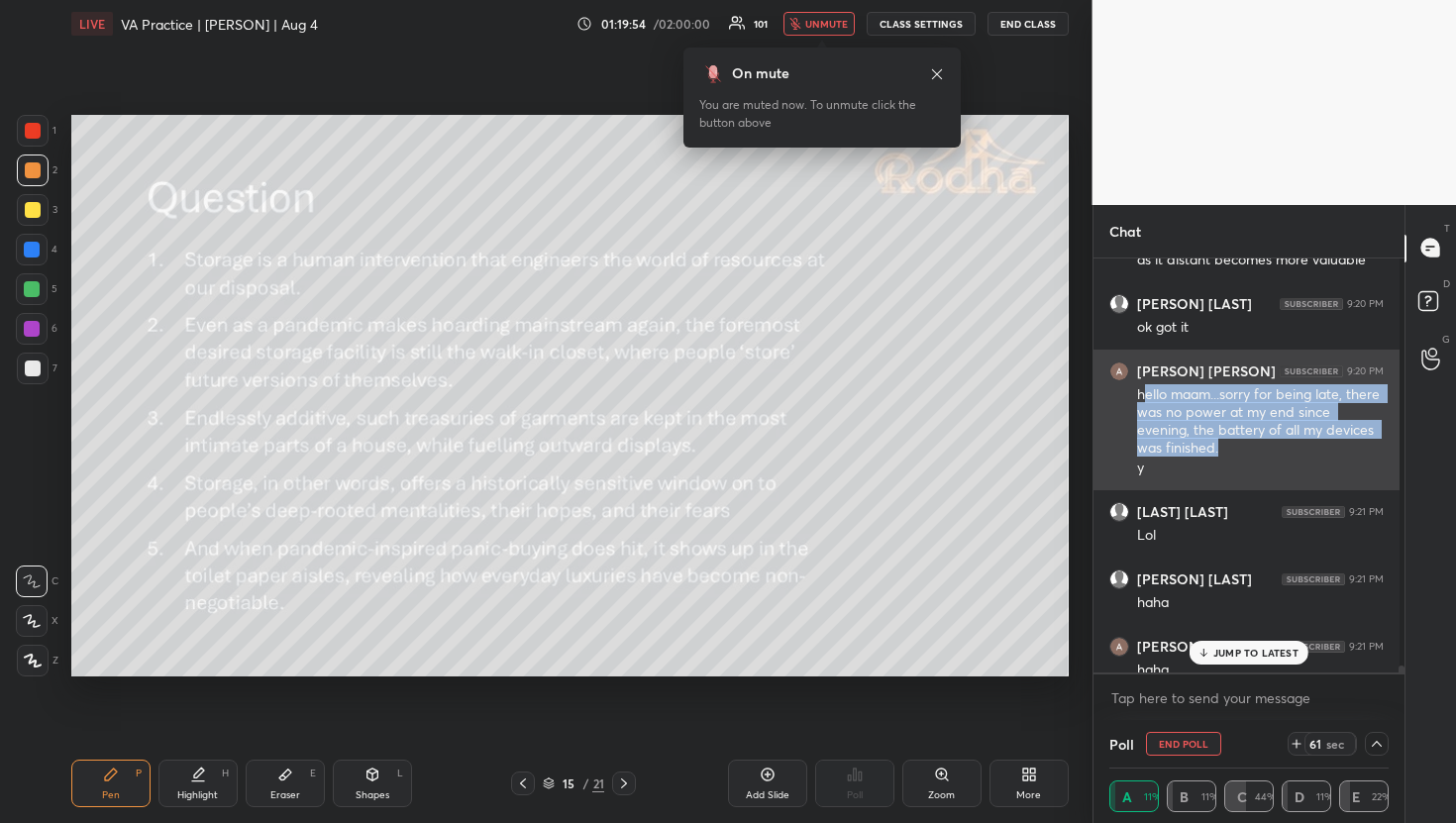 drag, startPoint x: 1143, startPoint y: 394, endPoint x: 1220, endPoint y: 454, distance: 97.6166 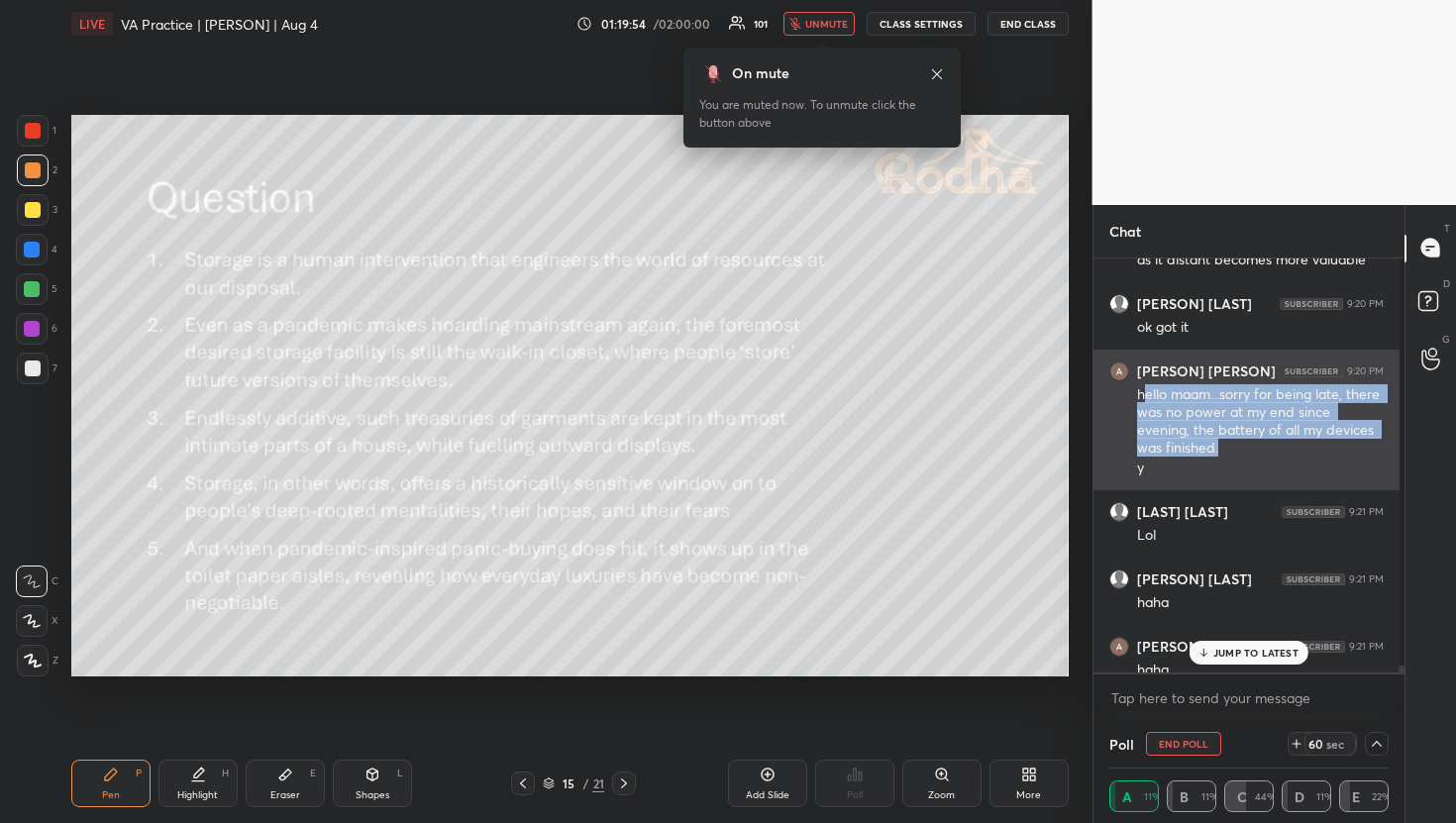 click on "hello maam...sorry for being late, there was no power at my end since evening, the battery of all my devices was finished." at bounding box center (1260, 422) 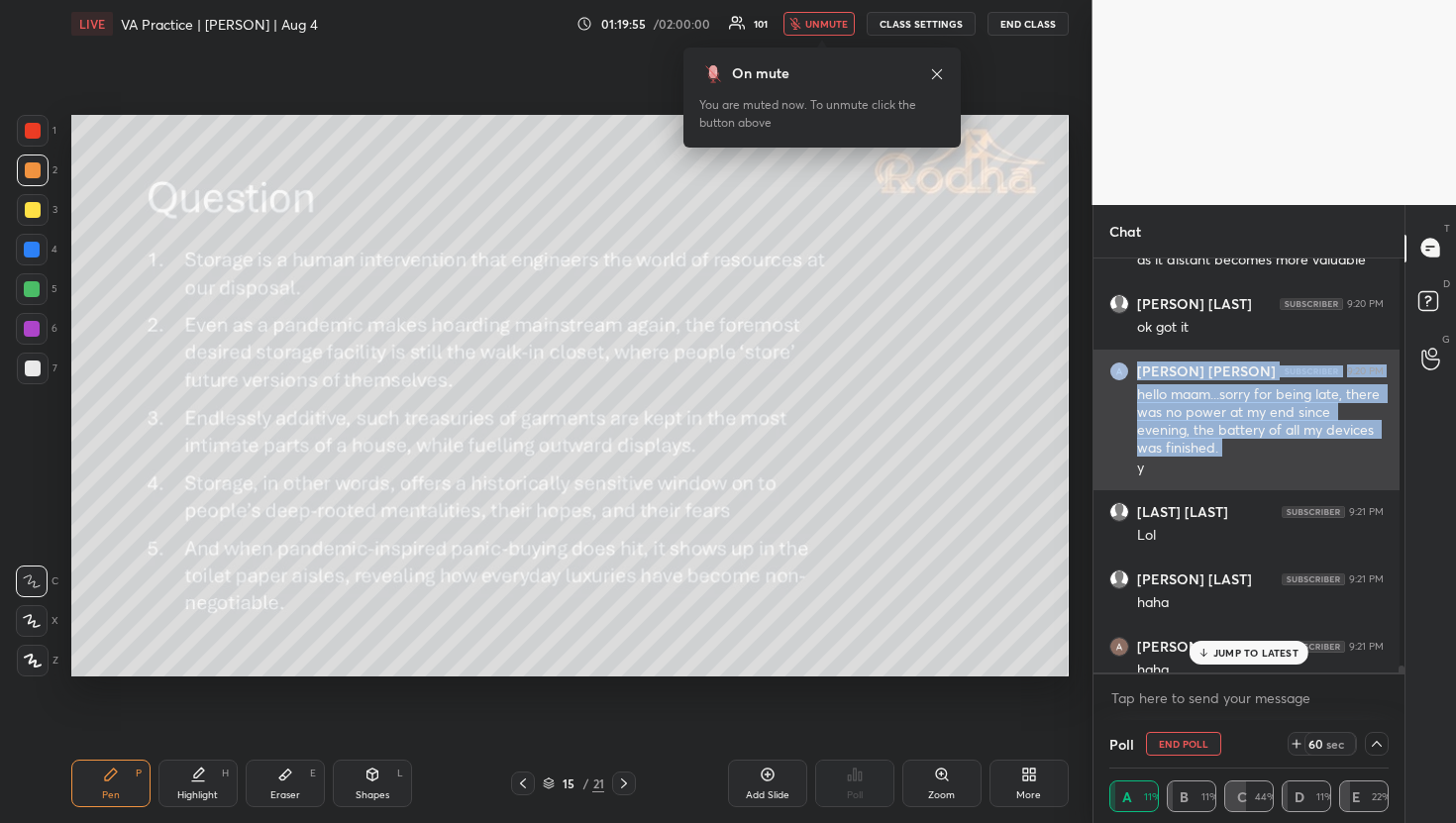 drag, startPoint x: 1220, startPoint y: 454, endPoint x: 1106, endPoint y: 363, distance: 145.86638 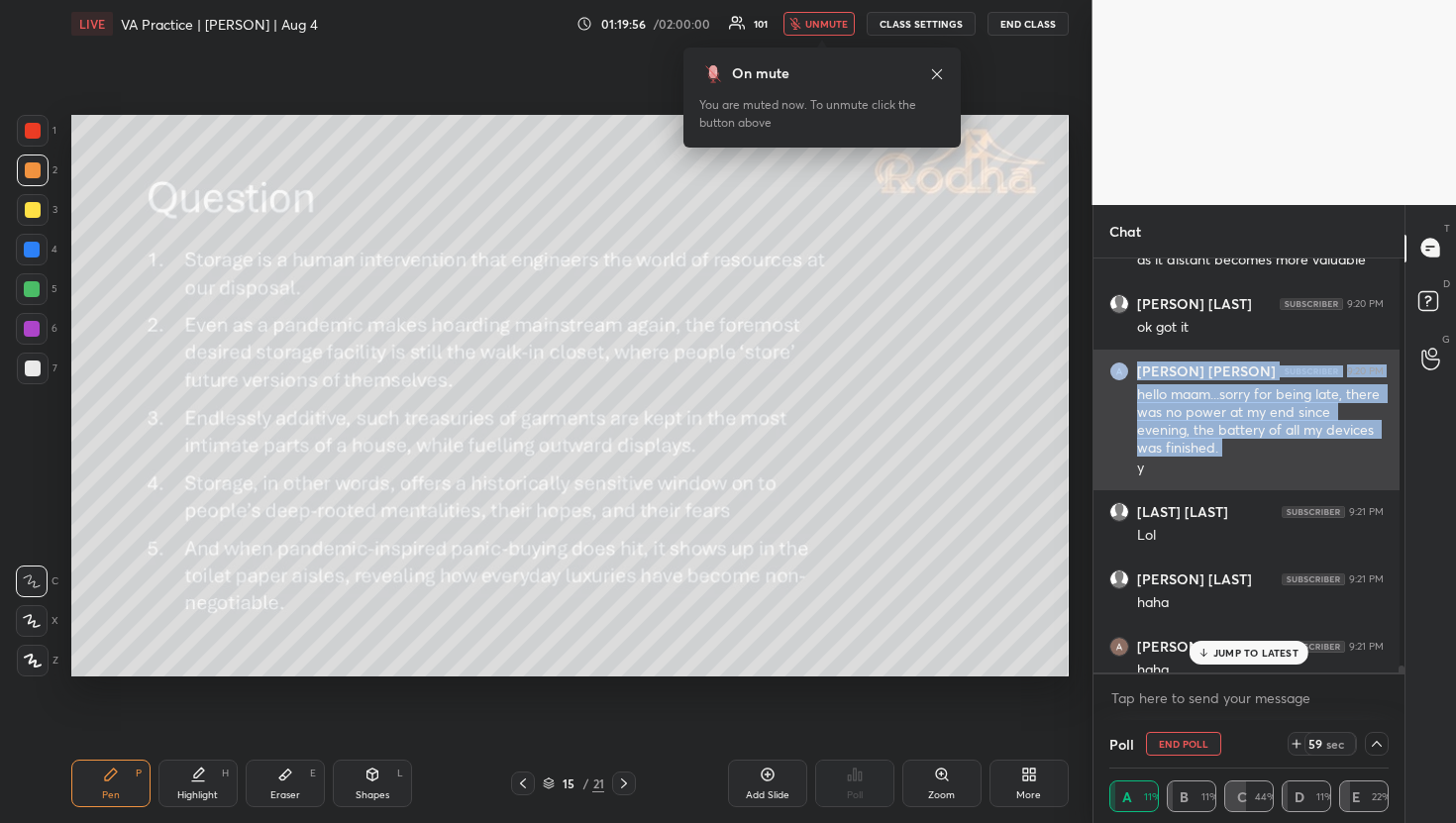 click on "[FIRST] [LAST] 9:20 PM hello maam...sorry for being late, there was no power at my end since evening, the battery of all my devices was finished. y" at bounding box center (1246, 420) 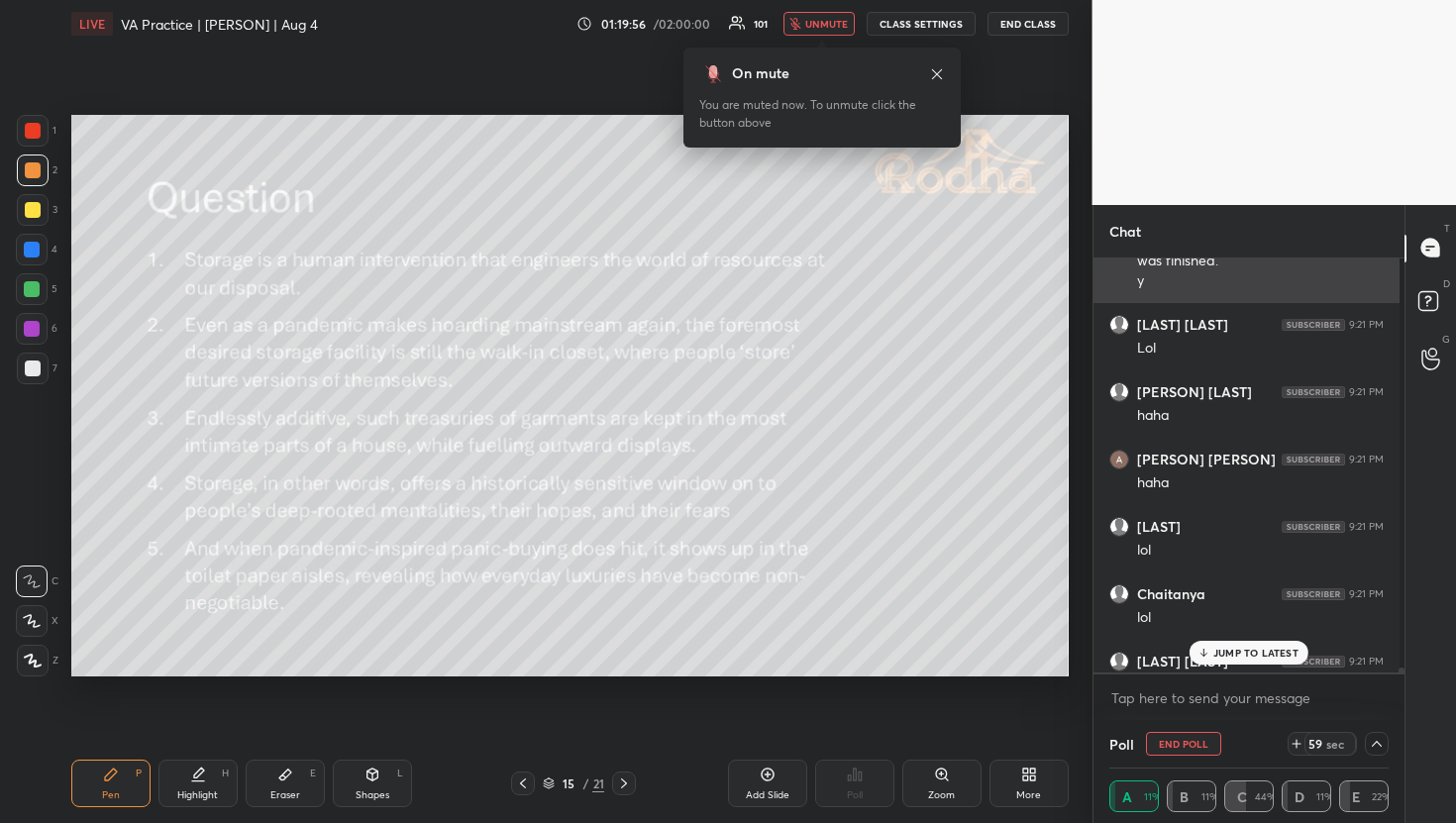 scroll, scrollTop: 44983, scrollLeft: 0, axis: vertical 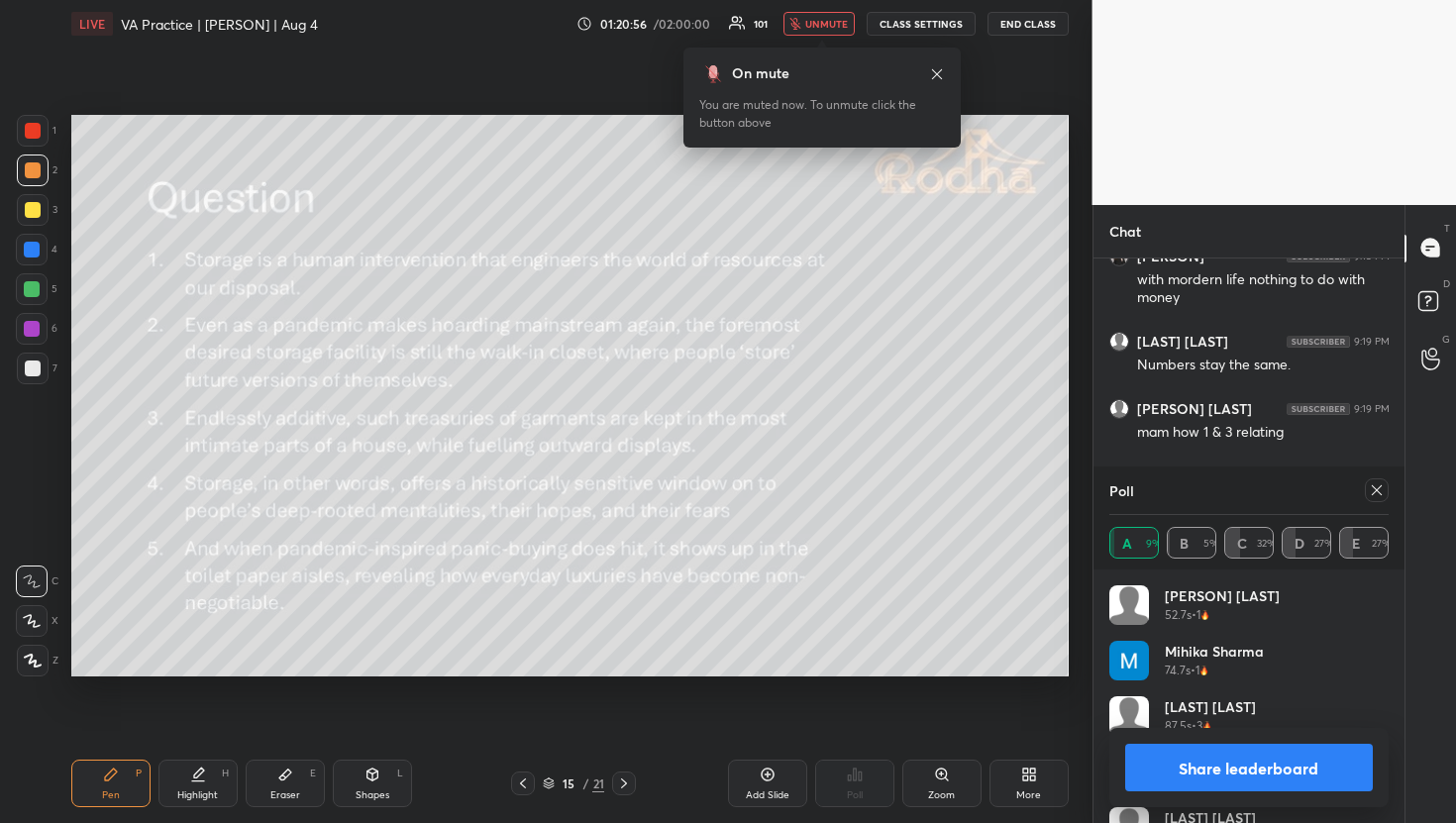 click on "unmute" at bounding box center (819, 24) 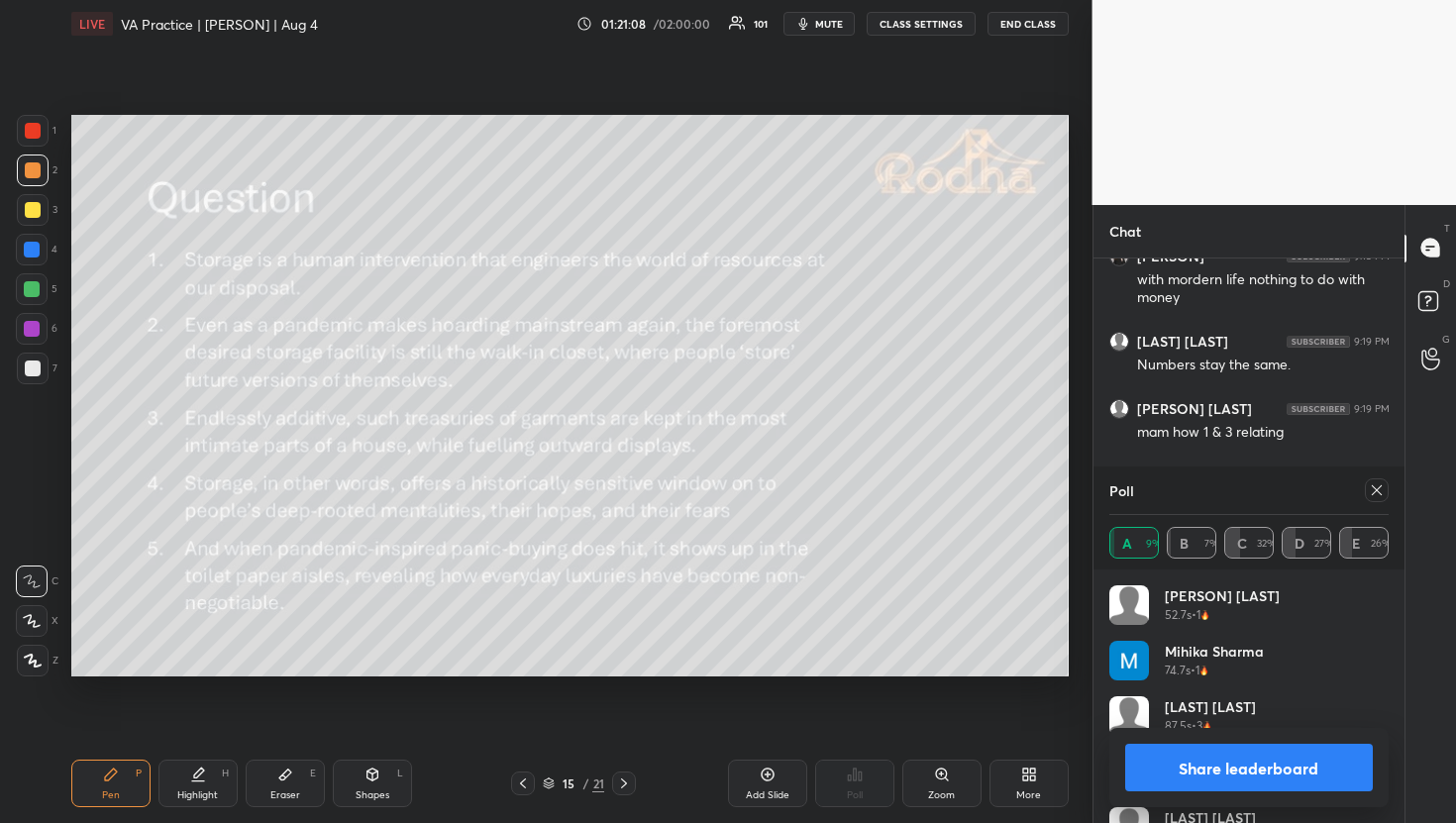 click 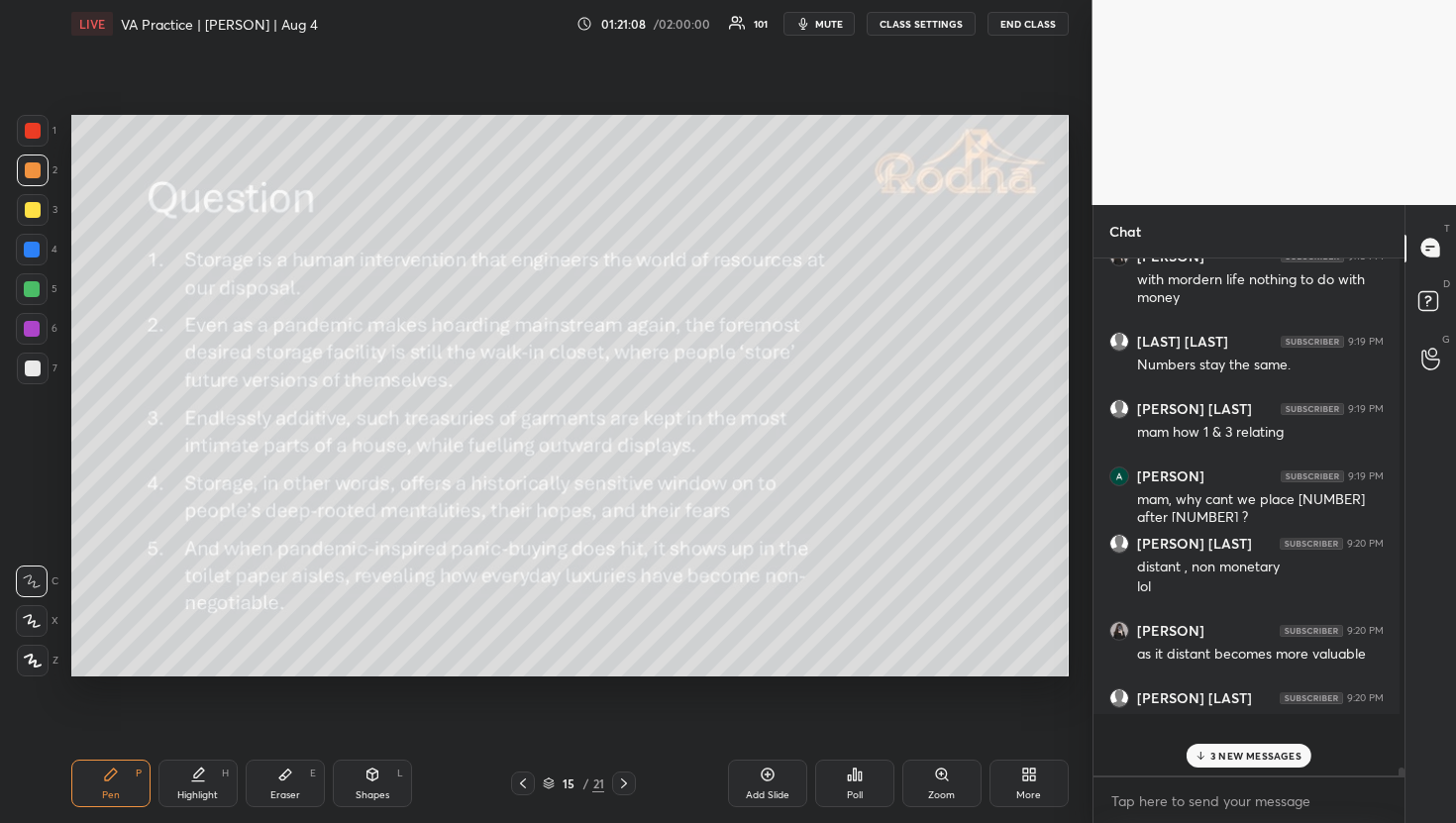 scroll, scrollTop: 0, scrollLeft: 0, axis: both 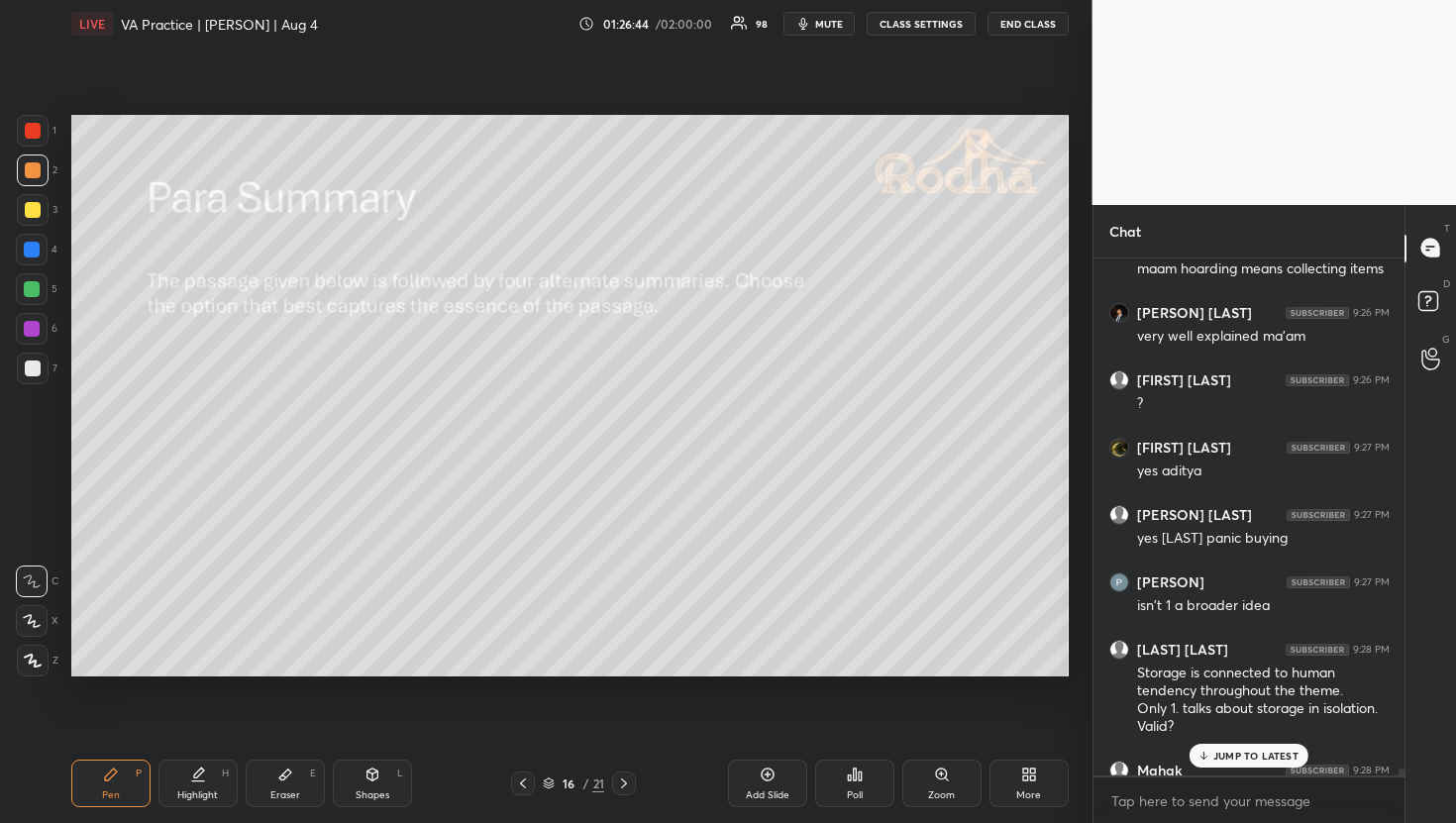 click on "JUMP TO LATEST" at bounding box center (1256, 756) 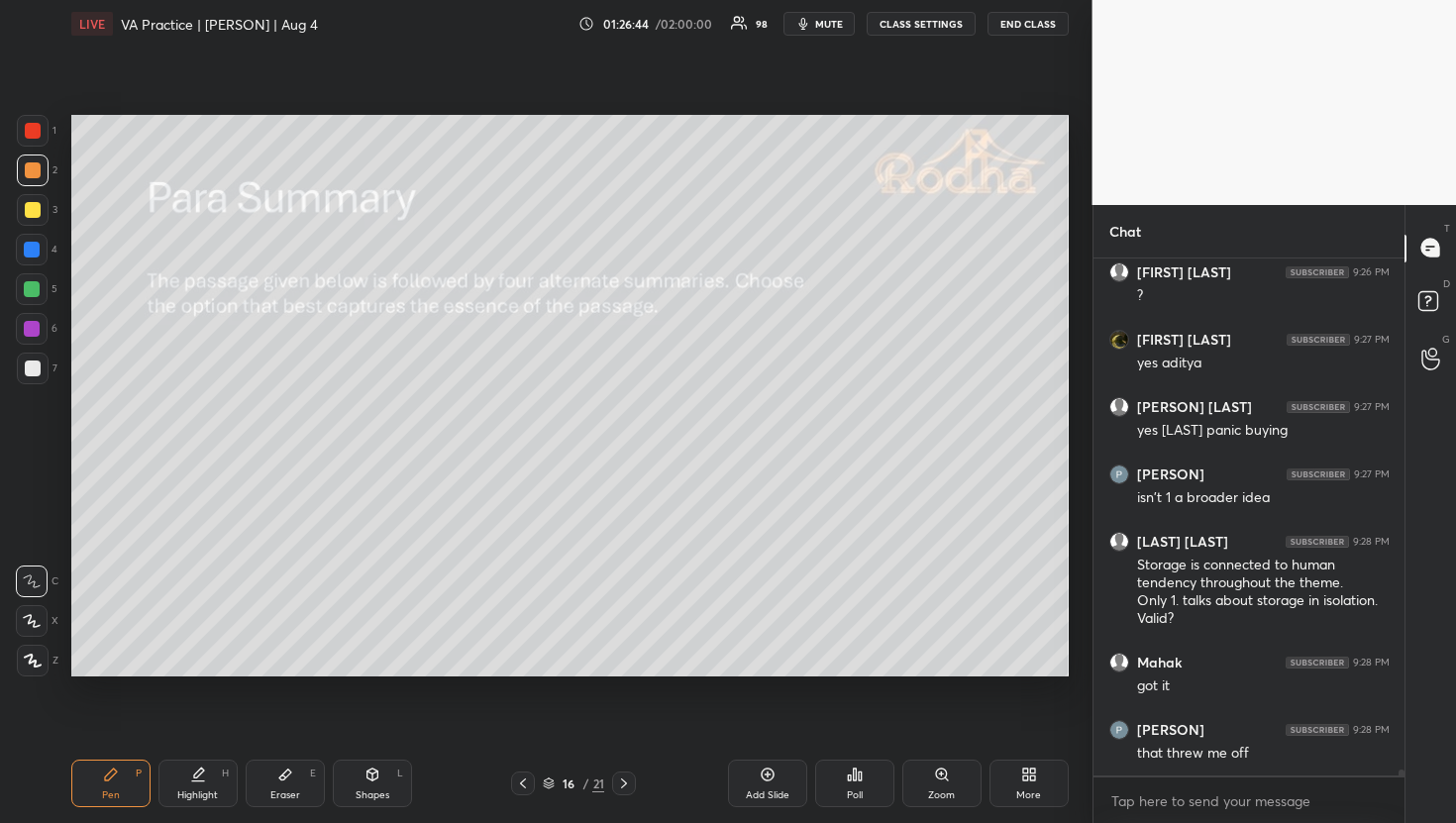 scroll, scrollTop: 47140, scrollLeft: 0, axis: vertical 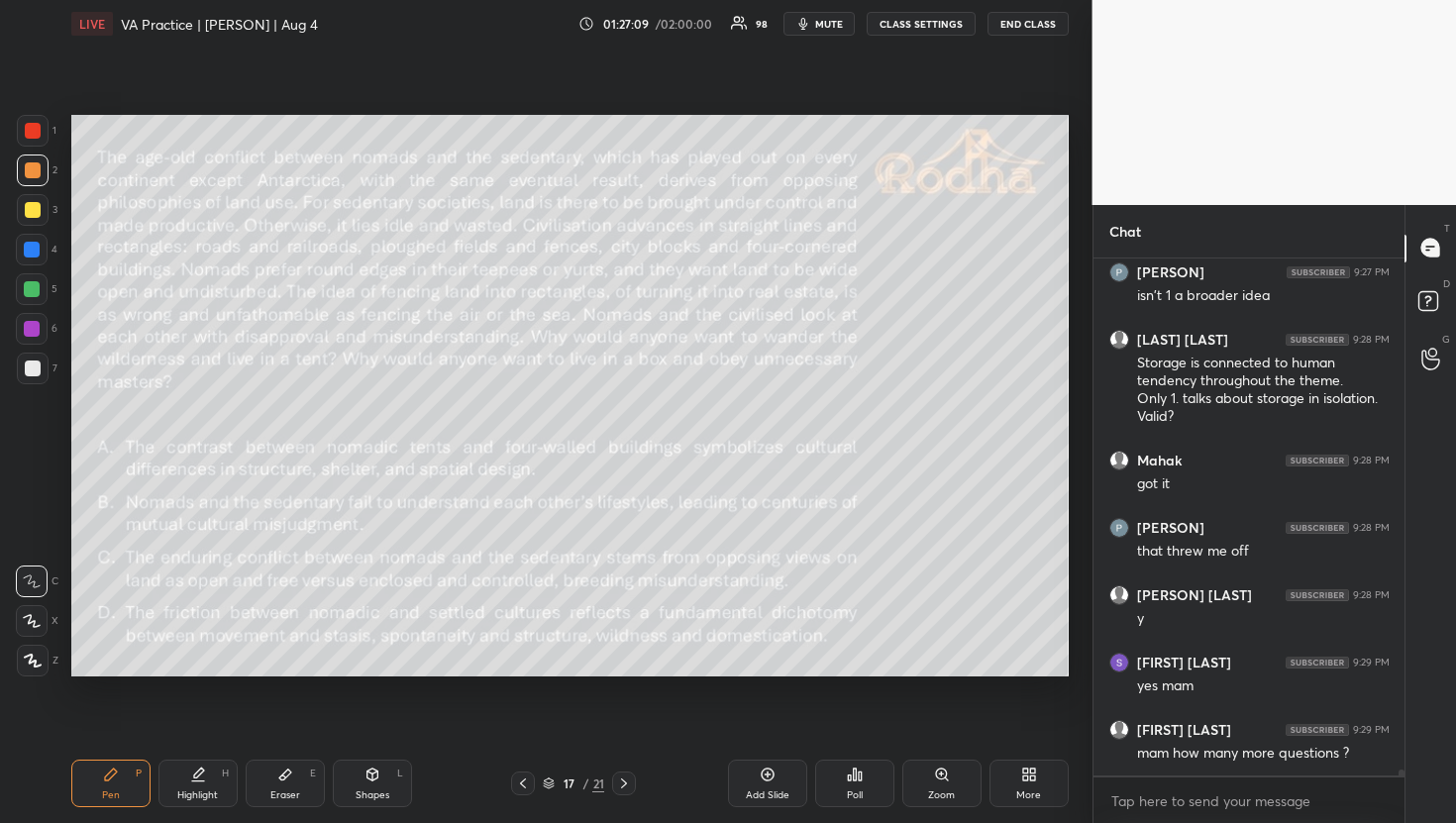 click on "Poll" at bounding box center [855, 795] 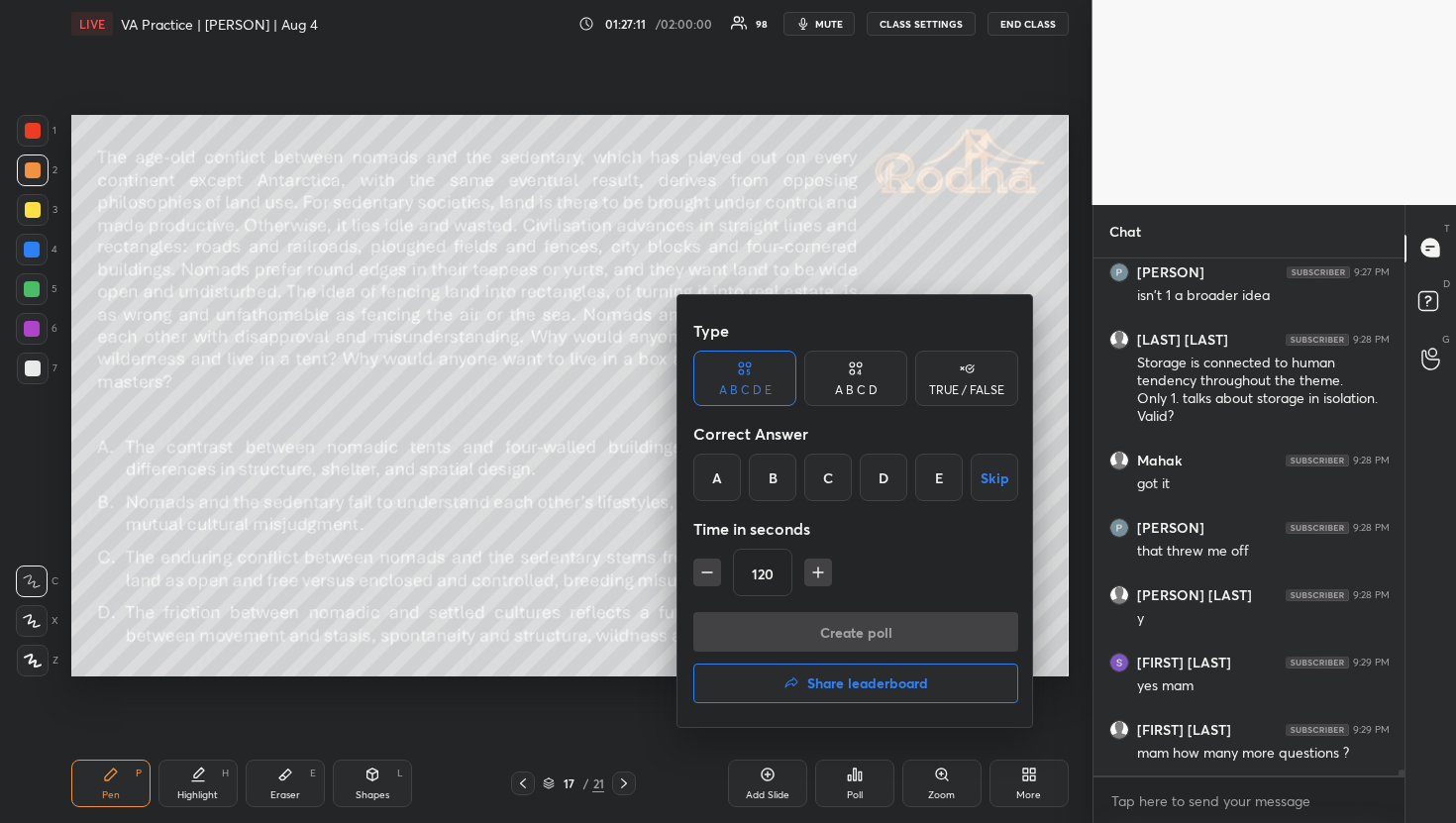 click on "A B C D" at bounding box center [856, 390] 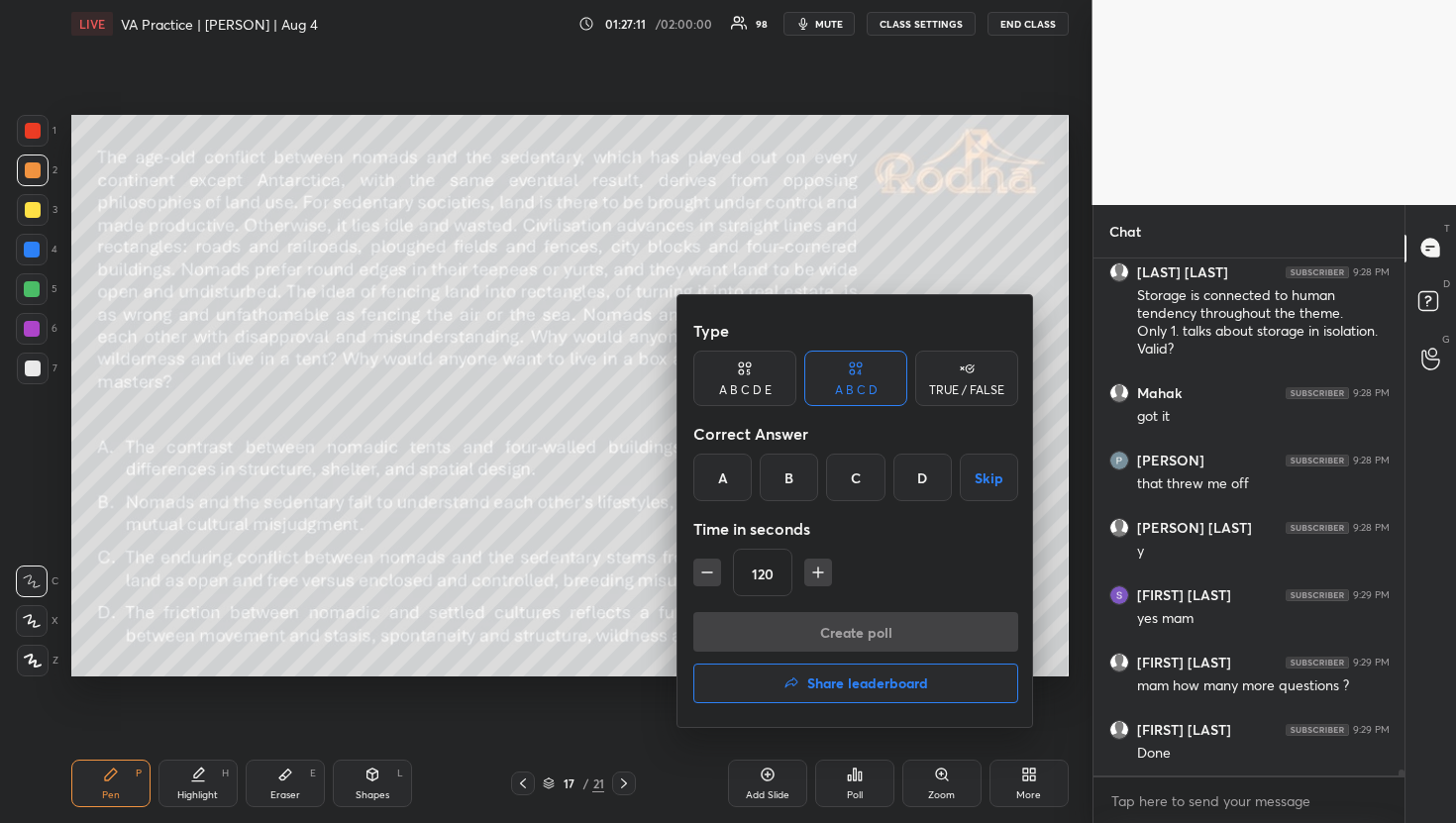 click on "C" at bounding box center (855, 477) 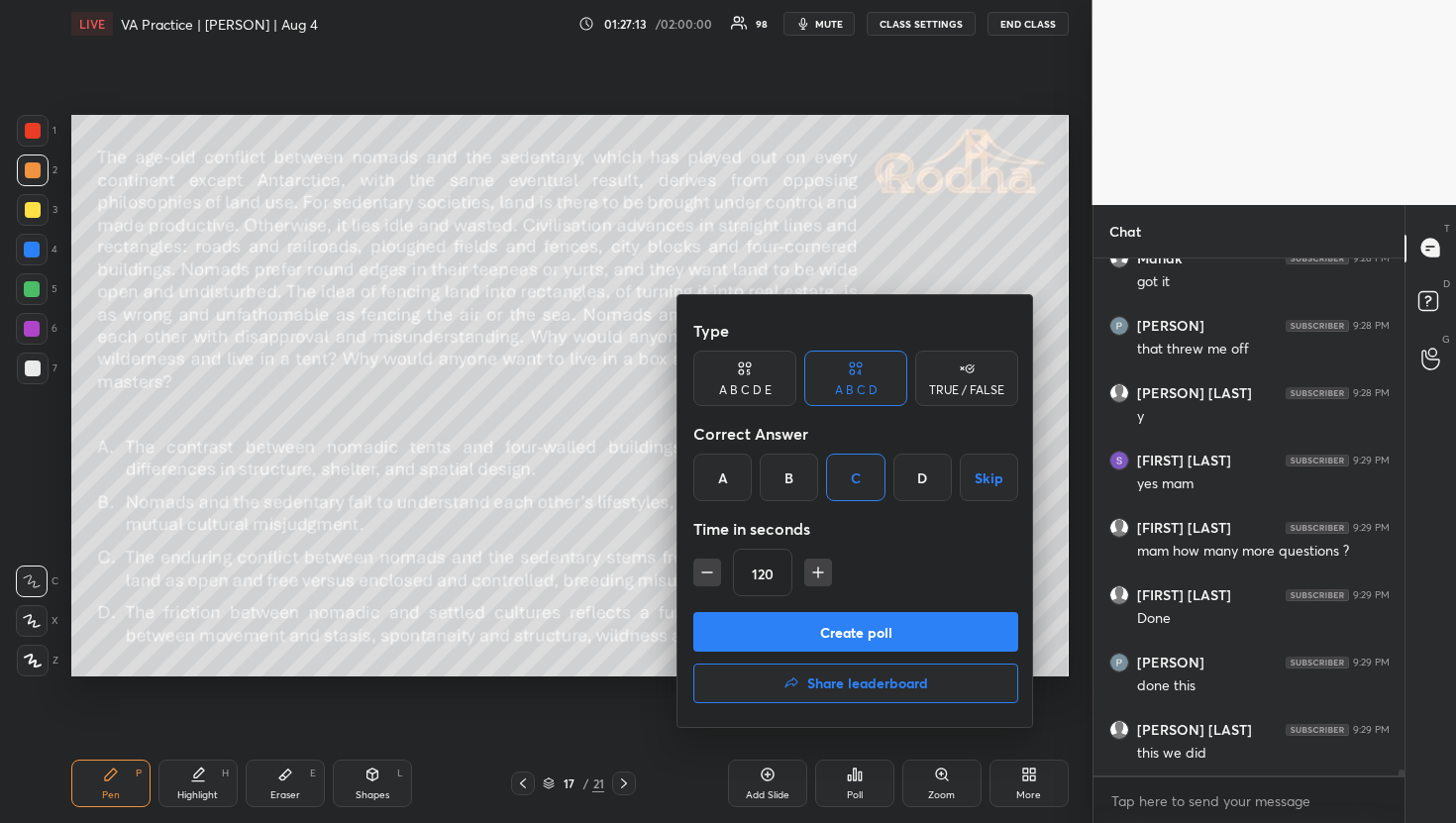 scroll, scrollTop: 47544, scrollLeft: 0, axis: vertical 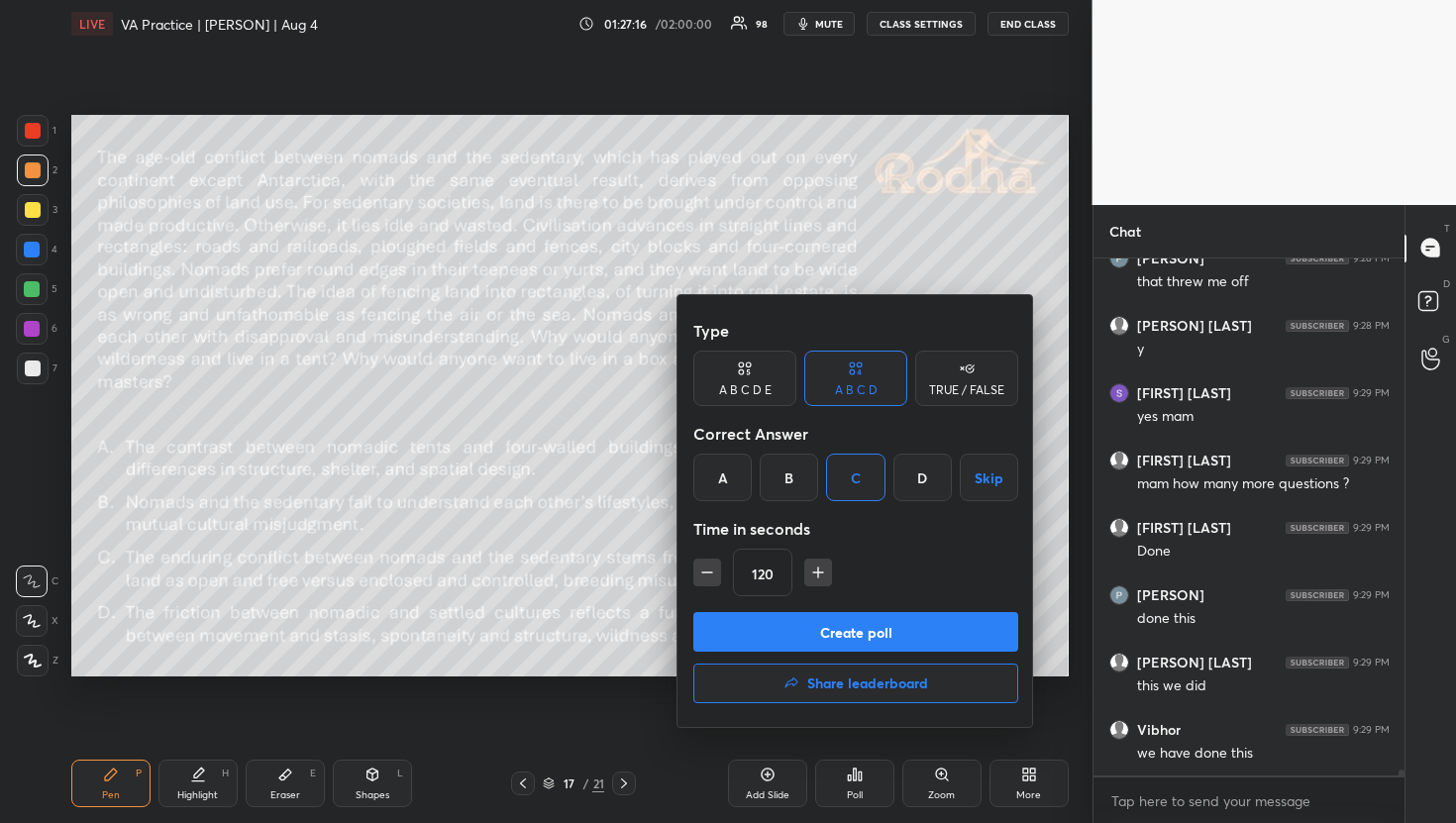 click at bounding box center (728, 411) 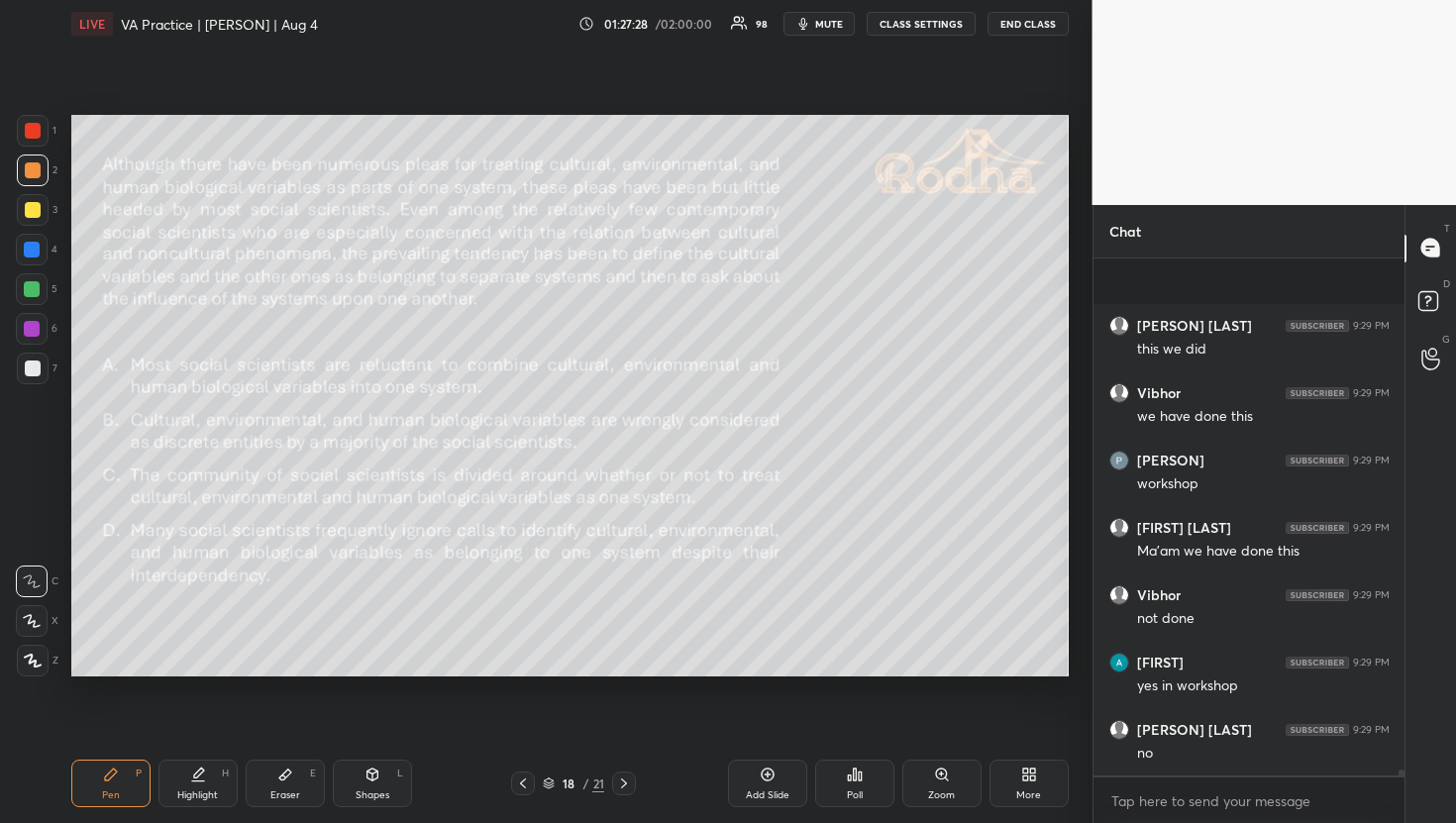 scroll, scrollTop: 48020, scrollLeft: 0, axis: vertical 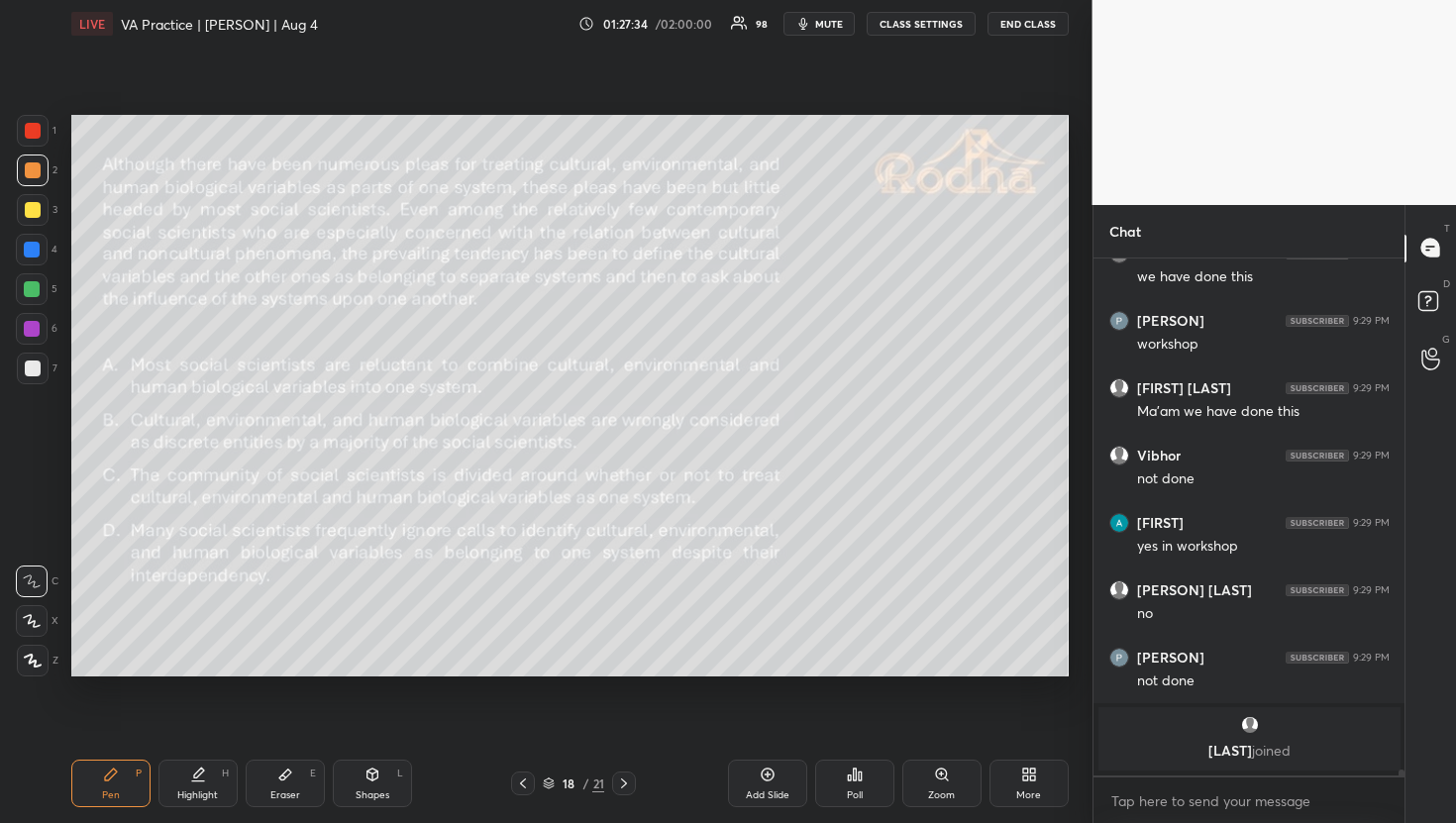 click on "Poll" at bounding box center (855, 795) 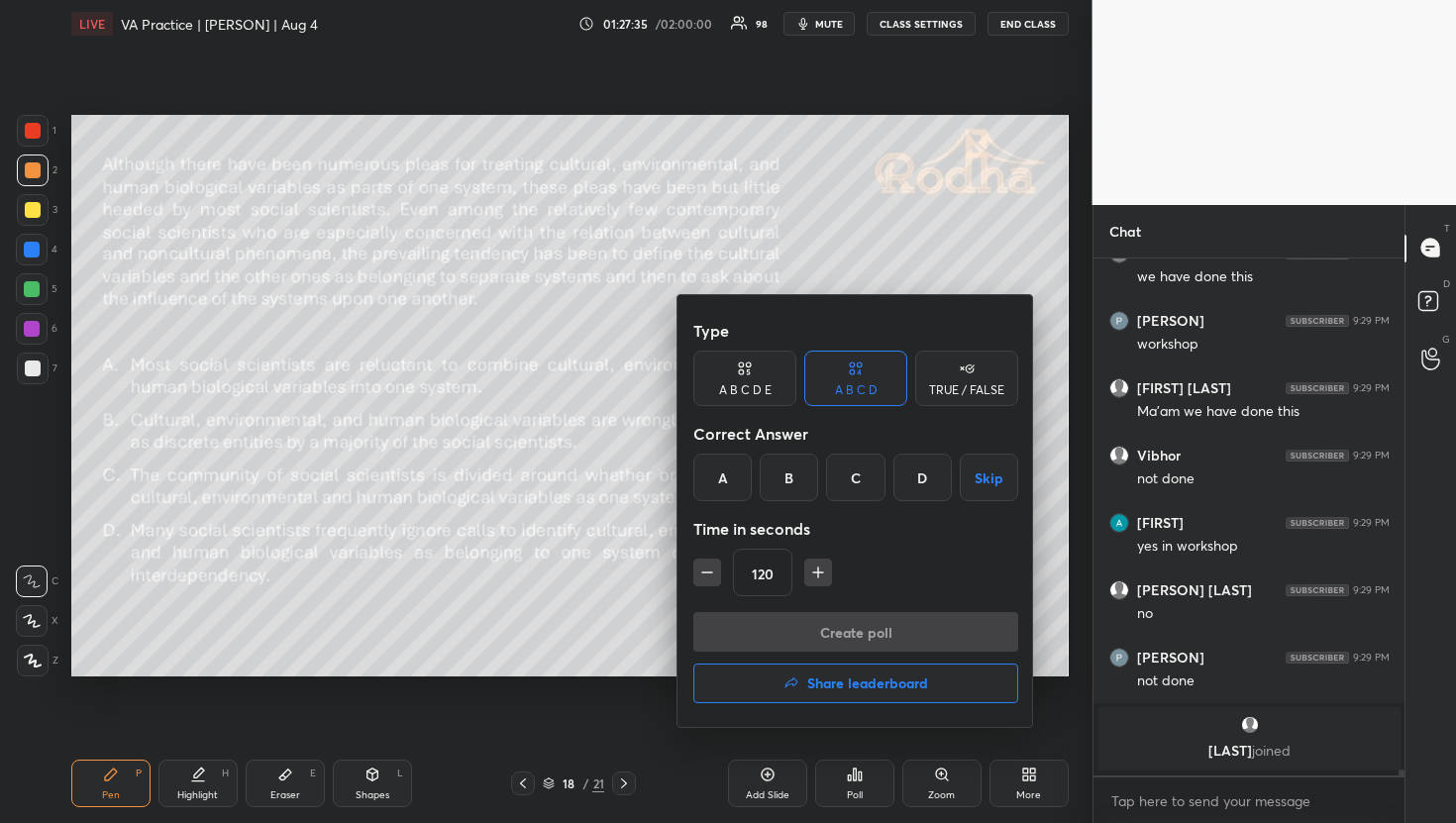 click on "D" at bounding box center [922, 477] 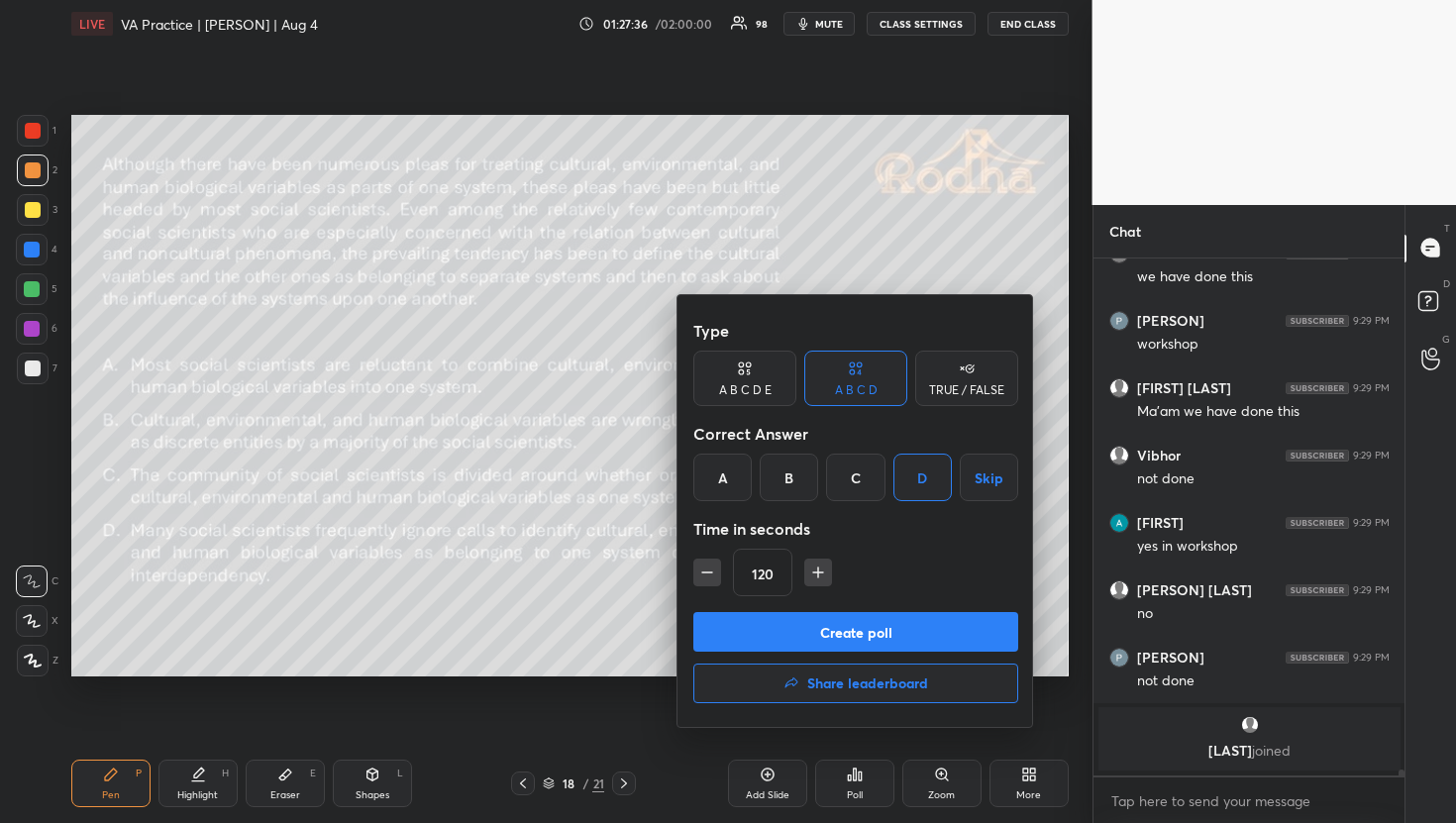 click on "Create poll" at bounding box center (856, 632) 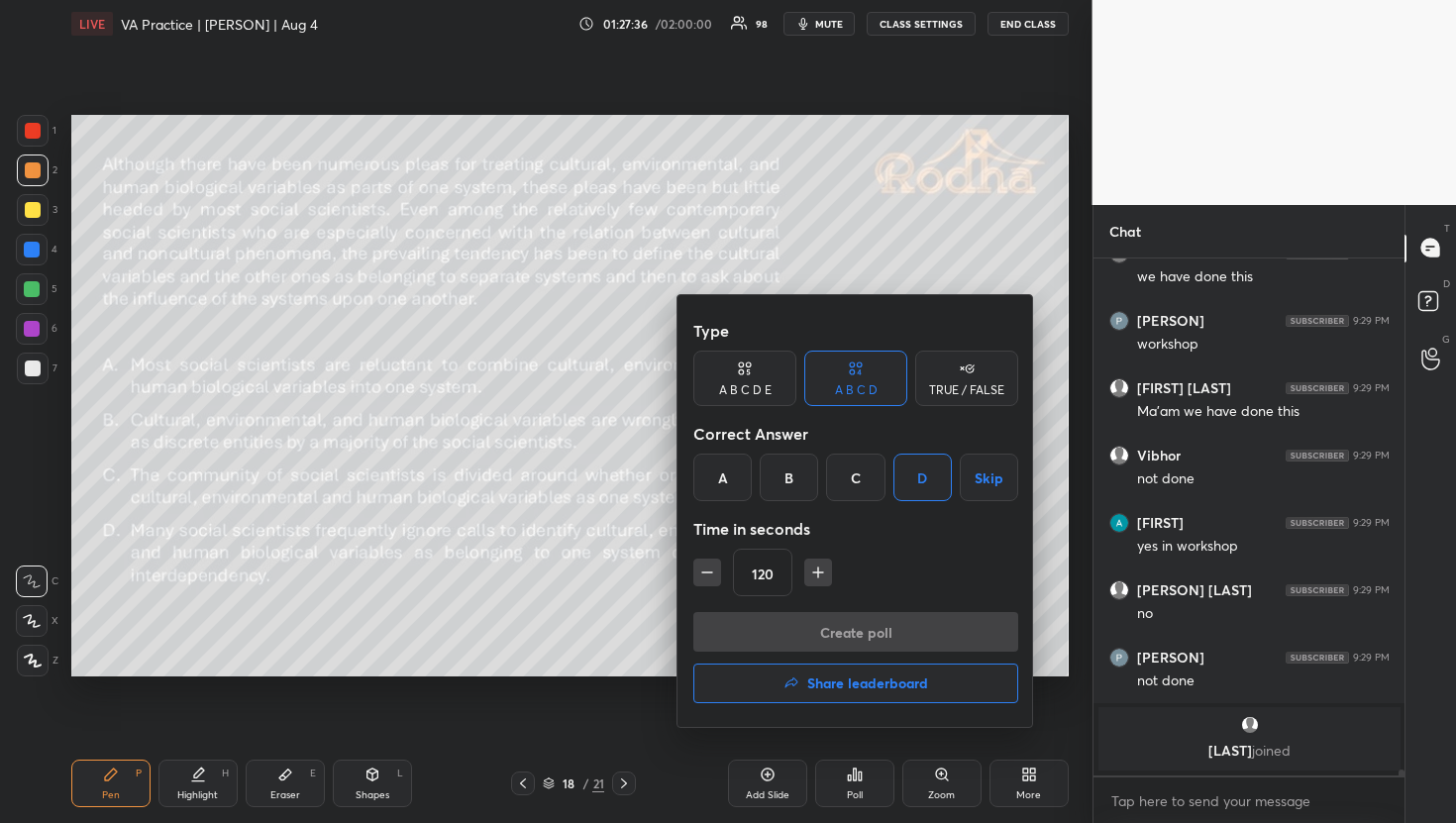 scroll, scrollTop: 487, scrollLeft: 299, axis: both 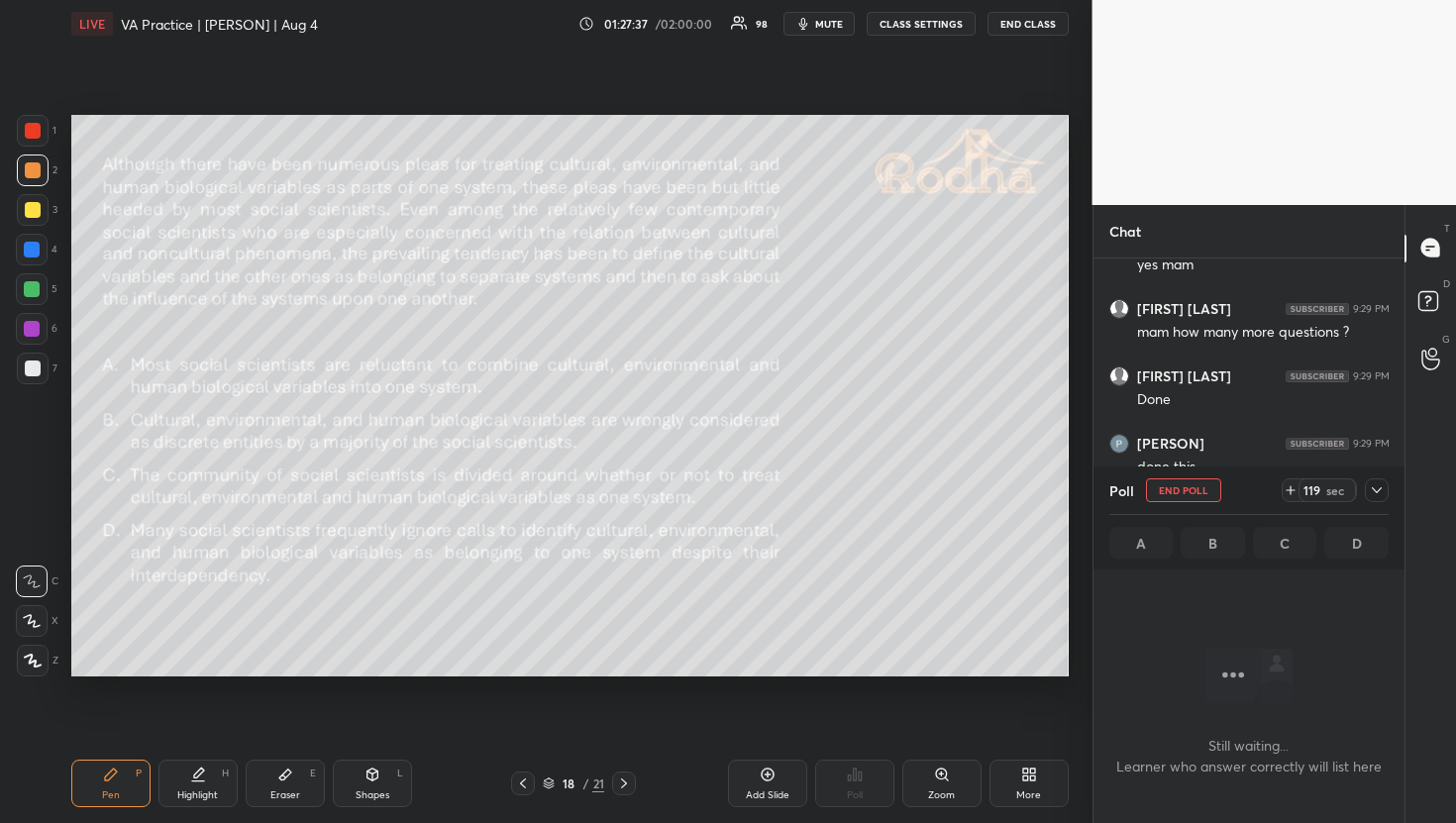click 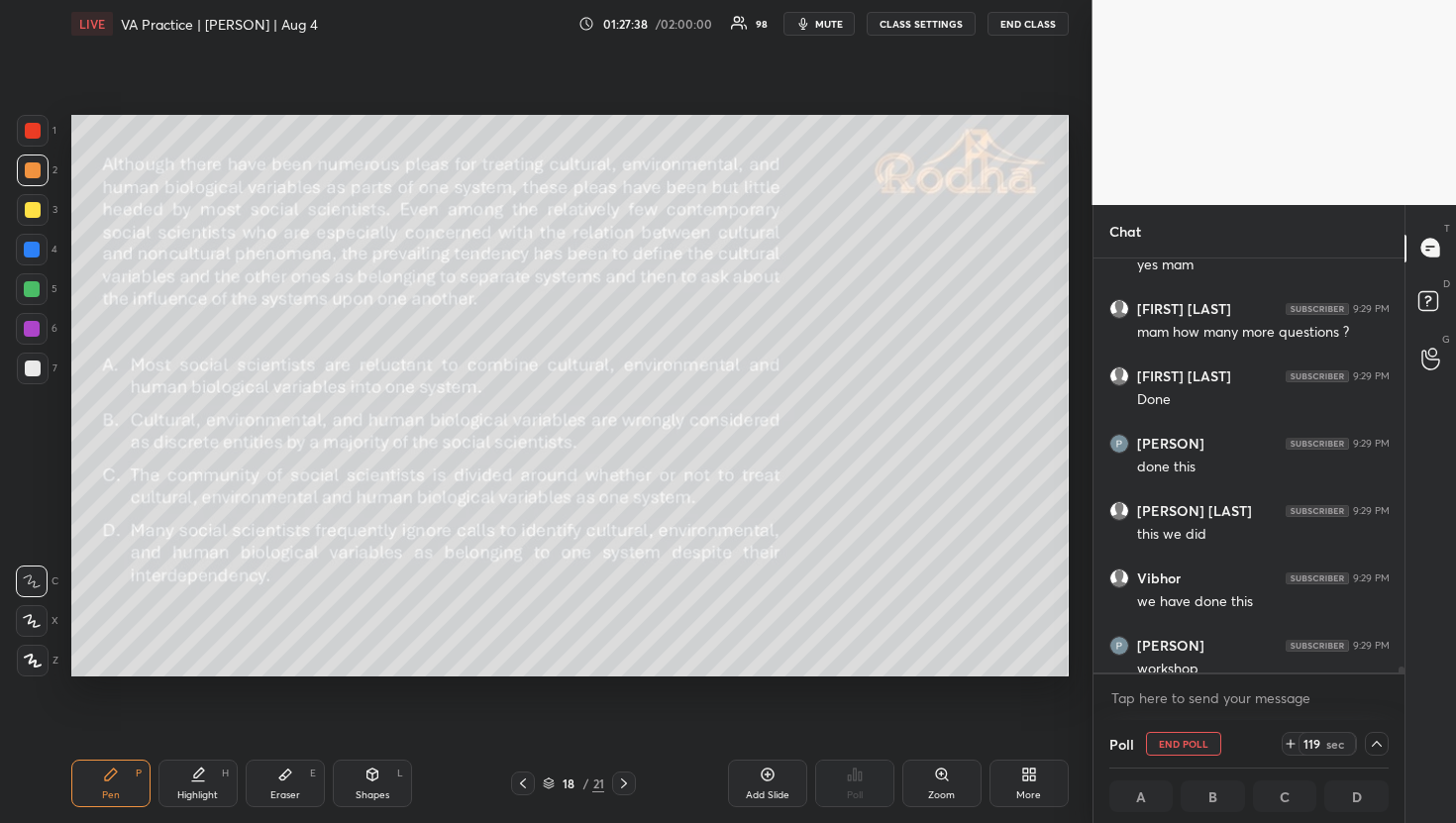 scroll, scrollTop: 408, scrollLeft: 299, axis: both 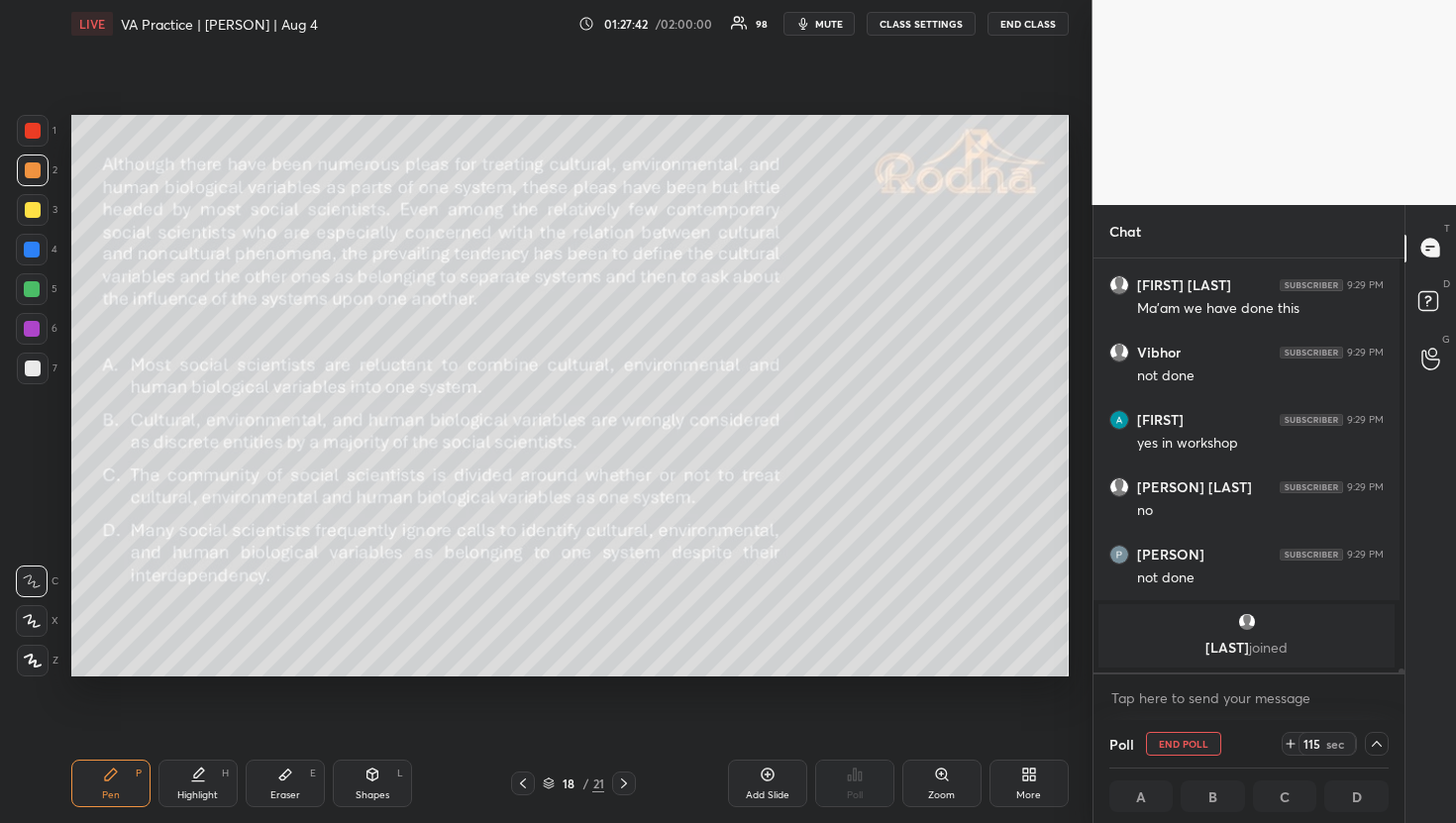 click on "mute" at bounding box center [819, 24] 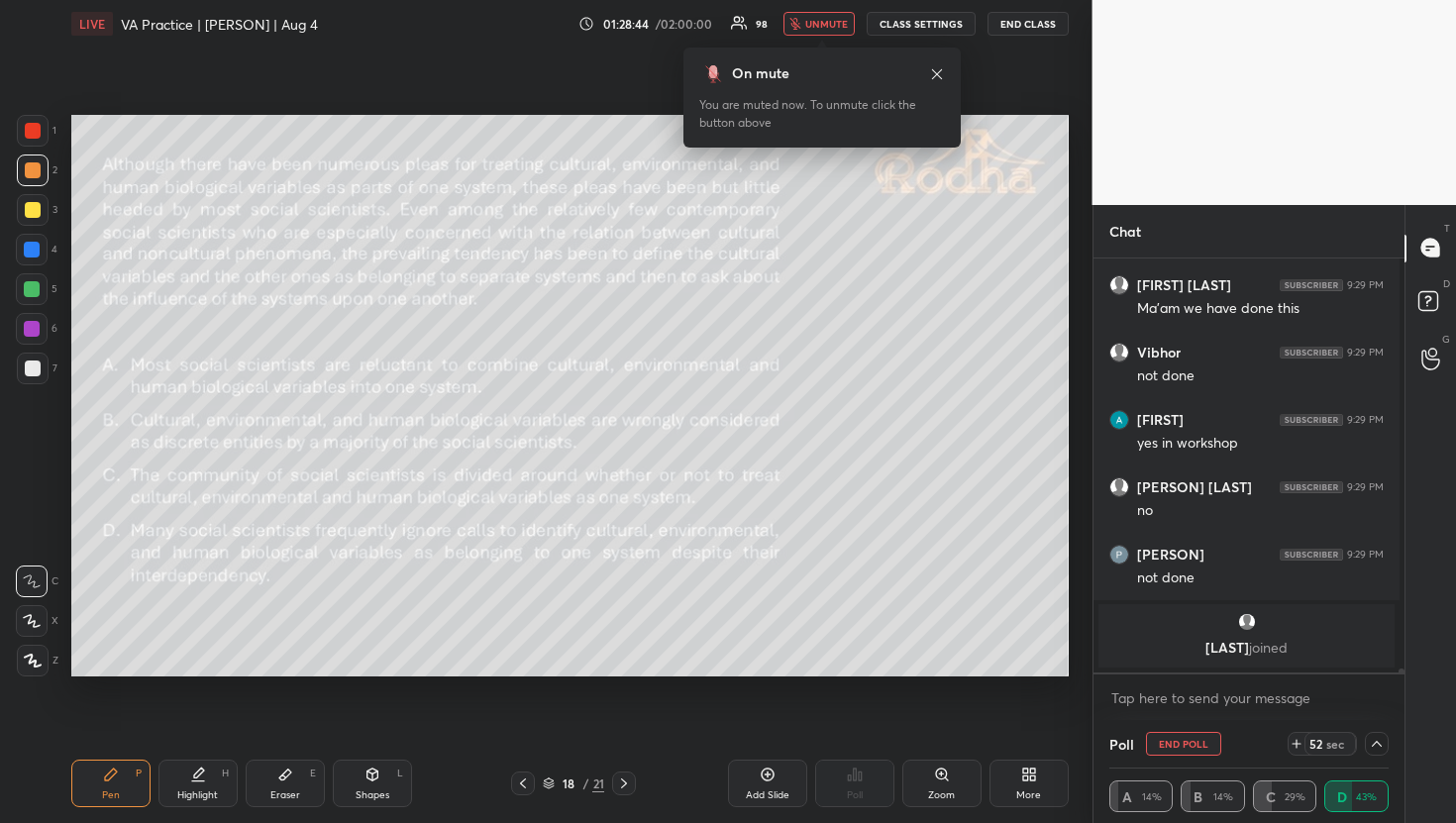 scroll, scrollTop: 1, scrollLeft: 7, axis: both 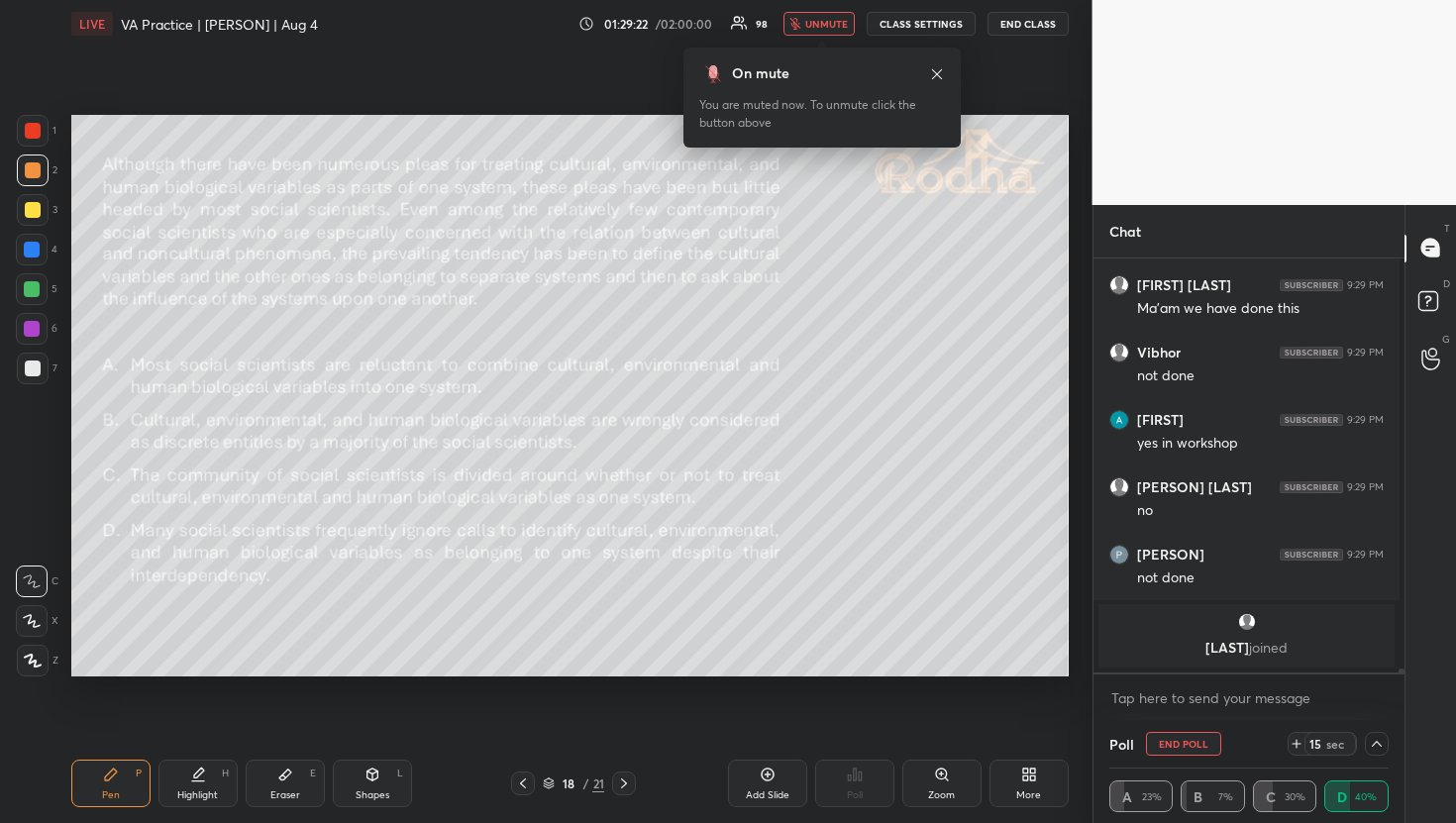 click 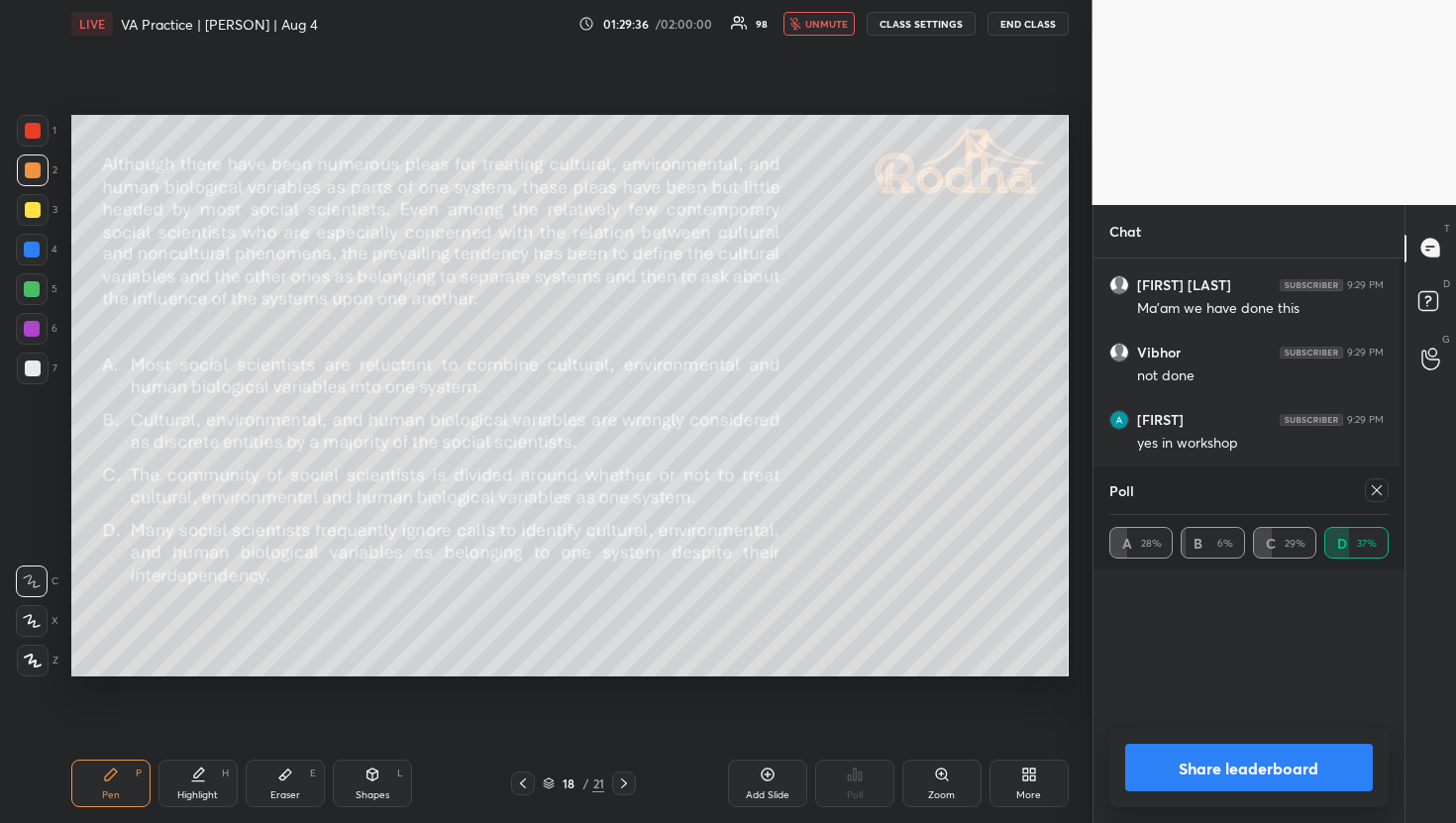 scroll, scrollTop: 7, scrollLeft: 7, axis: both 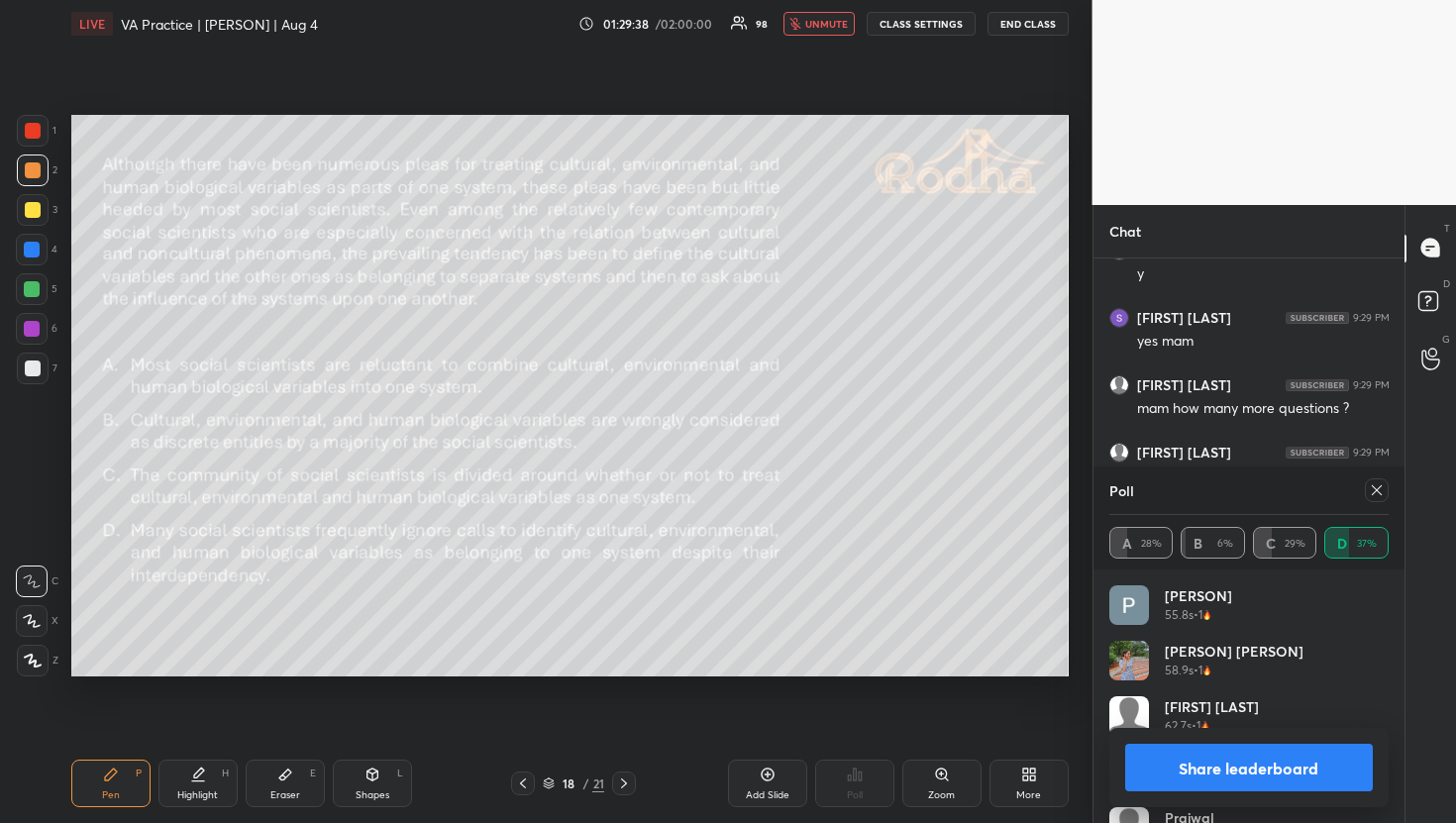 click on "unmute" at bounding box center [819, 24] 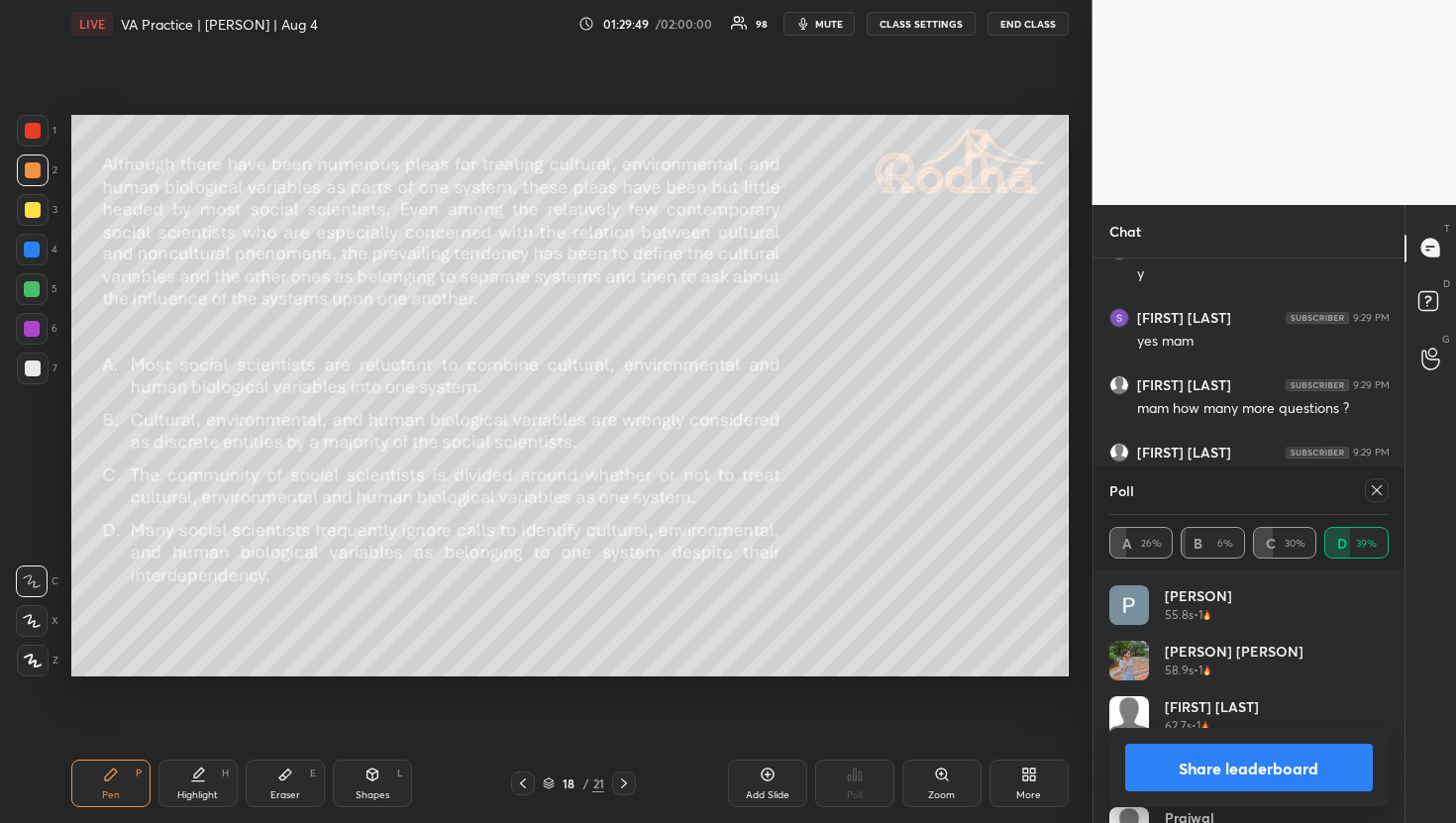 click 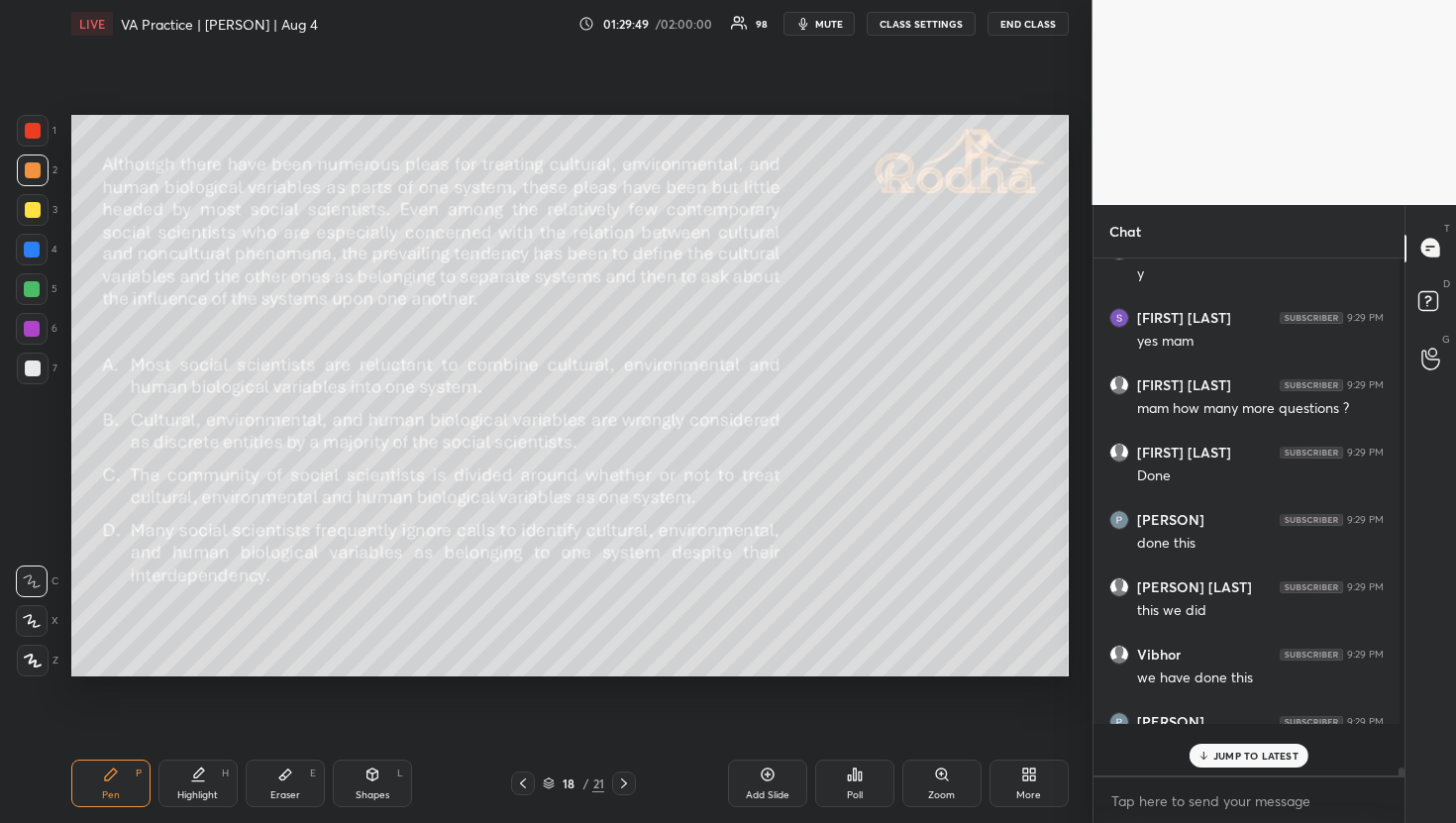 scroll, scrollTop: 0, scrollLeft: 0, axis: both 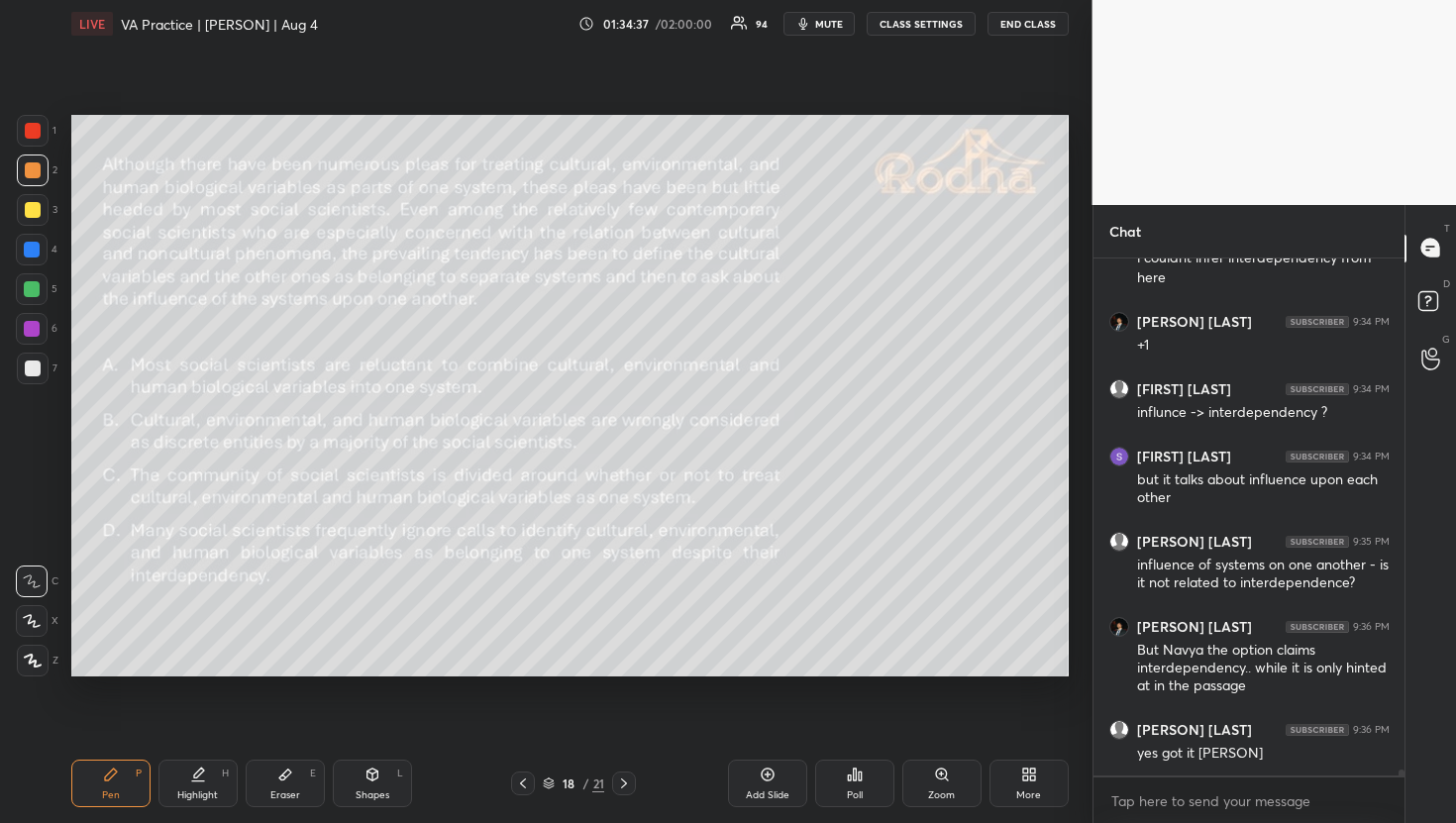 click on "Setting up your live class Poll for   secs No correct answer Start poll" at bounding box center [570, 395] 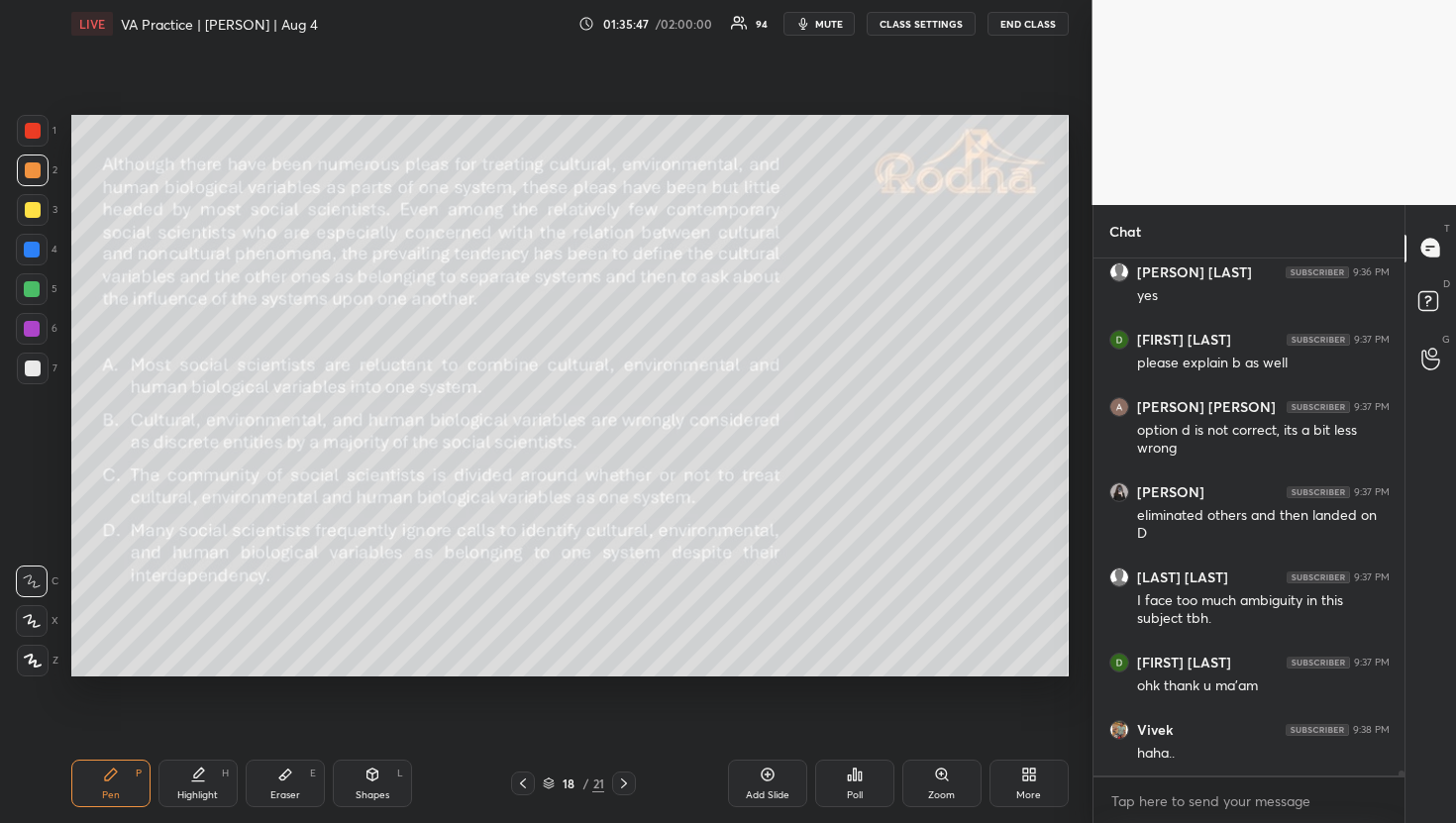 scroll, scrollTop: 48951, scrollLeft: 0, axis: vertical 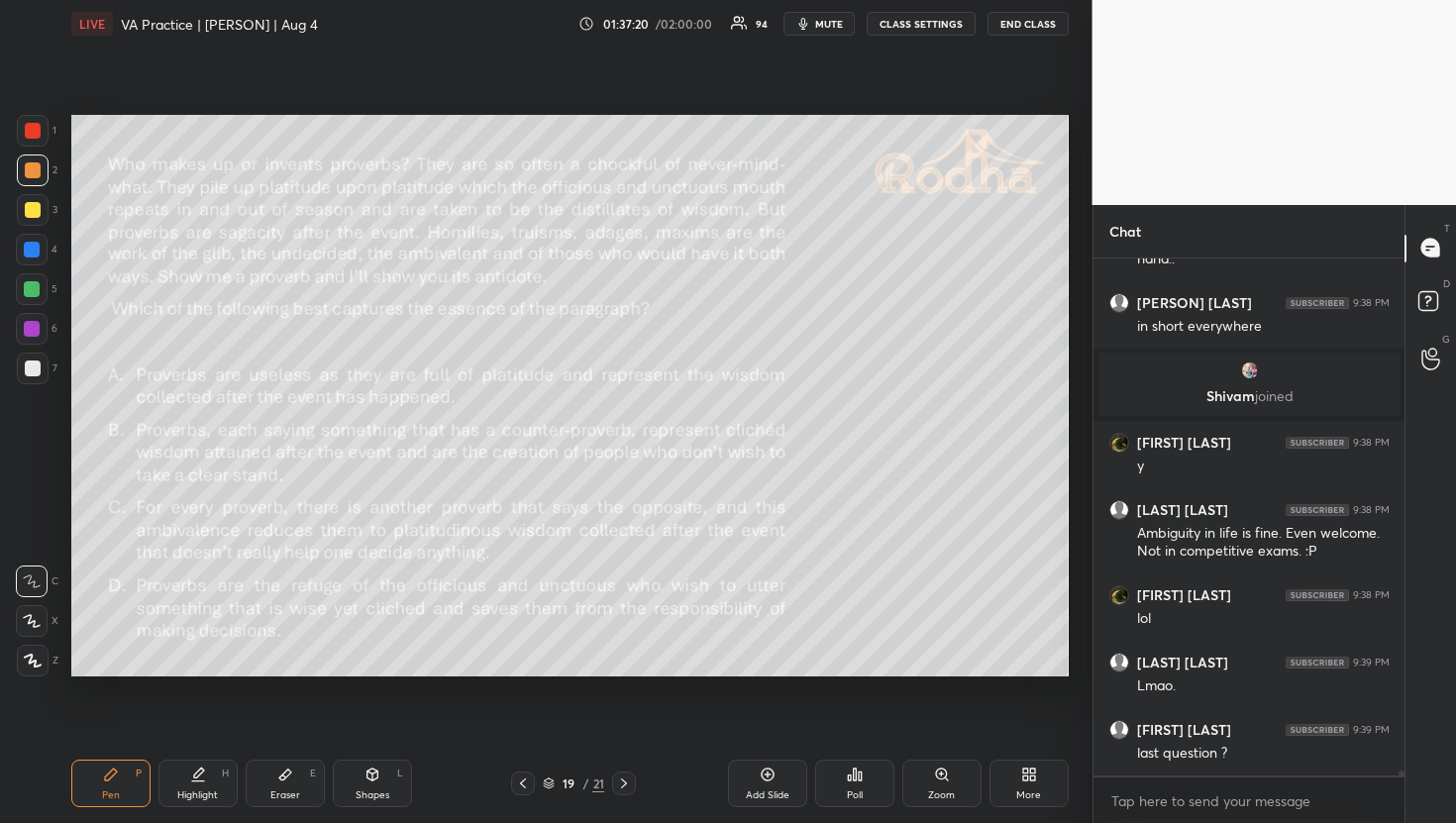 click 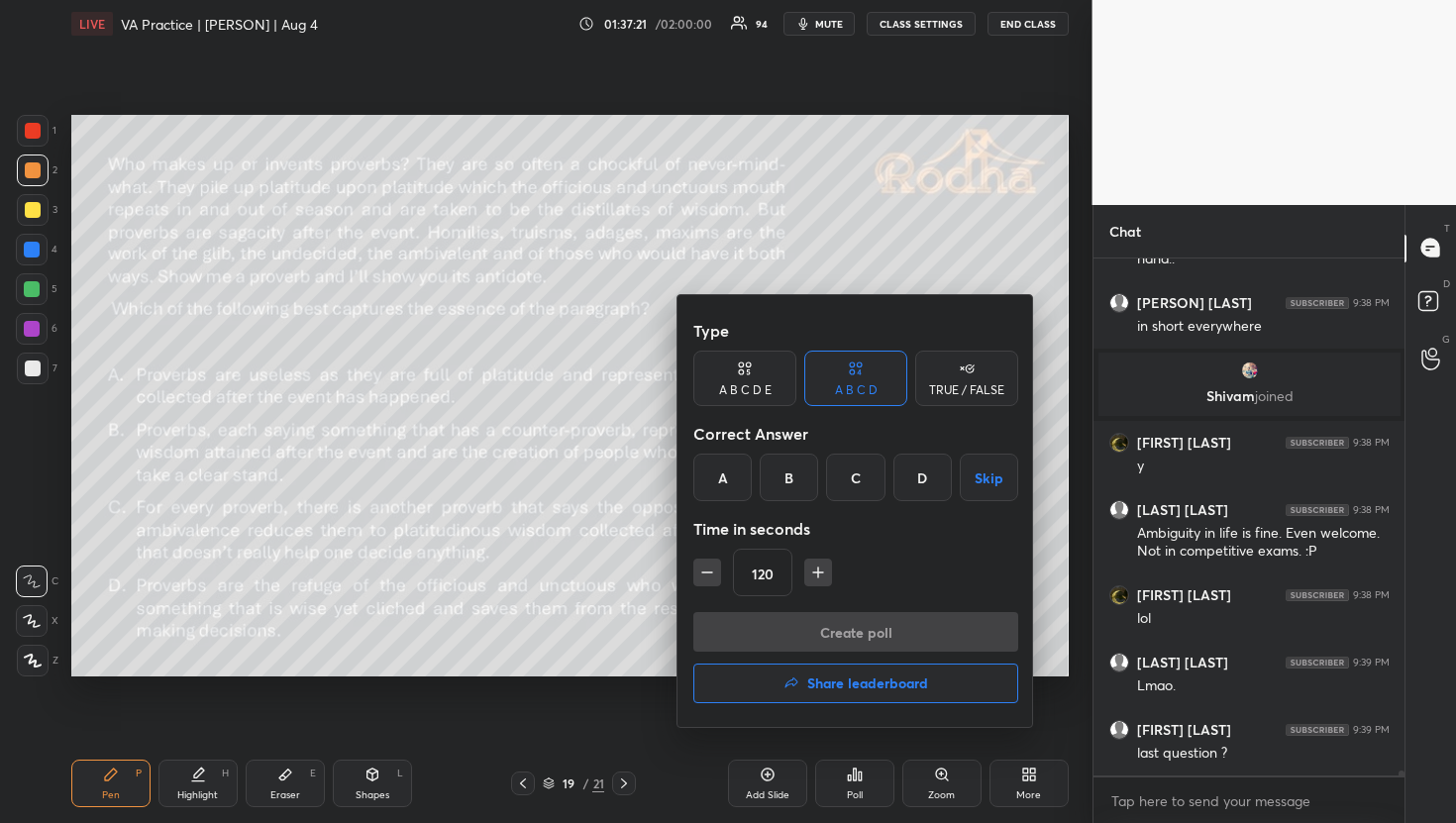 click at bounding box center [728, 411] 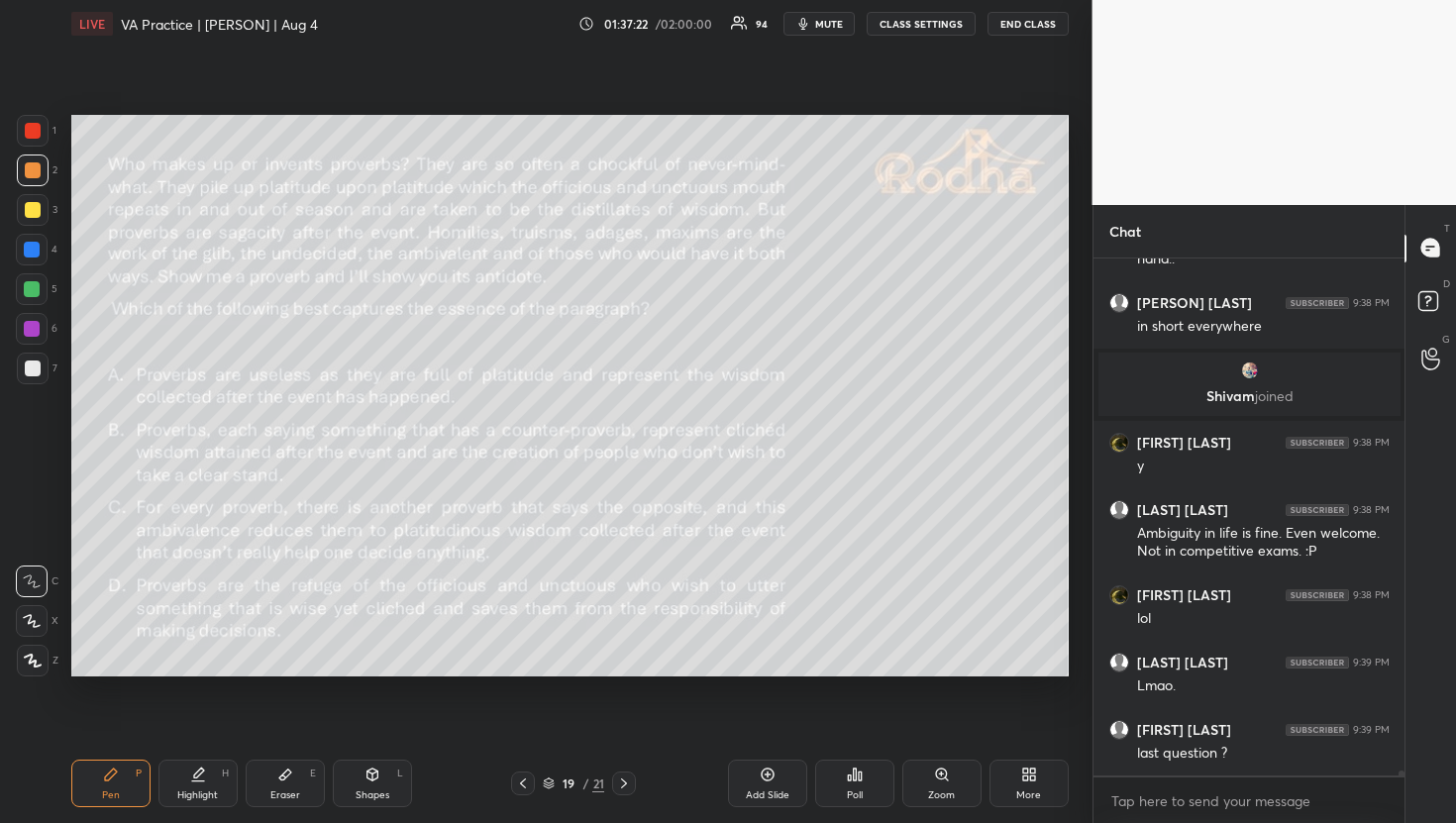 click on "Poll" at bounding box center (855, 783) 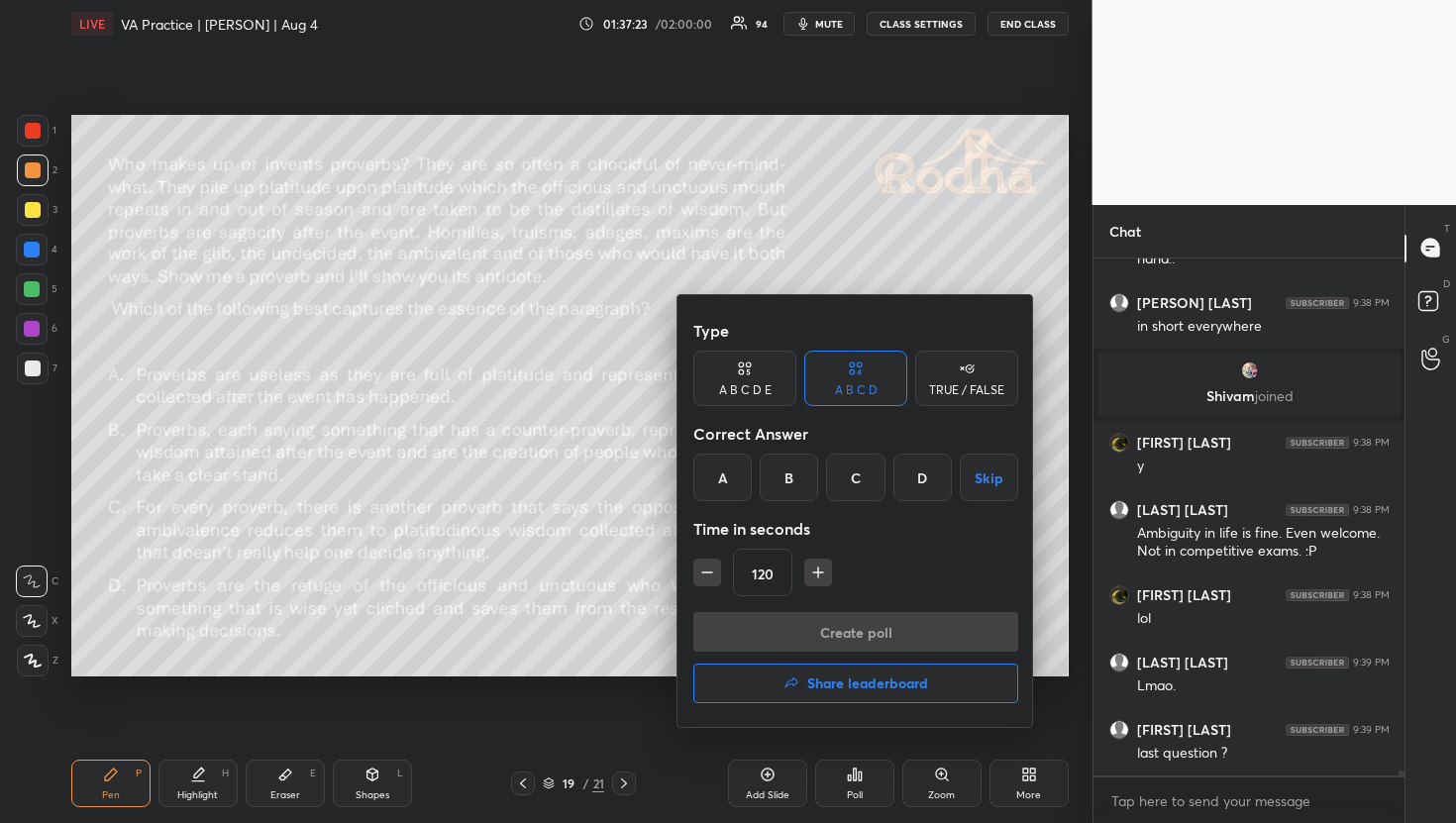 scroll, scrollTop: 48799, scrollLeft: 0, axis: vertical 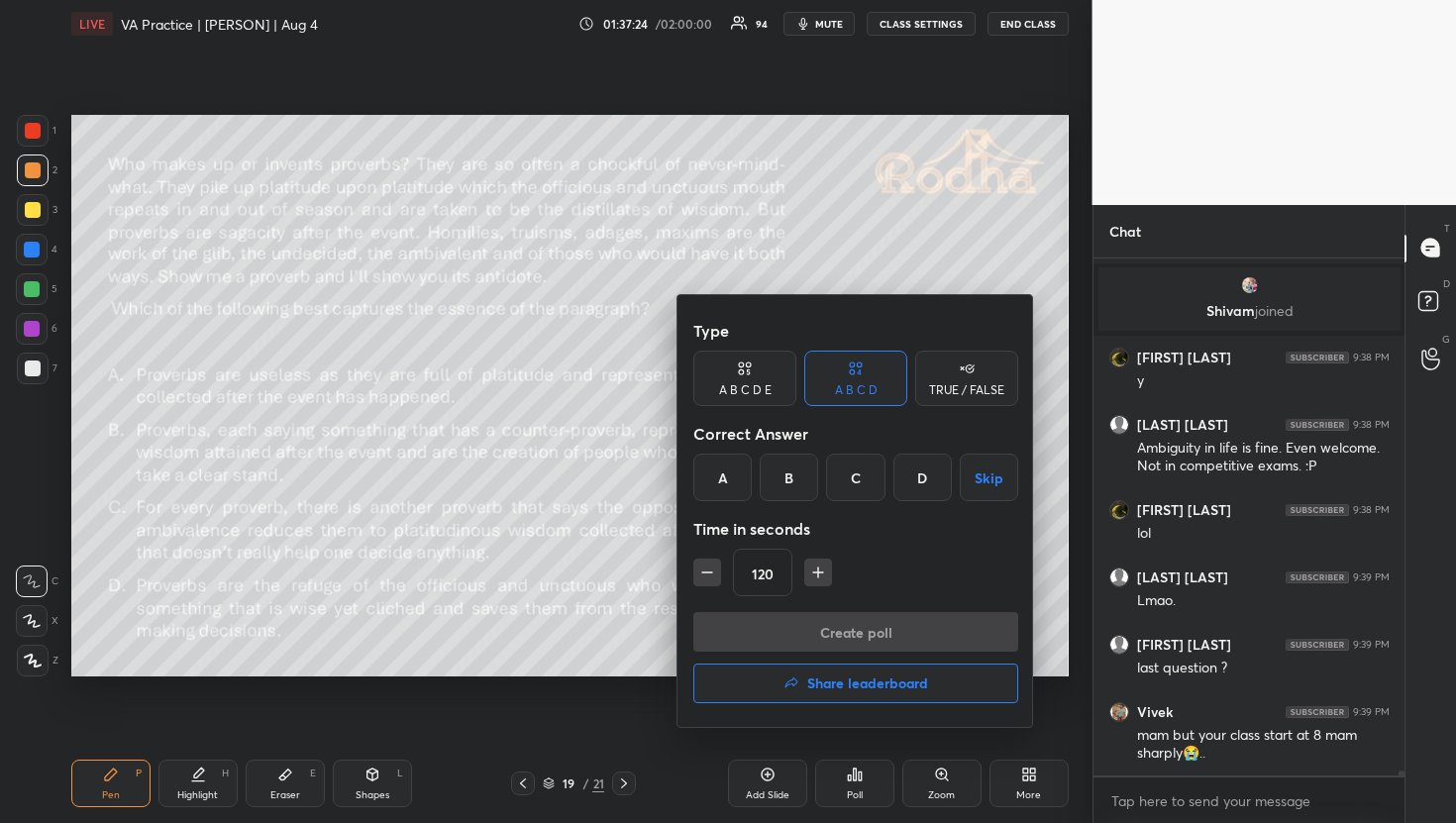 click on "B" at bounding box center [788, 477] 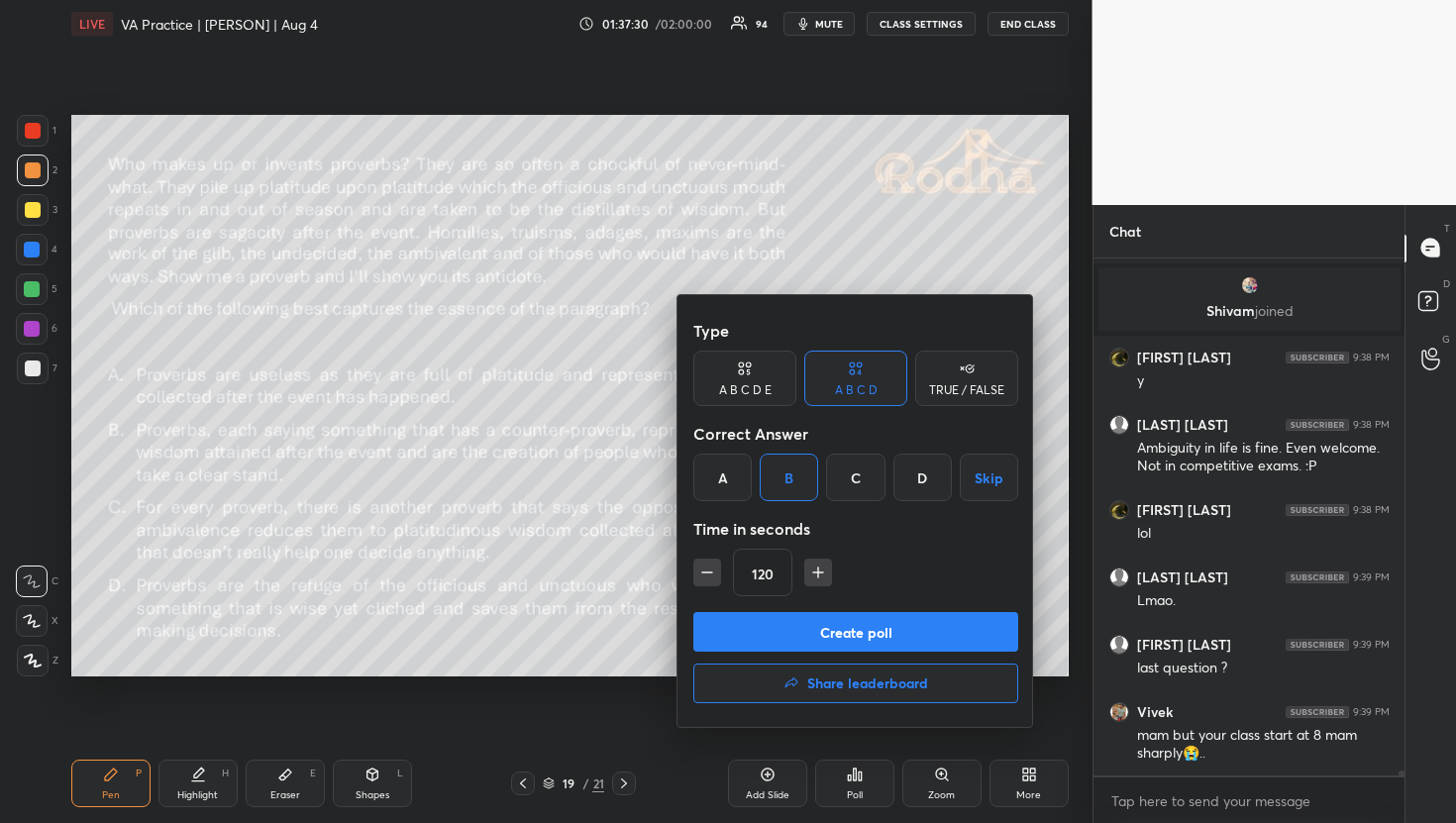 click on "Create poll" at bounding box center (856, 632) 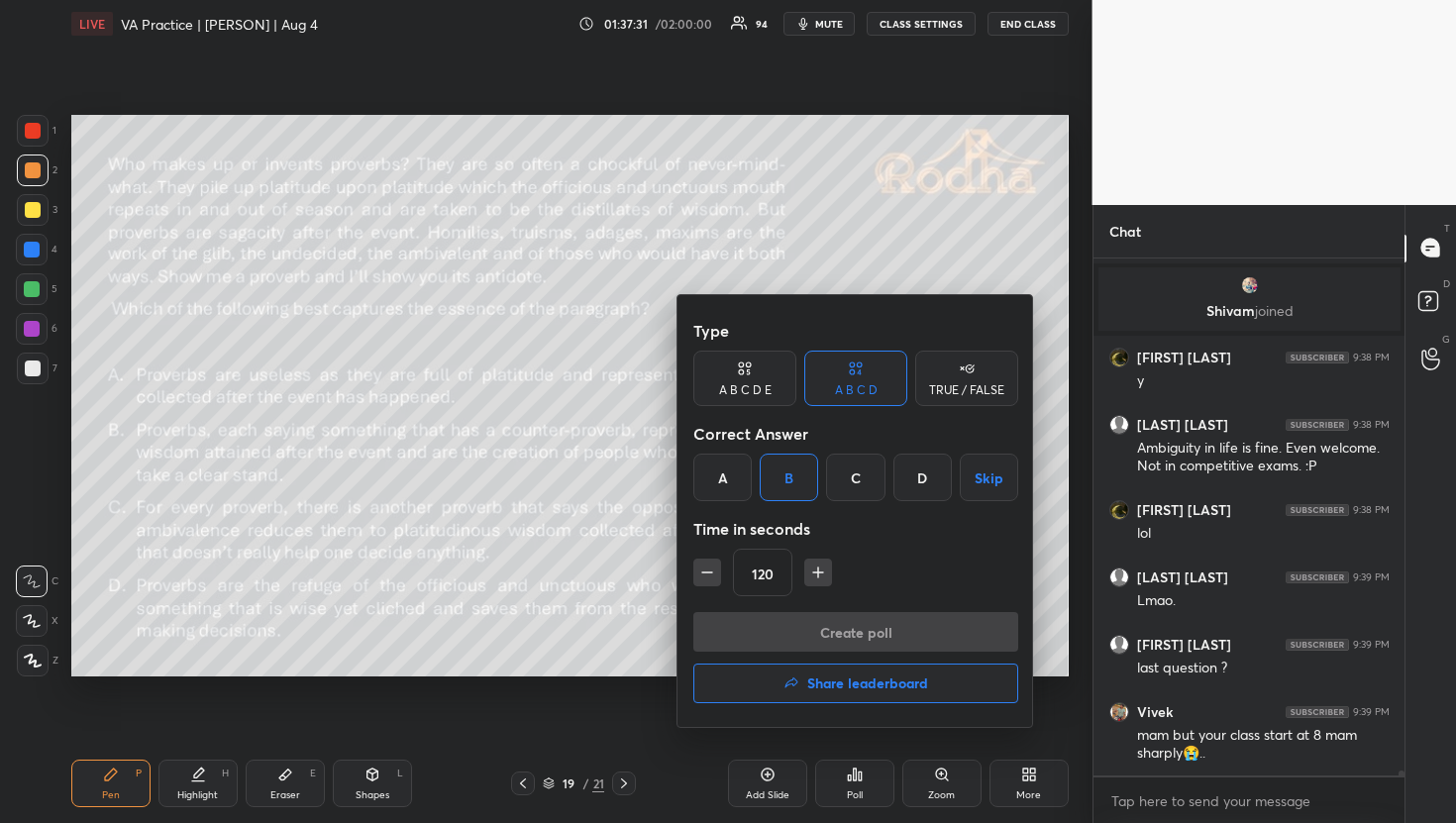 scroll, scrollTop: 487, scrollLeft: 299, axis: both 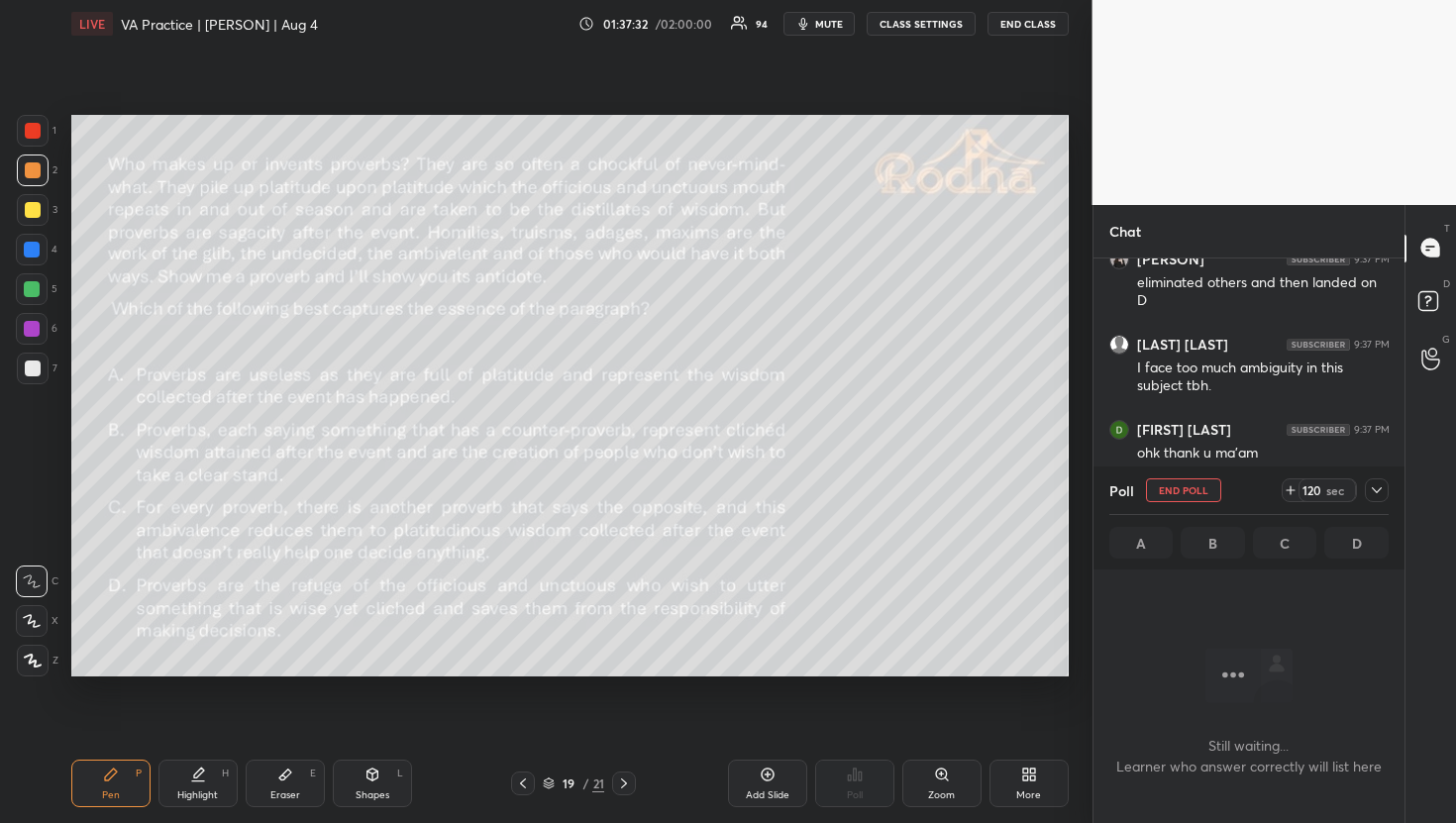 click 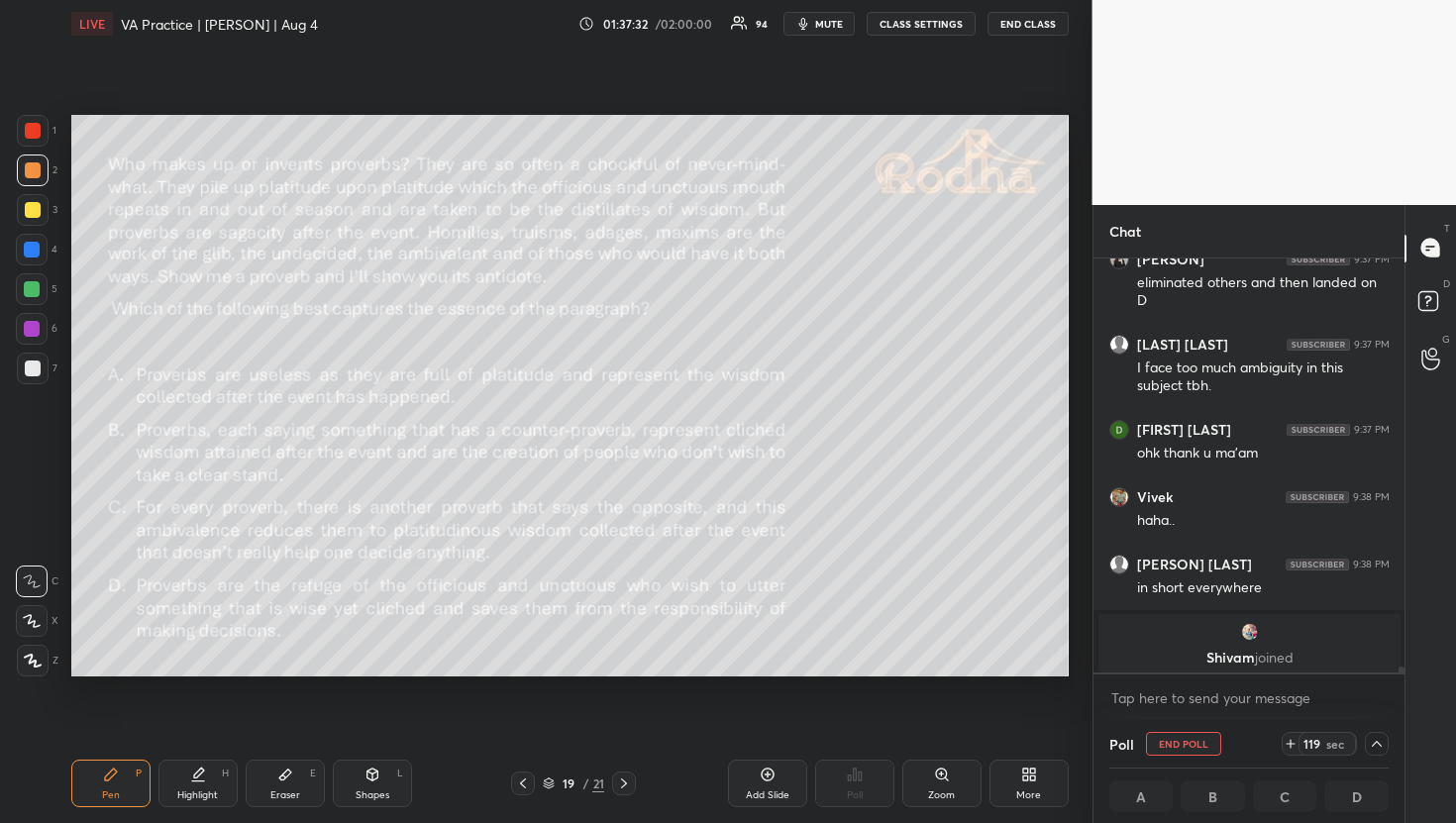 scroll, scrollTop: 408, scrollLeft: 299, axis: both 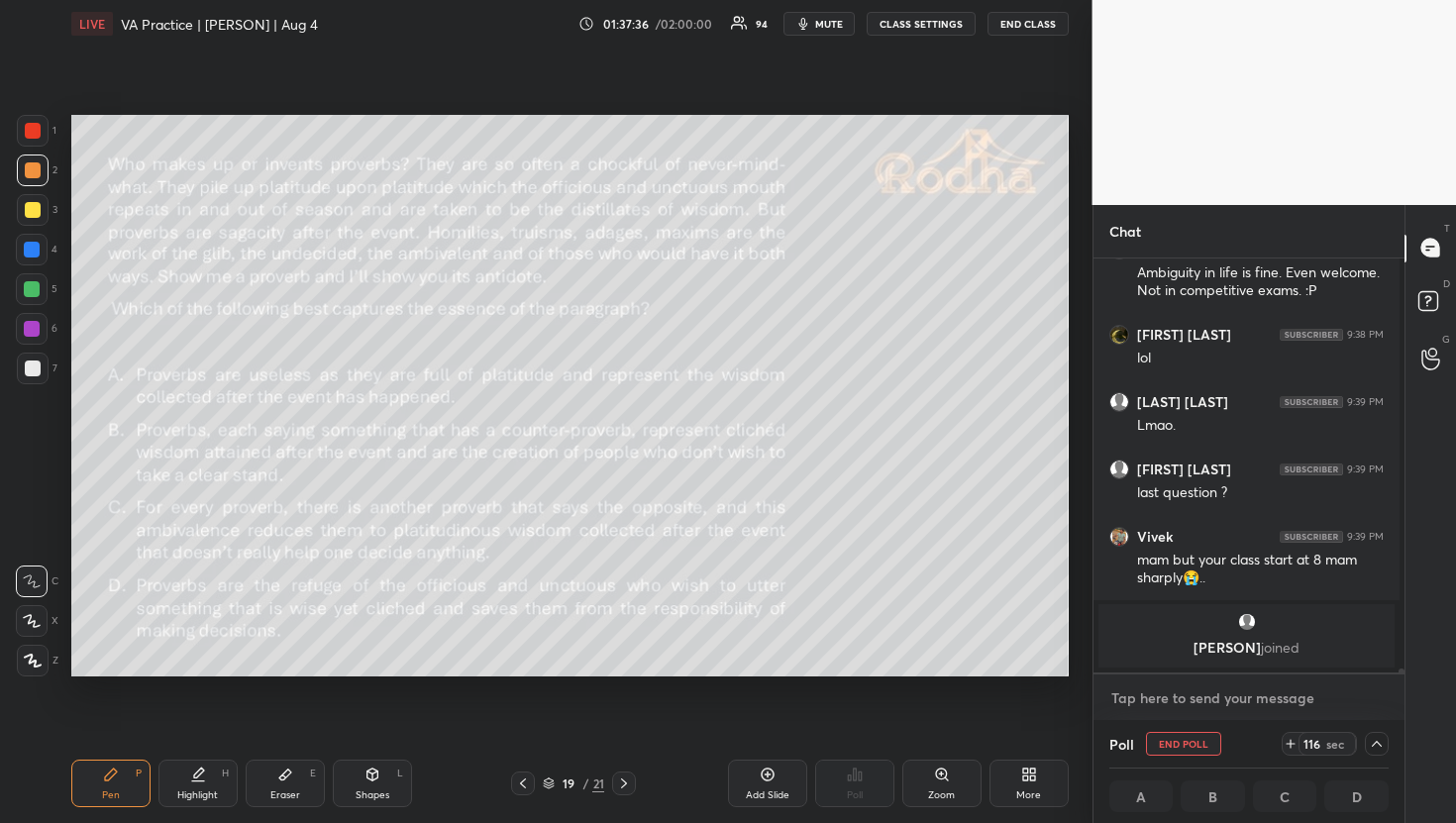 click at bounding box center (1249, 698) 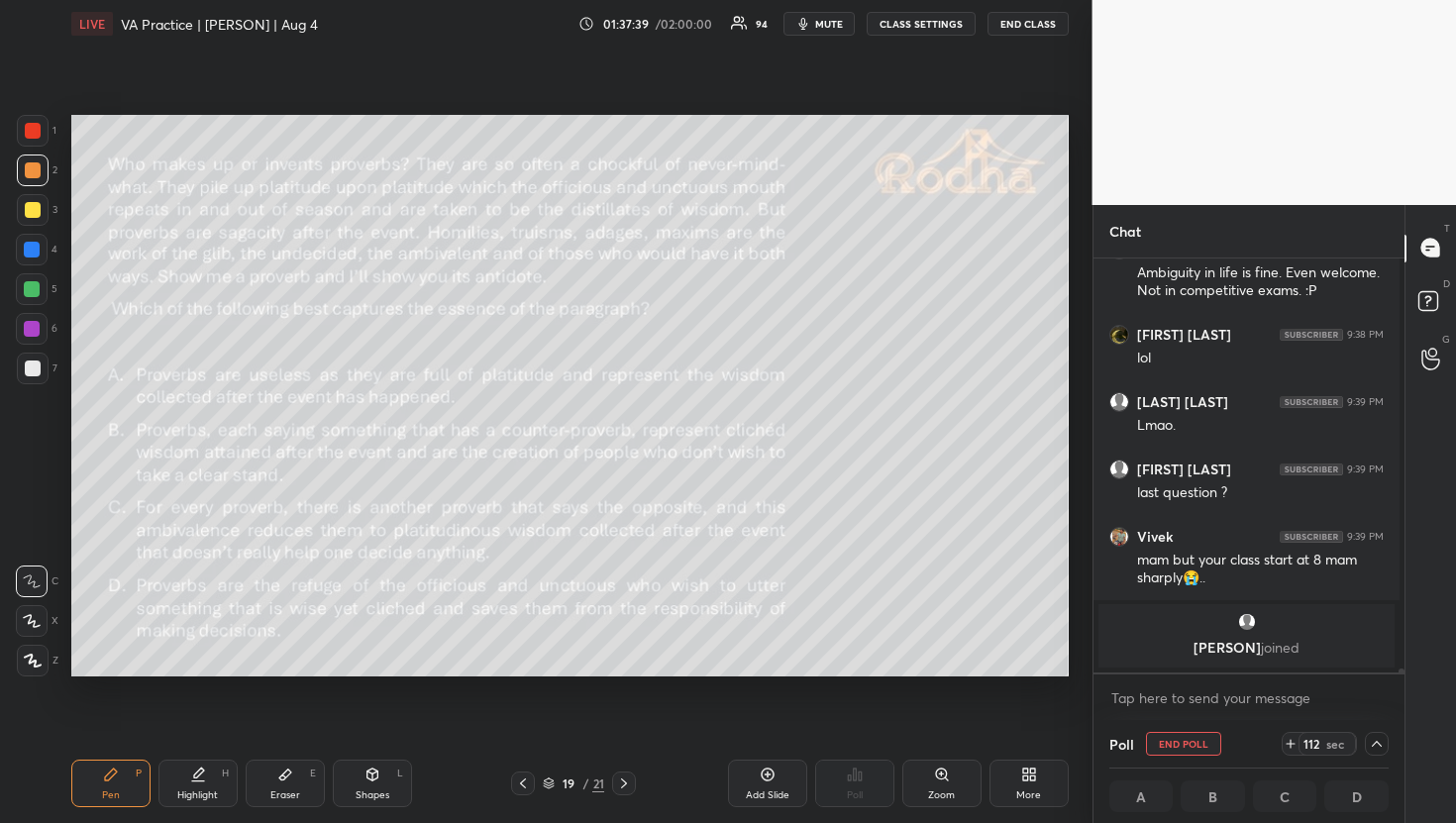 click on "mute" at bounding box center [819, 24] 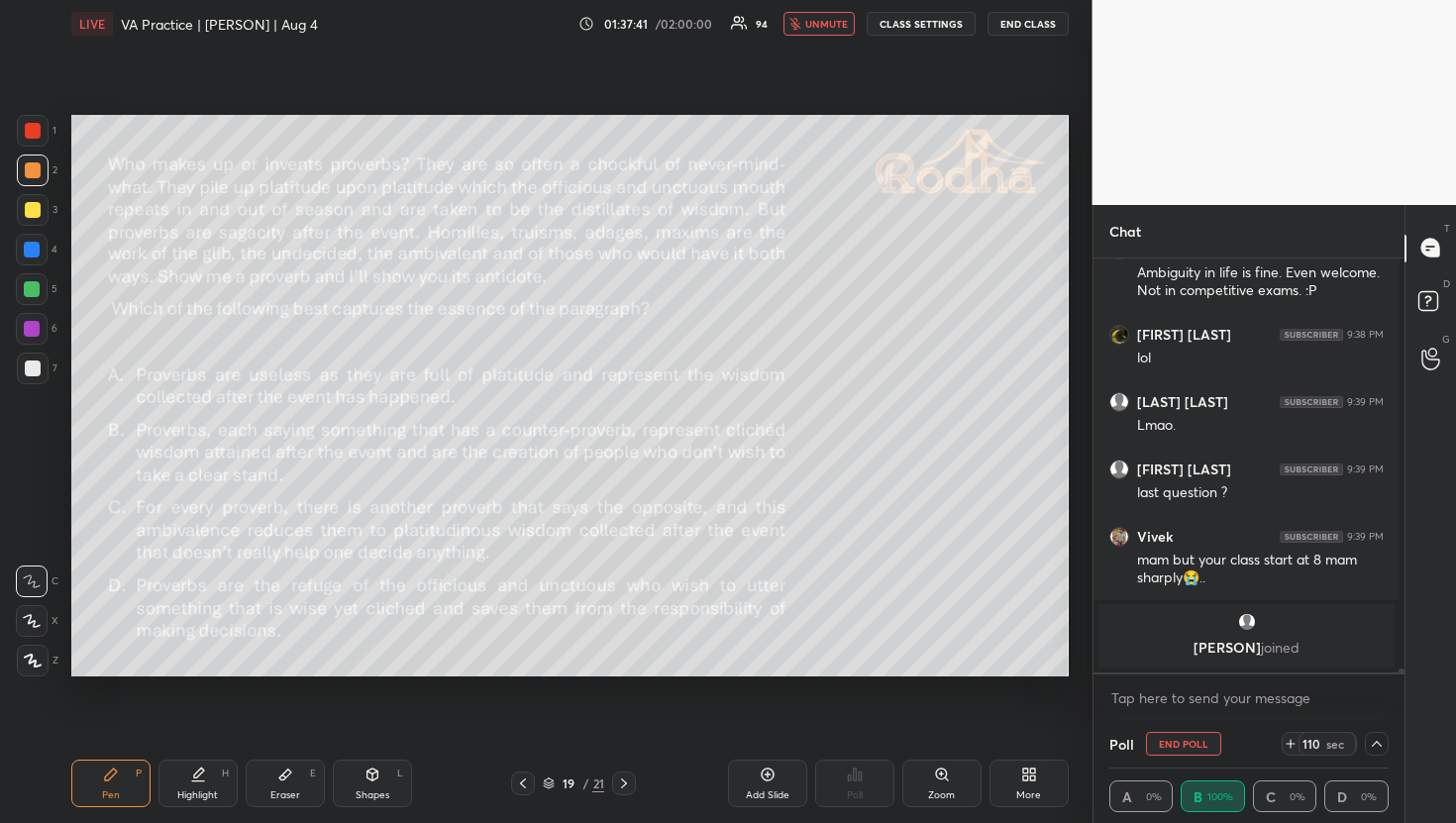 scroll, scrollTop: 1, scrollLeft: 7, axis: both 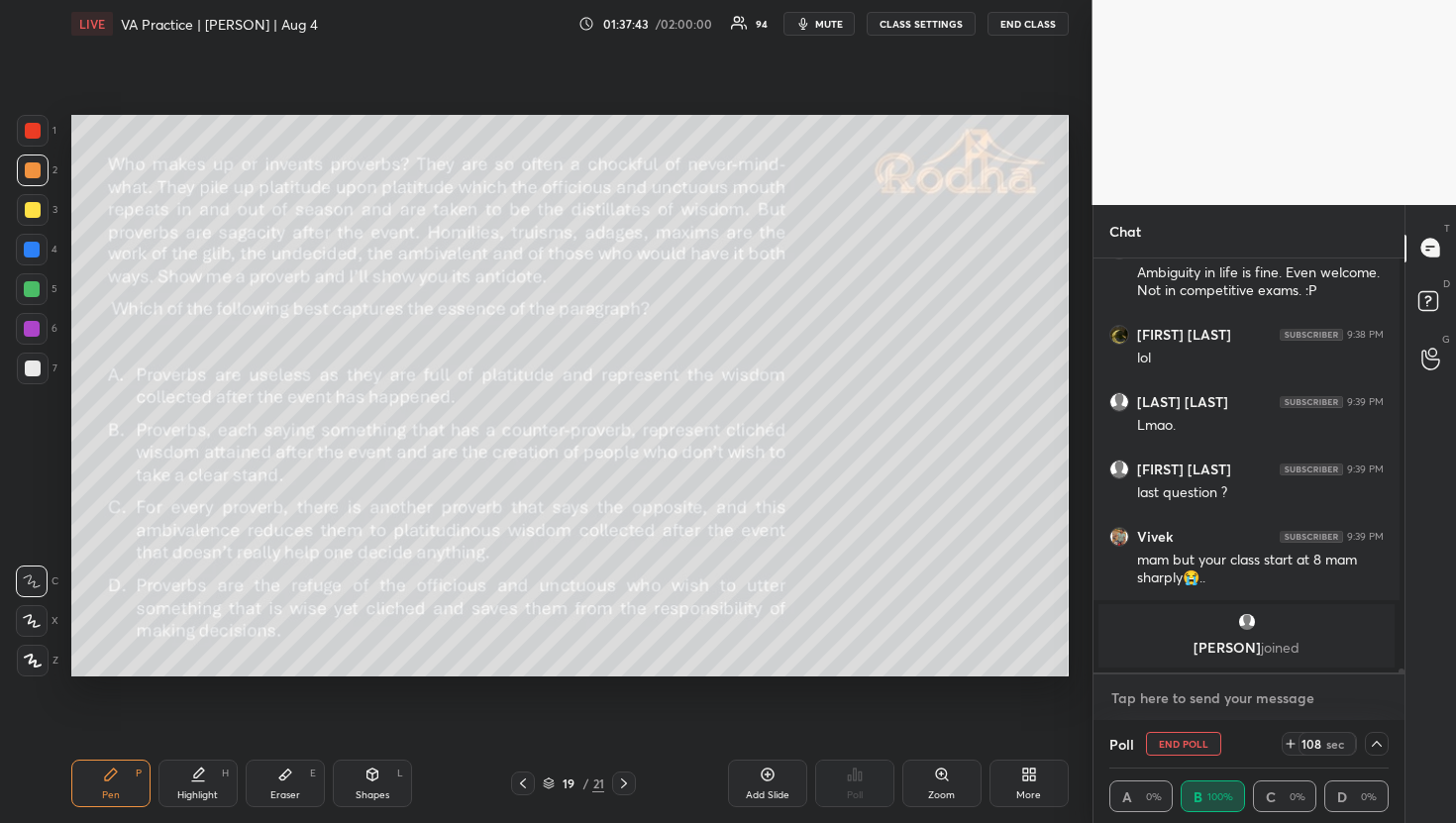 click at bounding box center (1249, 698) 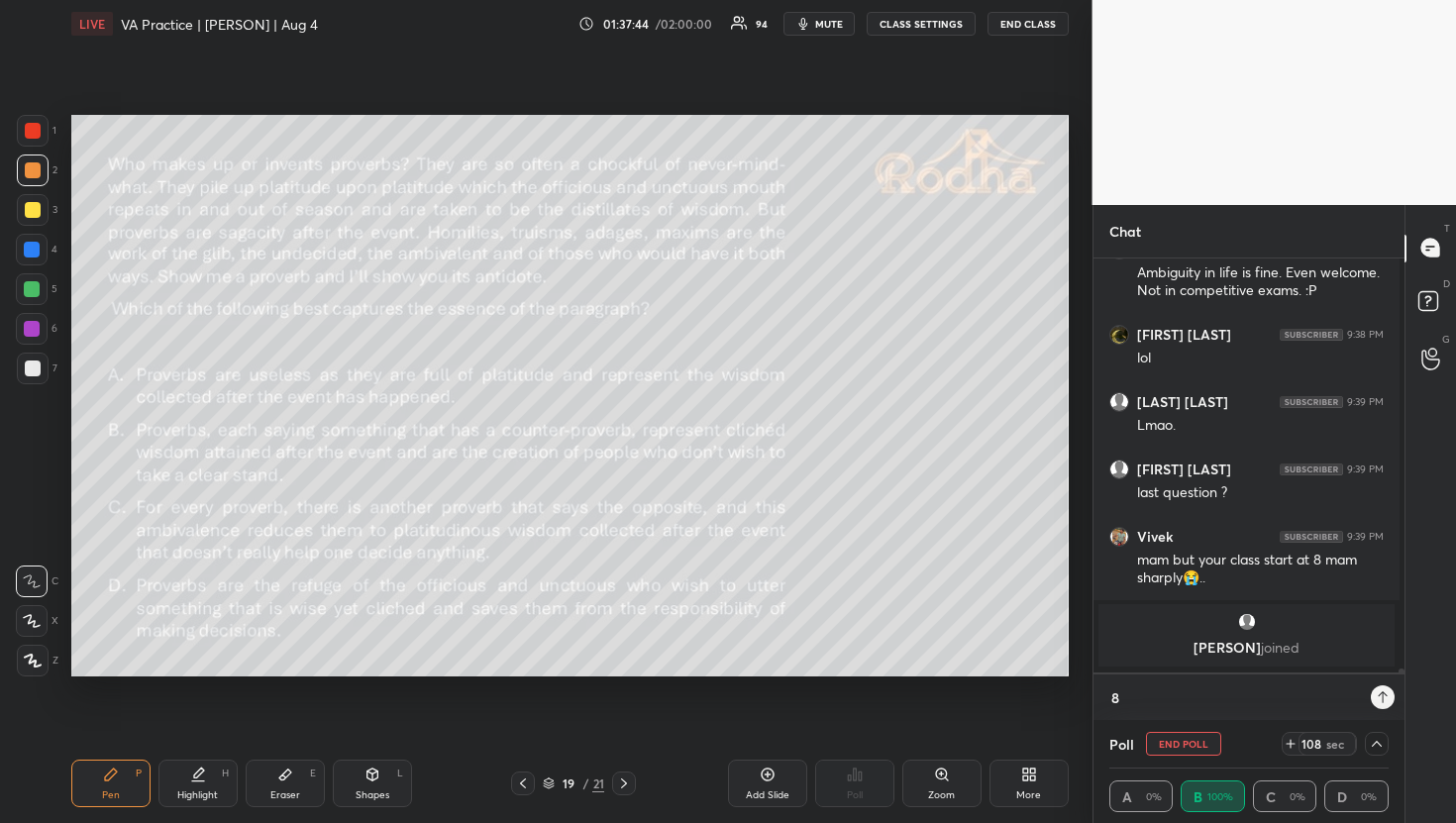 scroll, scrollTop: 402, scrollLeft: 299, axis: both 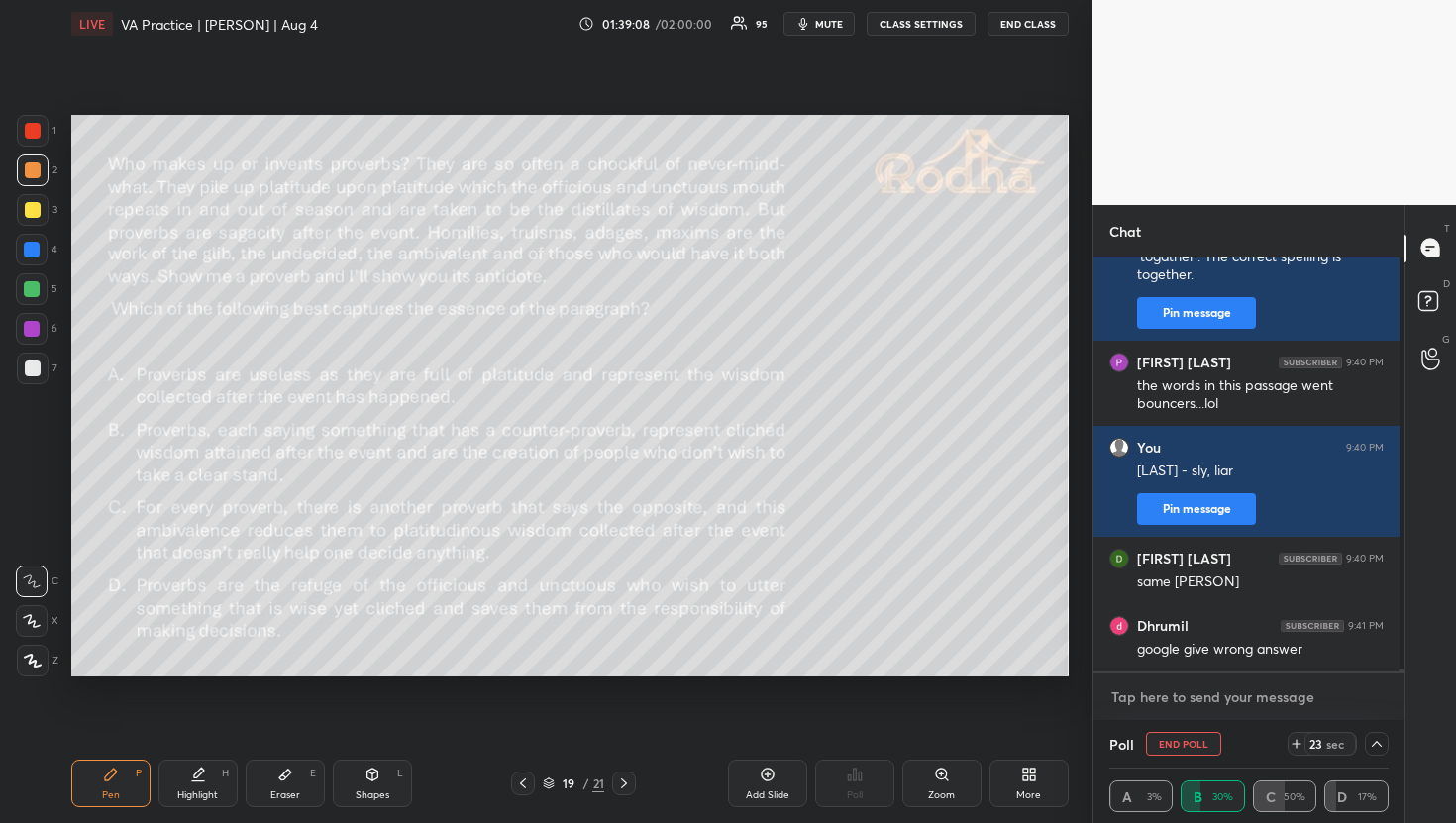 click at bounding box center [1249, 697] 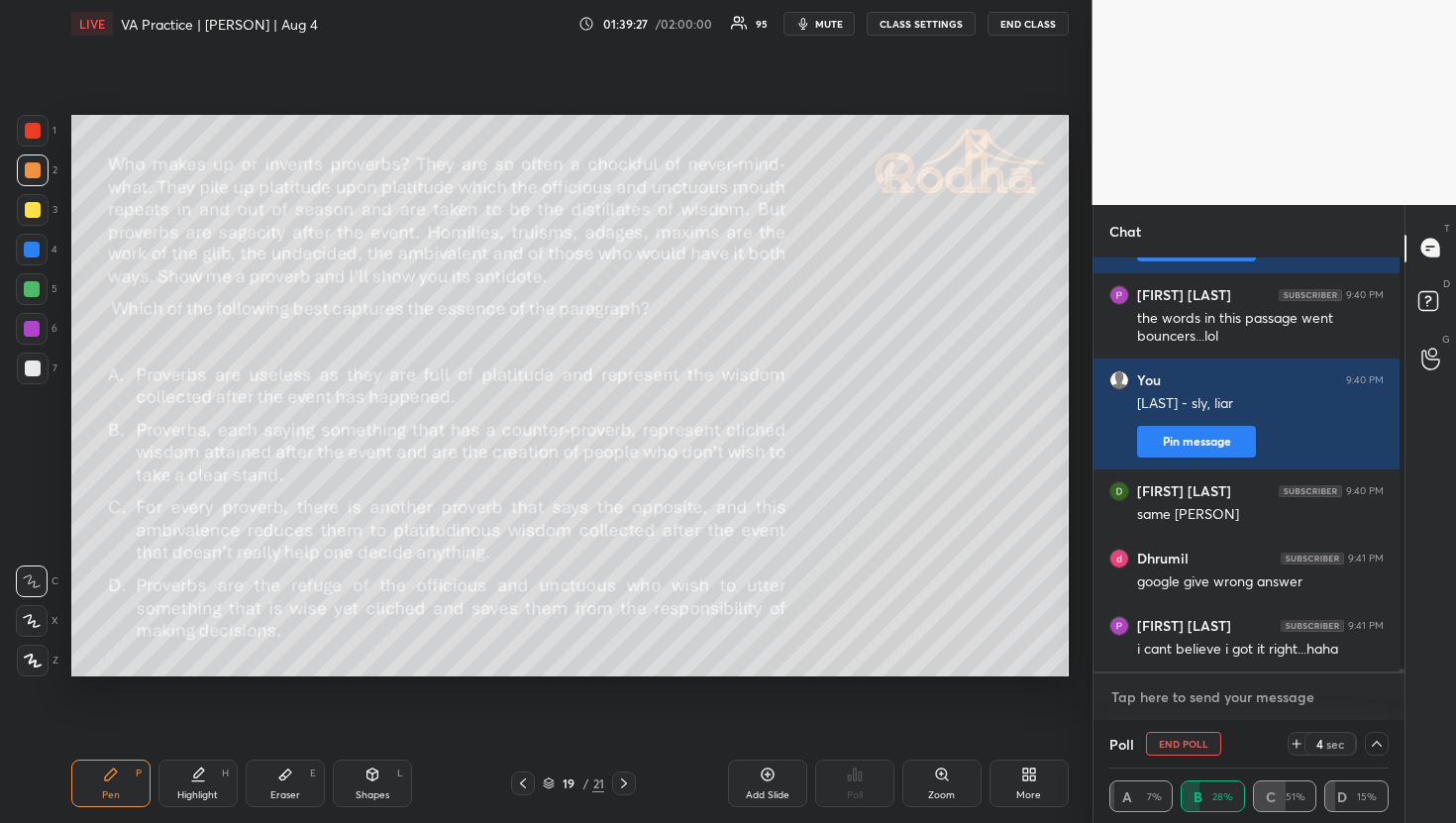 scroll, scrollTop: 49478, scrollLeft: 0, axis: vertical 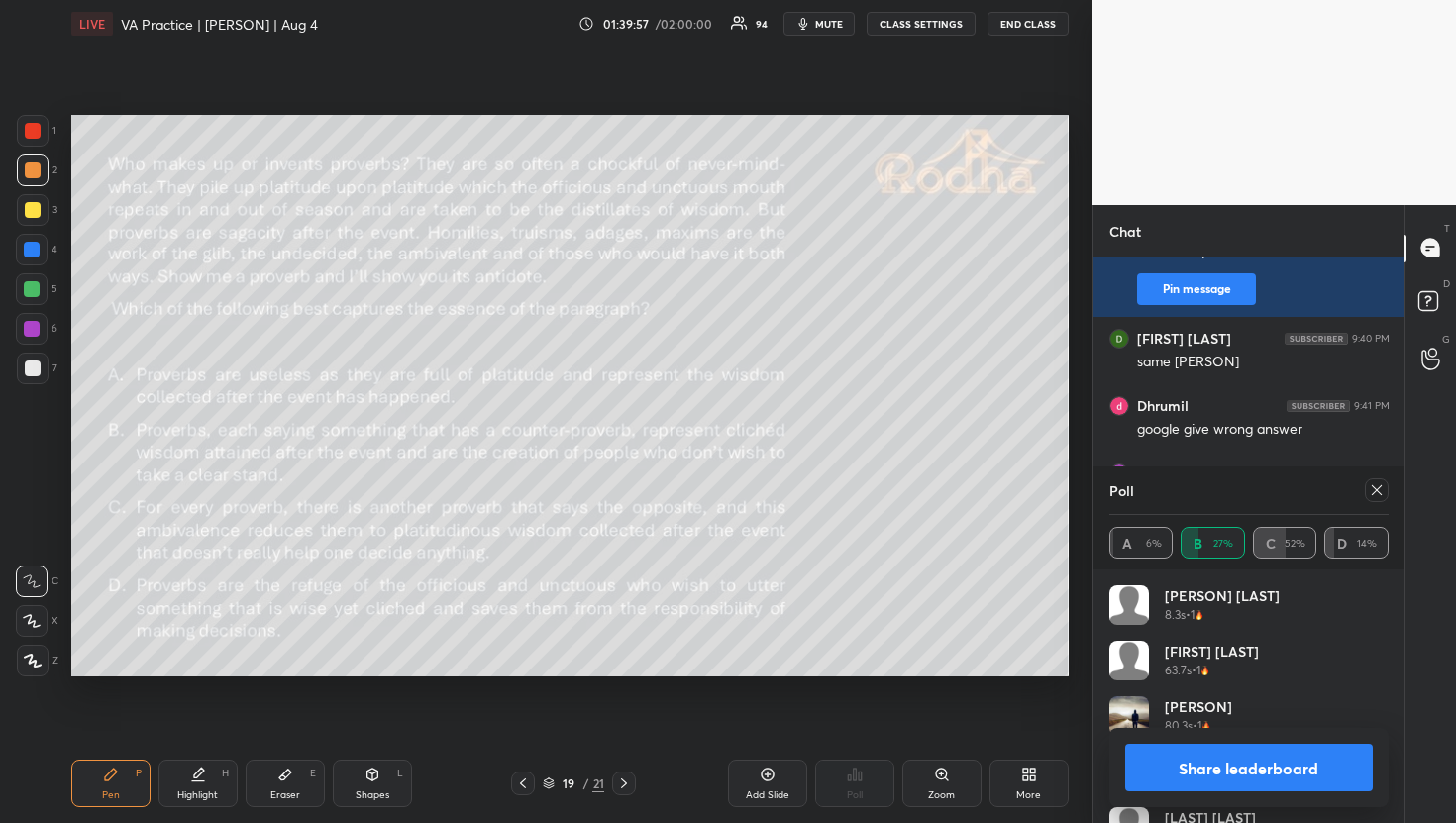 click 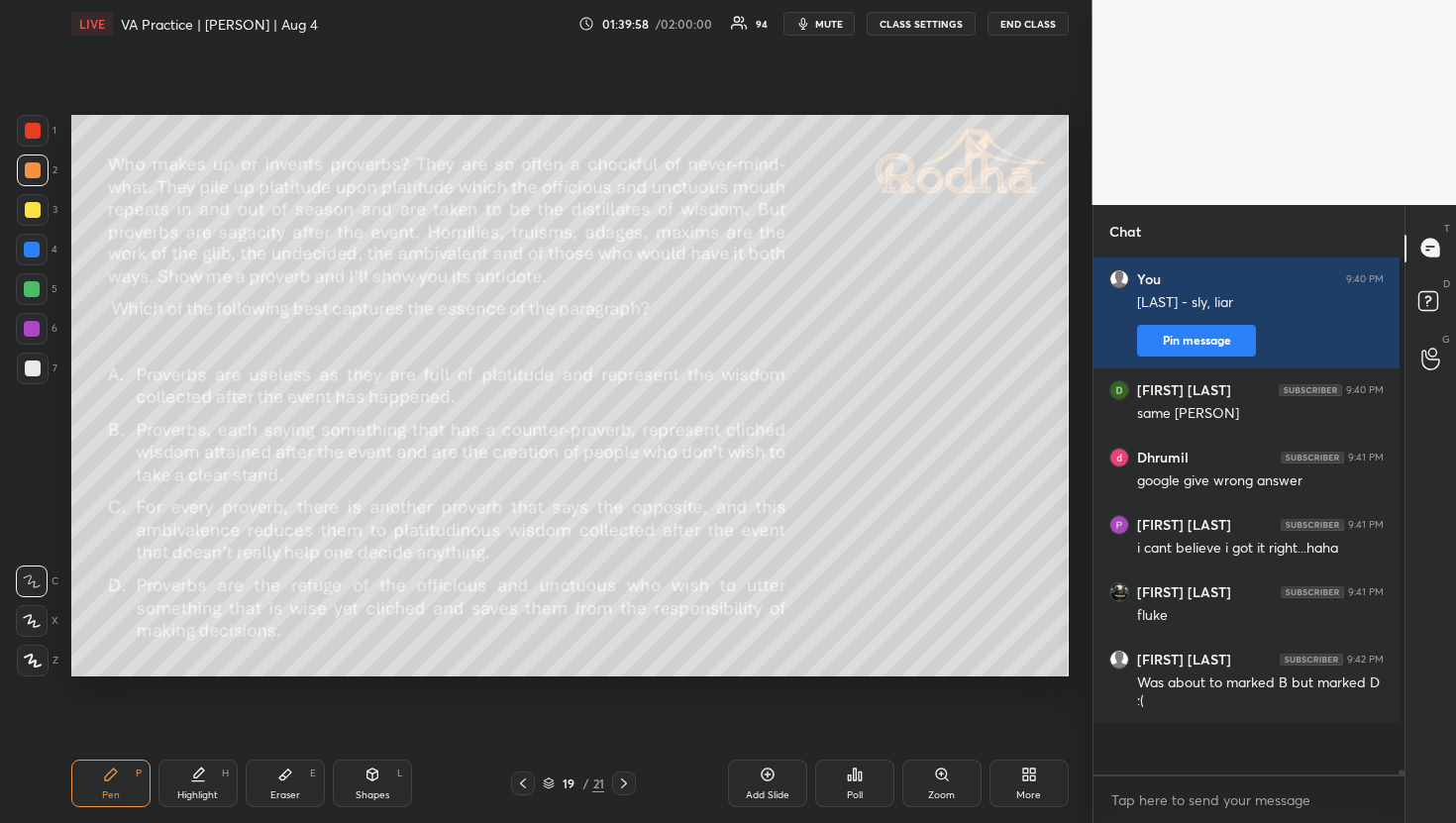 scroll, scrollTop: 1, scrollLeft: 7, axis: both 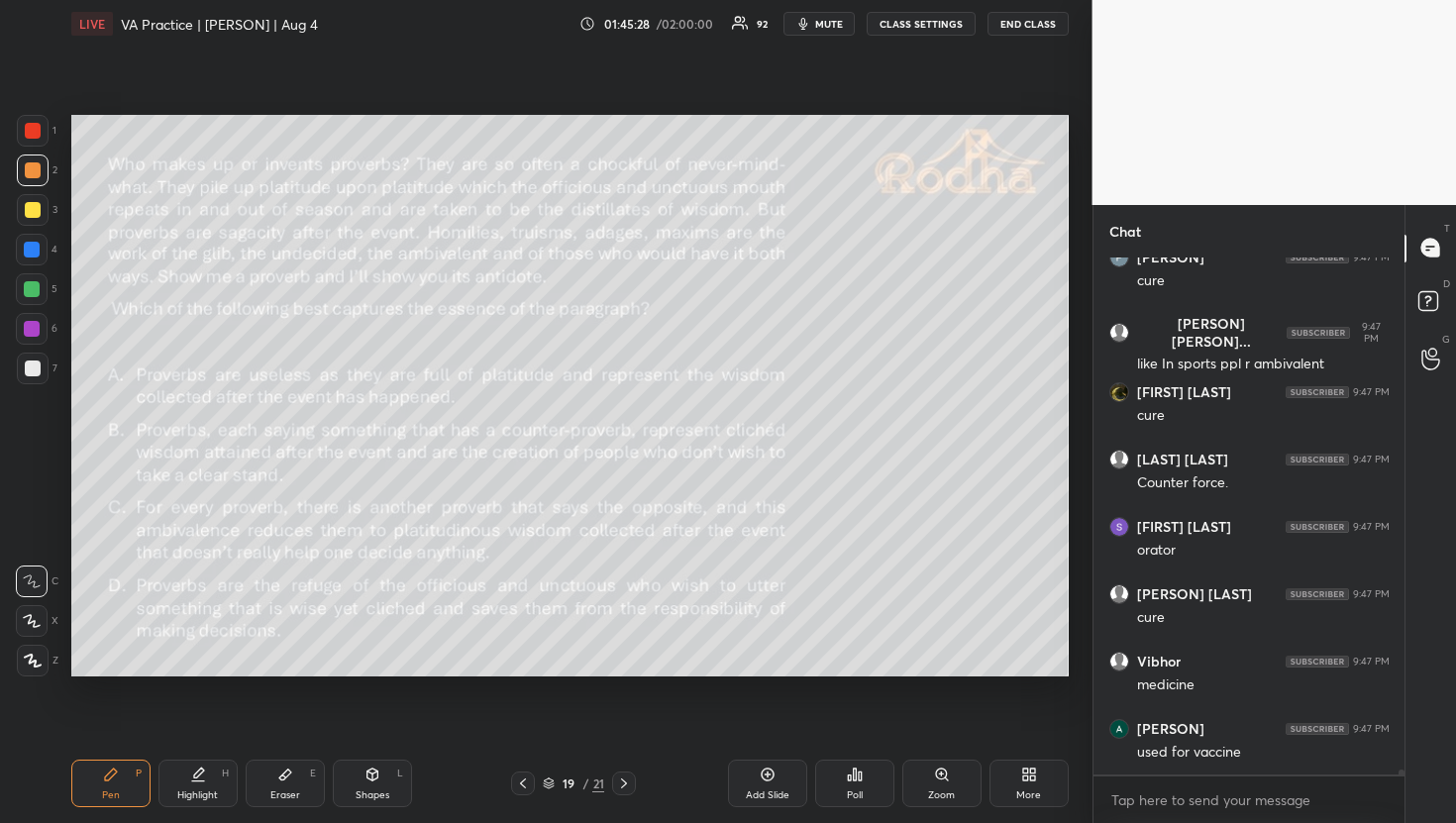 click 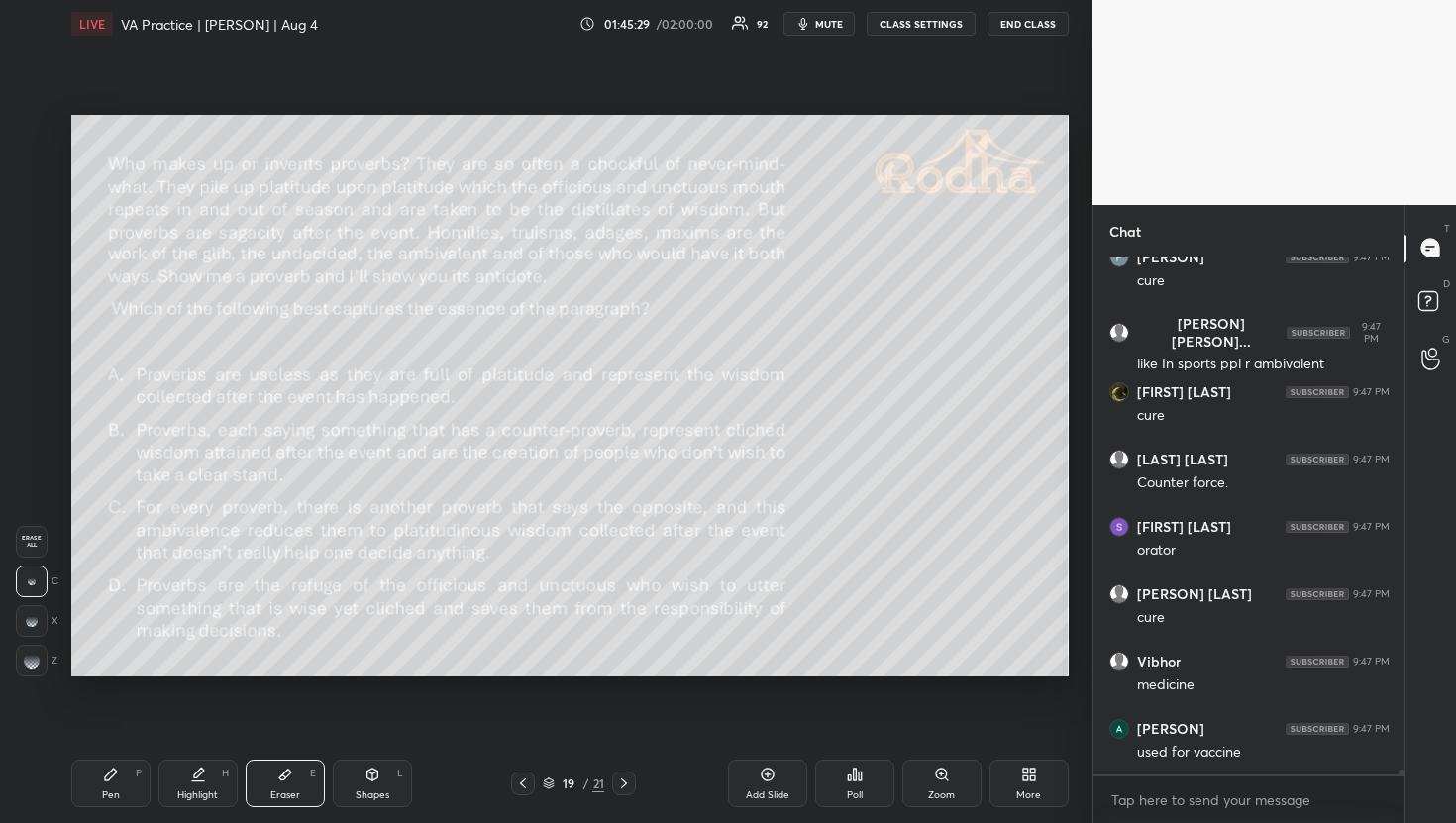 click on "Erase all" at bounding box center [32, 542] 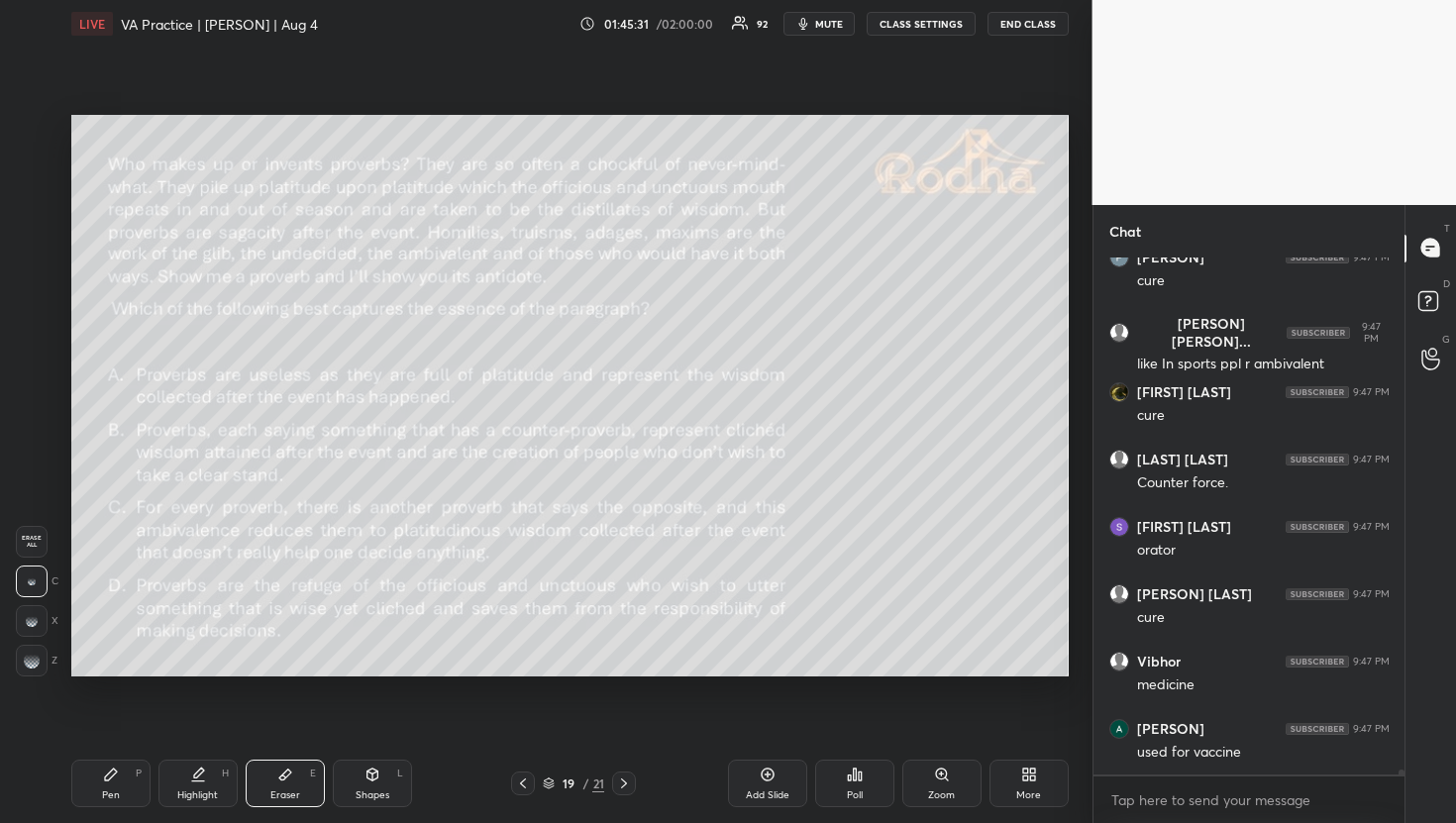 click on "Pen P" at bounding box center [111, 783] 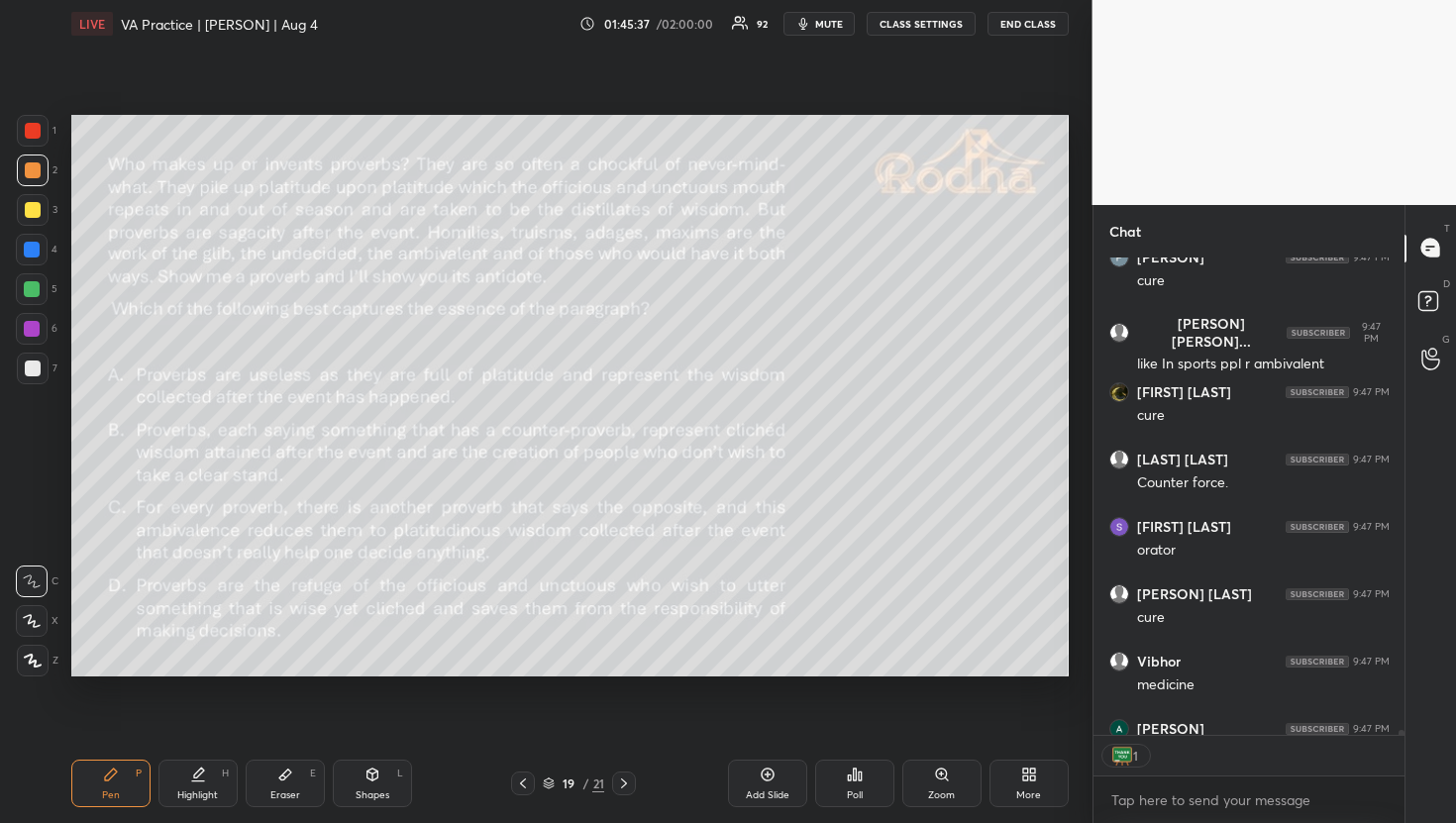 scroll, scrollTop: 471, scrollLeft: 305, axis: both 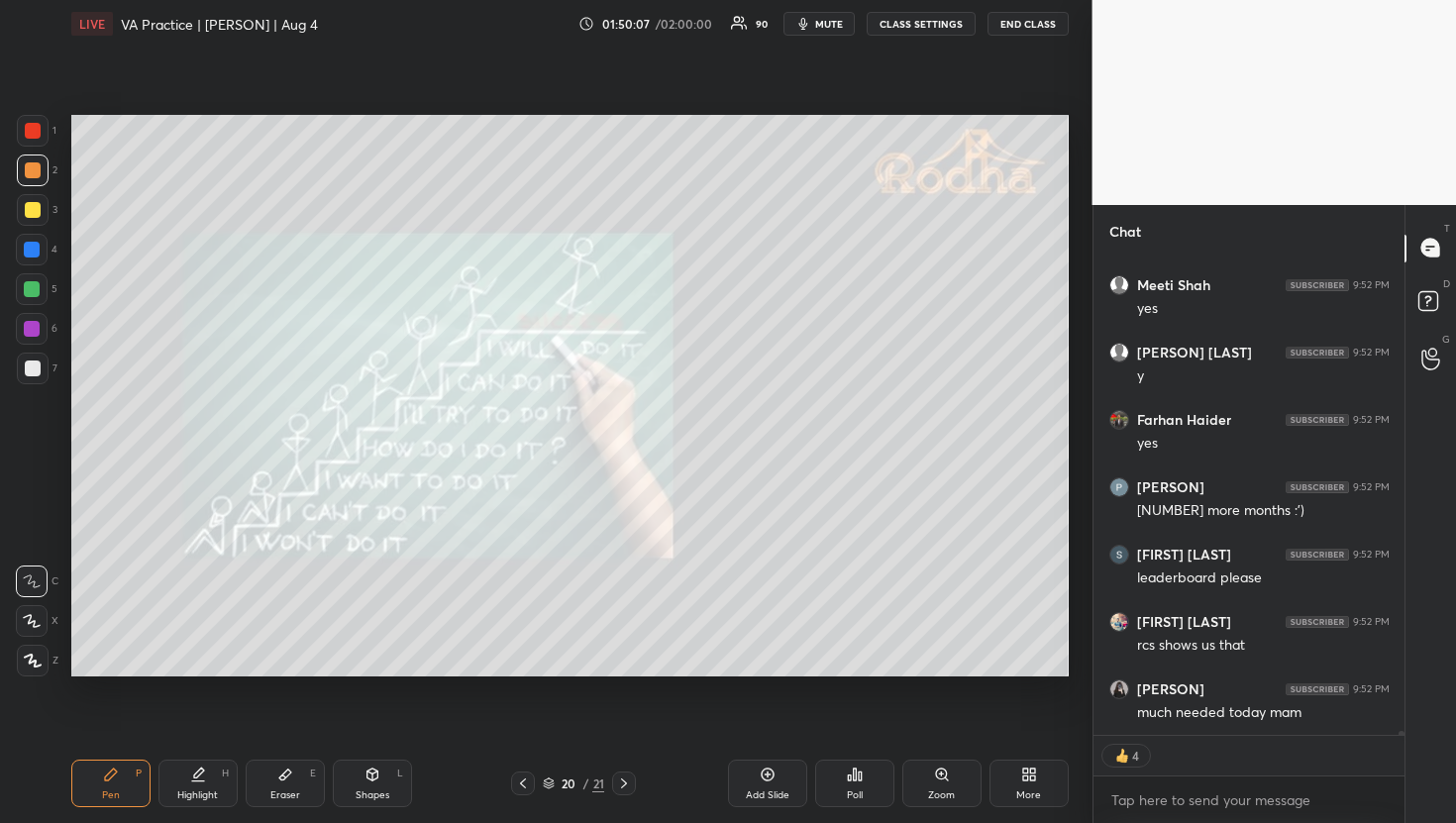 click on "Poll" at bounding box center [855, 783] 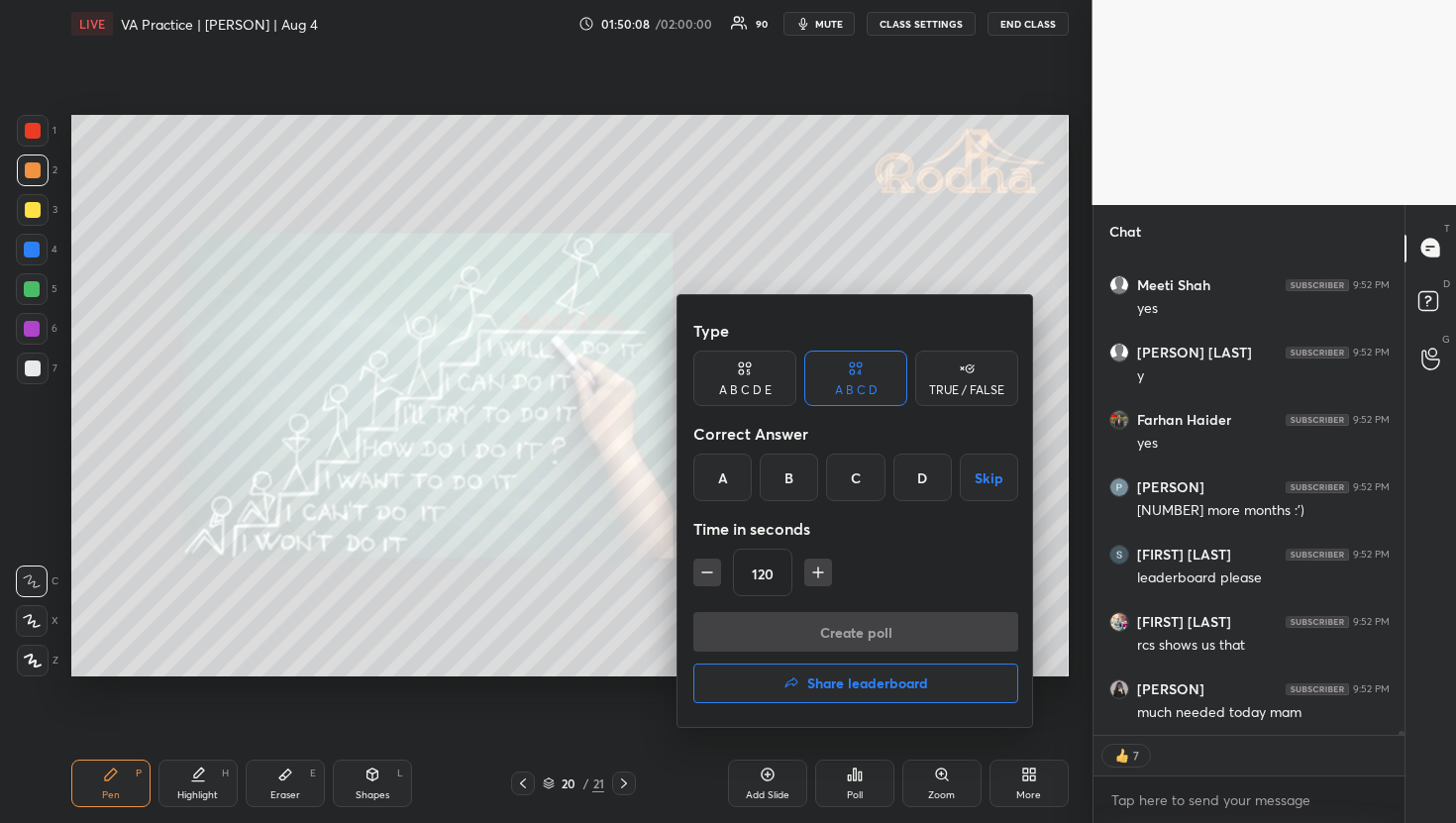 click on "Share leaderboard" at bounding box center [868, 683] 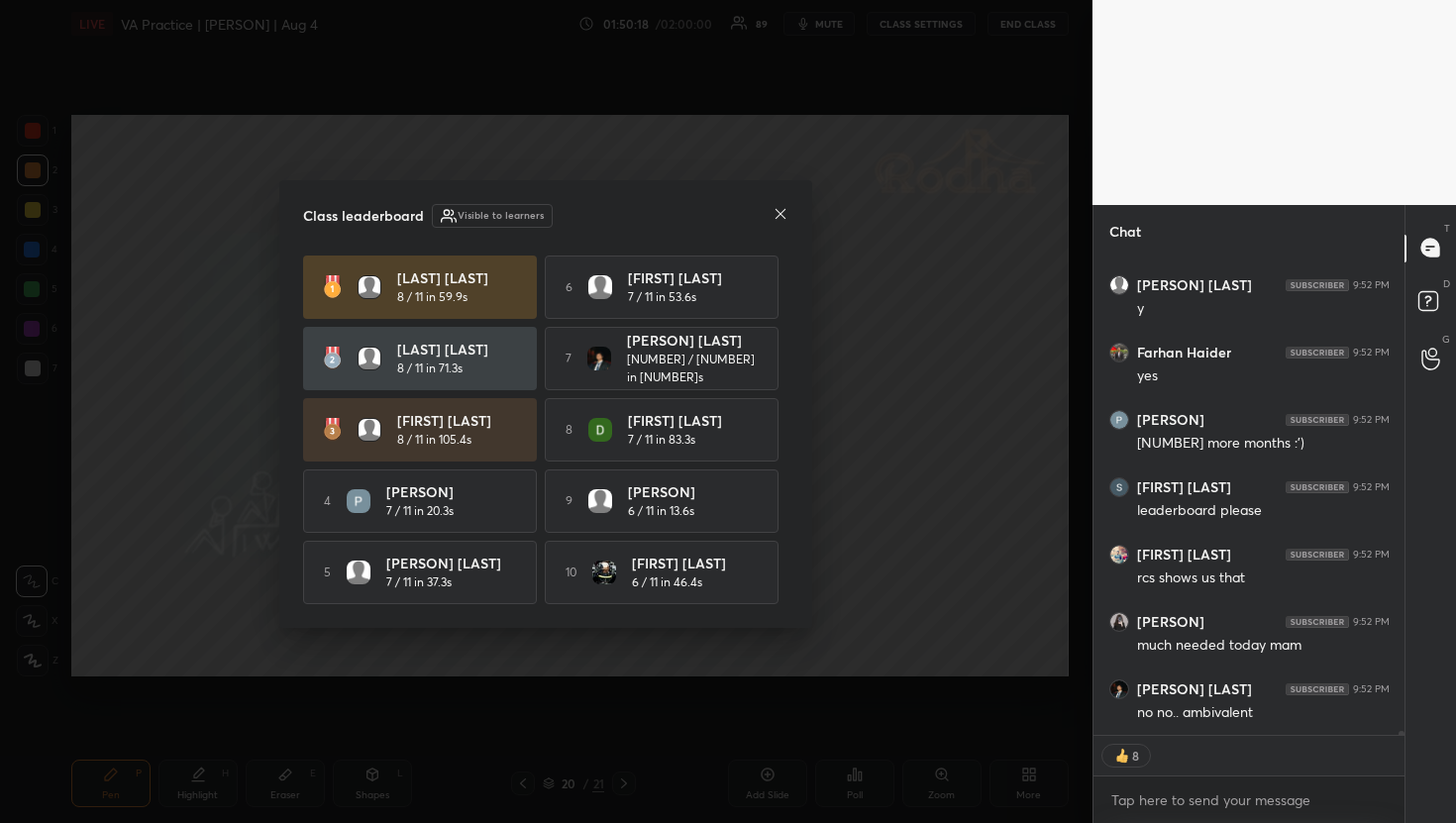 scroll, scrollTop: 6, scrollLeft: 7, axis: both 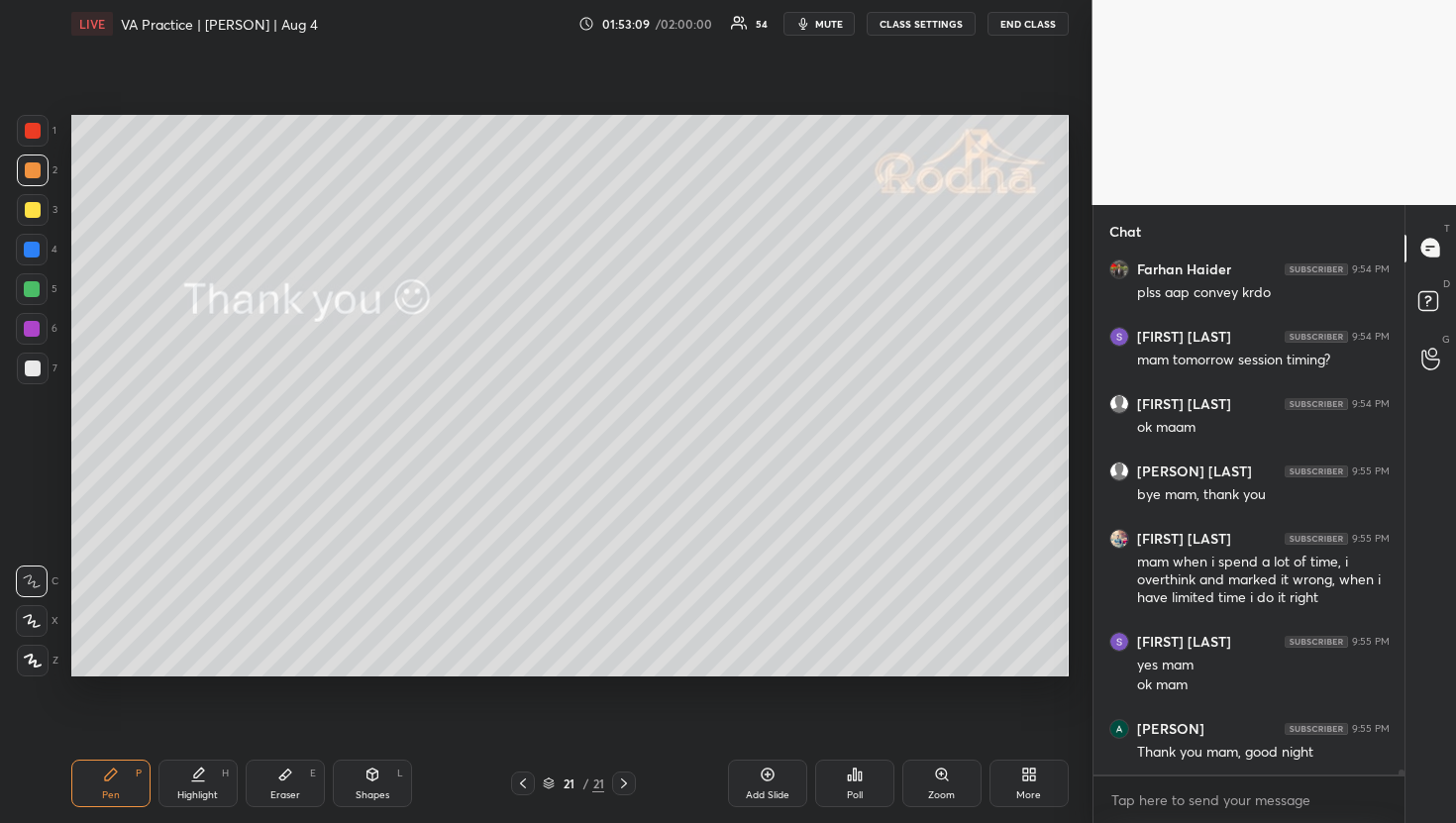 click on "END CLASS" at bounding box center [1028, 24] 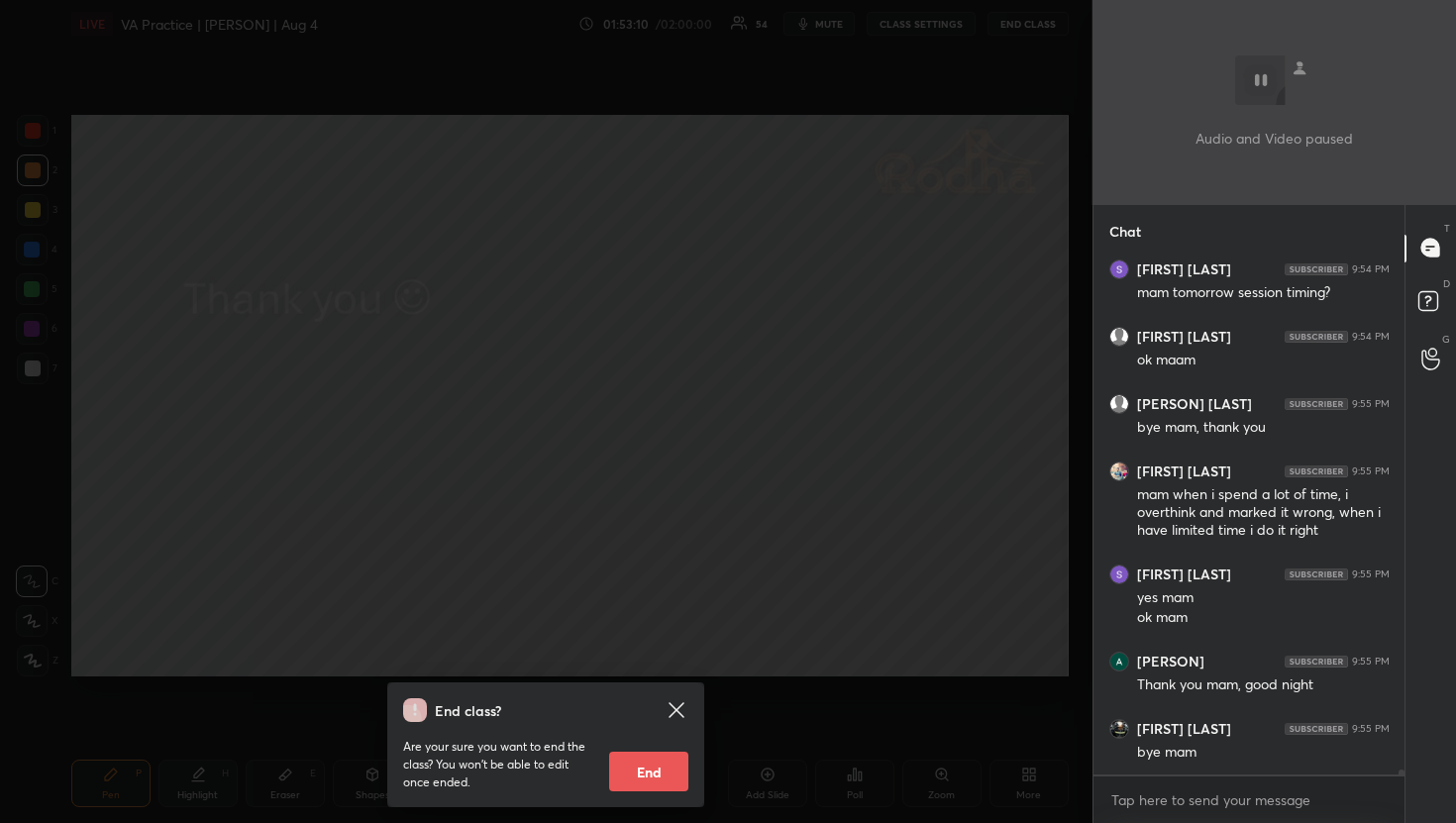 scroll, scrollTop: 57020, scrollLeft: 0, axis: vertical 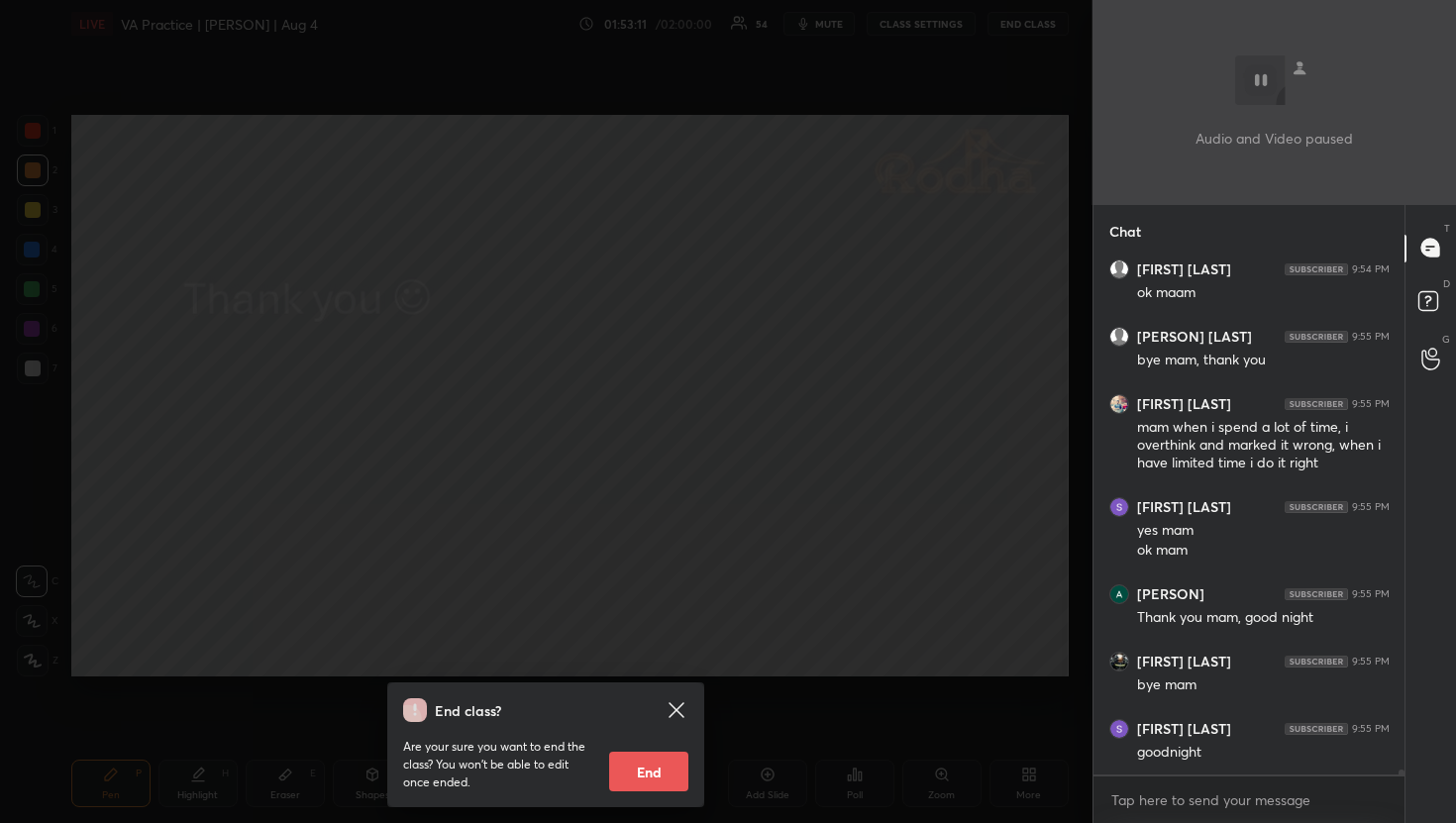 click on "End" at bounding box center [649, 772] 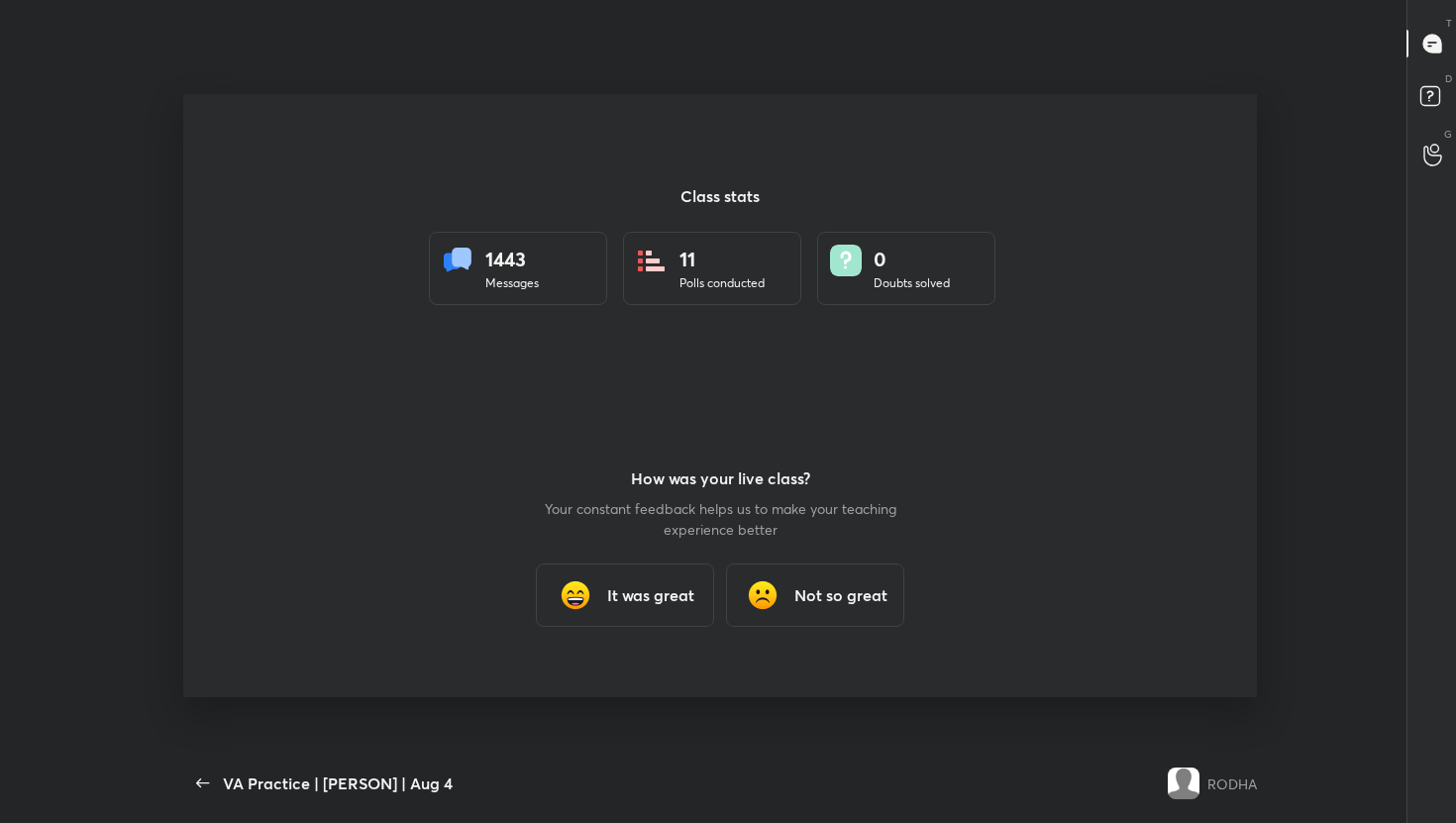 scroll, scrollTop: 98341, scrollLeft: 97887, axis: both 